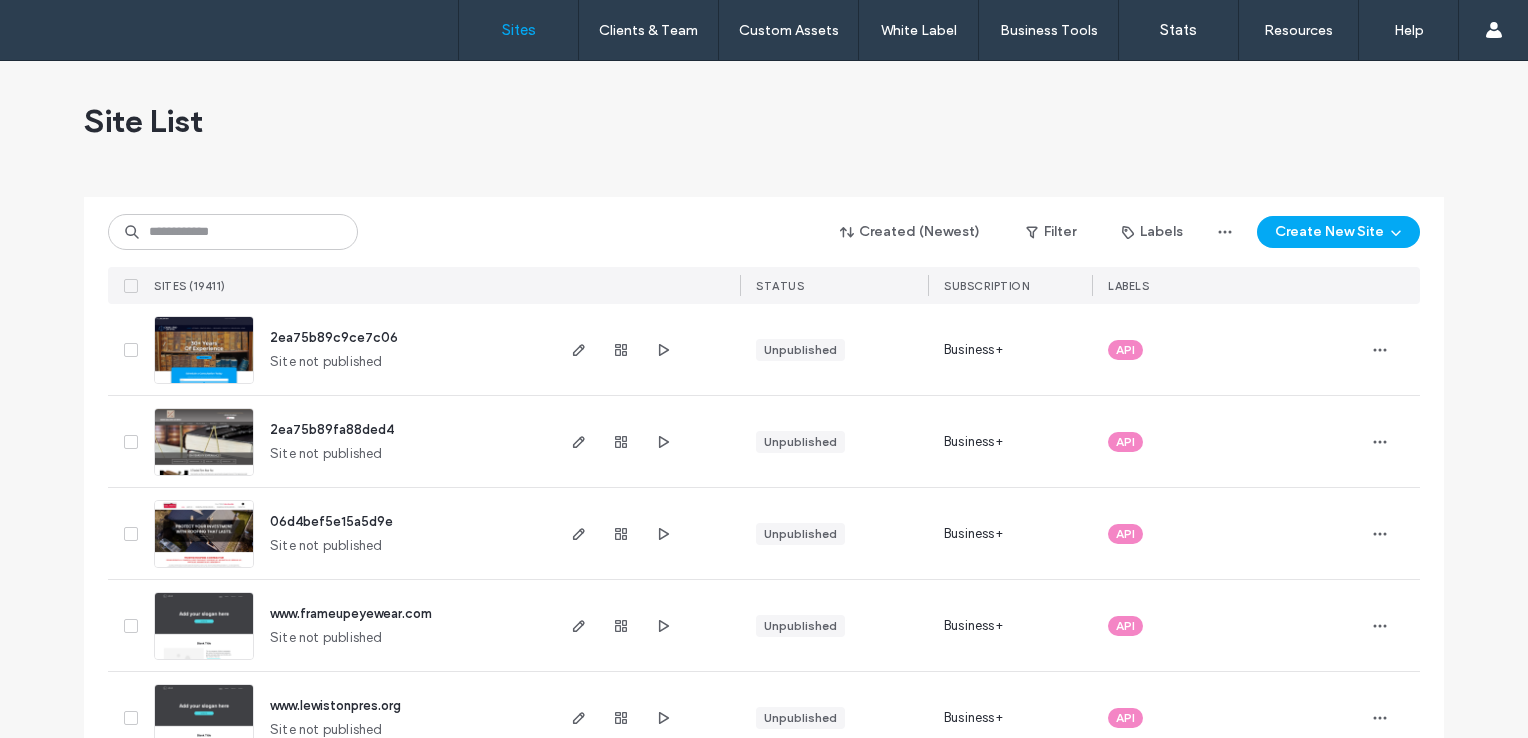 scroll, scrollTop: 0, scrollLeft: 0, axis: both 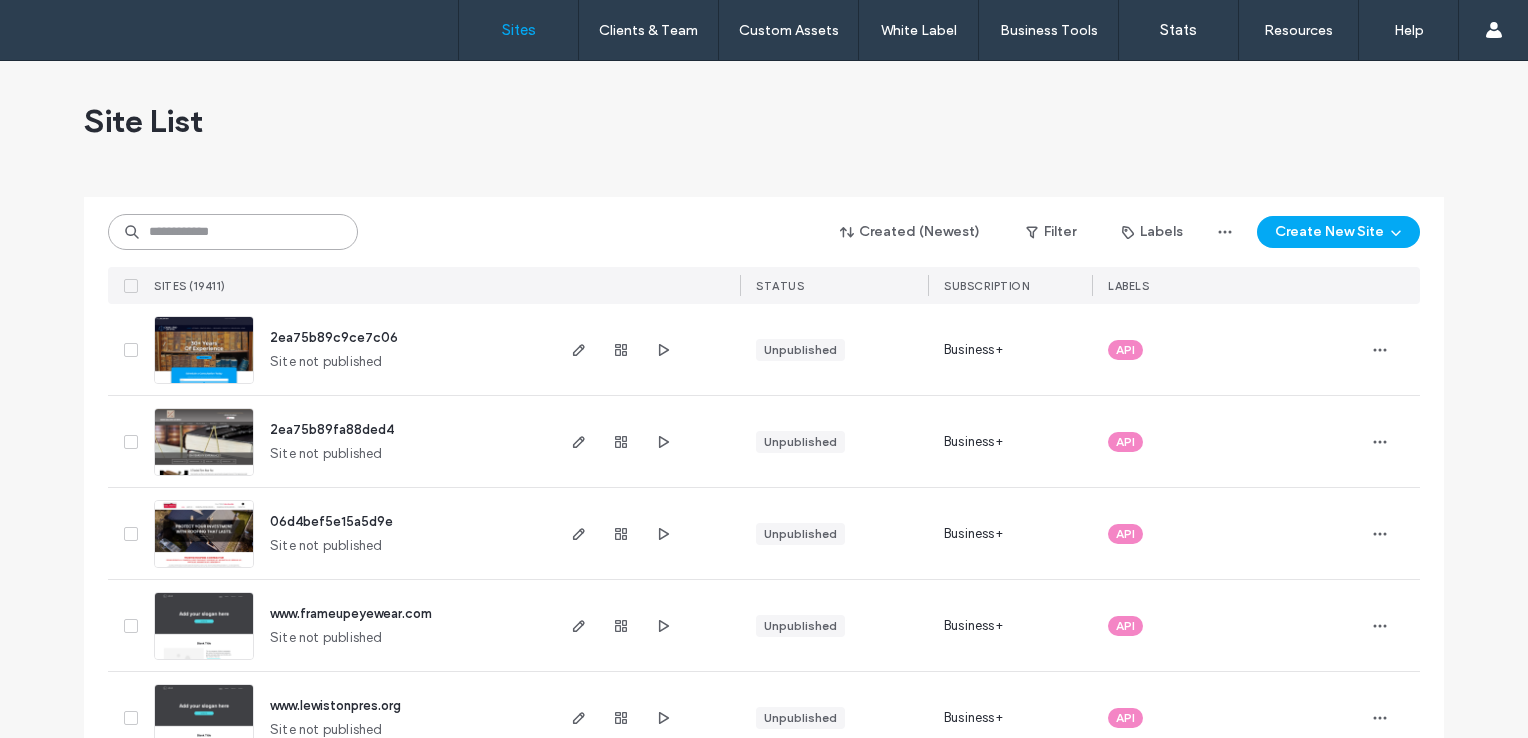 click at bounding box center (233, 232) 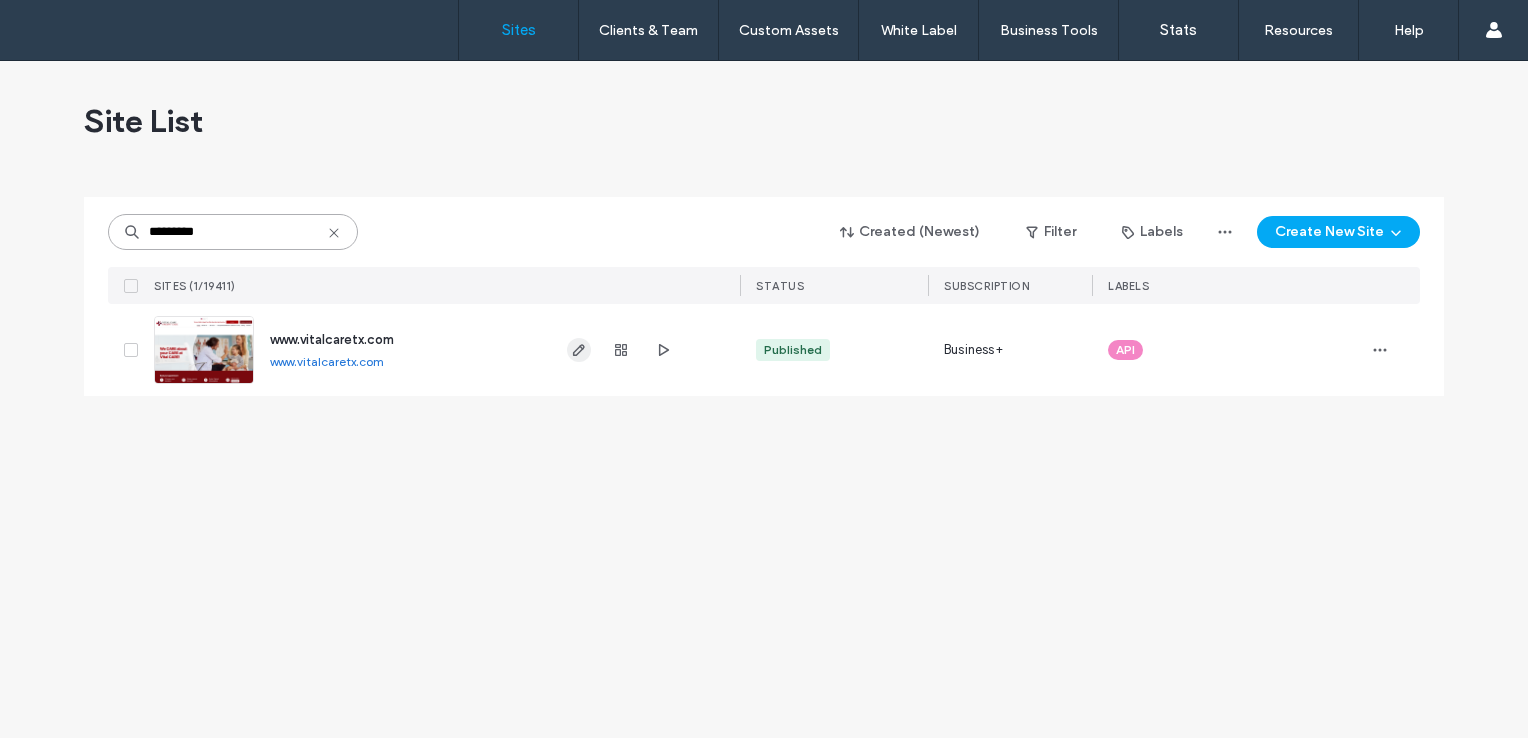 type on "*********" 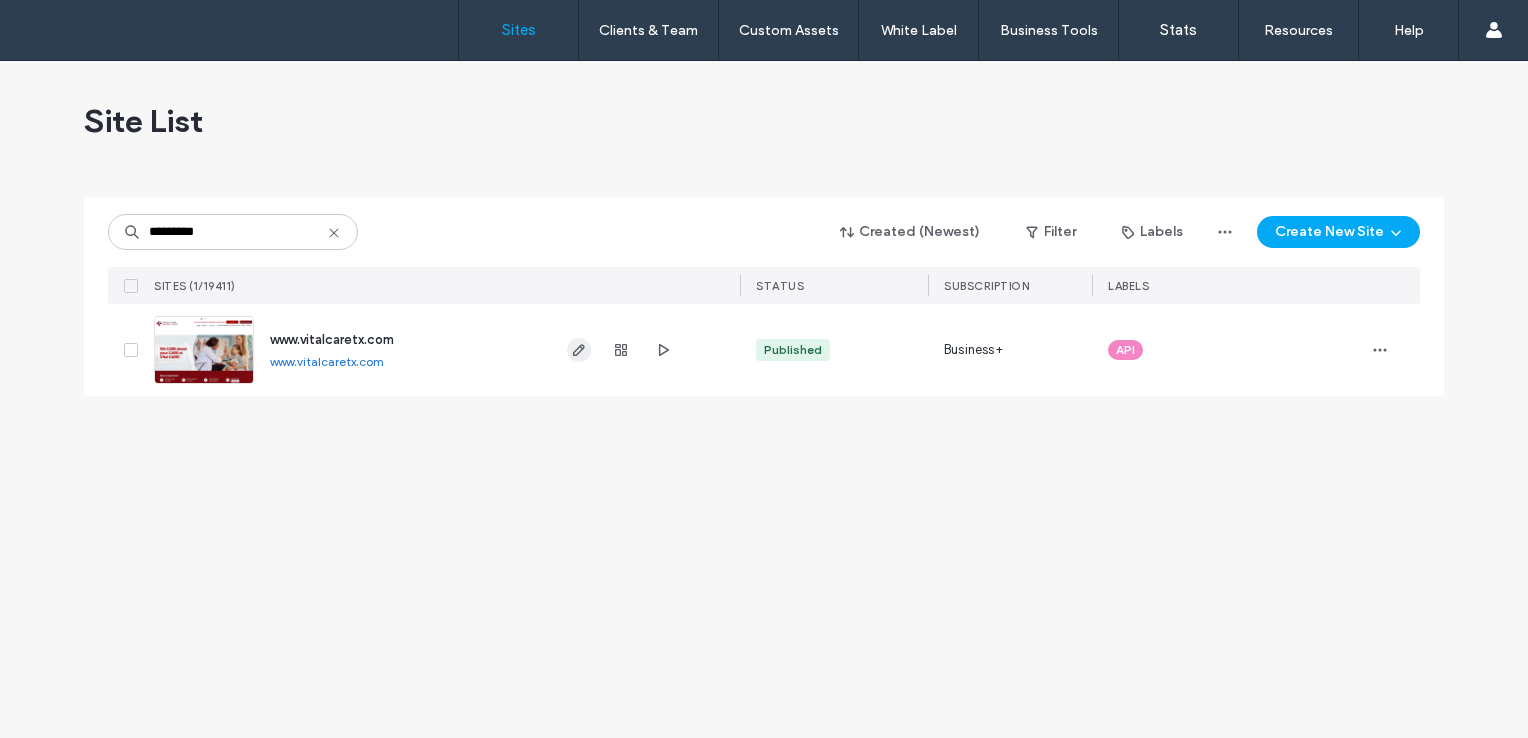 click 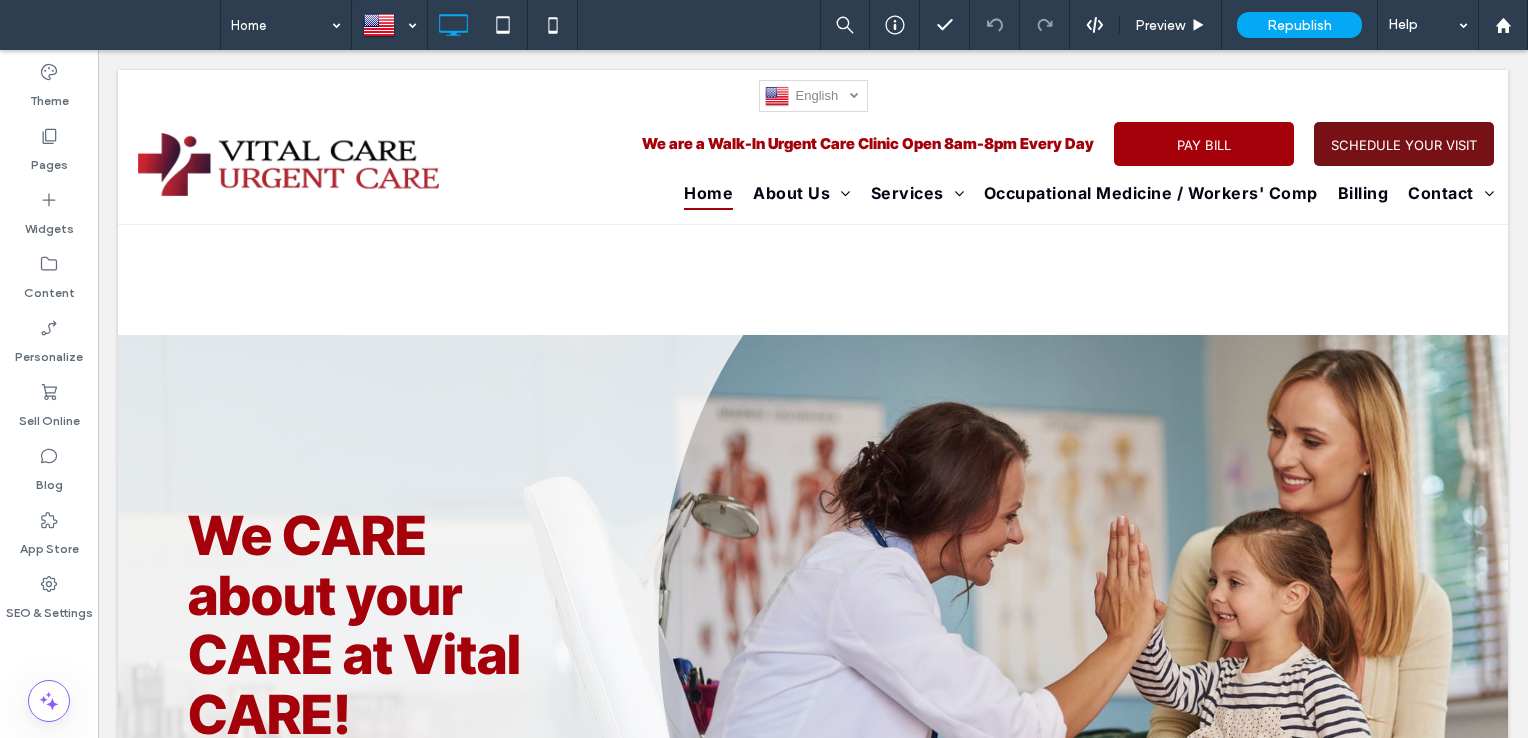 scroll, scrollTop: 0, scrollLeft: 0, axis: both 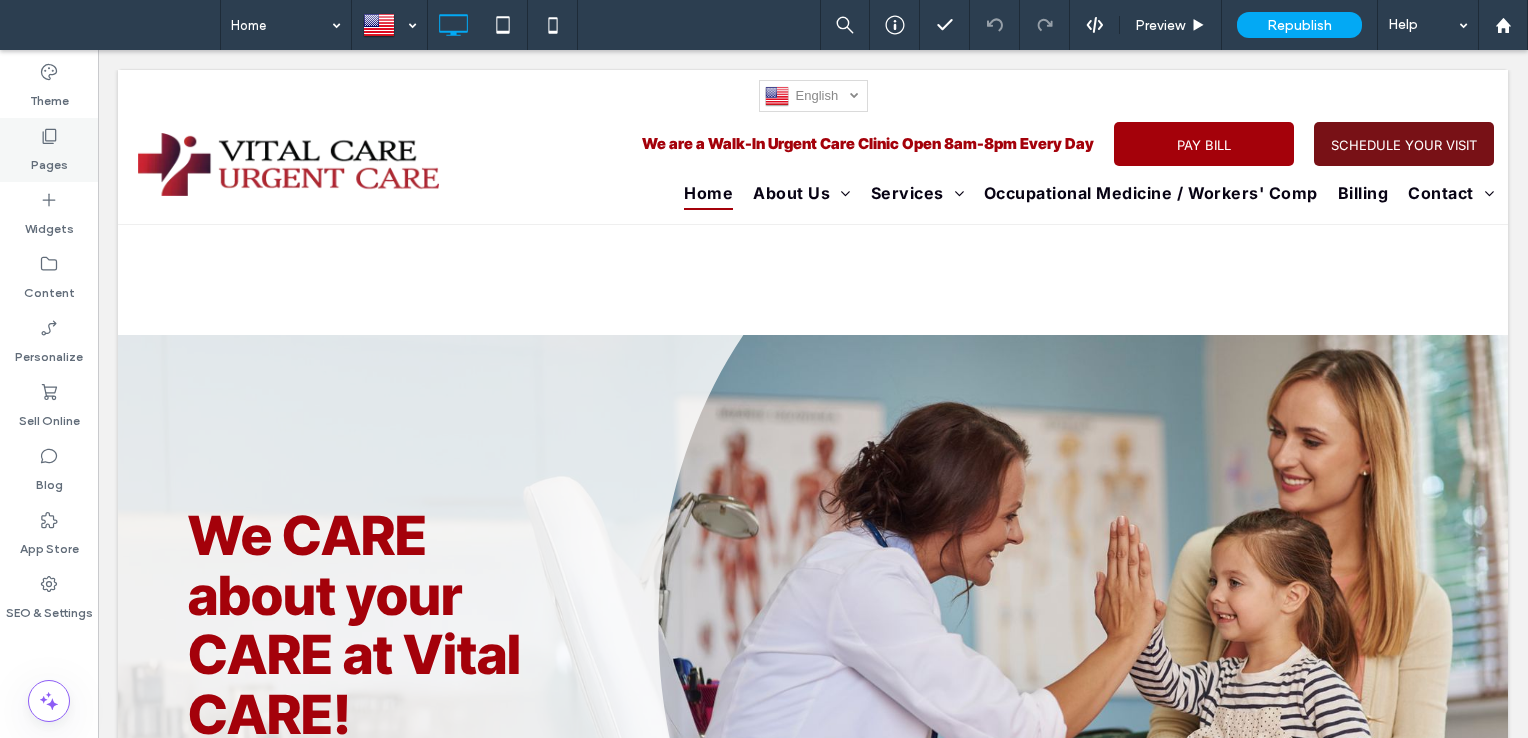 click on "Pages" at bounding box center (49, 150) 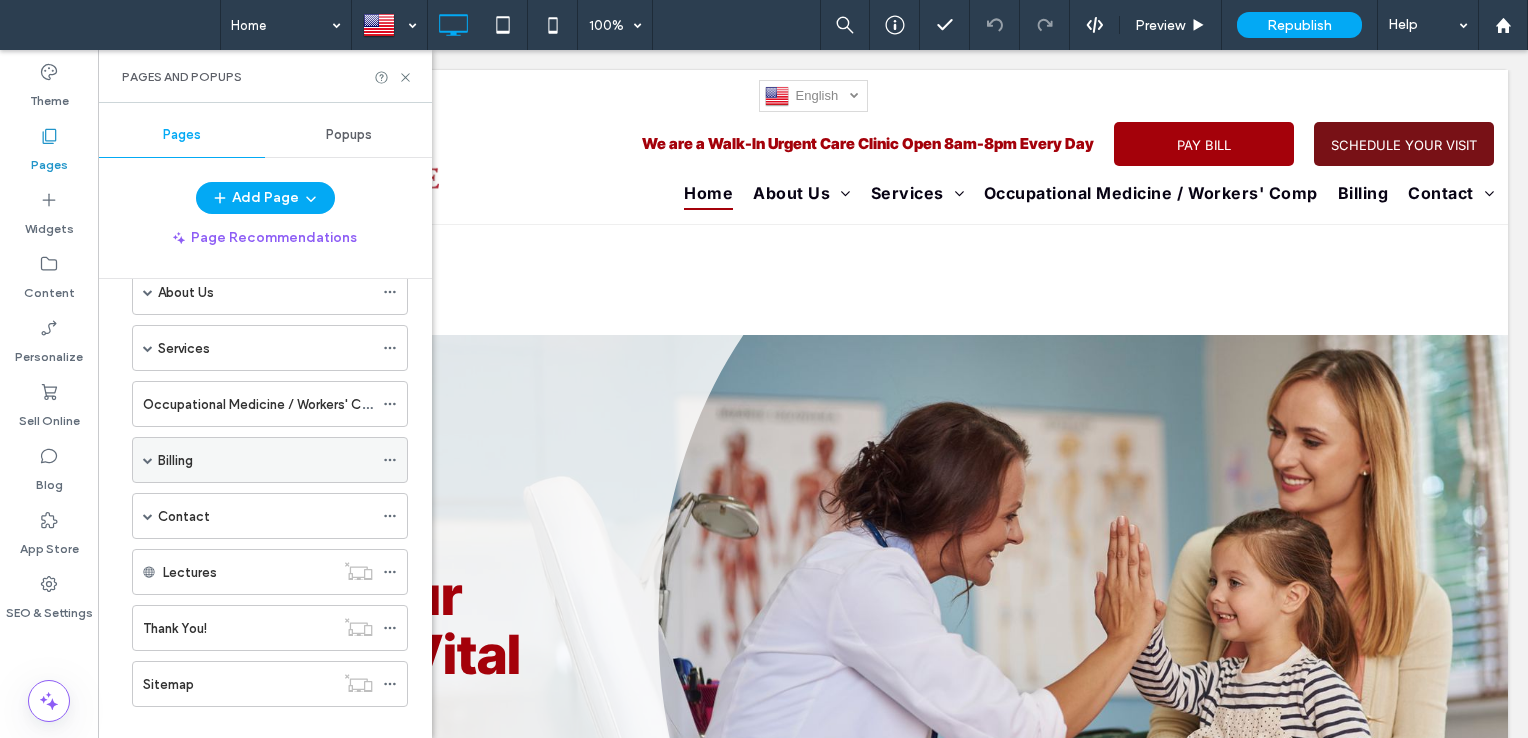scroll, scrollTop: 124, scrollLeft: 0, axis: vertical 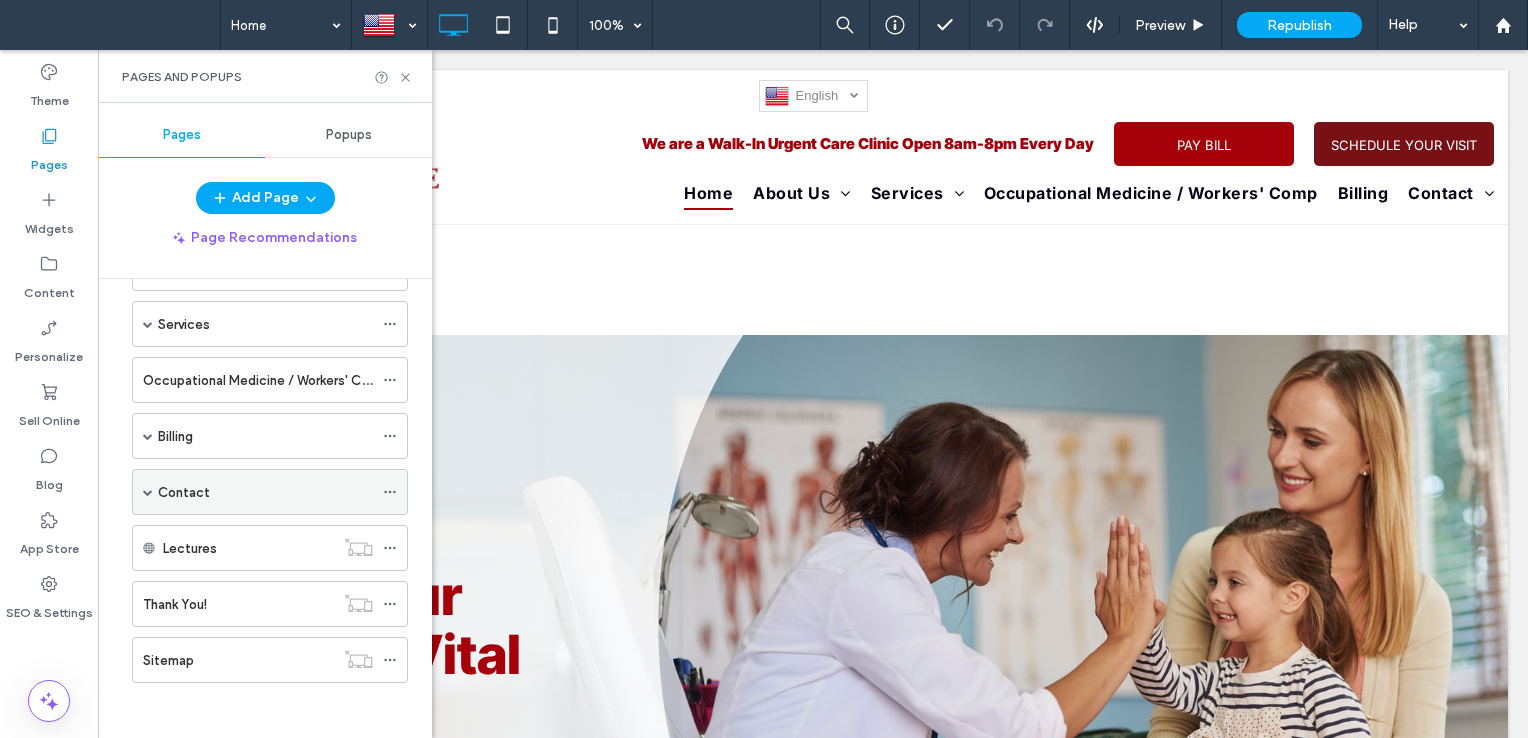 click at bounding box center (148, 492) 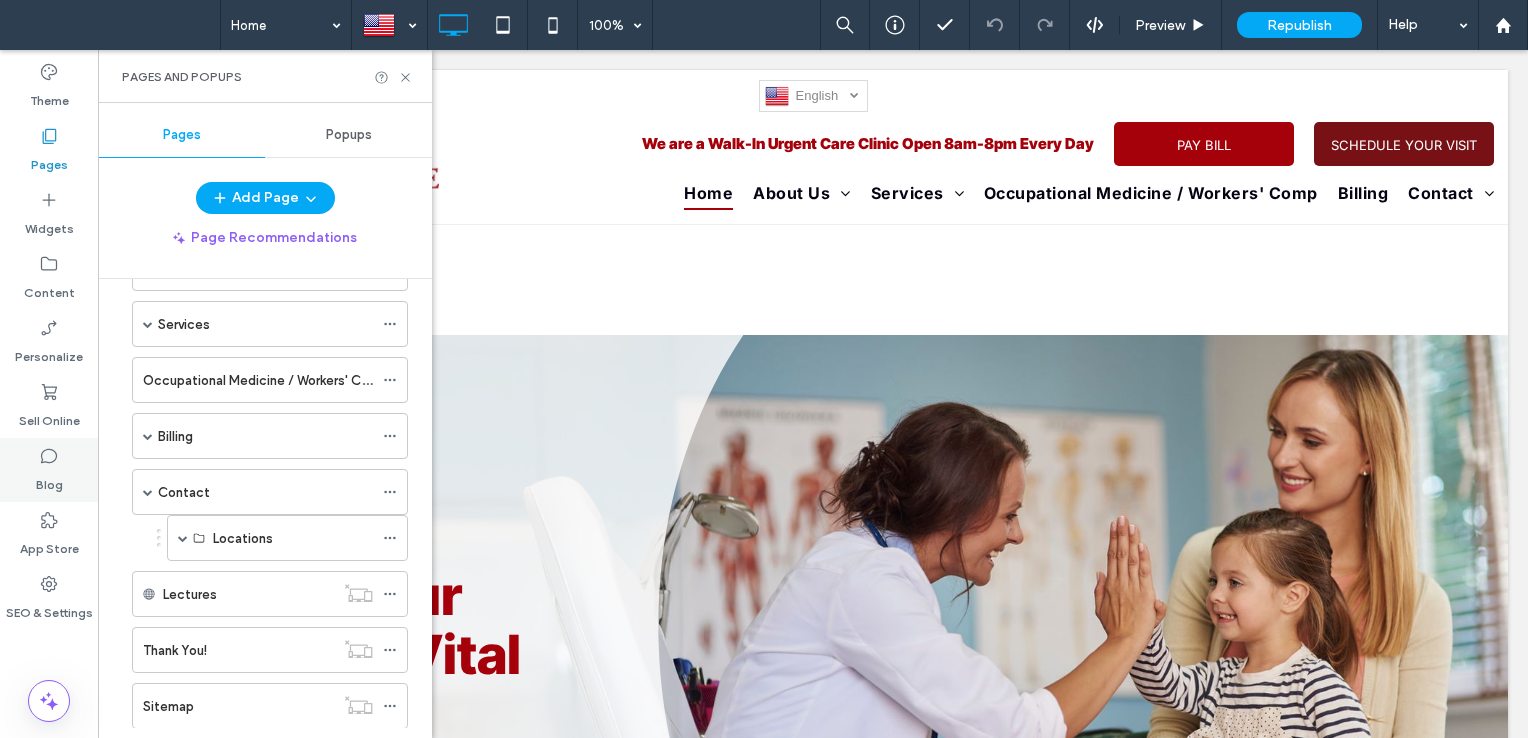 click on "Blog" at bounding box center [49, 470] 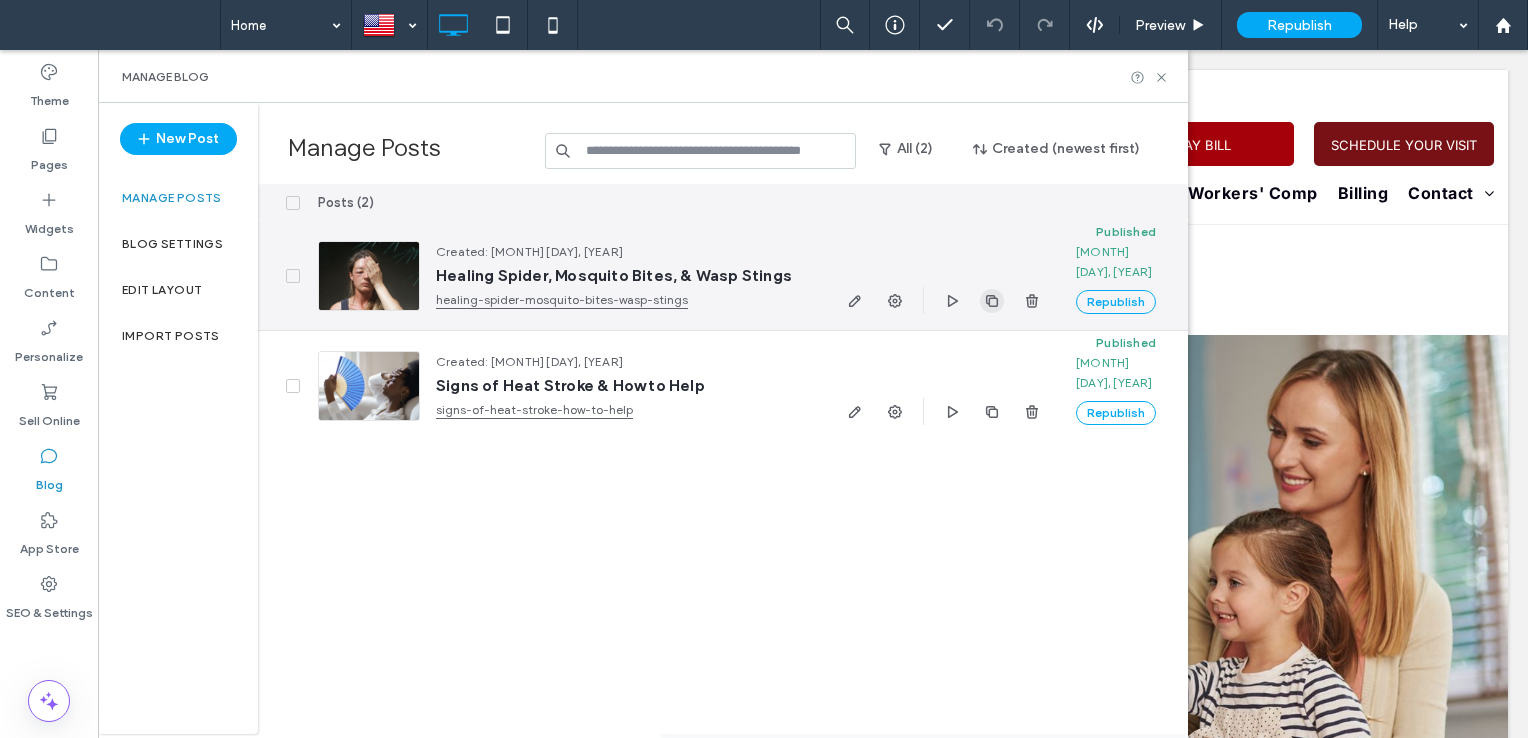 click 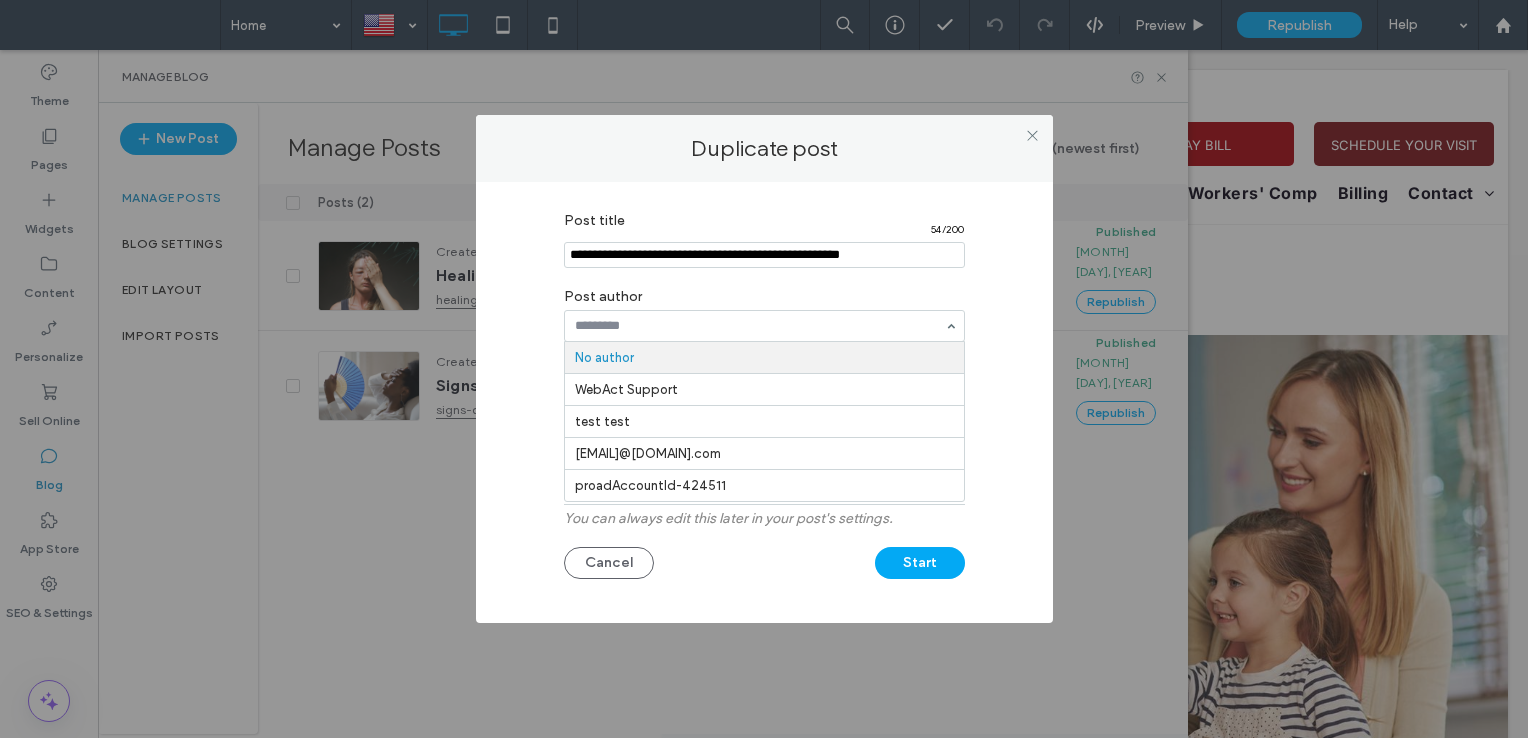 click at bounding box center (764, 255) 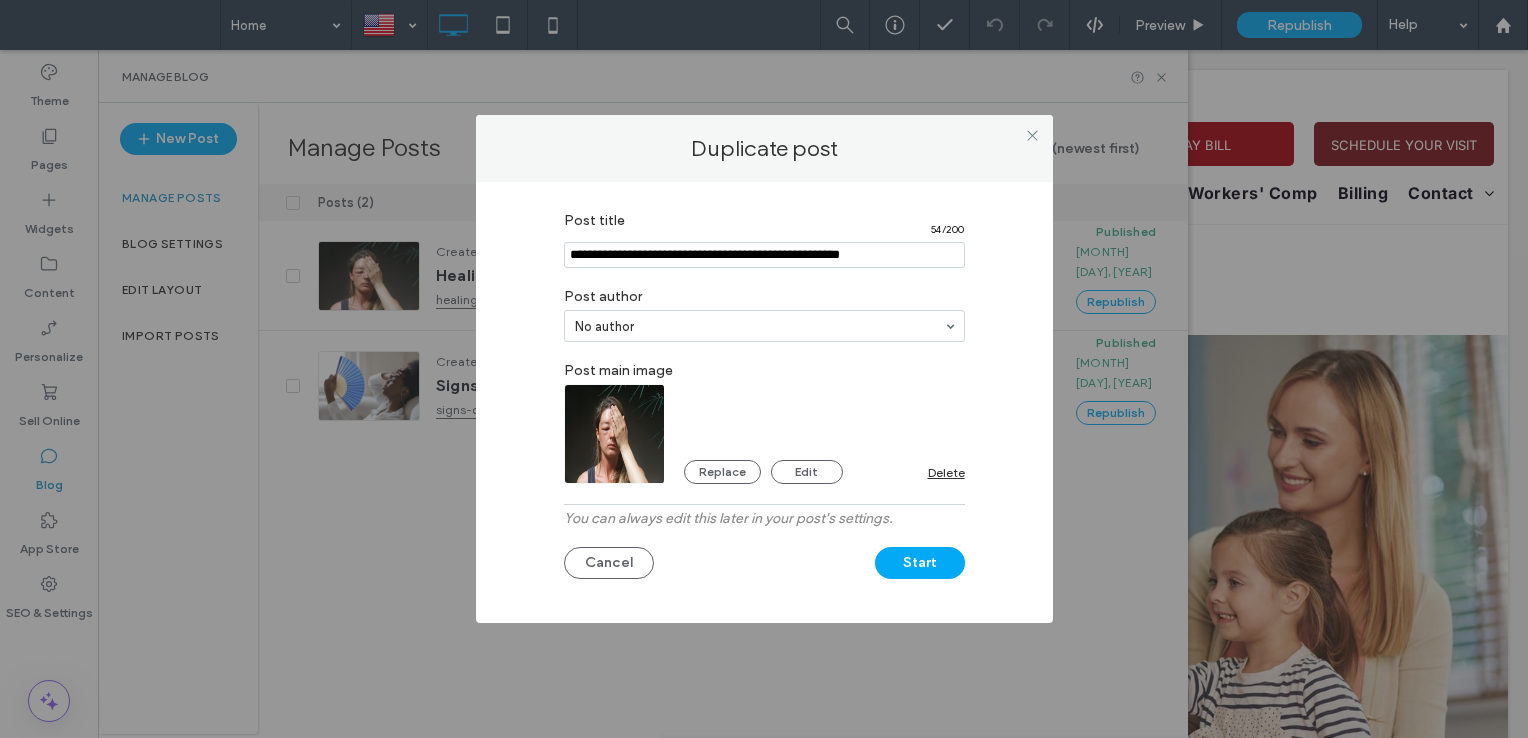 click at bounding box center [764, 255] 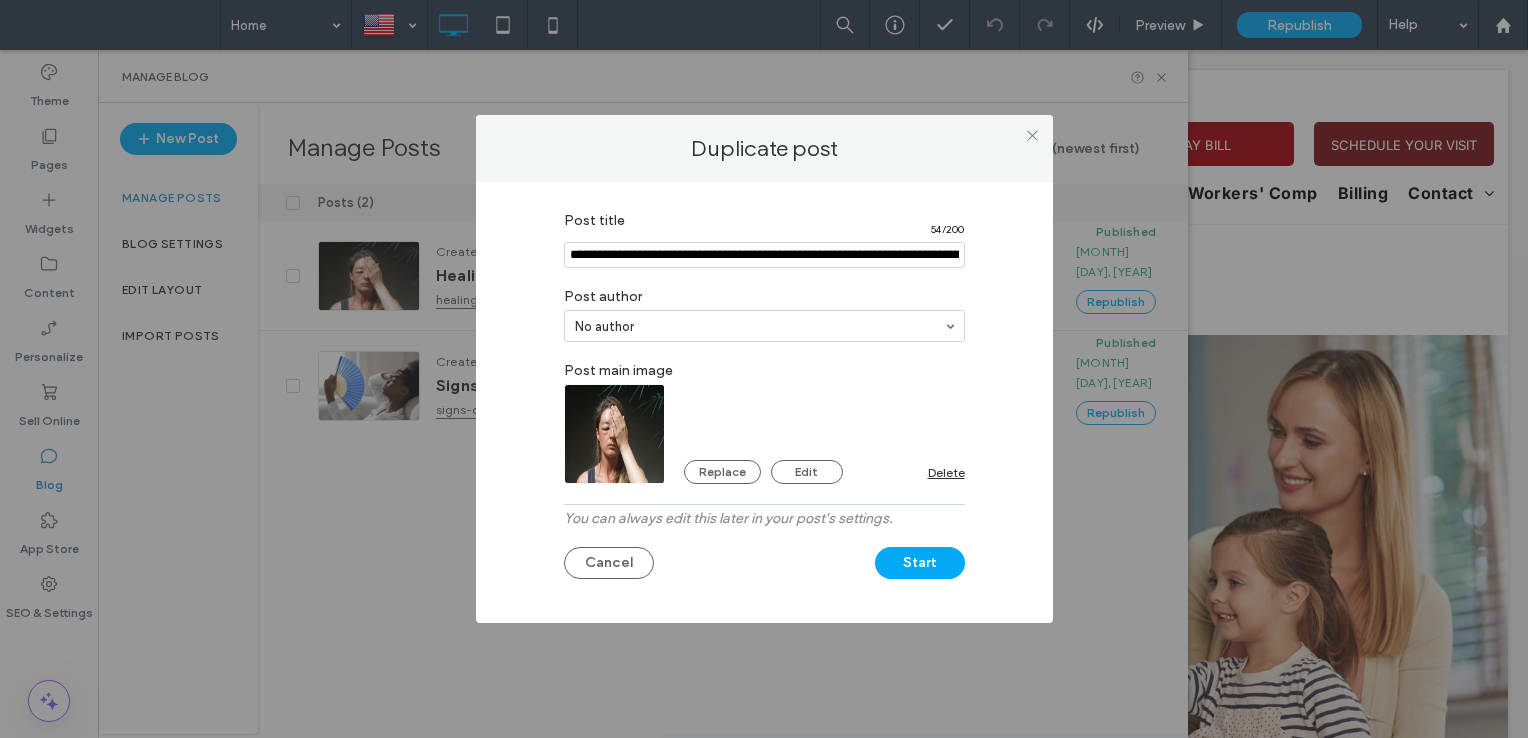 scroll, scrollTop: 0, scrollLeft: 108, axis: horizontal 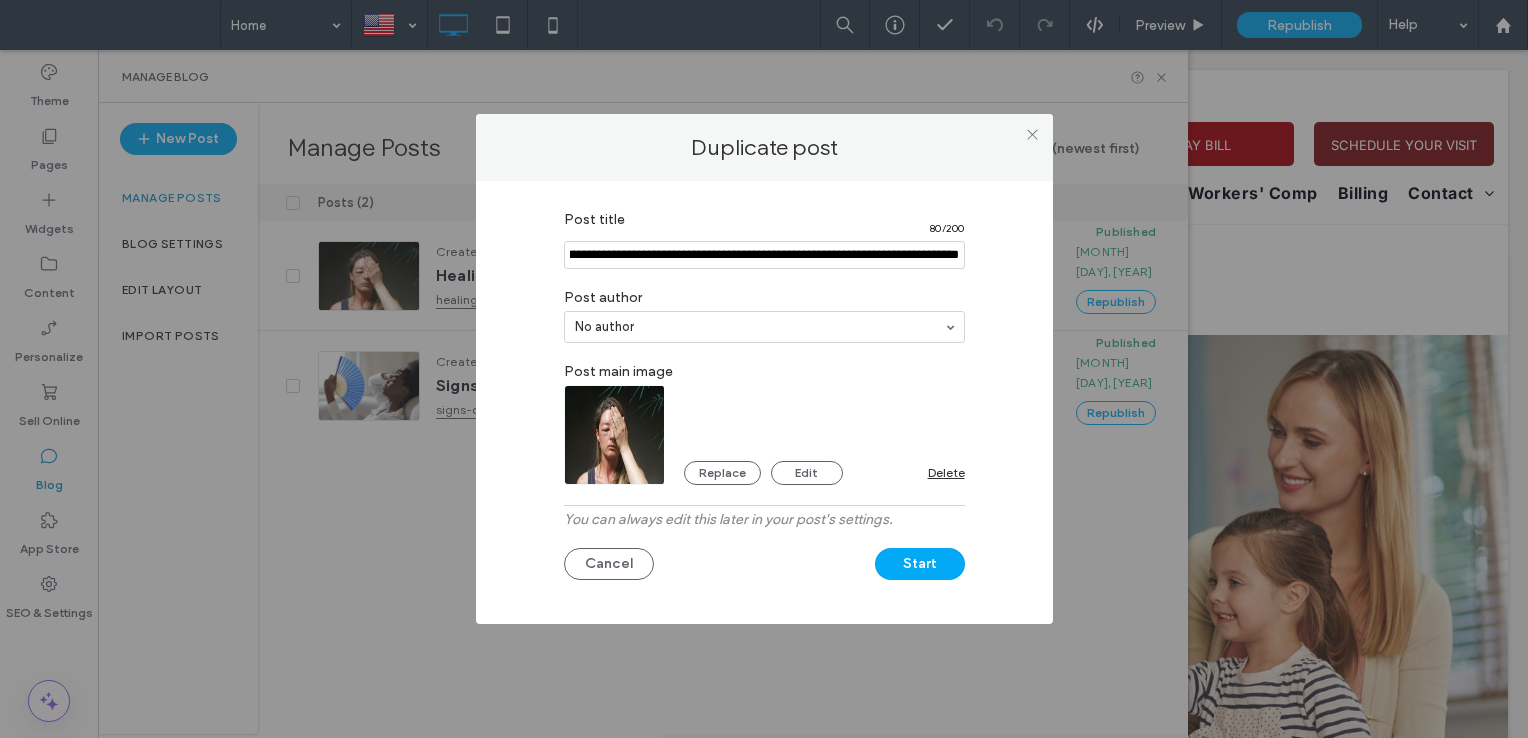 type on "**********" 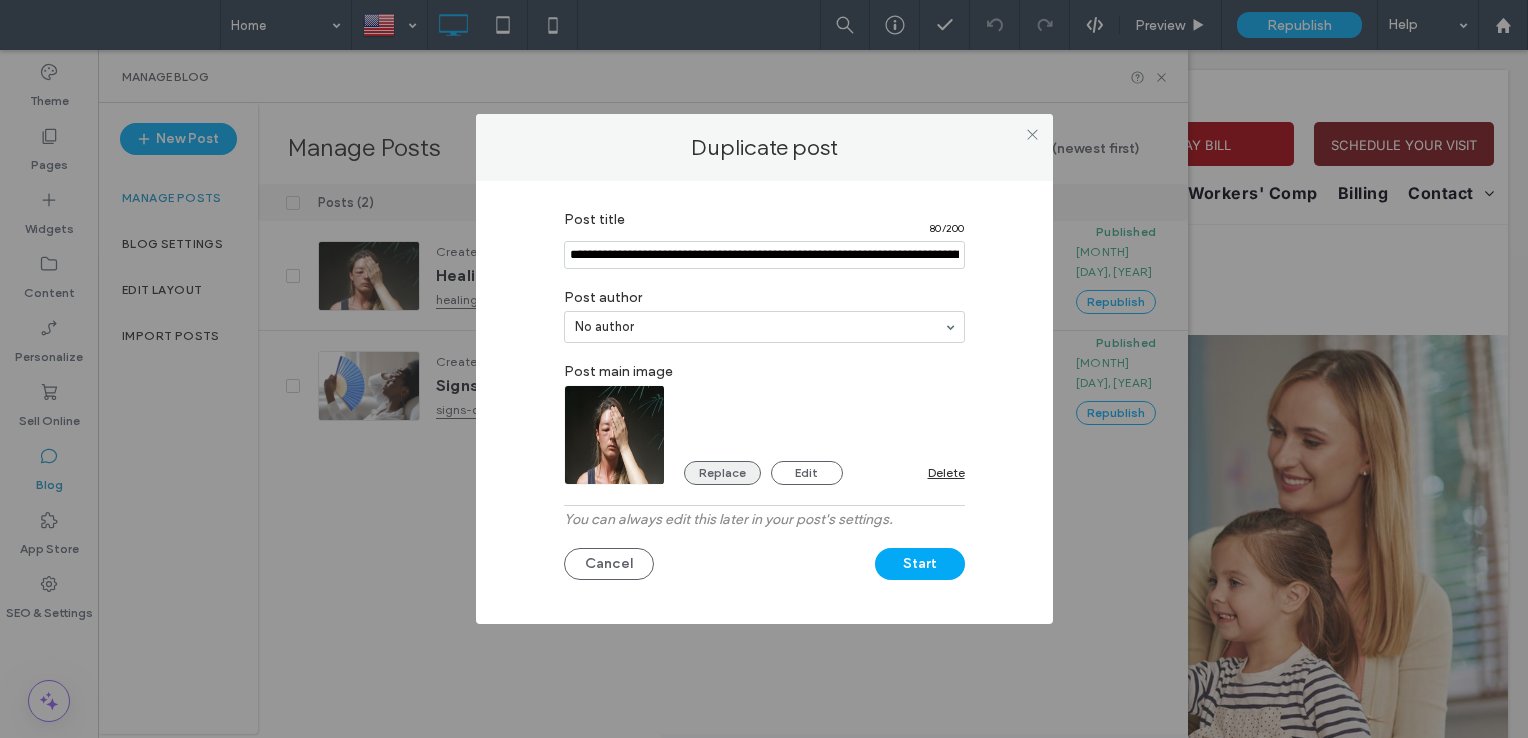 click on "Replace" at bounding box center (722, 473) 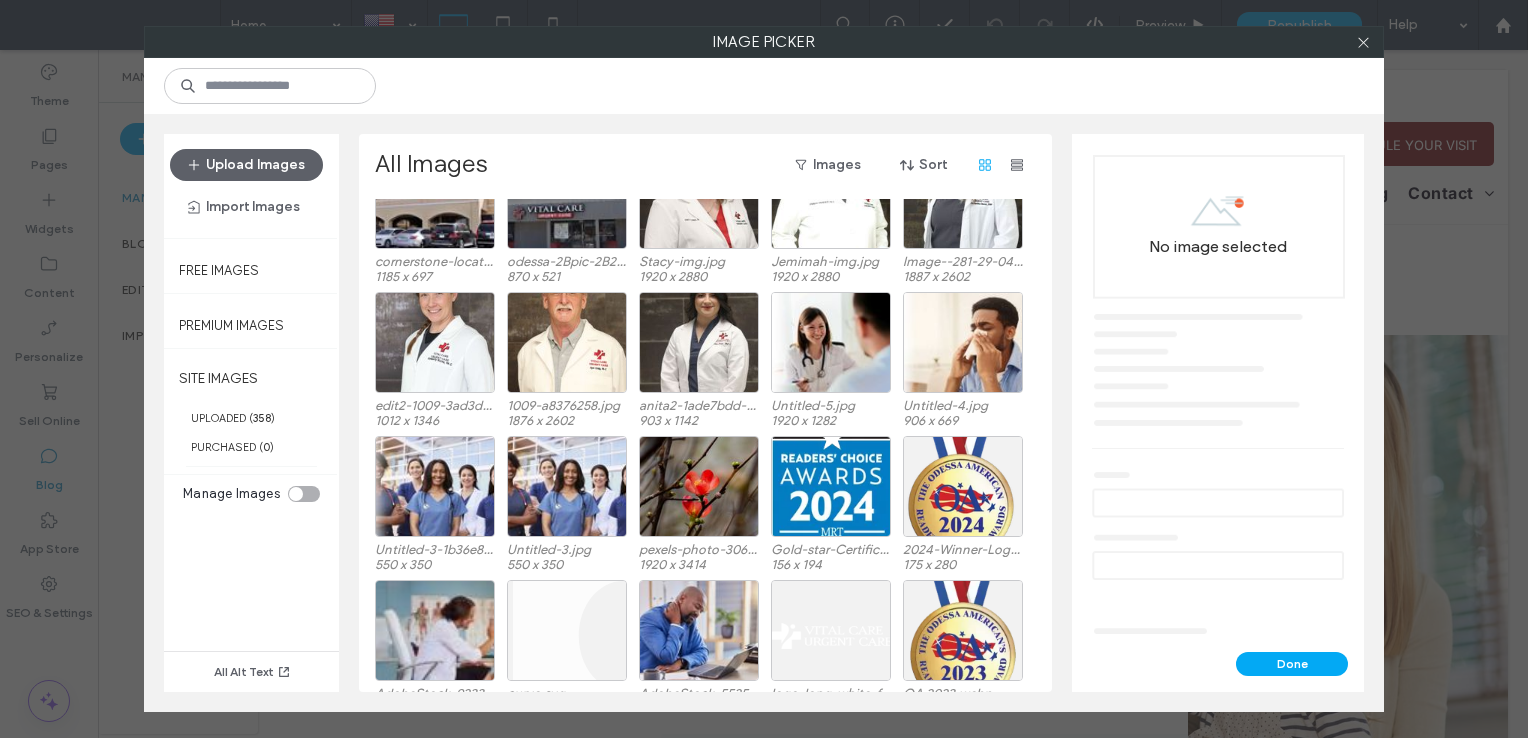 scroll, scrollTop: 1563, scrollLeft: 0, axis: vertical 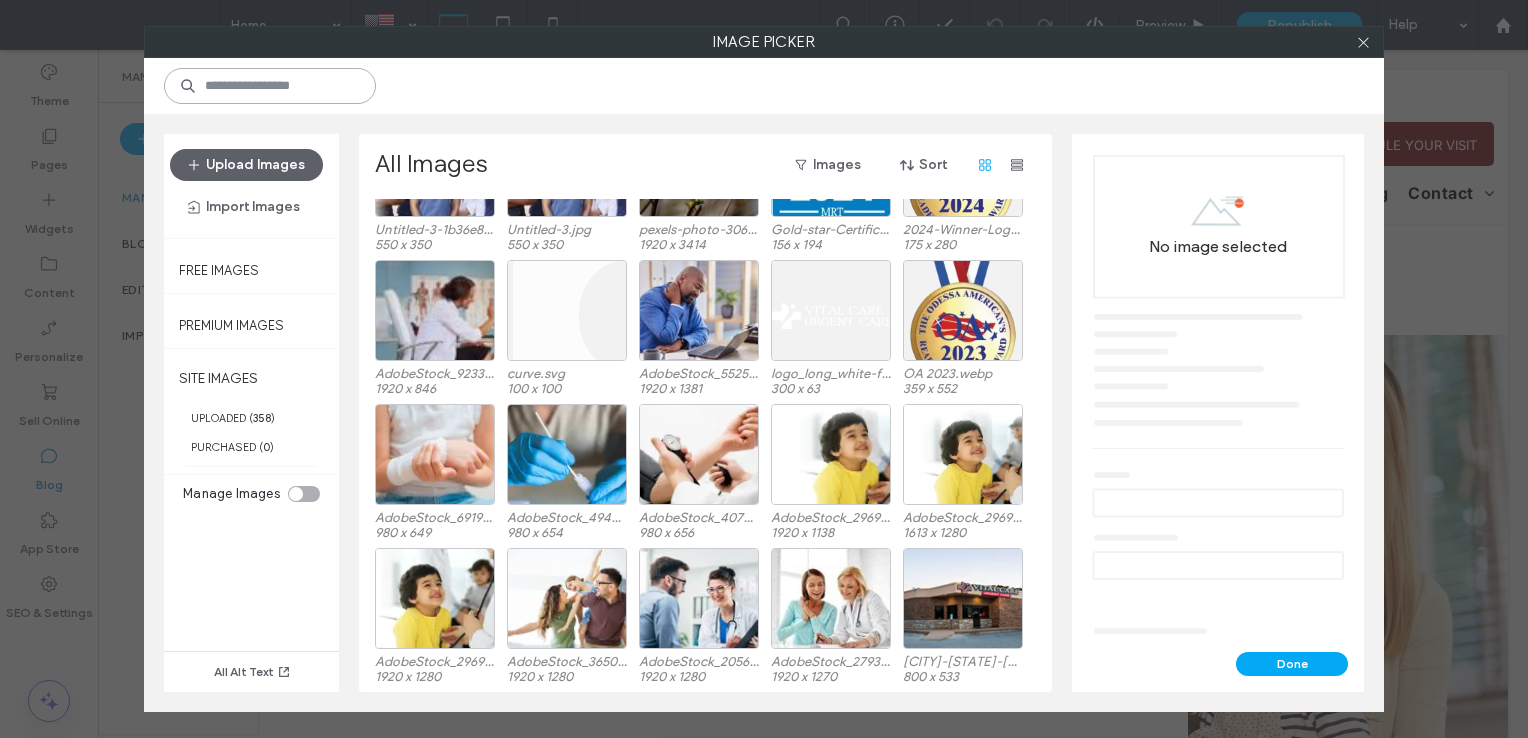 click at bounding box center [270, 86] 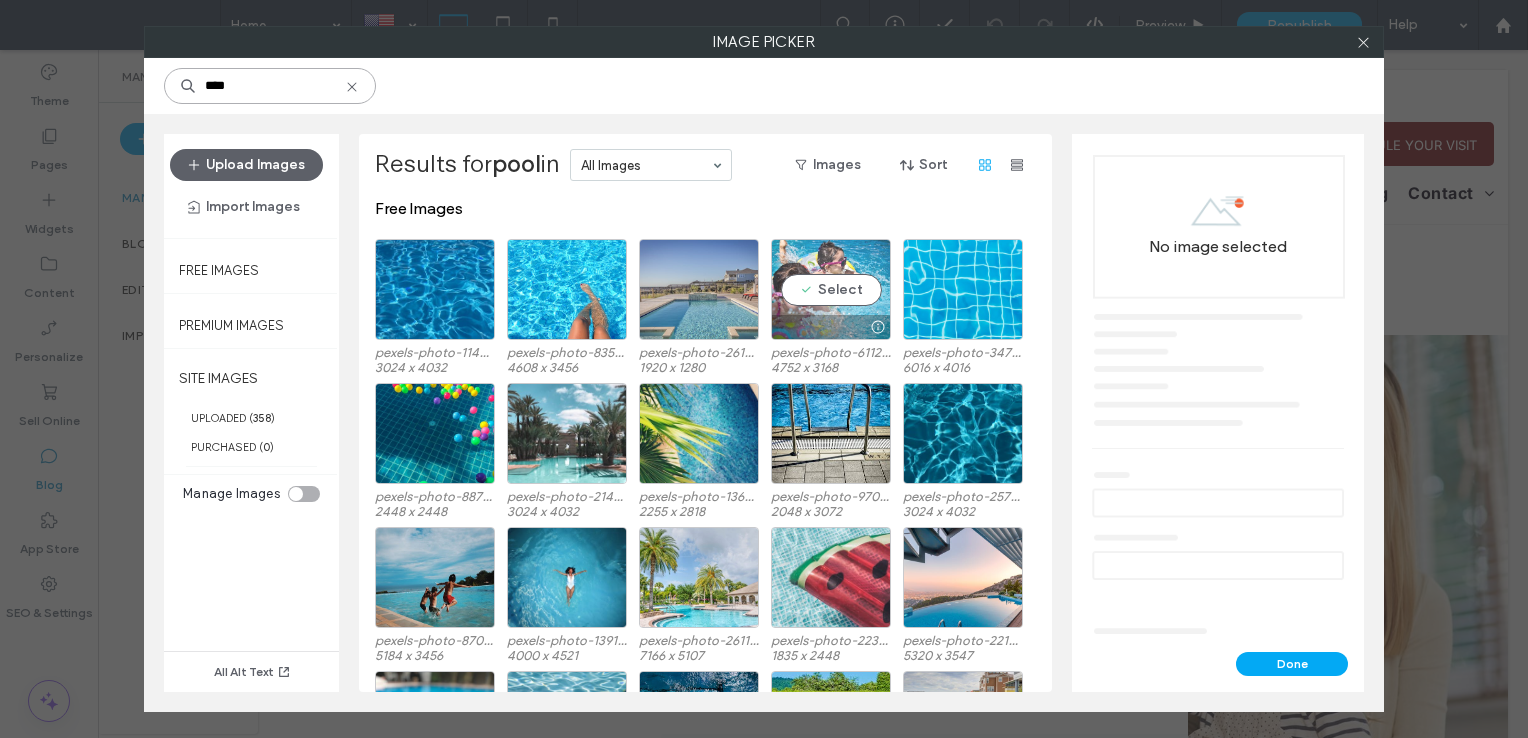 type on "****" 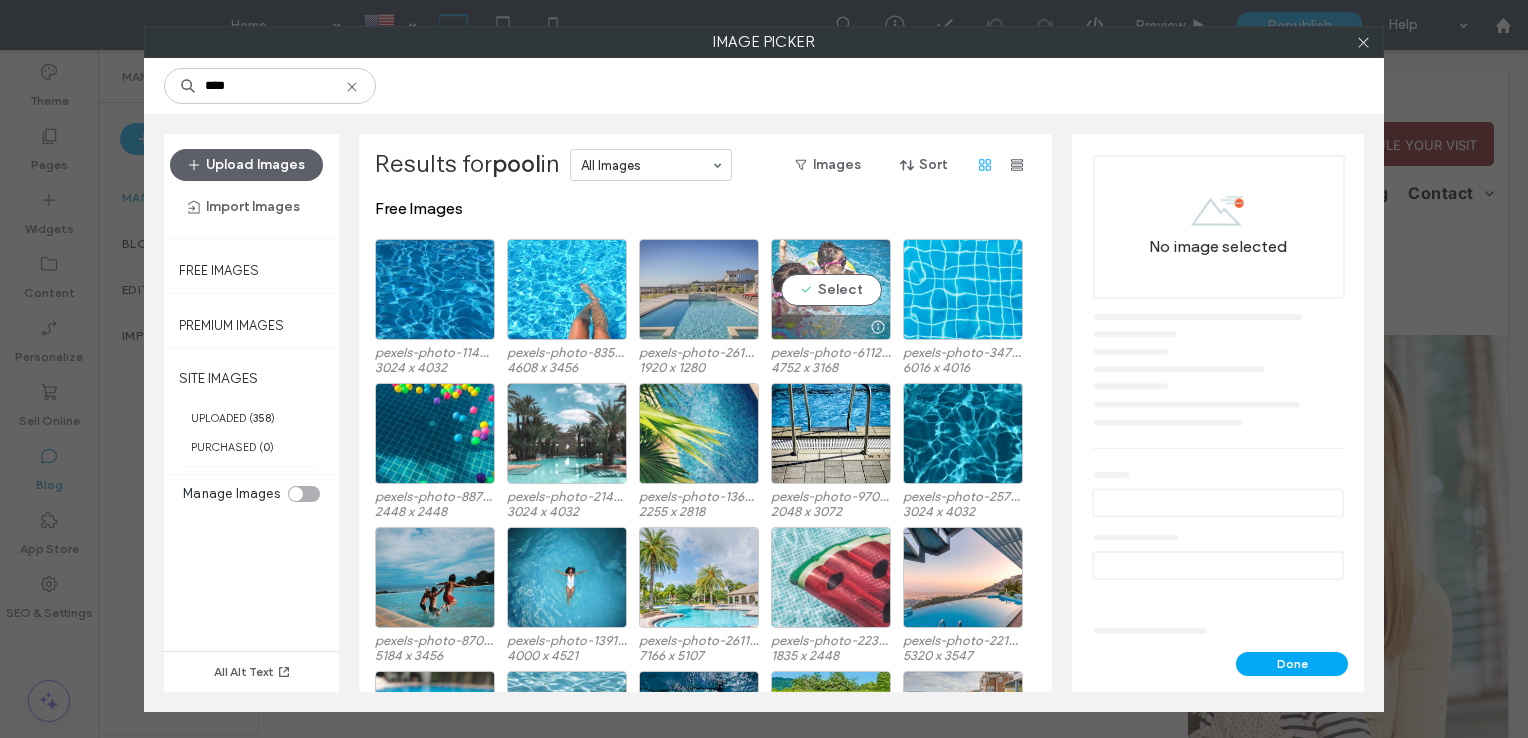 click on "Select" at bounding box center (831, 289) 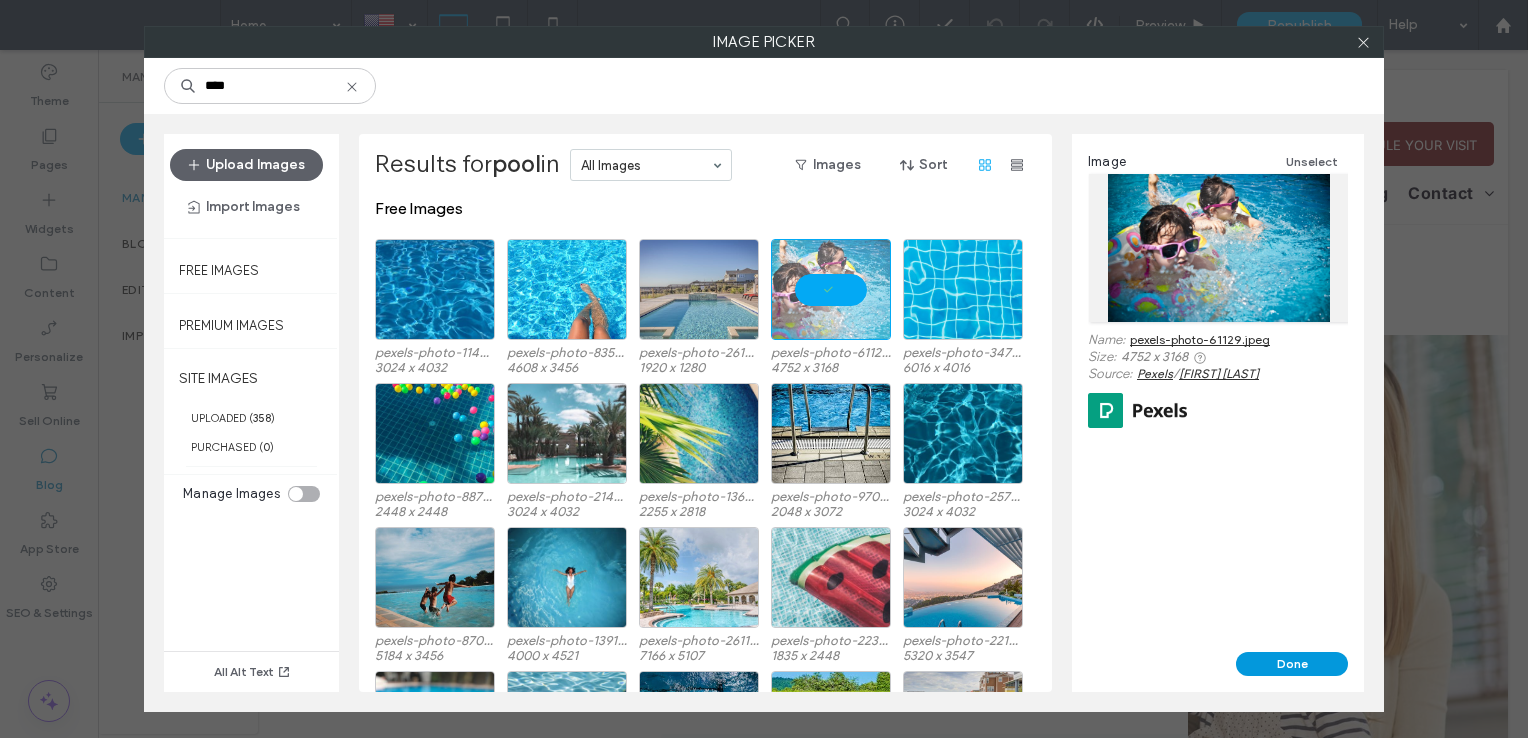 click on "Done" at bounding box center [1292, 664] 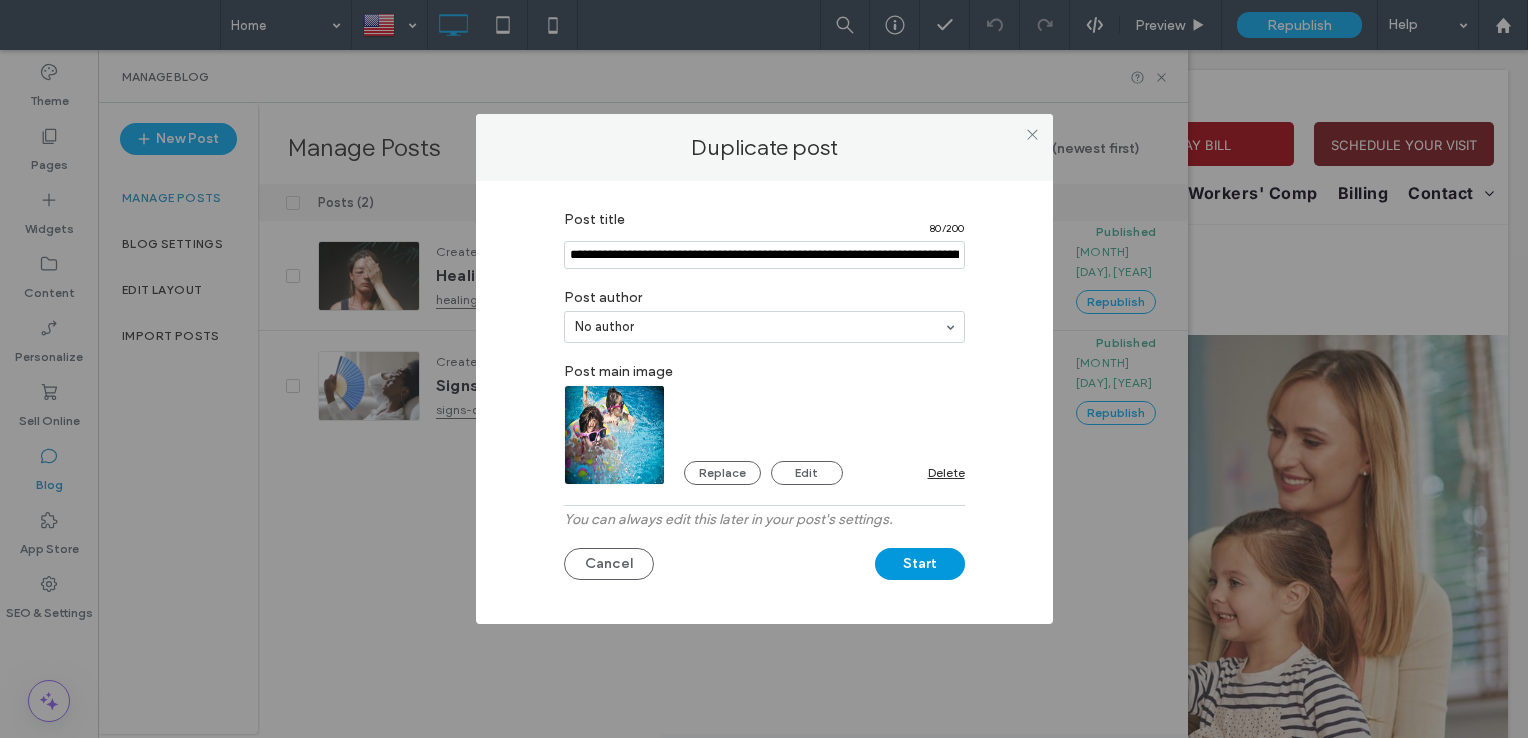 click on "Start" at bounding box center (920, 564) 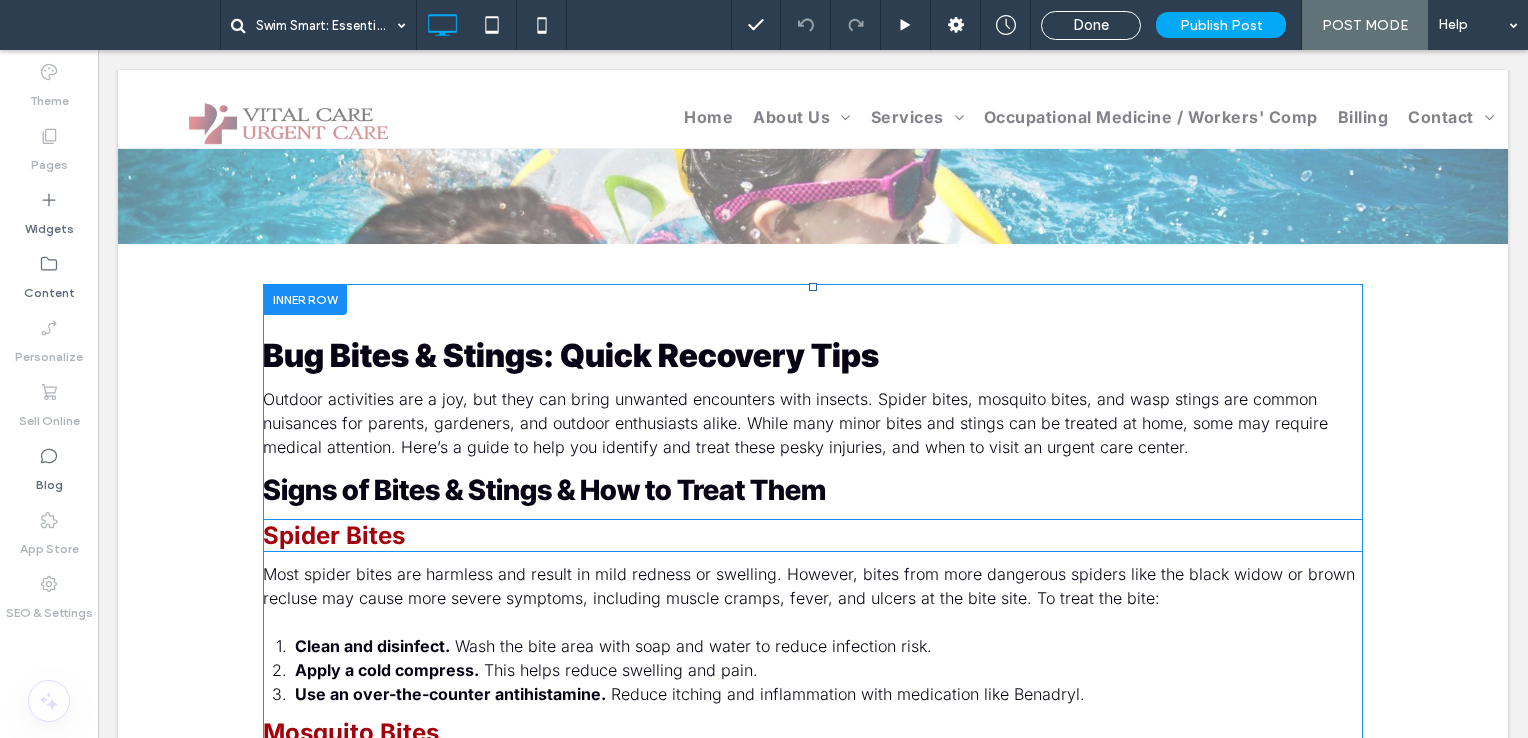 scroll, scrollTop: 580, scrollLeft: 0, axis: vertical 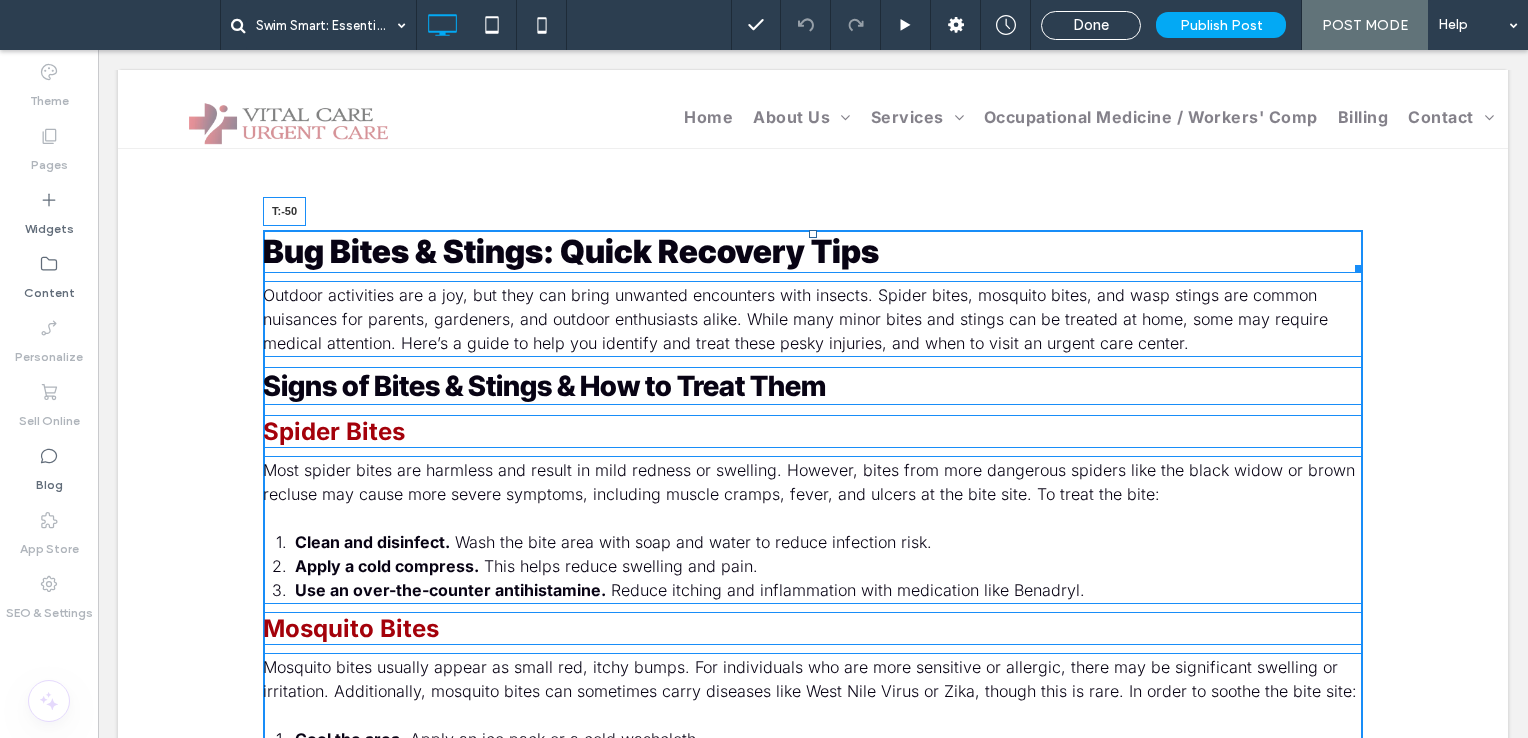 drag, startPoint x: 808, startPoint y: 236, endPoint x: 811, endPoint y: 186, distance: 50.08992 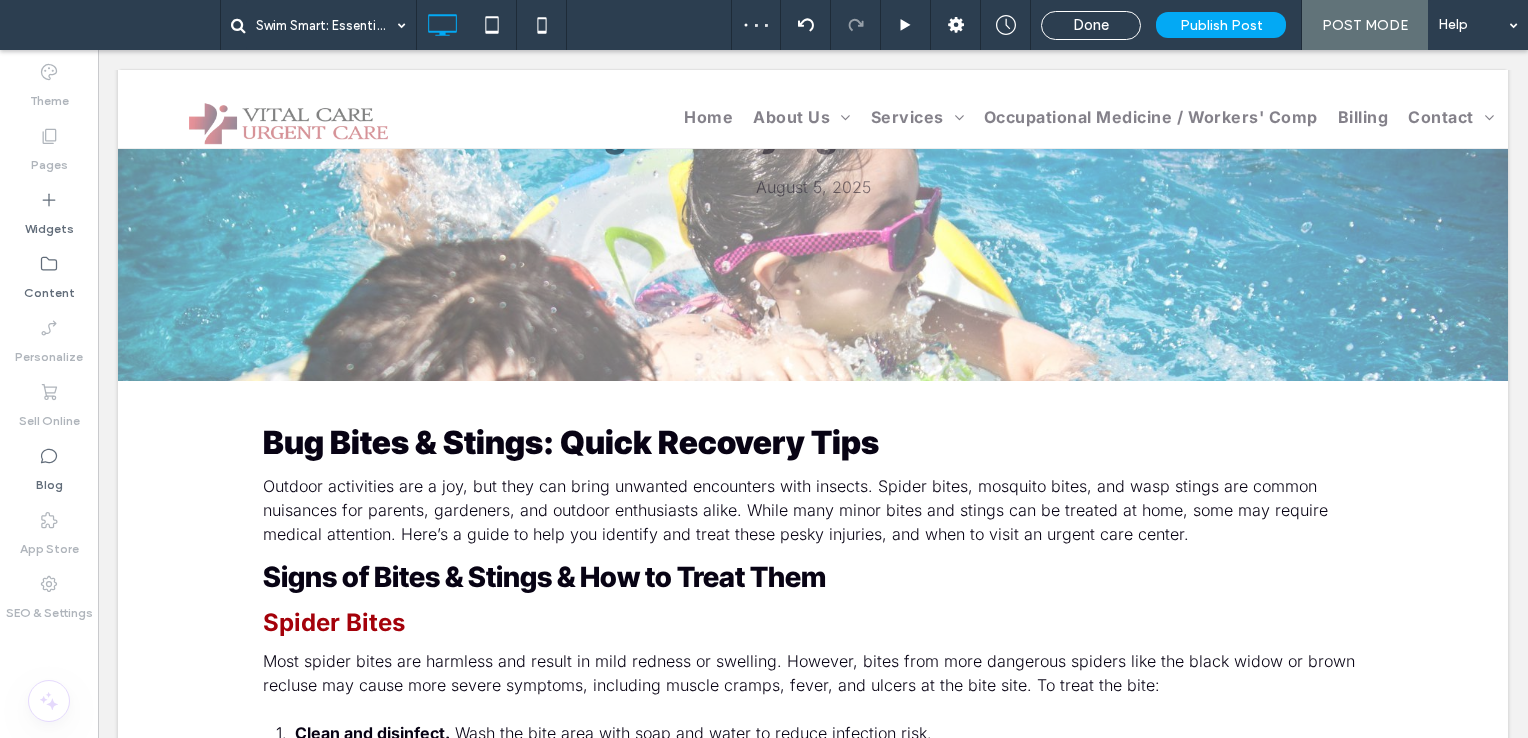 scroll, scrollTop: 700, scrollLeft: 0, axis: vertical 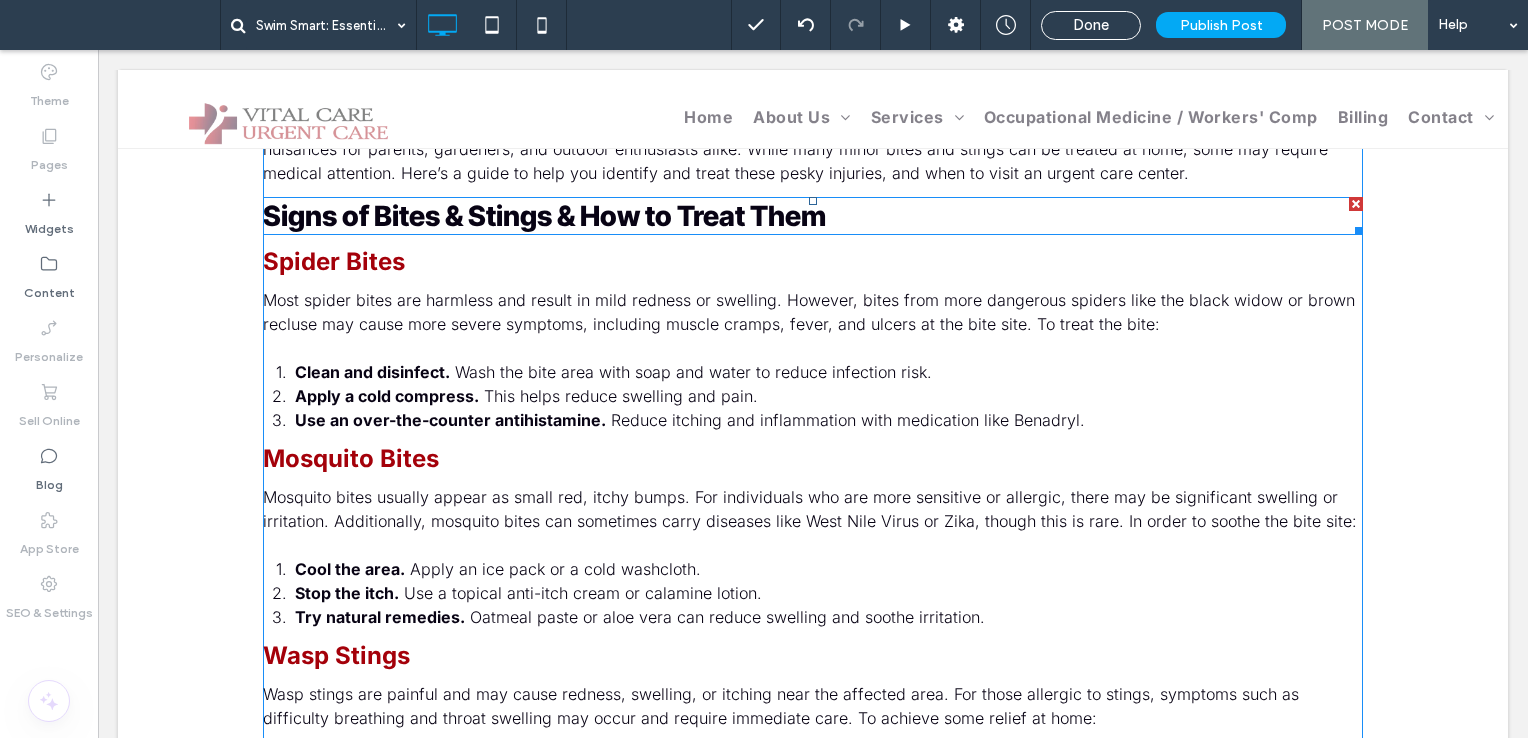 click at bounding box center (1356, 204) 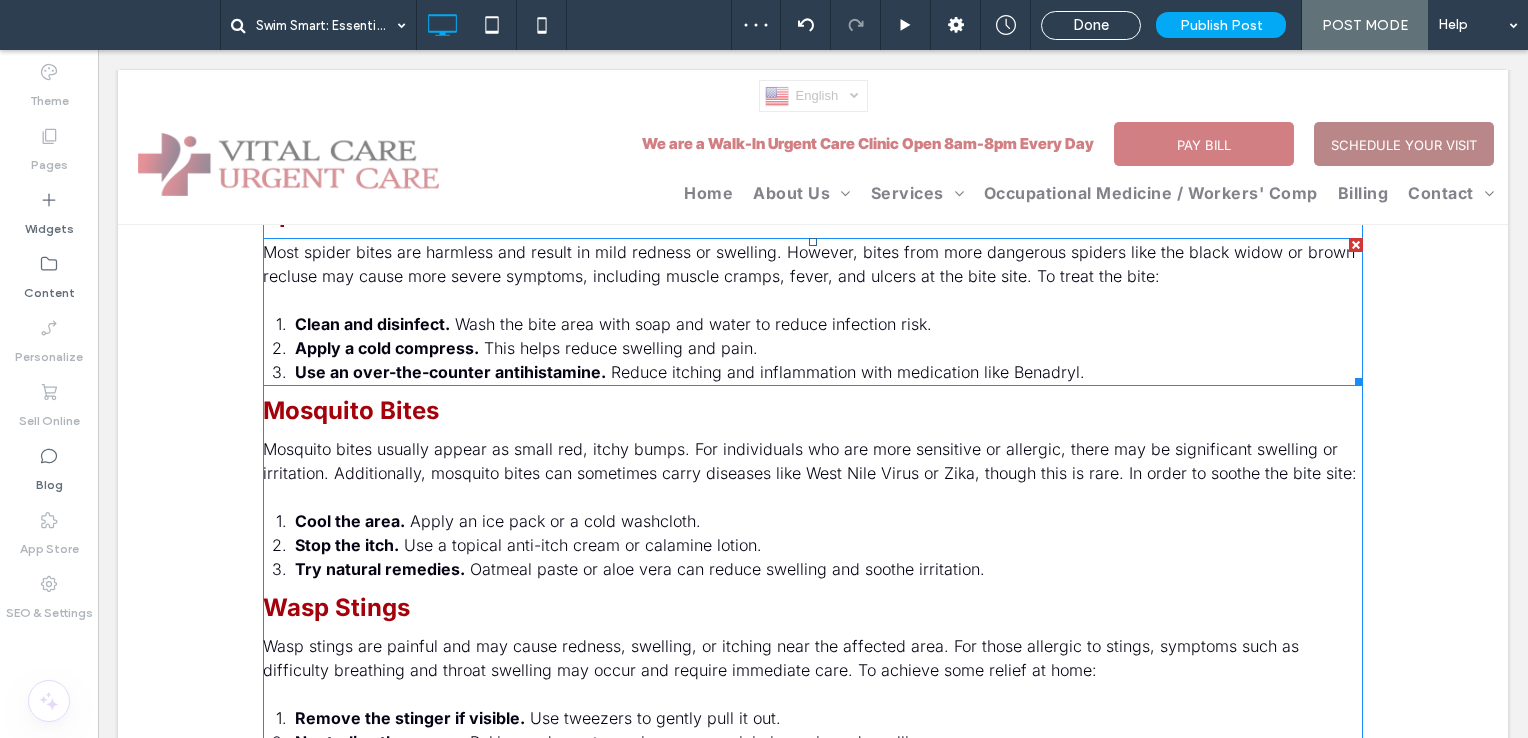 click at bounding box center (1356, 245) 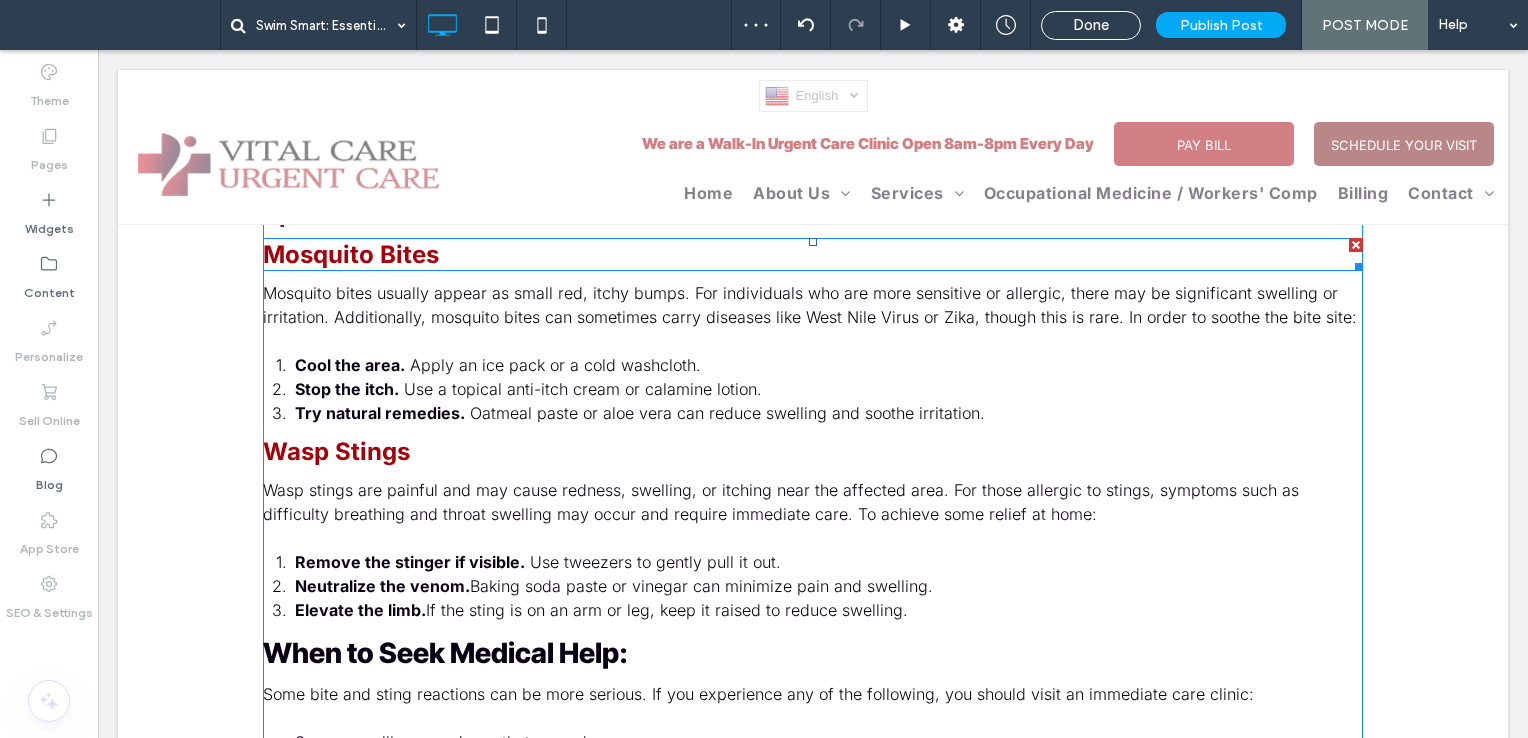 click at bounding box center (1356, 245) 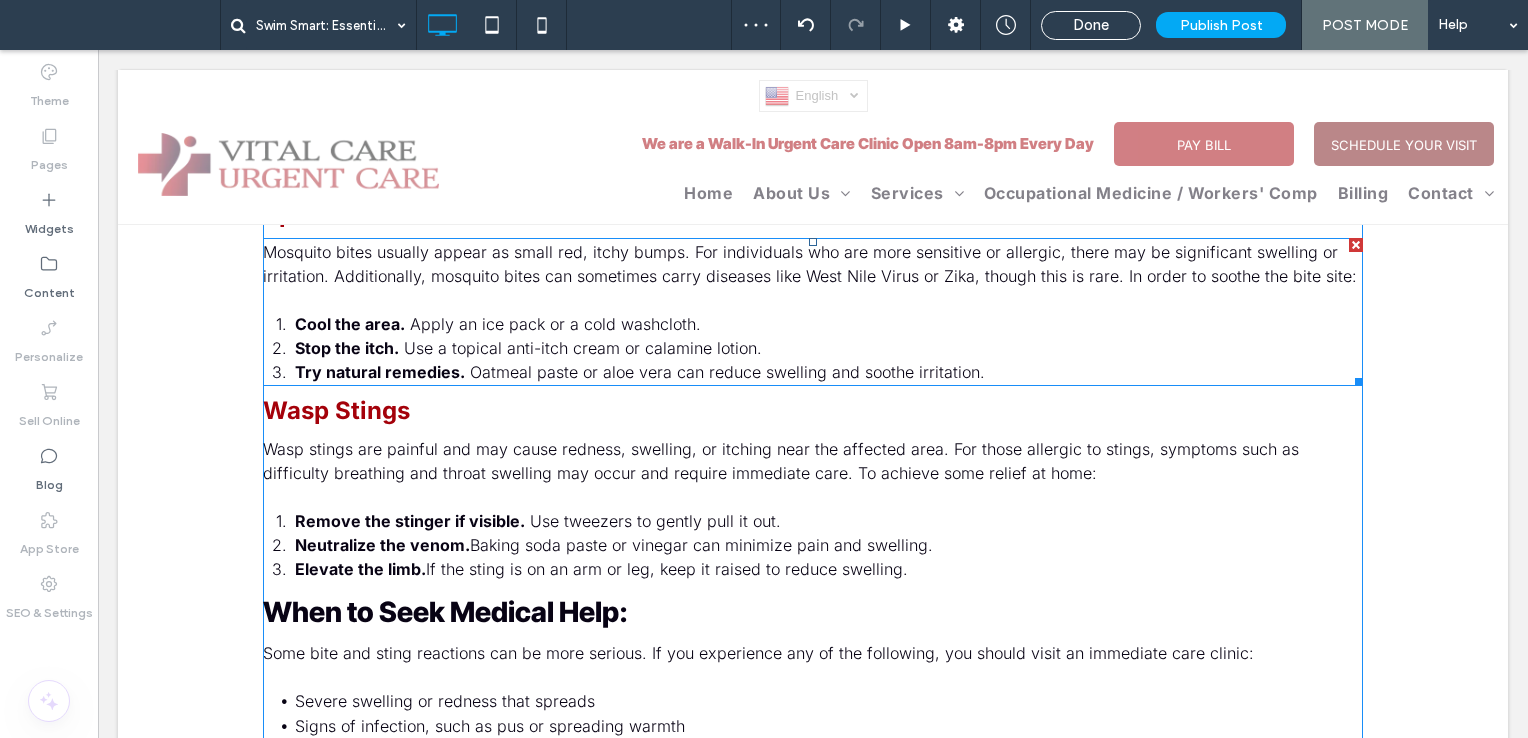 click at bounding box center (1356, 245) 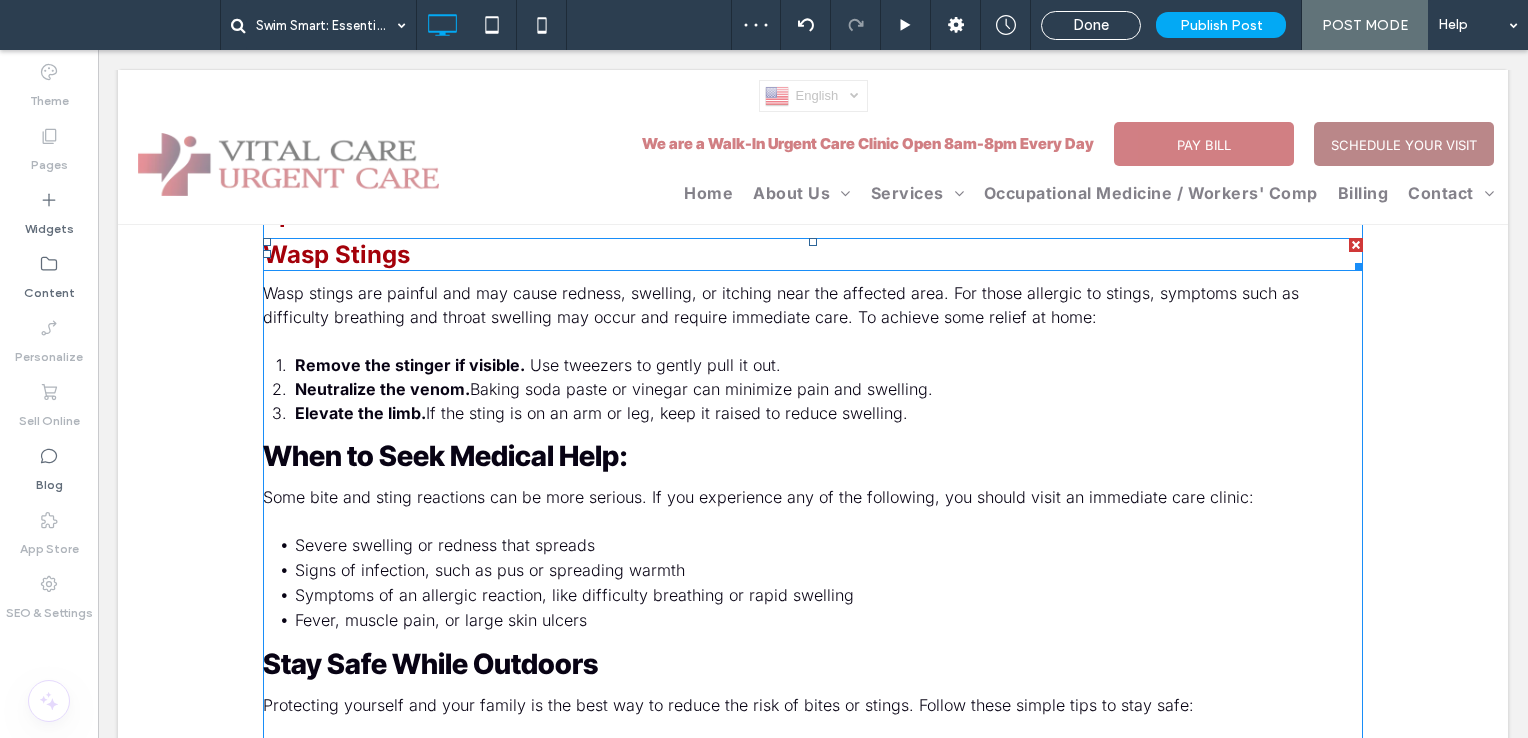 click at bounding box center (1356, 245) 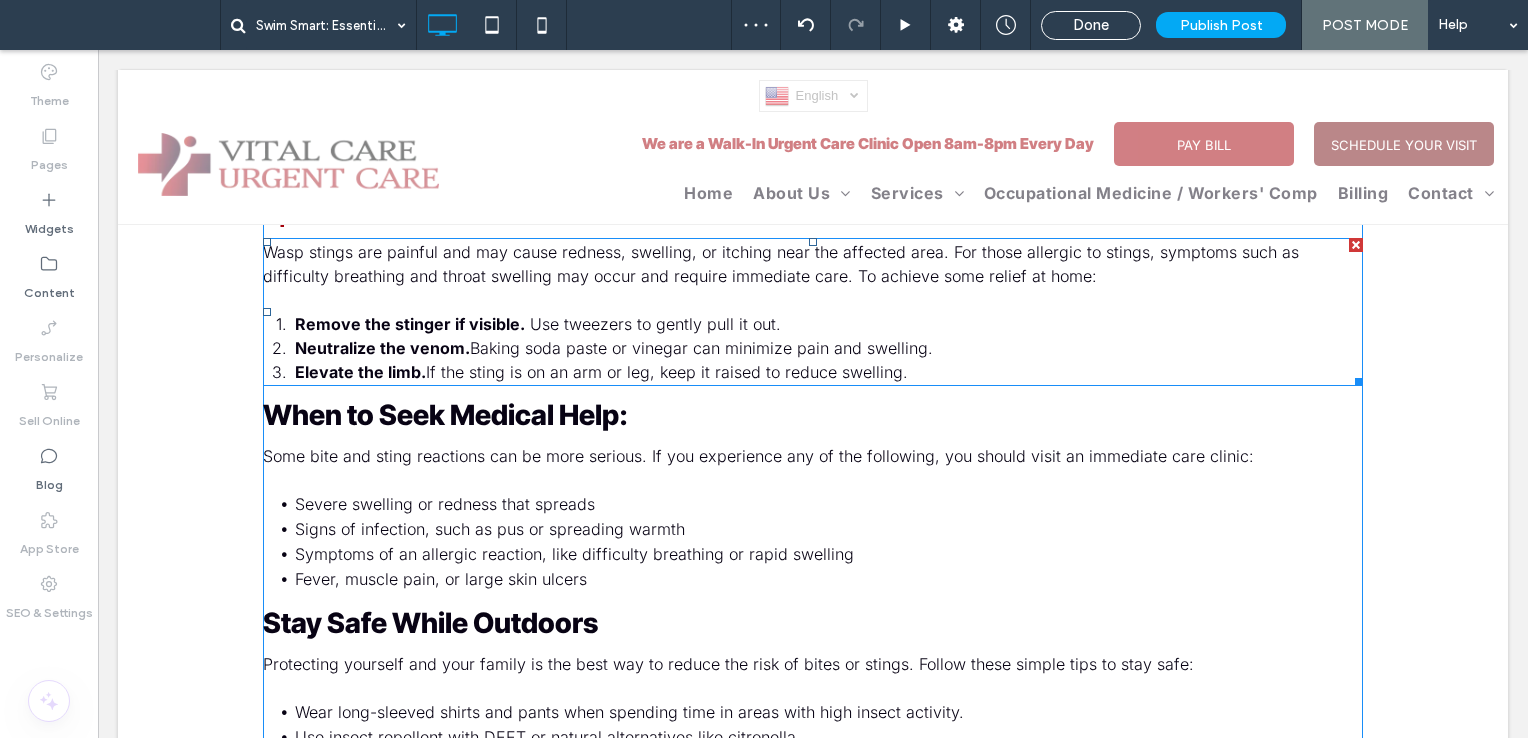 click at bounding box center (1356, 245) 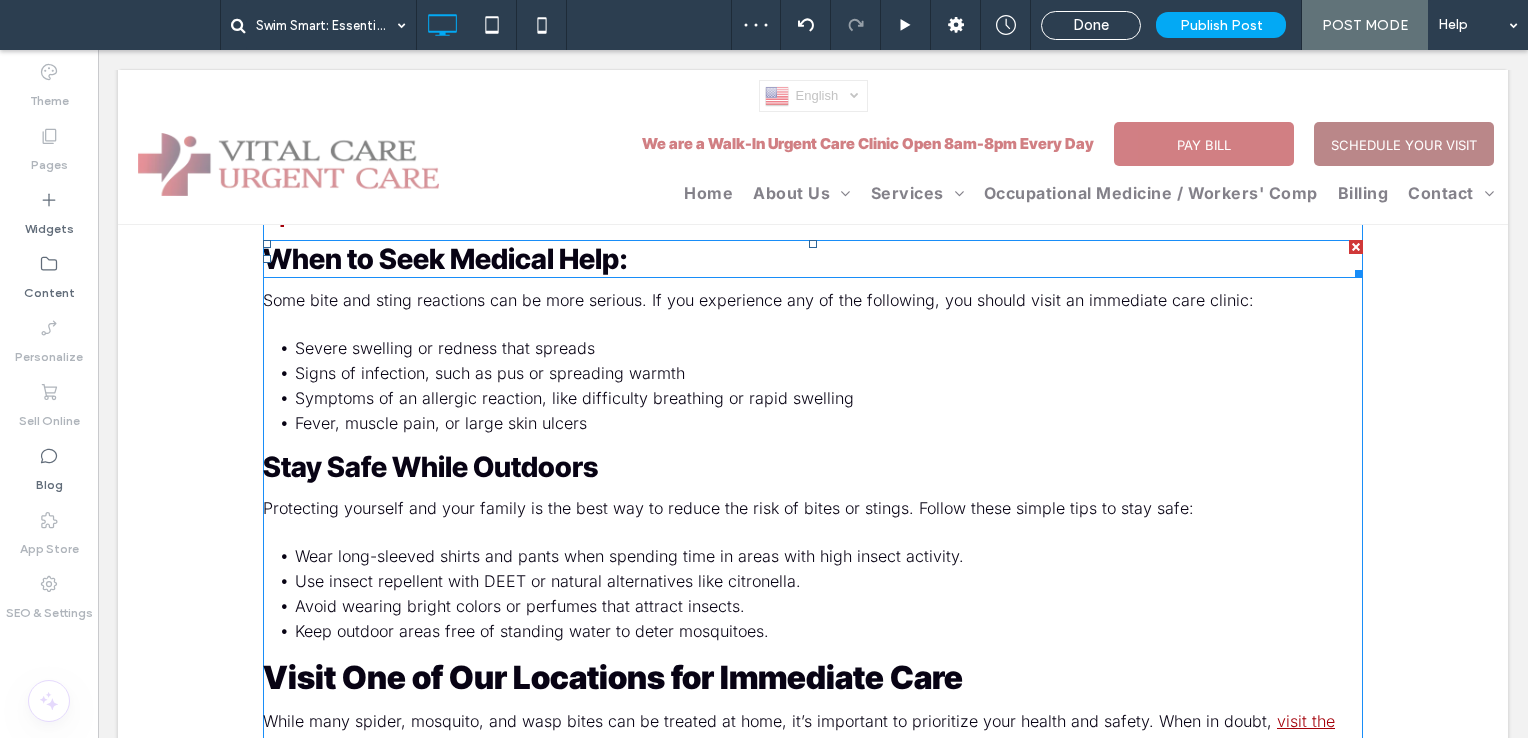 click at bounding box center [1356, 247] 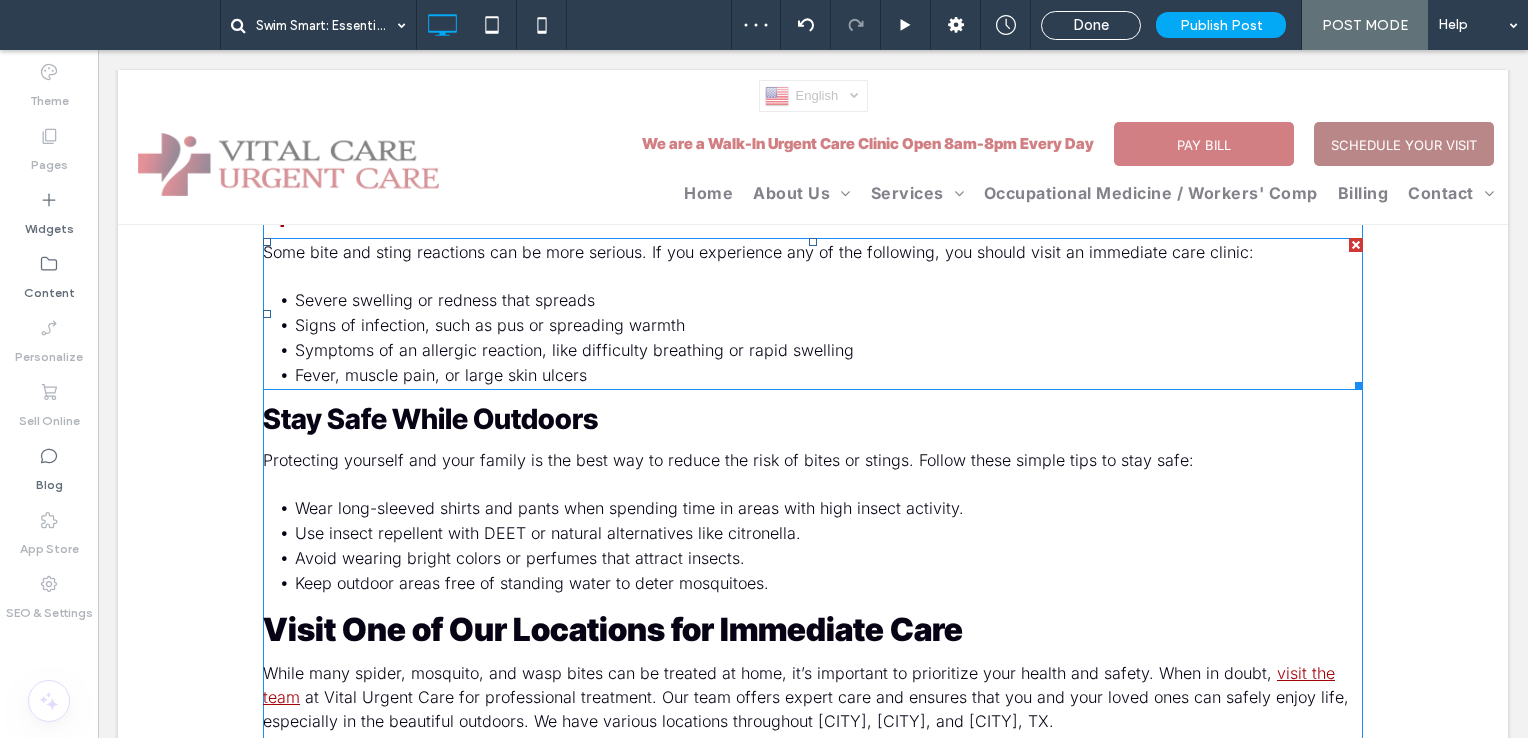 click at bounding box center (1356, 245) 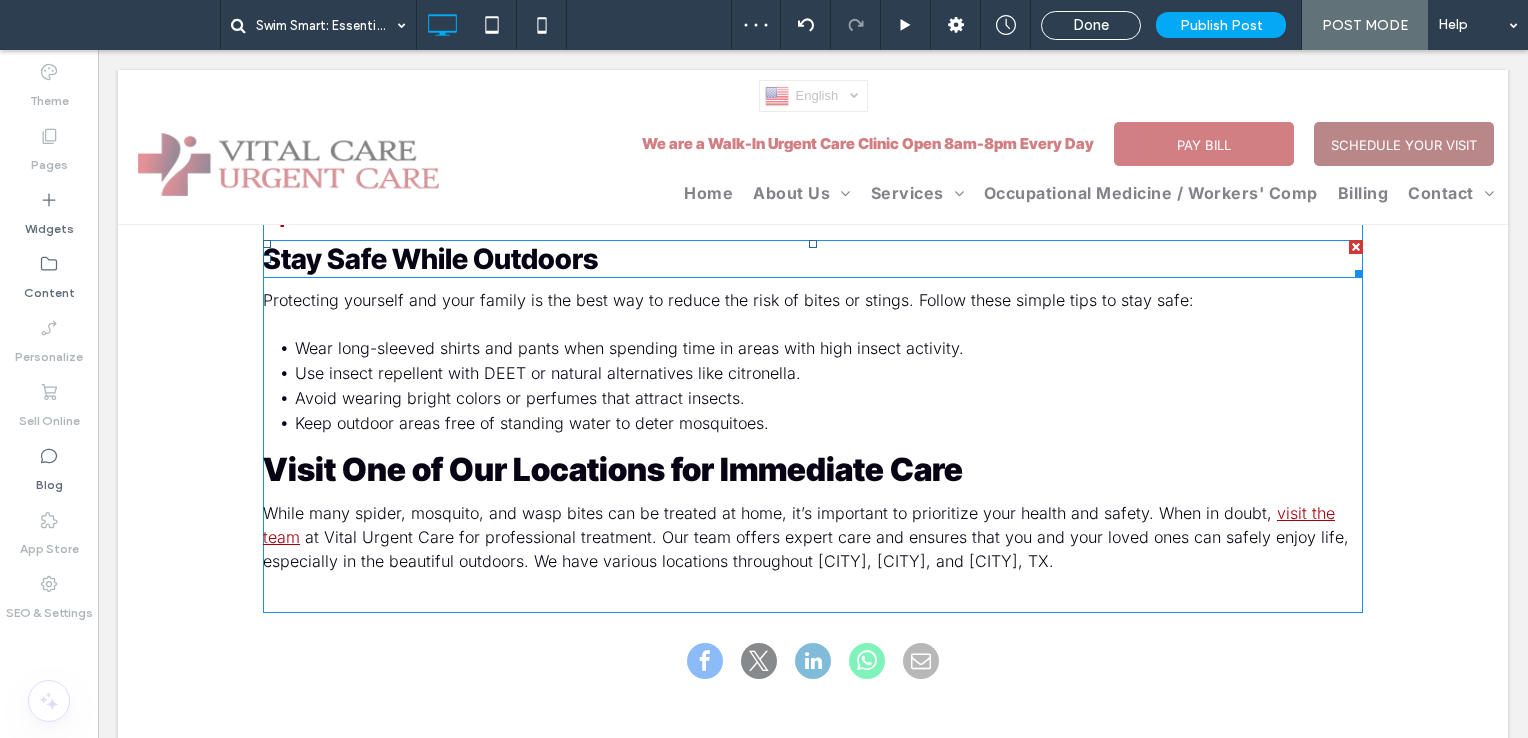 click at bounding box center (1356, 247) 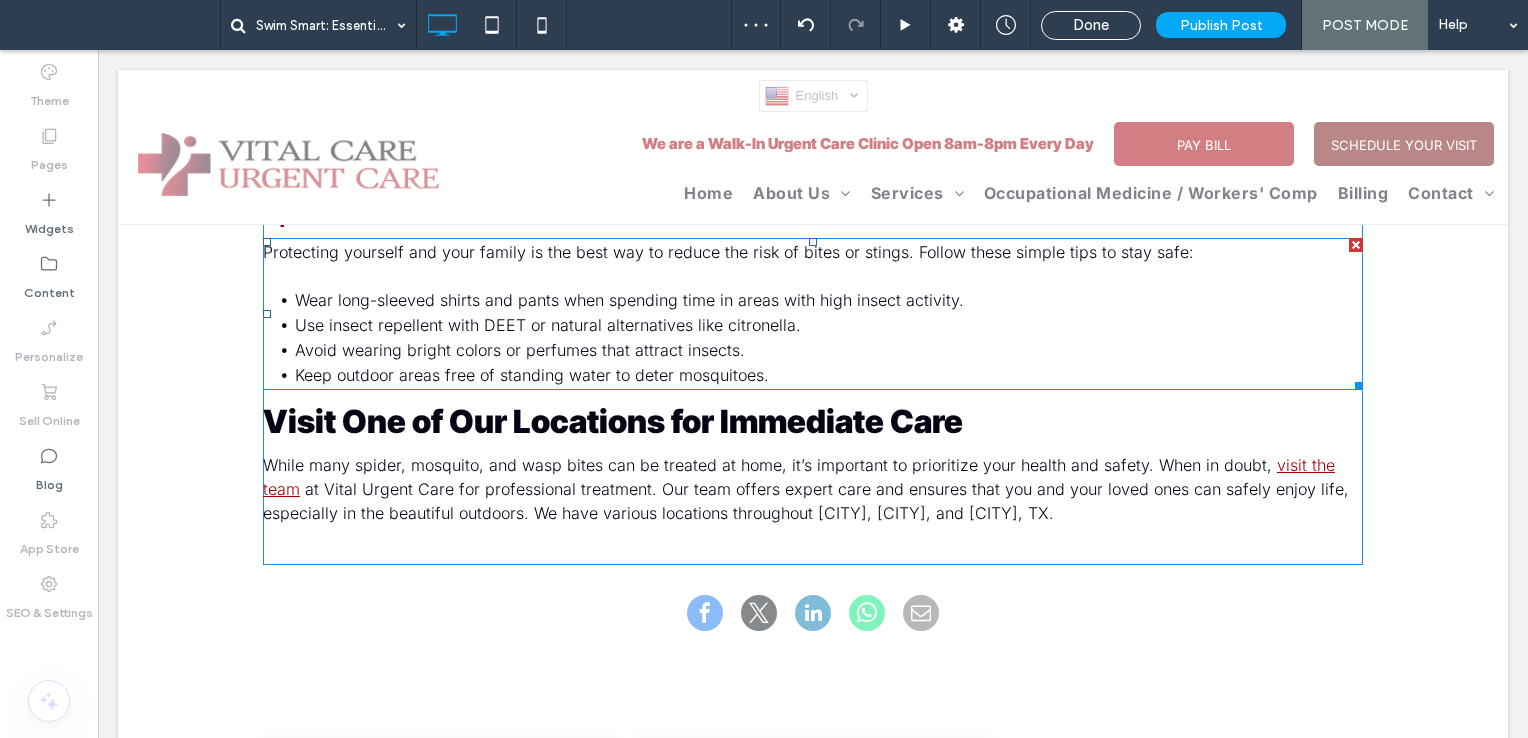 click at bounding box center [1356, 245] 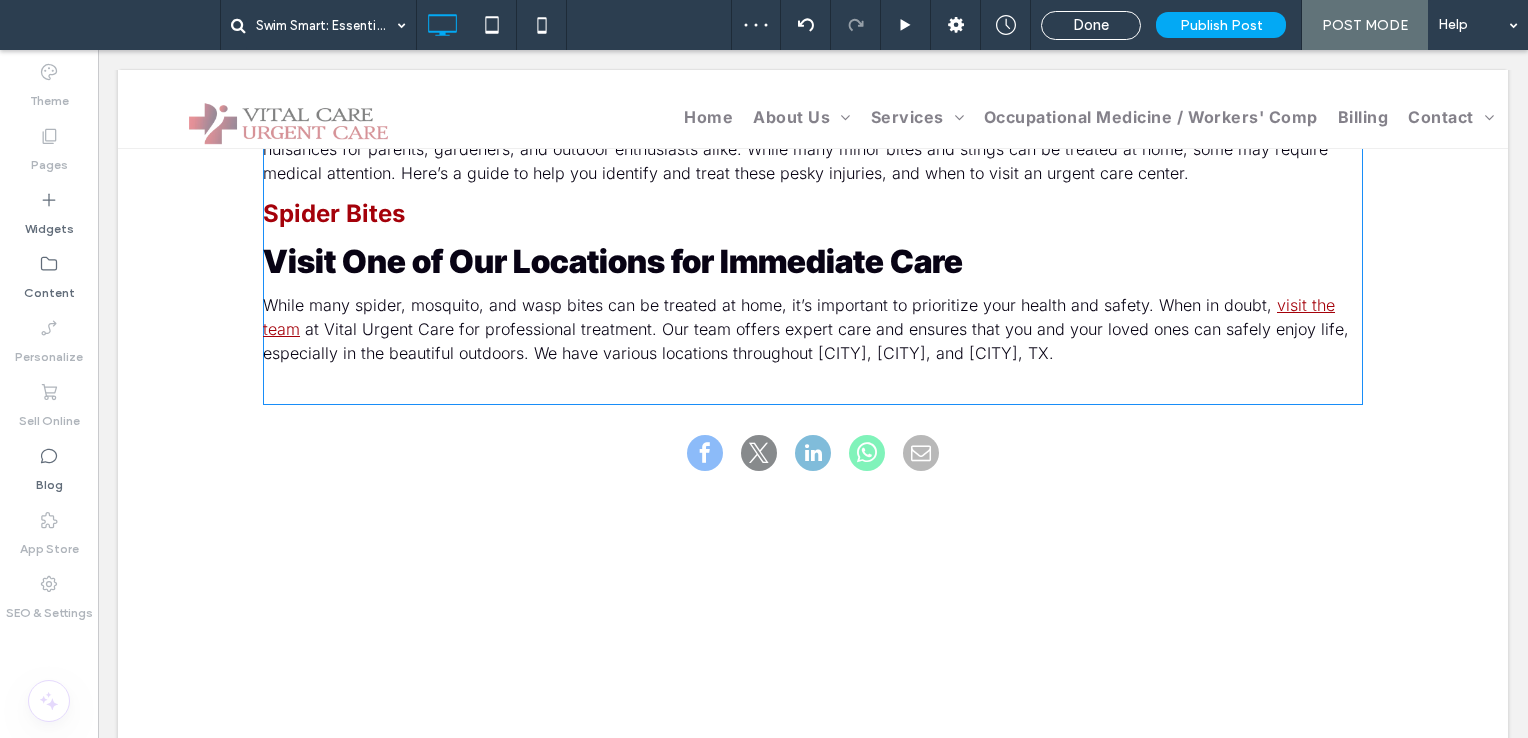 scroll, scrollTop: 500, scrollLeft: 0, axis: vertical 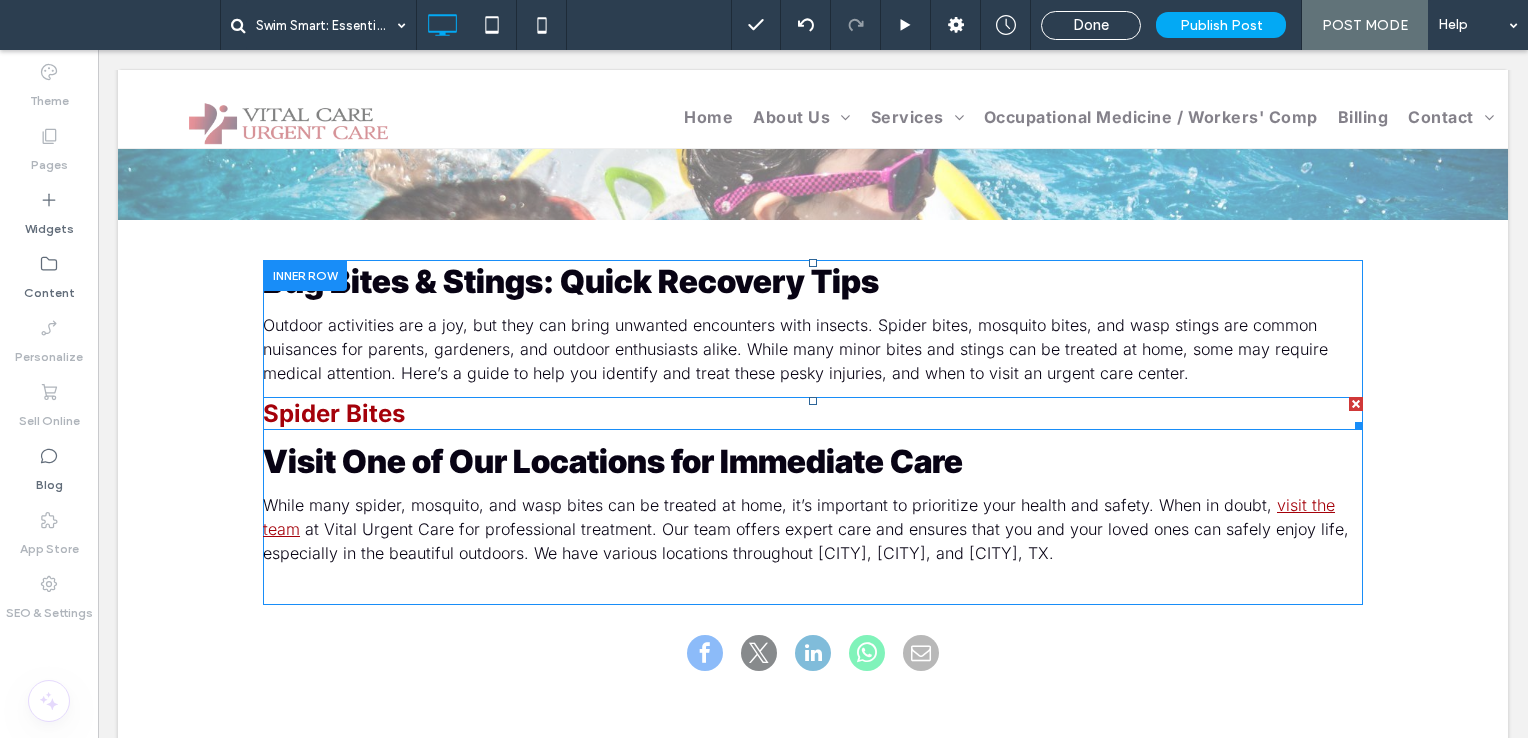 click at bounding box center (1356, 404) 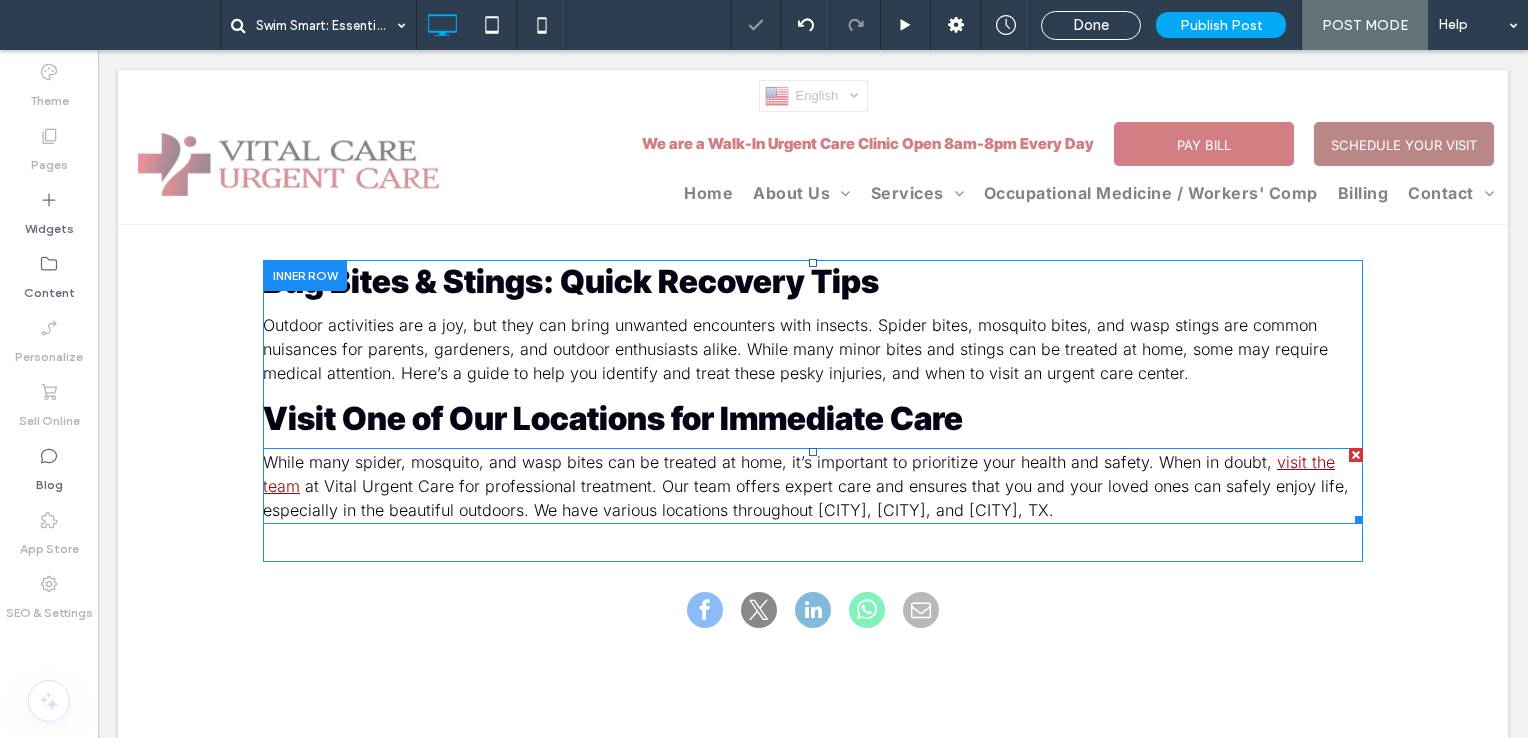 click at bounding box center (1356, 455) 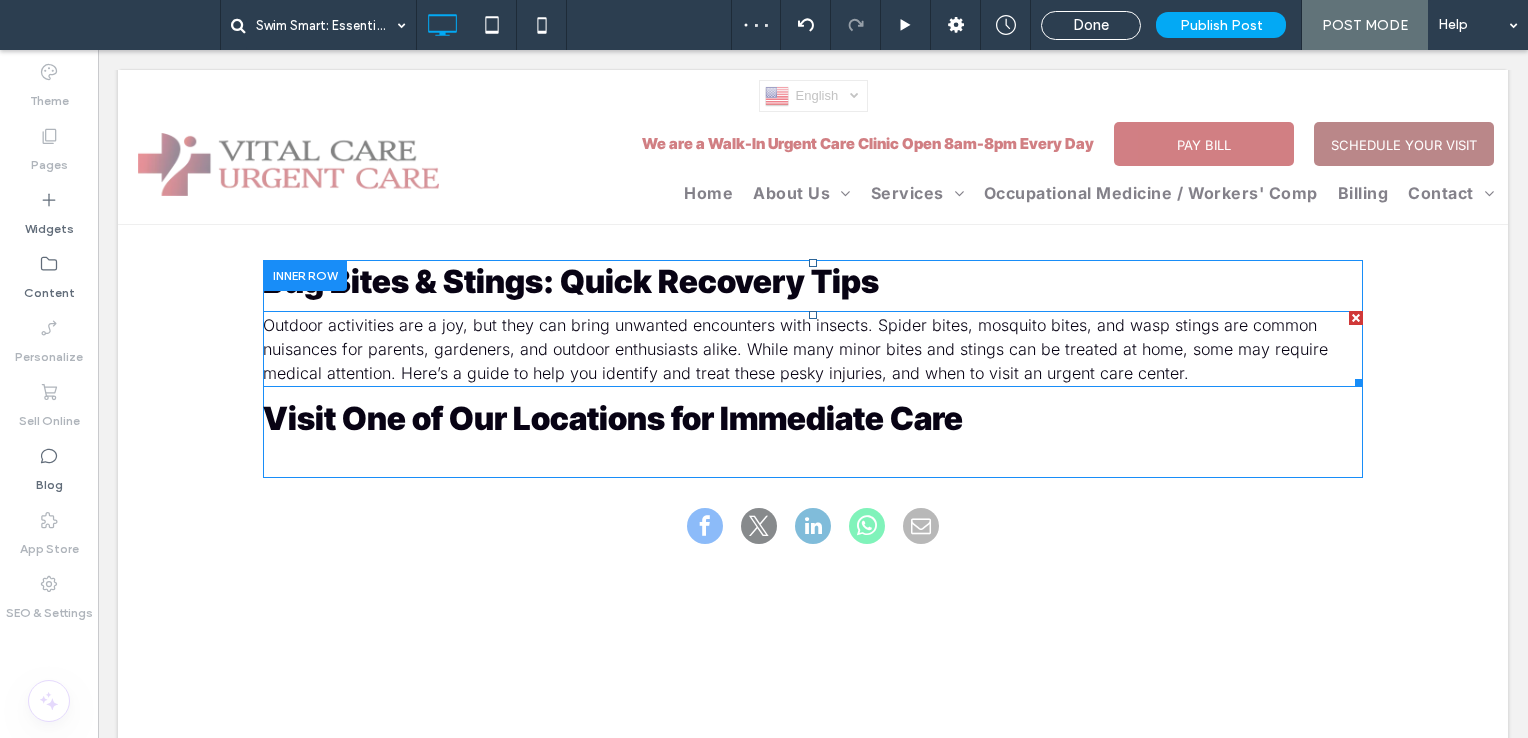 click at bounding box center [1356, 318] 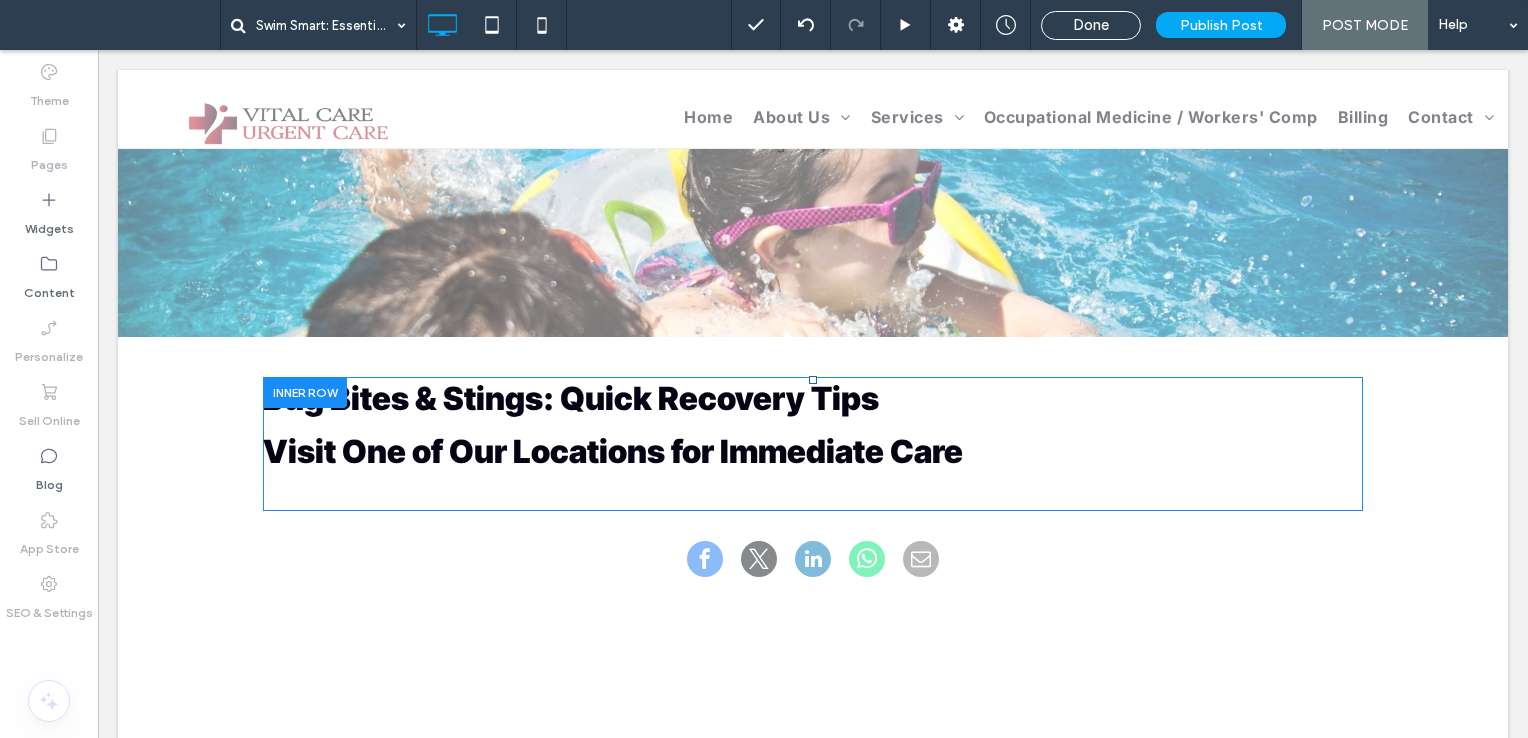 scroll, scrollTop: 400, scrollLeft: 0, axis: vertical 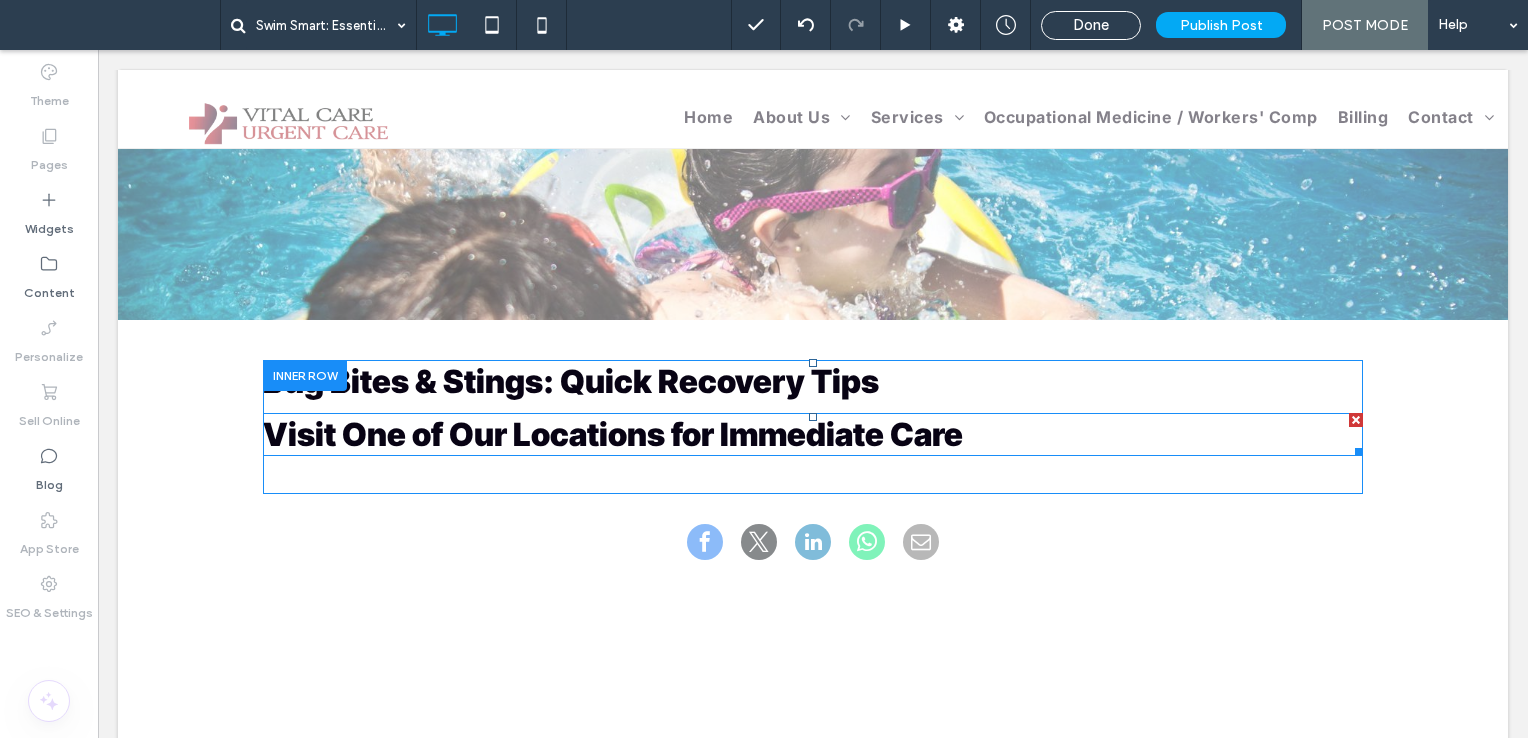 click on "Visit One of Our Locations for Immediate Care" at bounding box center [613, 434] 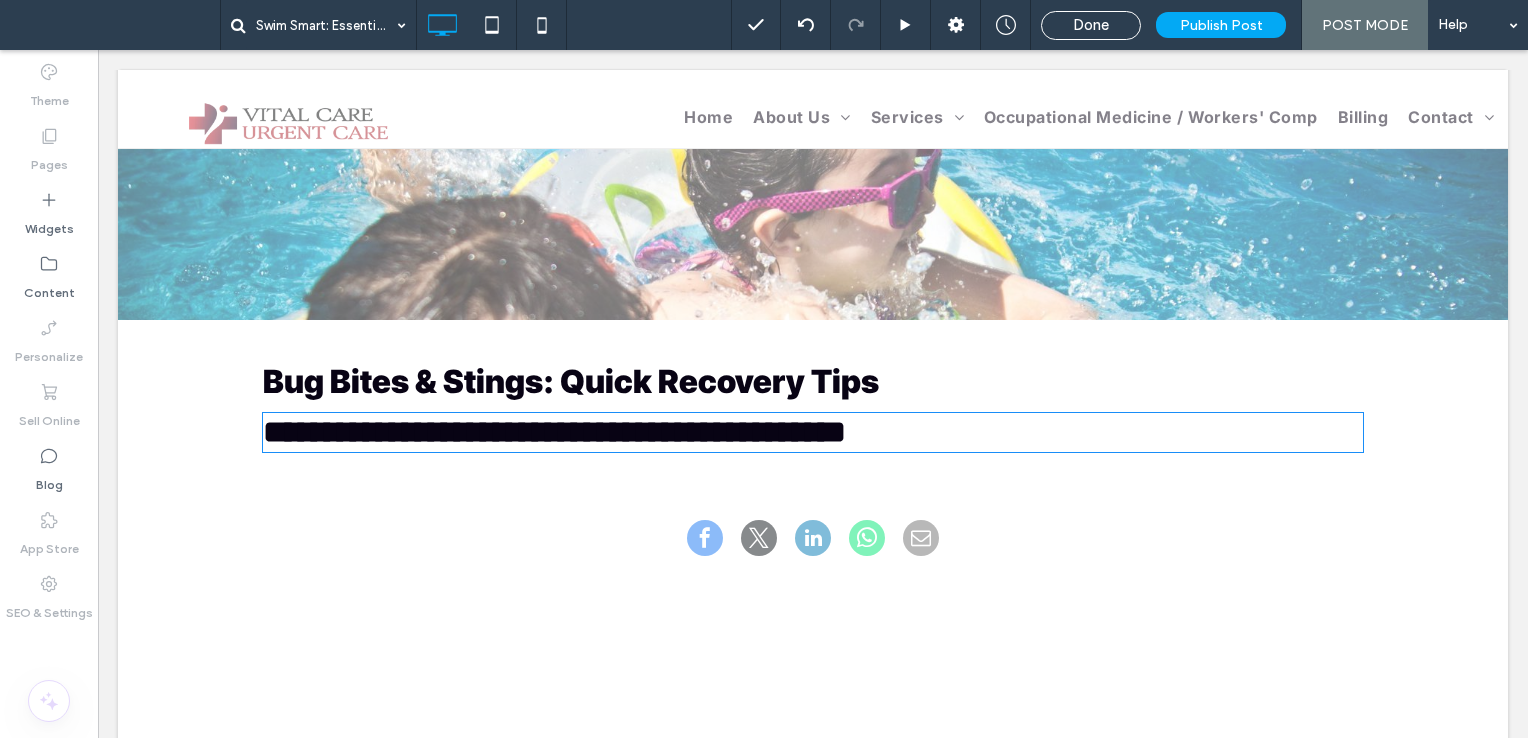 type on "**********" 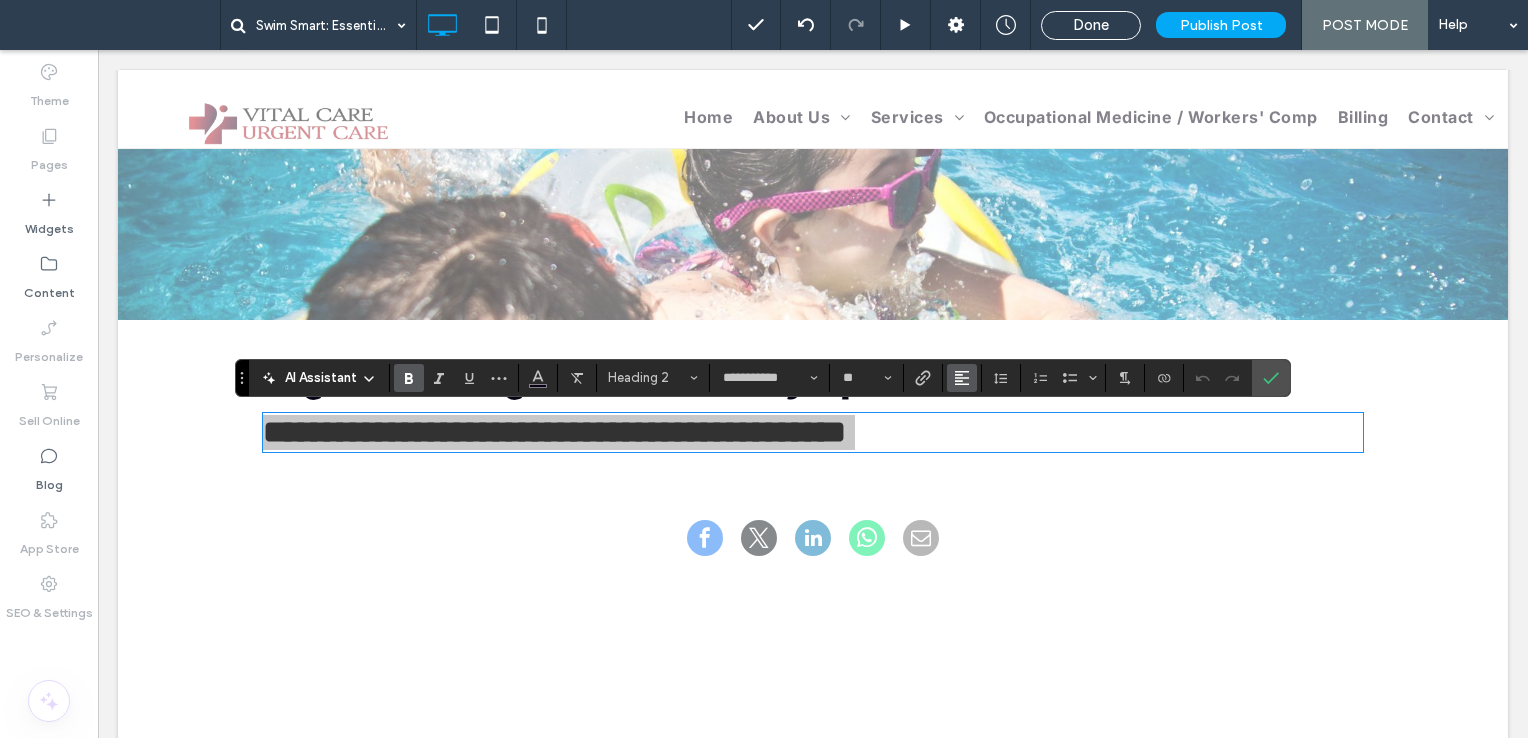 click 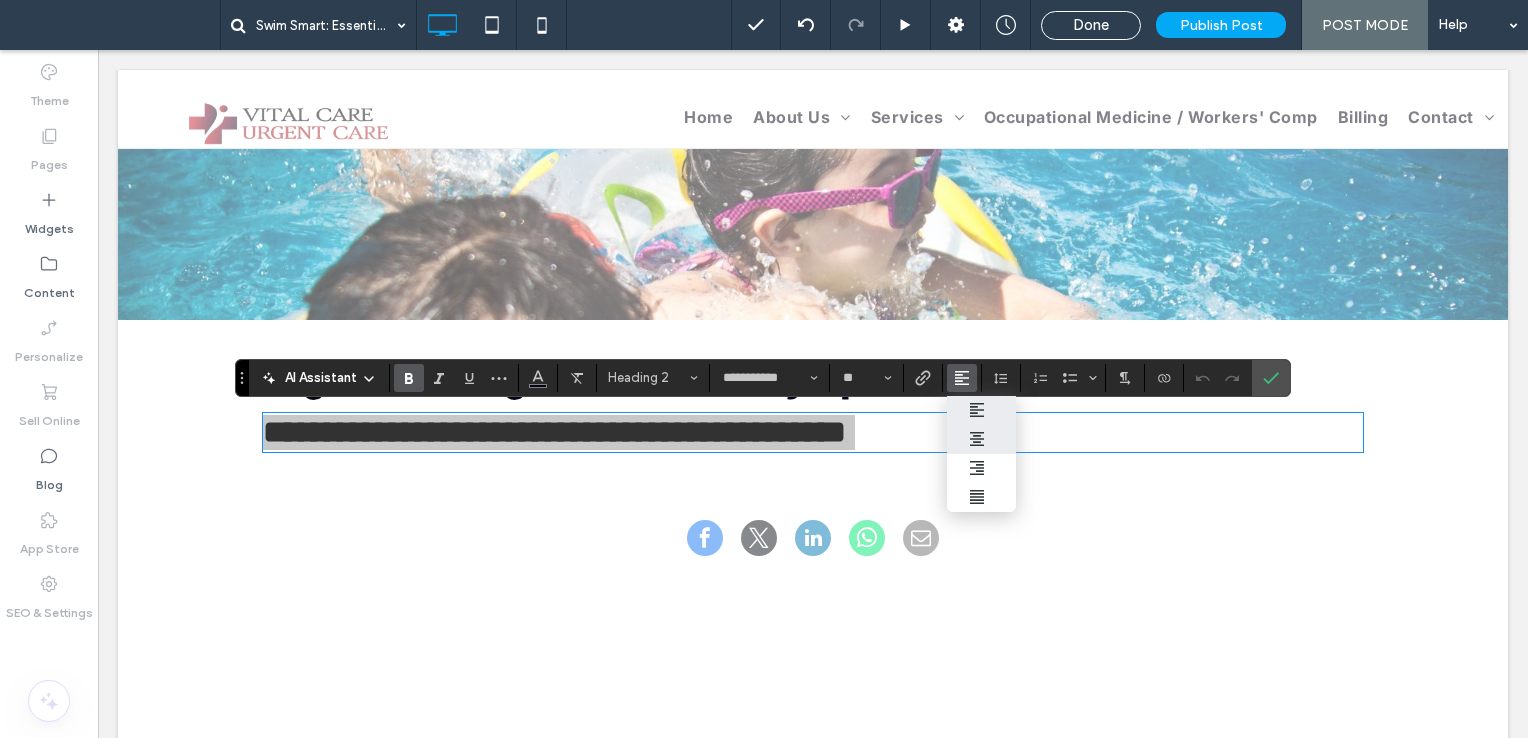 click 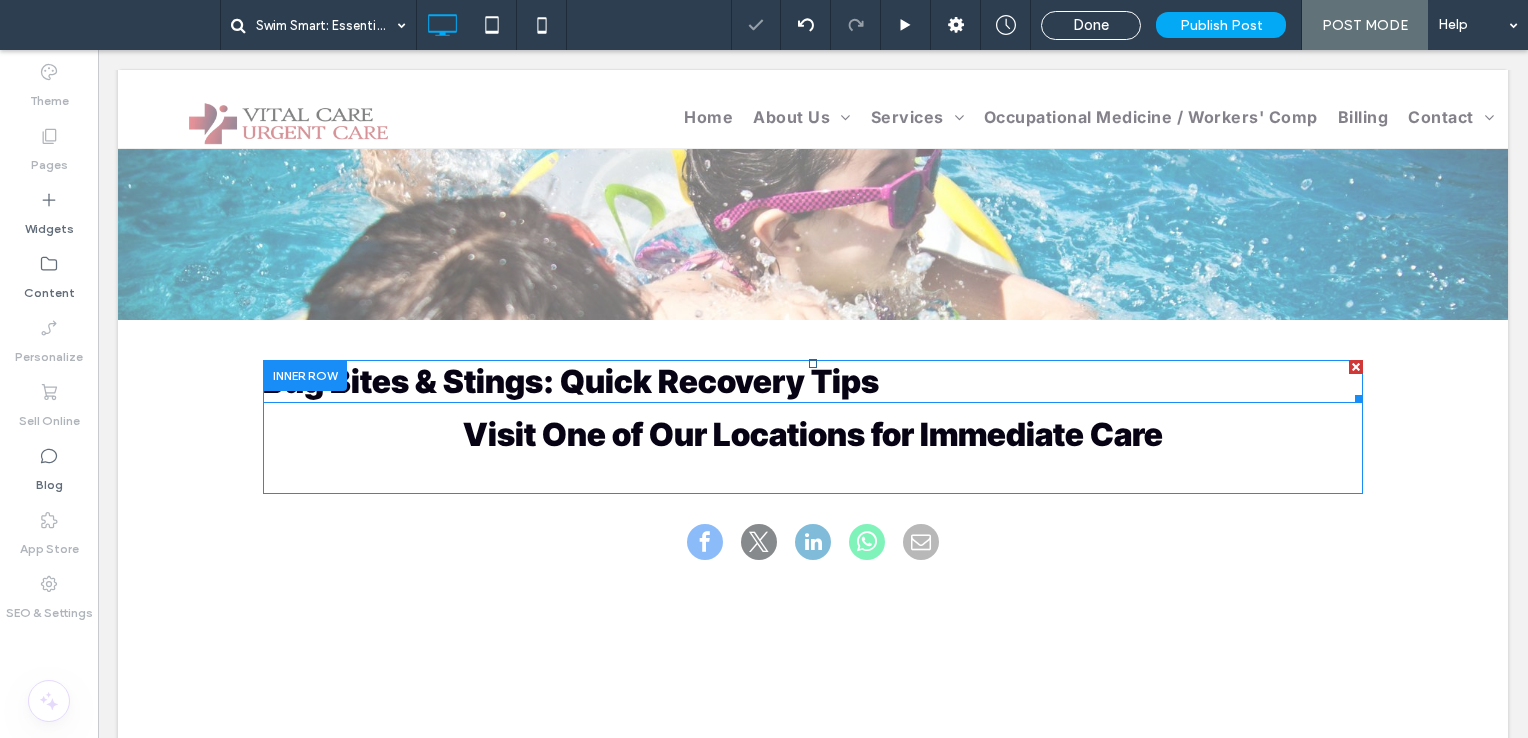 click on "Bug Bites & Stings: Quick Recovery Tips" at bounding box center [813, 381] 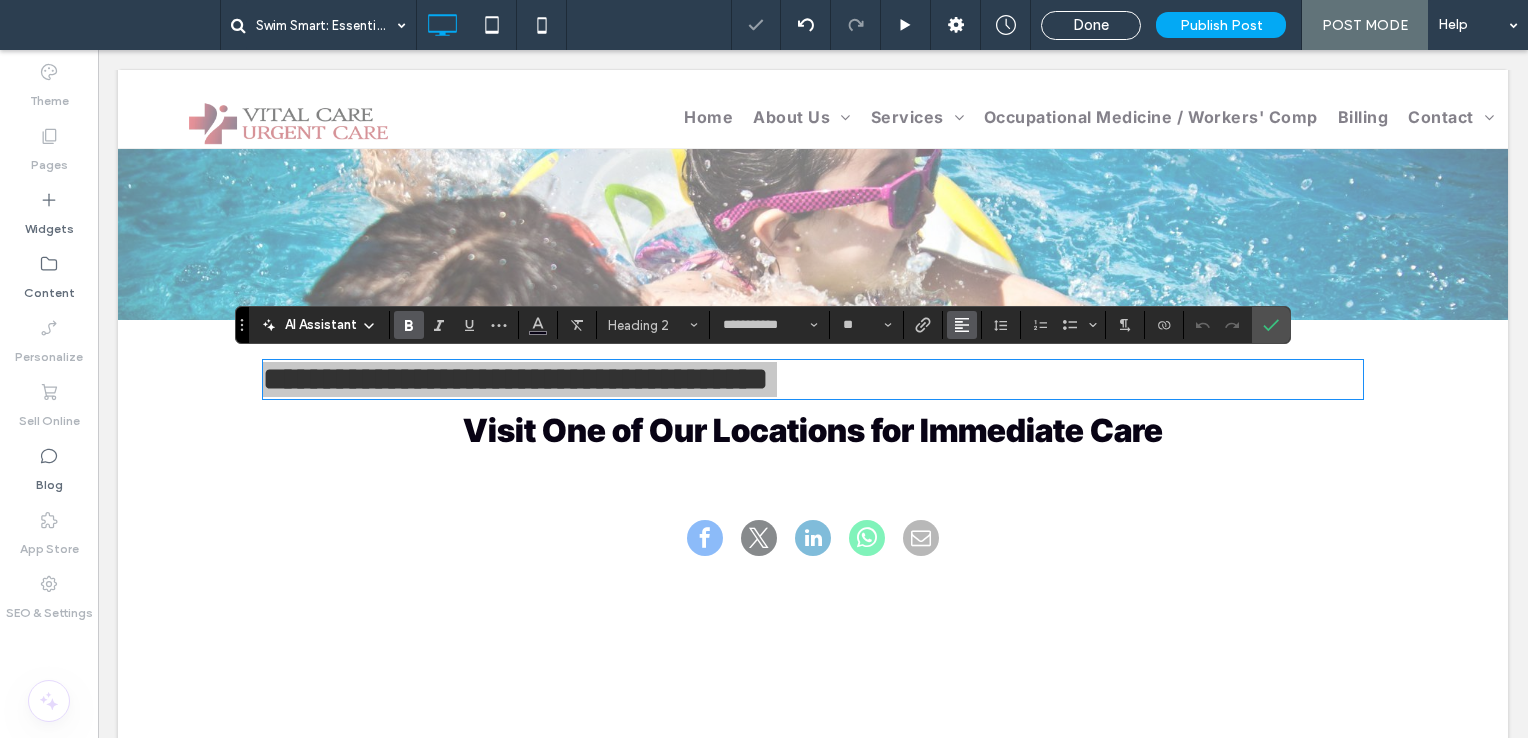 click at bounding box center [962, 325] 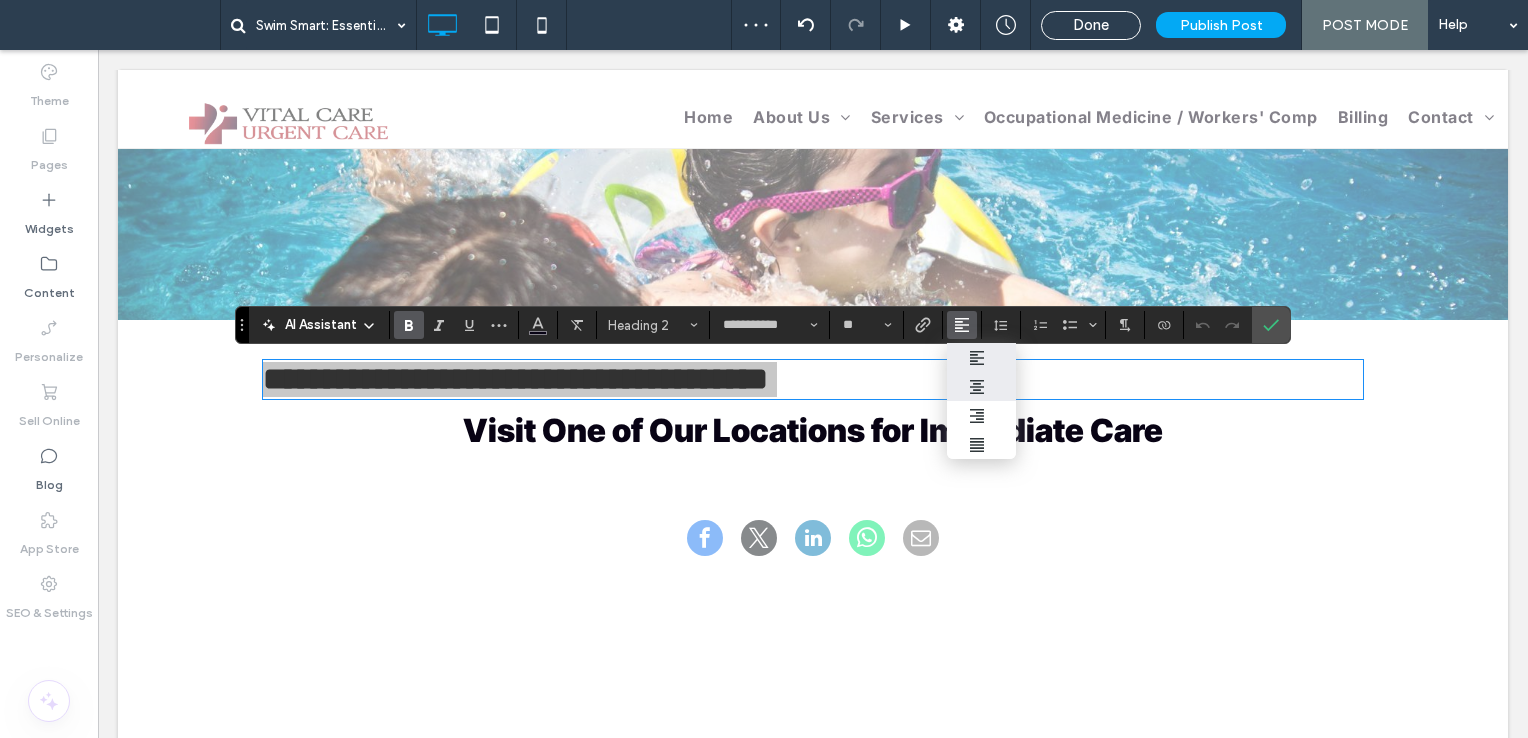 click at bounding box center (982, 387) 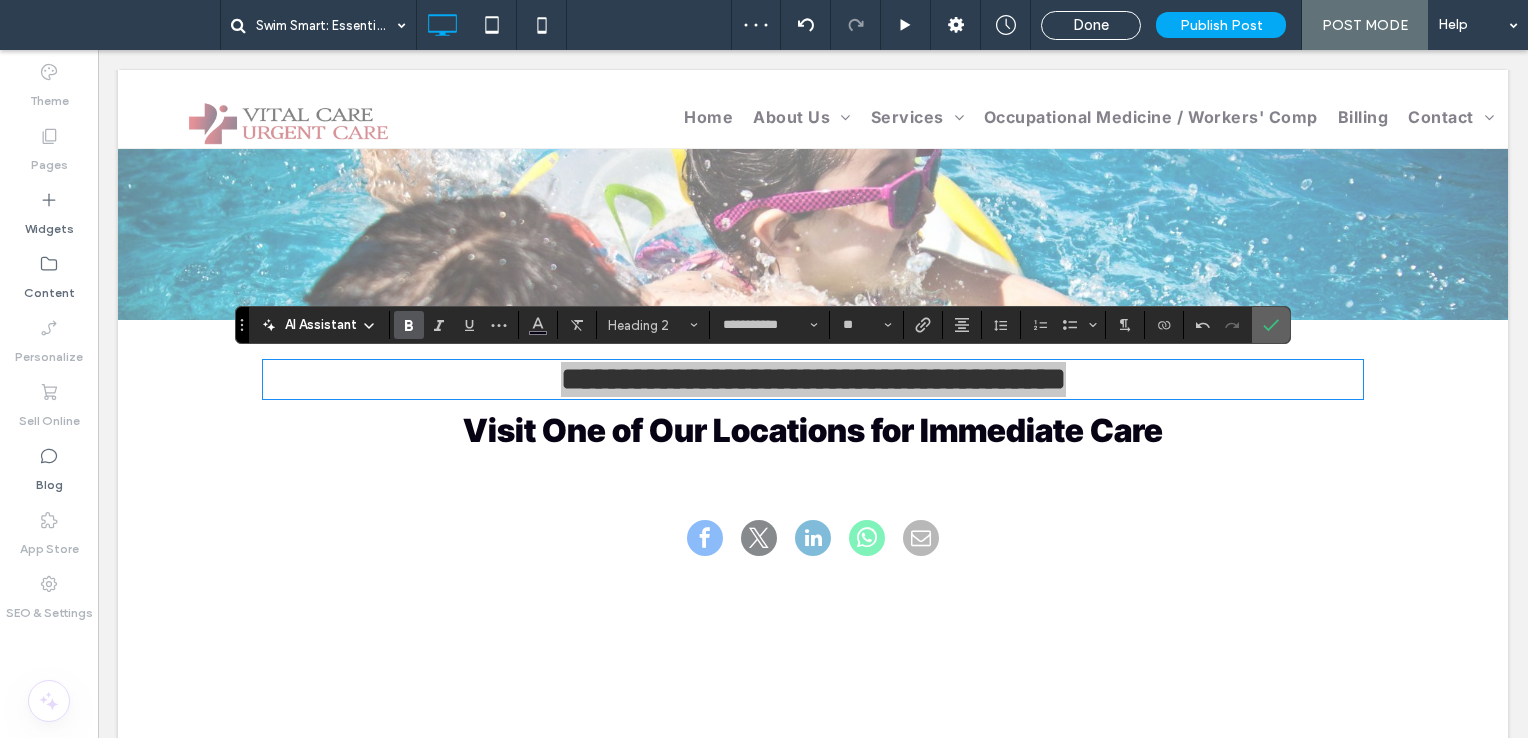 click 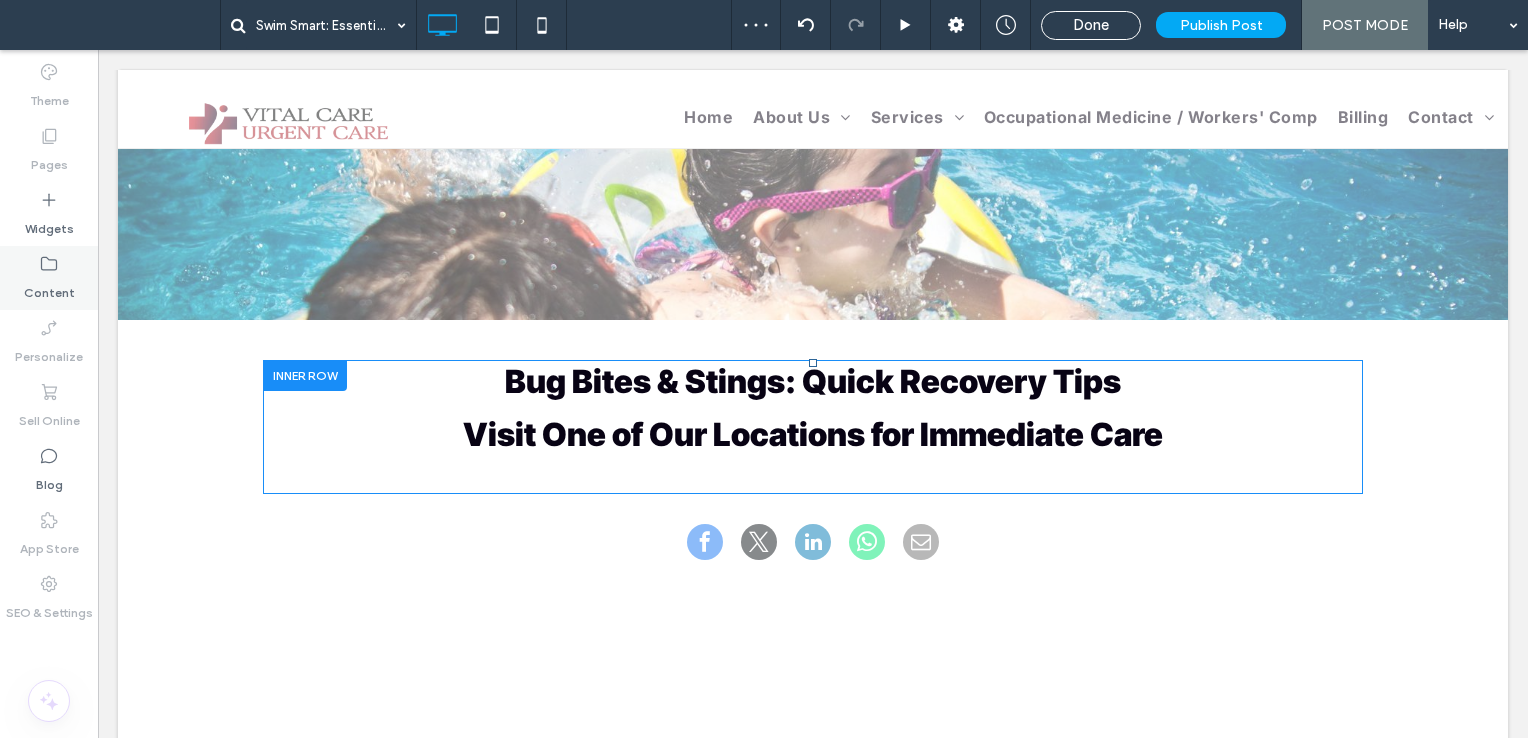 click on "Content" at bounding box center (49, 278) 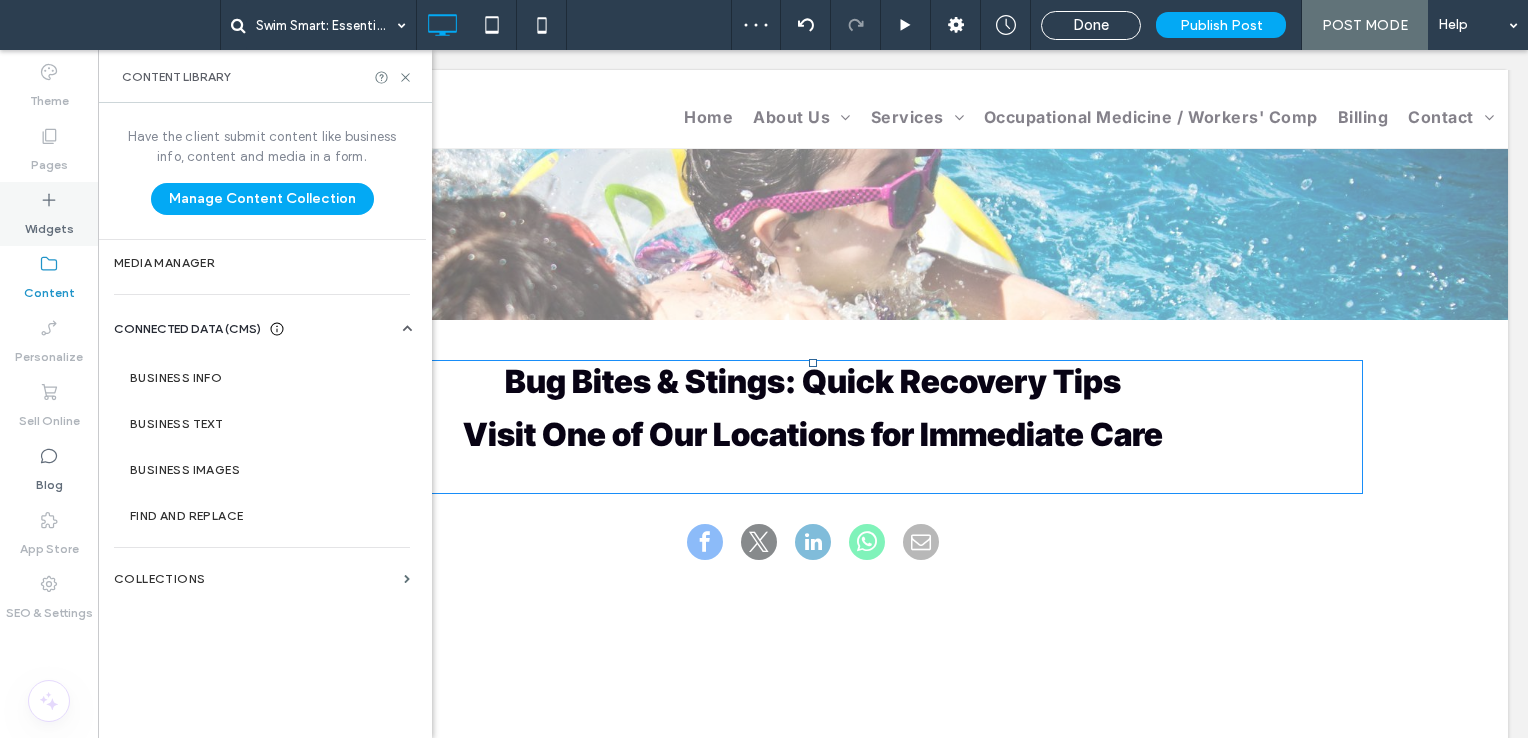 click on "Widgets" at bounding box center (49, 224) 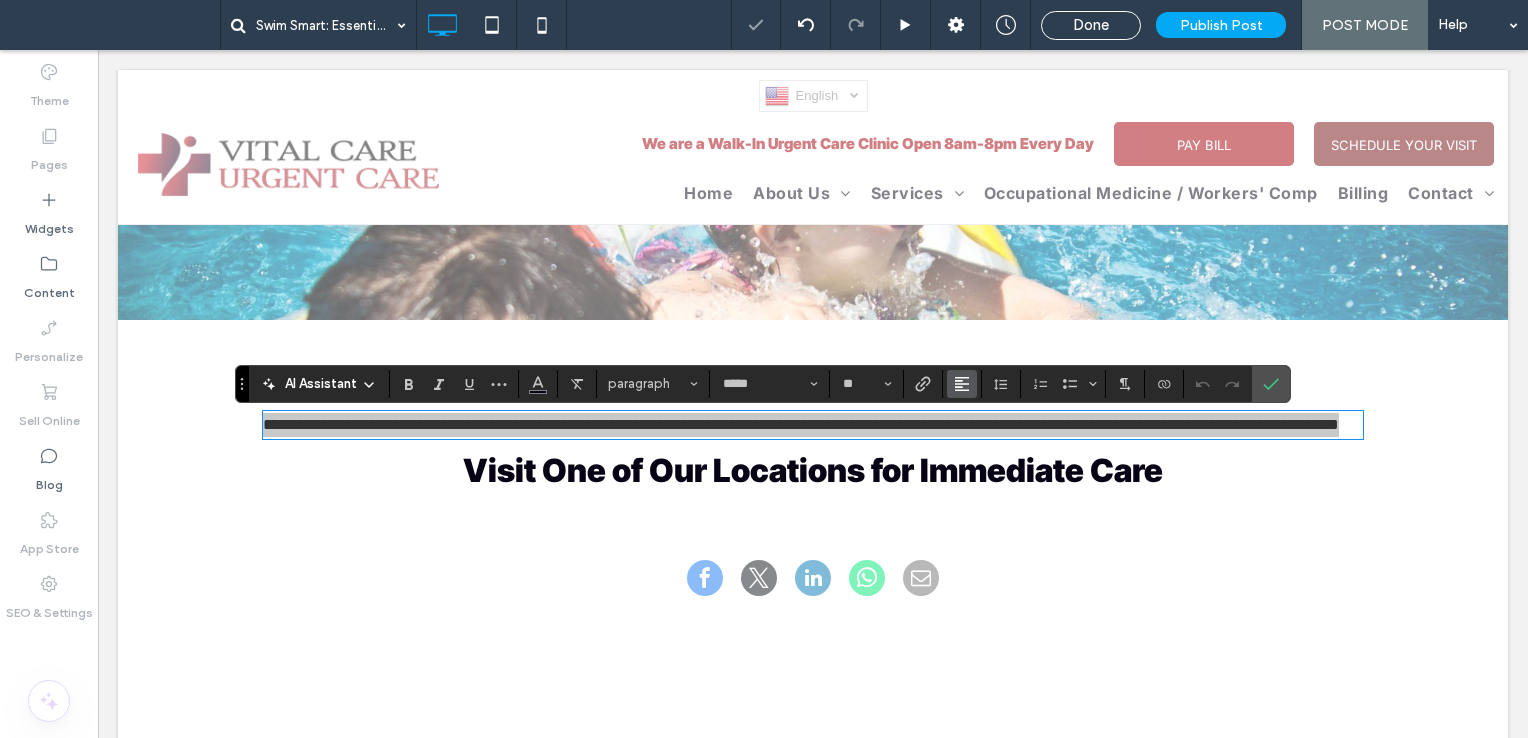 click 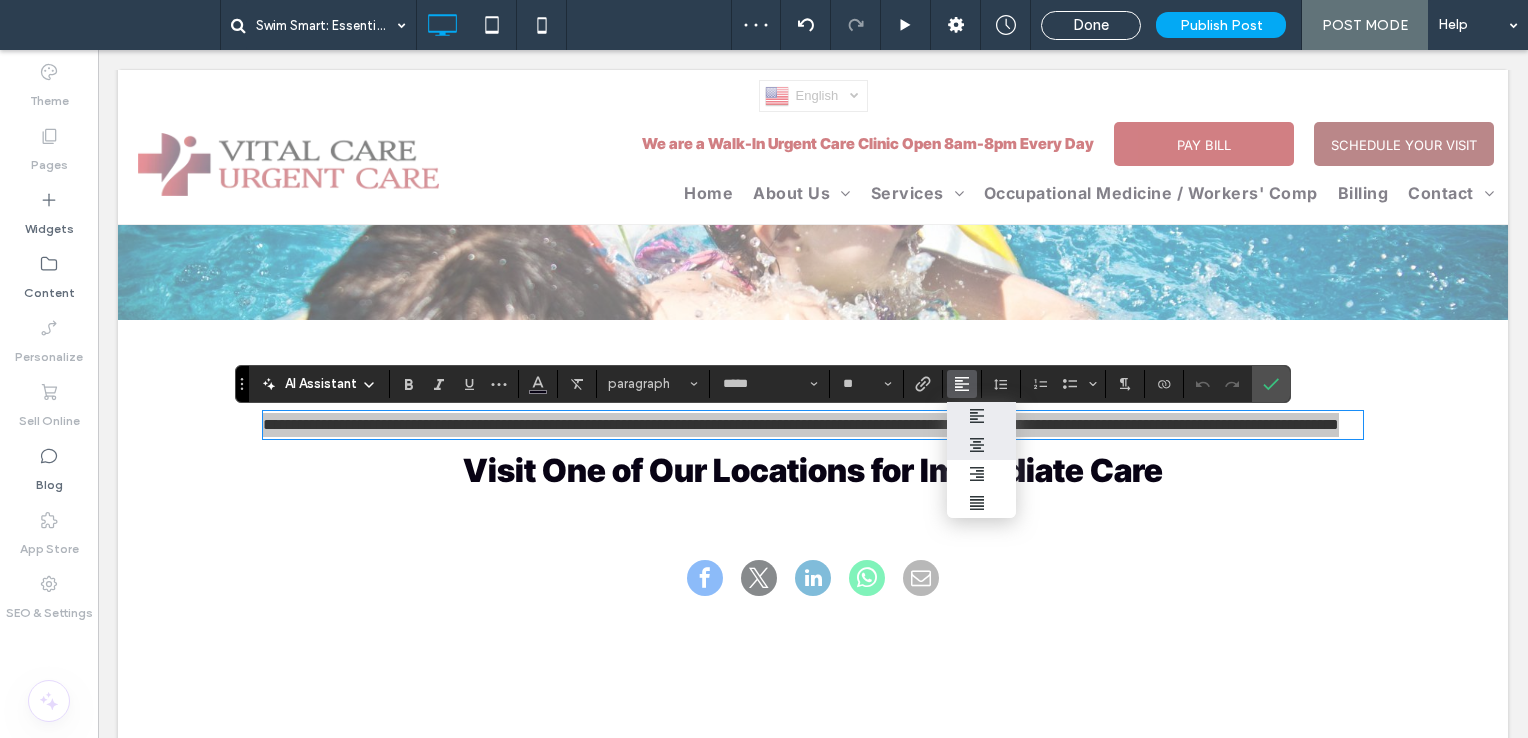 click at bounding box center [982, 445] 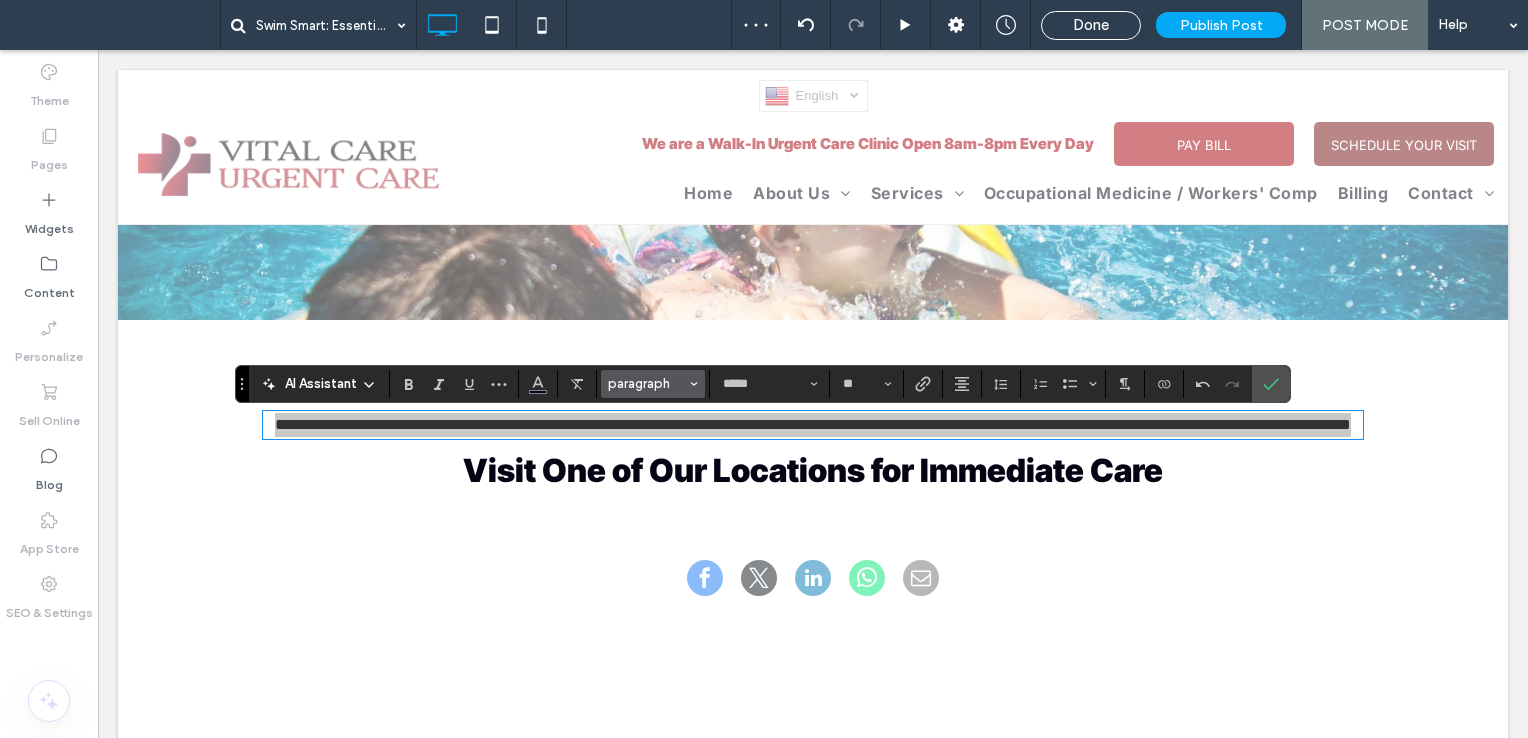 click at bounding box center [694, 384] 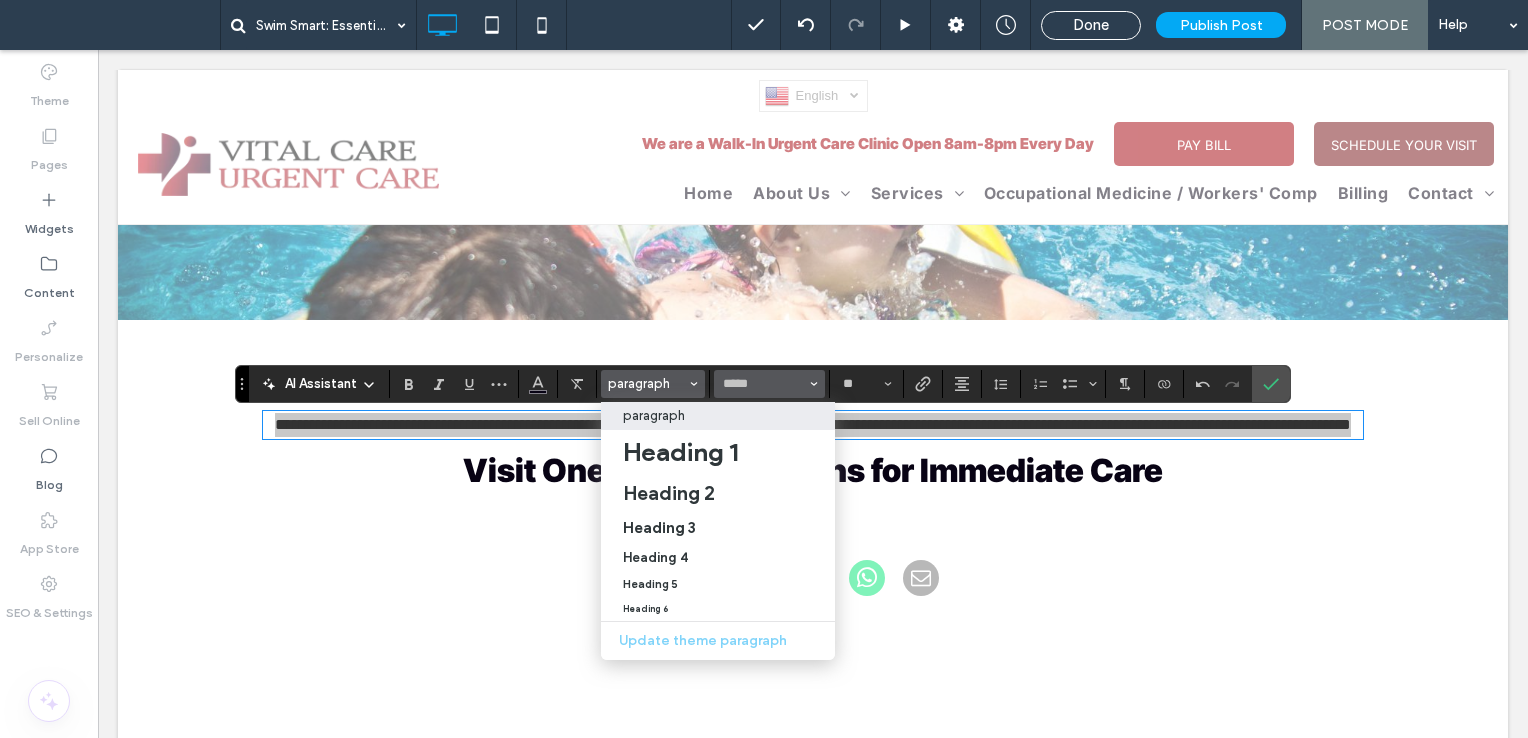 click 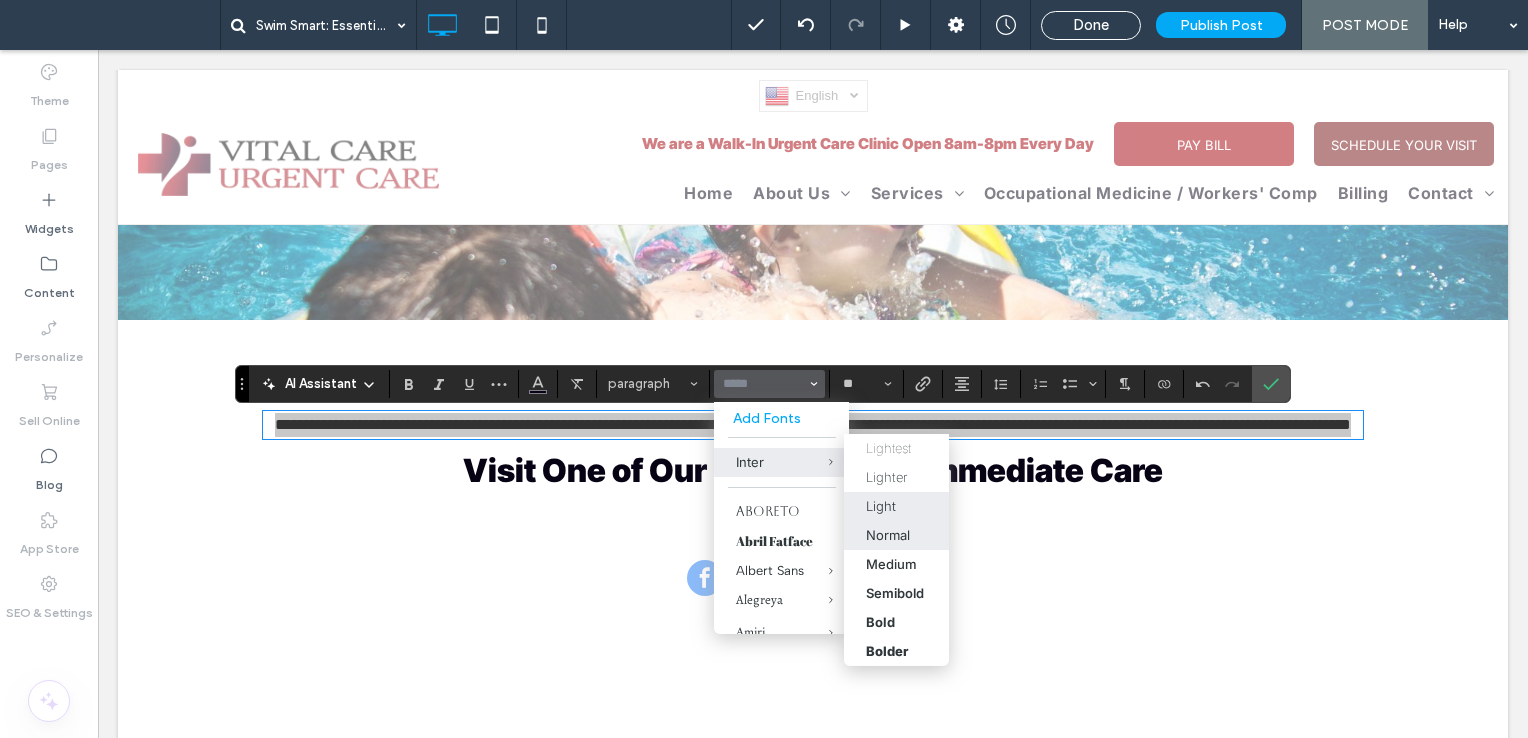 click on "Normal" at bounding box center (888, 535) 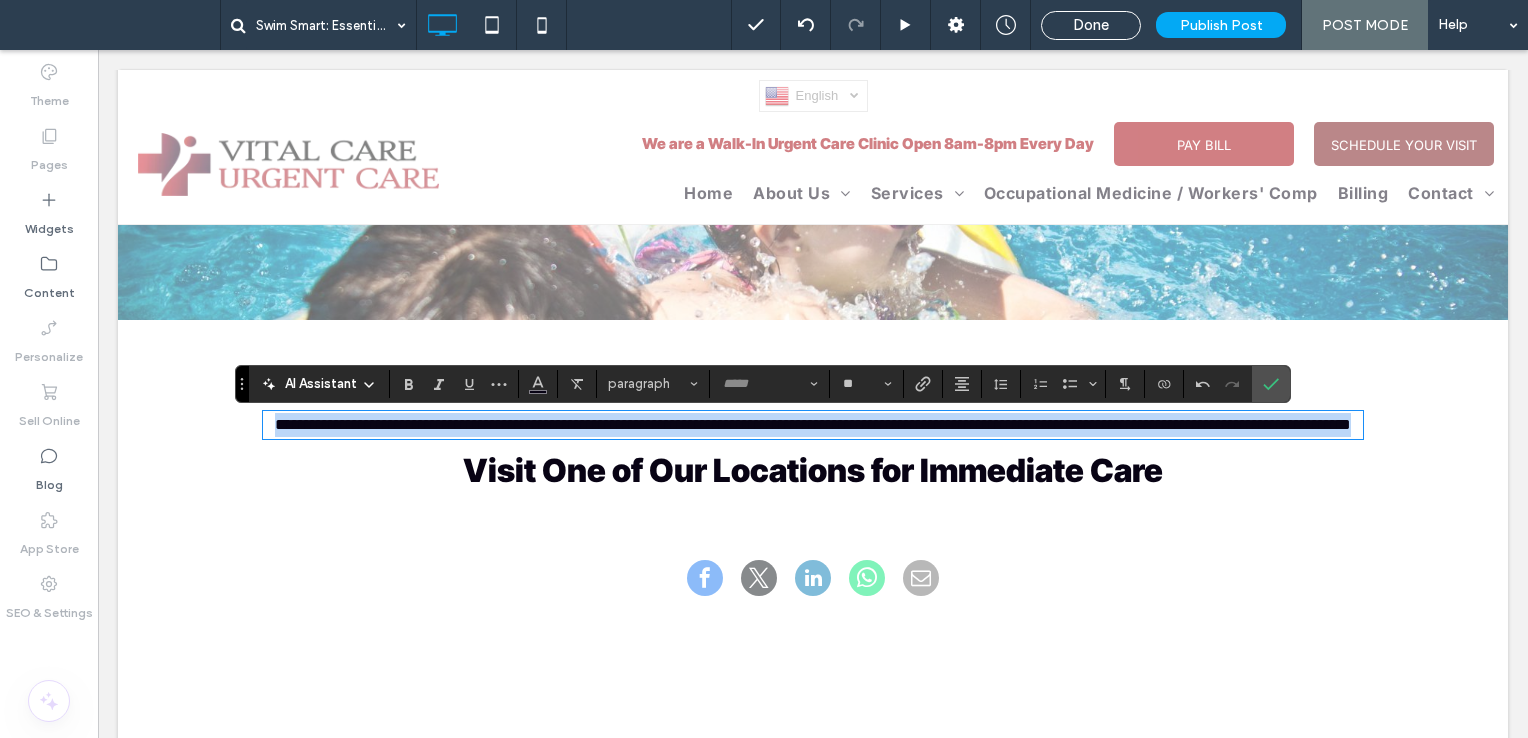 type on "*****" 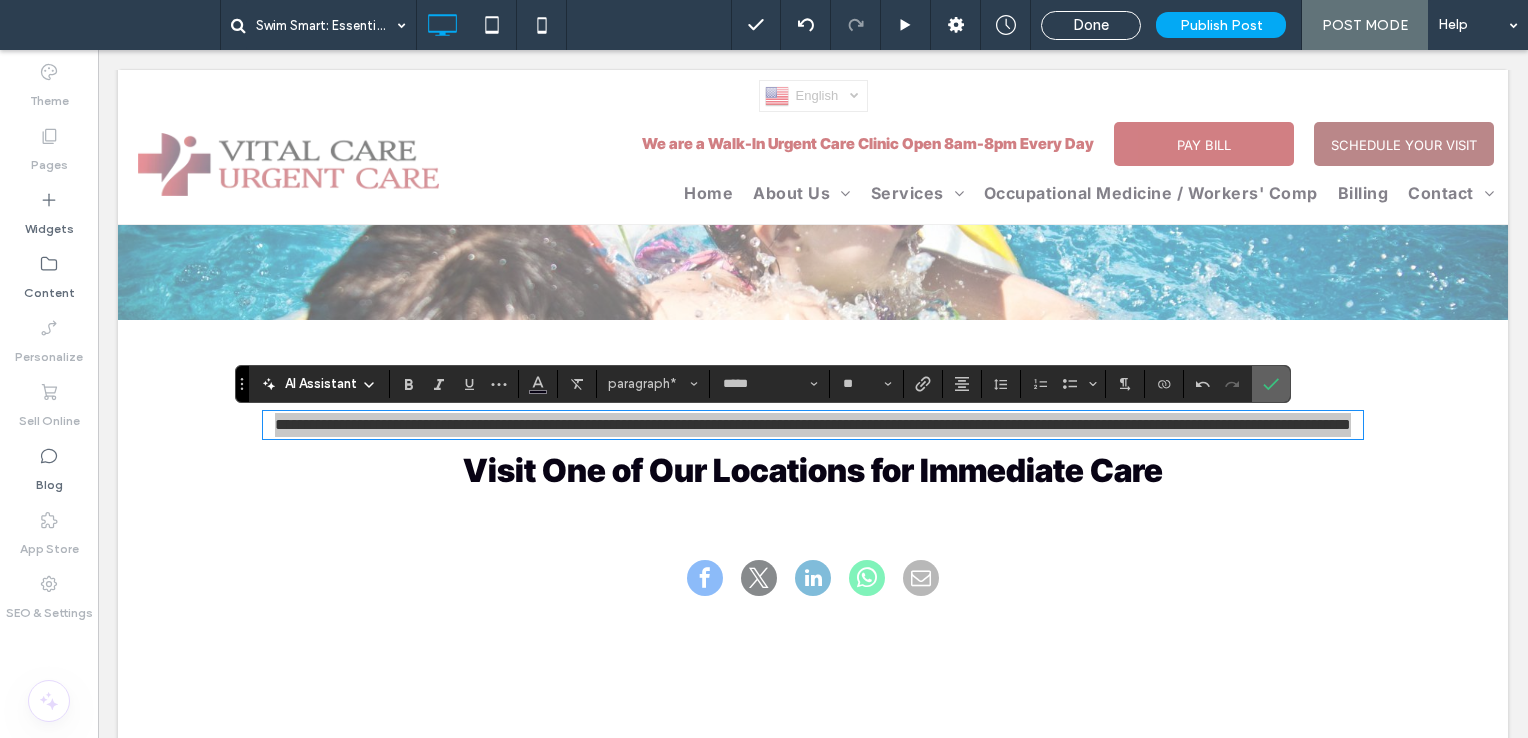 click 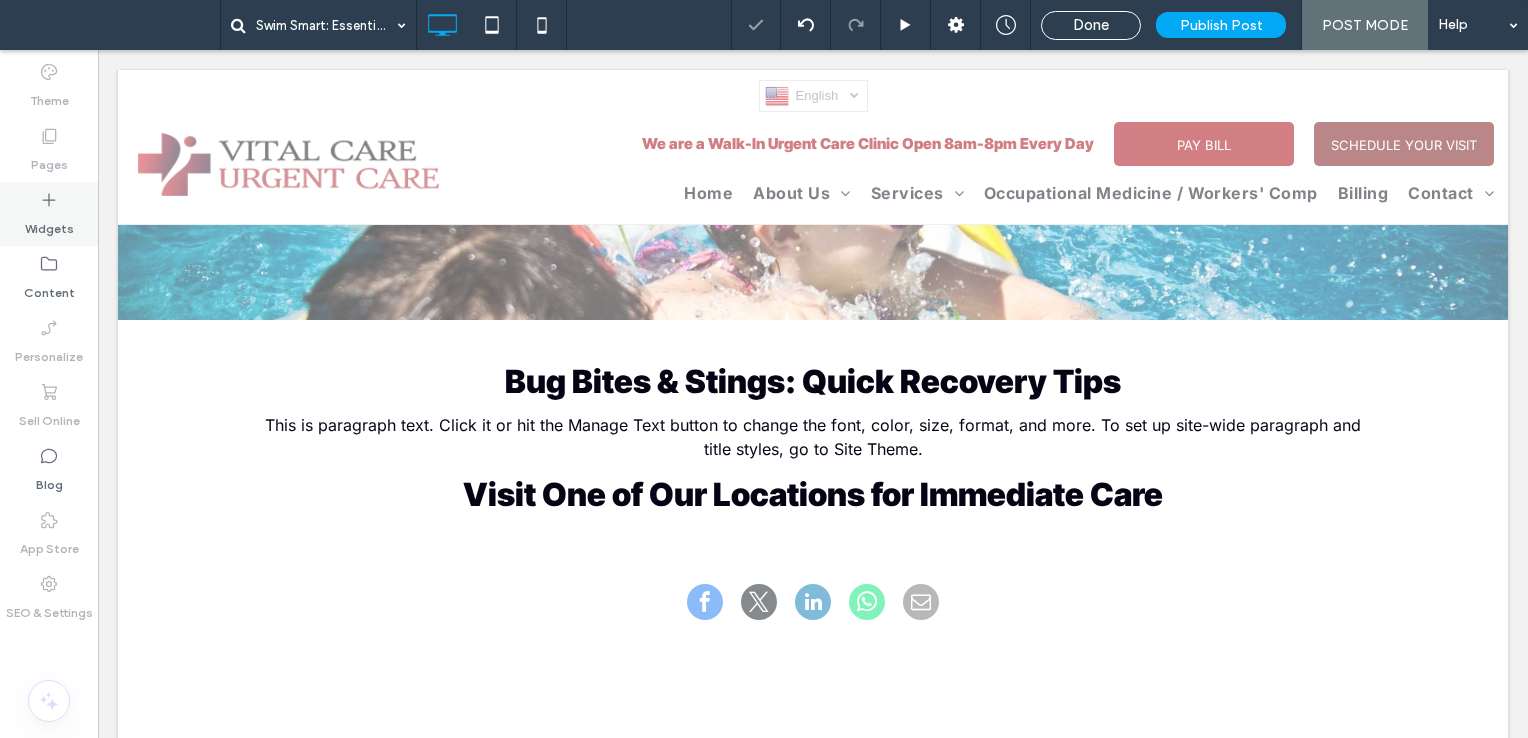 click on "Widgets" at bounding box center [49, 224] 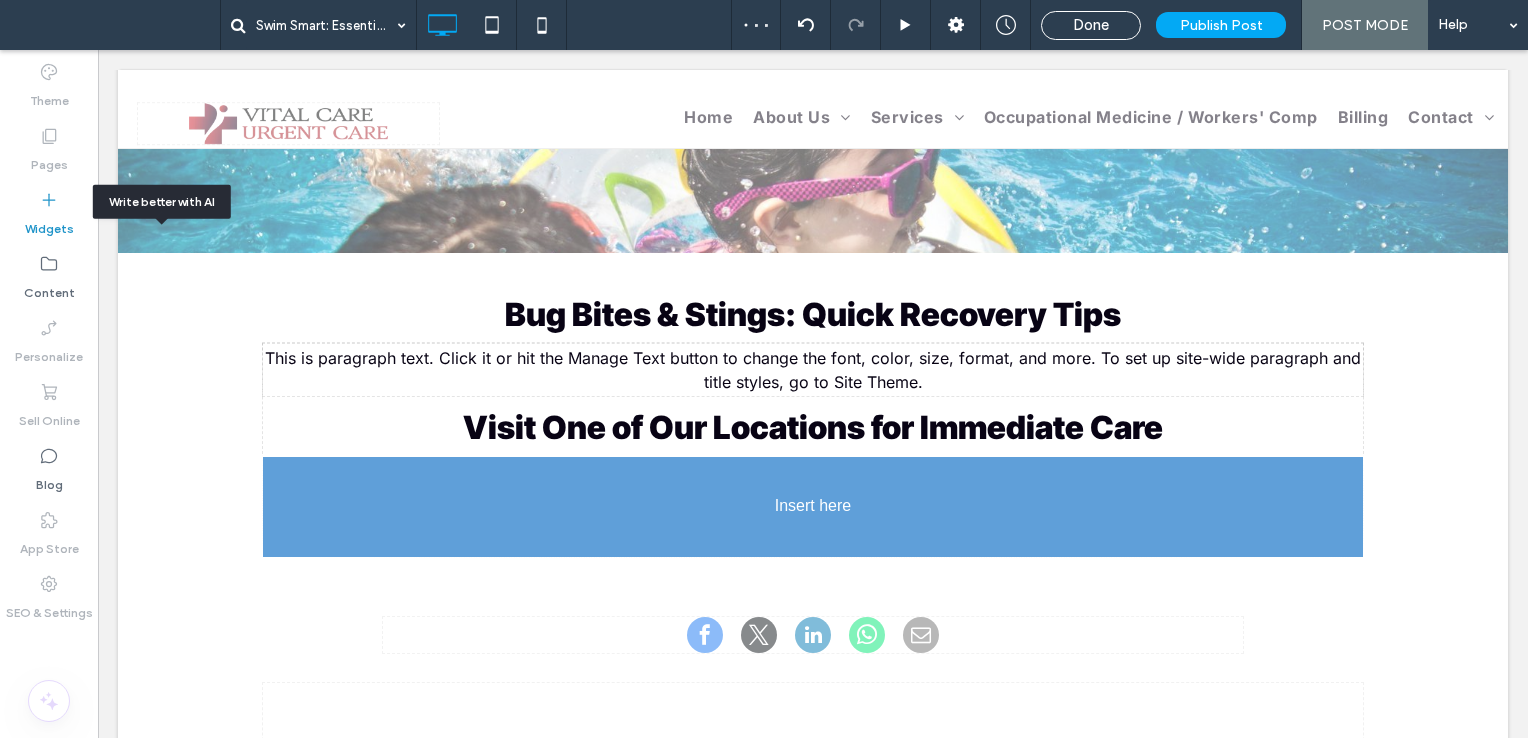 scroll, scrollTop: 519, scrollLeft: 0, axis: vertical 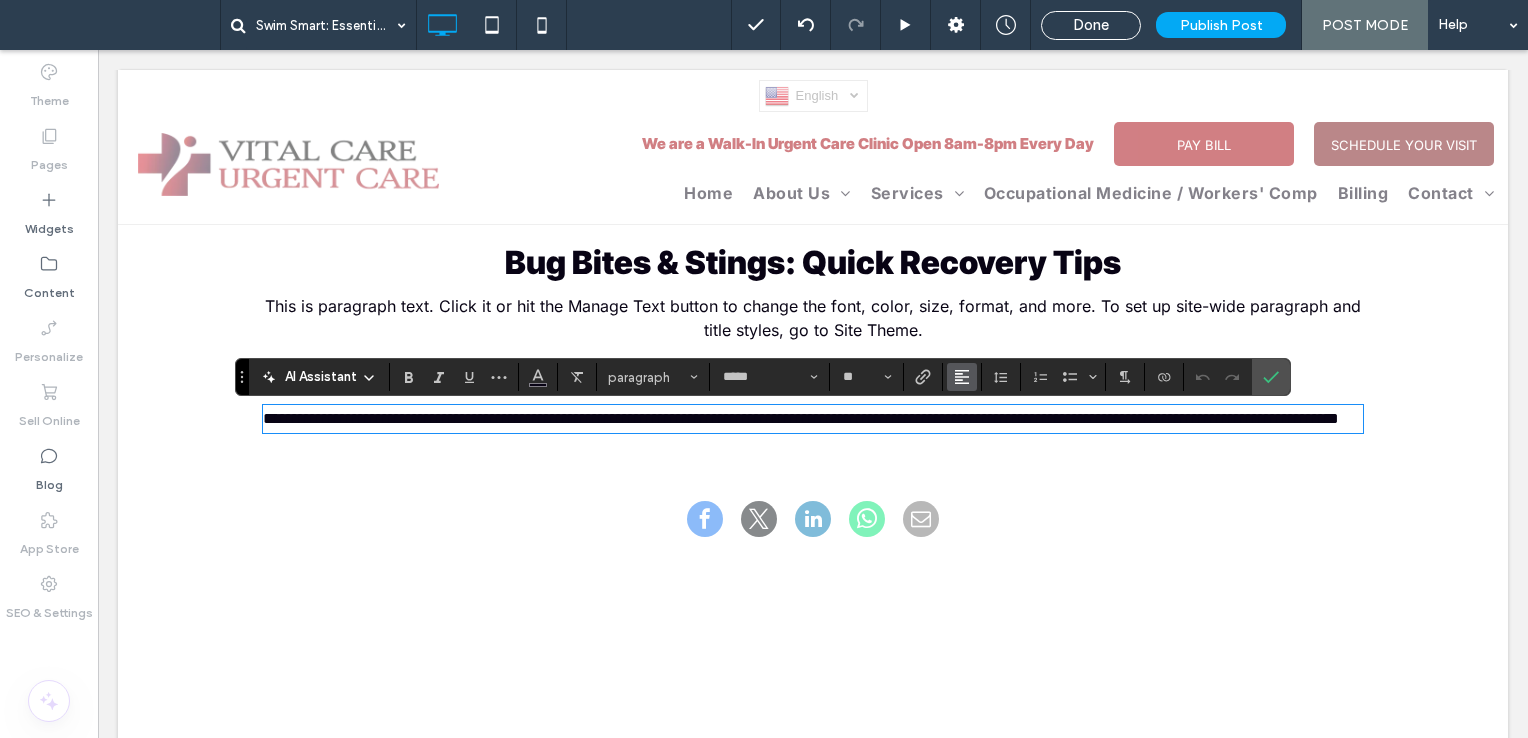 click 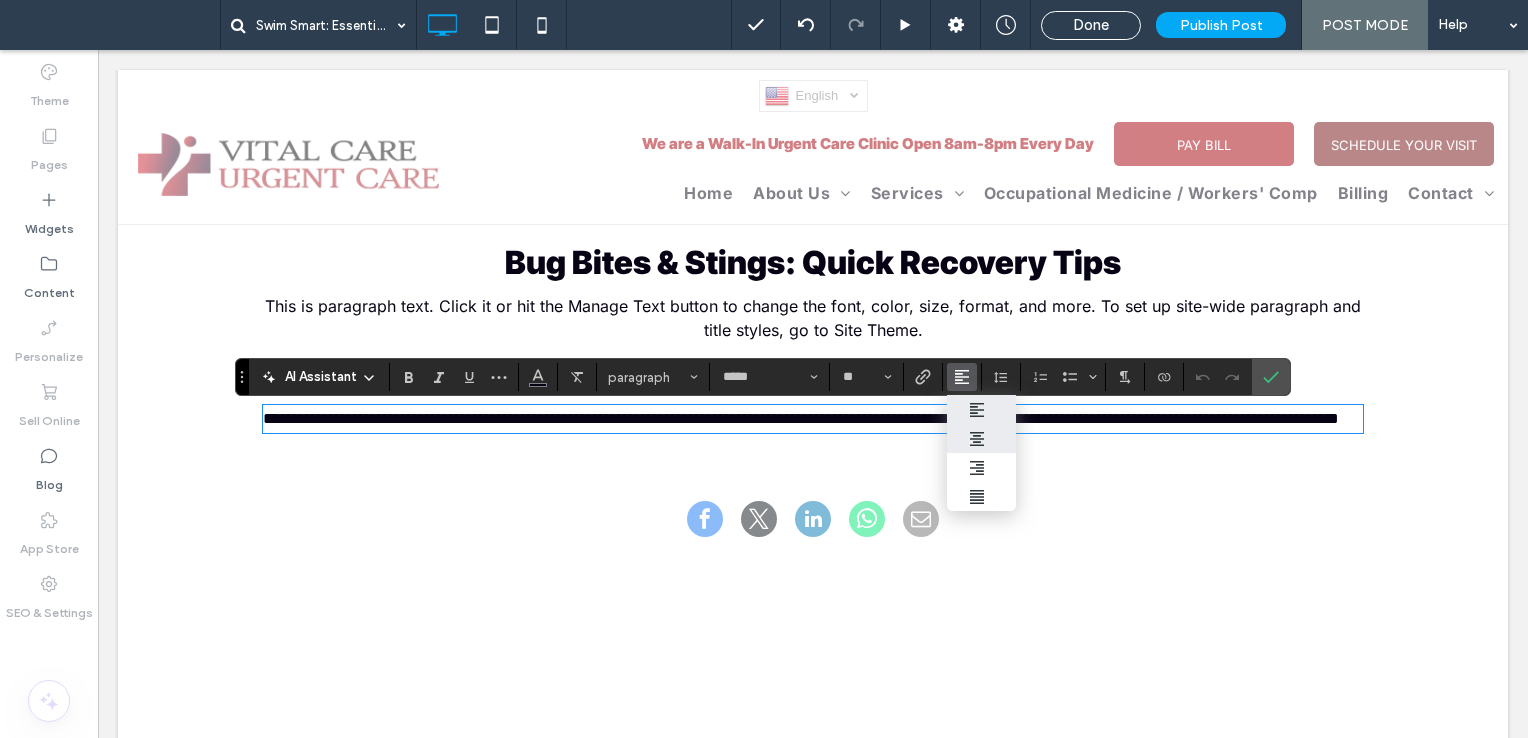 click at bounding box center (982, 438) 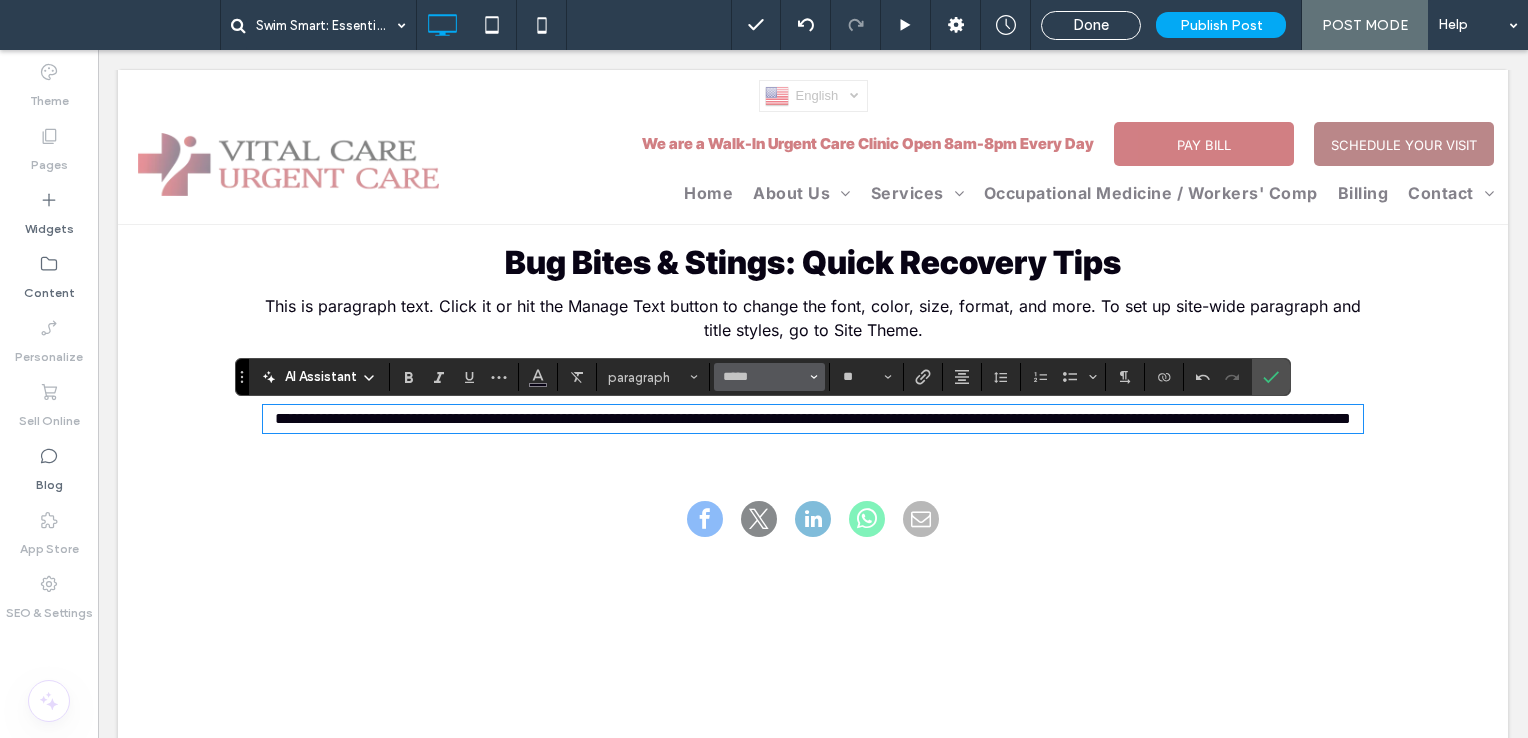 click on "*****" at bounding box center (769, 377) 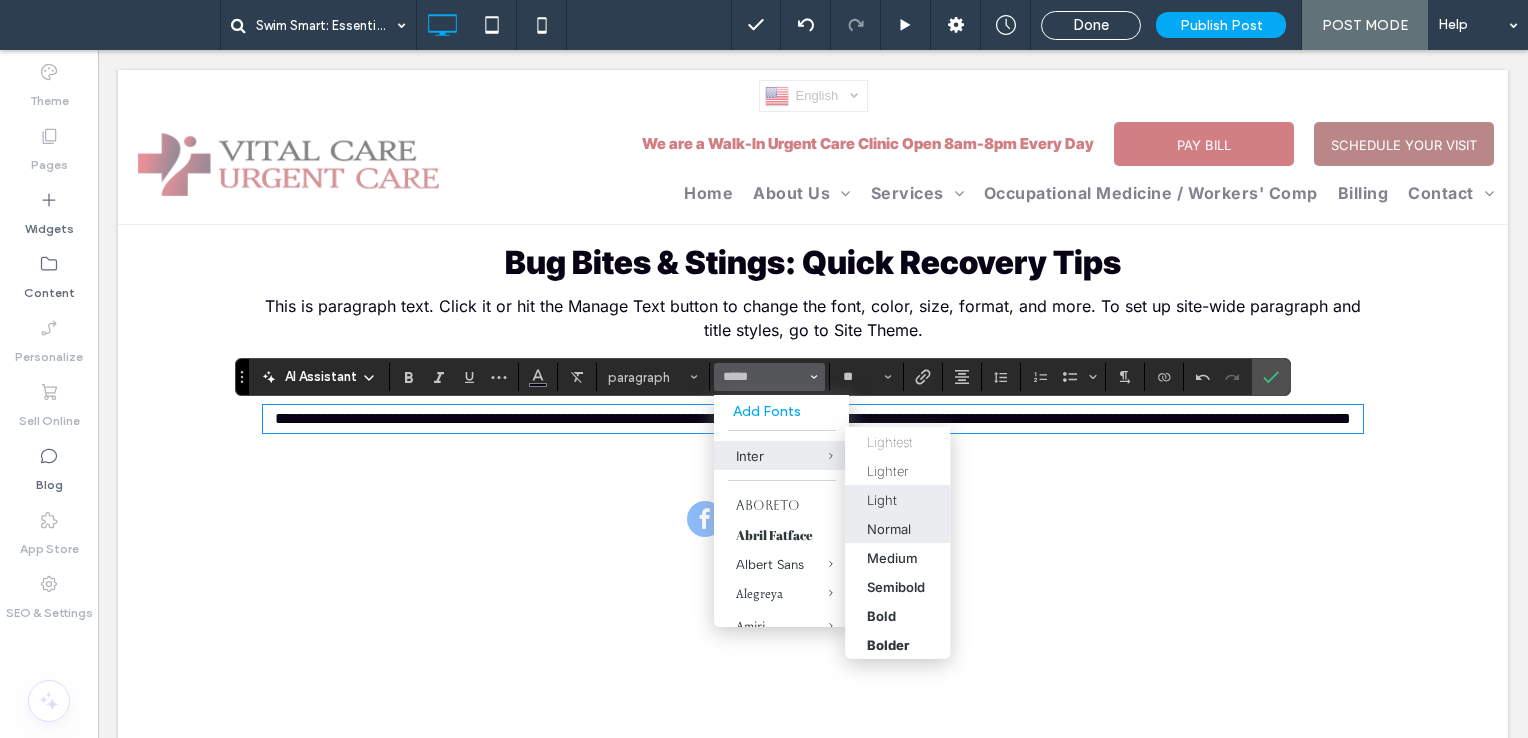 click on "Normal" at bounding box center (890, 528) 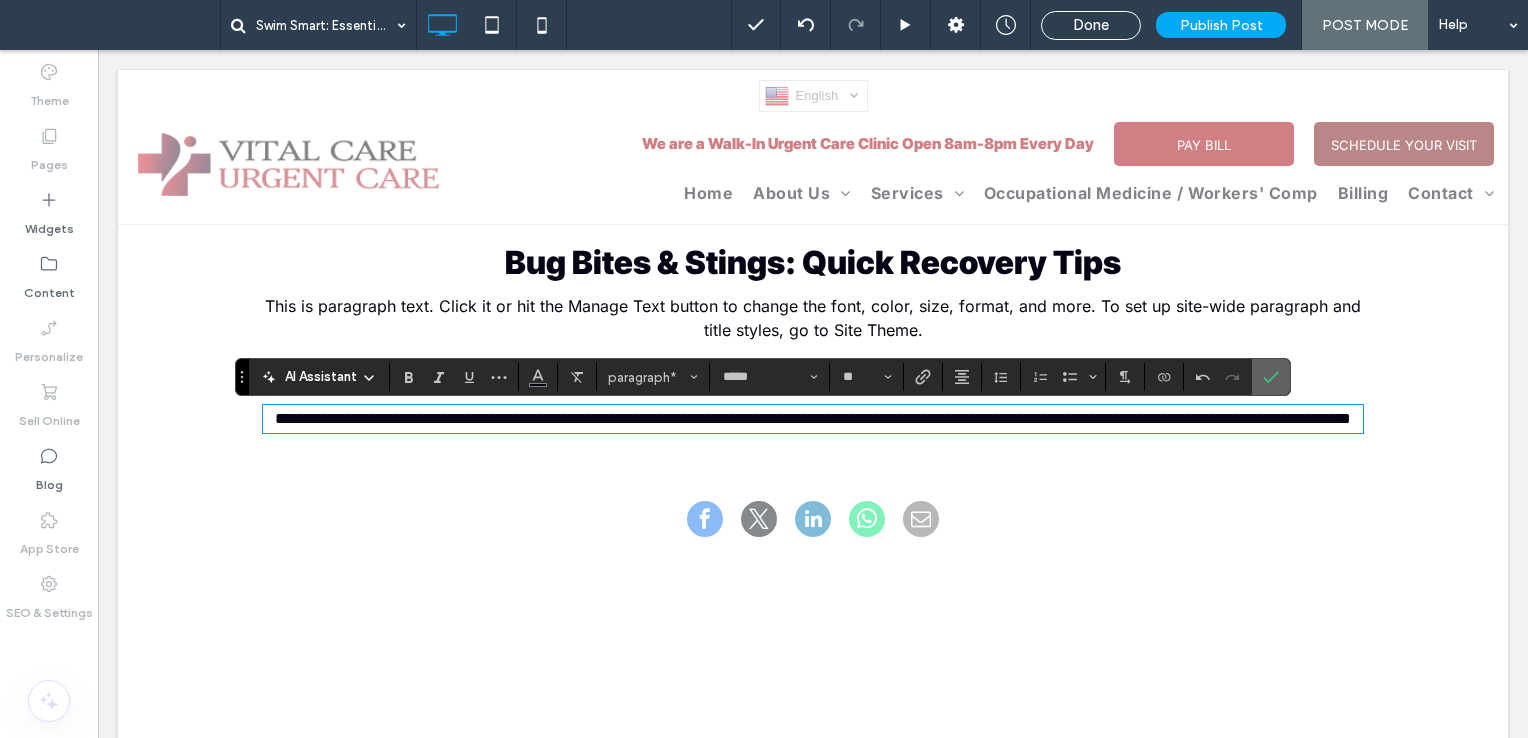 click 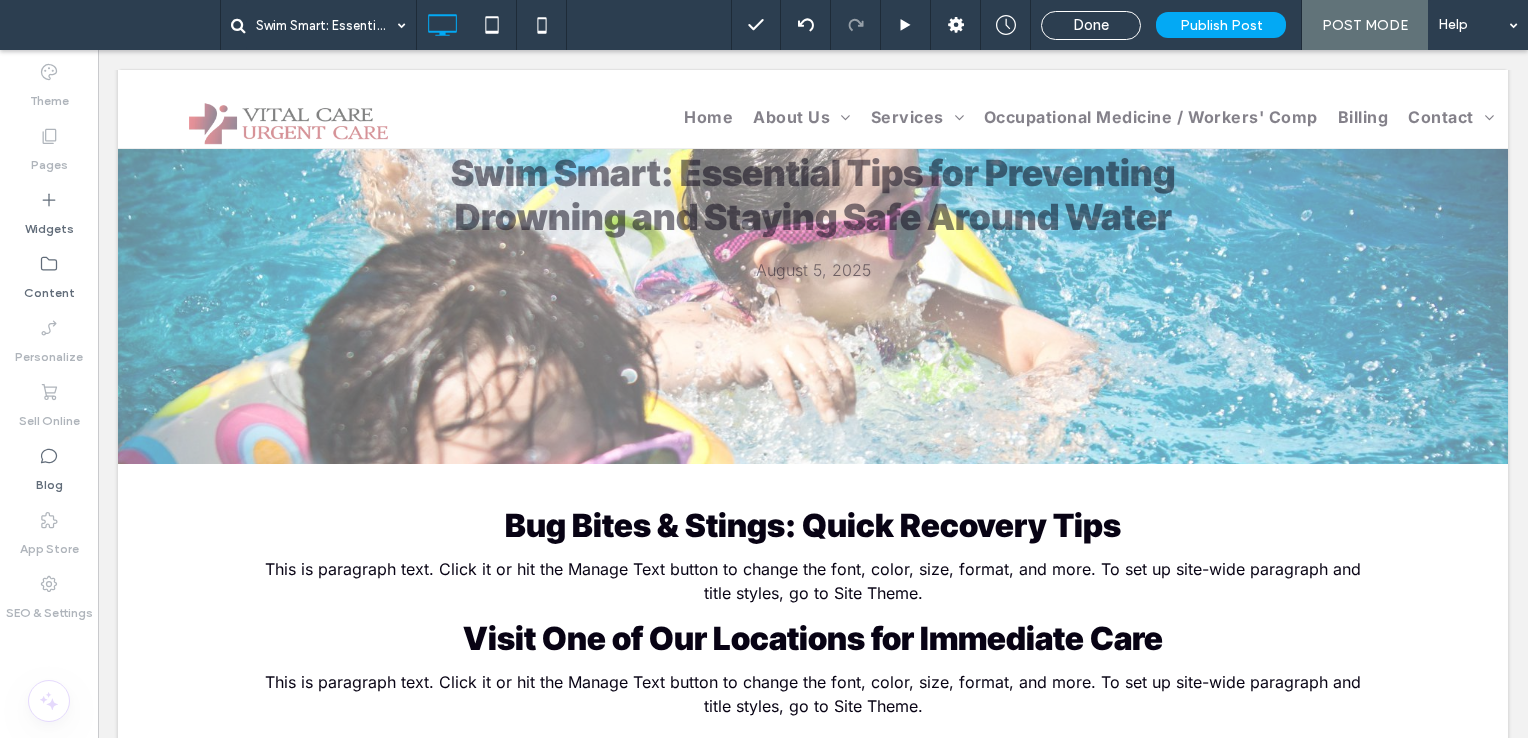 scroll, scrollTop: 400, scrollLeft: 0, axis: vertical 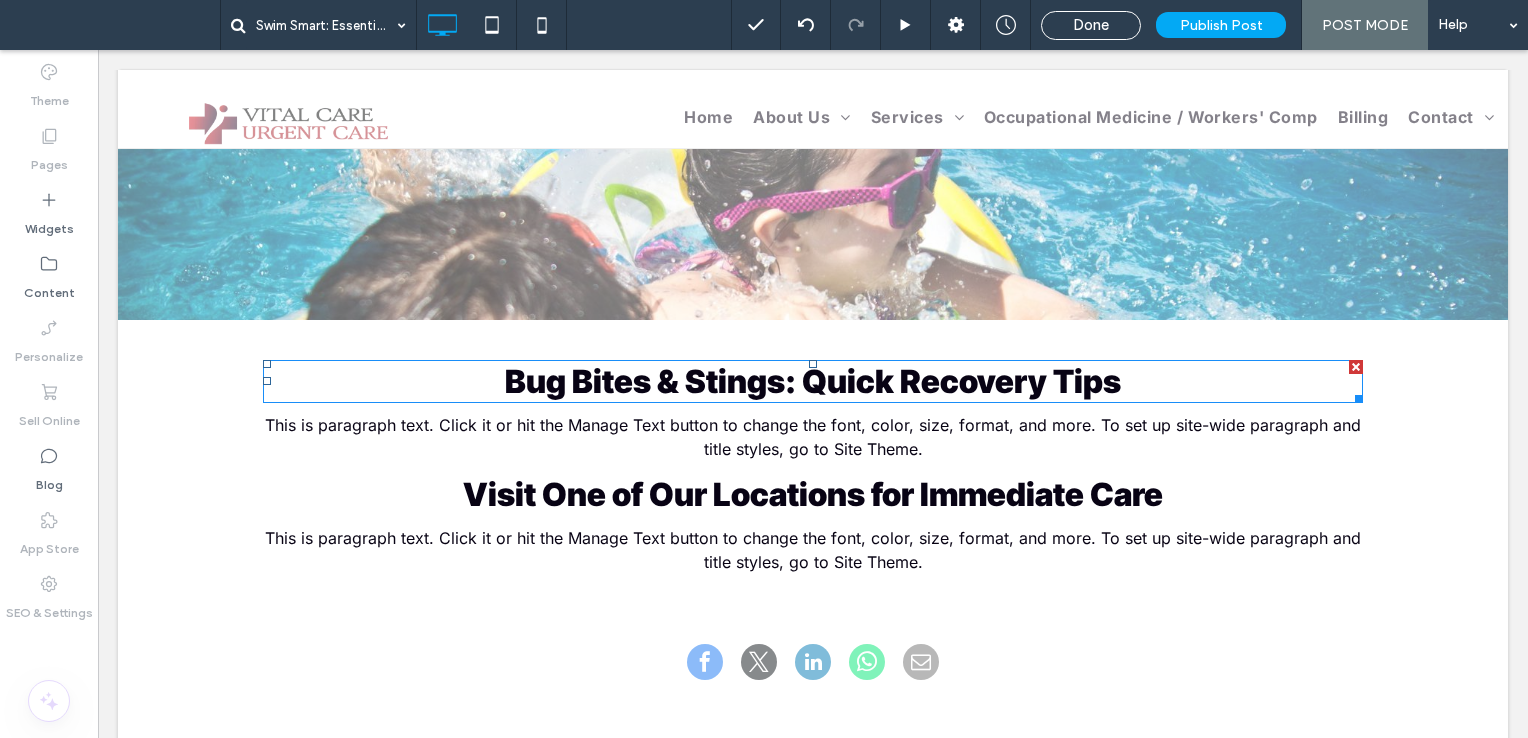 click on "Bug Bites & Stings: Quick Recovery Tips" at bounding box center (813, 381) 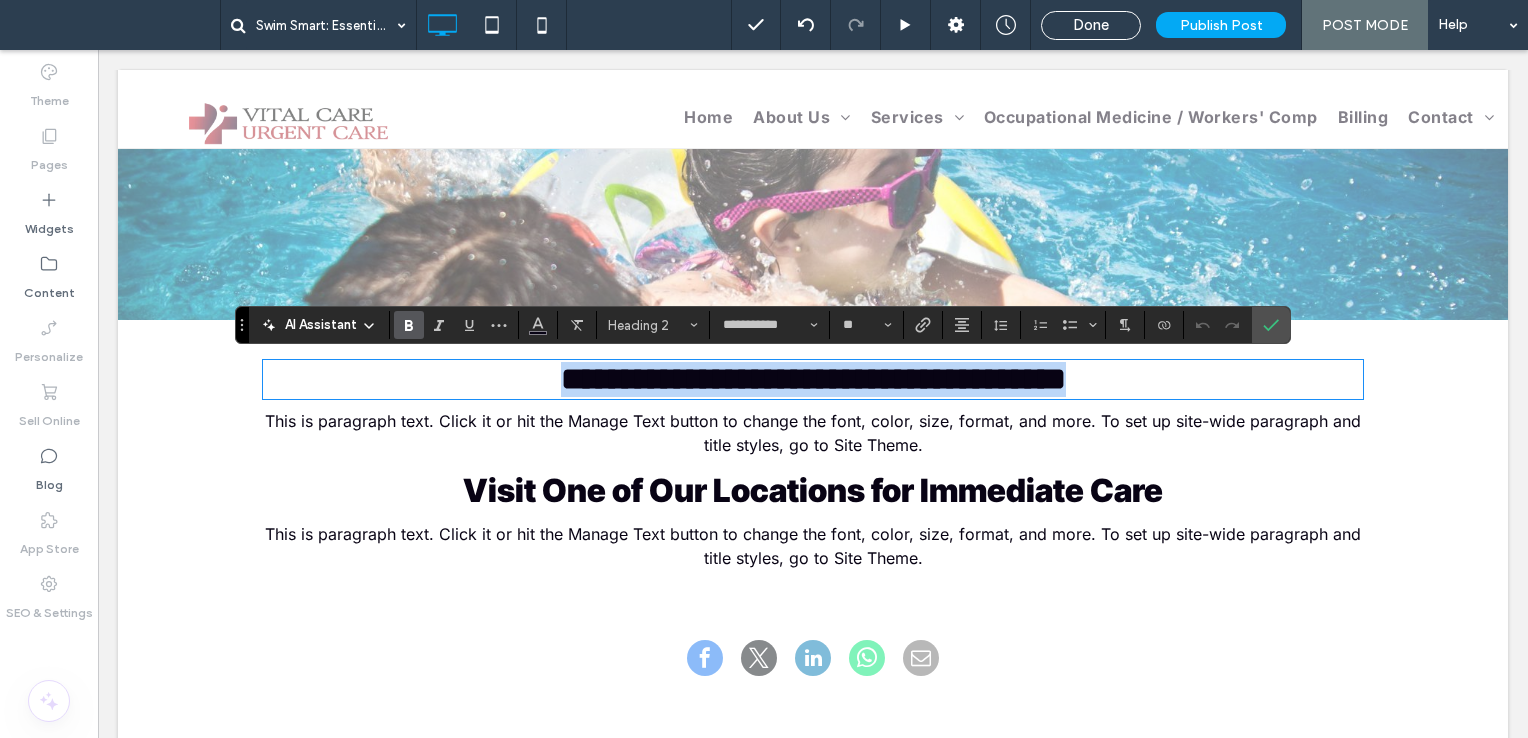 type on "*****" 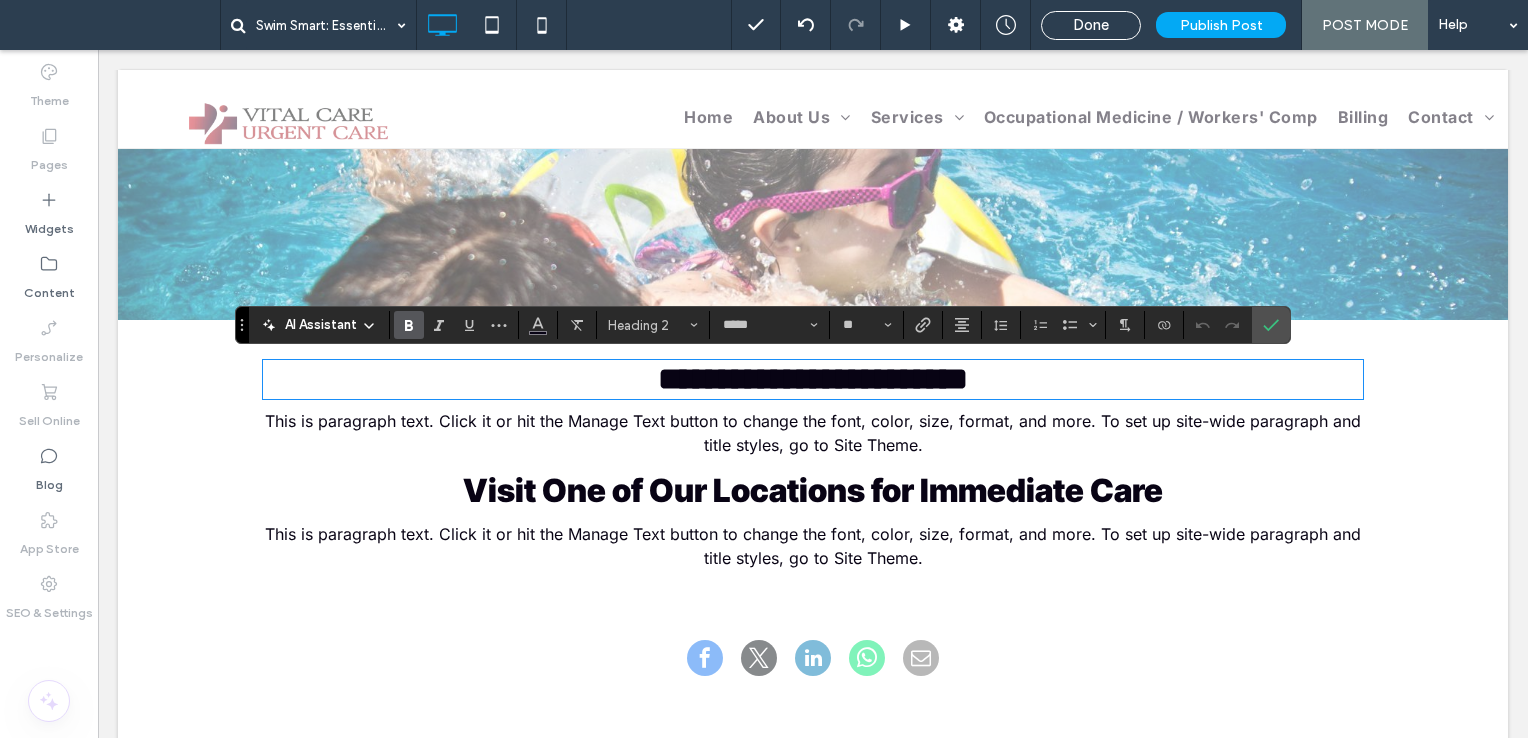 scroll, scrollTop: 0, scrollLeft: 0, axis: both 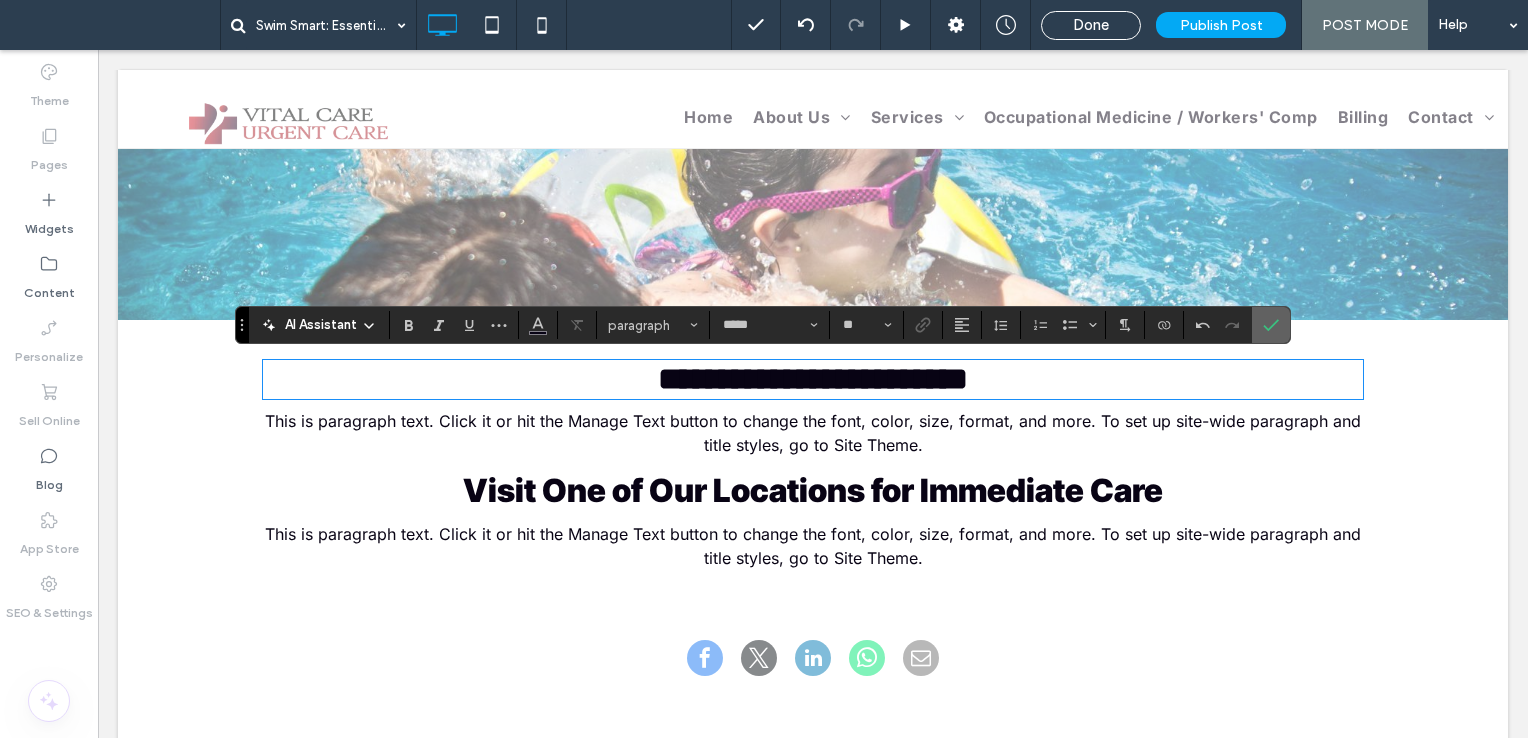 click 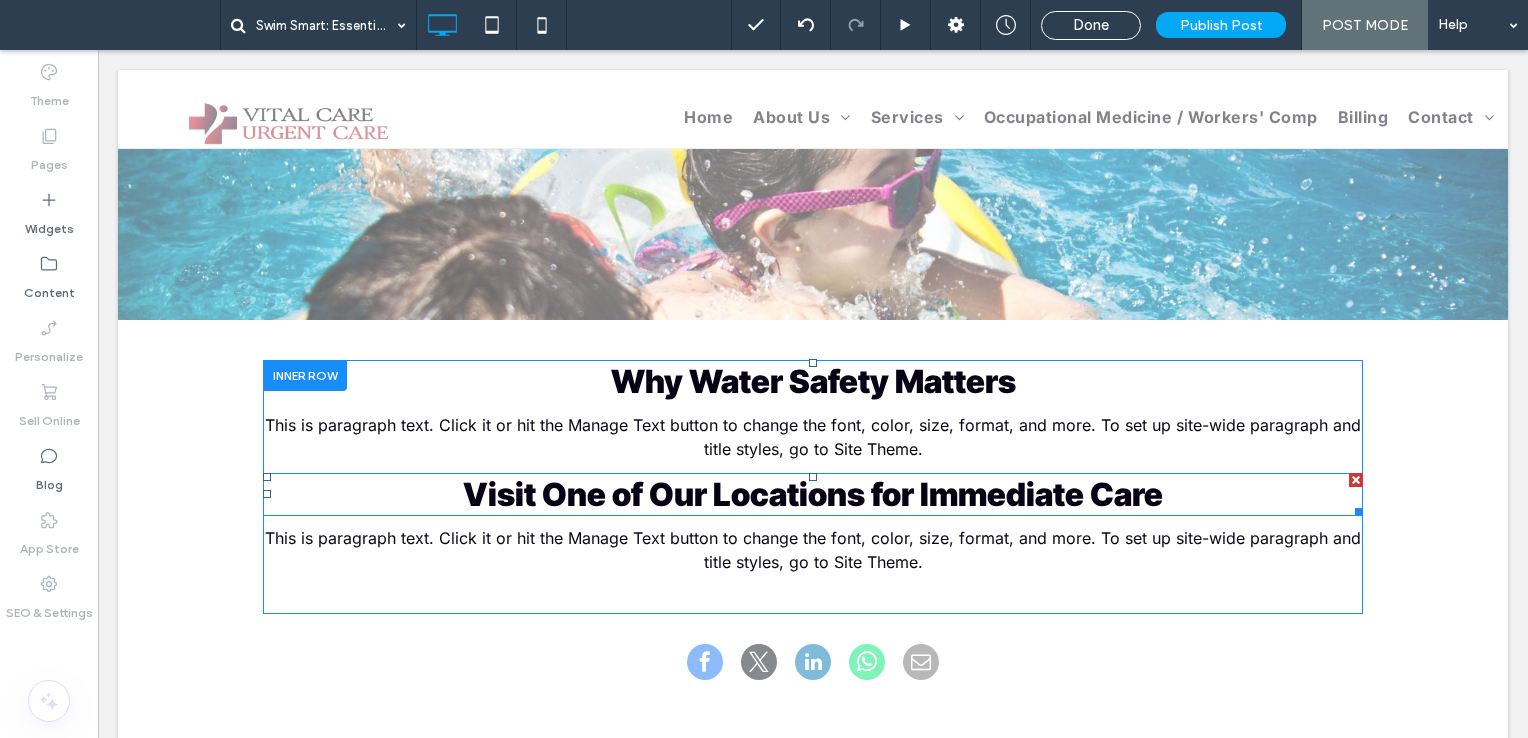 click on "Visit One of Our Locations for Immediate Care" at bounding box center [813, 494] 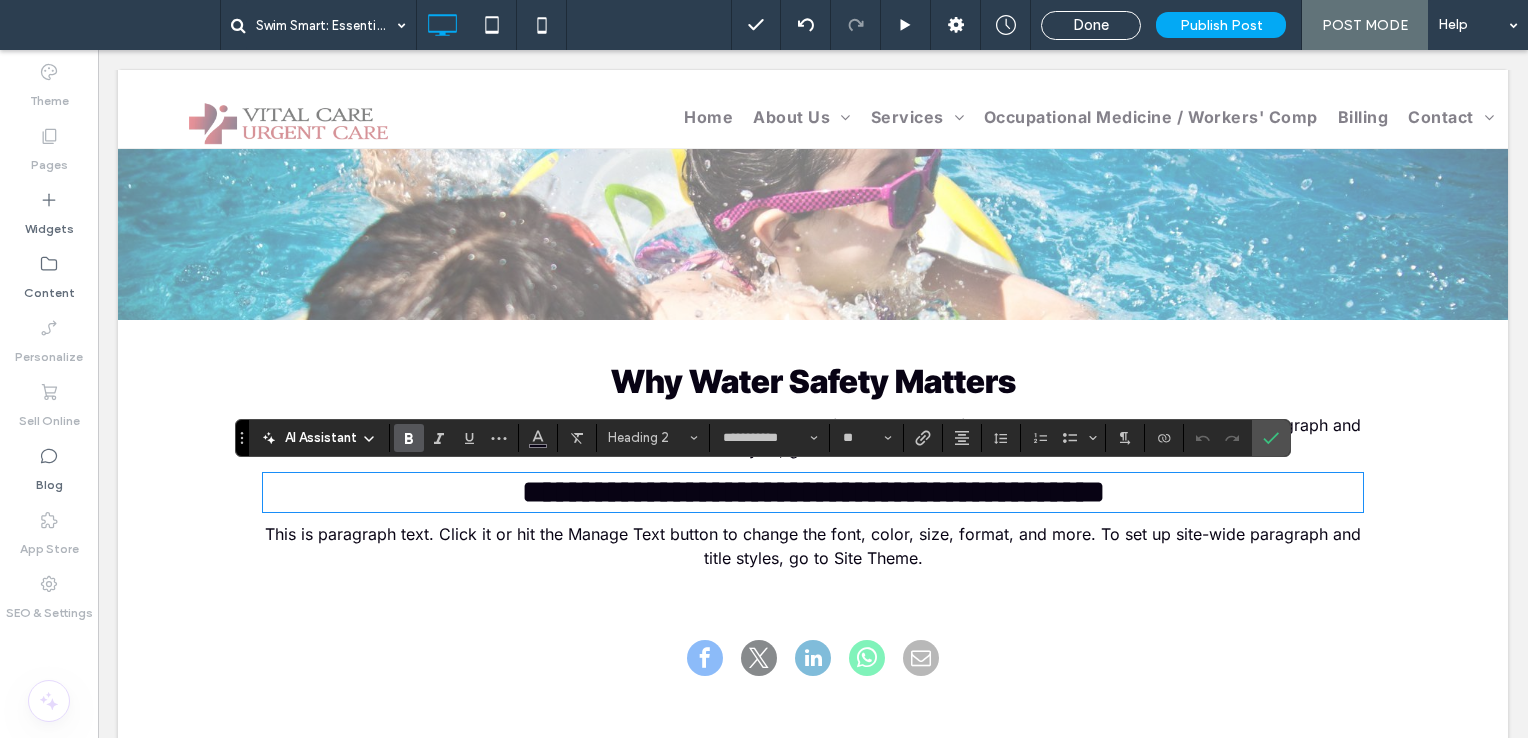 type on "*****" 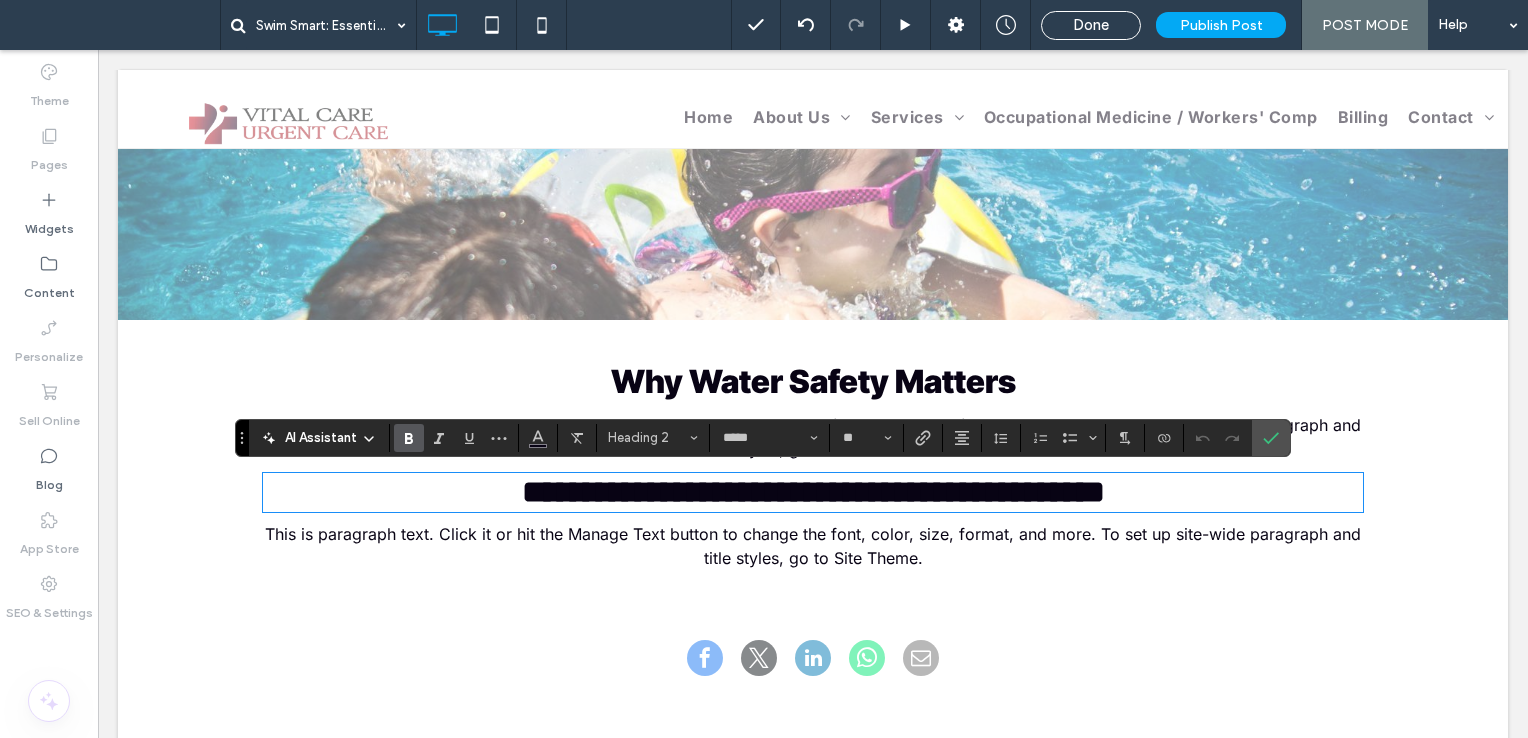 scroll, scrollTop: 0, scrollLeft: 0, axis: both 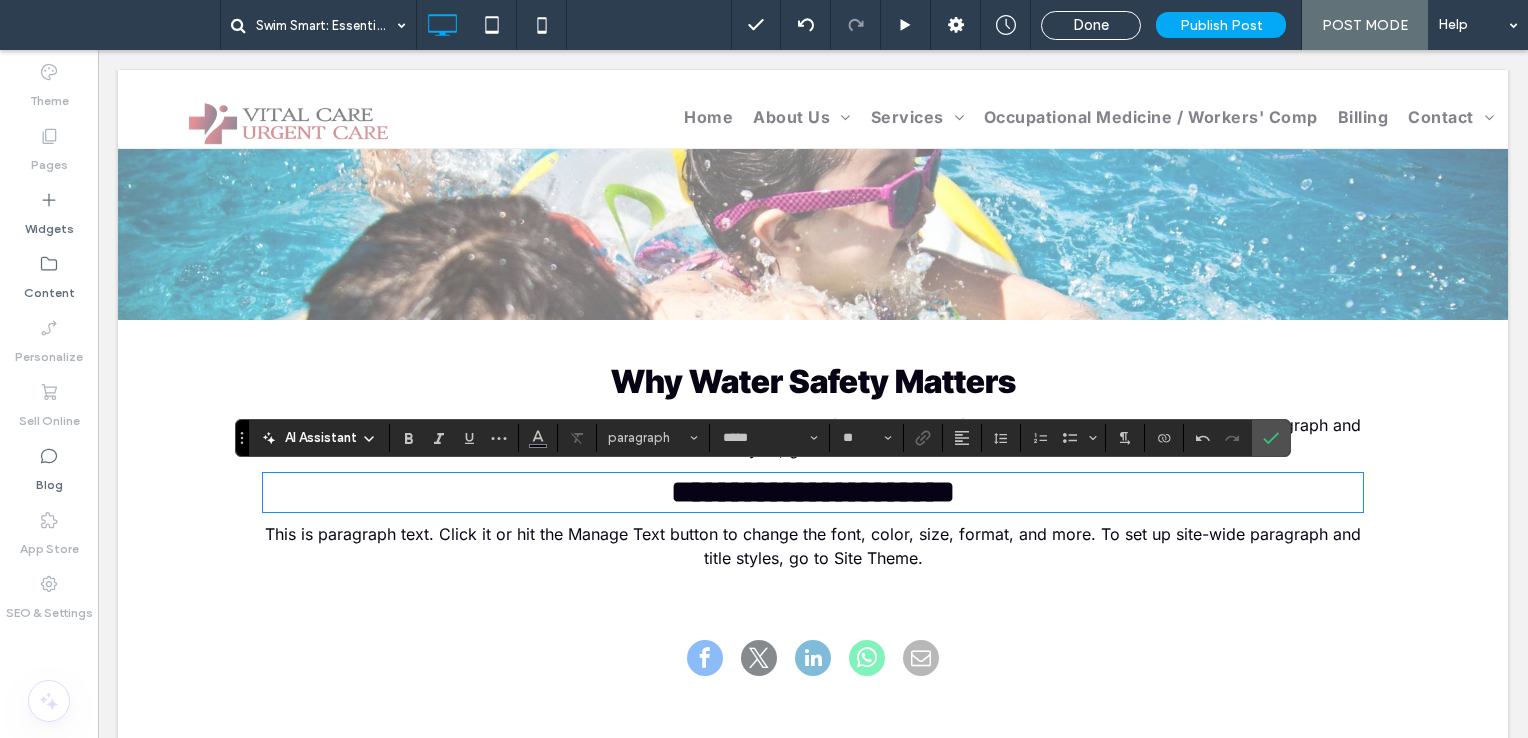 type on "**********" 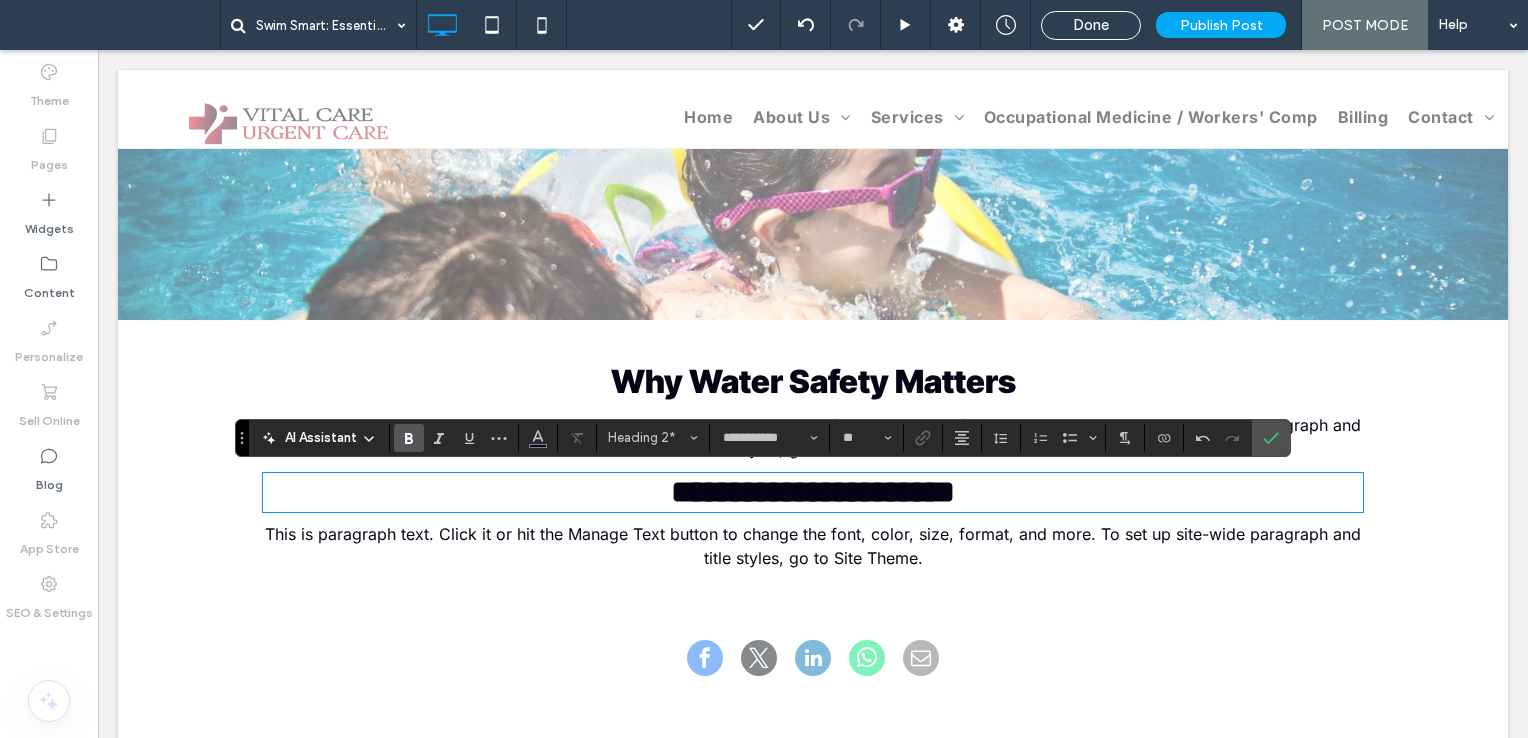click on "**********" at bounding box center (813, 492) 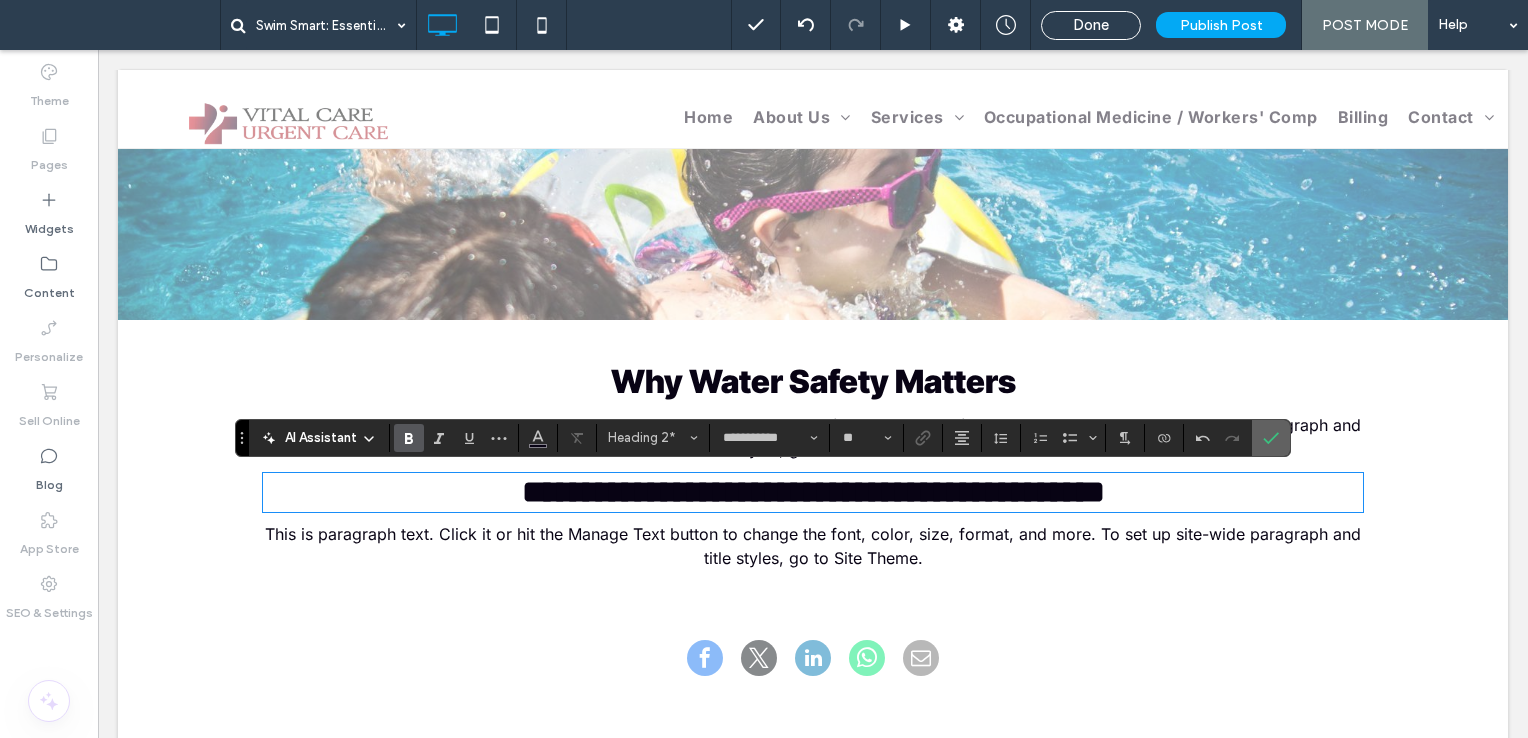 click 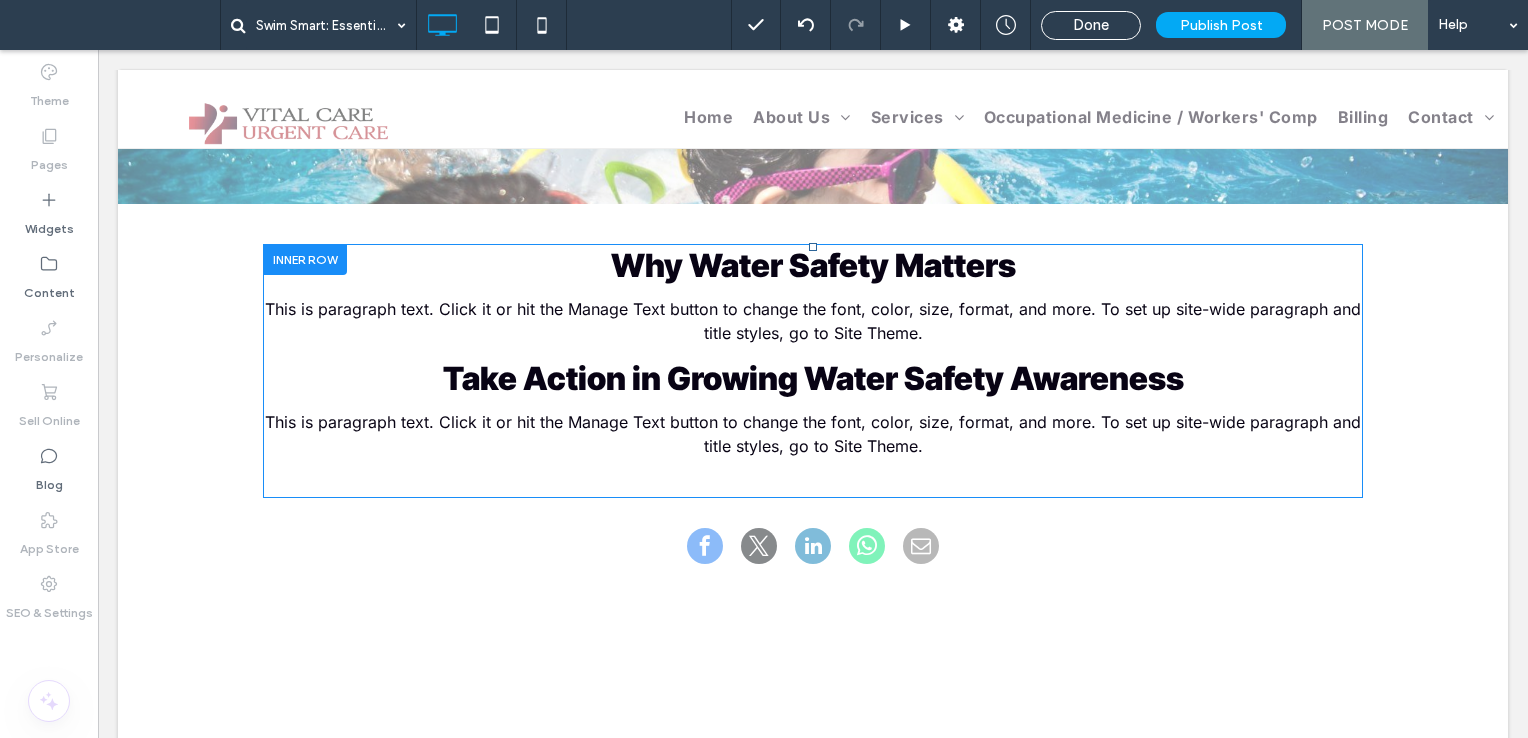 scroll, scrollTop: 500, scrollLeft: 0, axis: vertical 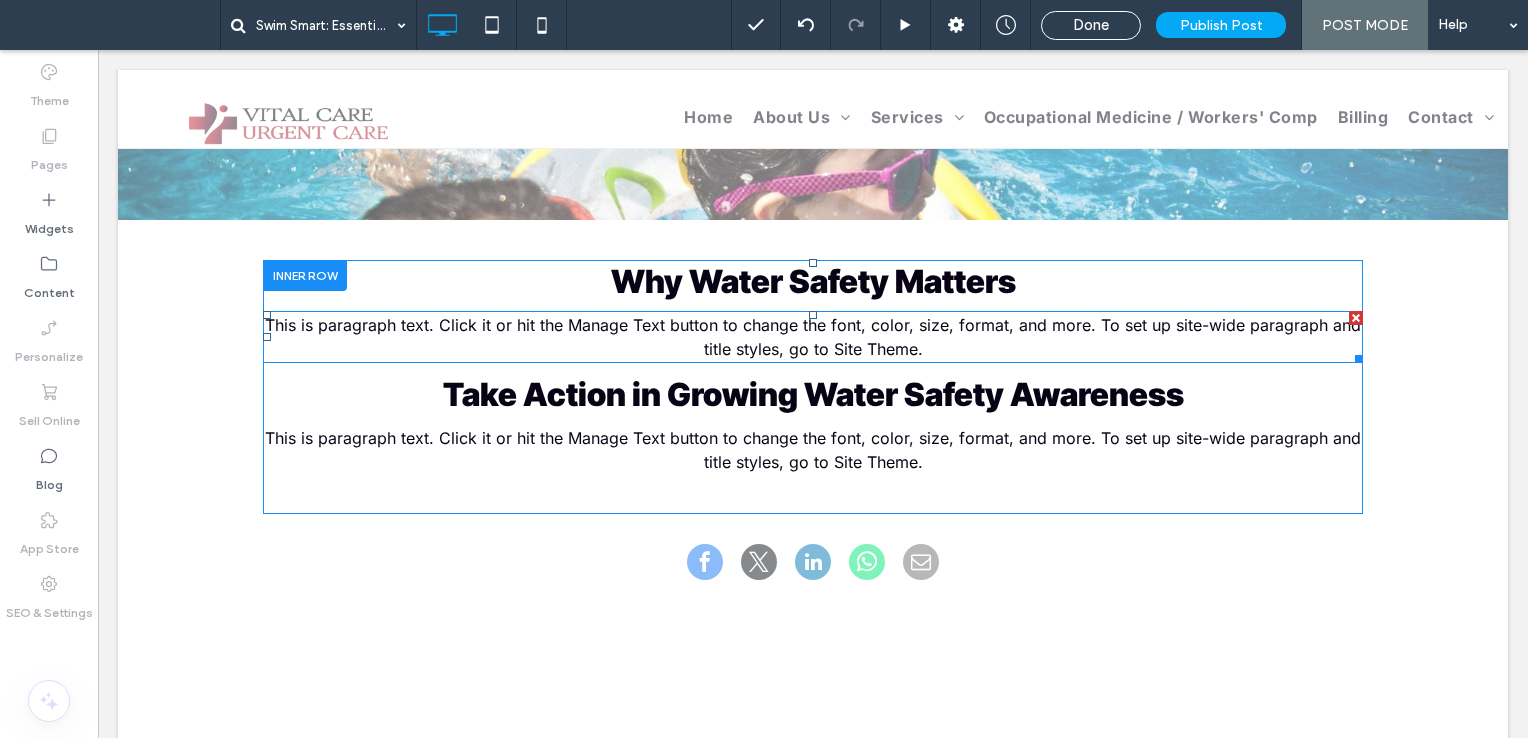 click on "This is paragraph text. Click it or hit the Manage Text button to change the font, color, size, format, and more. To set up site-wide paragraph and title styles, go to Site Theme." at bounding box center [813, 337] 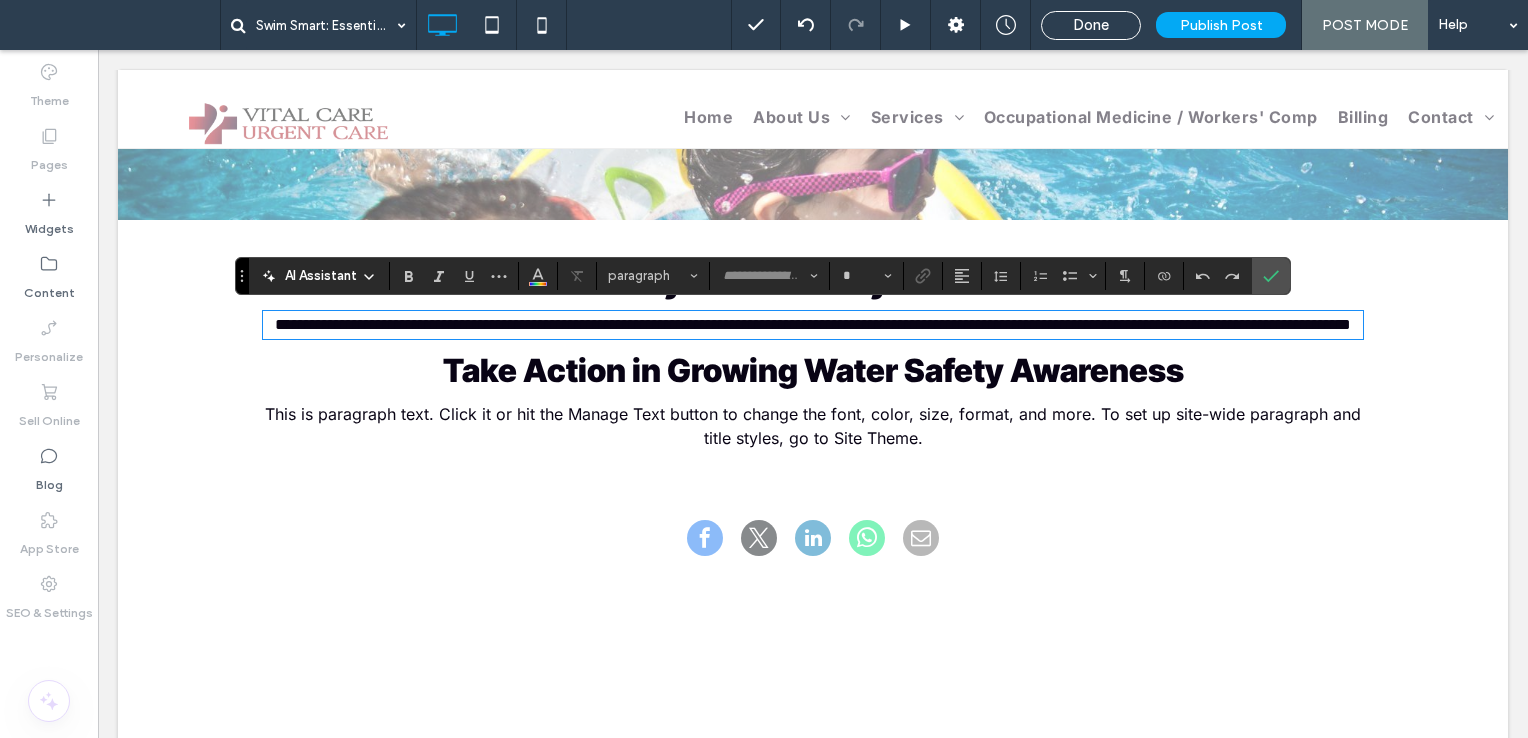 type on "*****" 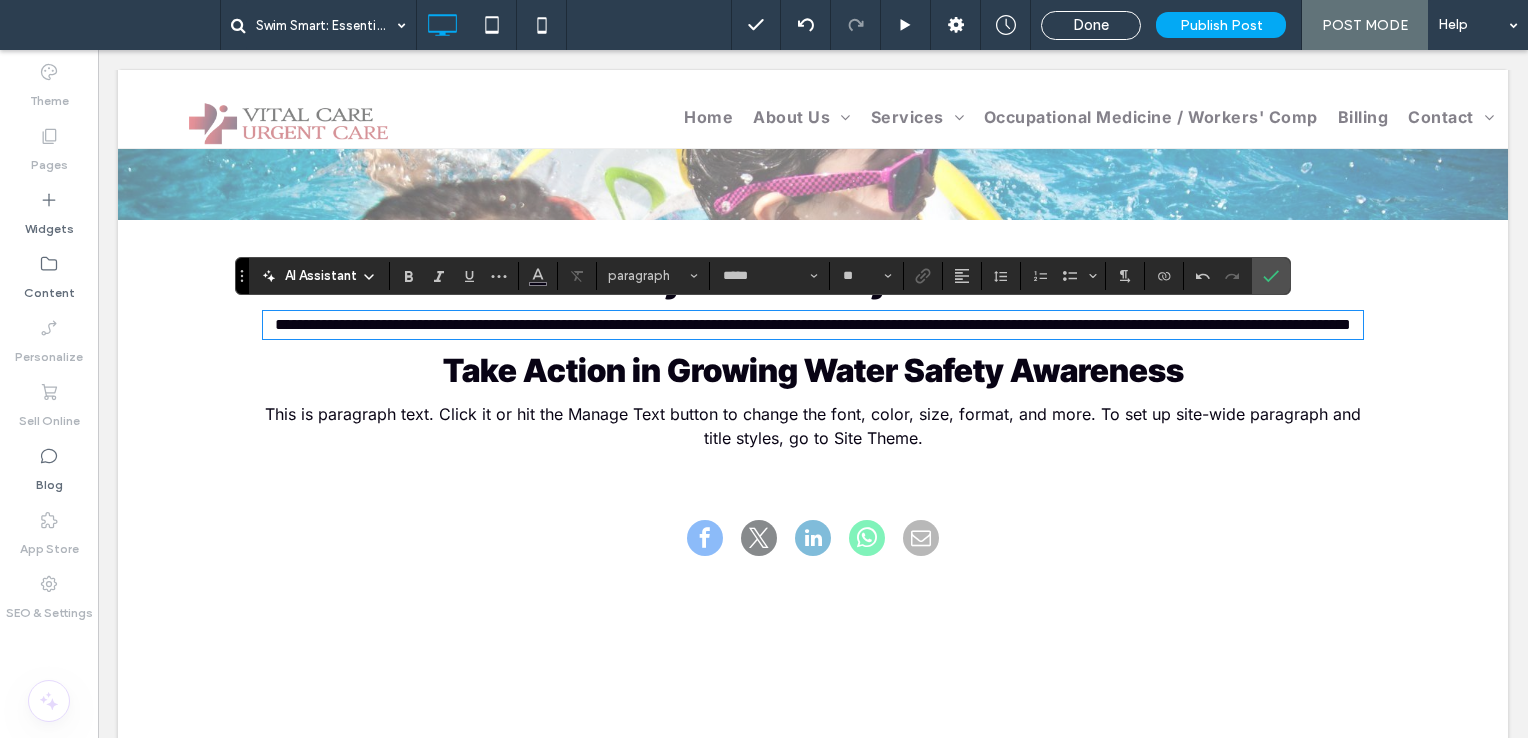scroll, scrollTop: 0, scrollLeft: 0, axis: both 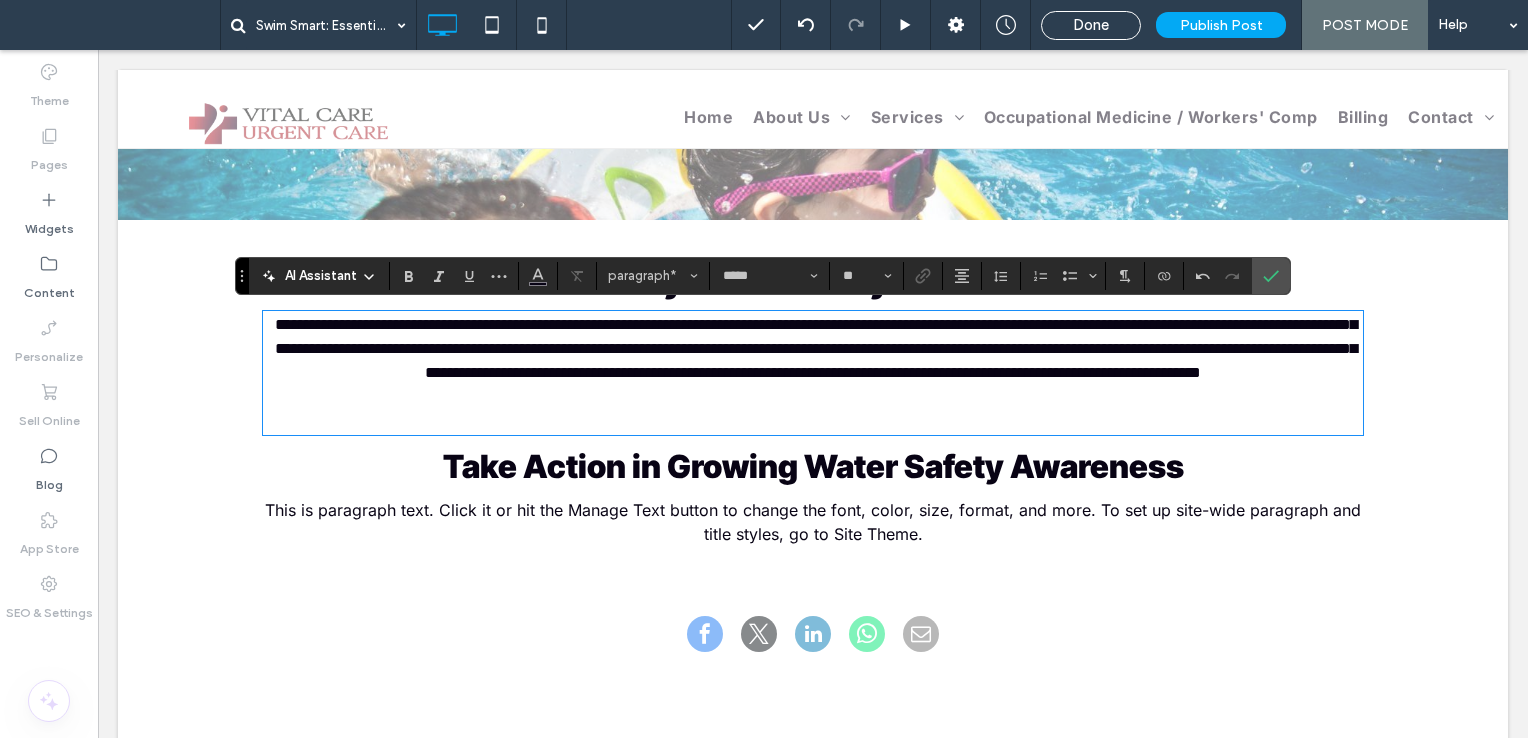 click on "This is paragraph text. Click it or hit the Manage Text button to change the font, color, size, format, and more. To set up site-wide paragraph and title styles, go to Site Theme." at bounding box center (813, 522) 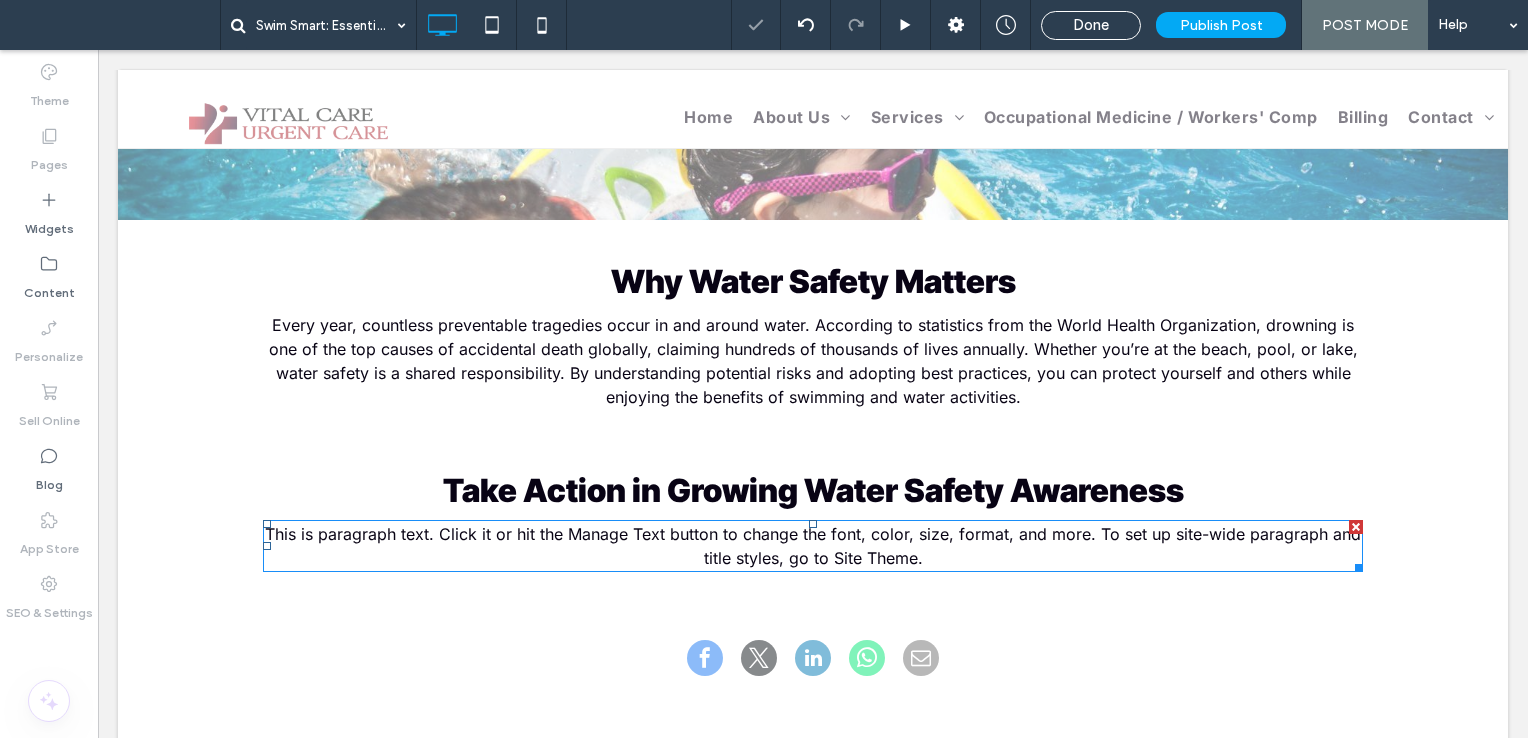 click on "This is paragraph text. Click it or hit the Manage Text button to change the font, color, size, format, and more. To set up site-wide paragraph and title styles, go to Site Theme." at bounding box center (813, 546) 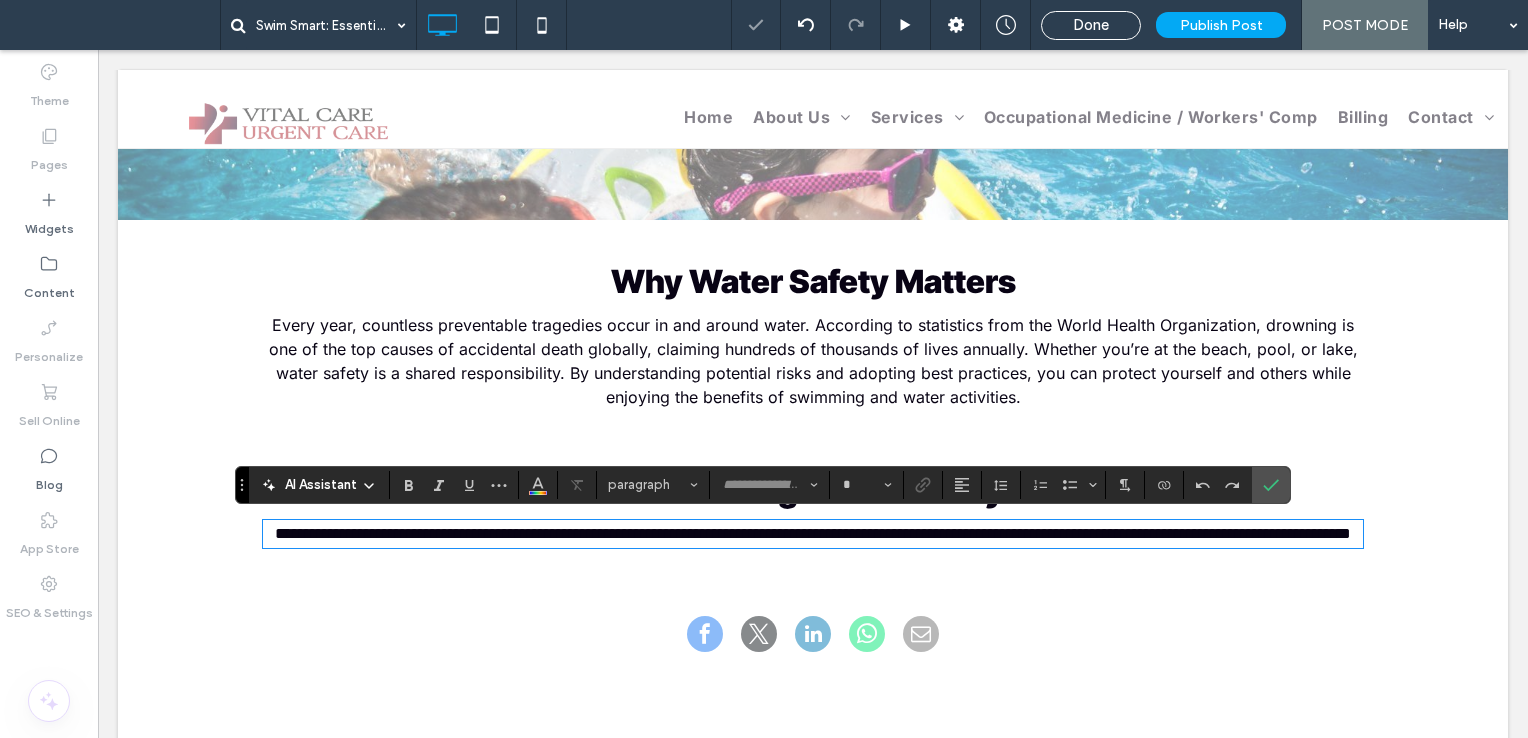 type on "*****" 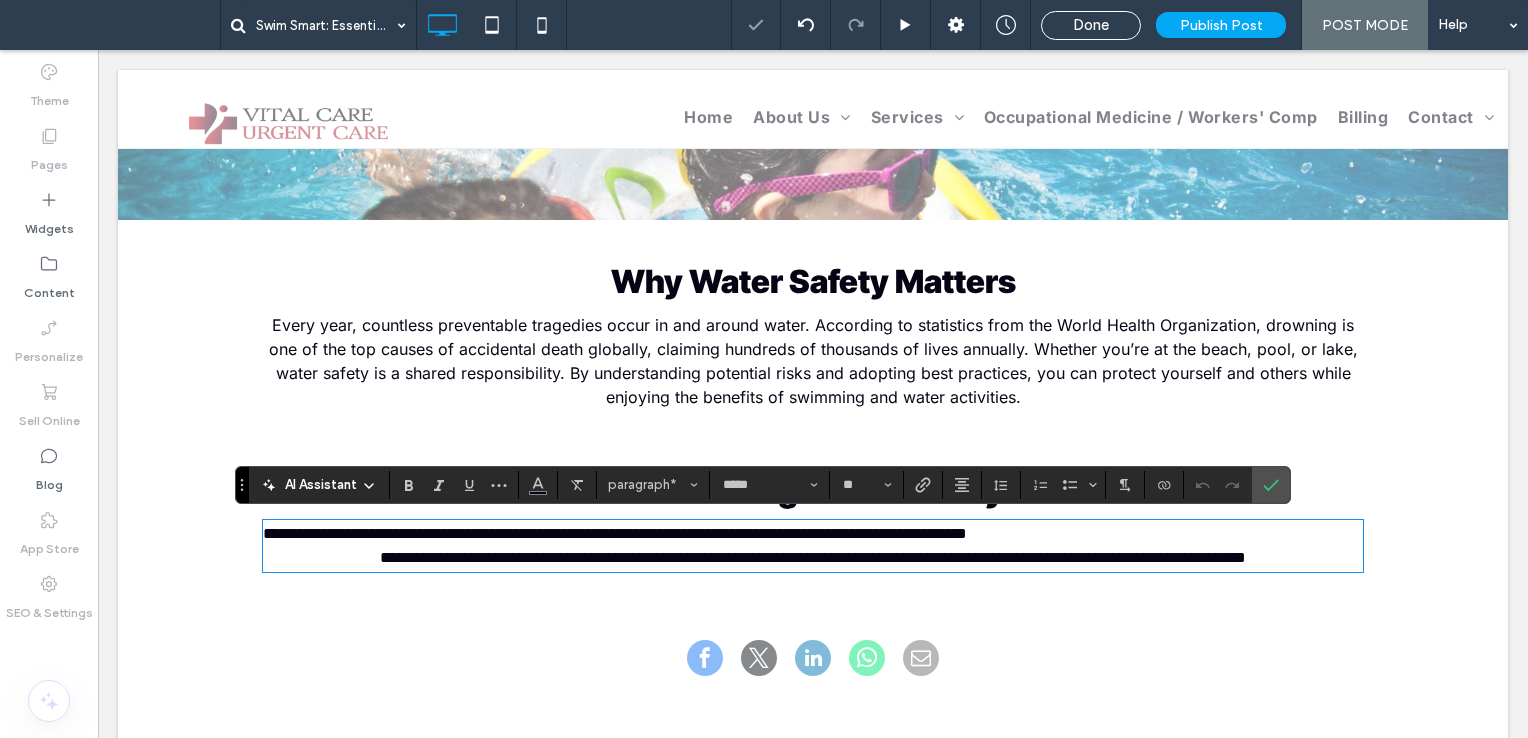 scroll, scrollTop: 0, scrollLeft: 0, axis: both 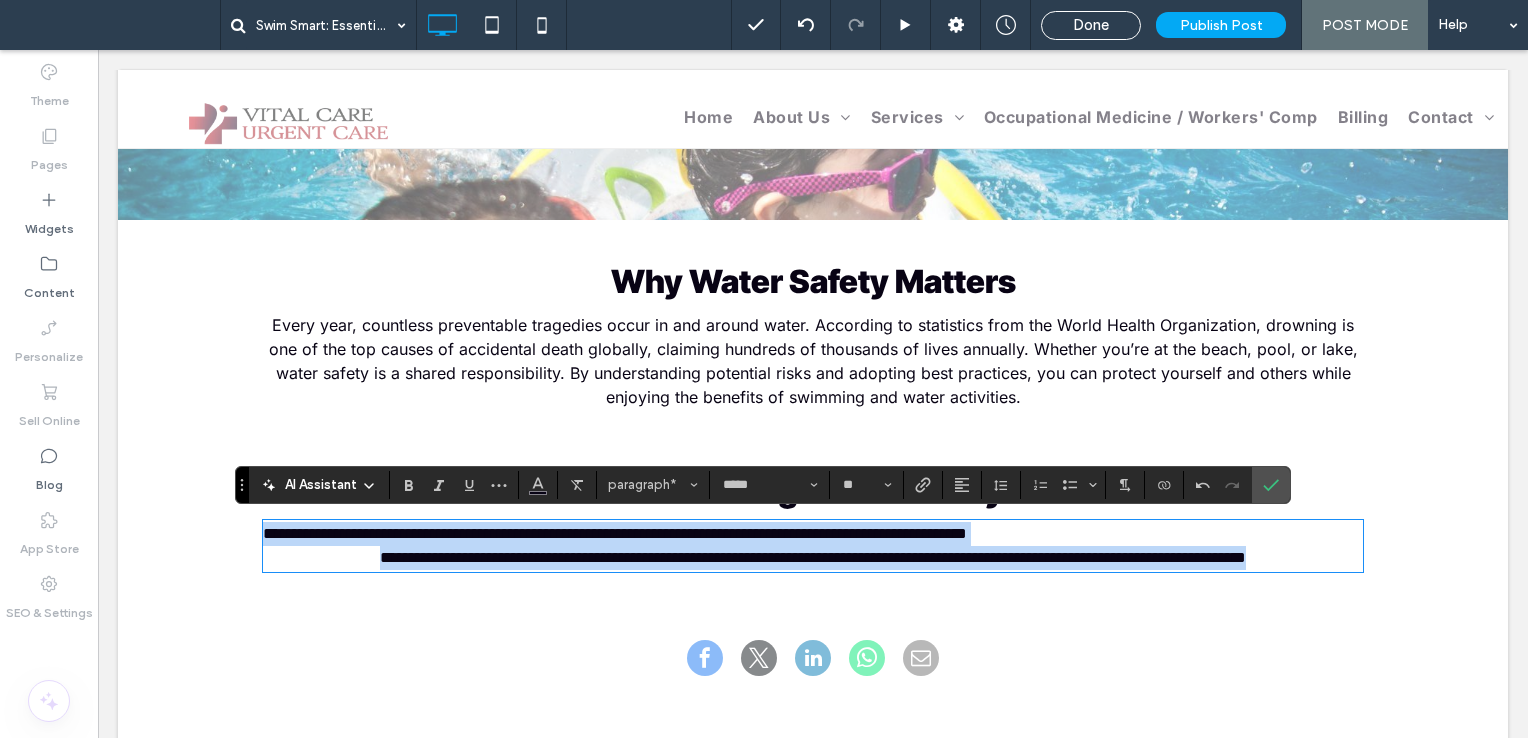 drag, startPoint x: 257, startPoint y: 528, endPoint x: 1520, endPoint y: 556, distance: 1263.3103 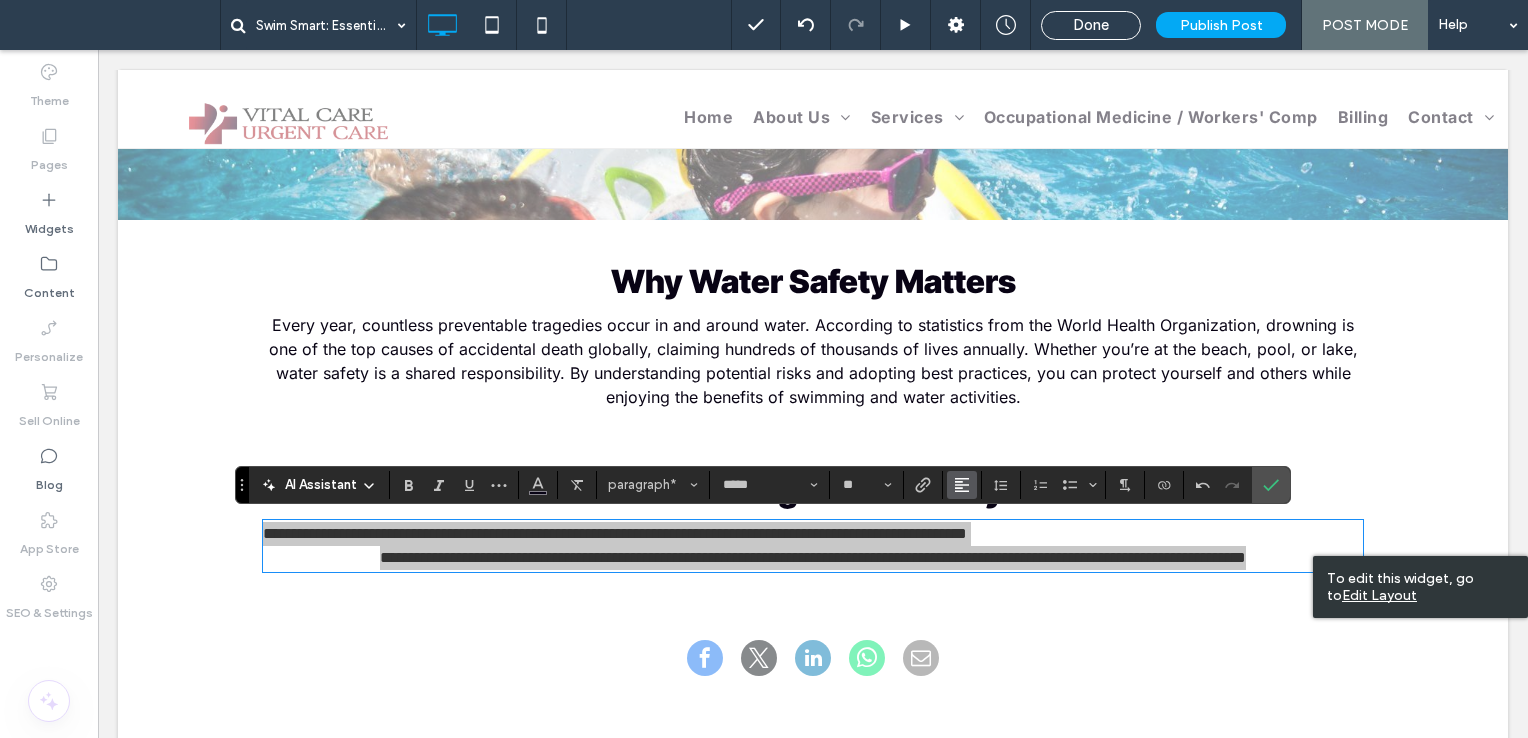 click 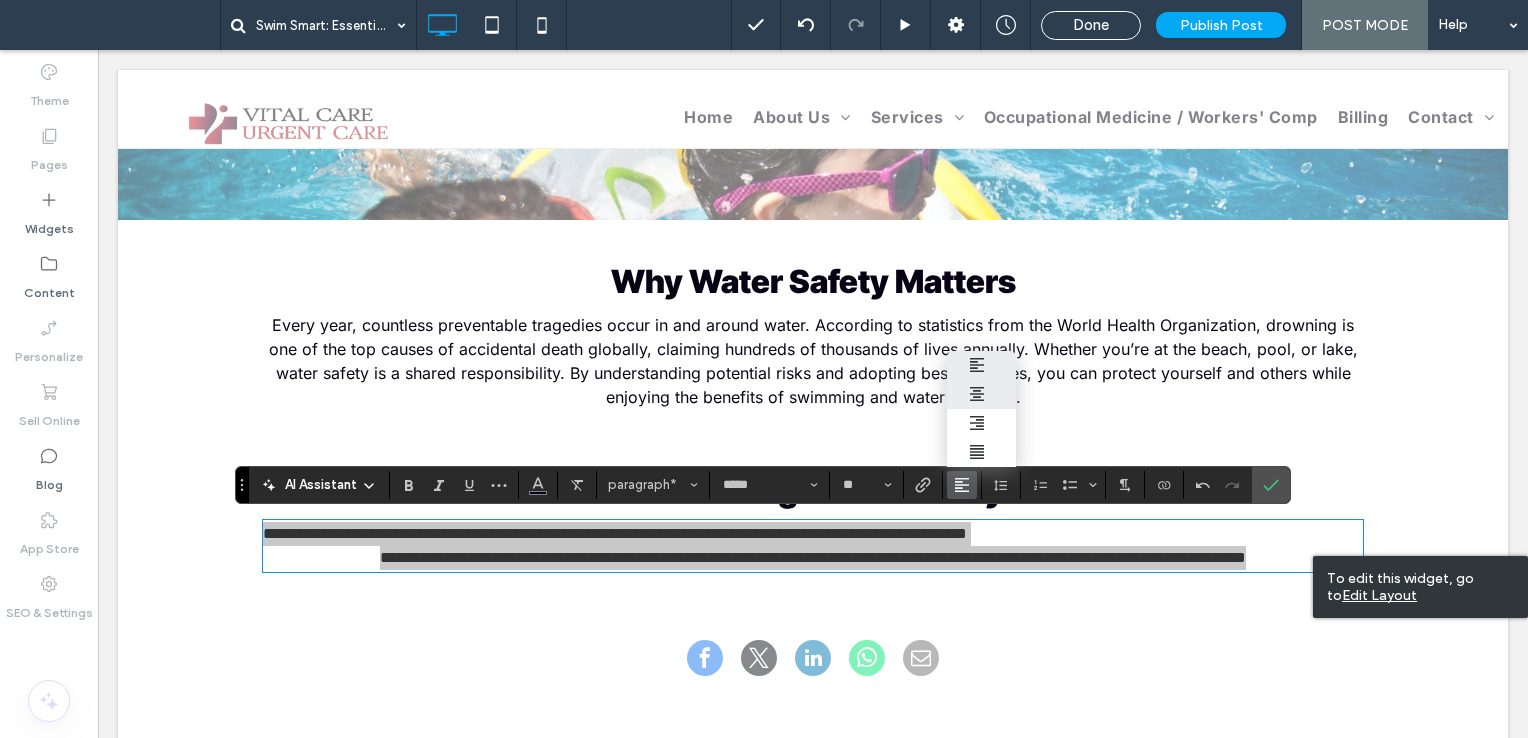 click at bounding box center [982, 394] 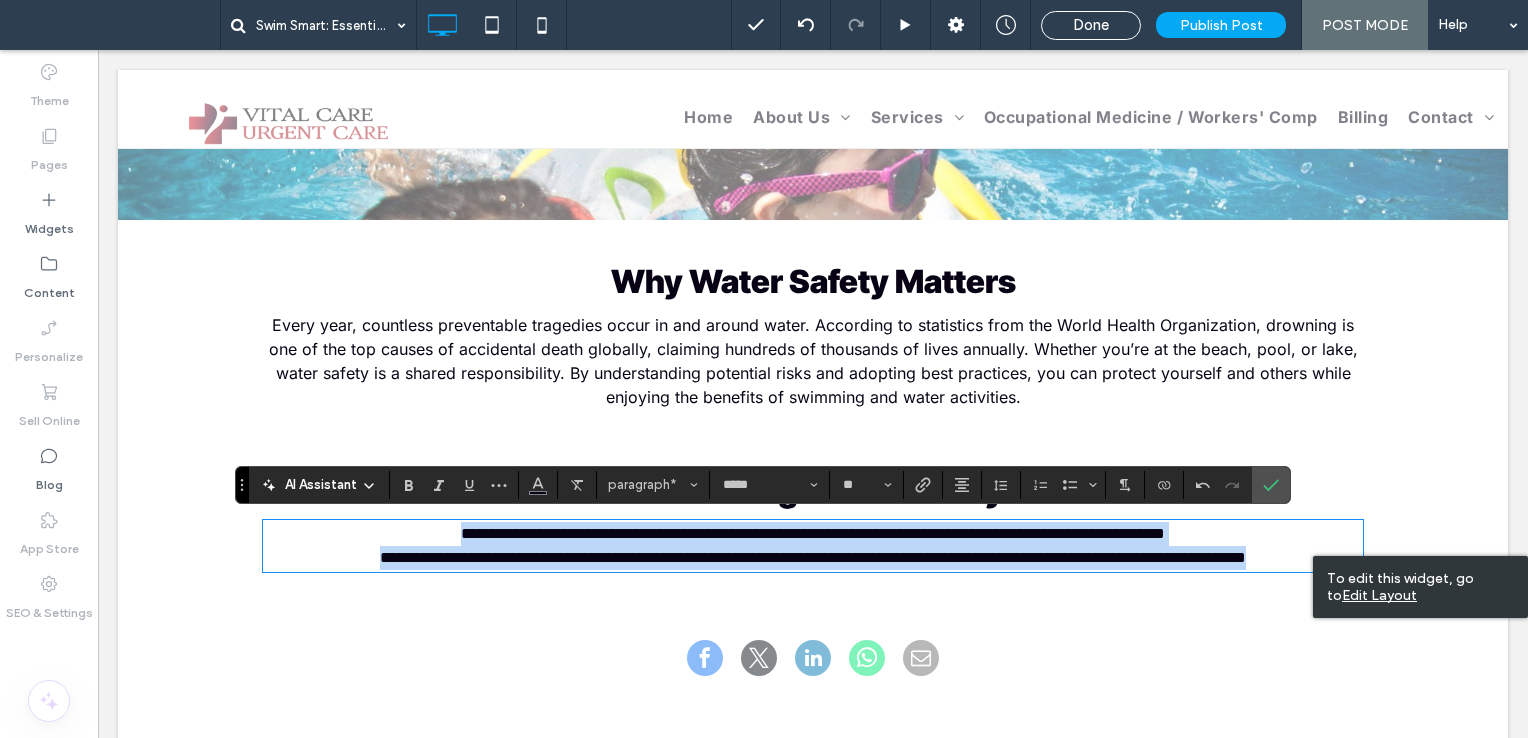 click on "**********" at bounding box center [813, 557] 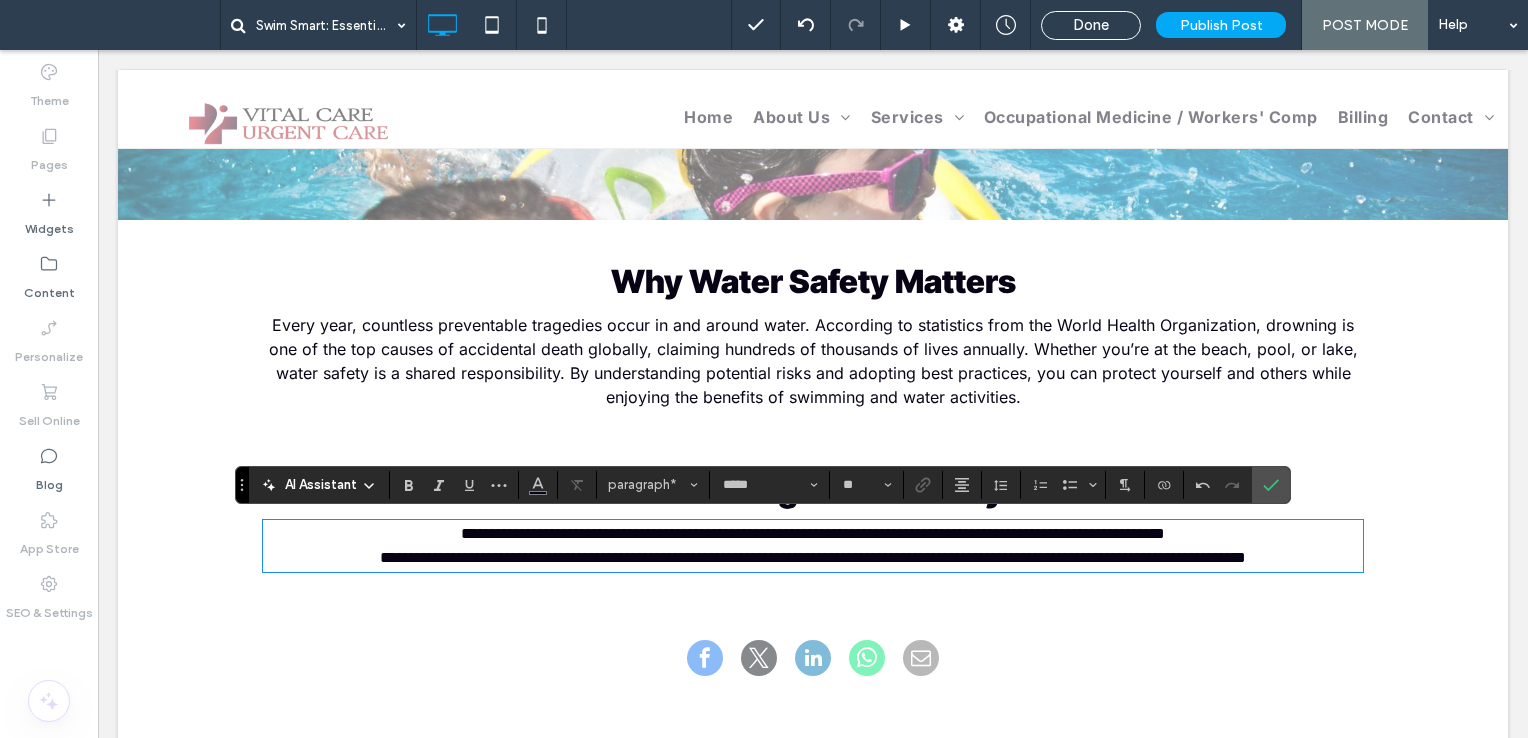 click on "**********" at bounding box center (813, 557) 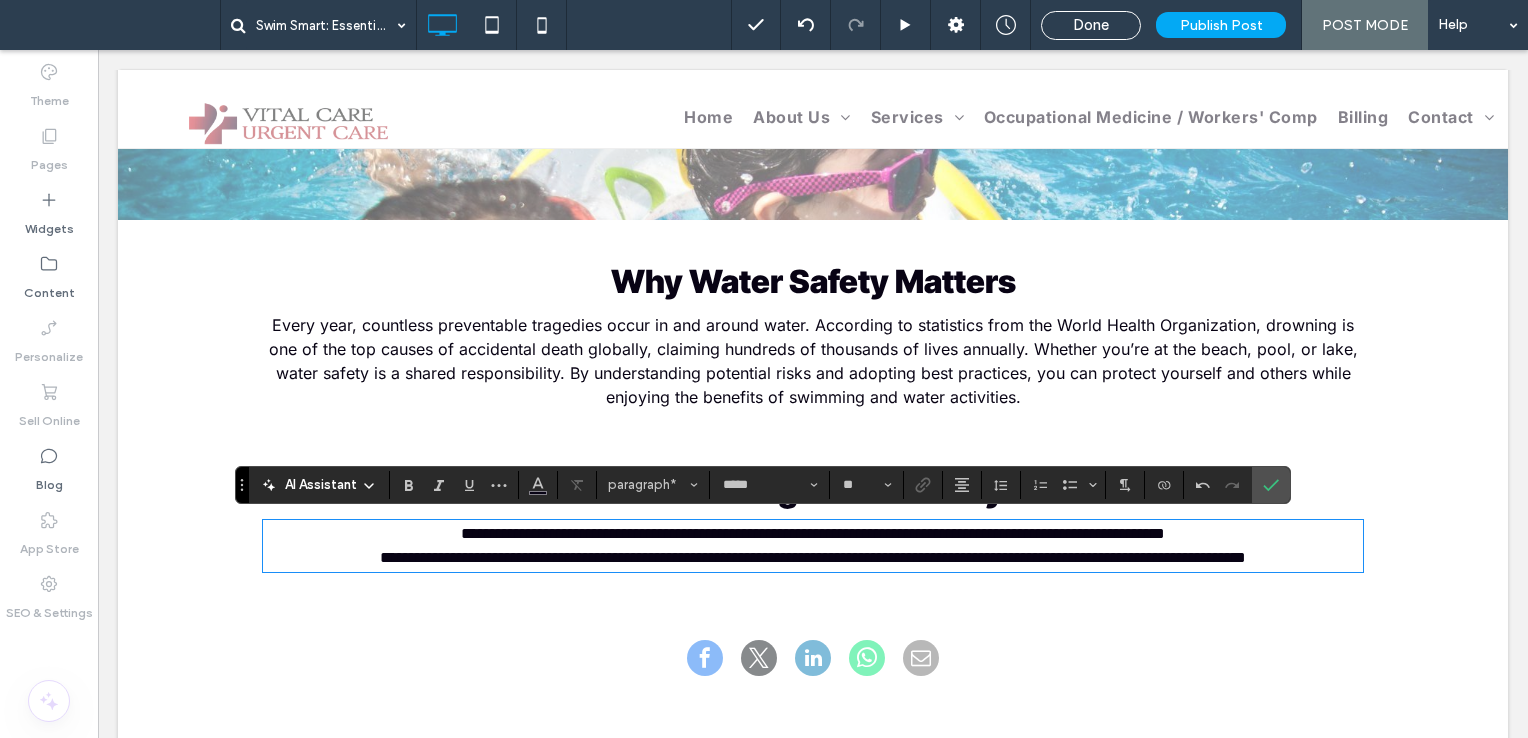 type 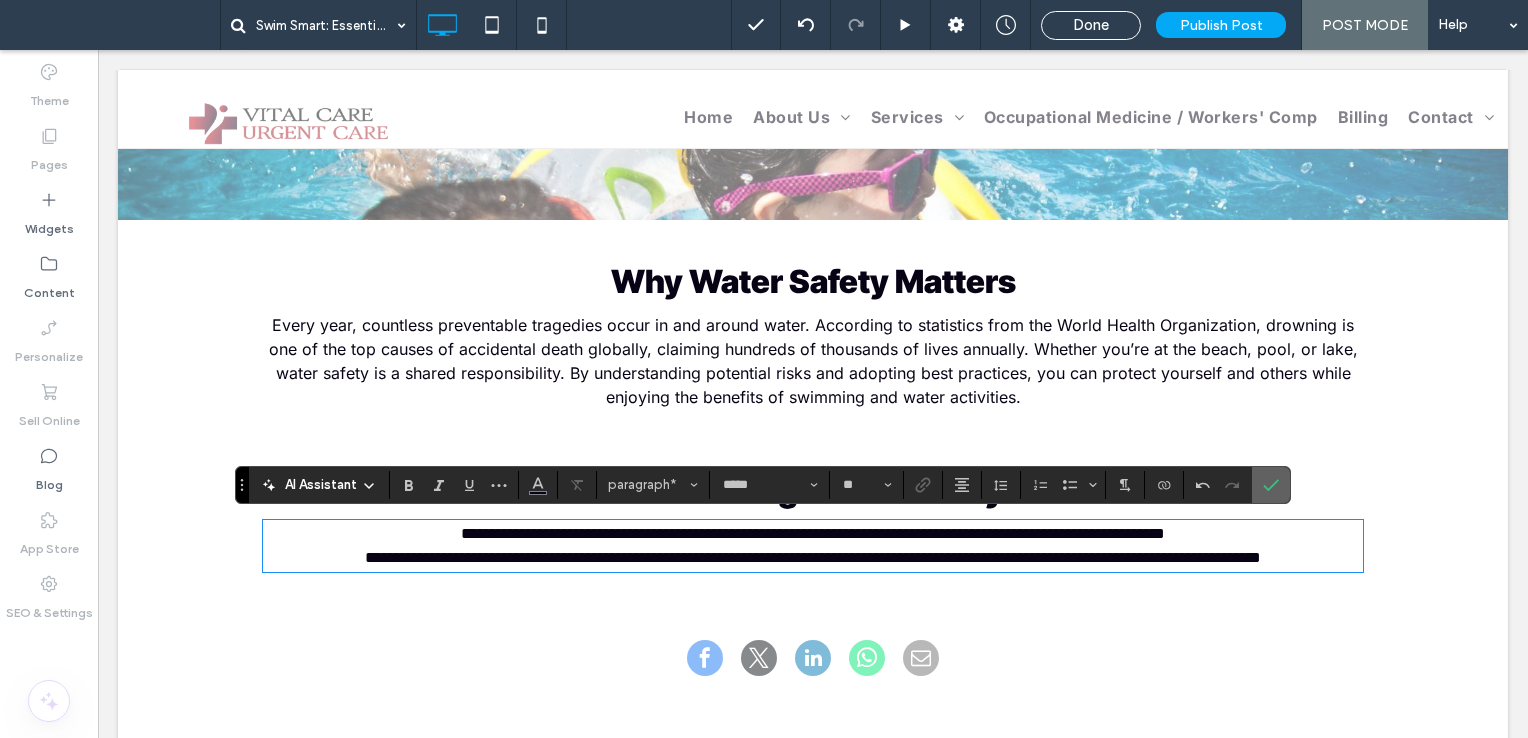 click at bounding box center [1271, 485] 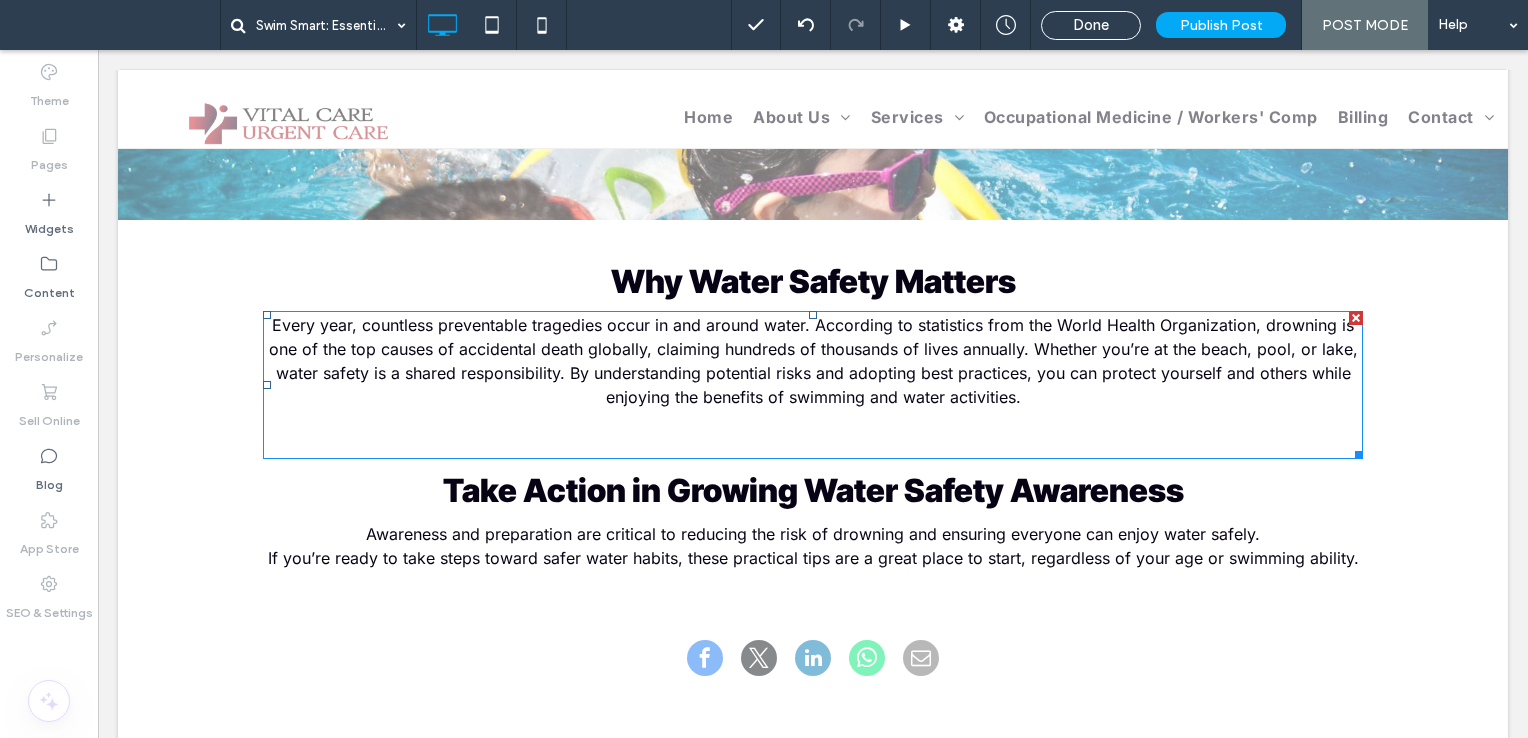 click on "Every year, countless preventable tragedies occur in and around water. According to statistics from the World Health Organization, drowning is one of the top causes of accidental death globally, claiming hundreds of thousands of lives annually. Whether you’re at the beach, pool, or lake, water safety is a shared responsibility. By understanding potential risks and adopting best practices, you can protect yourself and others while enjoying the benefits of swimming and water activities." at bounding box center [813, 361] 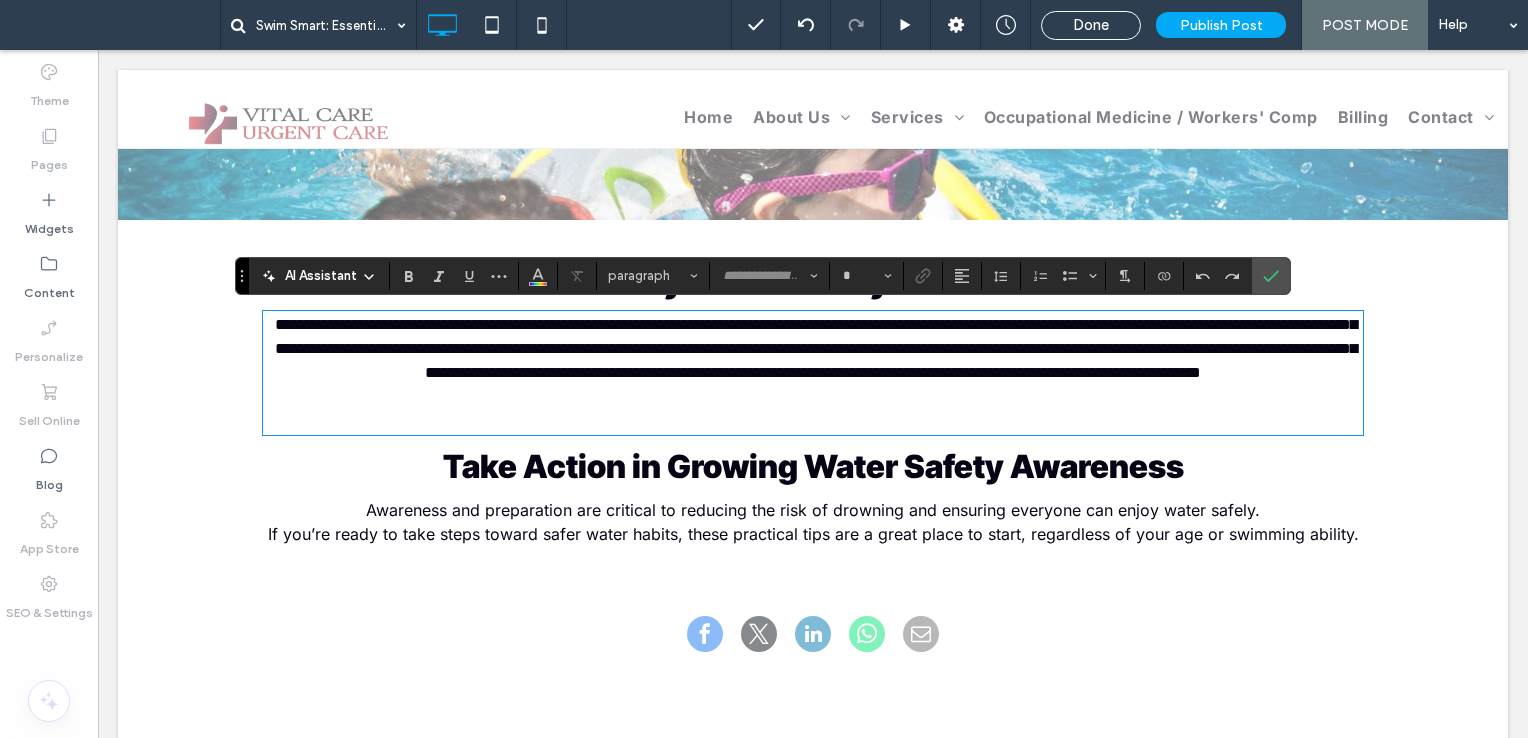 type on "*****" 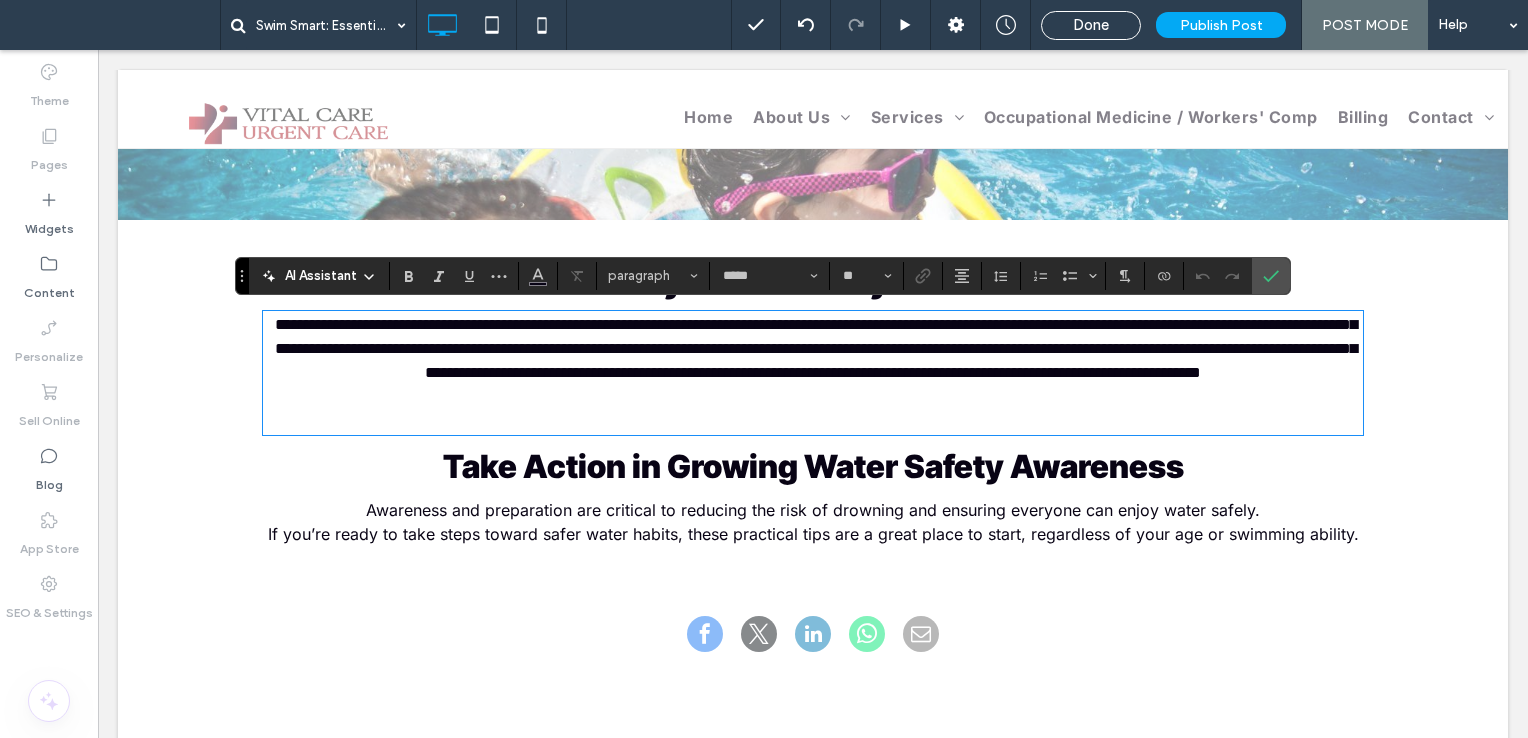 click at bounding box center (813, 421) 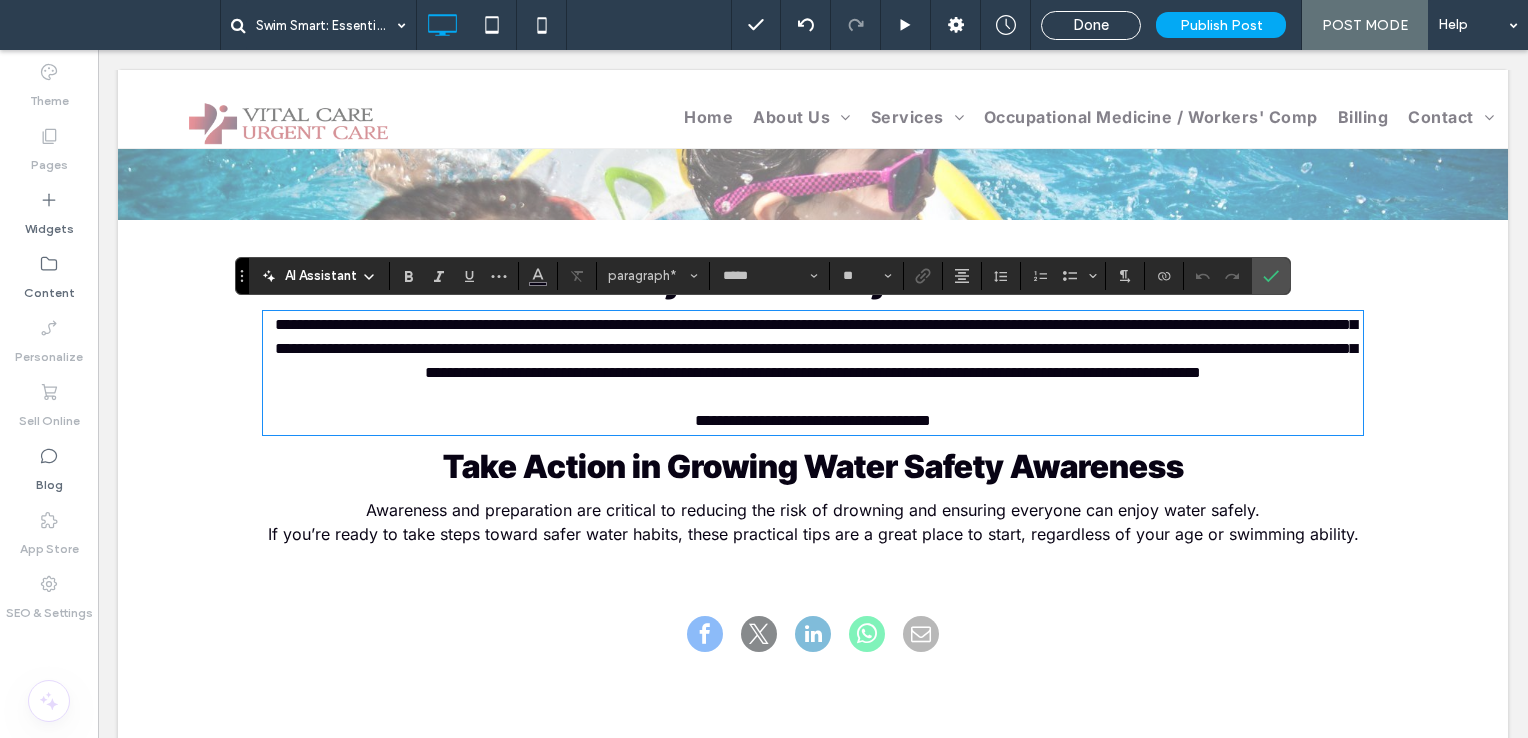 scroll, scrollTop: 0, scrollLeft: 0, axis: both 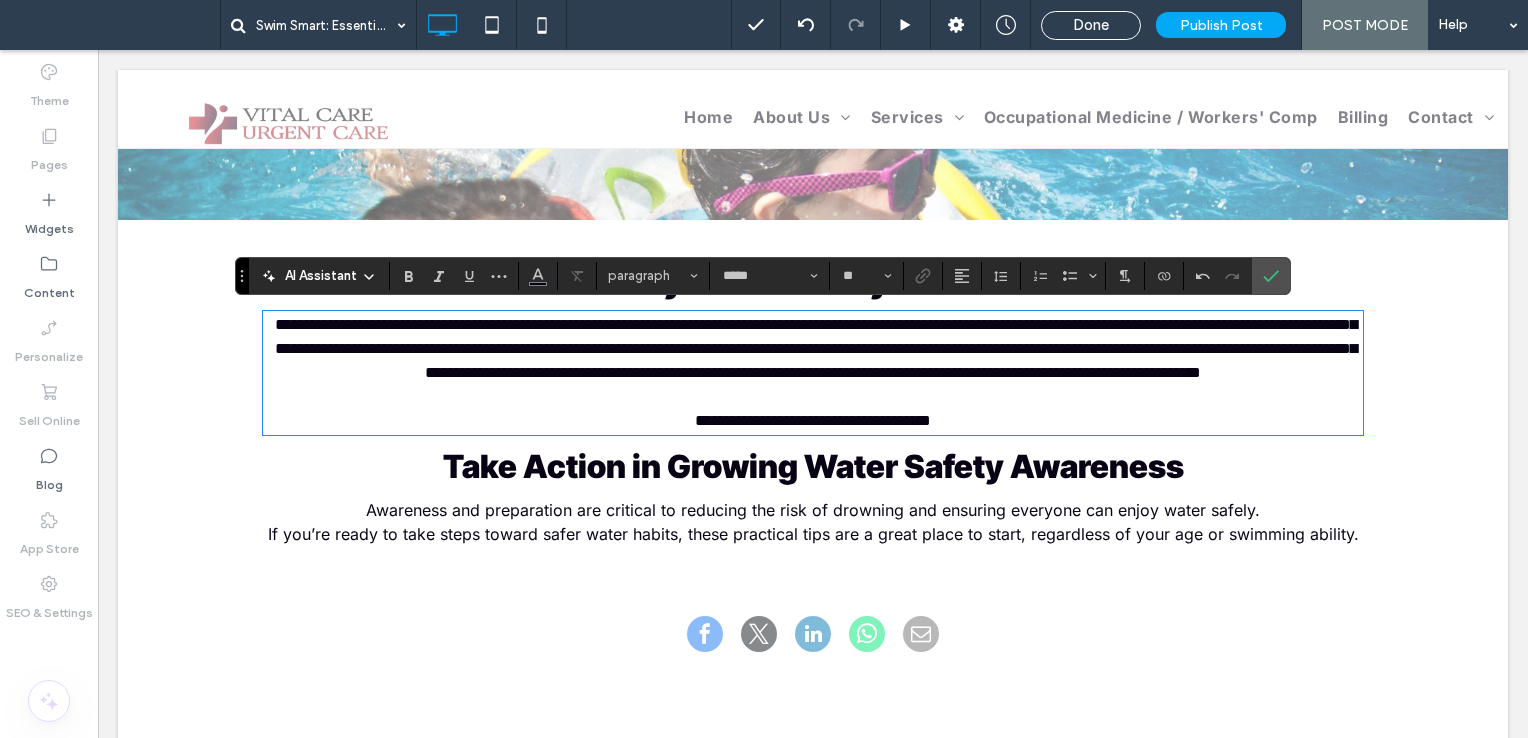 click on "**********" at bounding box center (813, 421) 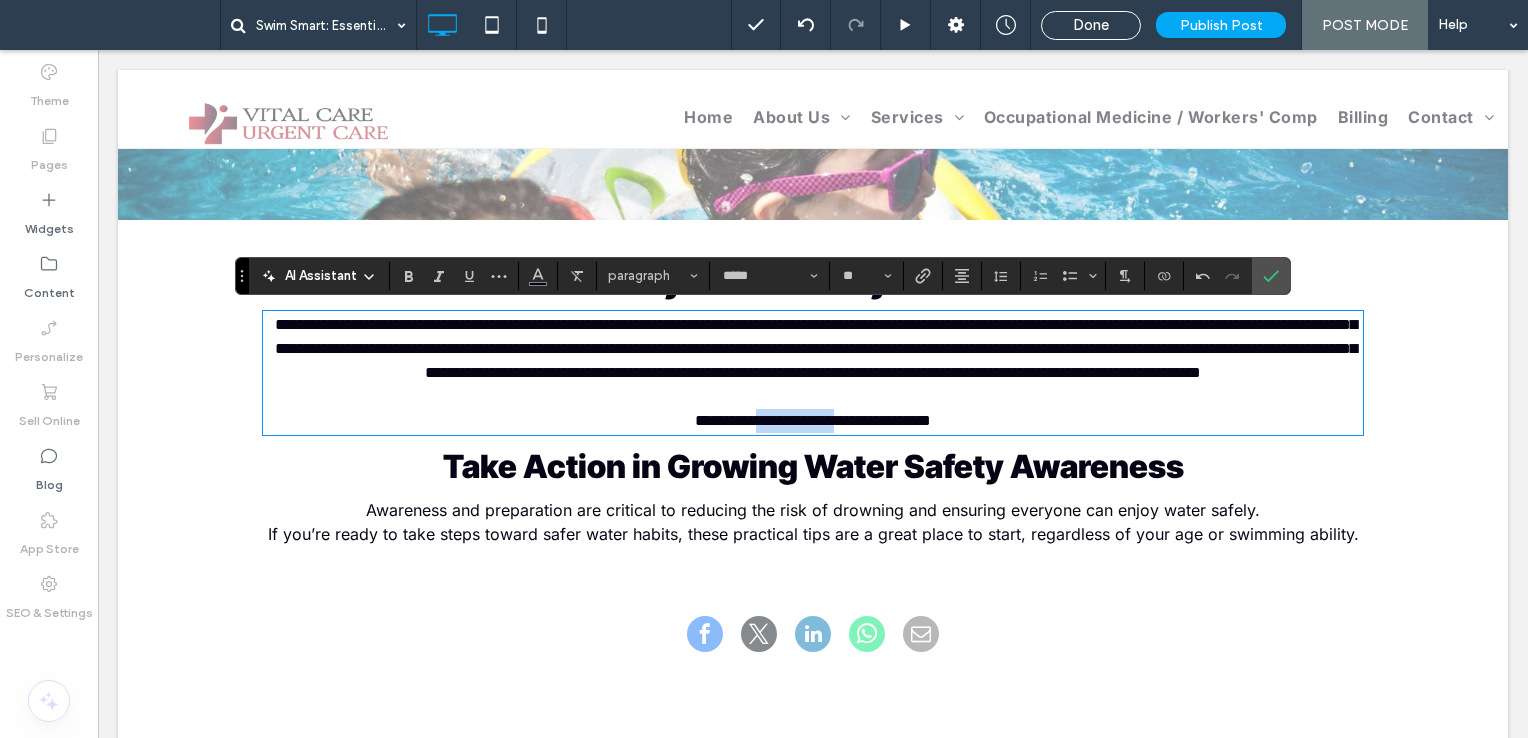 click on "**********" at bounding box center (813, 421) 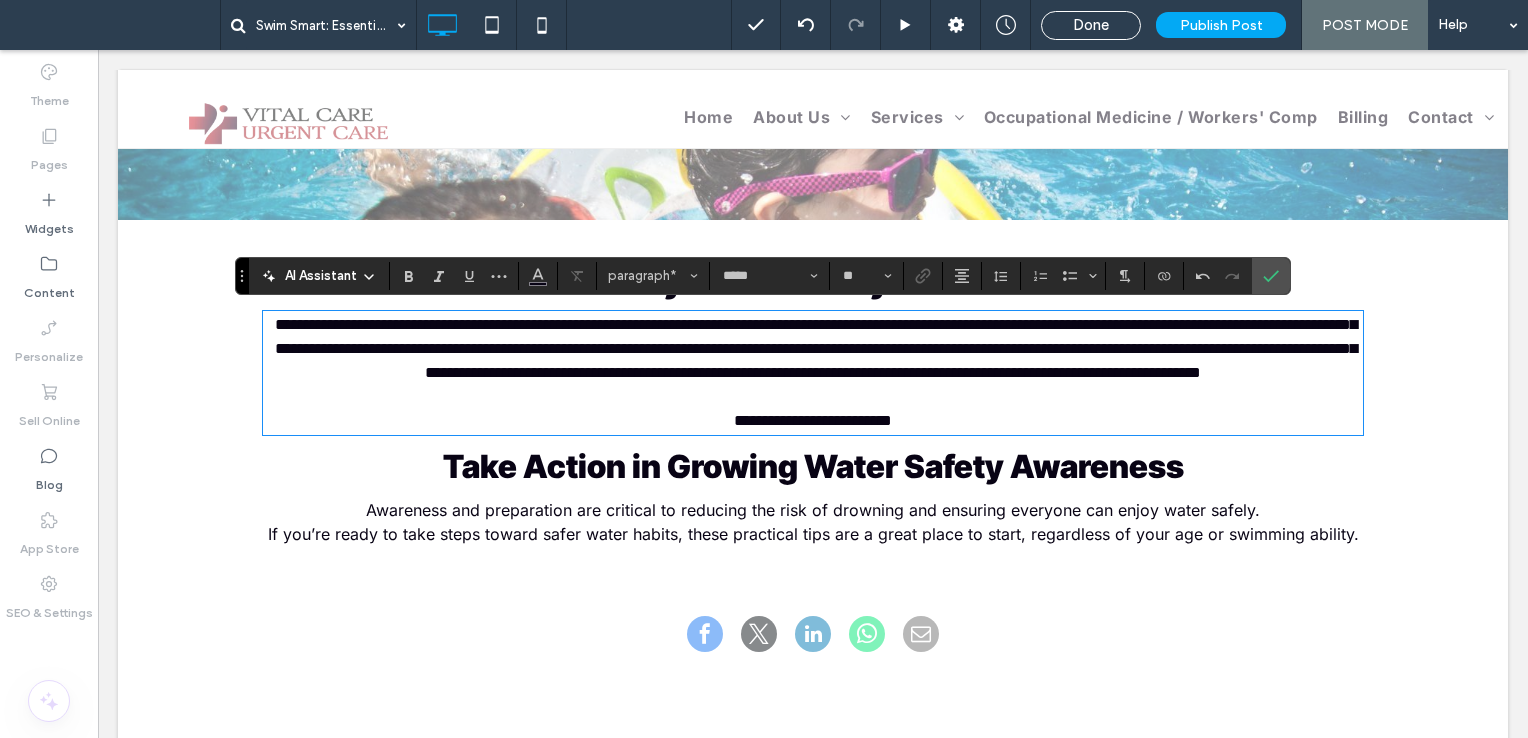 click on "**********" at bounding box center [813, 421] 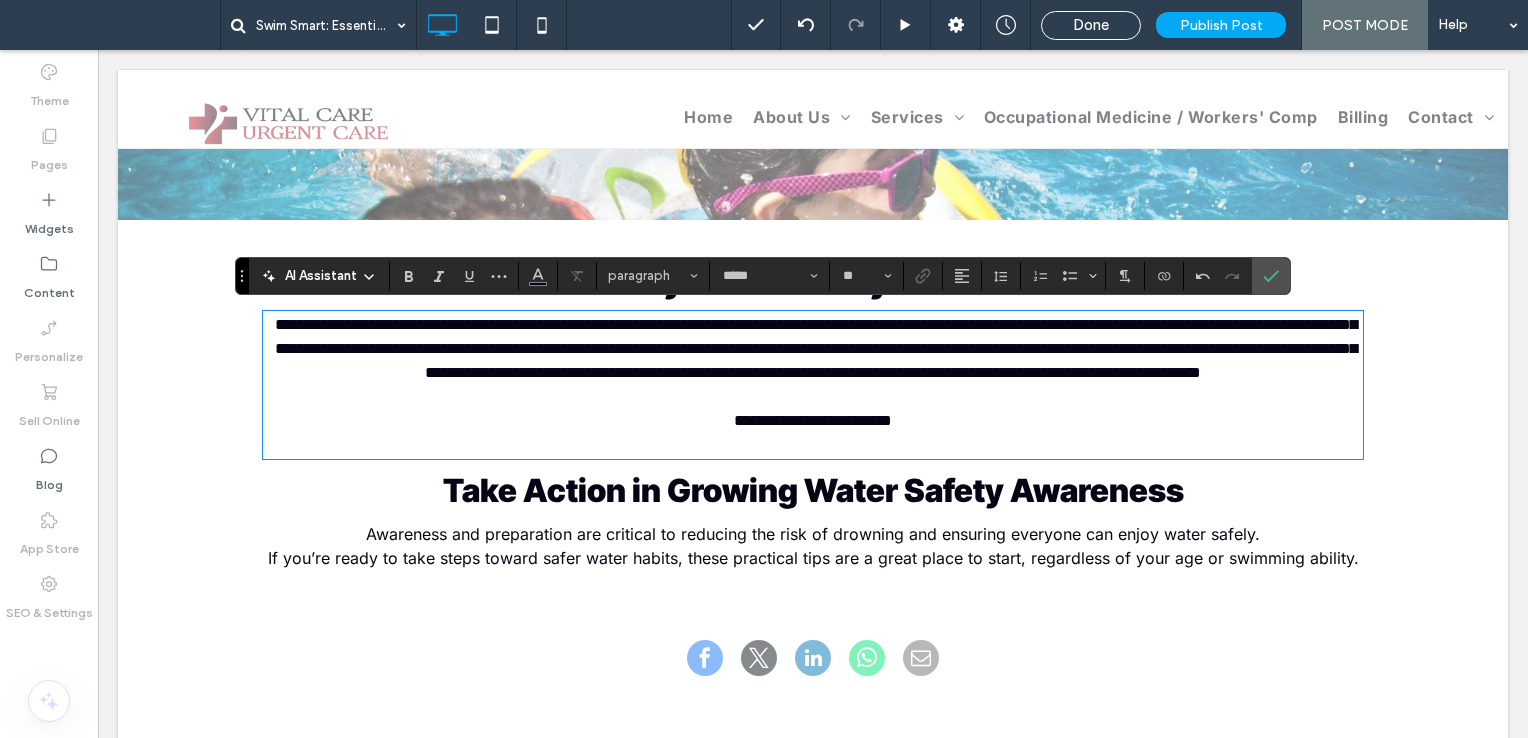 scroll, scrollTop: 0, scrollLeft: 0, axis: both 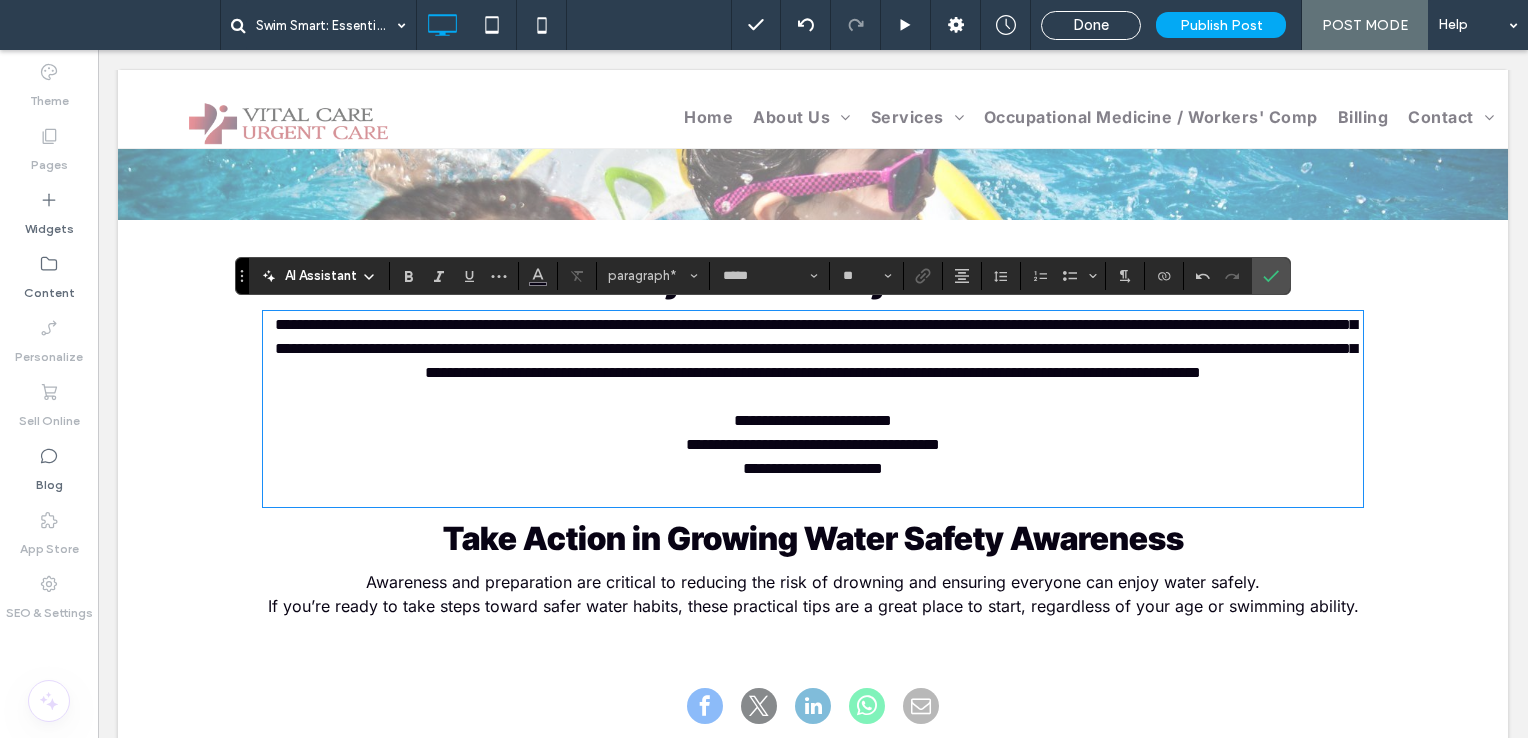 click at bounding box center (813, 493) 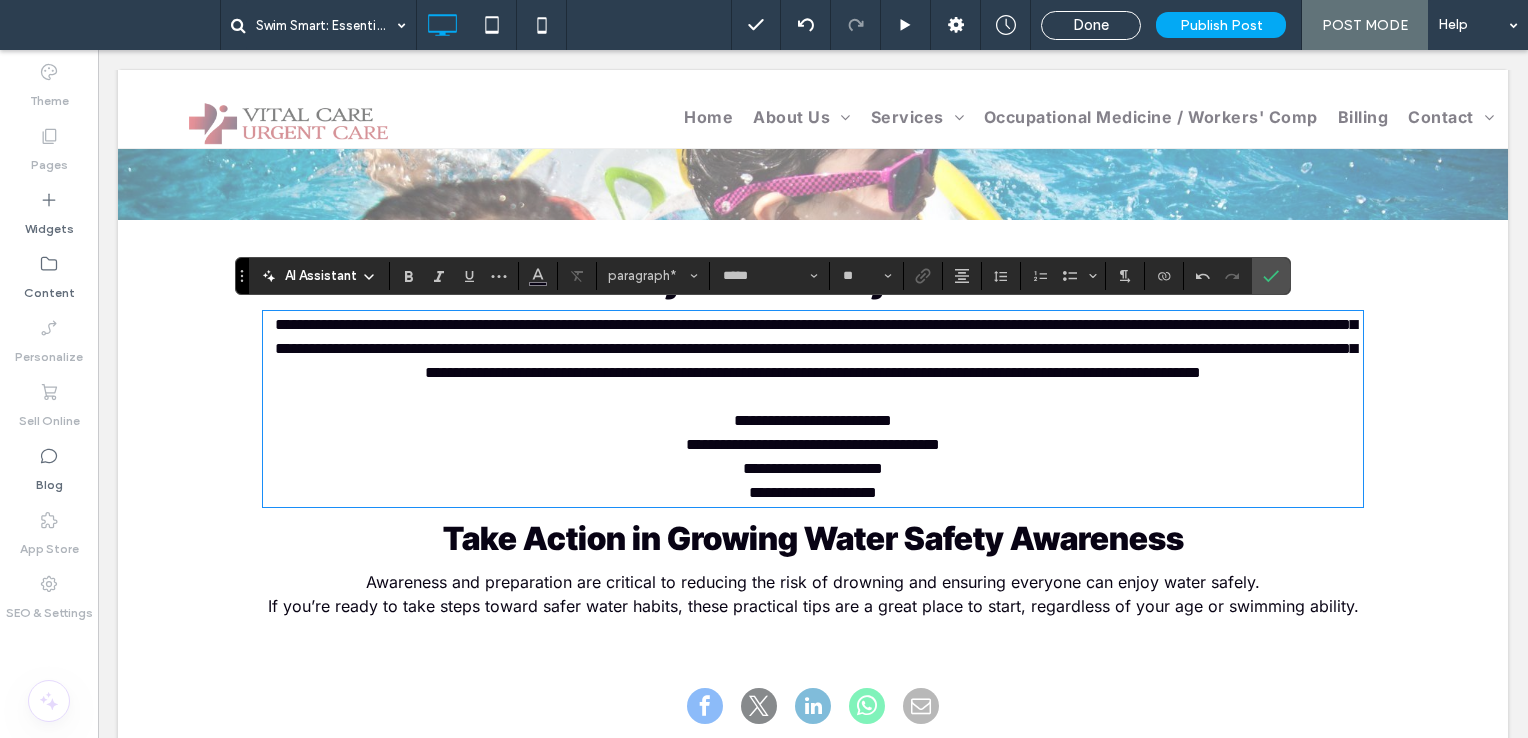 scroll, scrollTop: 0, scrollLeft: 0, axis: both 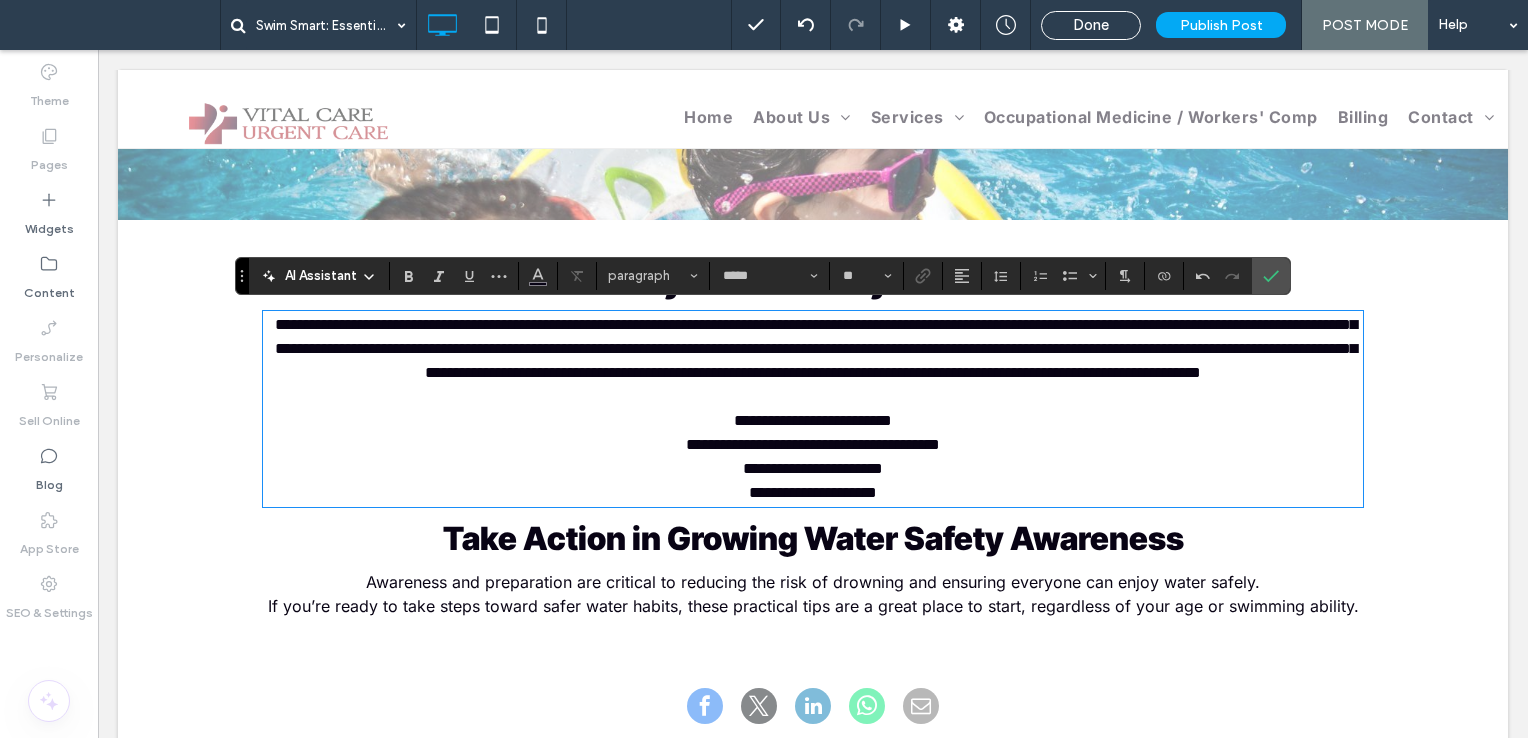 click on "If you’re ready to take steps toward safer water habits, these practical tips are a great place to start, regardless of your age or swimming ability." at bounding box center (813, 606) 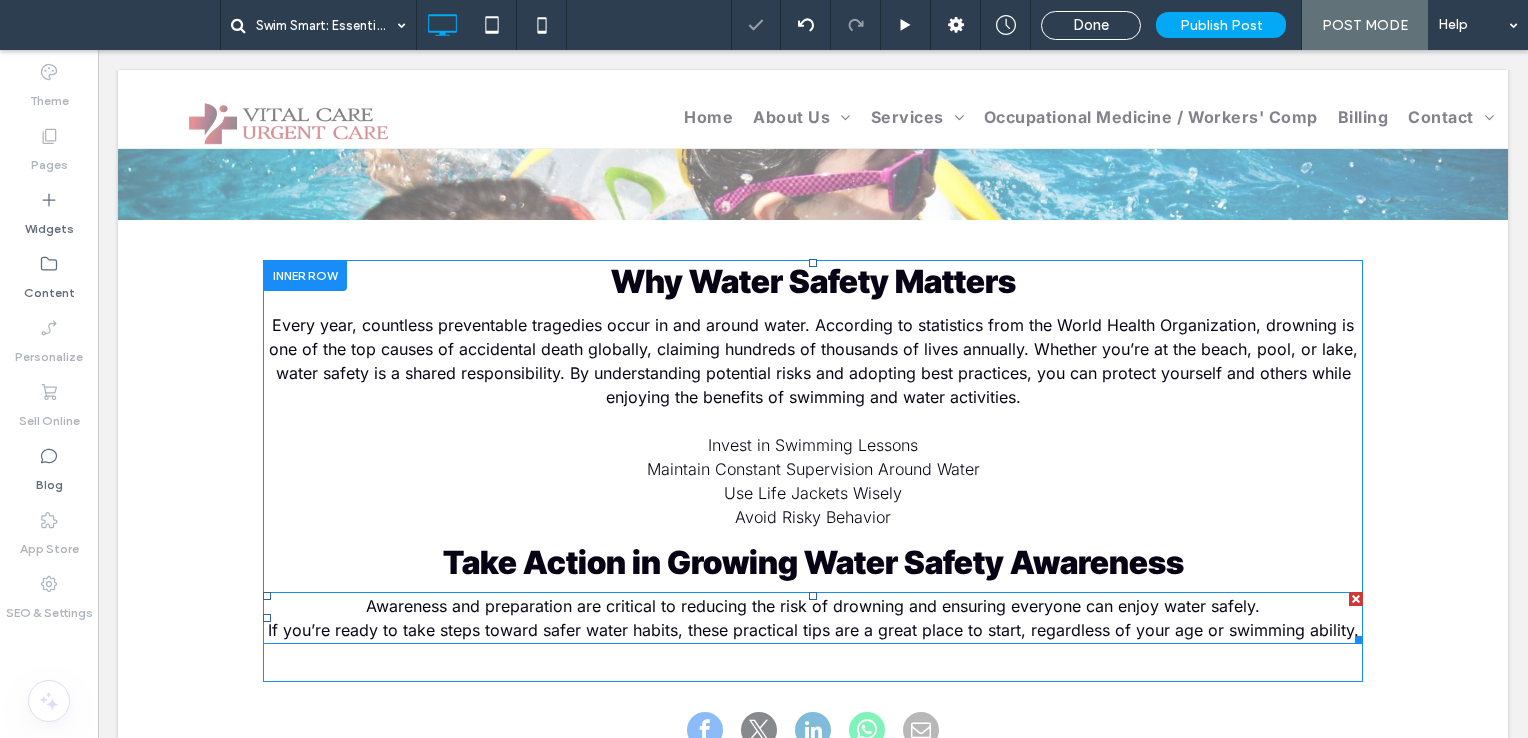 click on "If you’re ready to take steps toward safer water habits, these practical tips are a great place to start, regardless of your age or swimming ability." at bounding box center (813, 630) 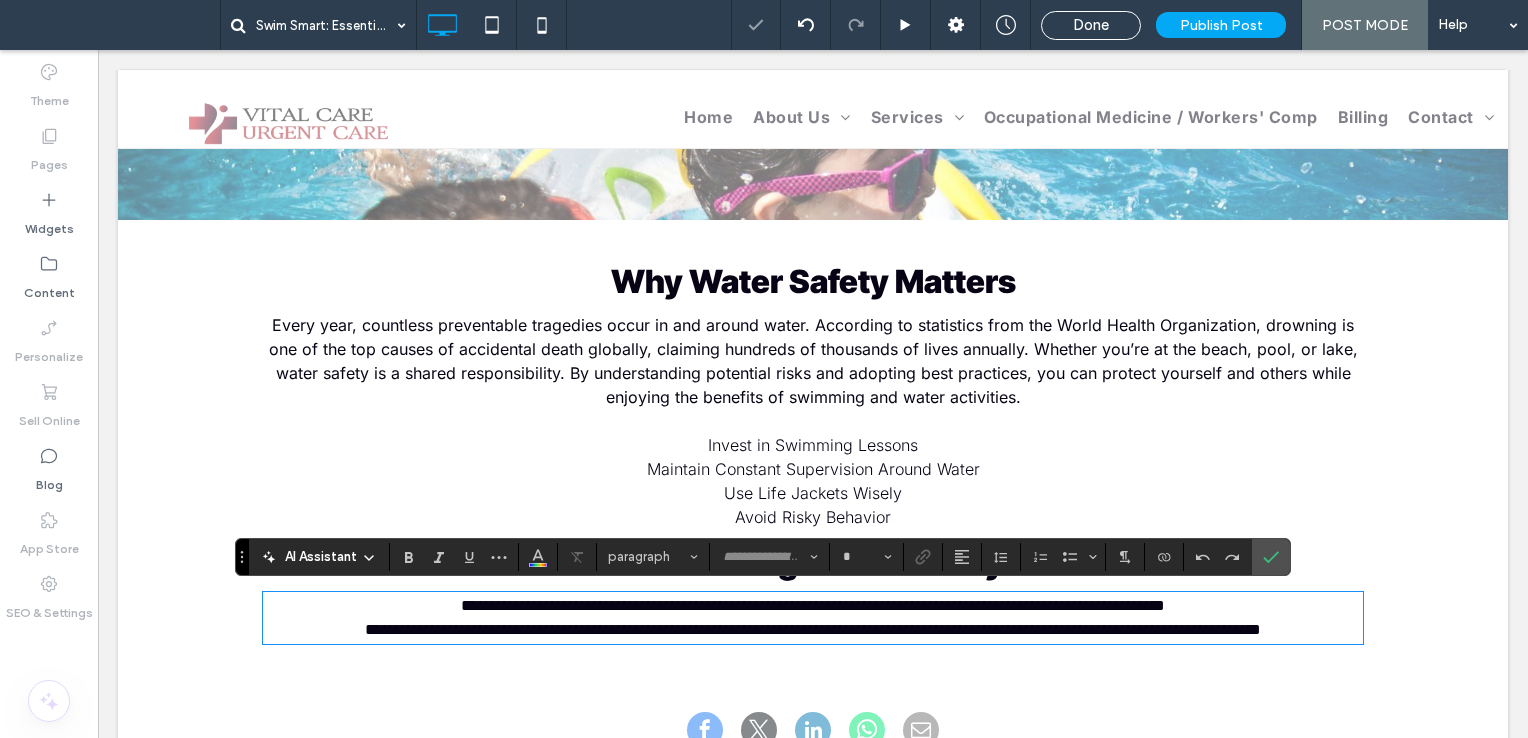 type on "*****" 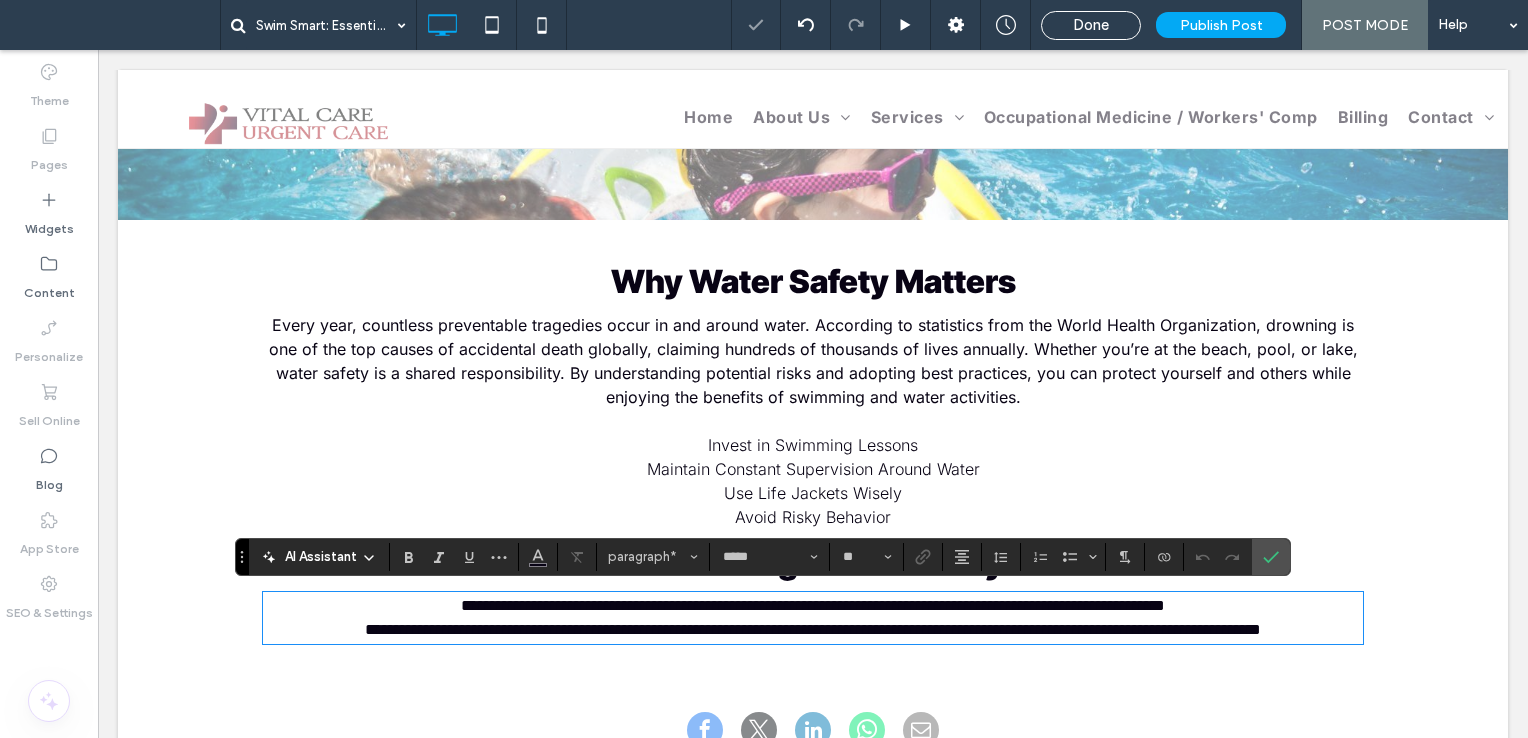 click on "**********" at bounding box center (813, 630) 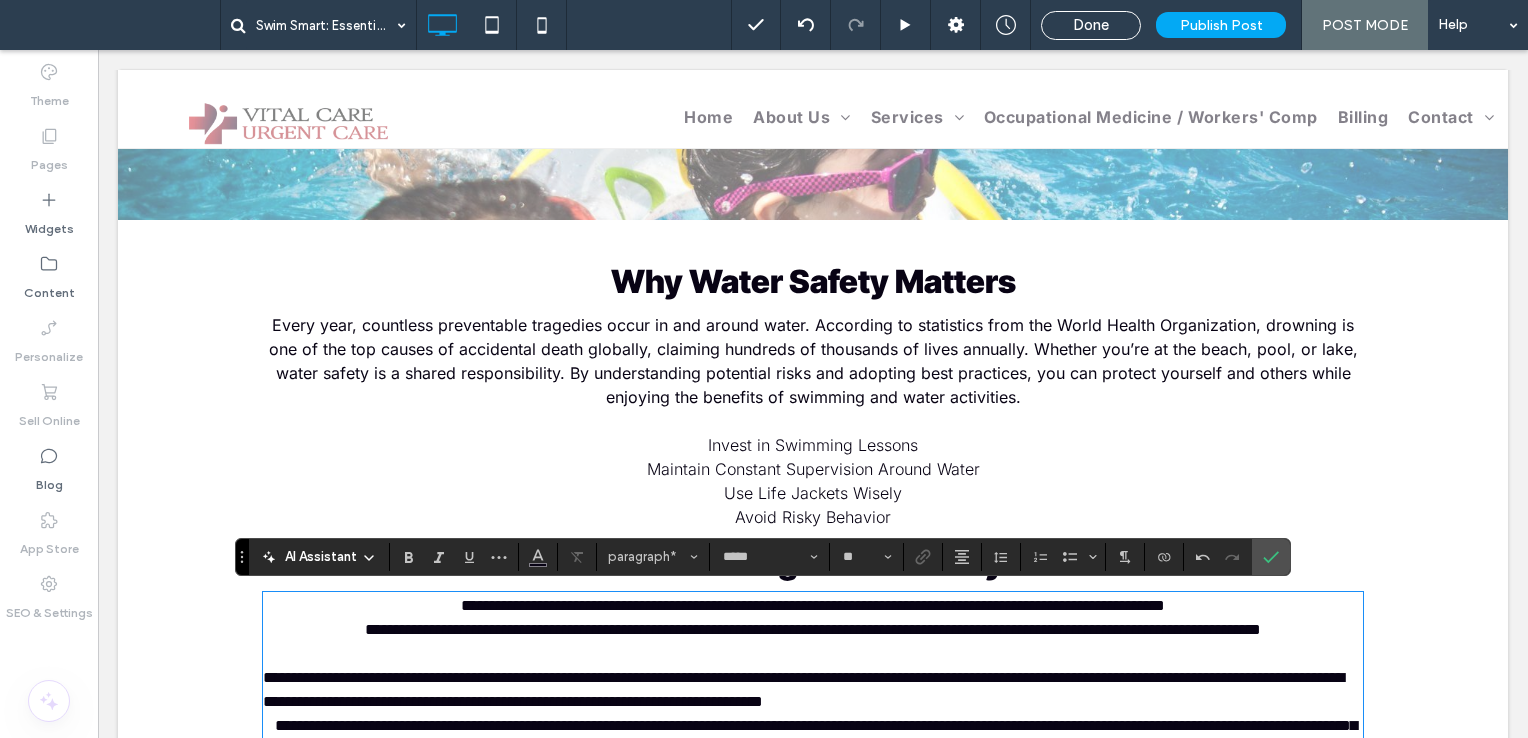 scroll, scrollTop: 0, scrollLeft: 0, axis: both 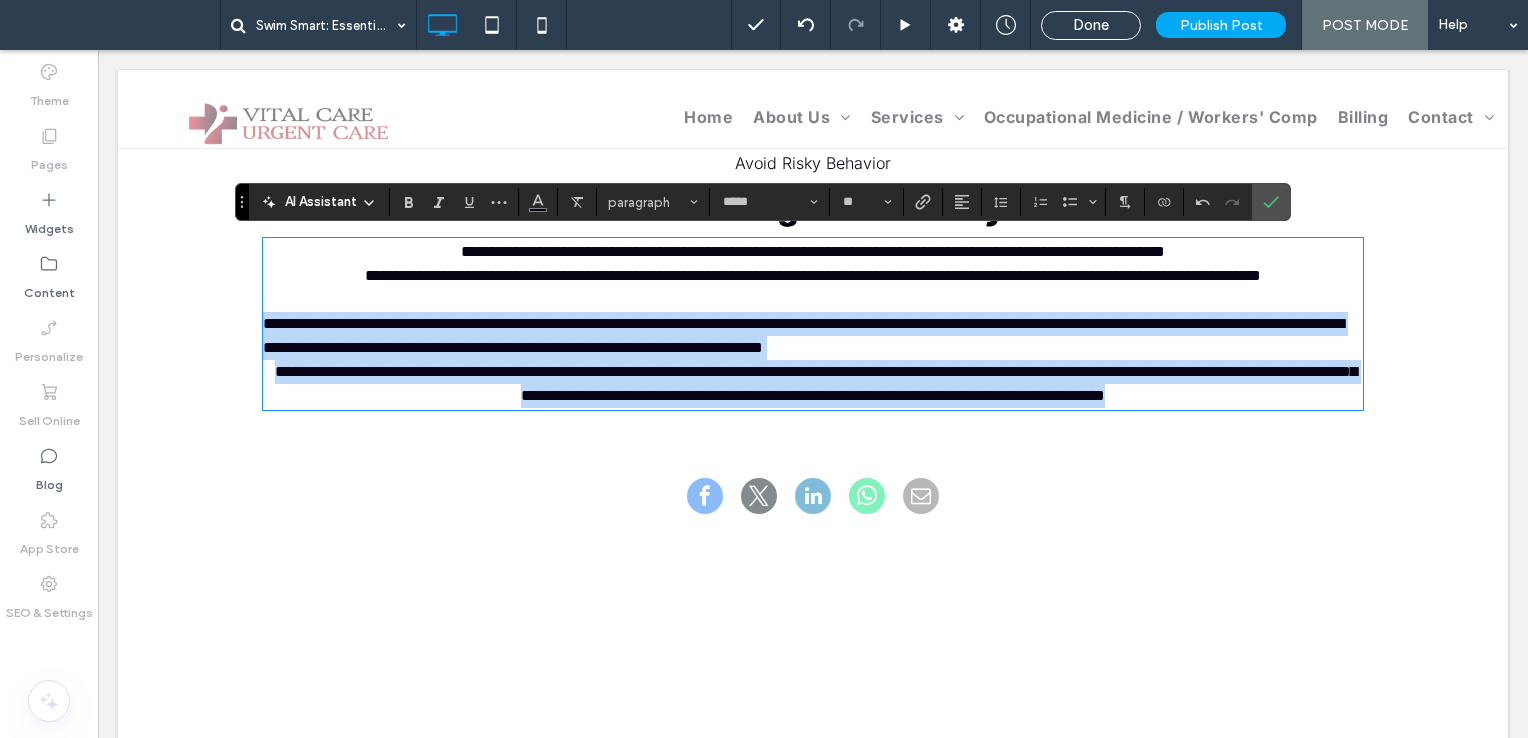 drag, startPoint x: 258, startPoint y: 322, endPoint x: 1354, endPoint y: 392, distance: 1098.2332 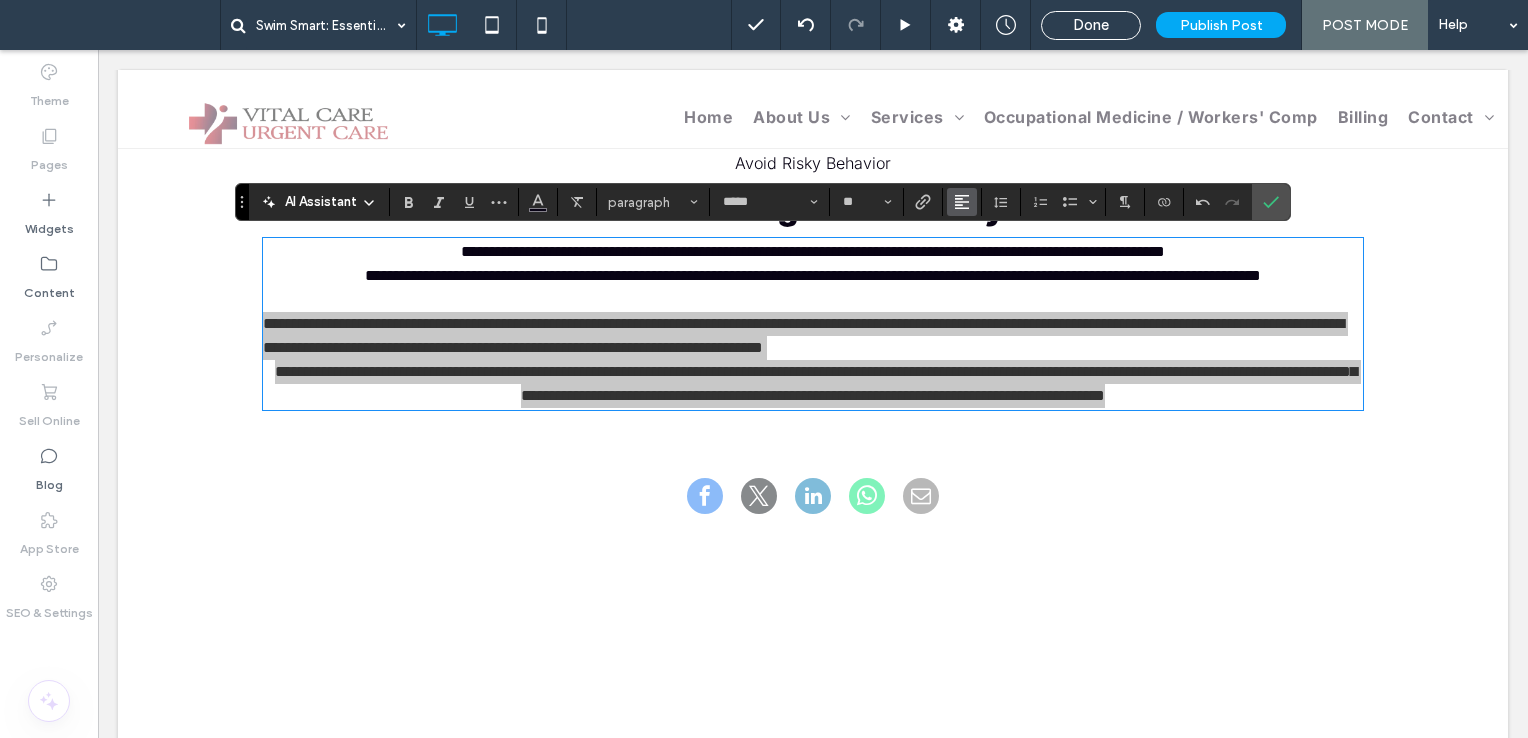 click 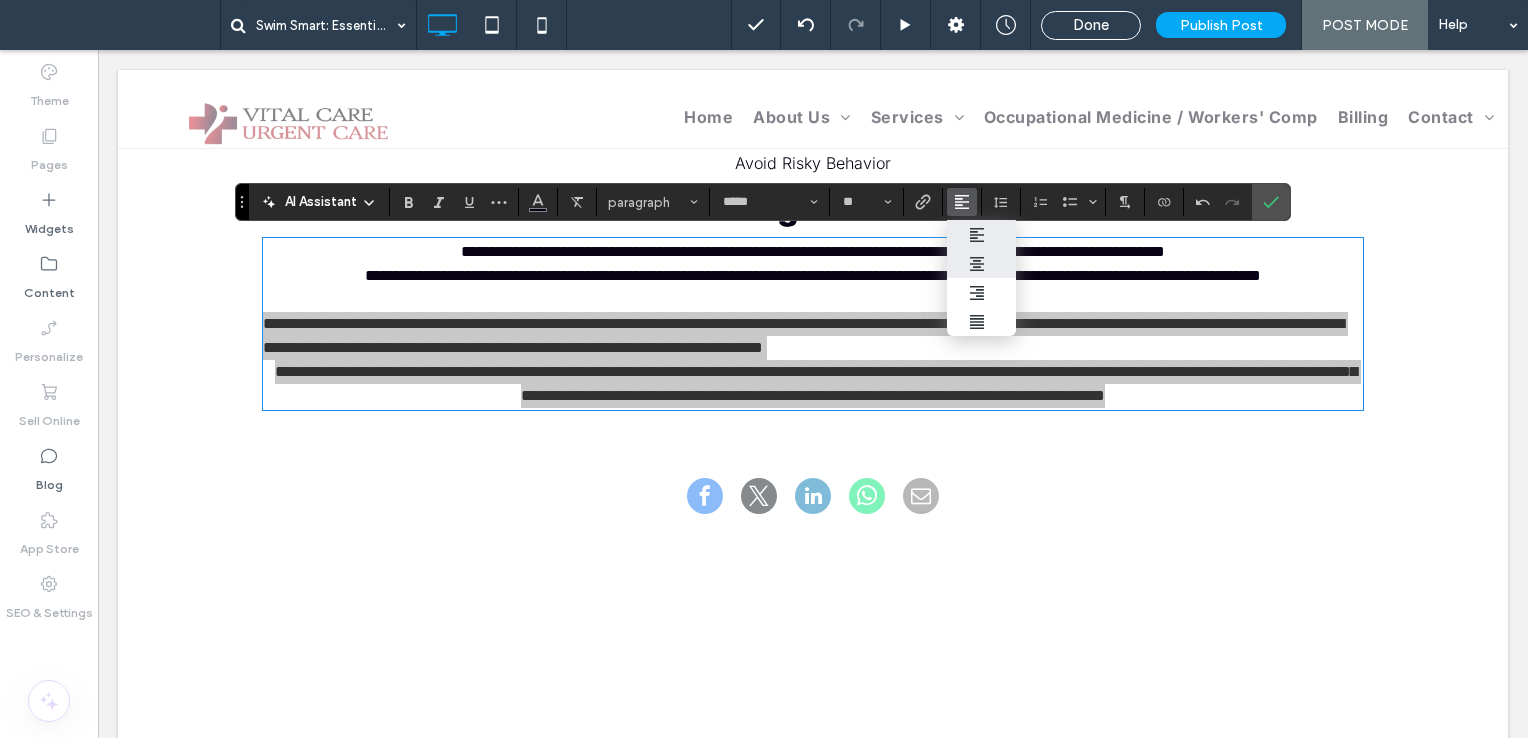 click 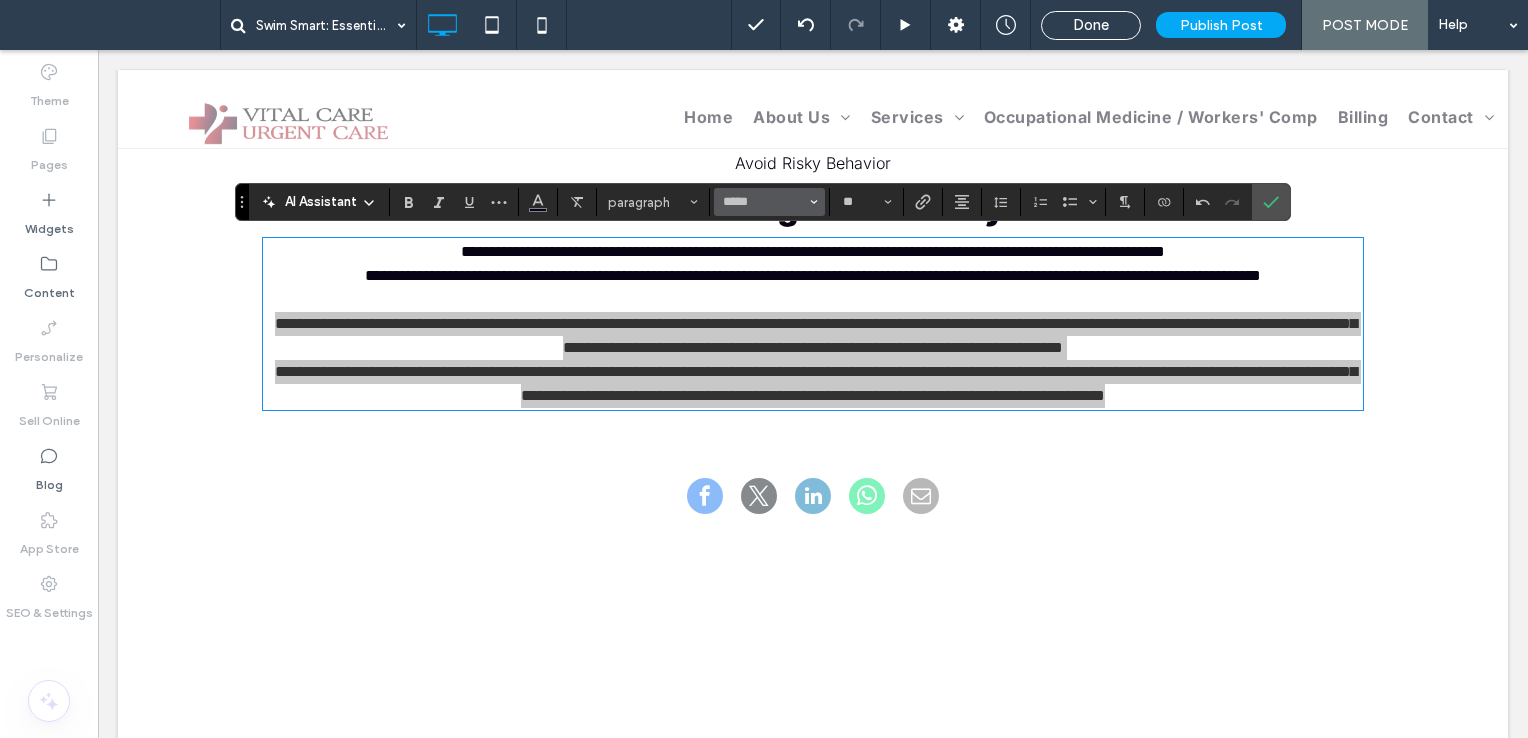 click 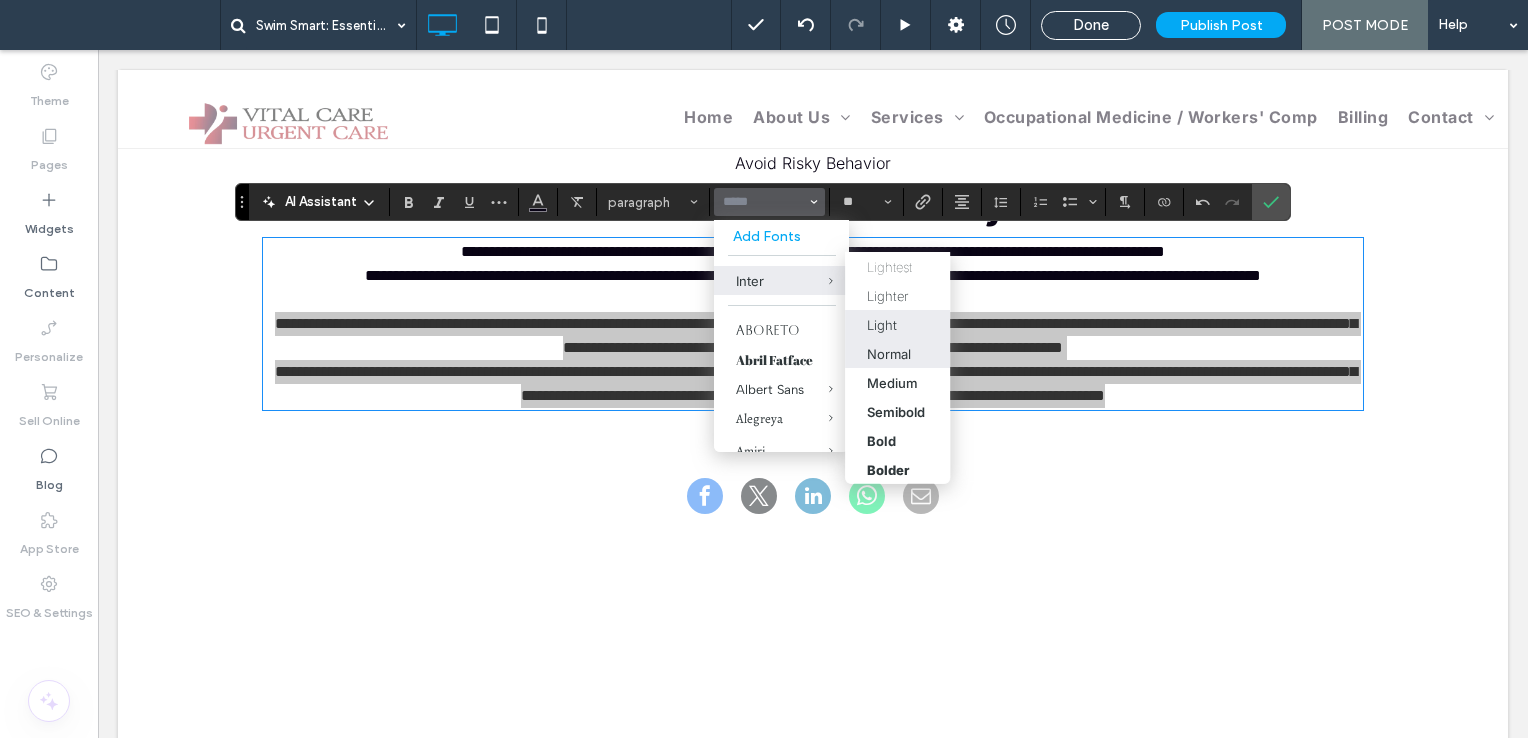 drag, startPoint x: 902, startPoint y: 354, endPoint x: 806, endPoint y: 304, distance: 108.24047 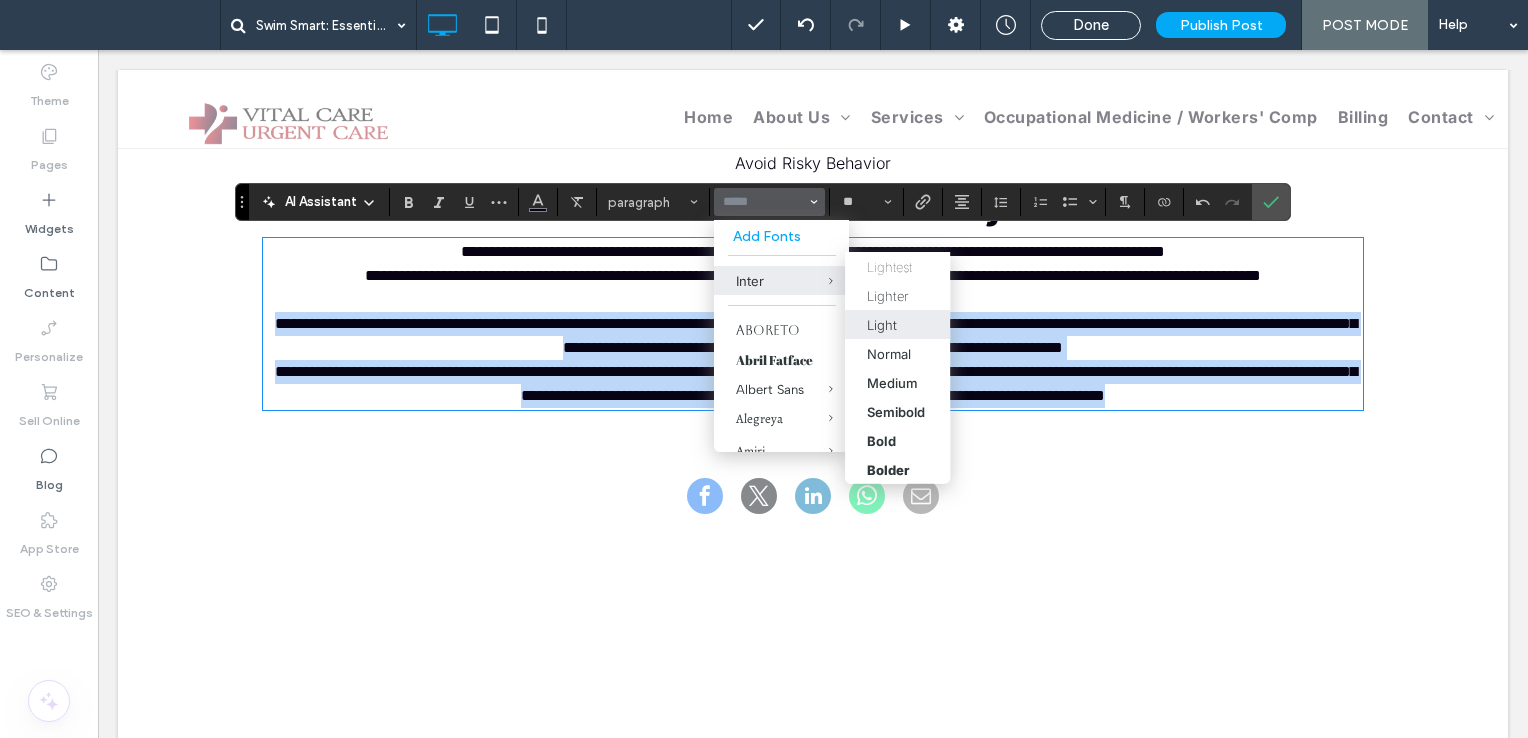 type on "*****" 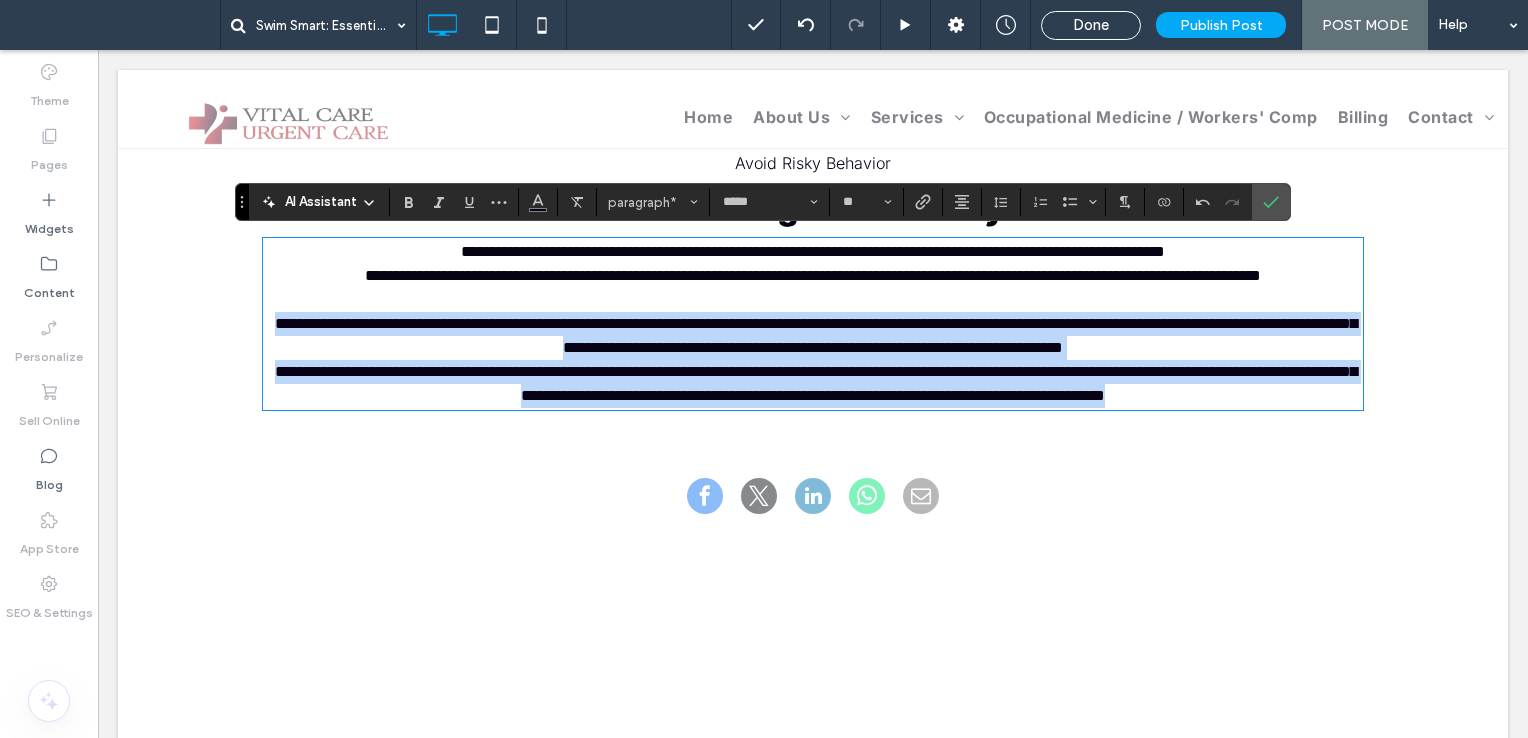 click on "**********" at bounding box center [816, 383] 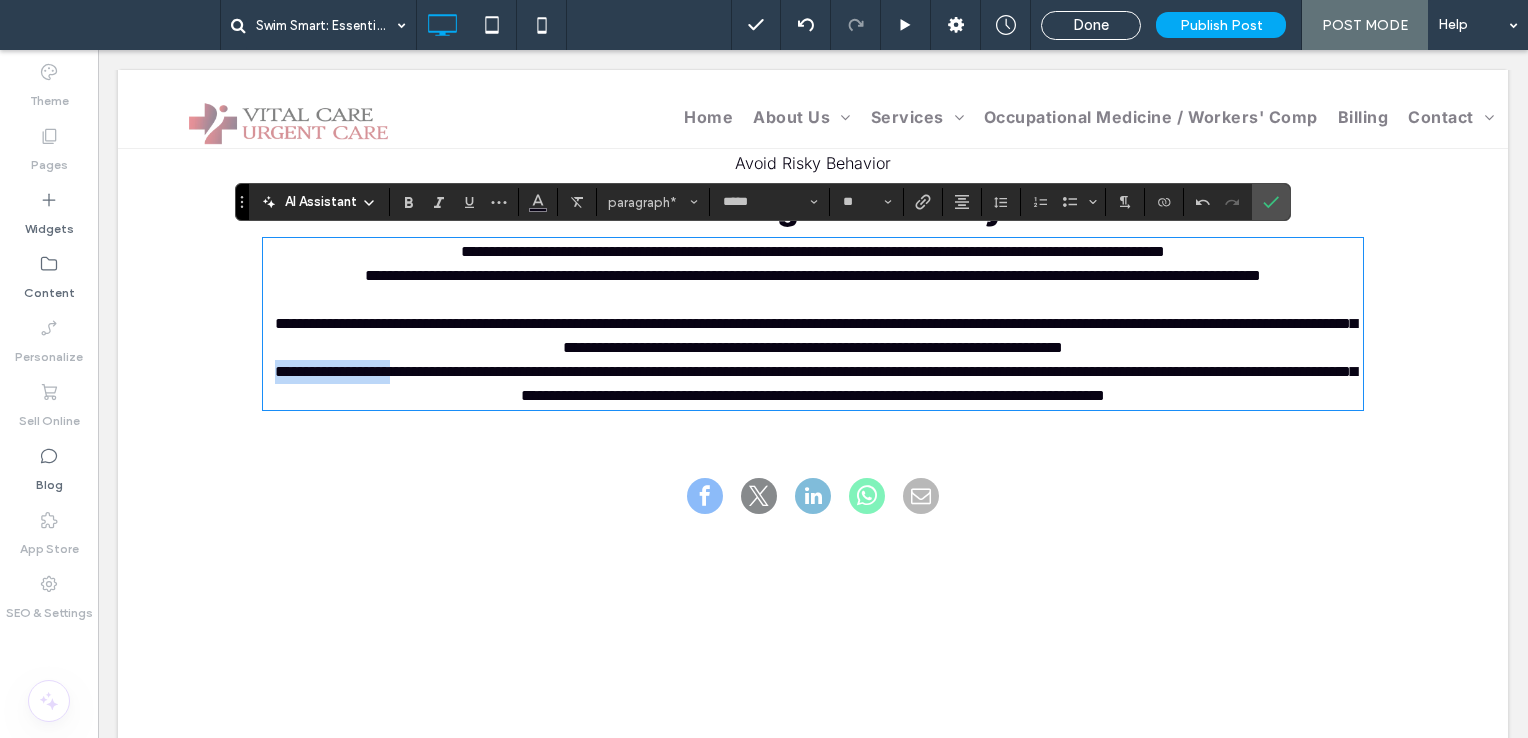 drag, startPoint x: 401, startPoint y: 376, endPoint x: 208, endPoint y: 372, distance: 193.04144 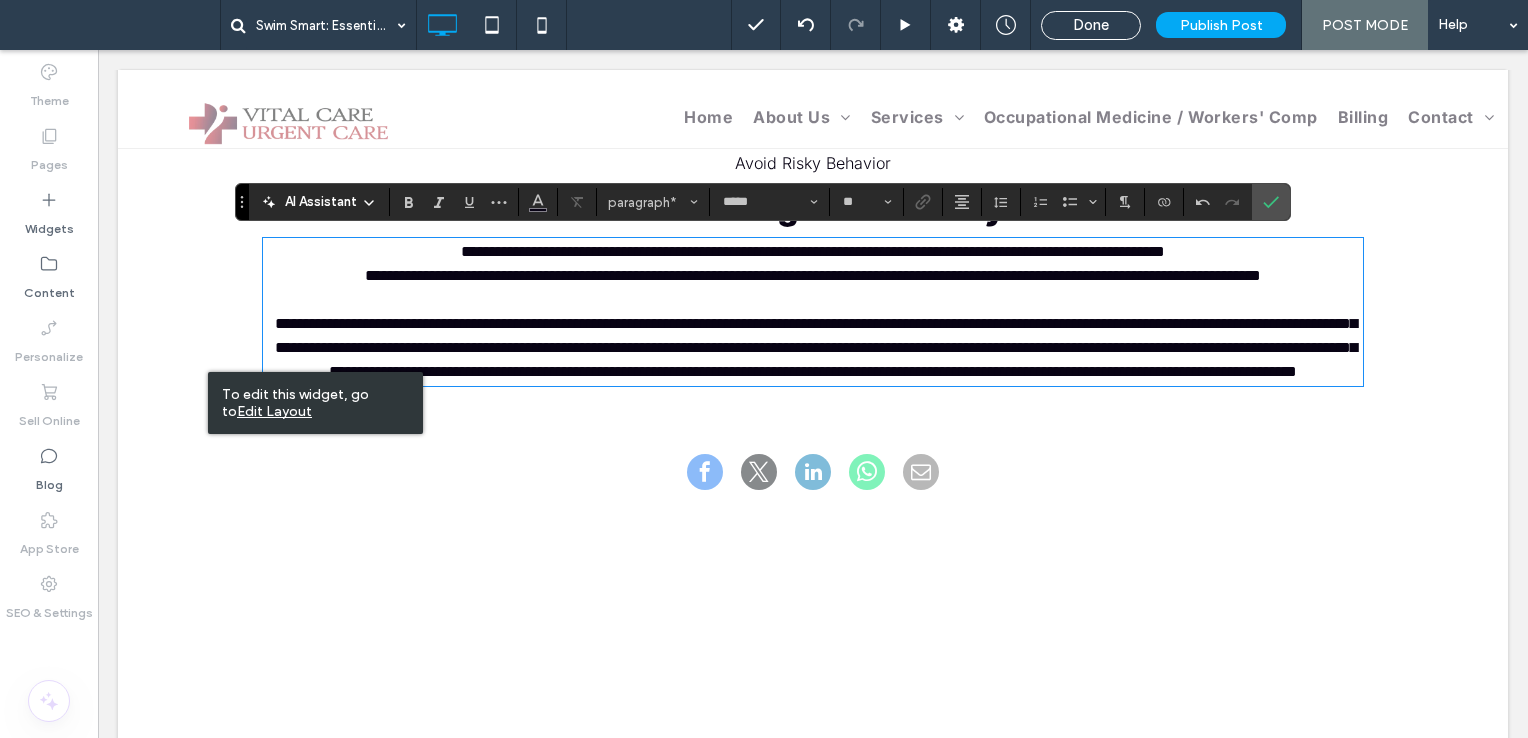type 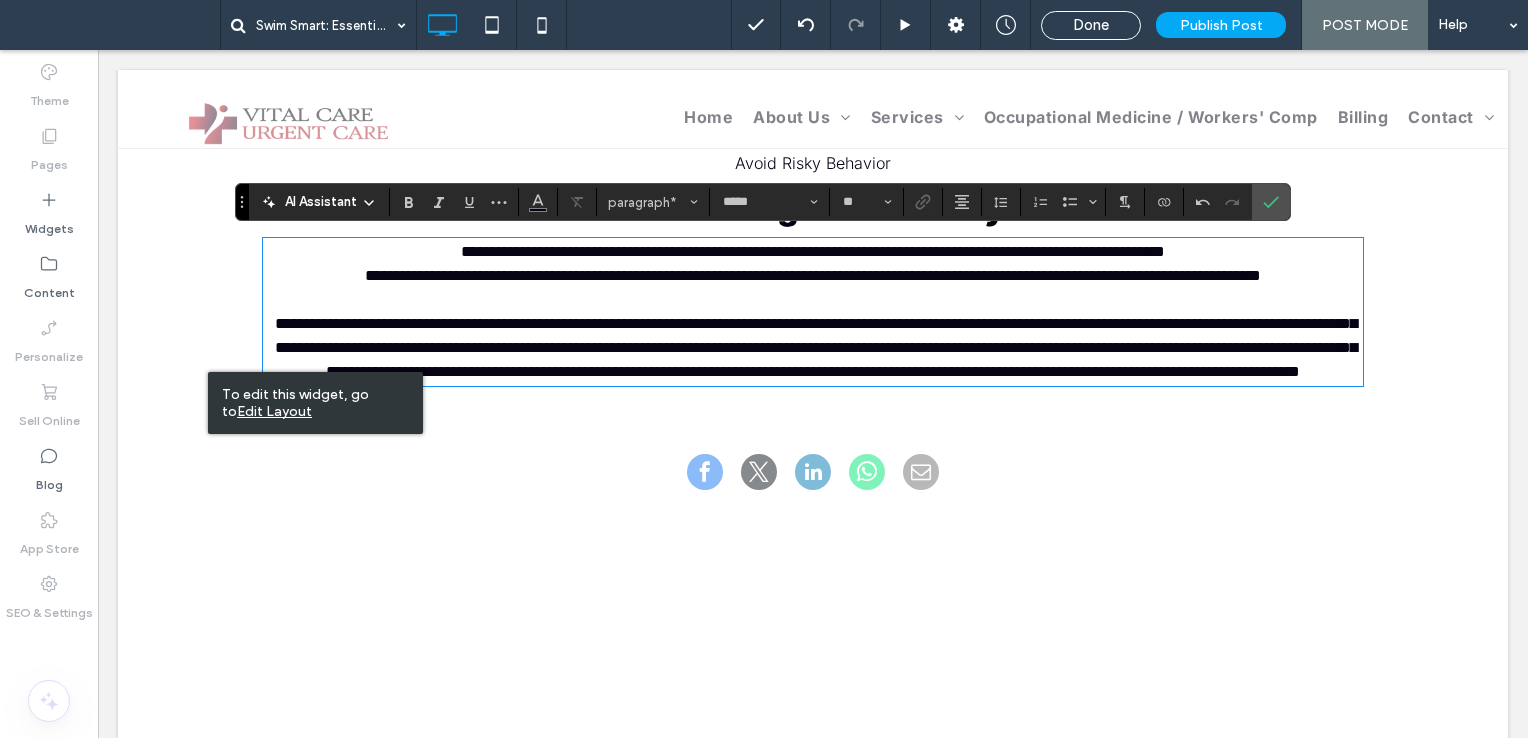 click on "**********" at bounding box center [813, 276] 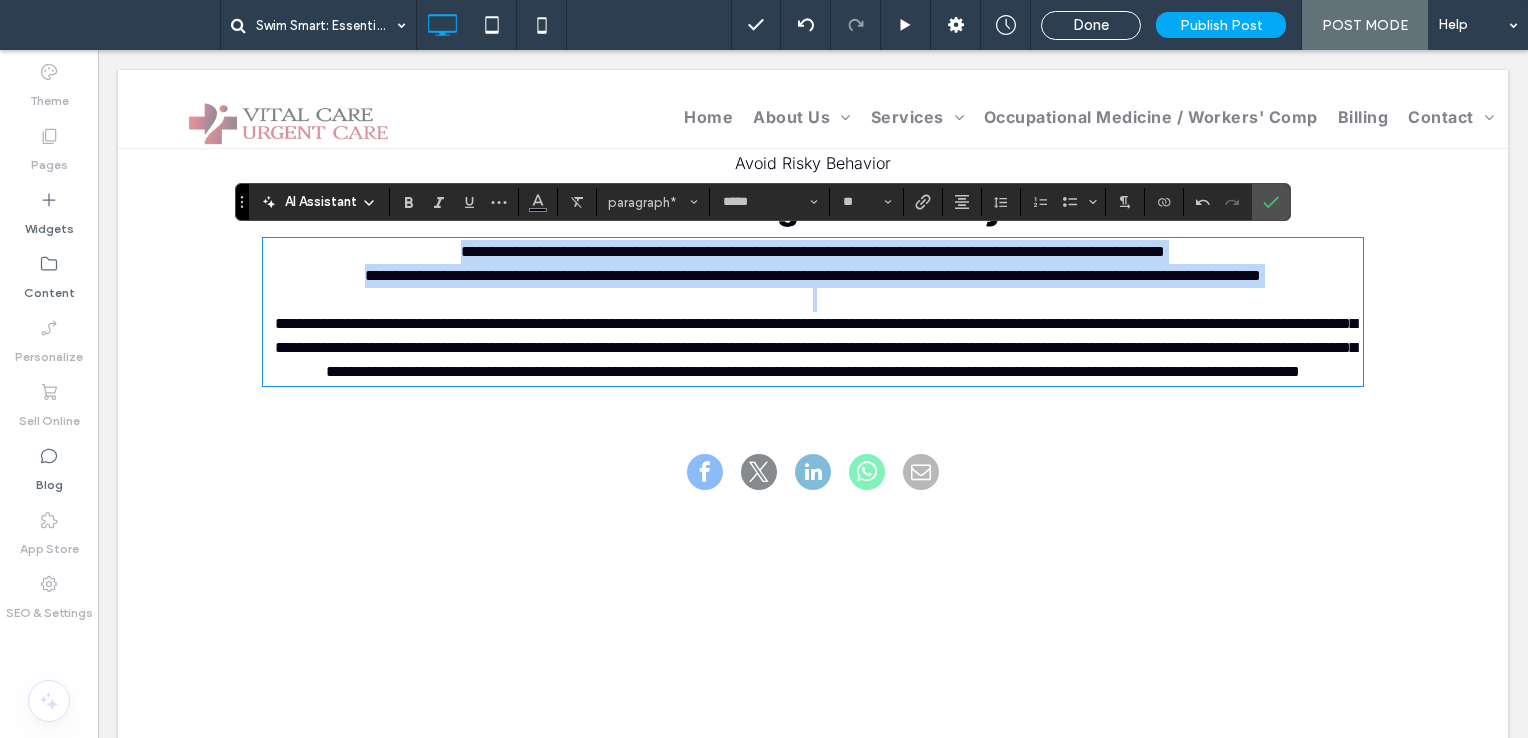 drag, startPoint x: 359, startPoint y: 260, endPoint x: 1337, endPoint y: 293, distance: 978.5566 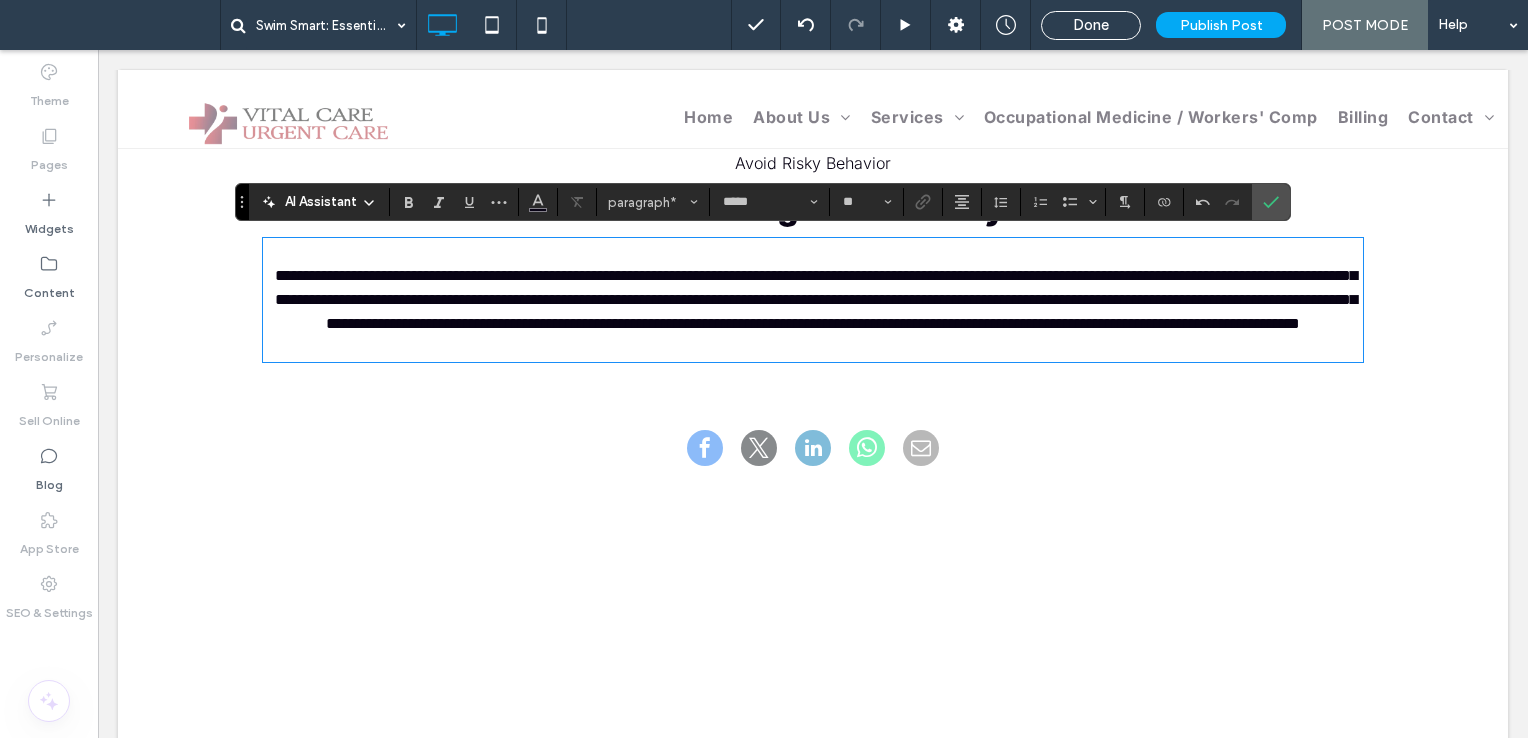 click on "**********" at bounding box center [813, 300] 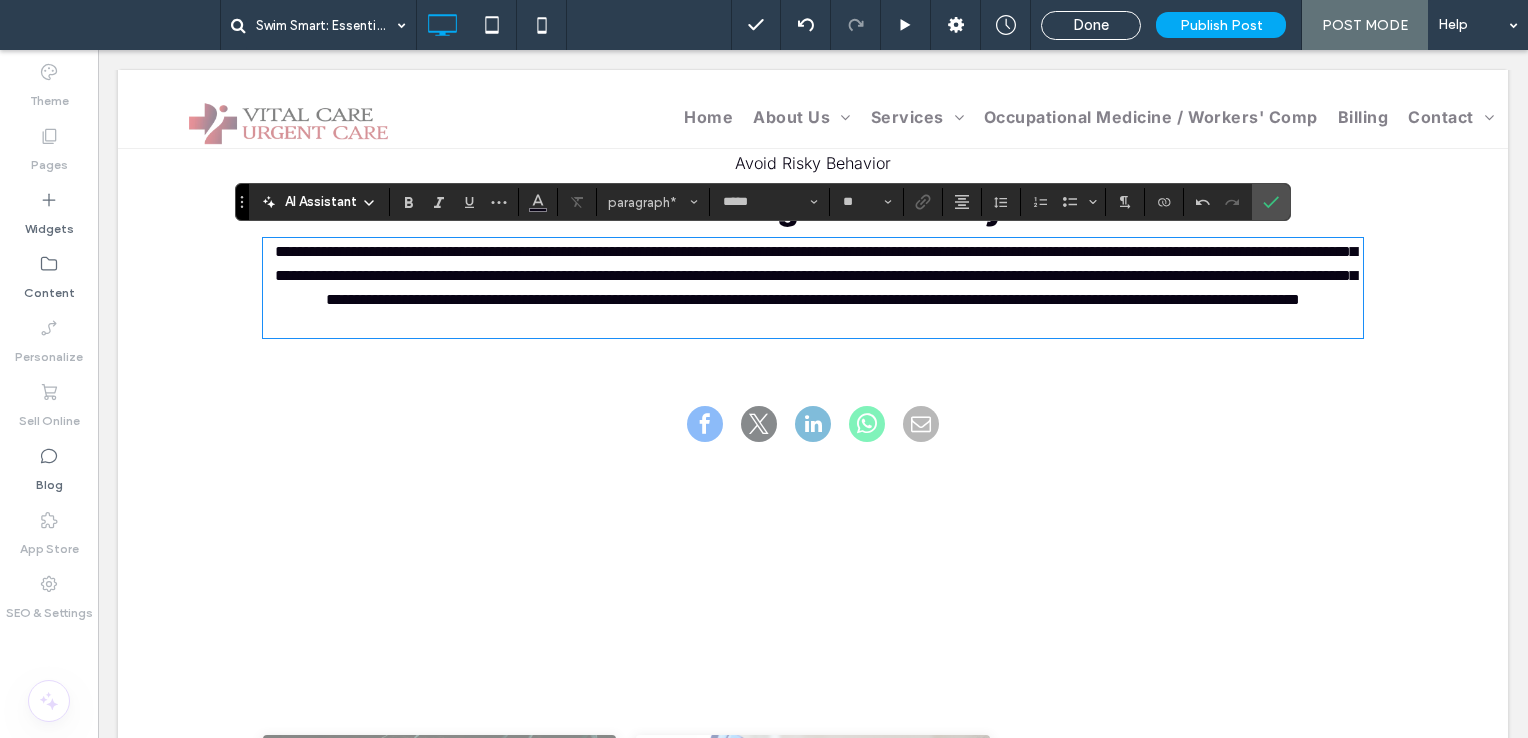 click at bounding box center [813, 324] 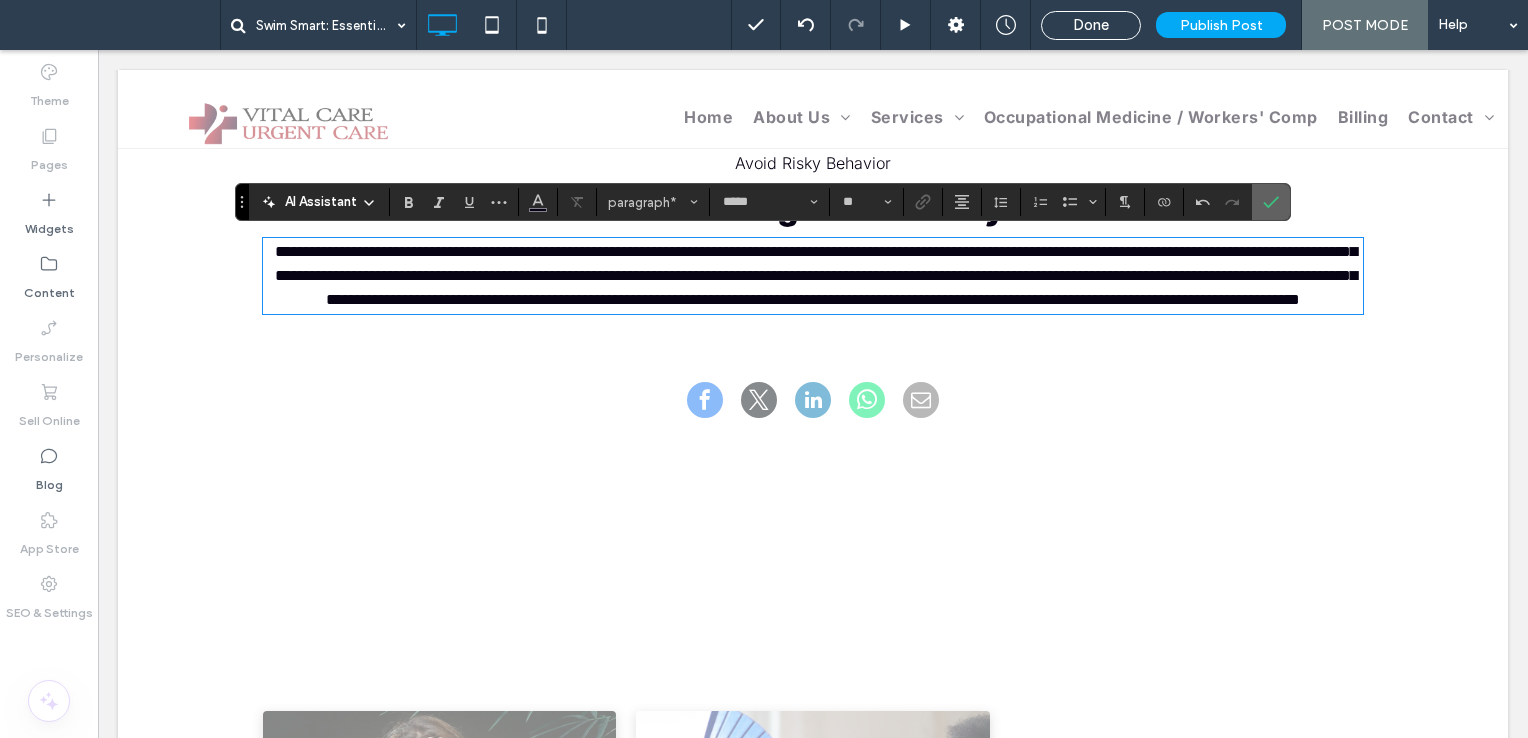 click 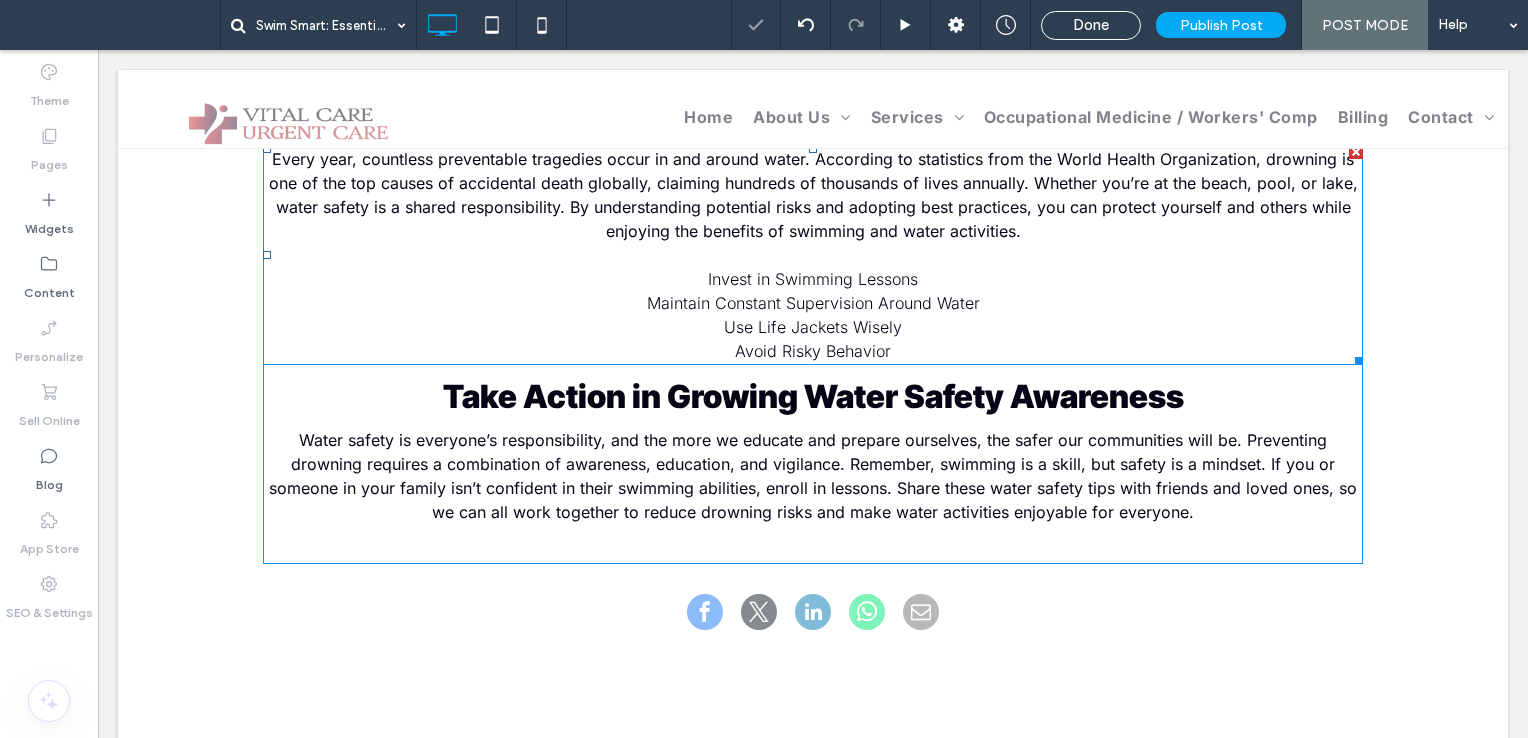scroll, scrollTop: 654, scrollLeft: 0, axis: vertical 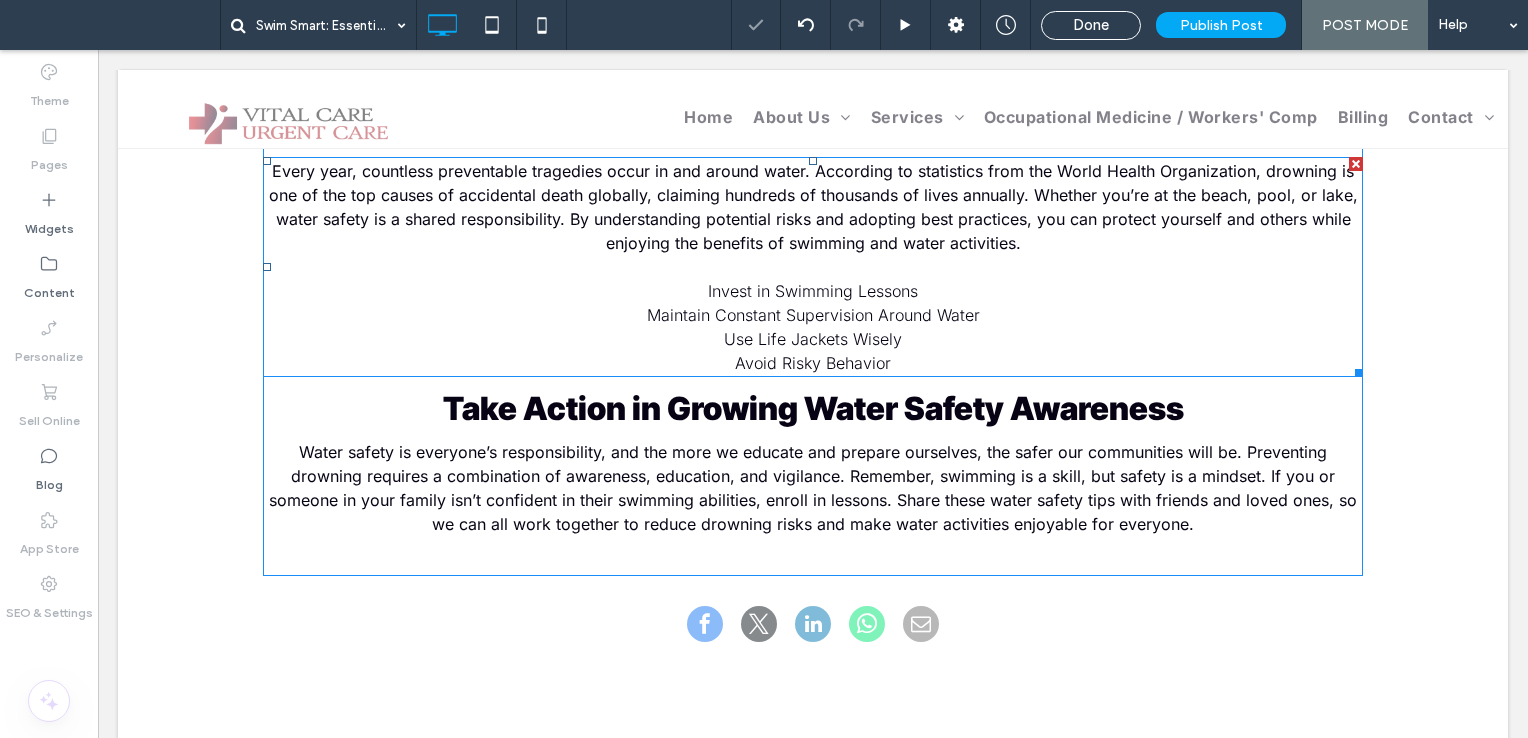 click on "Avoid Risky Behavior" at bounding box center (813, 363) 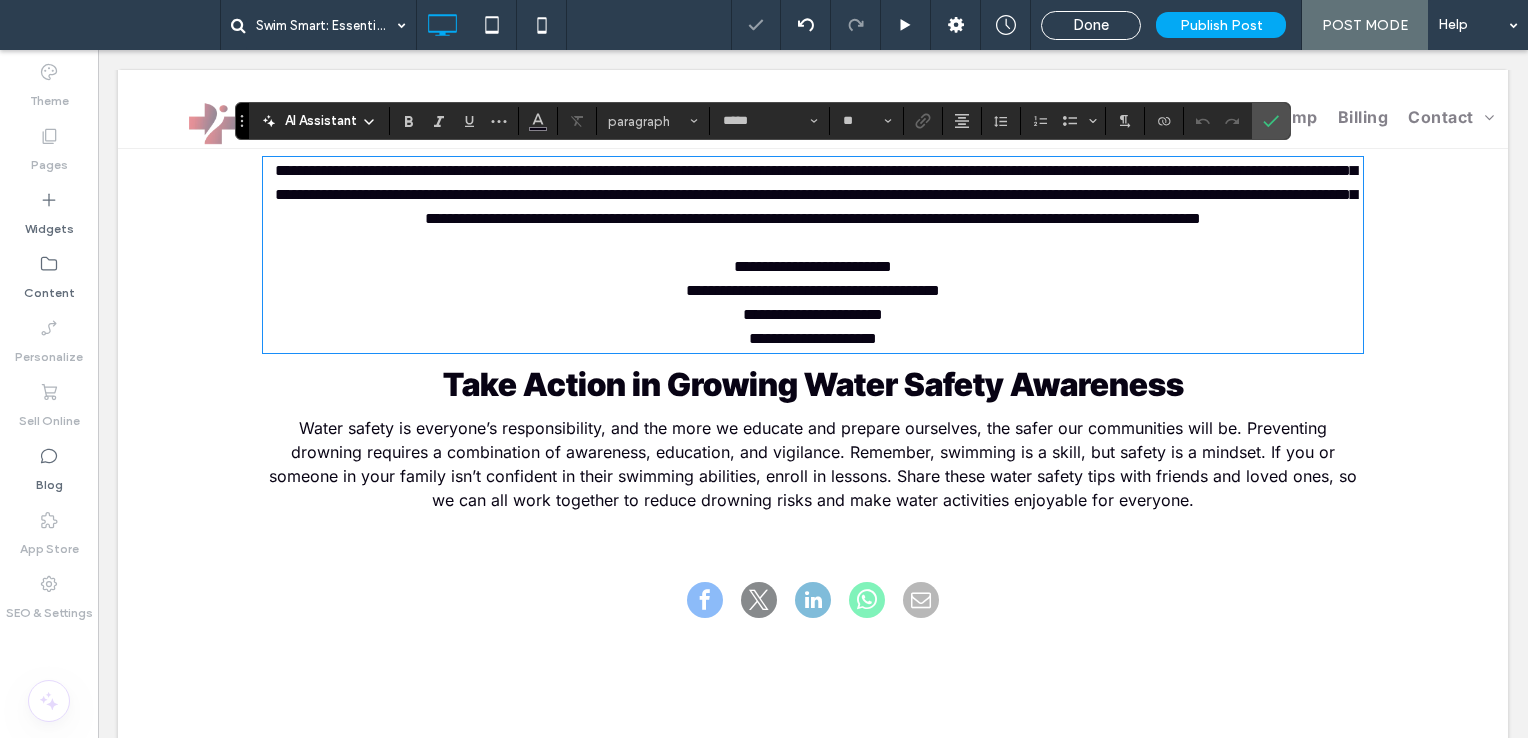 click on "**********" at bounding box center [813, 339] 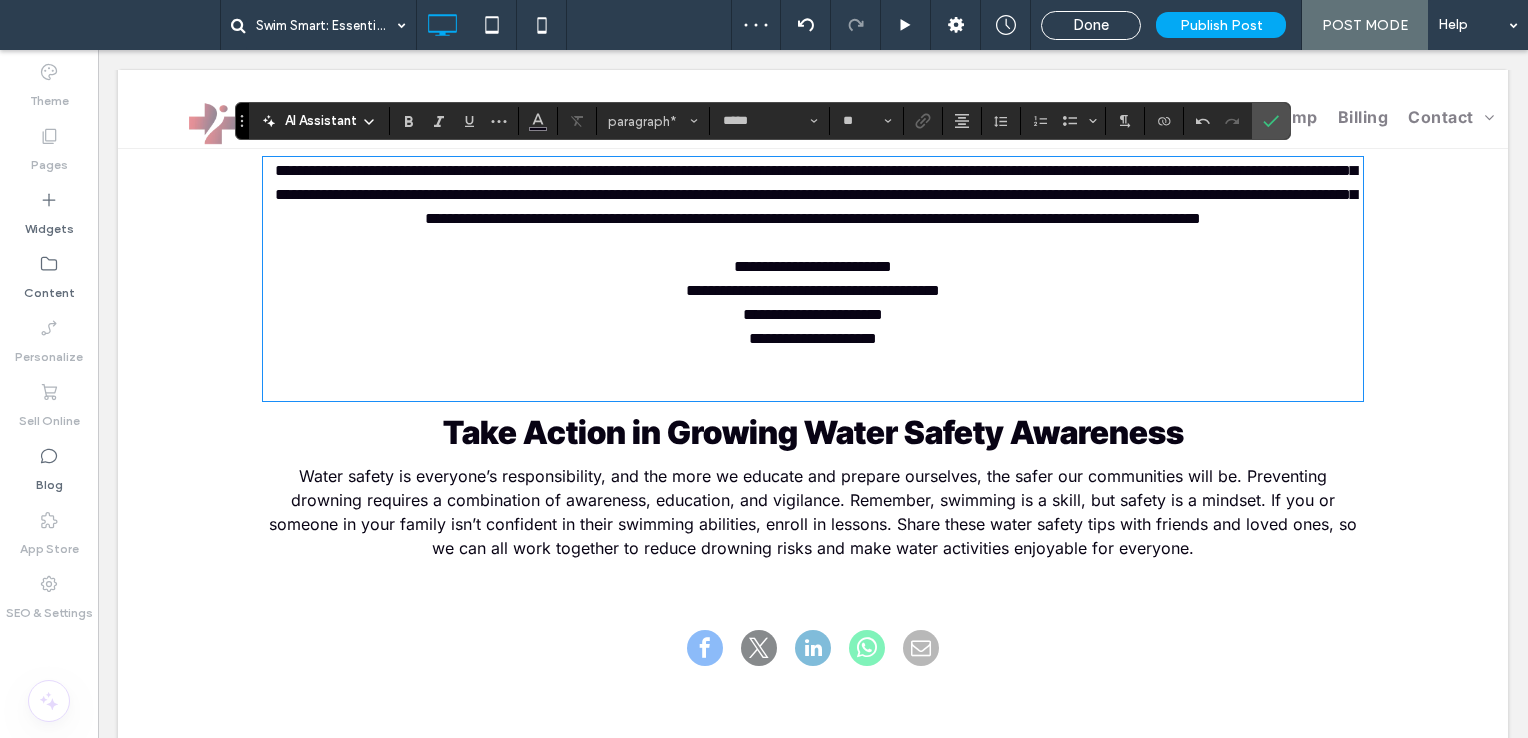 scroll, scrollTop: 0, scrollLeft: 0, axis: both 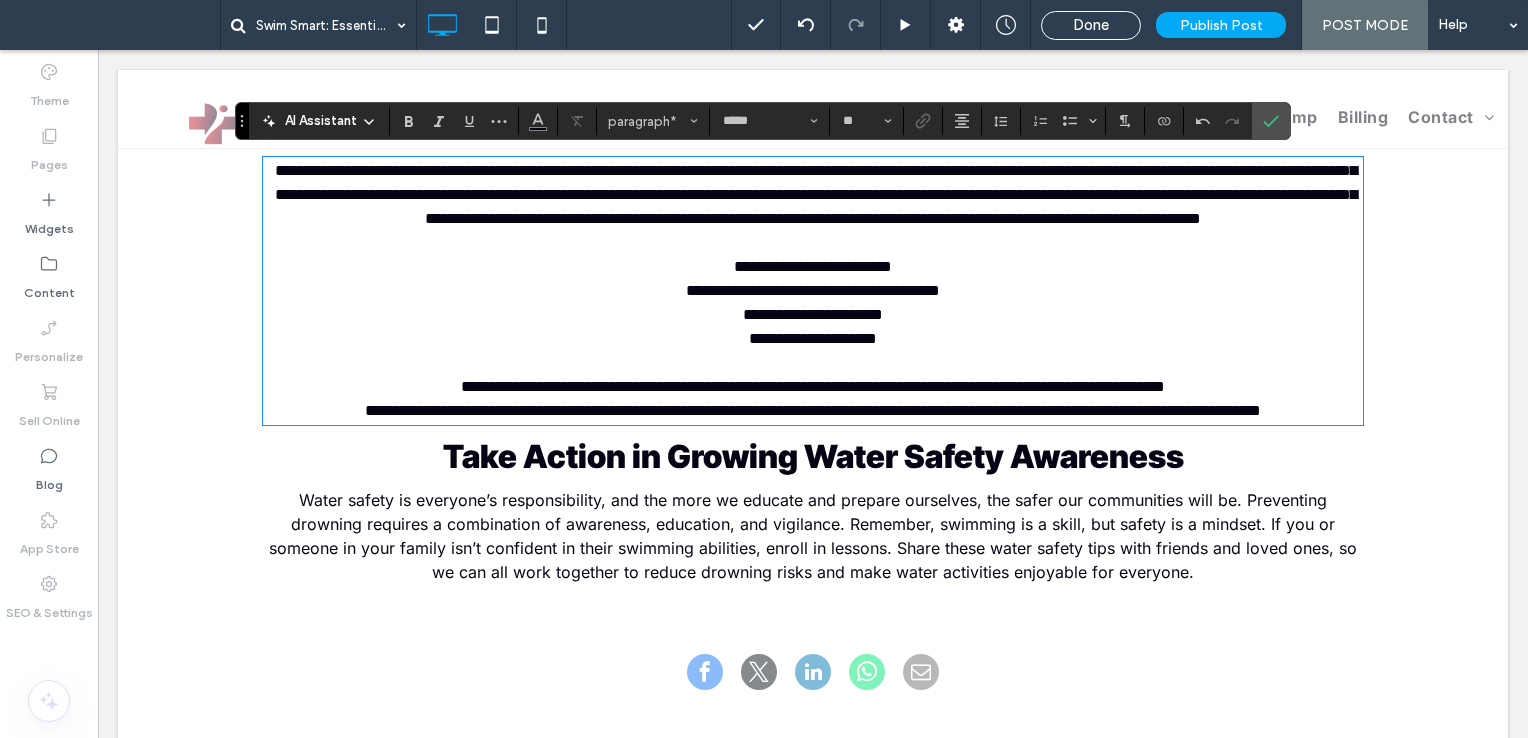 click on "**********" at bounding box center (813, 386) 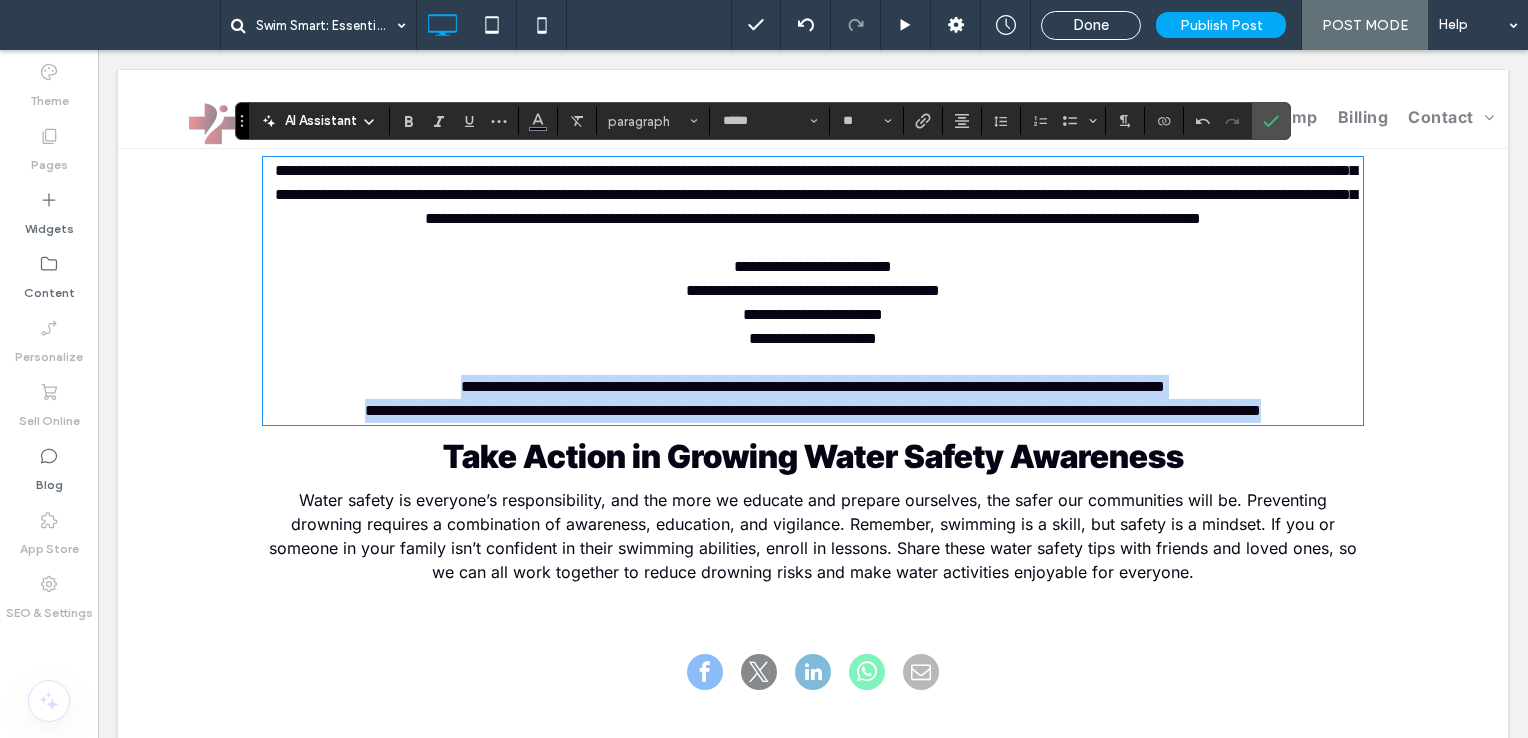 drag, startPoint x: 357, startPoint y: 406, endPoint x: 1210, endPoint y: 356, distance: 854.4642 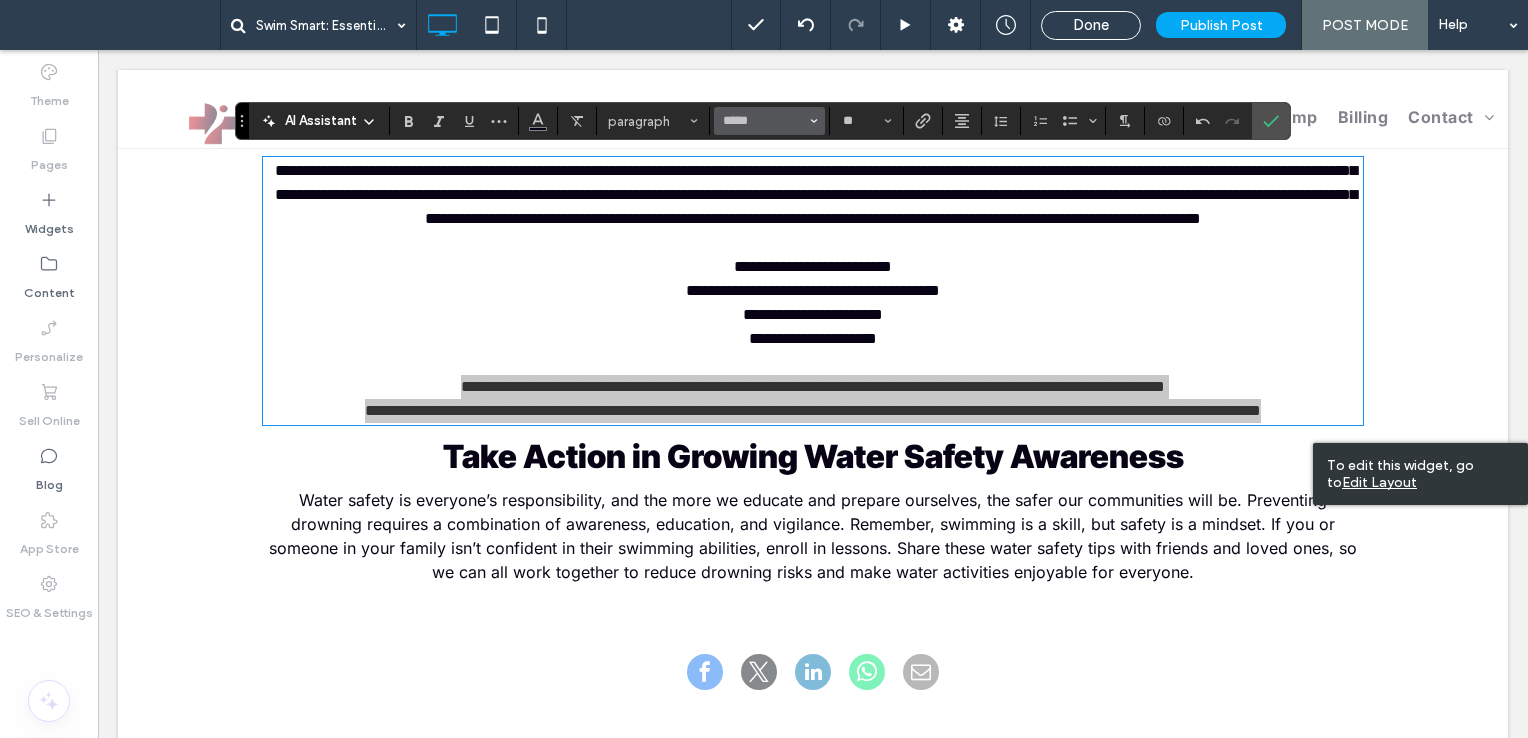 click on "*****" at bounding box center (769, 121) 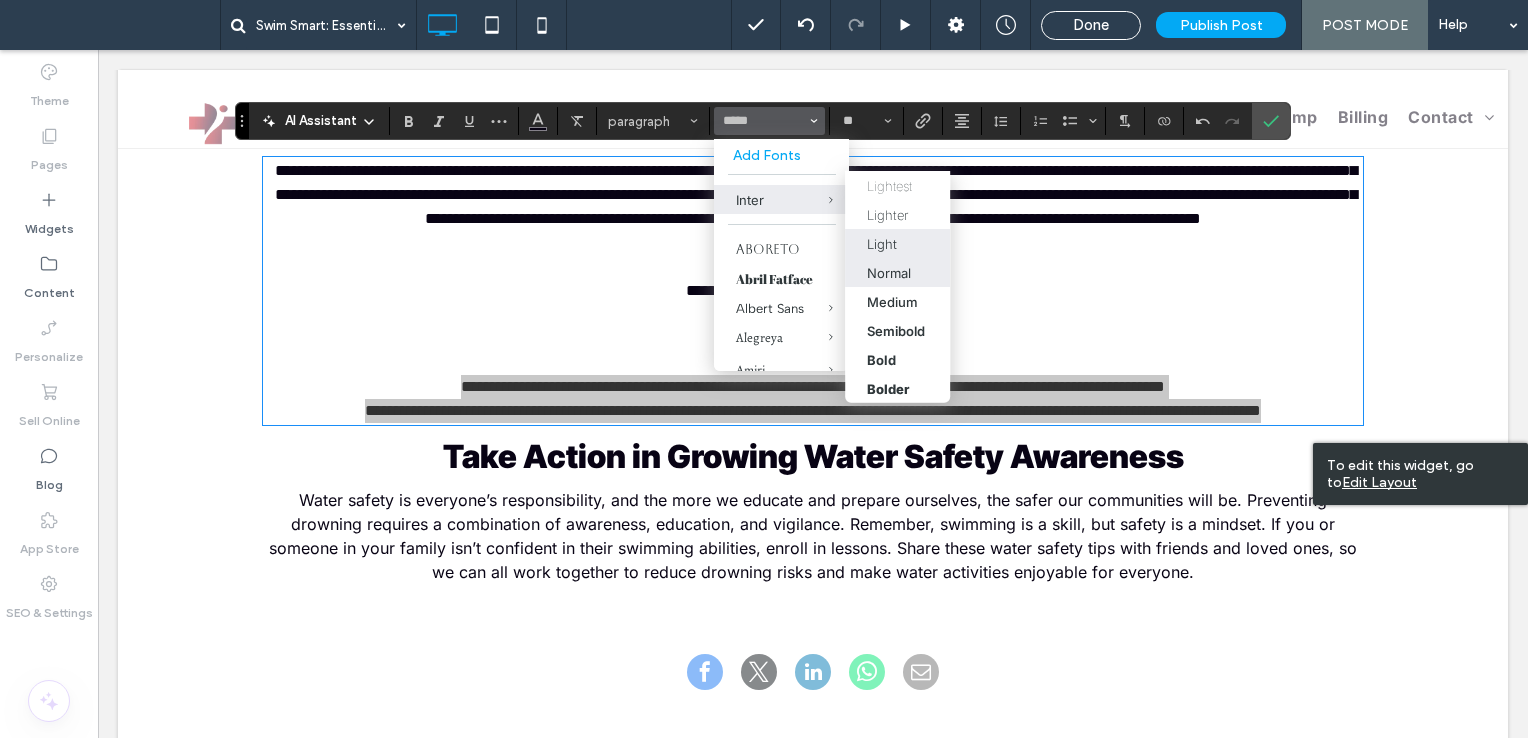 click on "Normal" at bounding box center [890, 273] 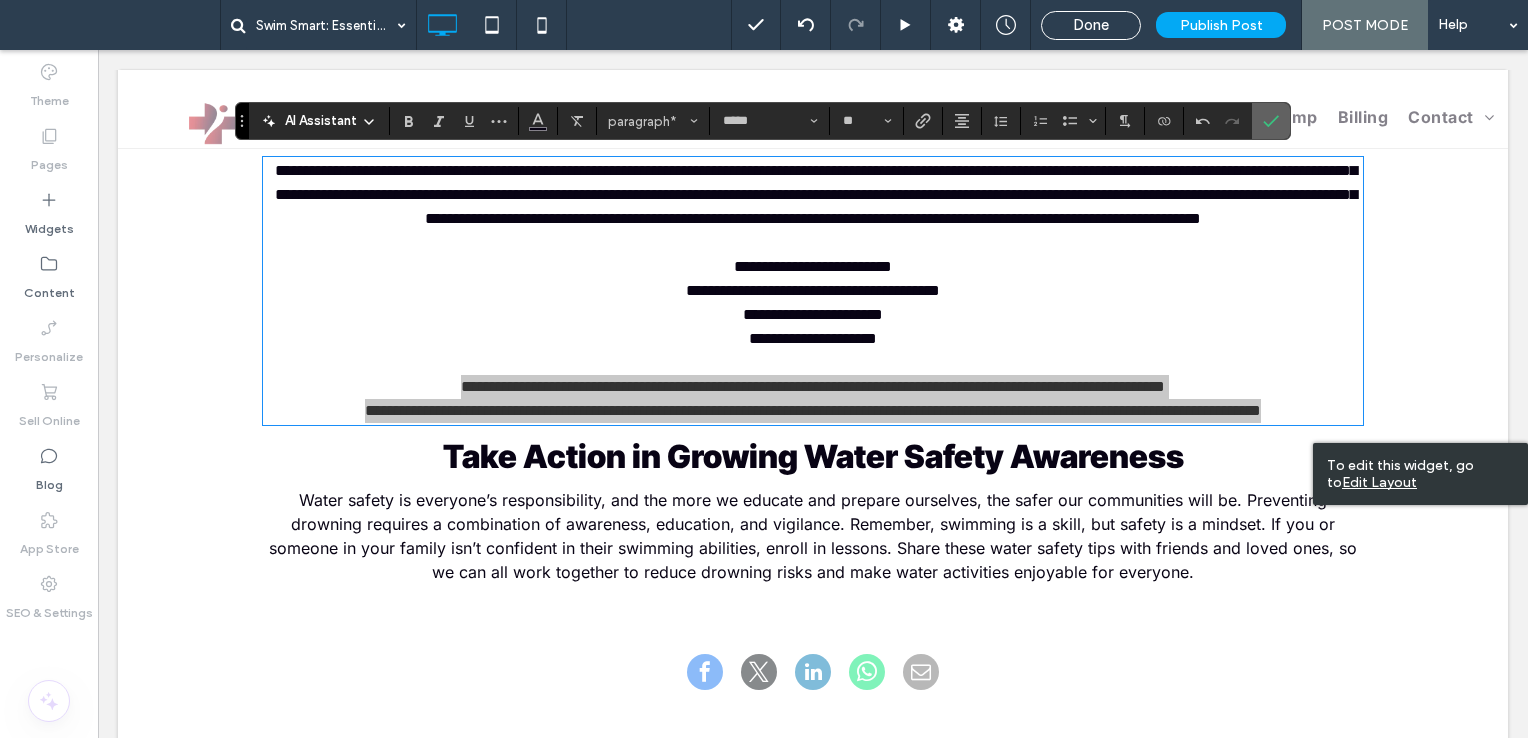 click 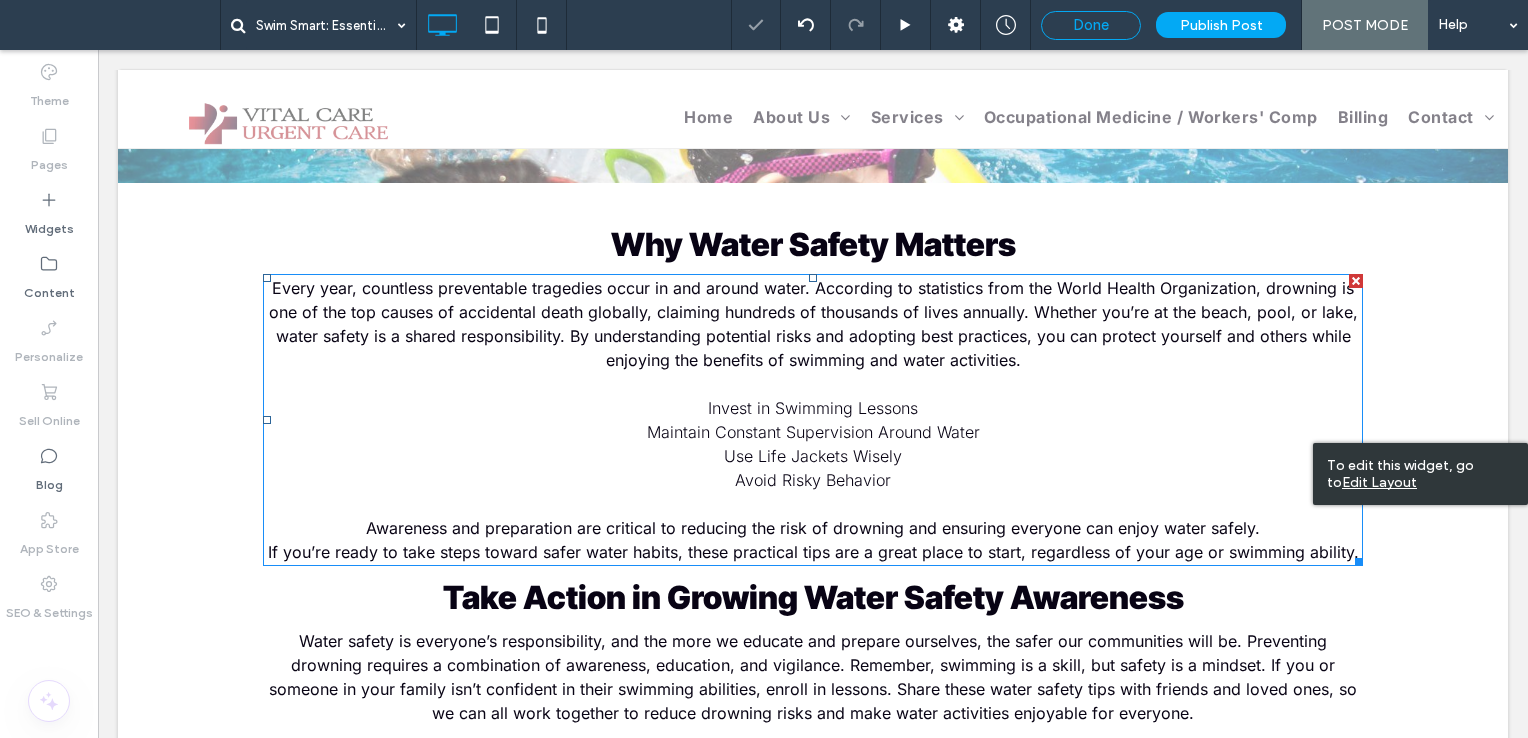 scroll, scrollTop: 454, scrollLeft: 0, axis: vertical 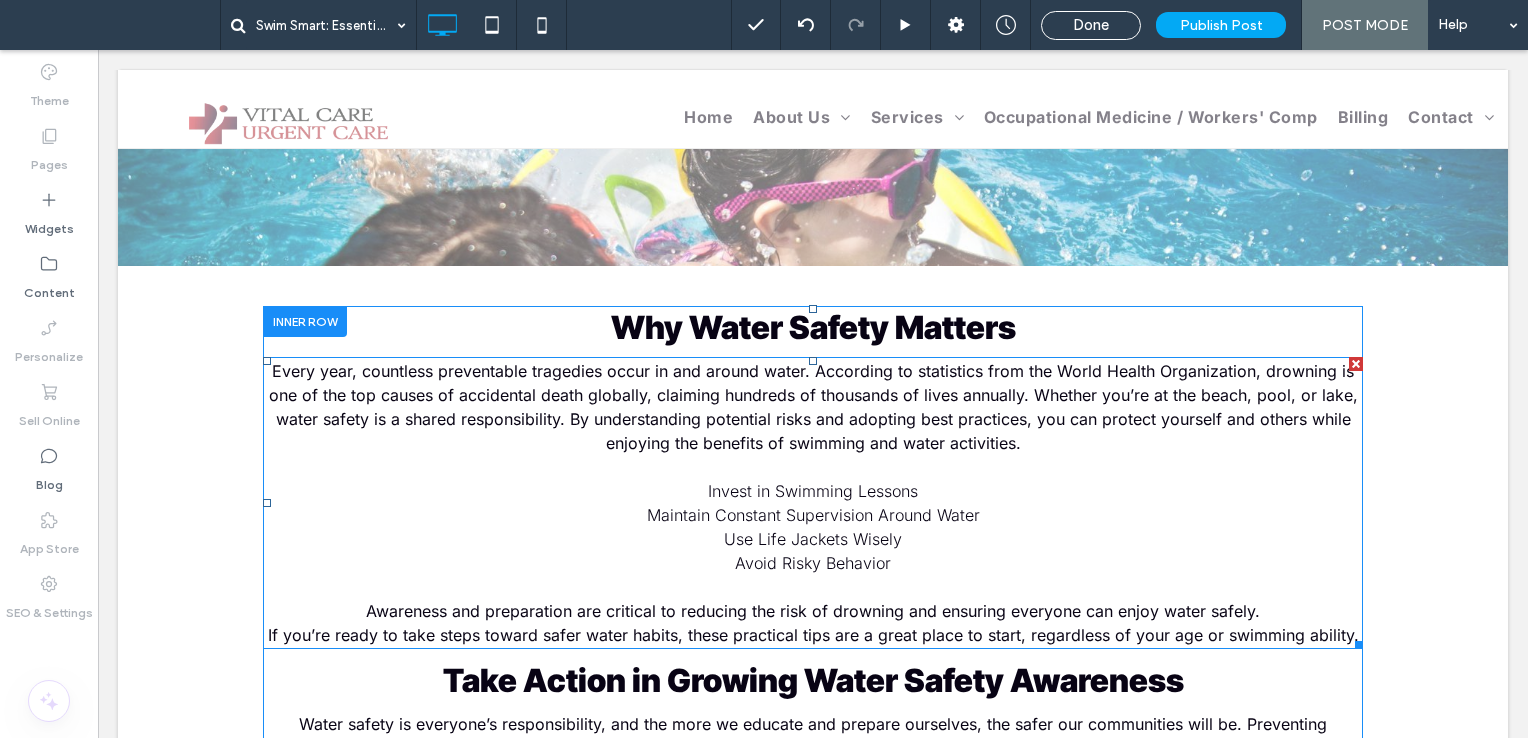 click on "Avoid Risky Behavior" at bounding box center [813, 563] 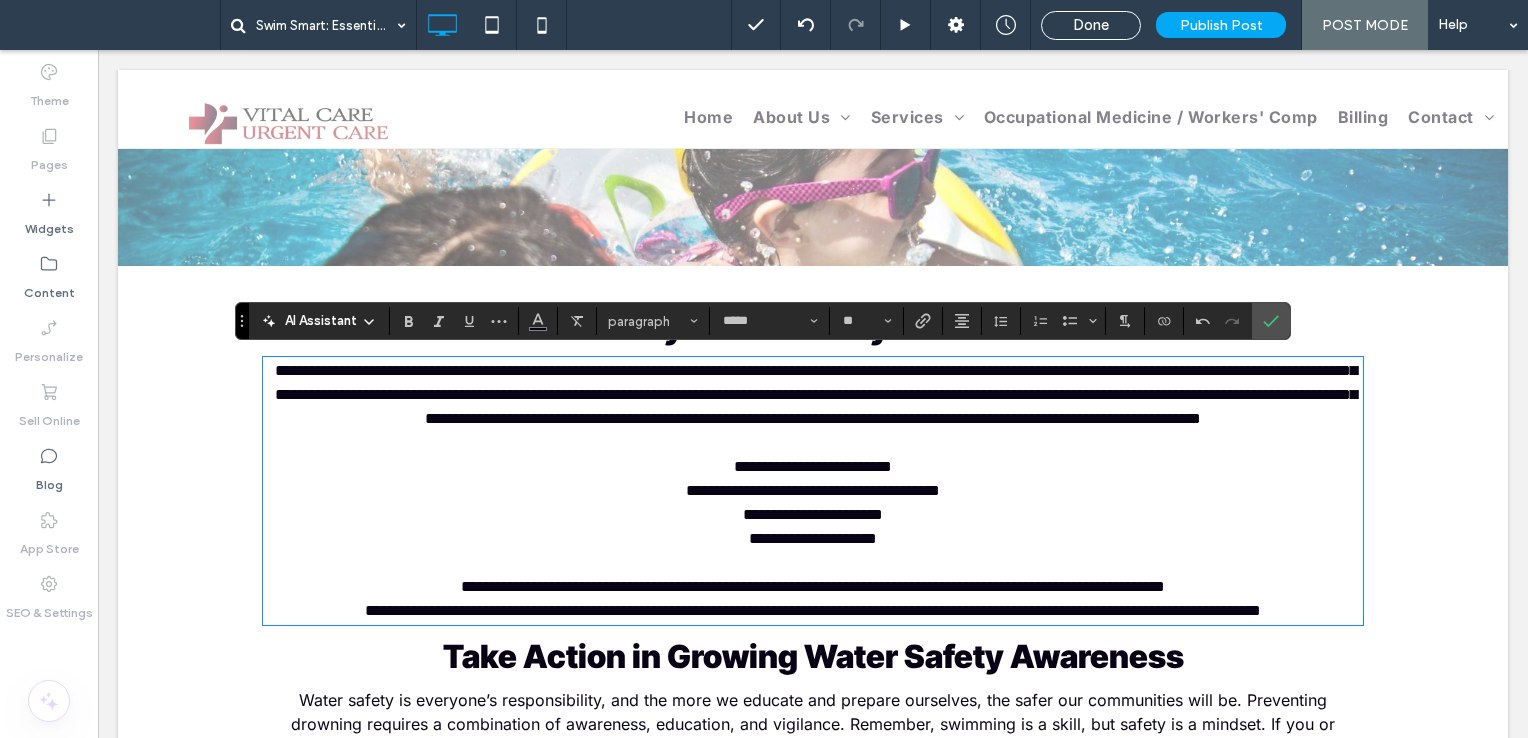 click on "**********" at bounding box center [813, 539] 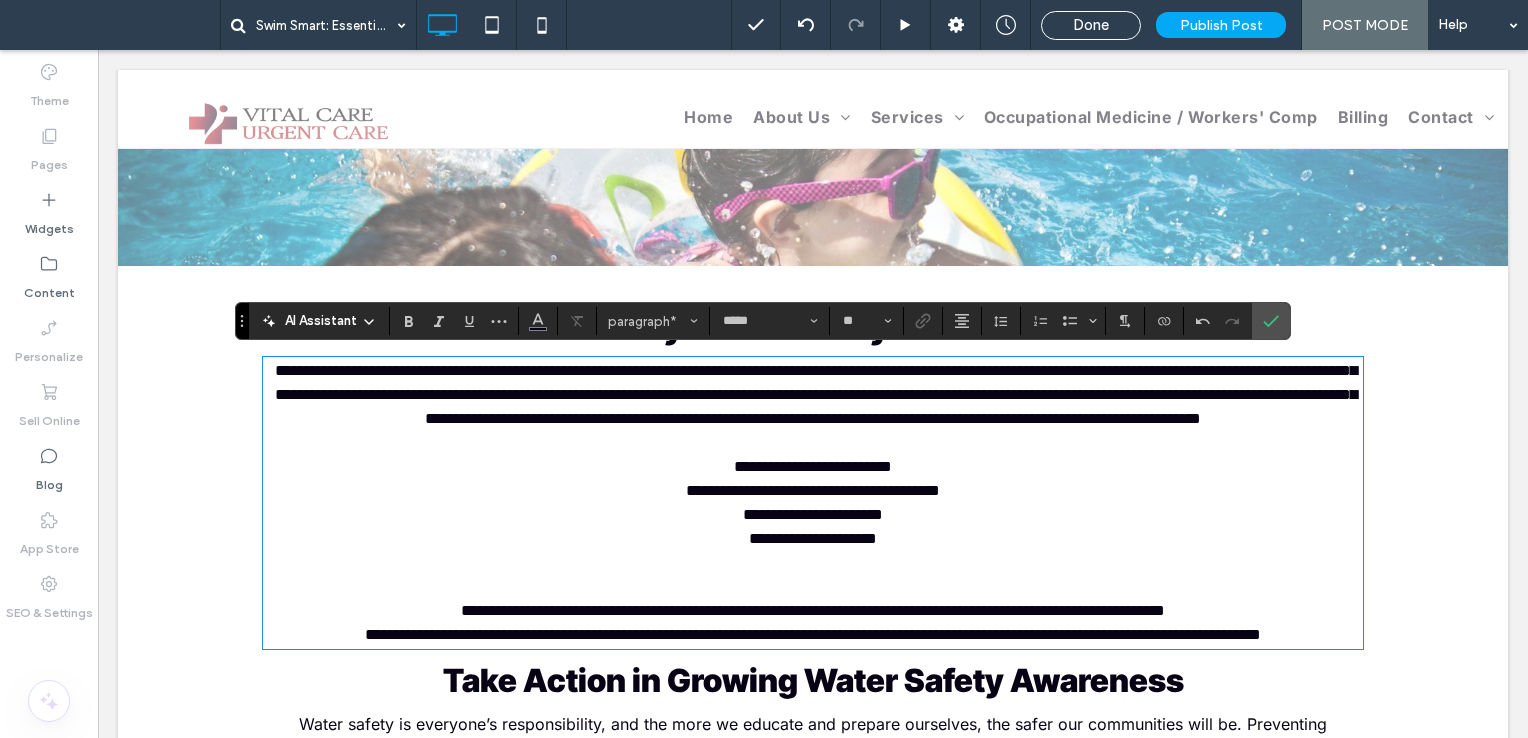 scroll, scrollTop: 0, scrollLeft: 0, axis: both 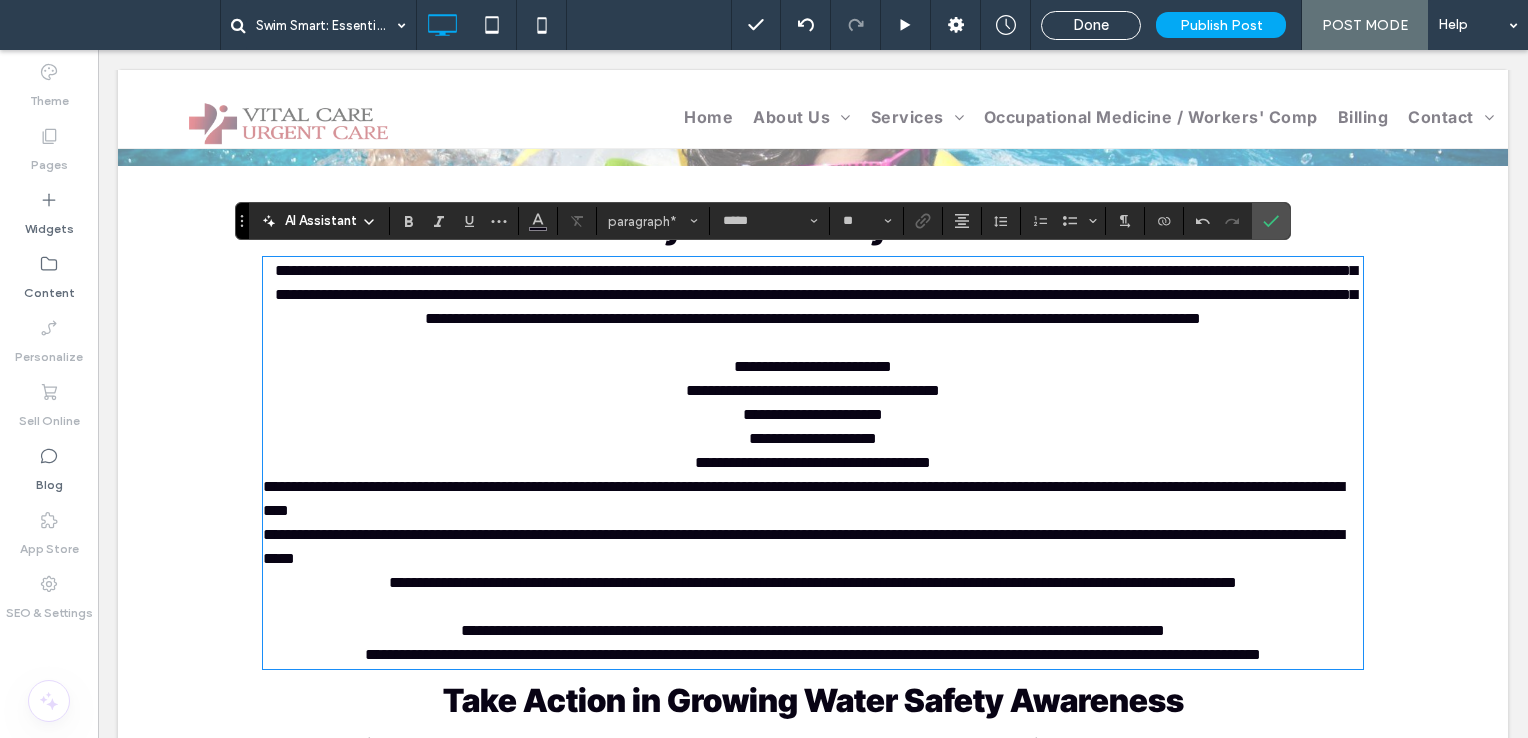 click on "**********" at bounding box center [813, 439] 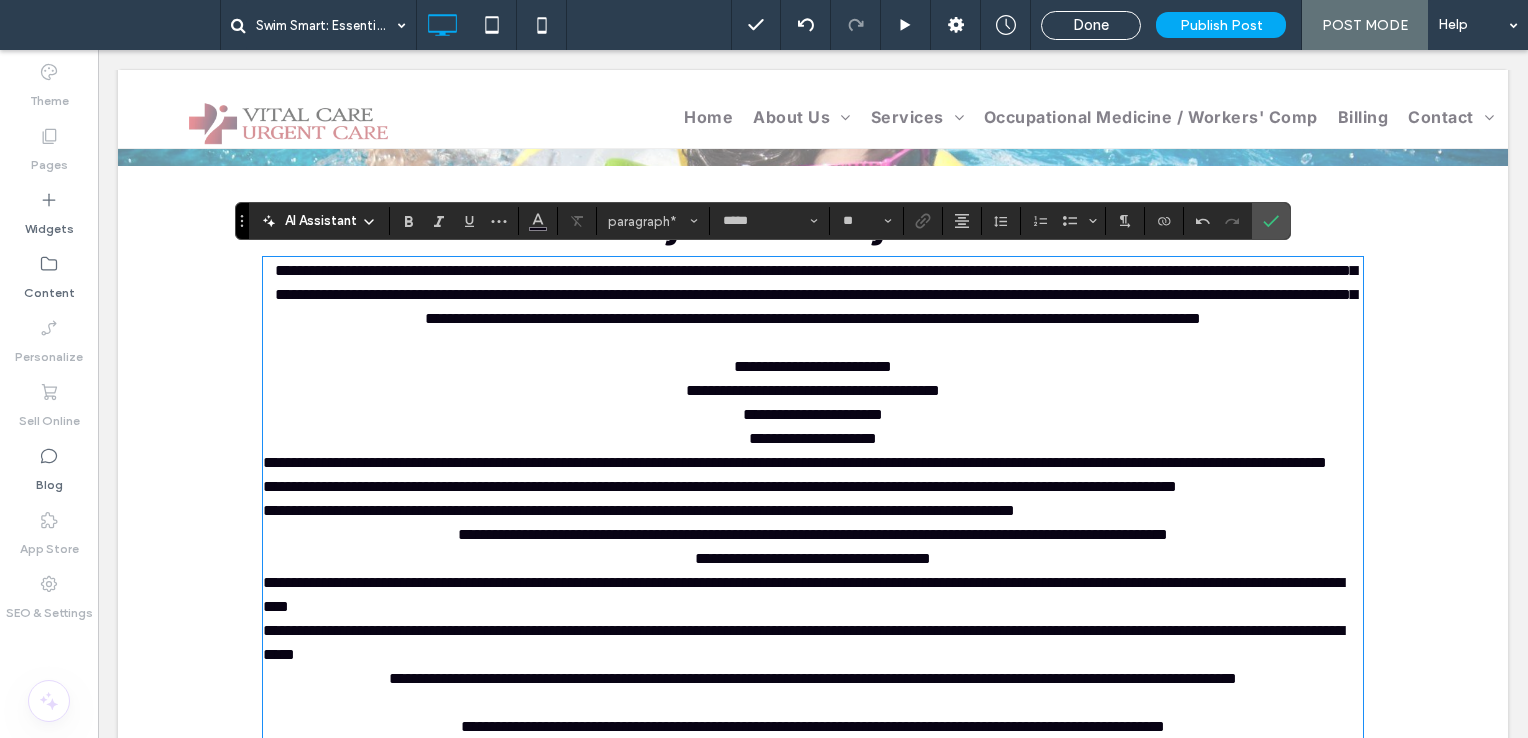 scroll, scrollTop: 0, scrollLeft: 0, axis: both 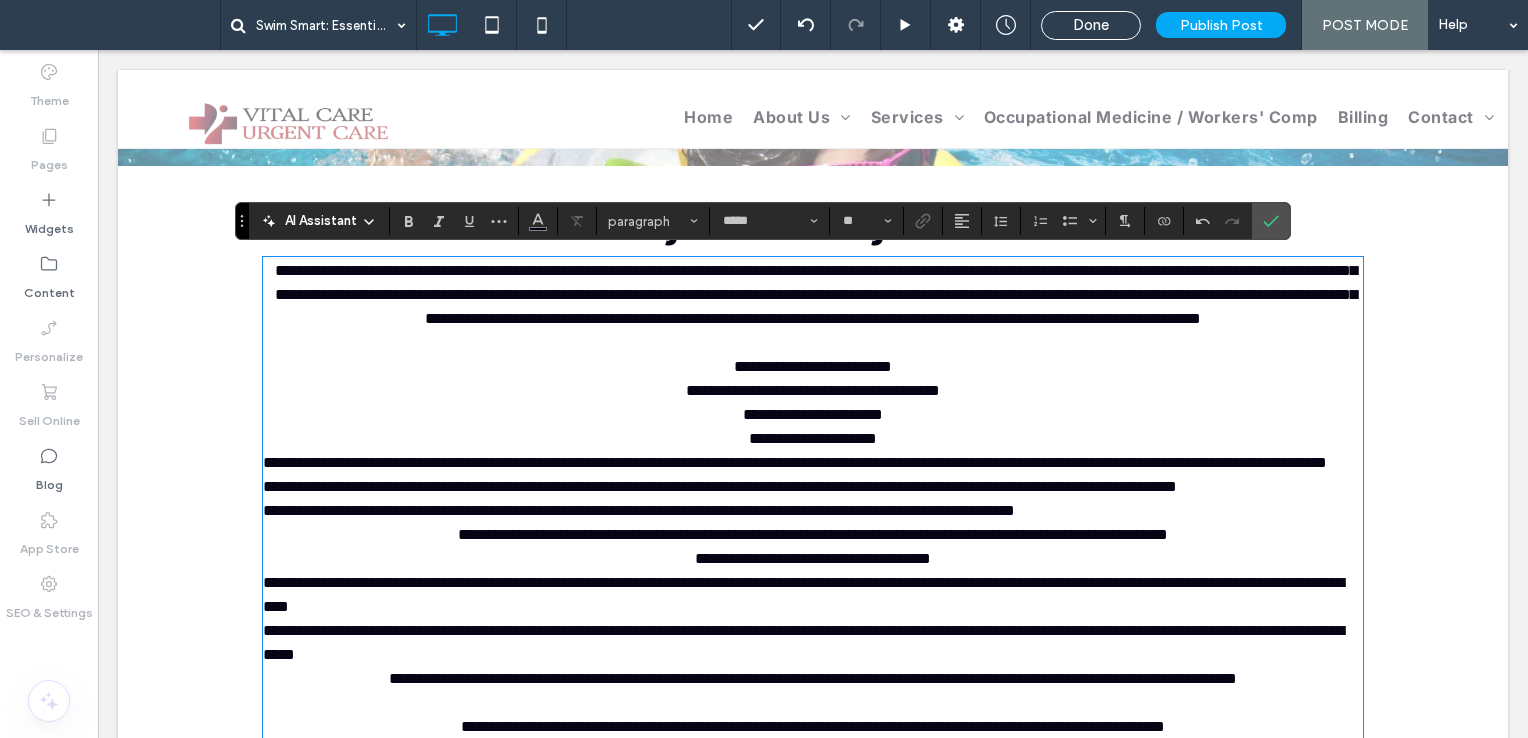 click on "**********" at bounding box center (813, 415) 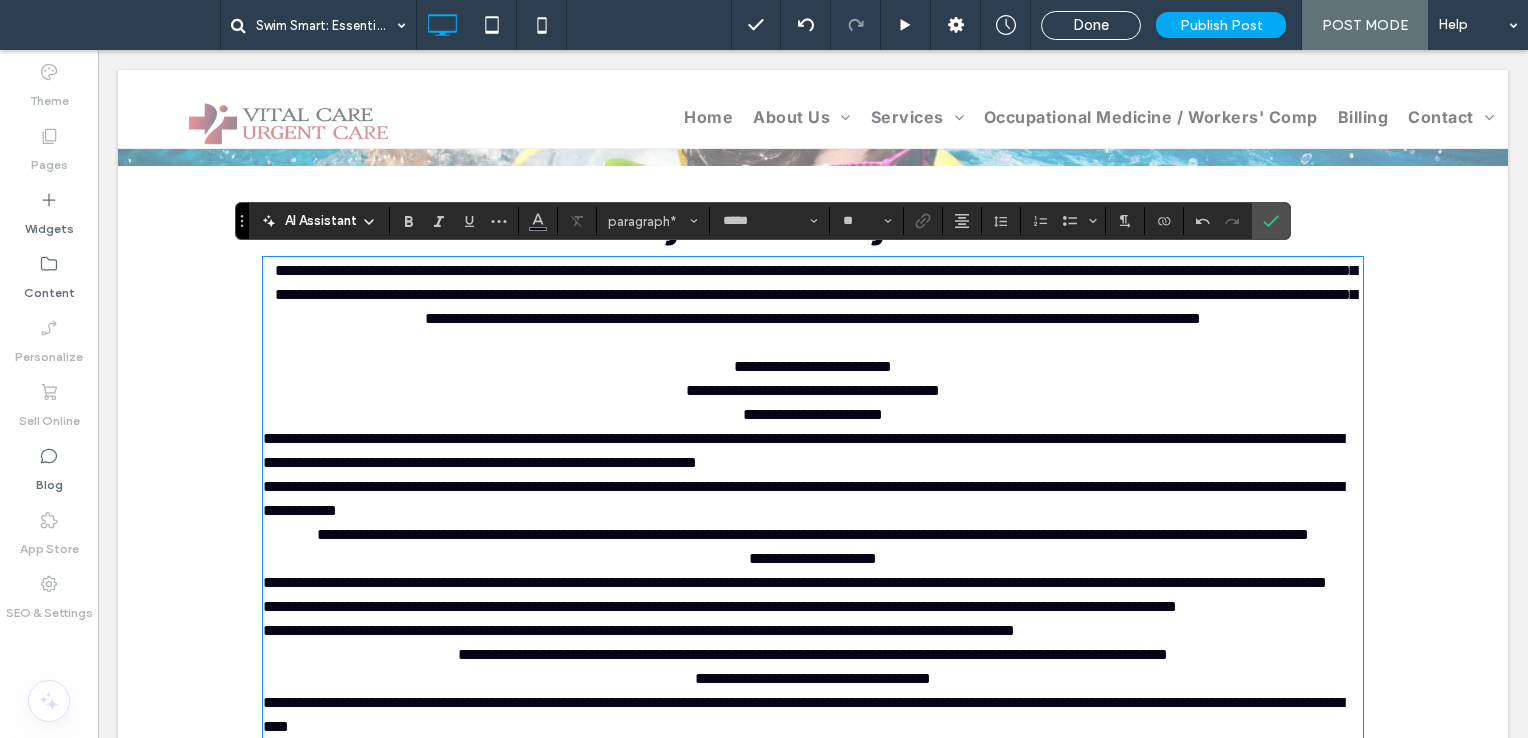scroll, scrollTop: 0, scrollLeft: 0, axis: both 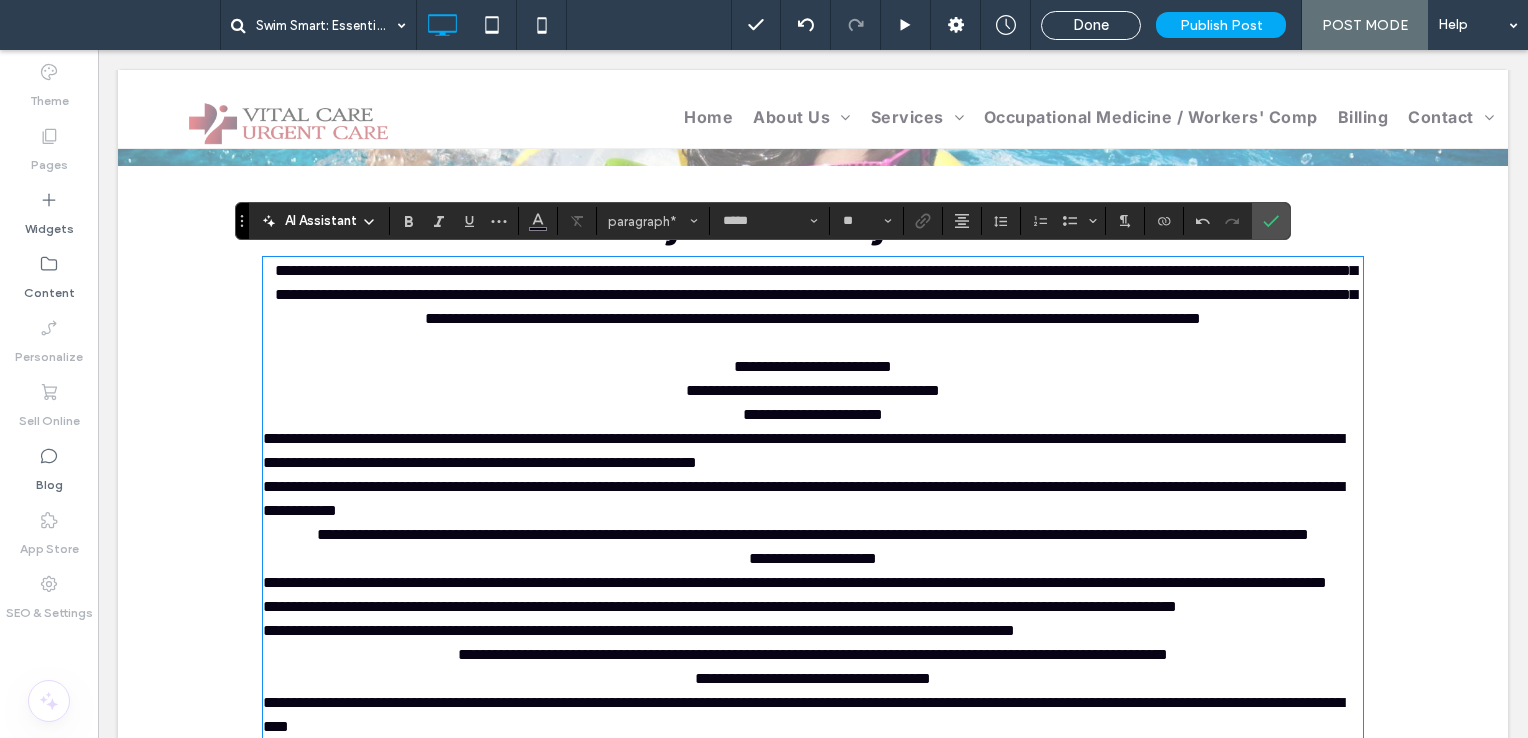 click on "**********" at bounding box center [813, 391] 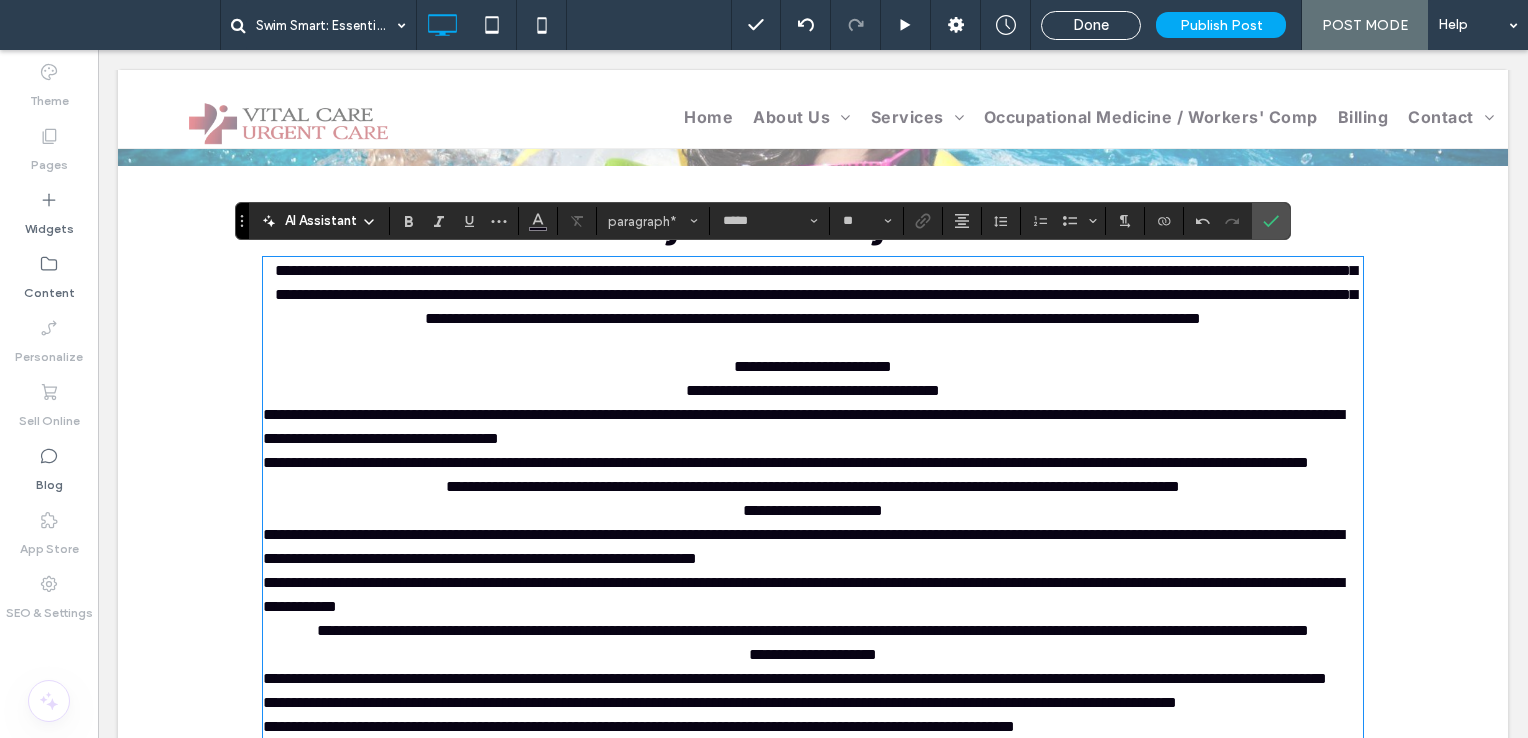 scroll, scrollTop: 0, scrollLeft: 0, axis: both 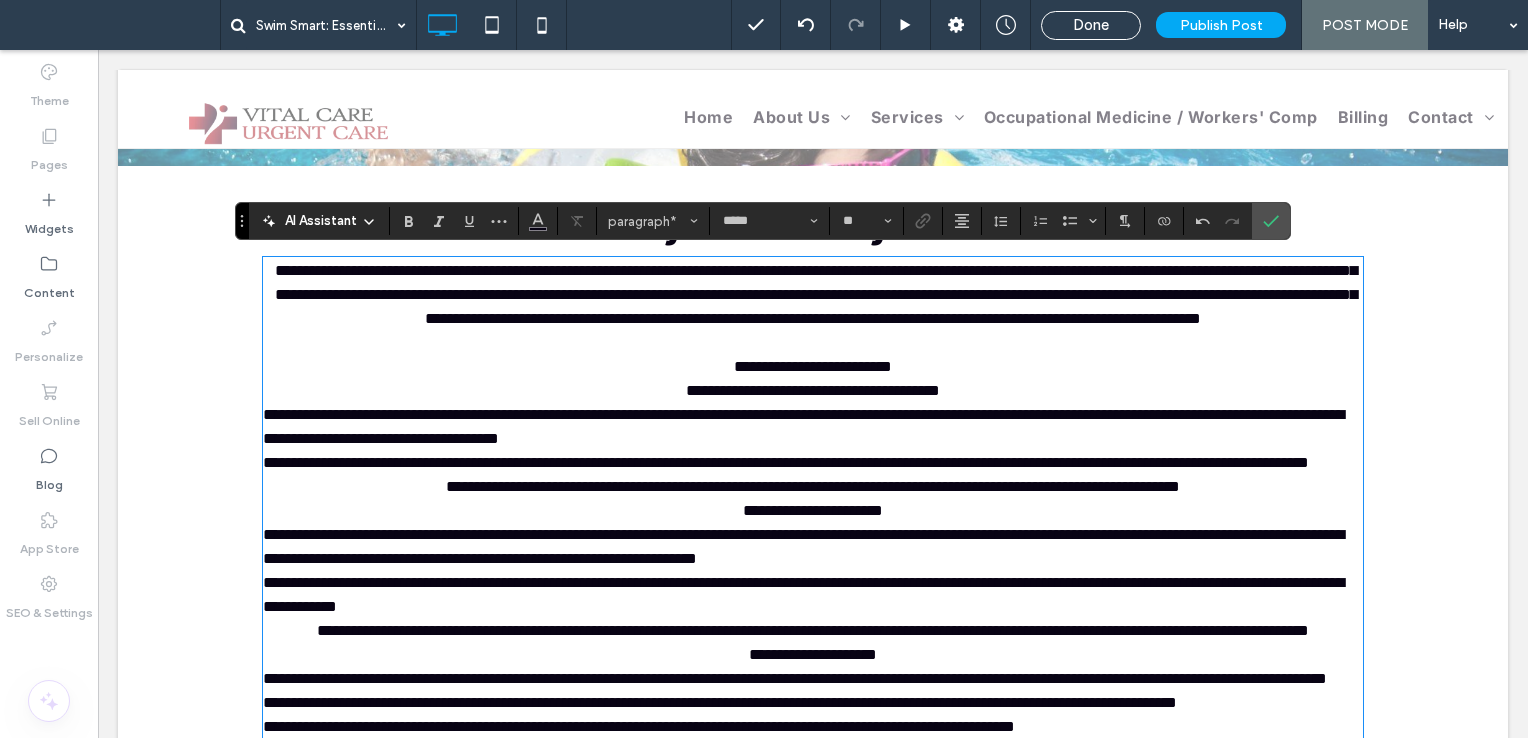 click on "**********" at bounding box center (813, 367) 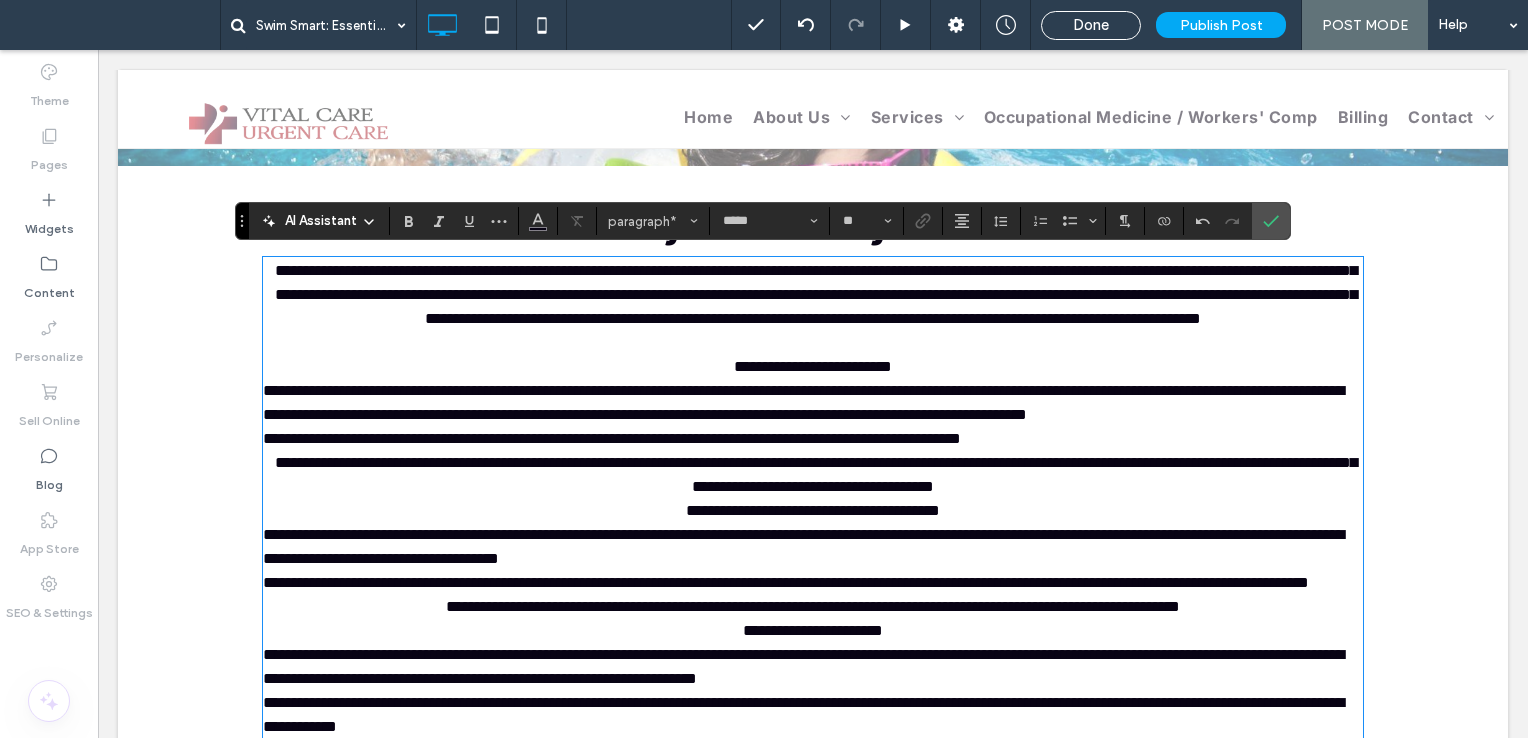 scroll, scrollTop: 0, scrollLeft: 0, axis: both 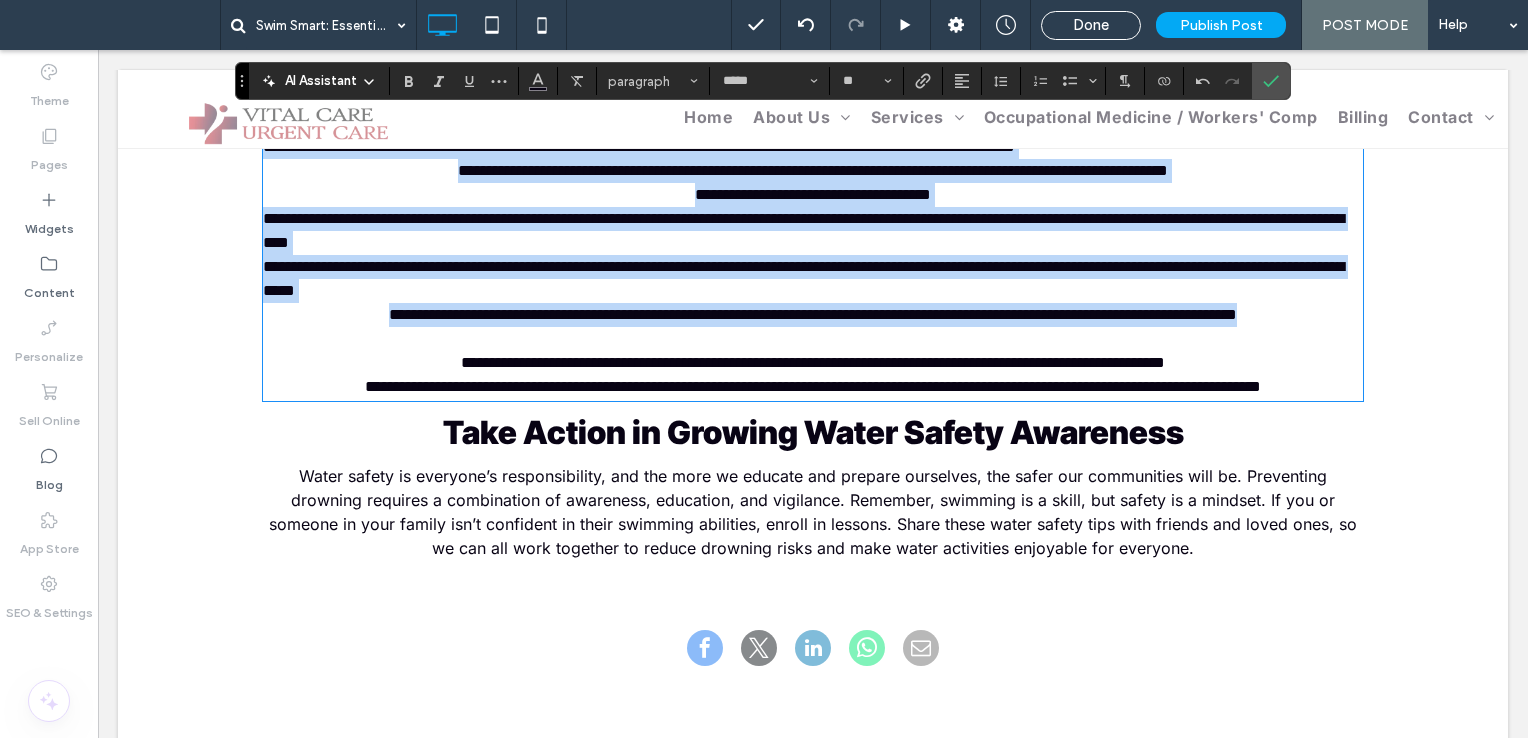 drag, startPoint x: 701, startPoint y: 391, endPoint x: 1355, endPoint y: 468, distance: 658.5173 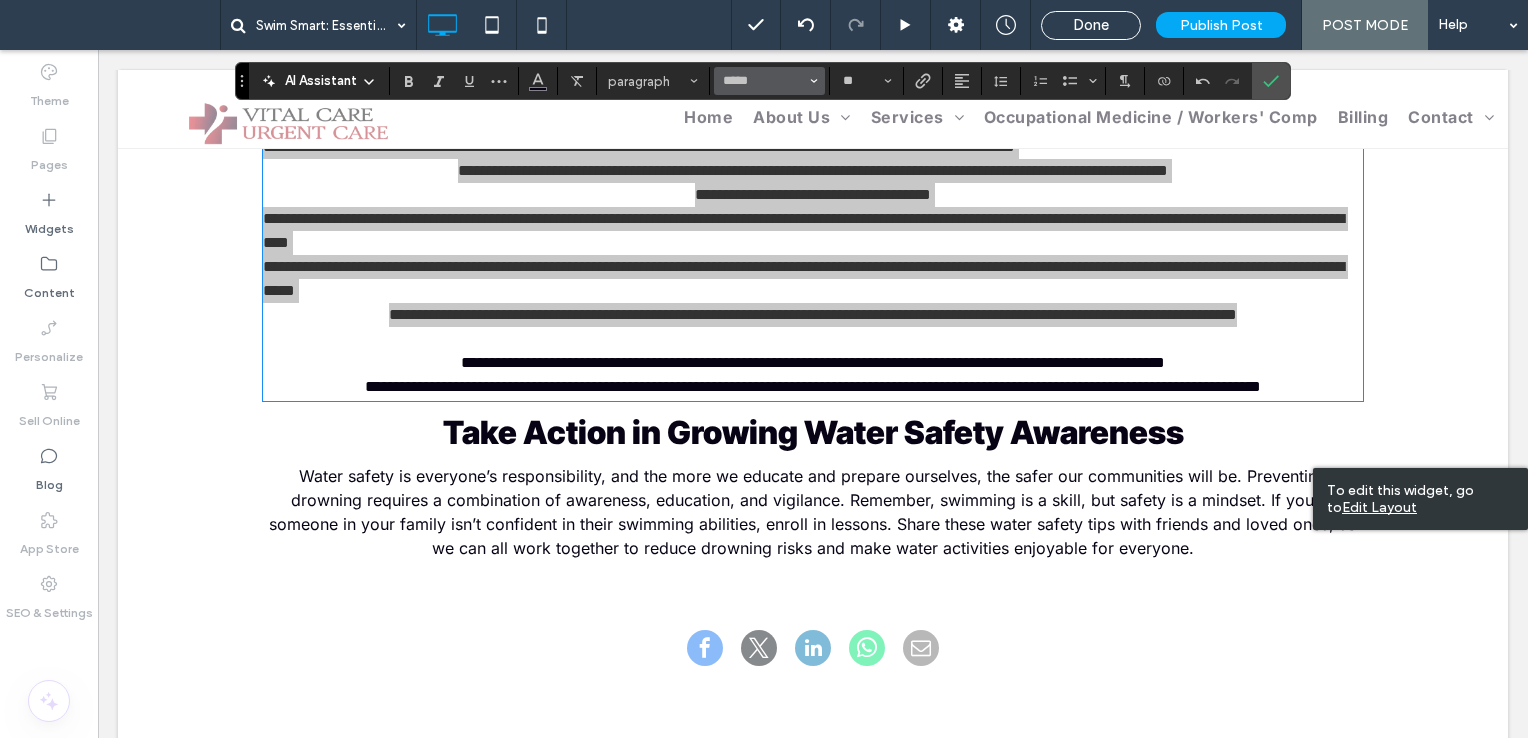 click on "*****" at bounding box center (769, 81) 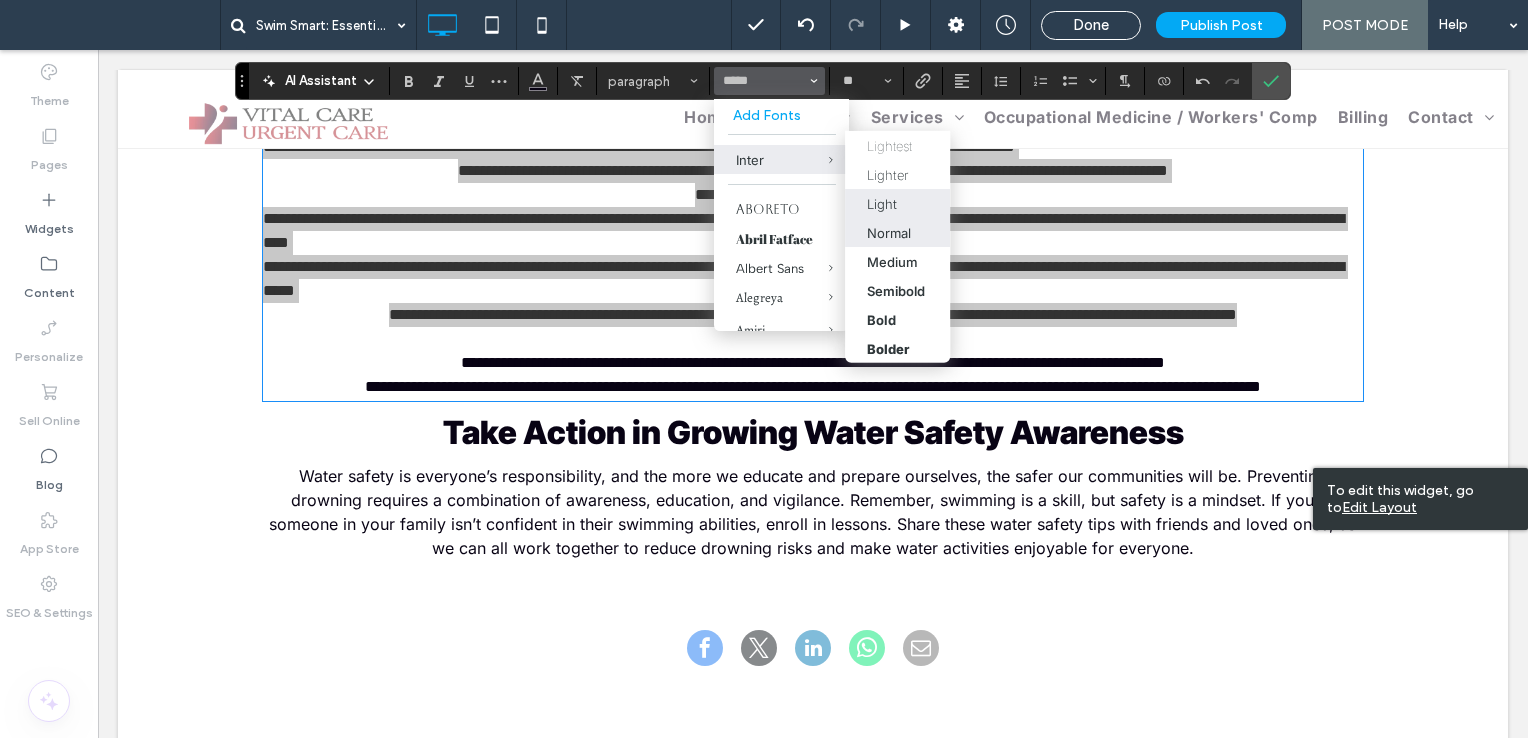 drag, startPoint x: 896, startPoint y: 224, endPoint x: 849, endPoint y: 92, distance: 140.11781 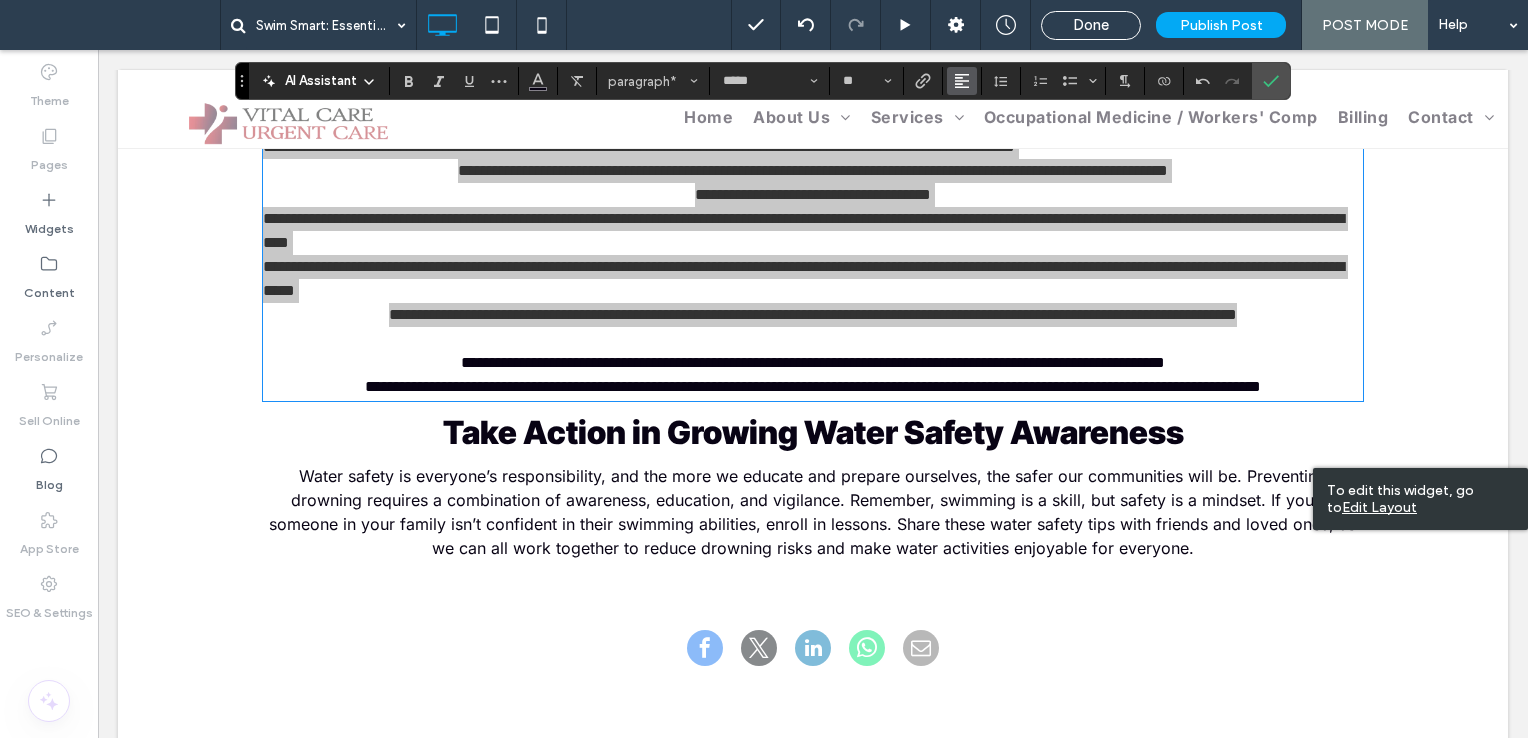 click at bounding box center [962, 81] 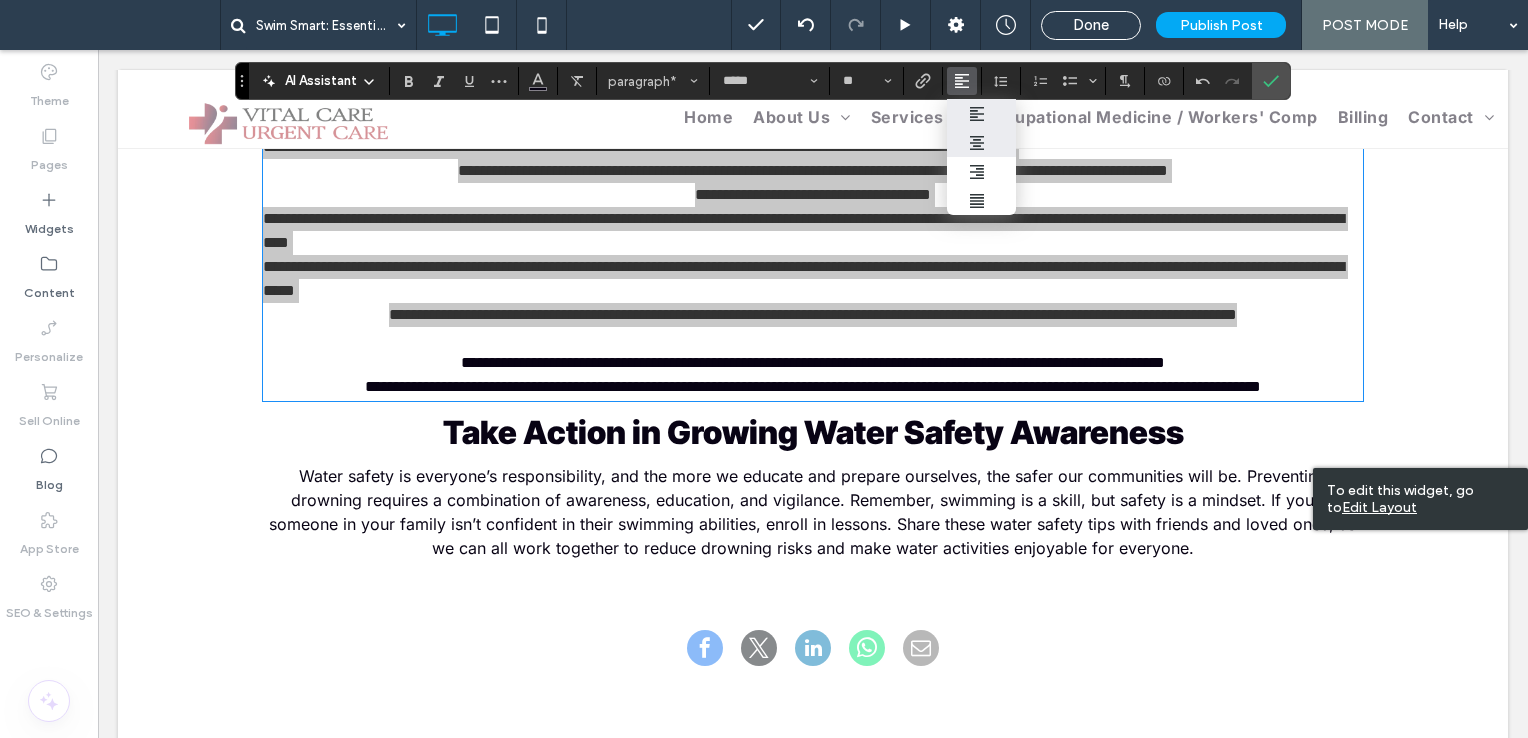 click 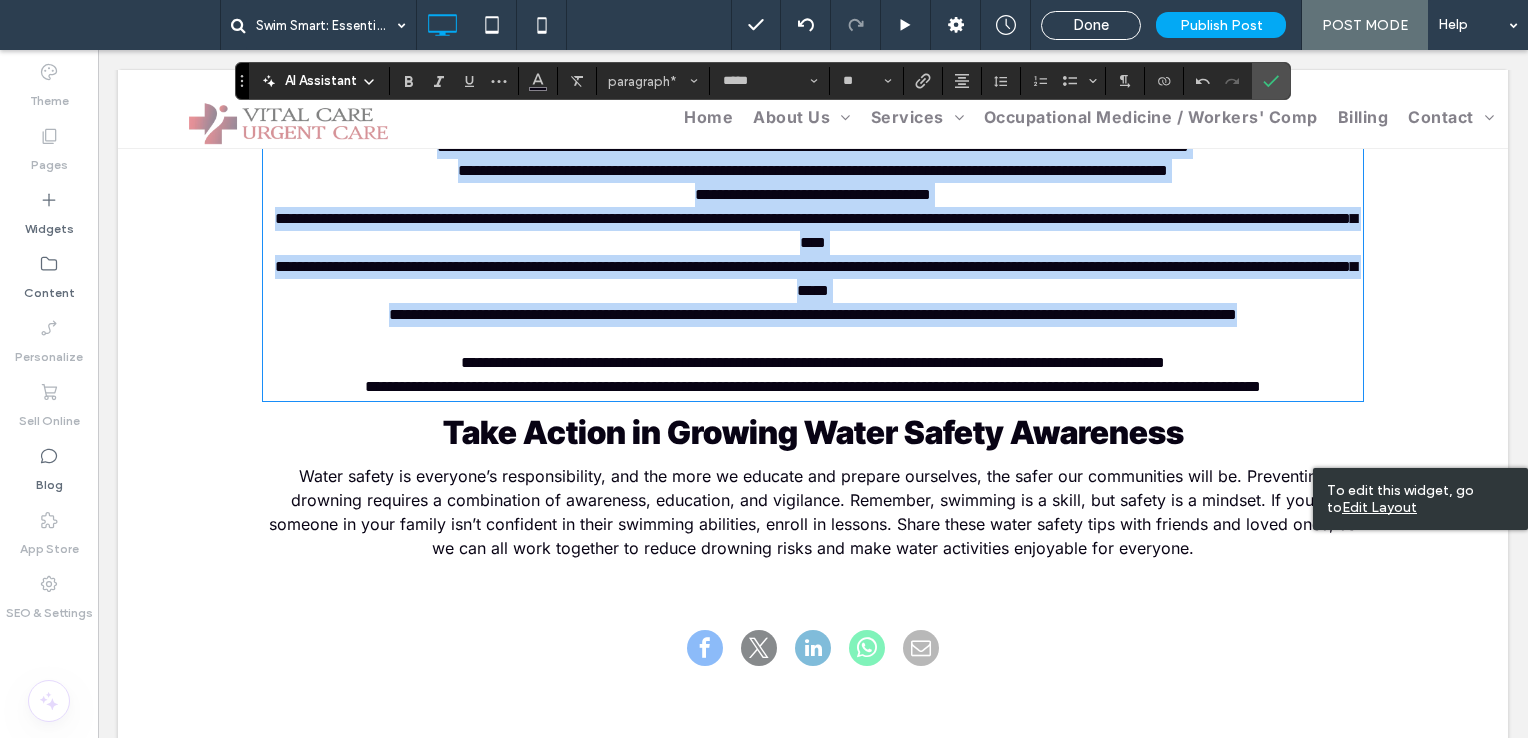 click on "**********" at bounding box center [813, 146] 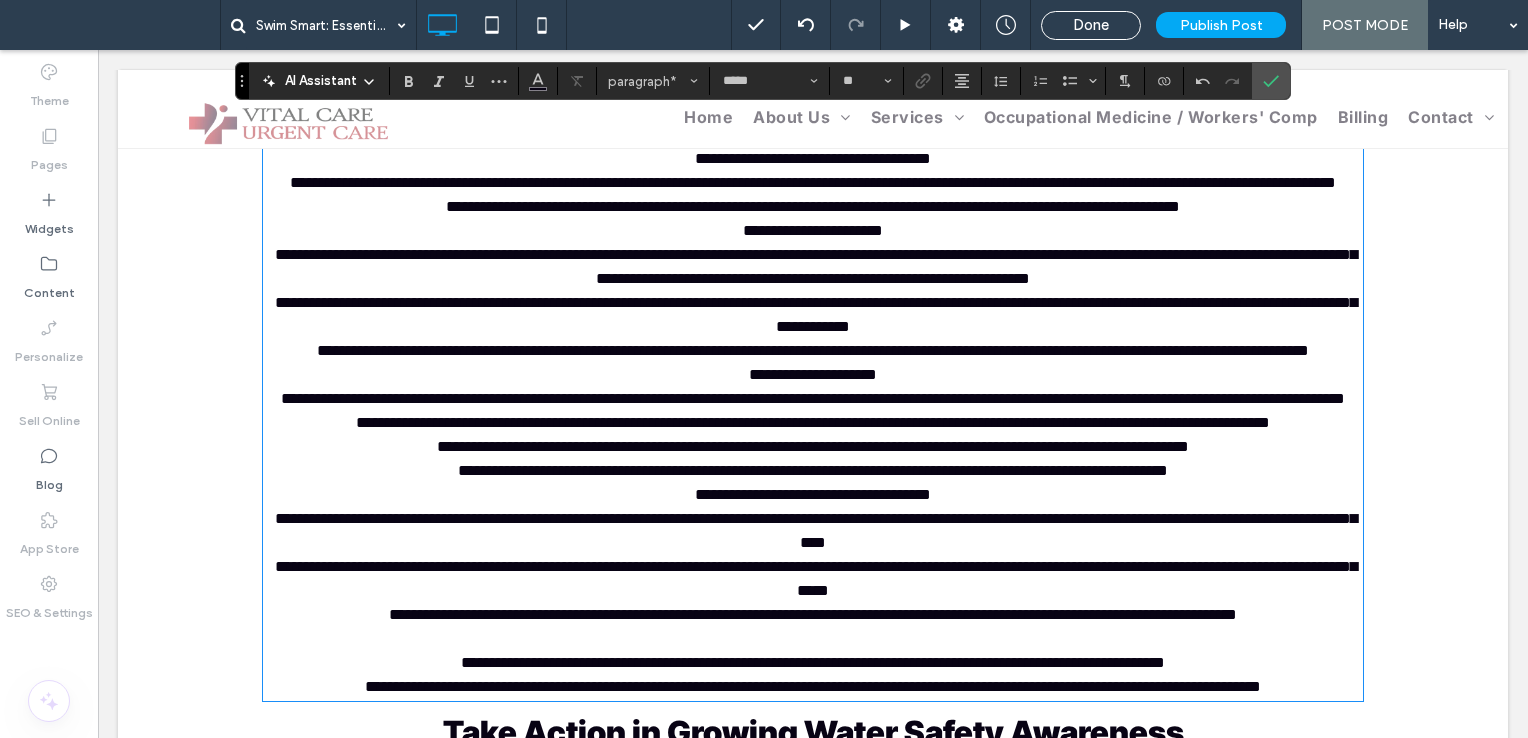 scroll, scrollTop: 754, scrollLeft: 0, axis: vertical 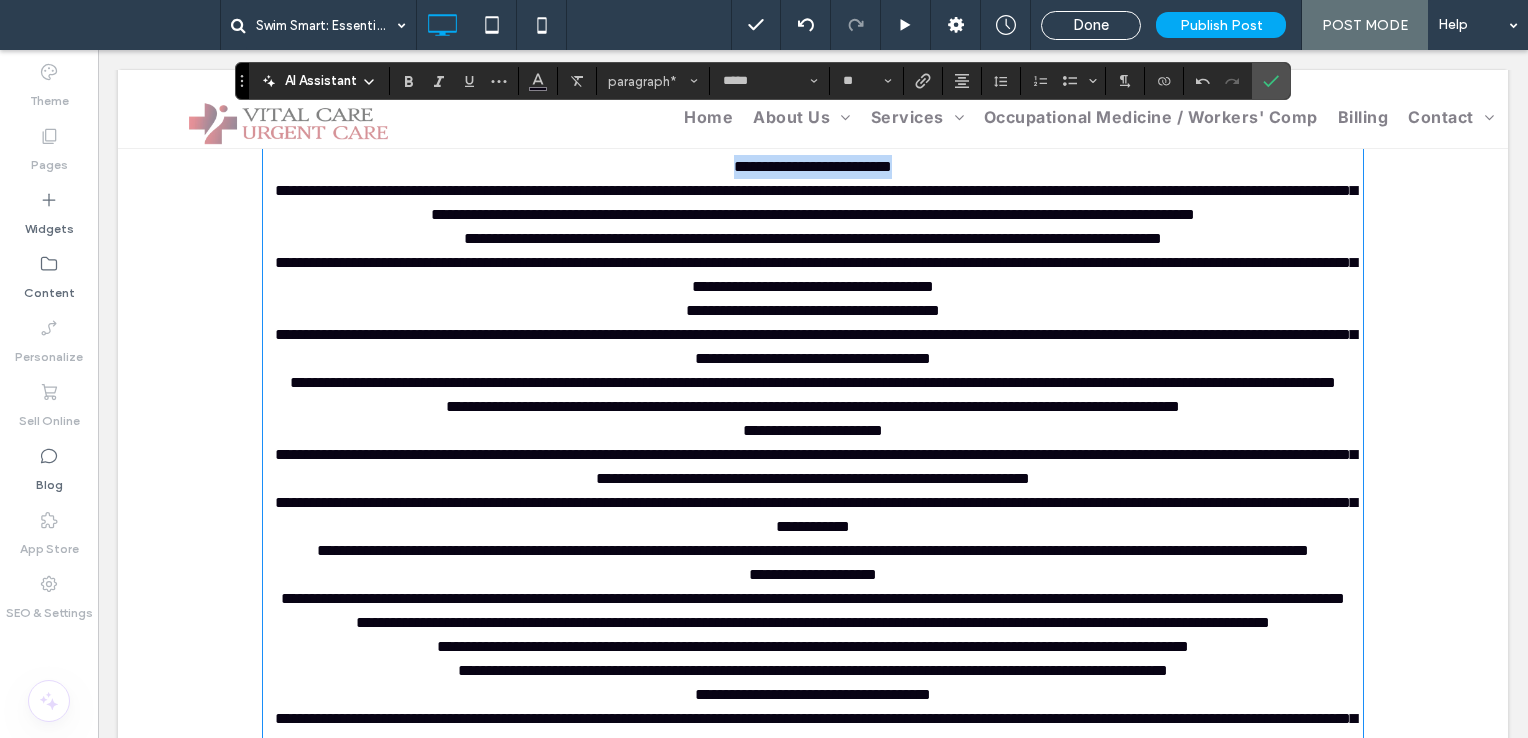 drag, startPoint x: 921, startPoint y: 187, endPoint x: 609, endPoint y: 188, distance: 312.00162 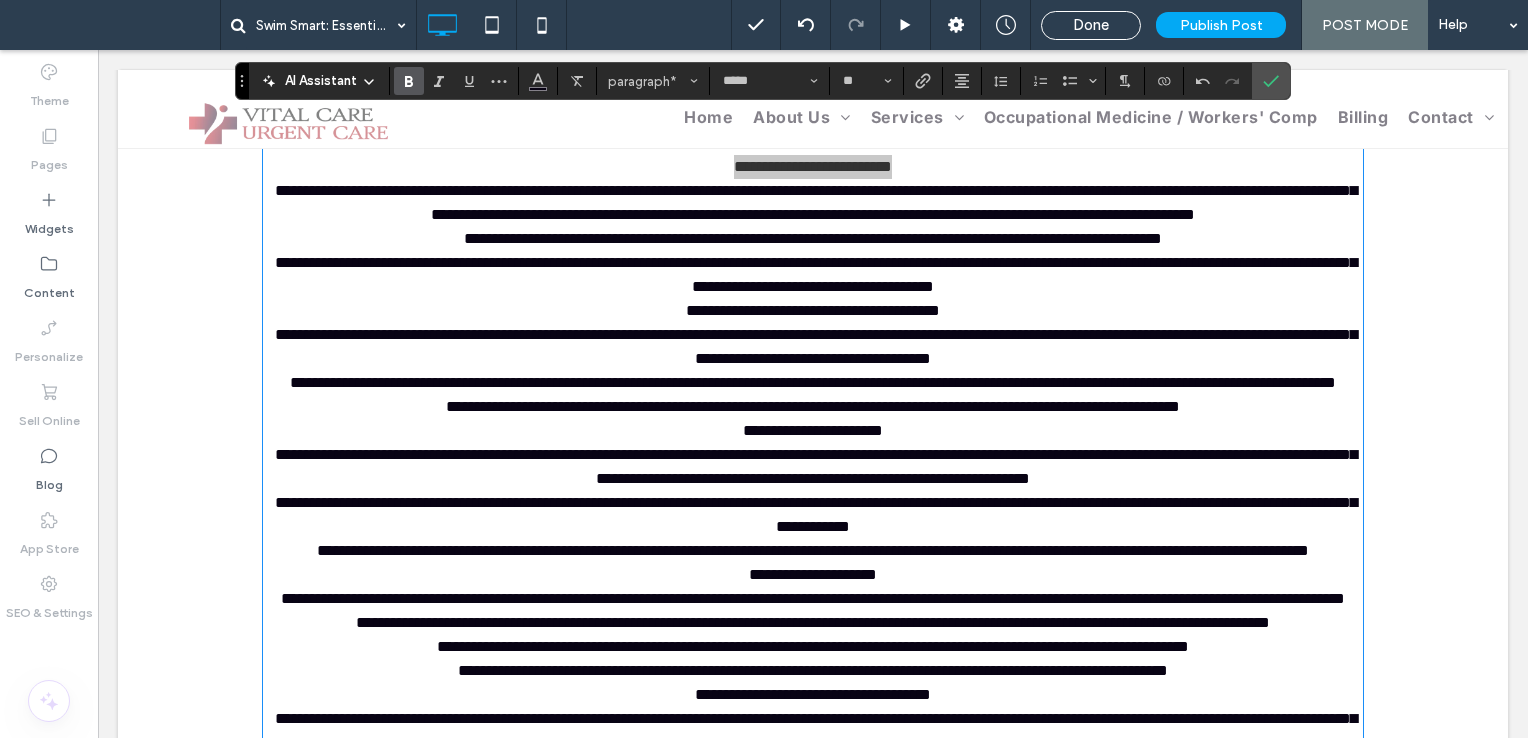 click at bounding box center (409, 81) 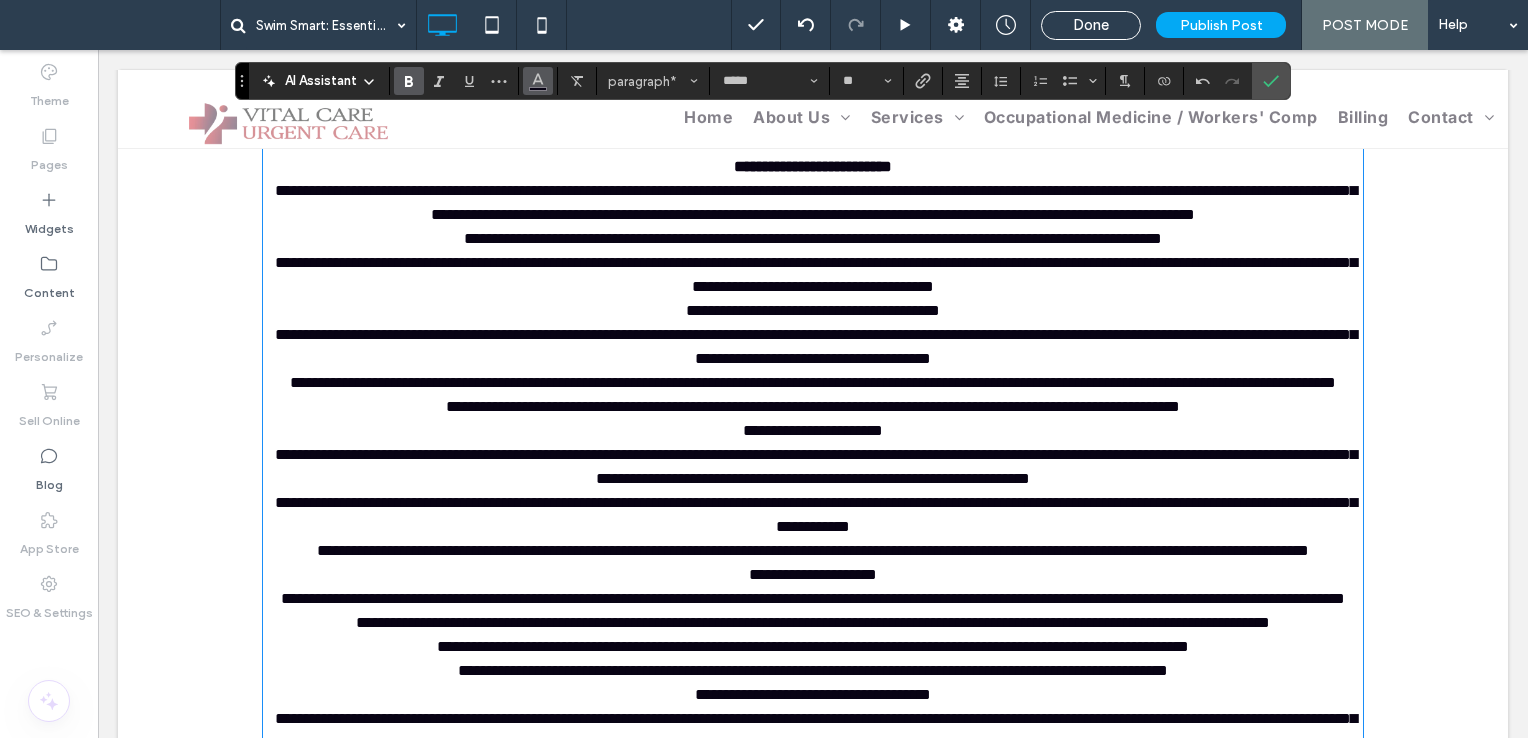 click 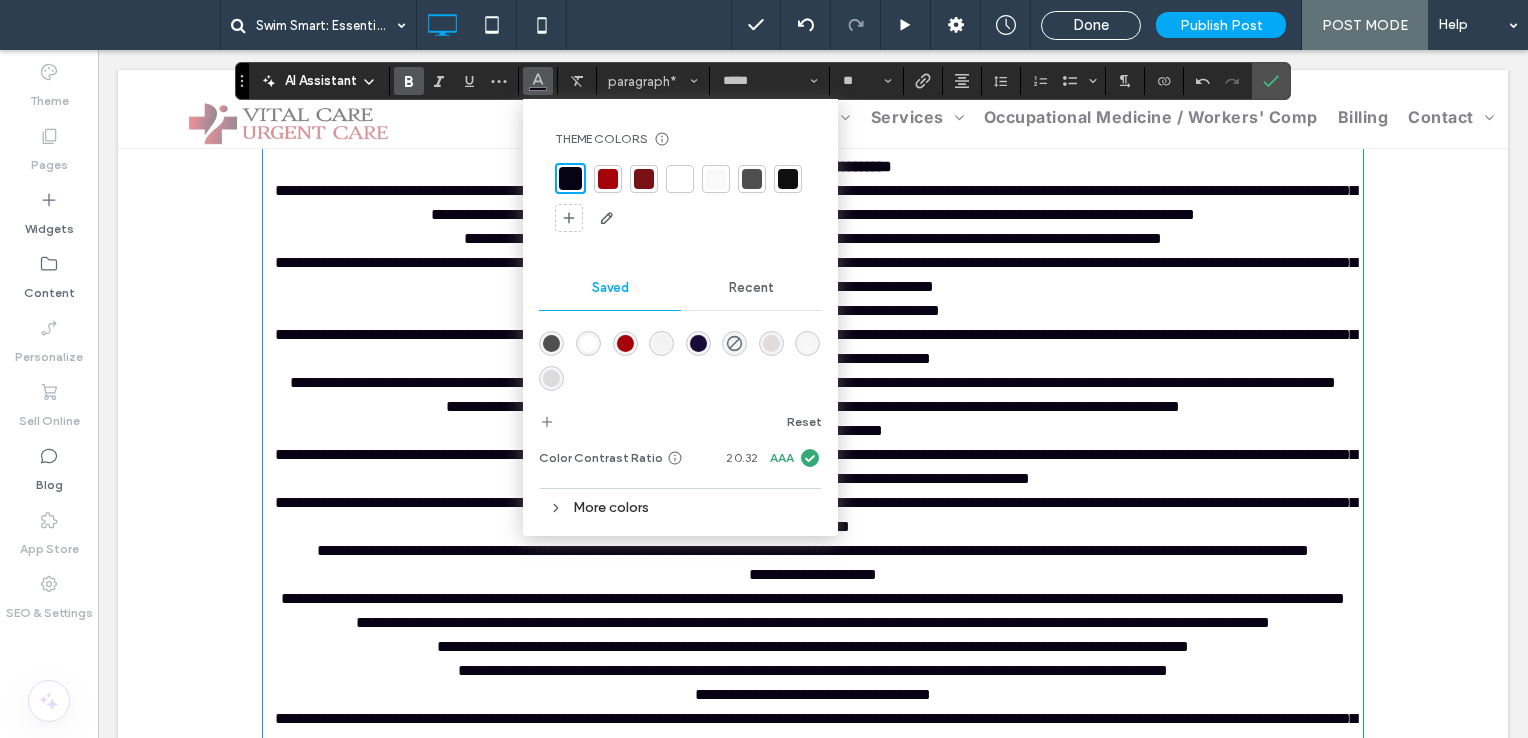 drag, startPoint x: 622, startPoint y: 346, endPoint x: 666, endPoint y: 268, distance: 89.55445 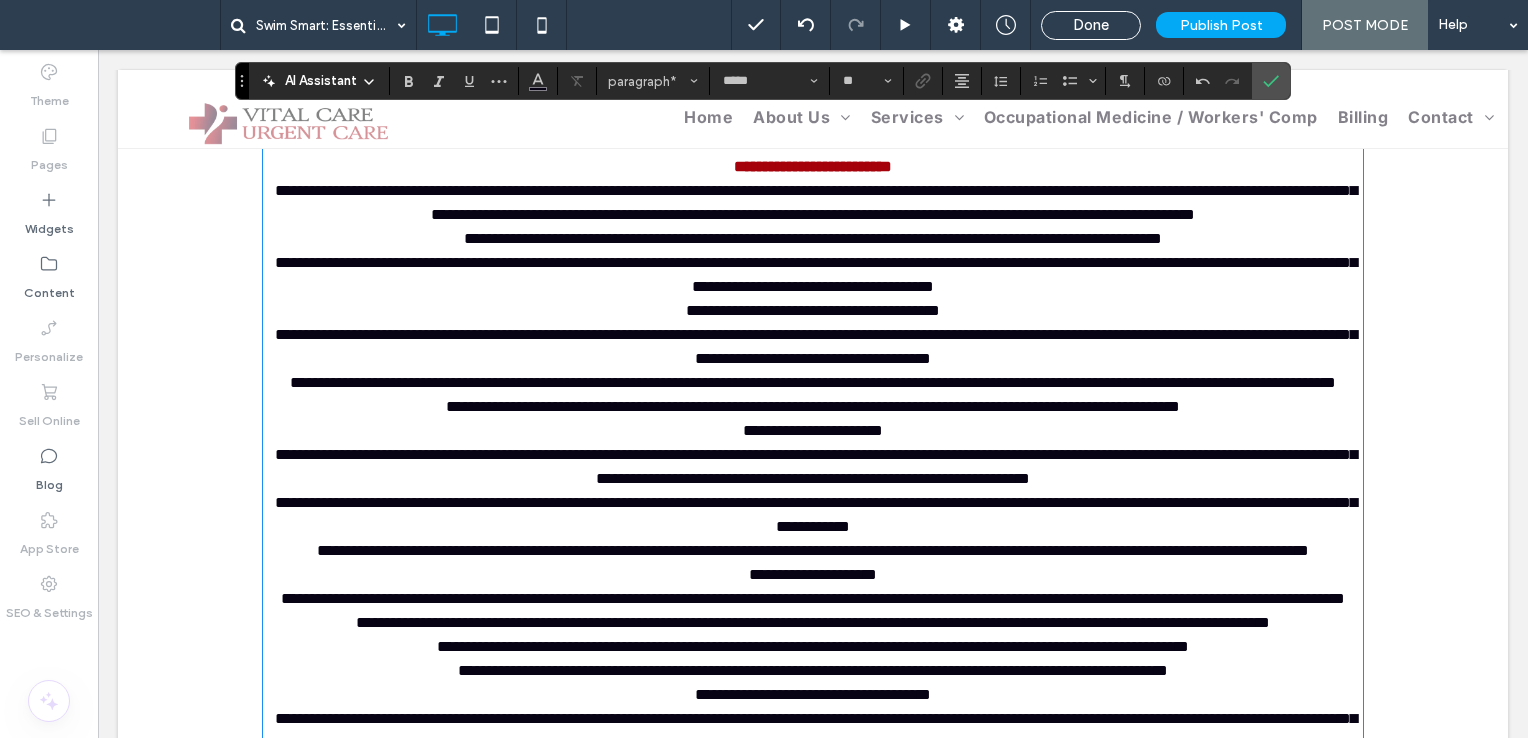 click on "**********" at bounding box center (813, 238) 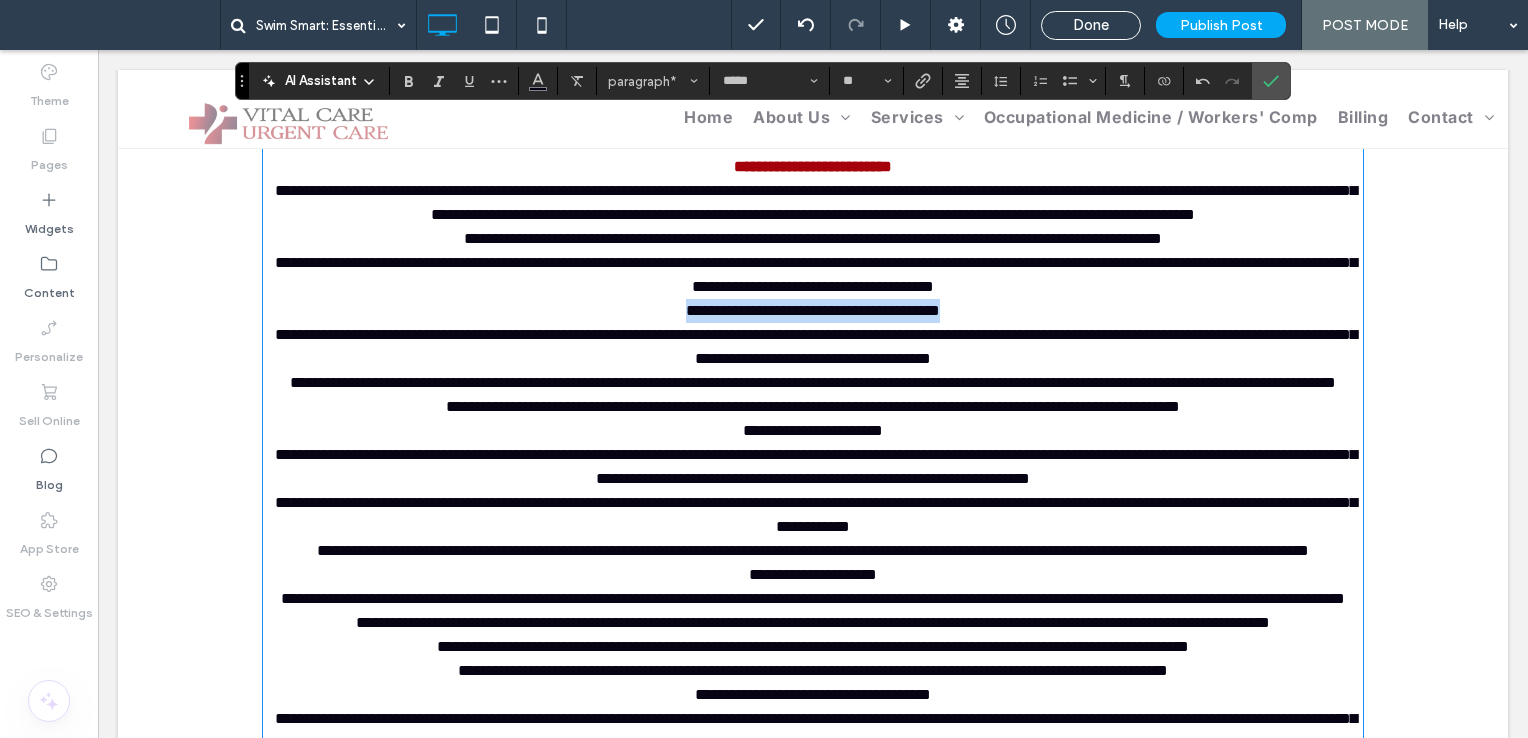 drag, startPoint x: 988, startPoint y: 361, endPoint x: 603, endPoint y: 354, distance: 385.06363 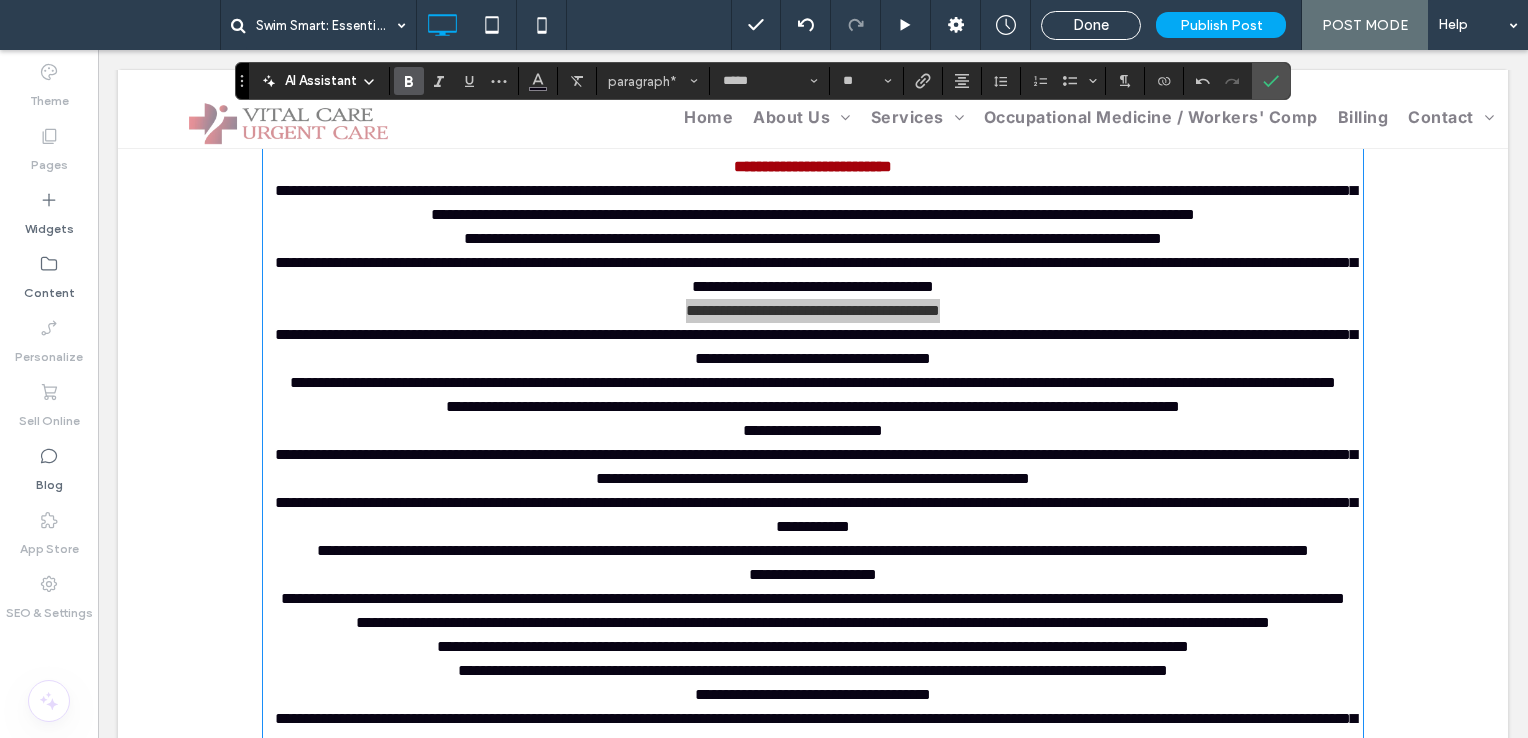 click at bounding box center (409, 81) 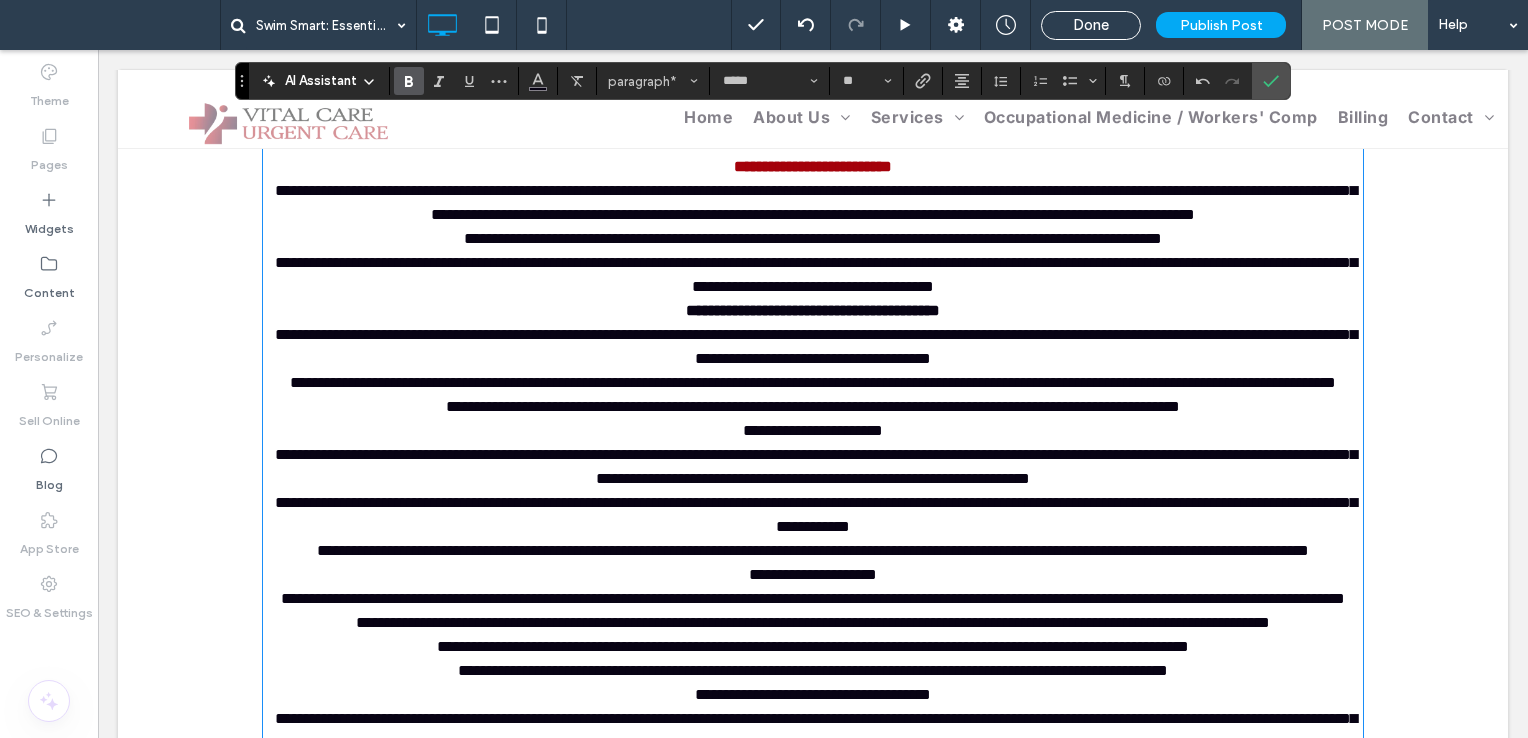 click at bounding box center [577, 81] 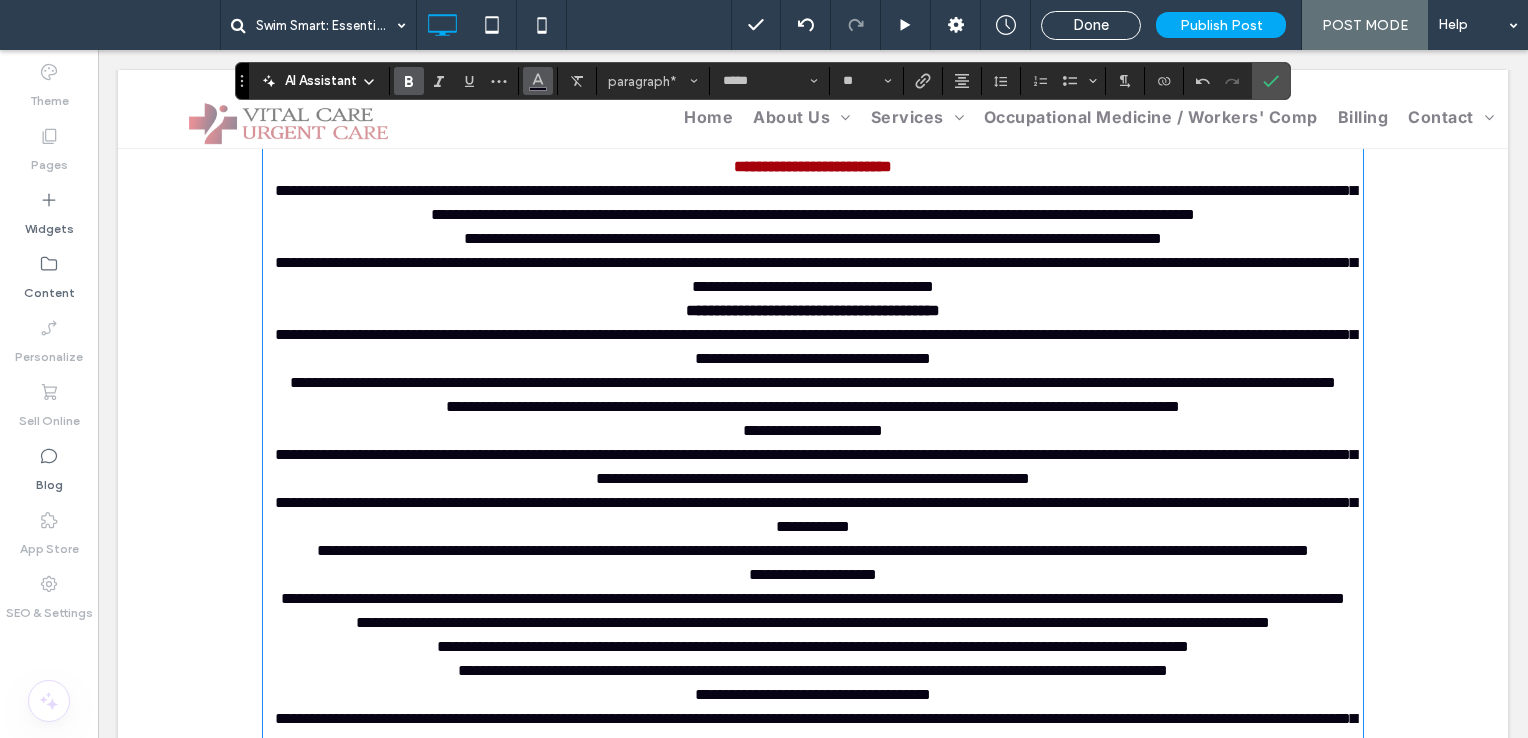 click 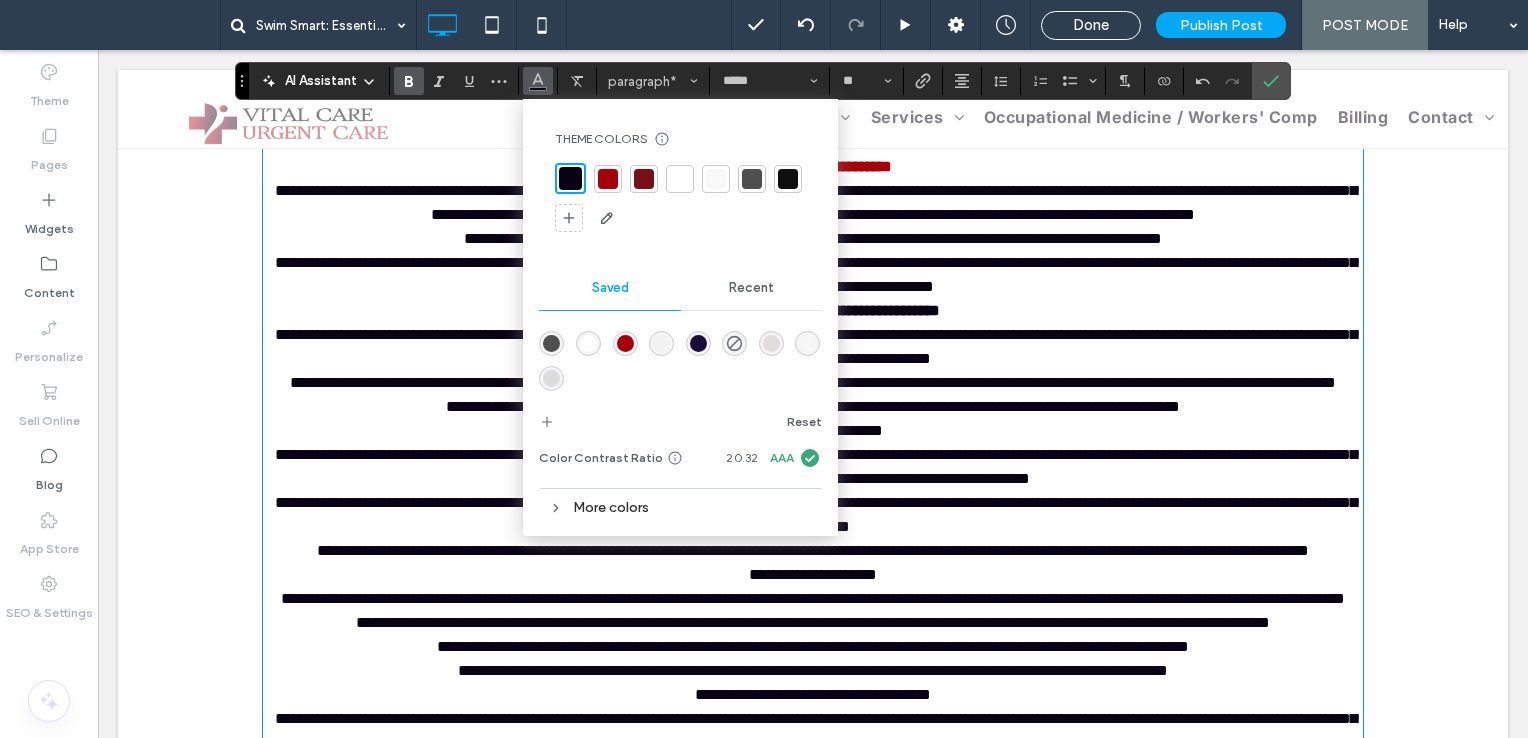 click at bounding box center (625, 343) 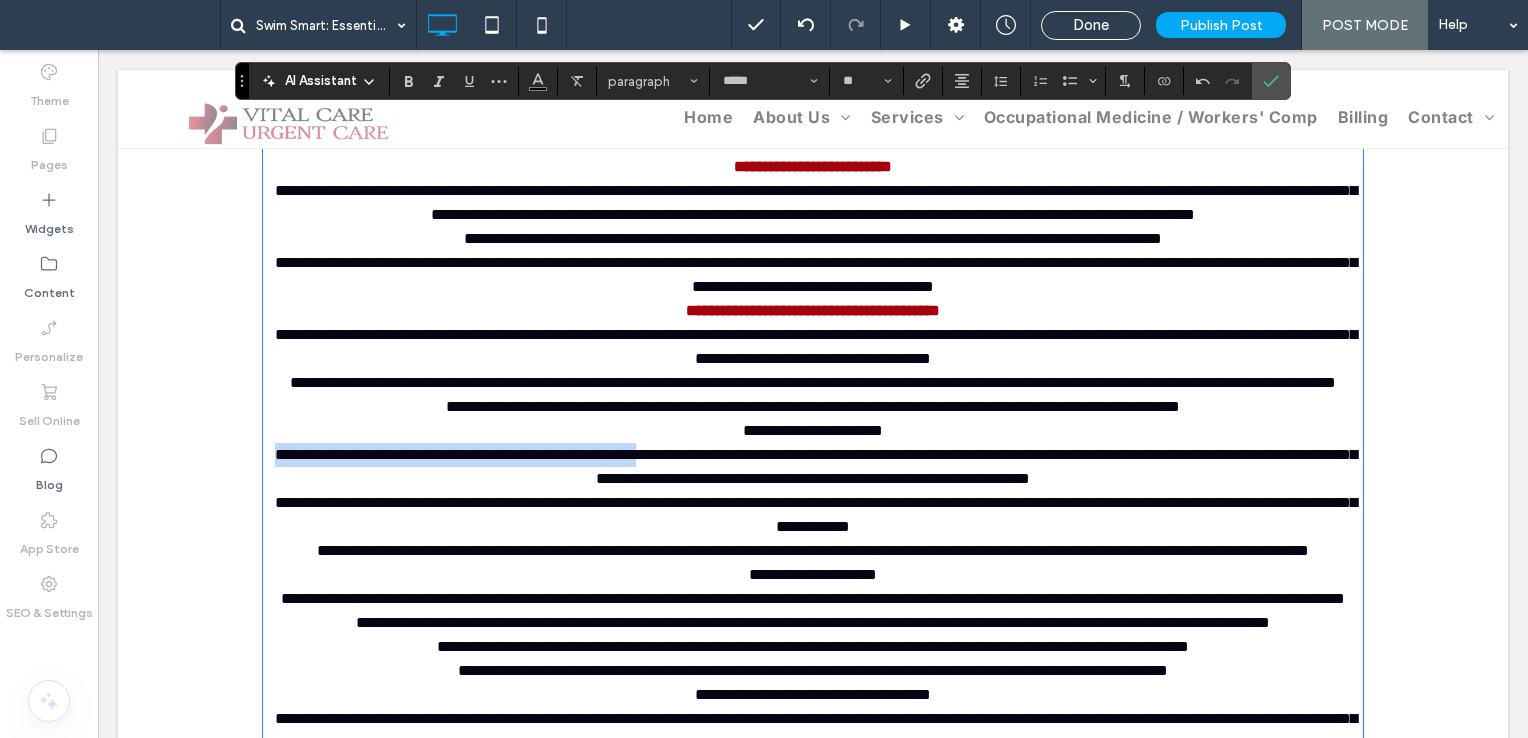 drag, startPoint x: 926, startPoint y: 505, endPoint x: 676, endPoint y: 516, distance: 250.24188 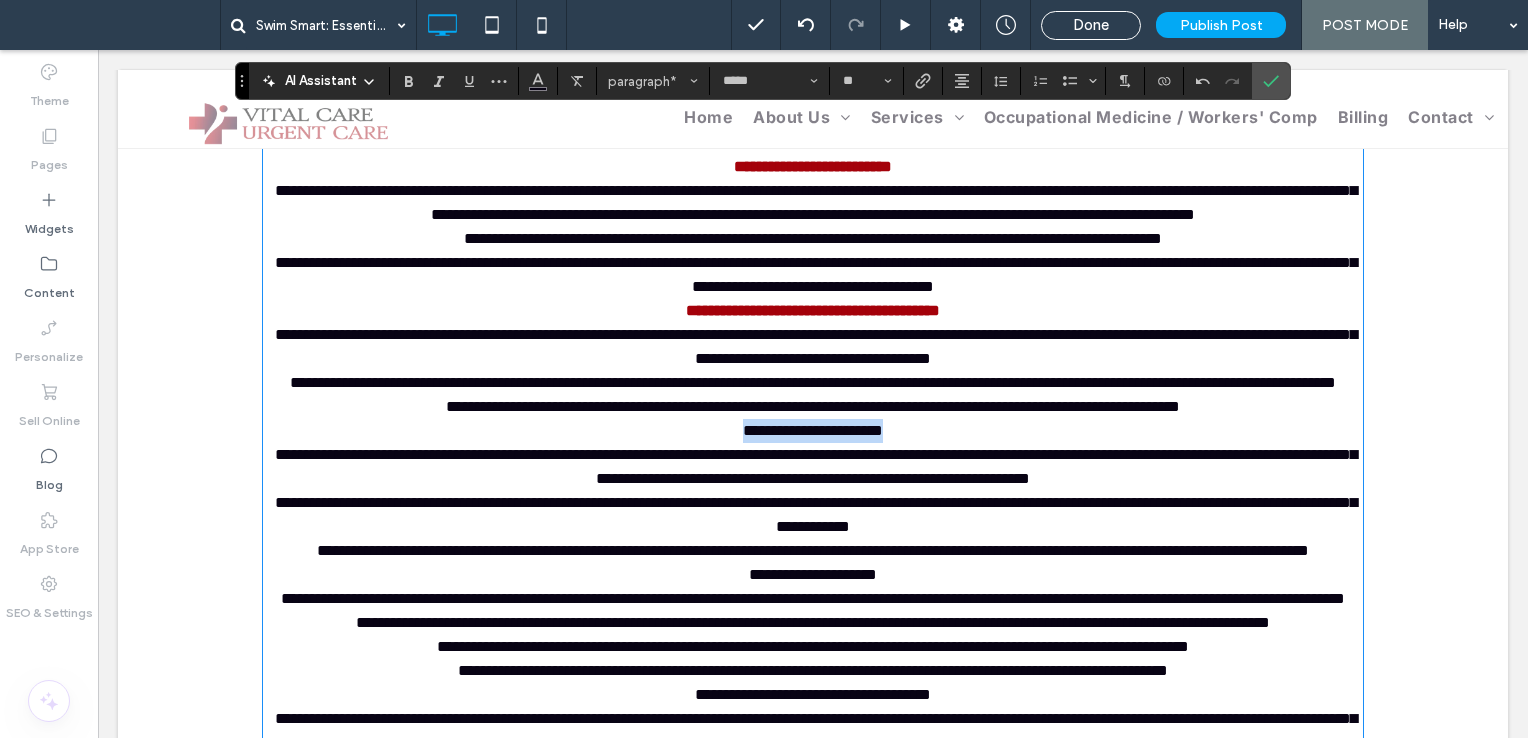 drag, startPoint x: 712, startPoint y: 497, endPoint x: 914, endPoint y: 507, distance: 202.24738 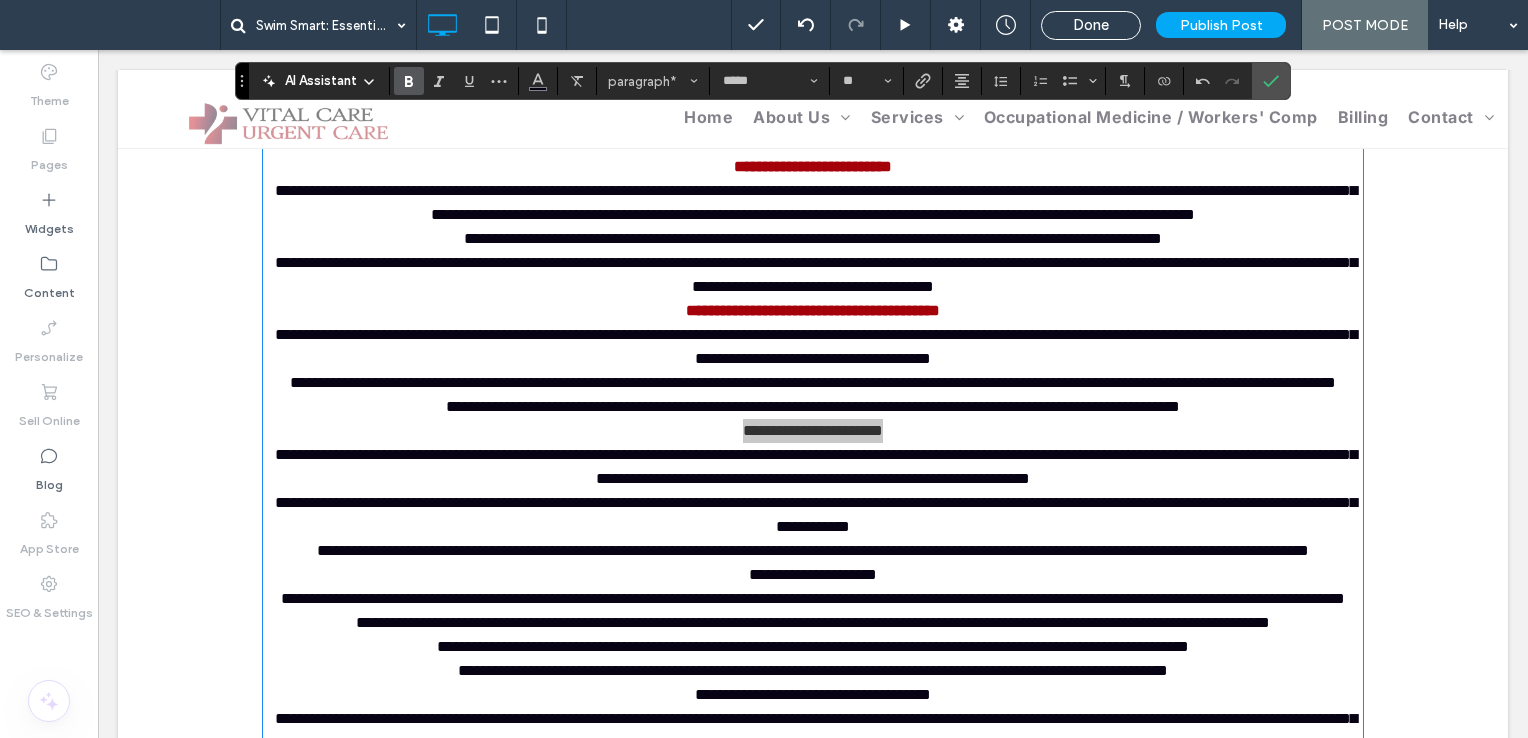 click 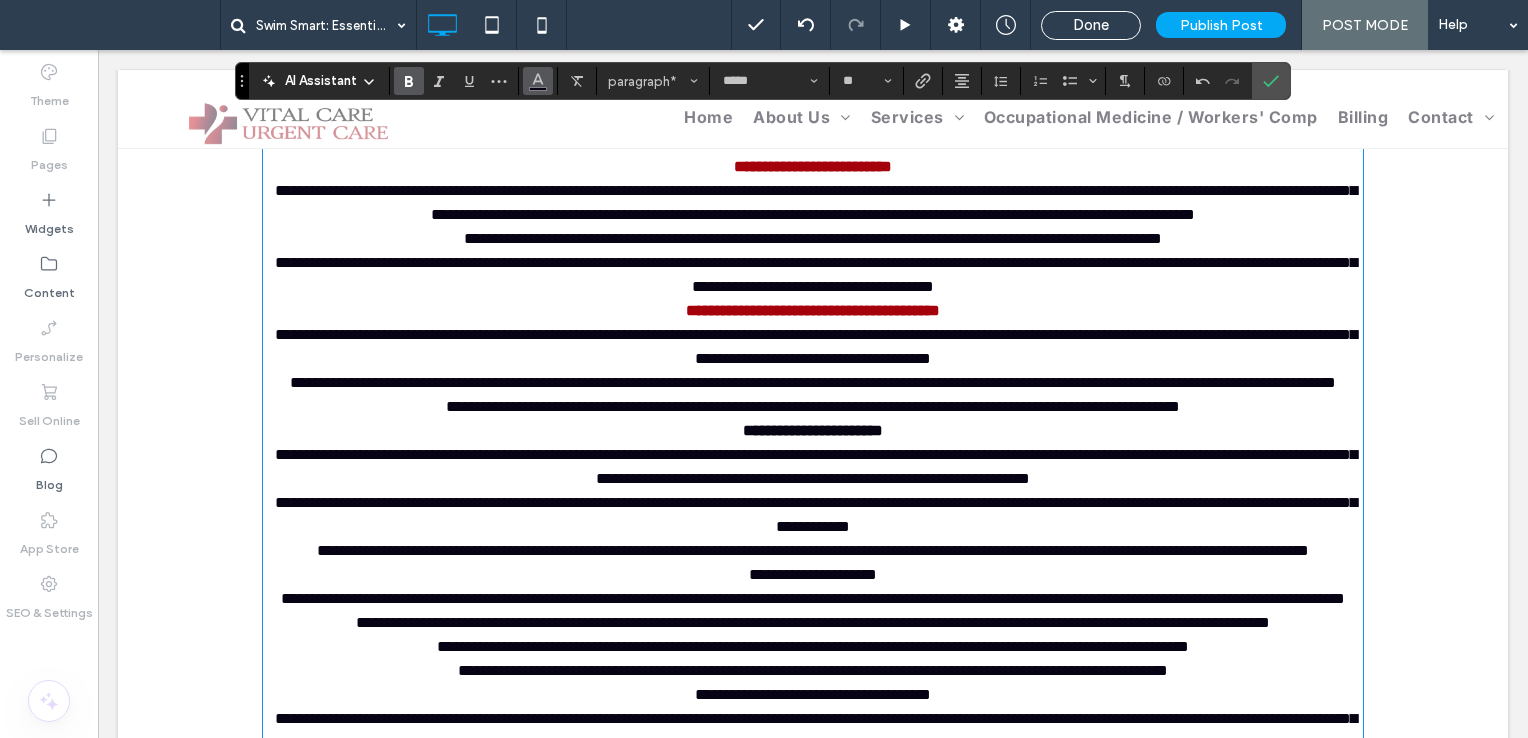 click 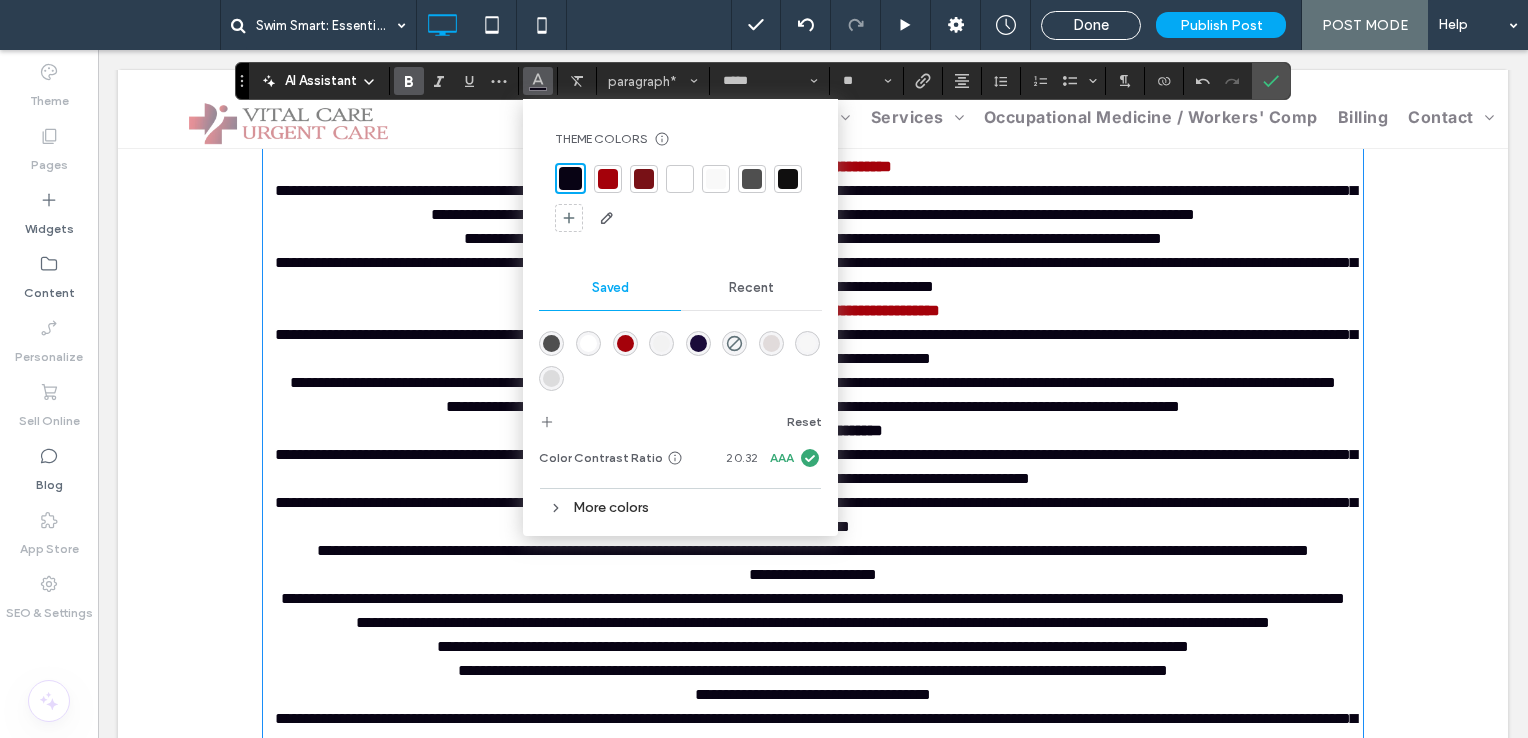 drag, startPoint x: 622, startPoint y: 346, endPoint x: 724, endPoint y: 330, distance: 103.24728 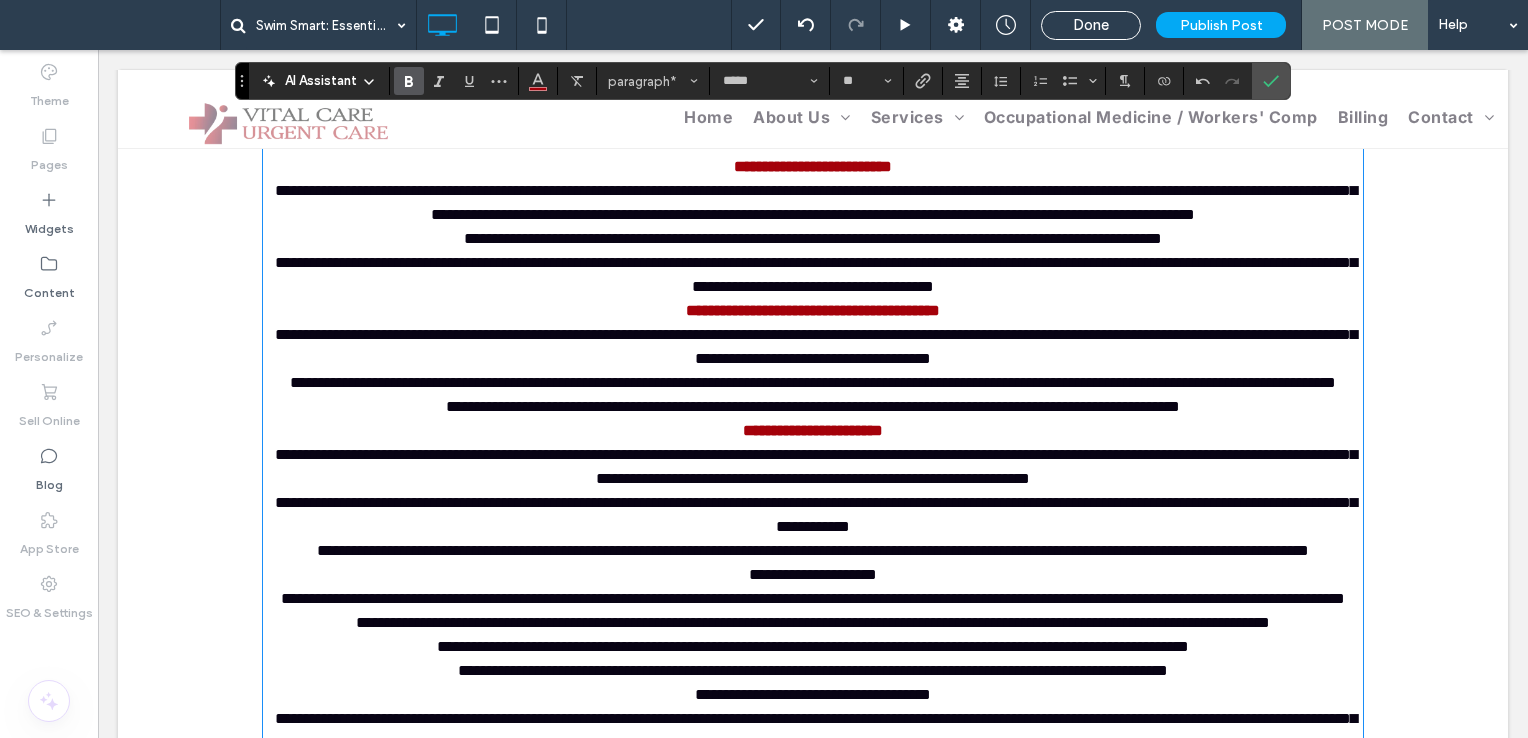 click on "**********" at bounding box center [816, 346] 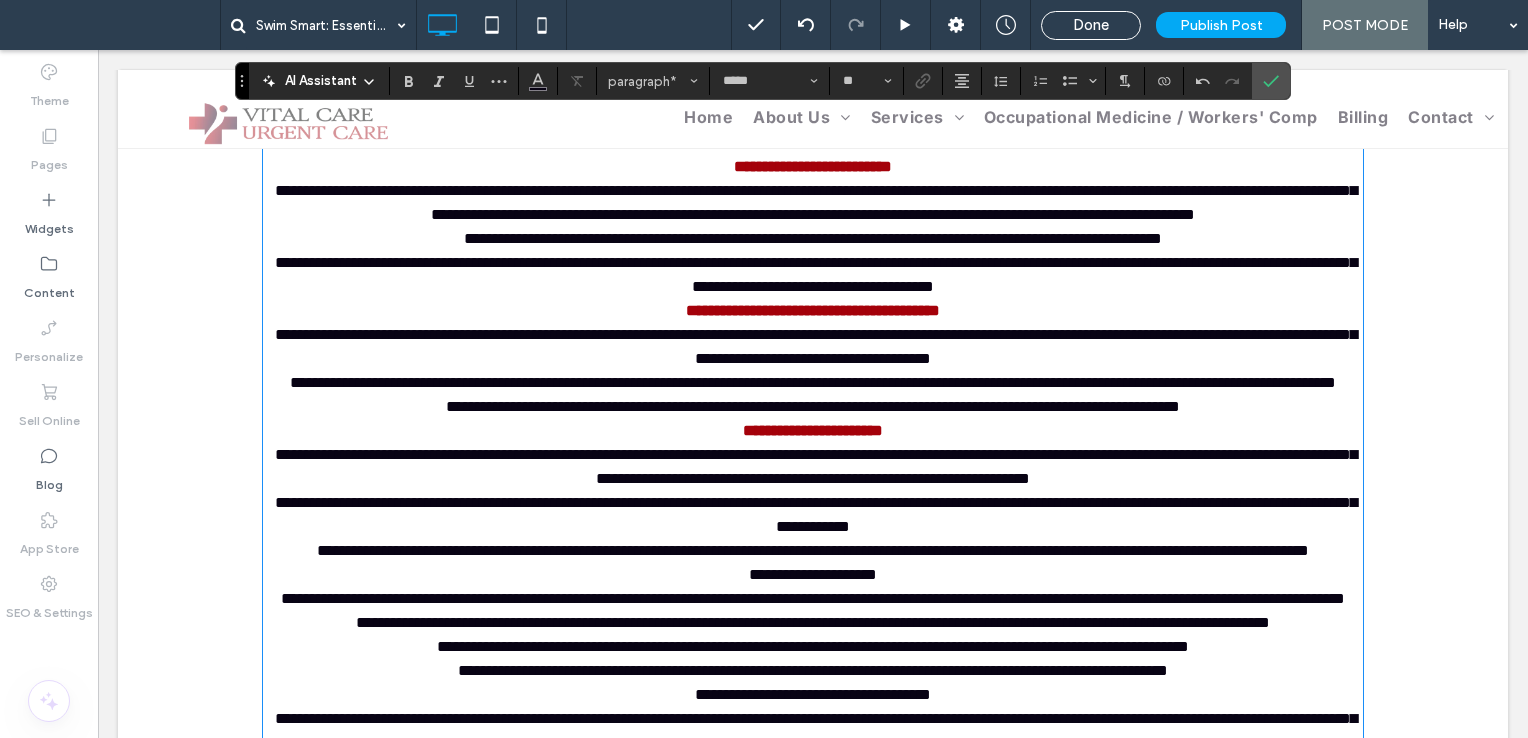 scroll, scrollTop: 854, scrollLeft: 0, axis: vertical 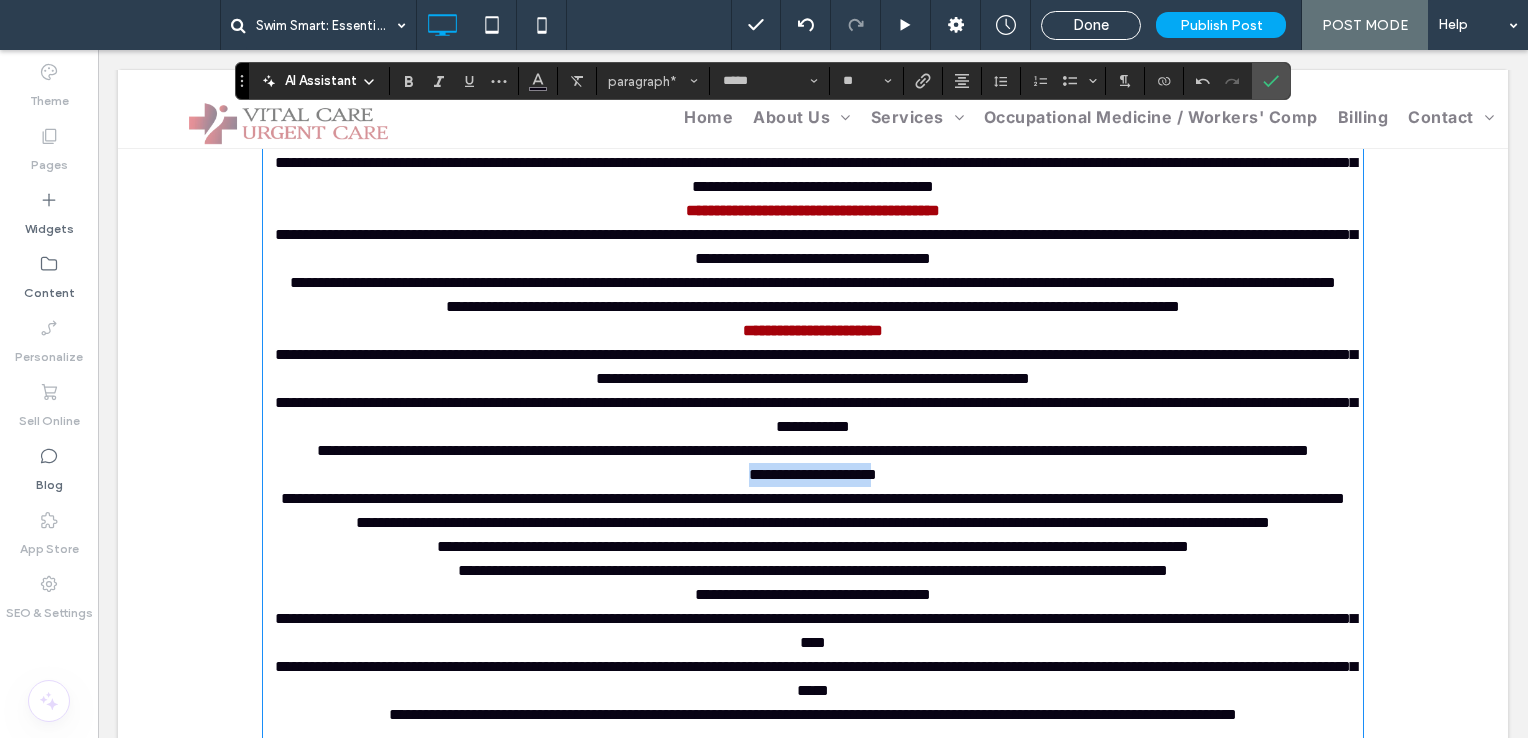 drag, startPoint x: 883, startPoint y: 573, endPoint x: 714, endPoint y: 566, distance: 169.14491 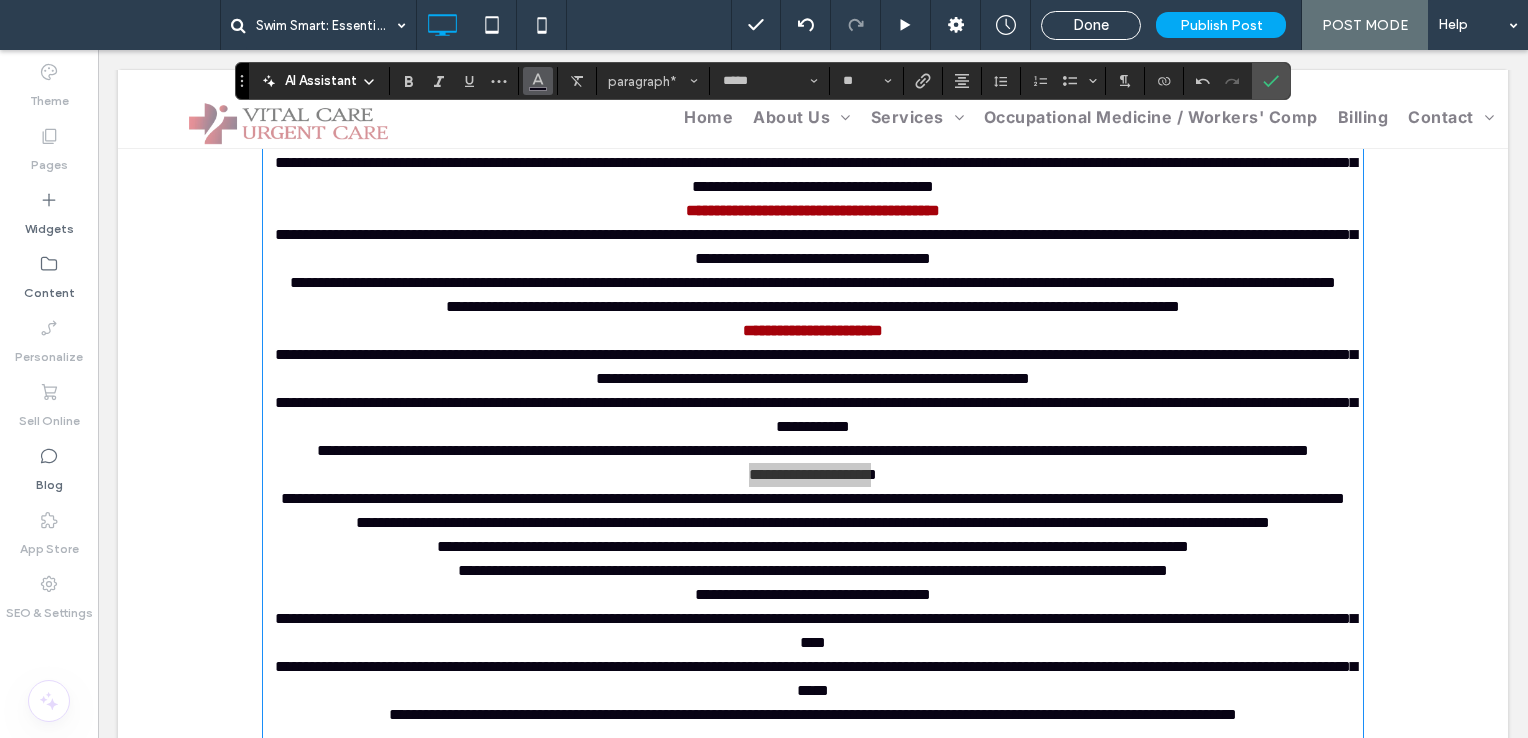 click 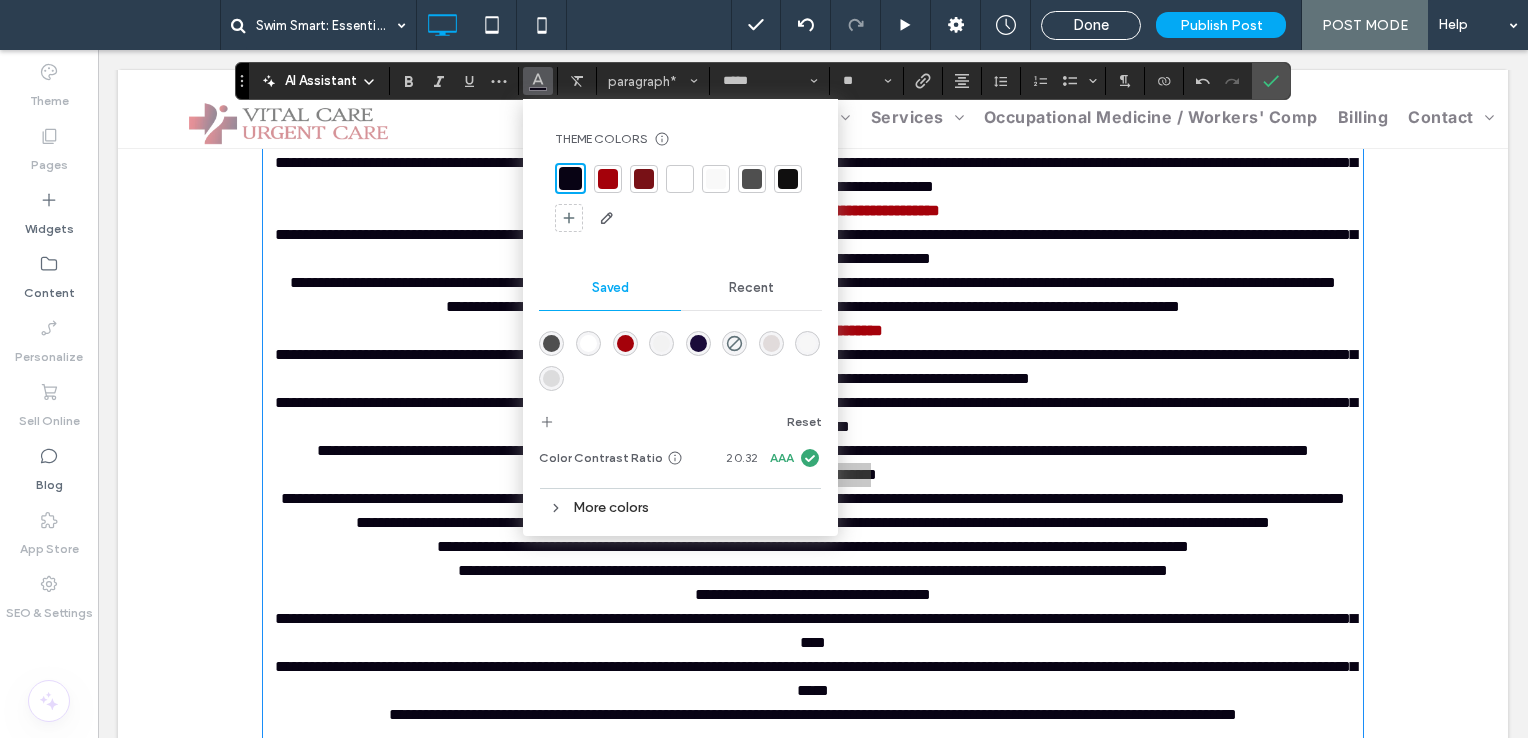 click at bounding box center [625, 343] 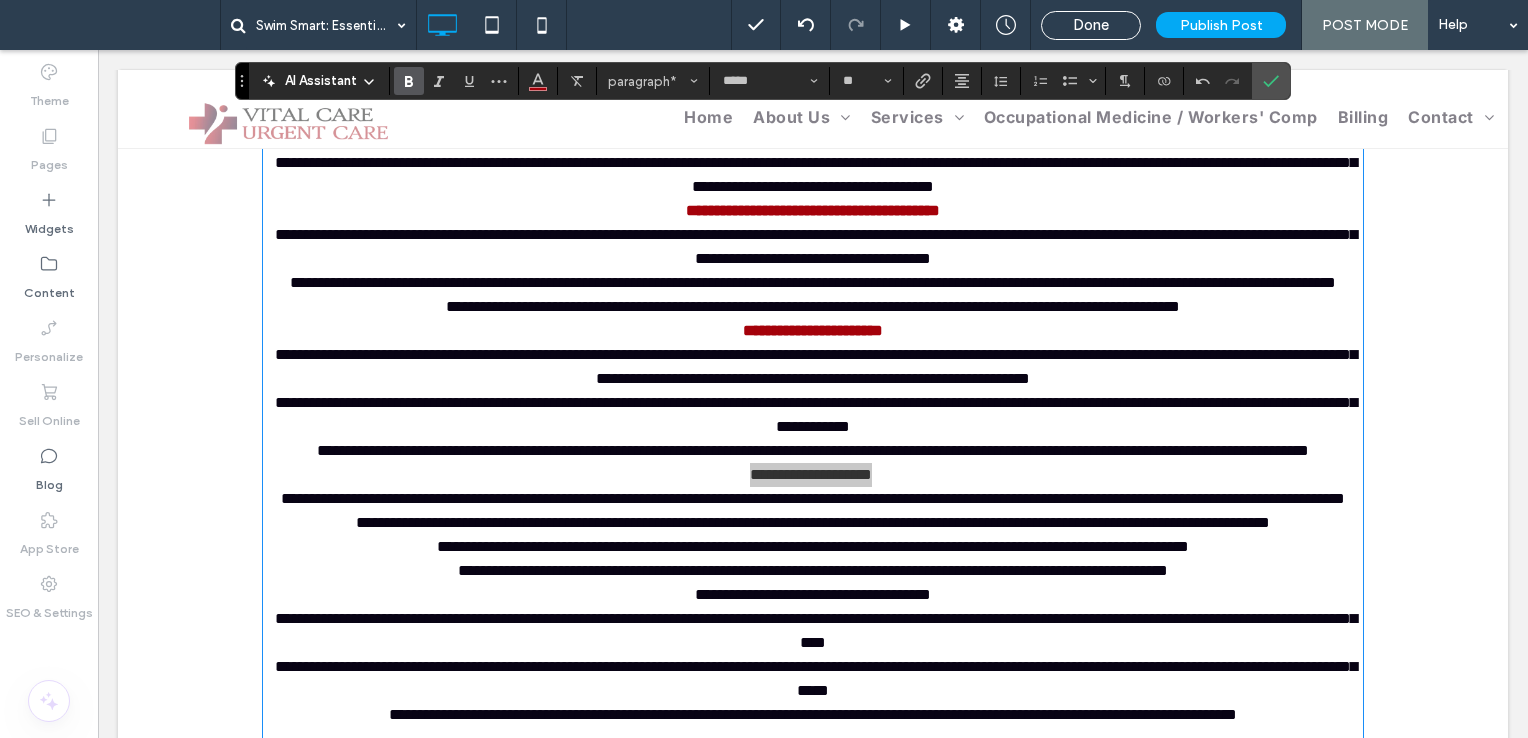 click 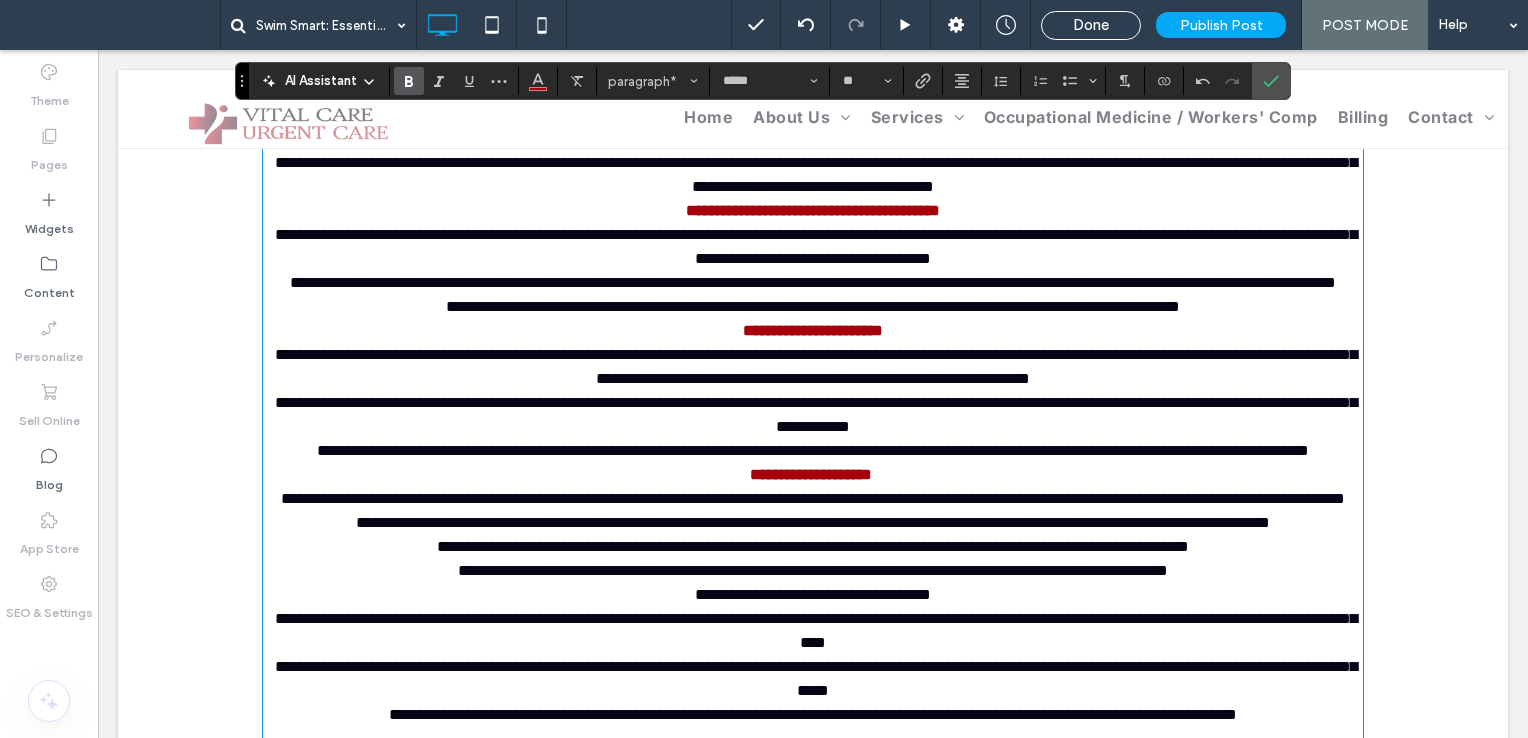 click on "**********" at bounding box center [813, 306] 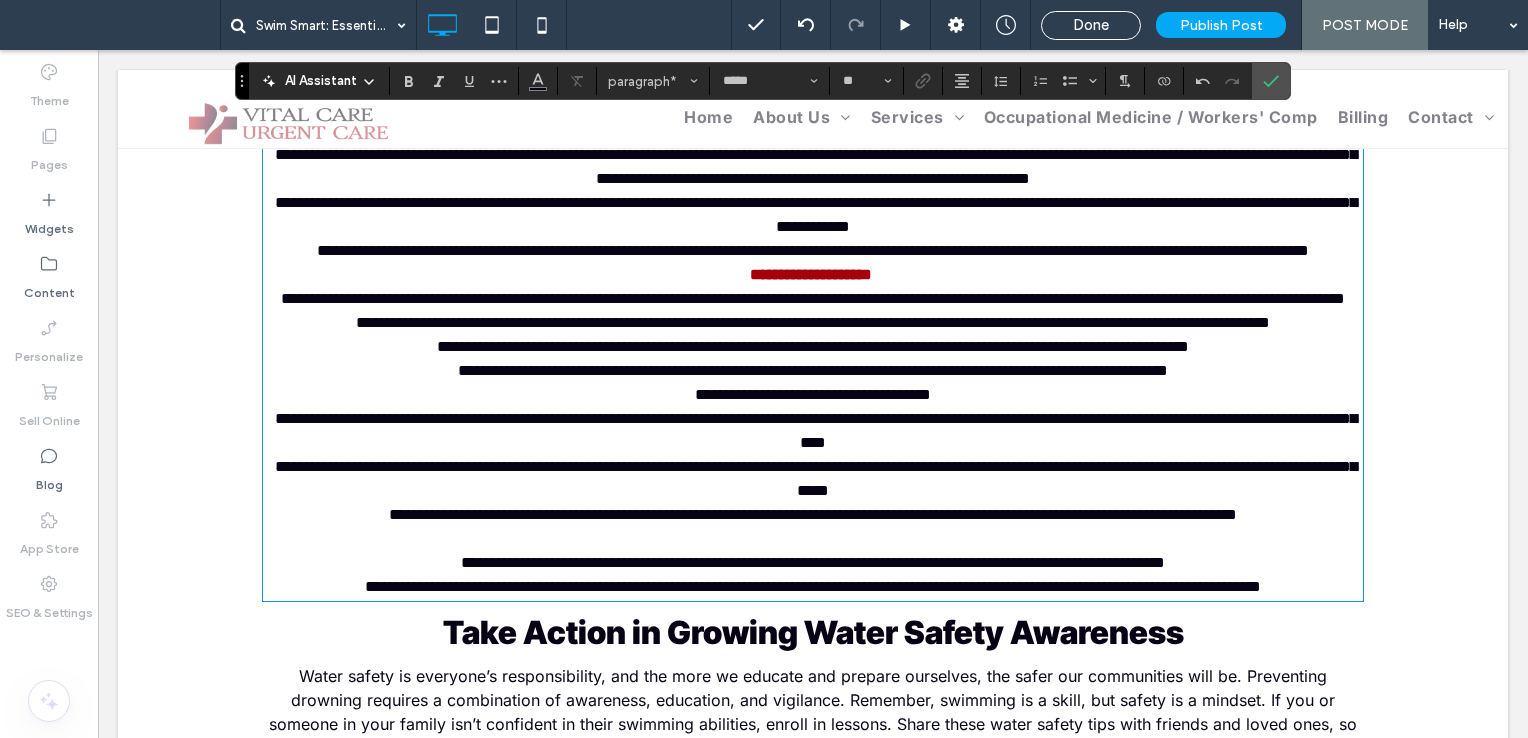 scroll, scrollTop: 1154, scrollLeft: 0, axis: vertical 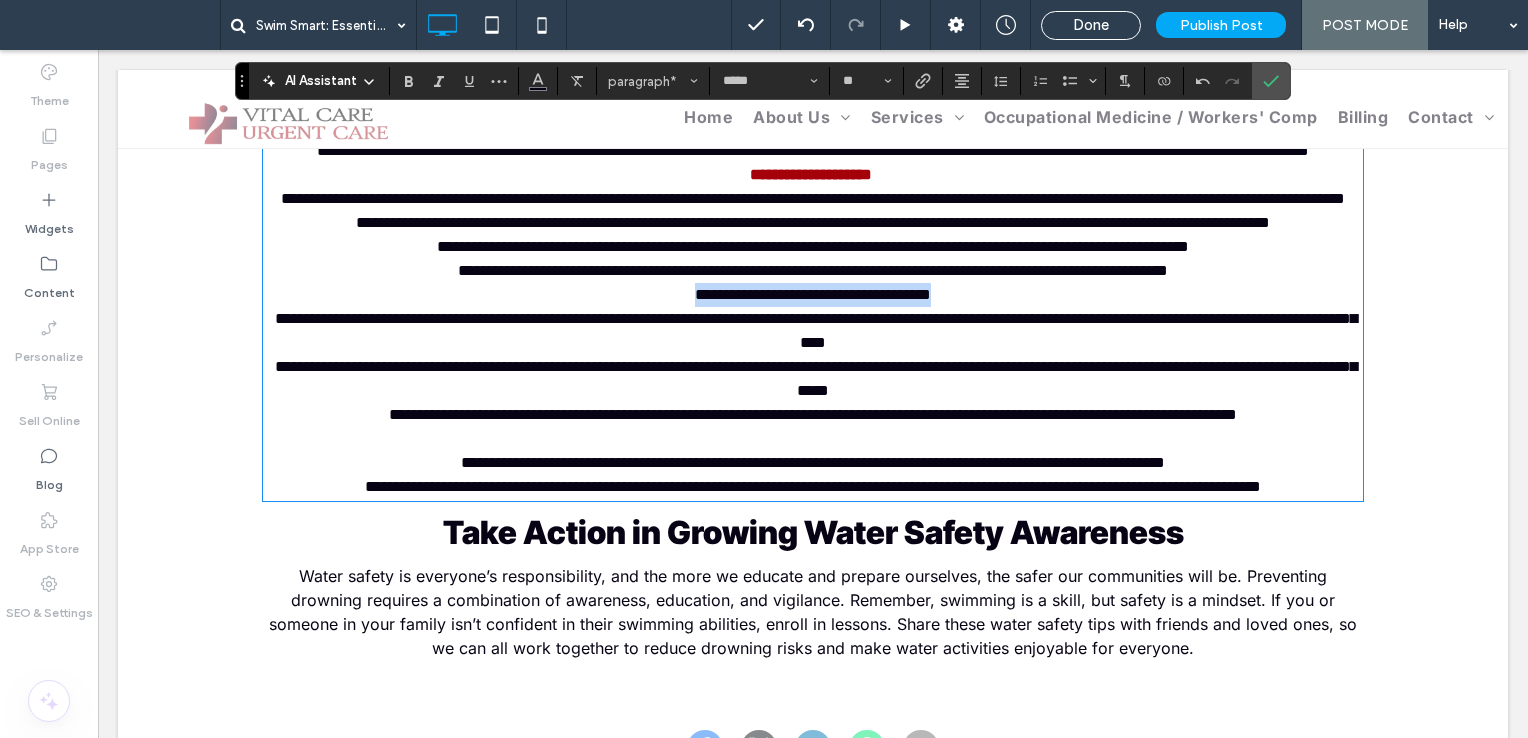 drag, startPoint x: 996, startPoint y: 443, endPoint x: 625, endPoint y: 442, distance: 371.00134 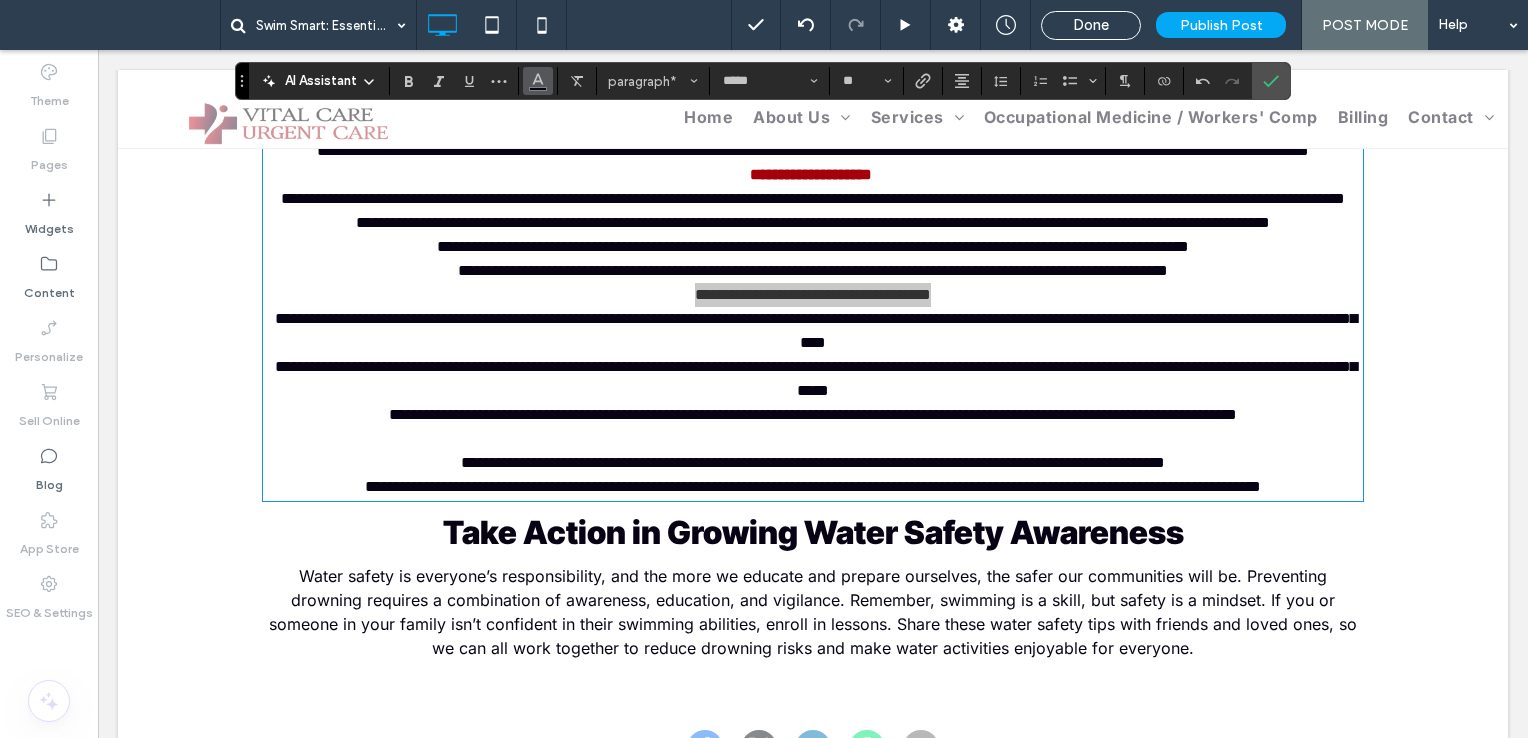 click 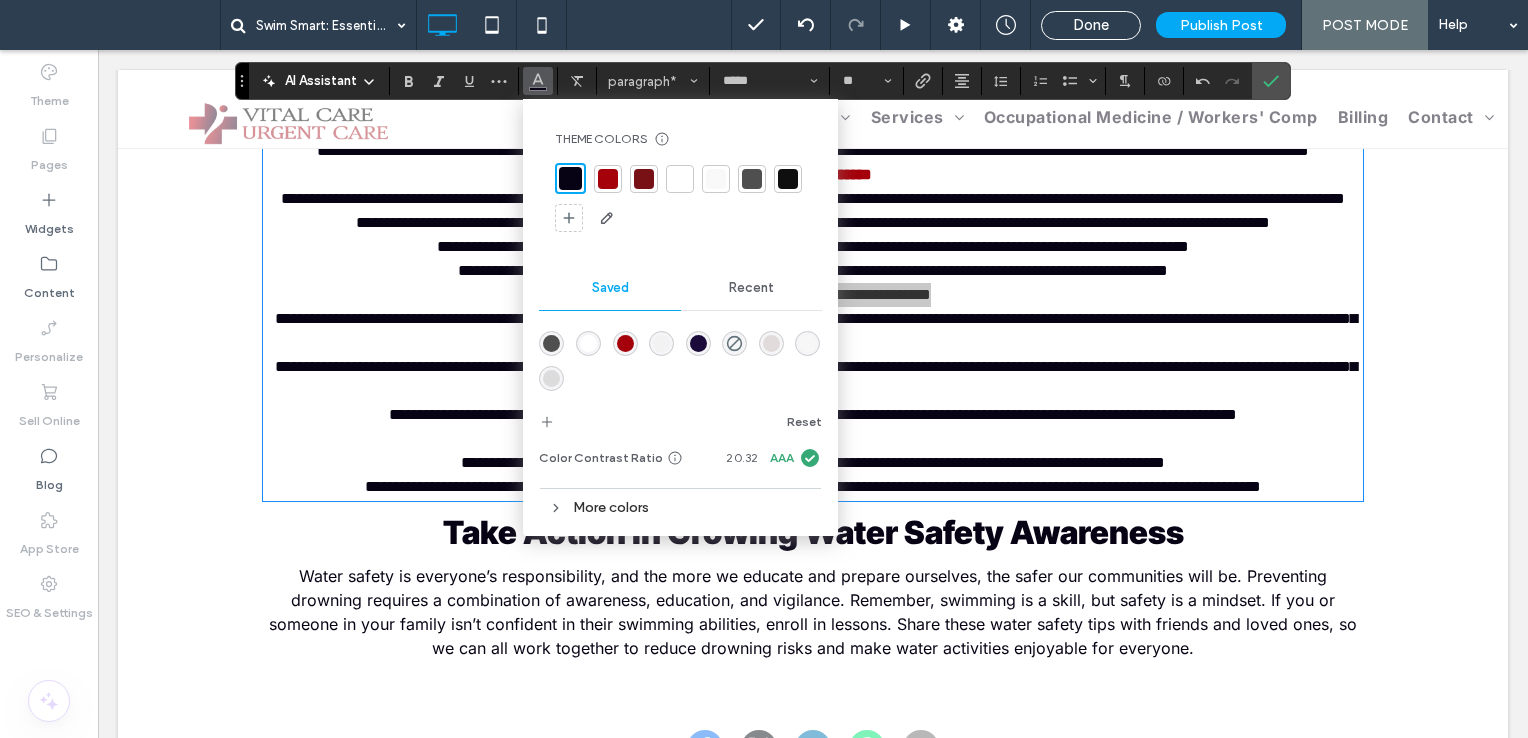 drag, startPoint x: 618, startPoint y: 347, endPoint x: 362, endPoint y: 107, distance: 350.9074 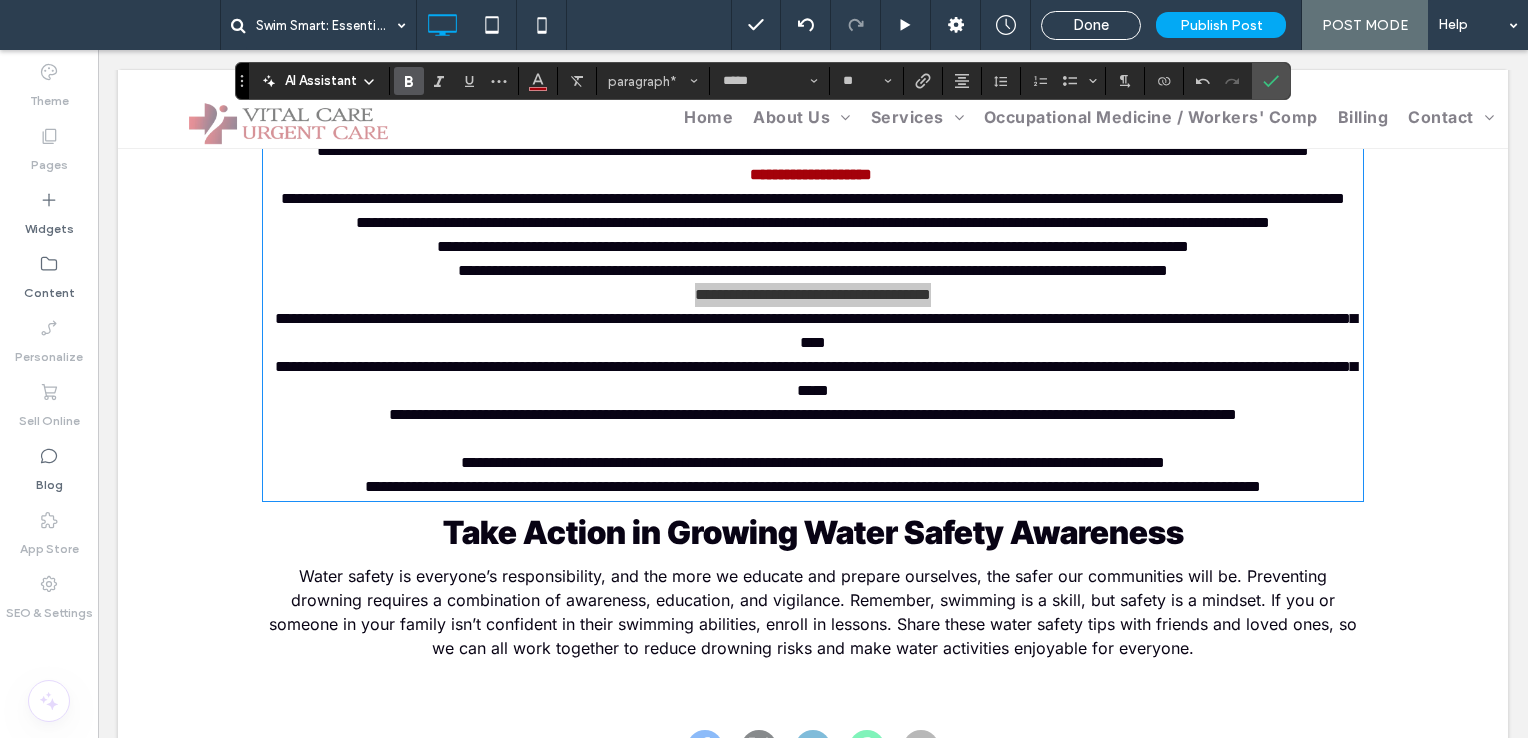 click 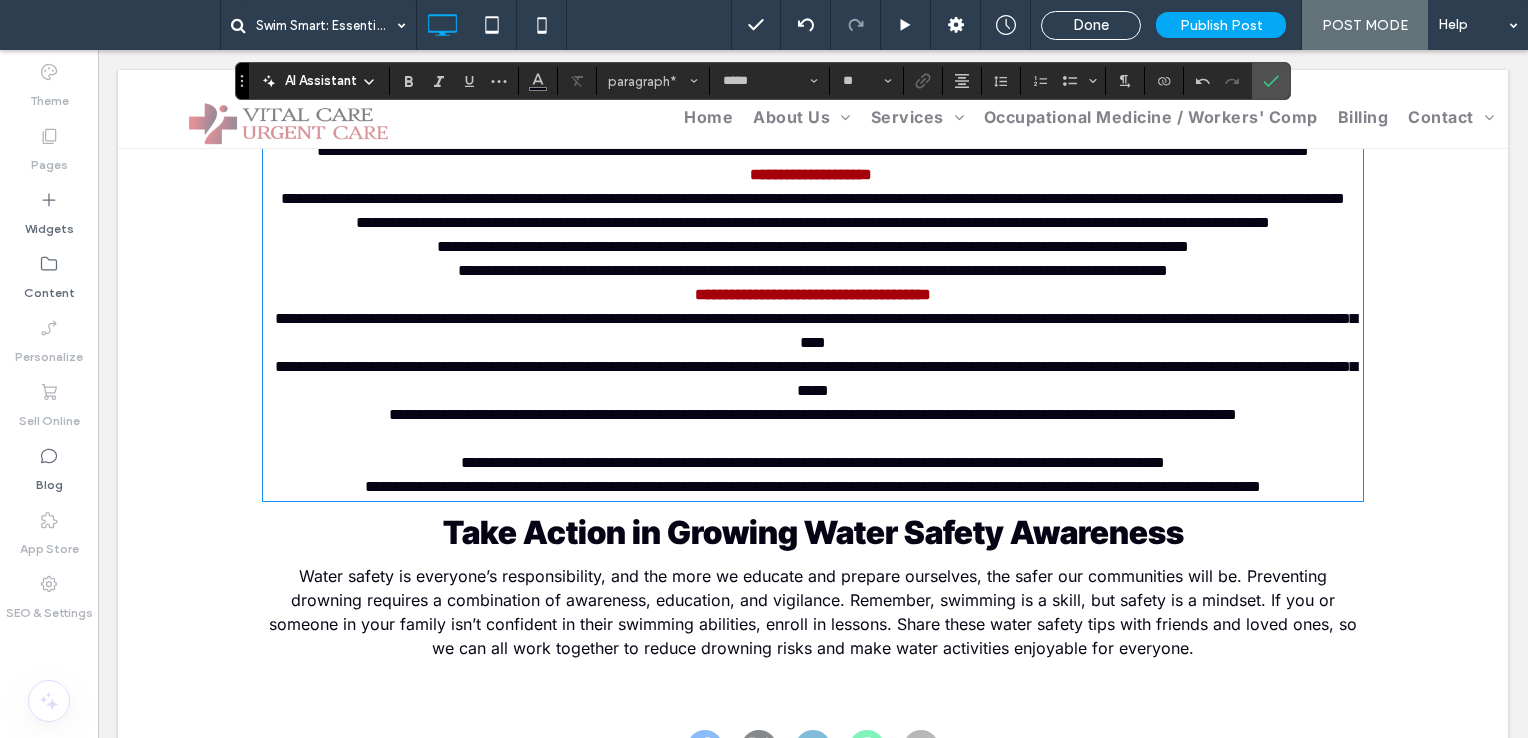 click on "**********" at bounding box center (813, 223) 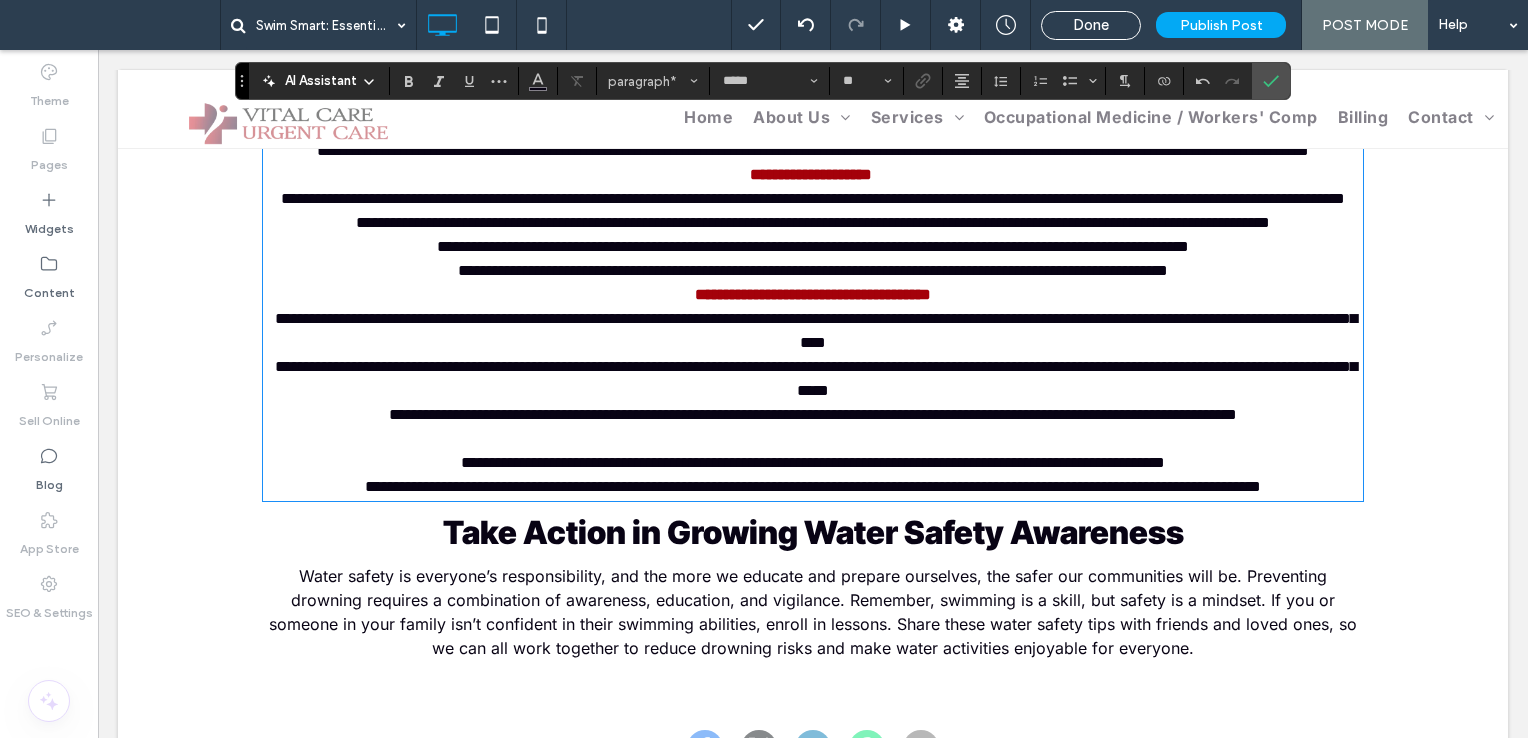 click on "**********" at bounding box center (813, 271) 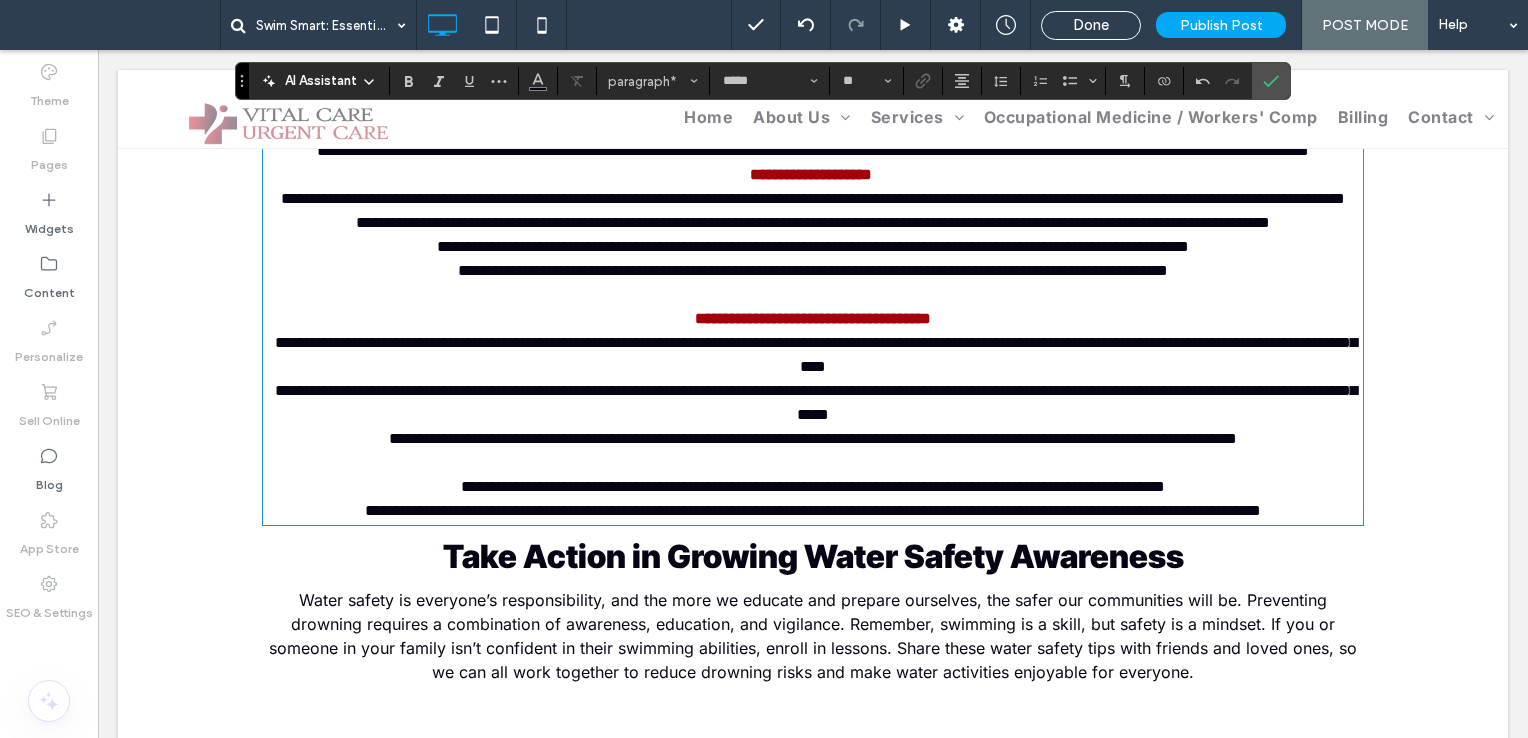 click on "**********" at bounding box center (813, 151) 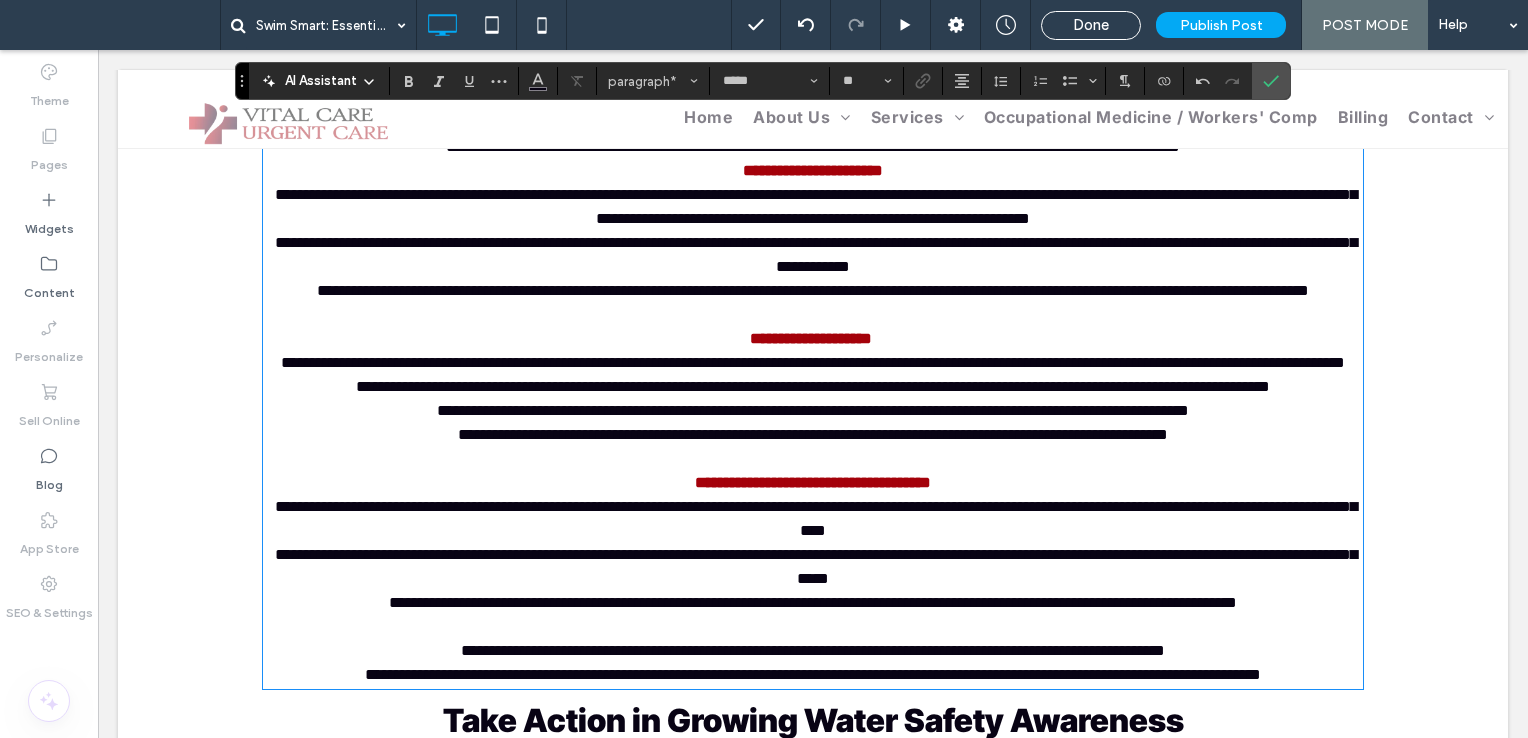 scroll, scrollTop: 954, scrollLeft: 0, axis: vertical 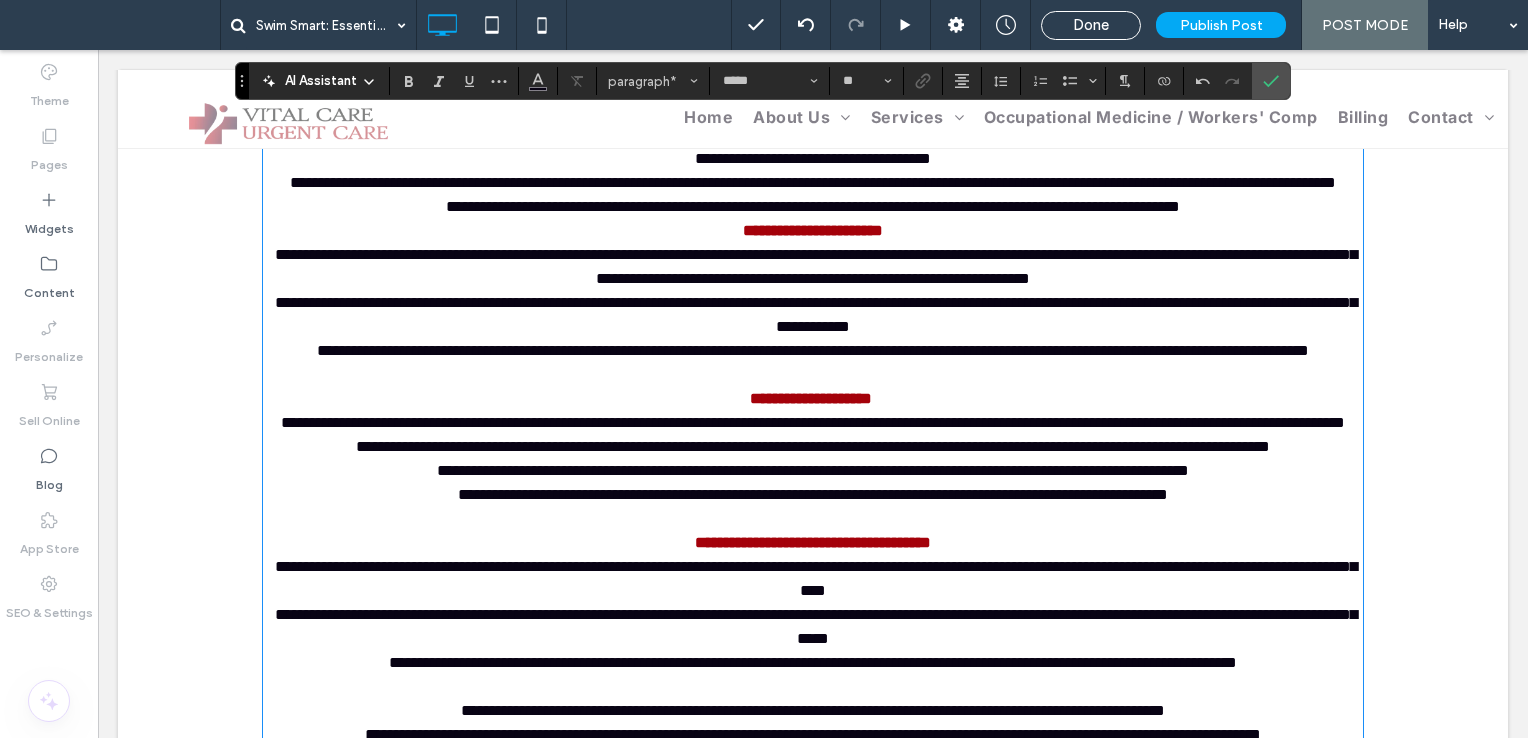 click on "**********" at bounding box center [813, 207] 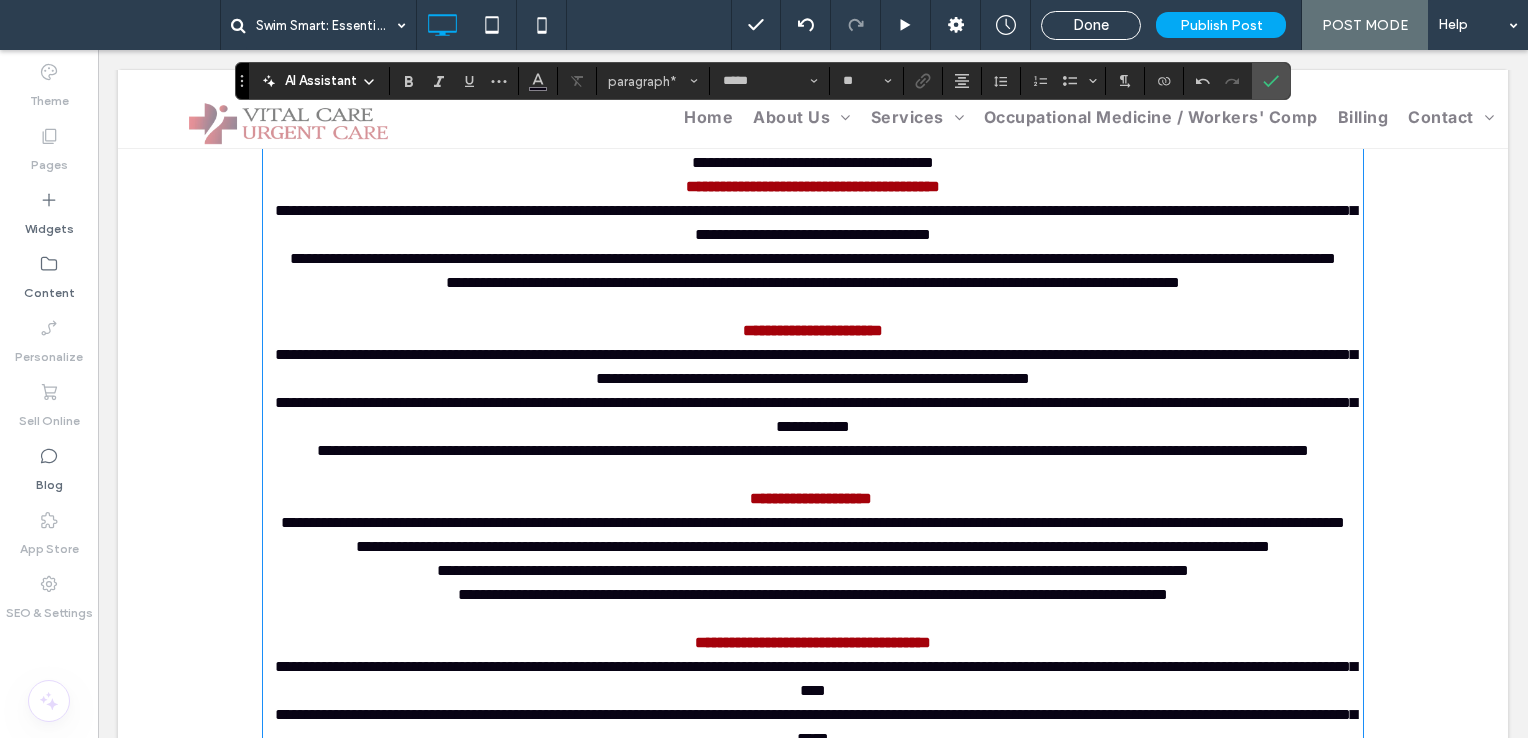scroll, scrollTop: 854, scrollLeft: 0, axis: vertical 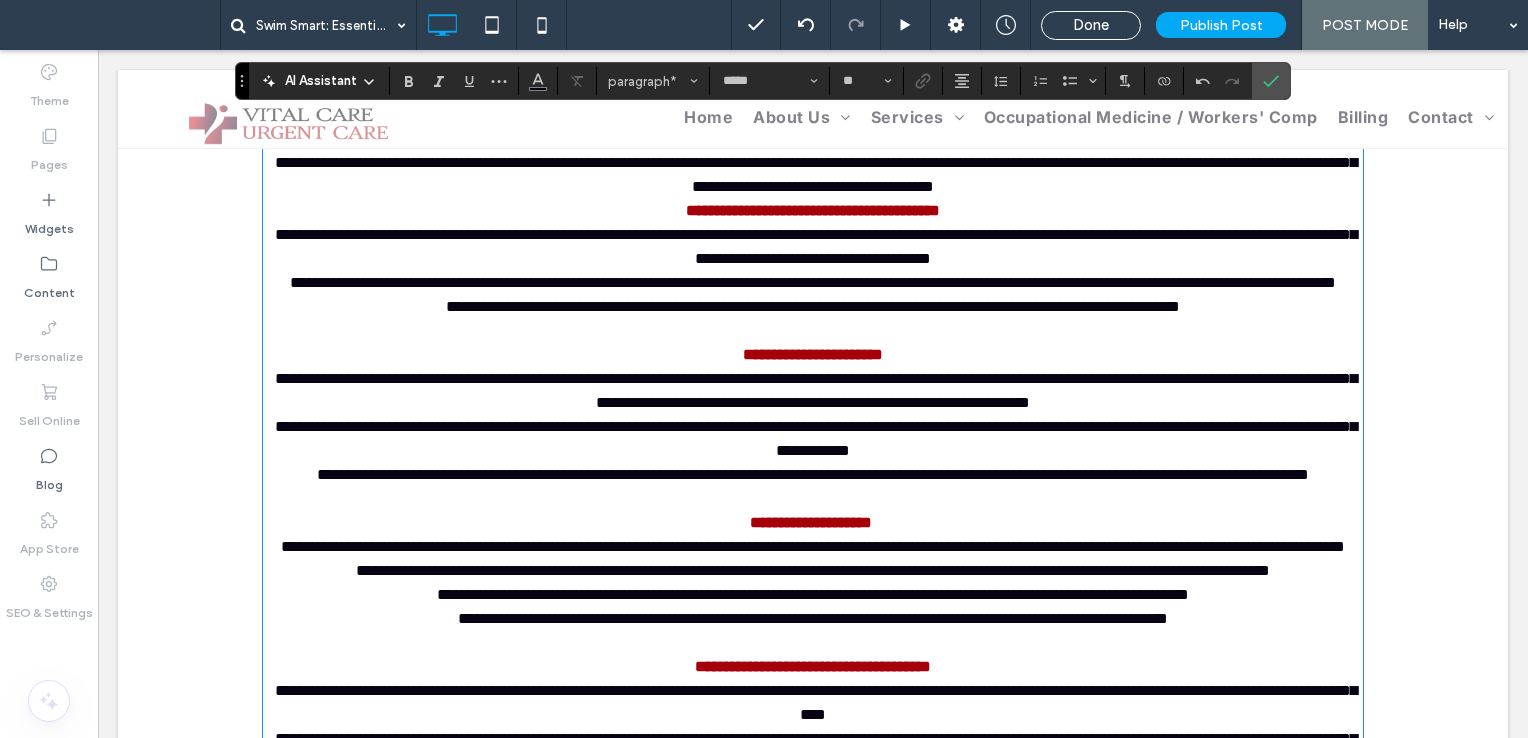 click on "**********" at bounding box center (813, 175) 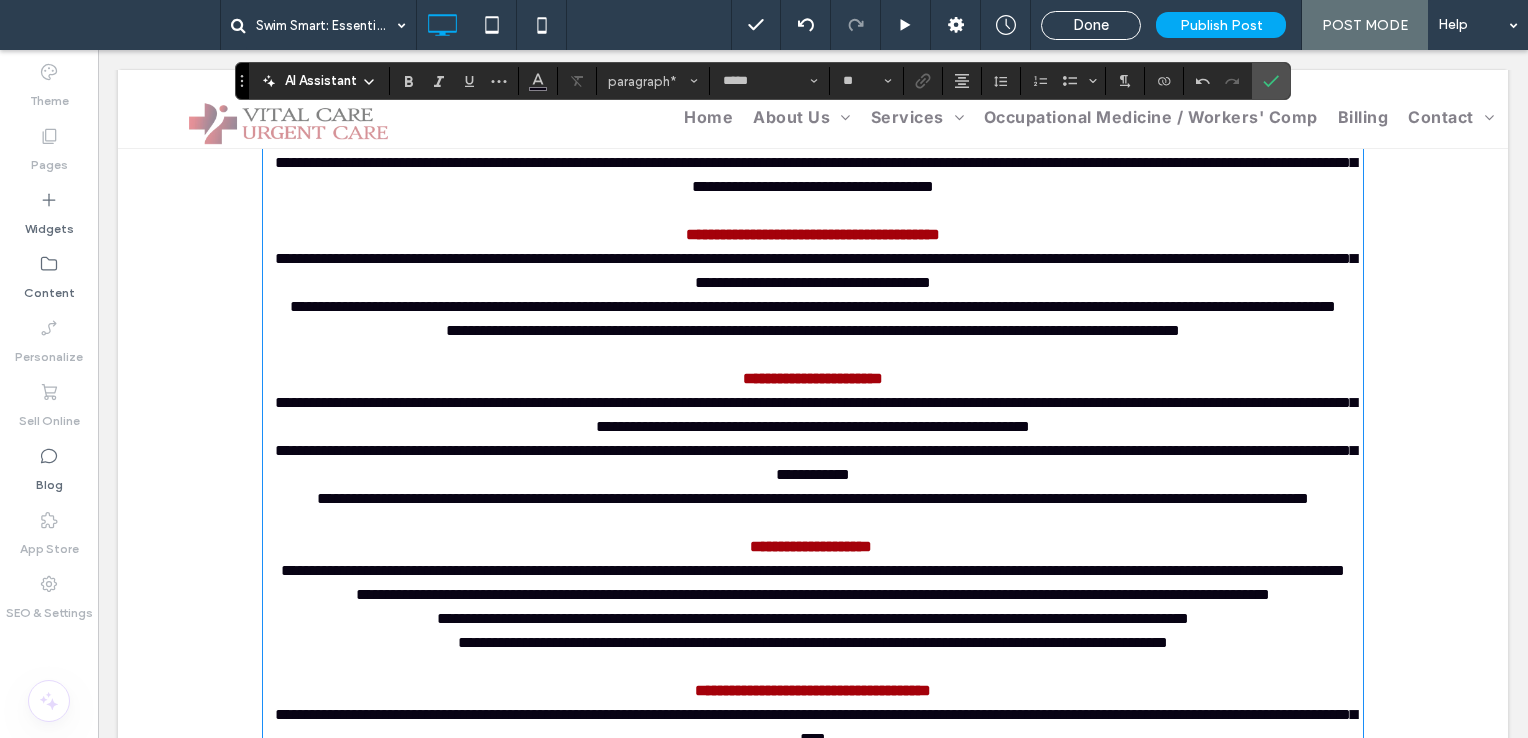 click on "**********" at bounding box center (813, 271) 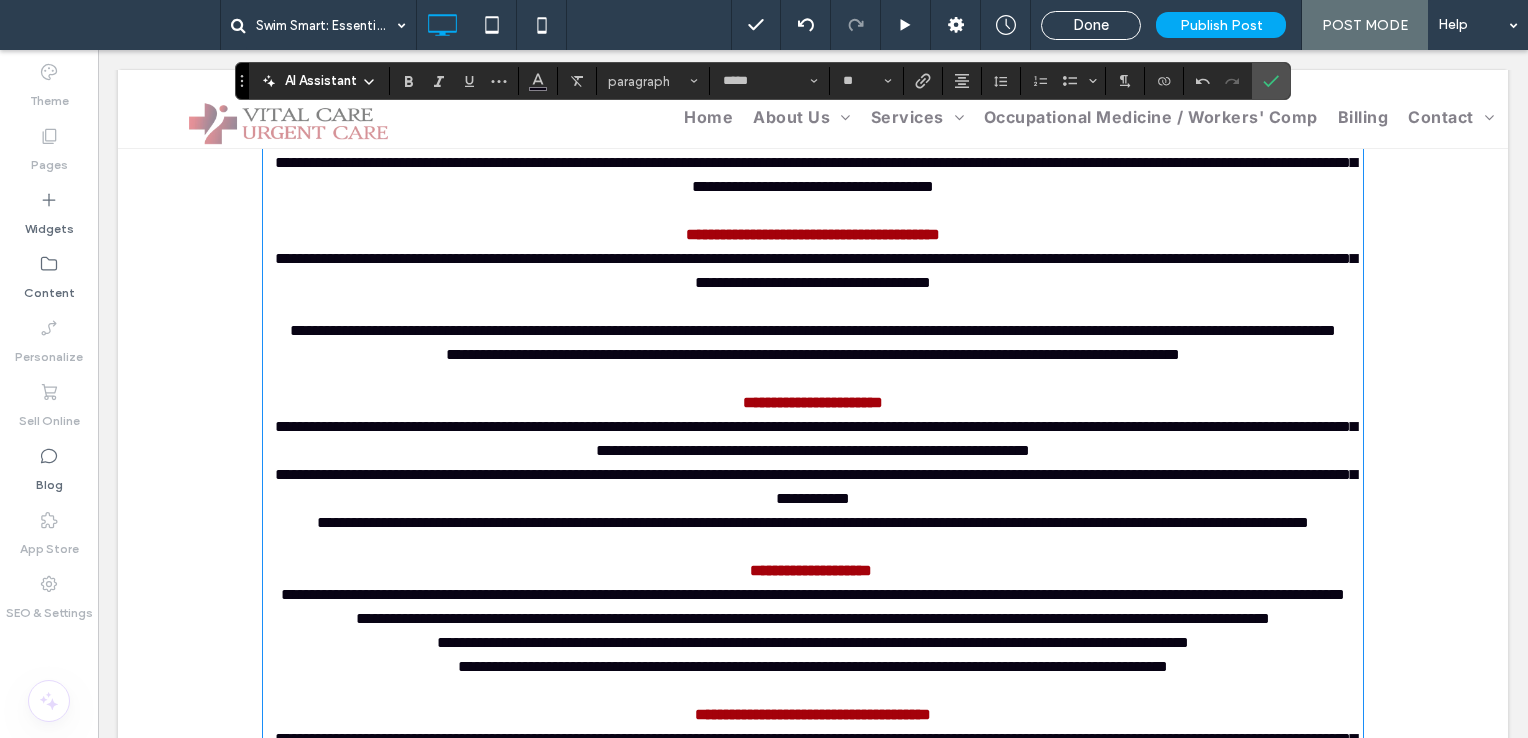 drag, startPoint x: 1262, startPoint y: 422, endPoint x: 166, endPoint y: 357, distance: 1097.9258 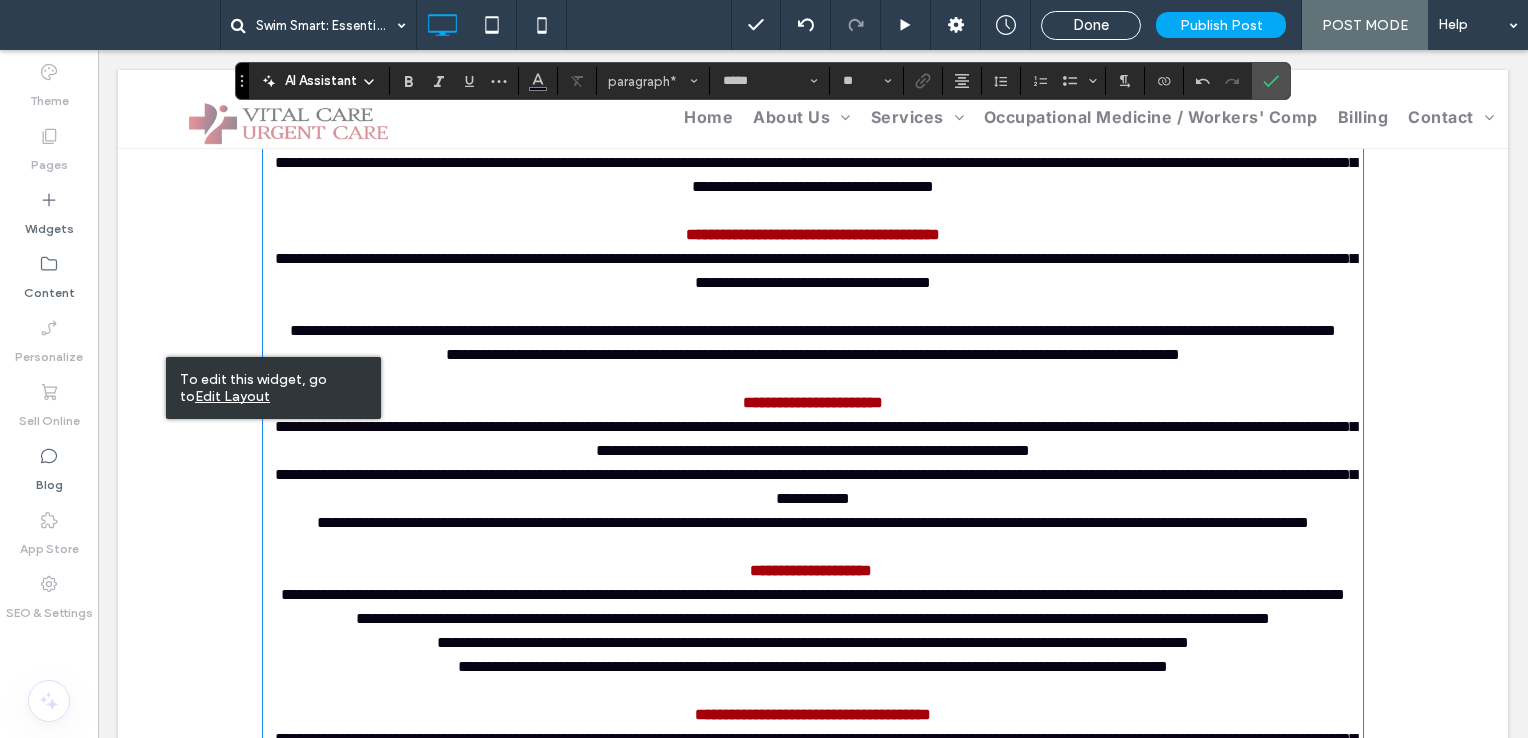 click on "**********" at bounding box center [816, 270] 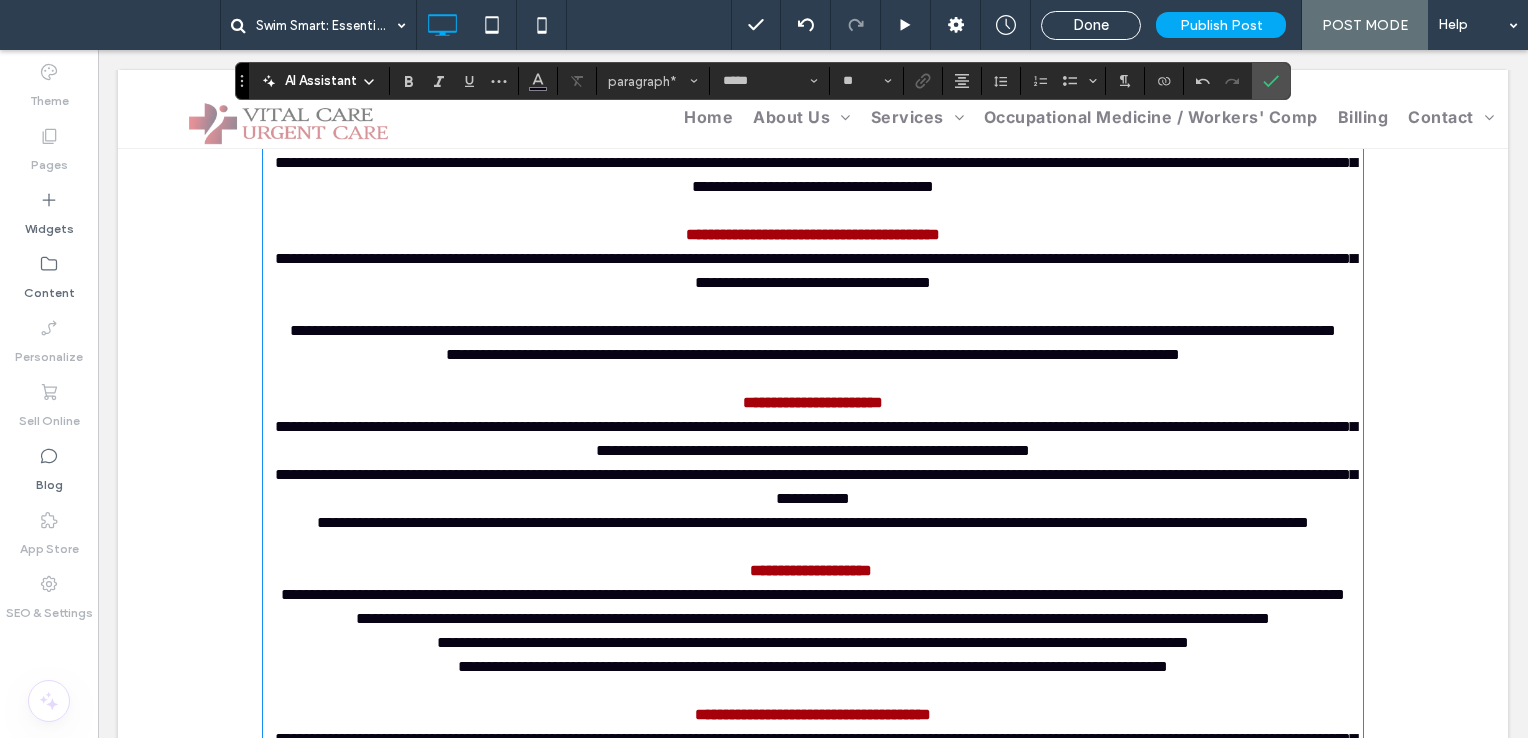 scroll, scrollTop: 654, scrollLeft: 0, axis: vertical 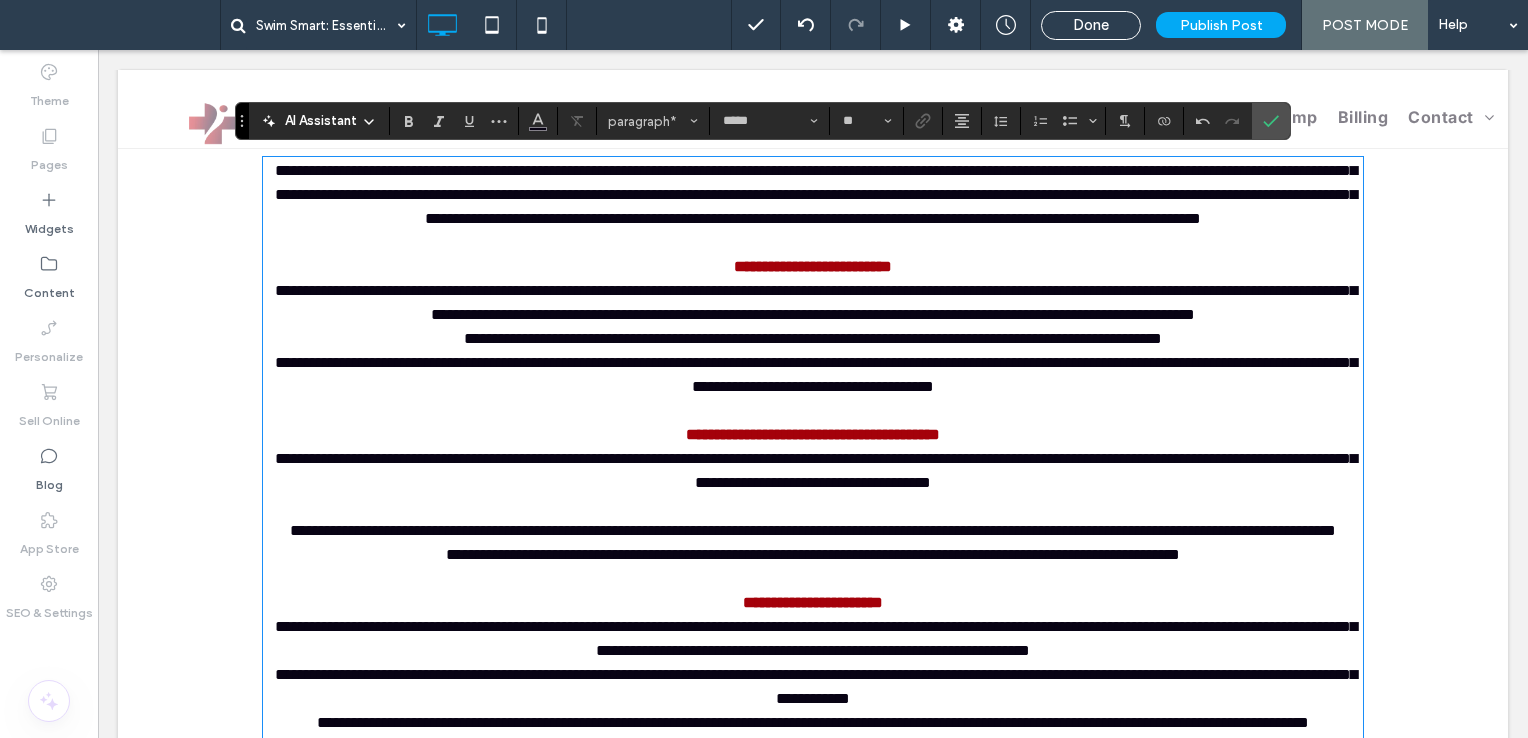 click on "**********" at bounding box center (813, 303) 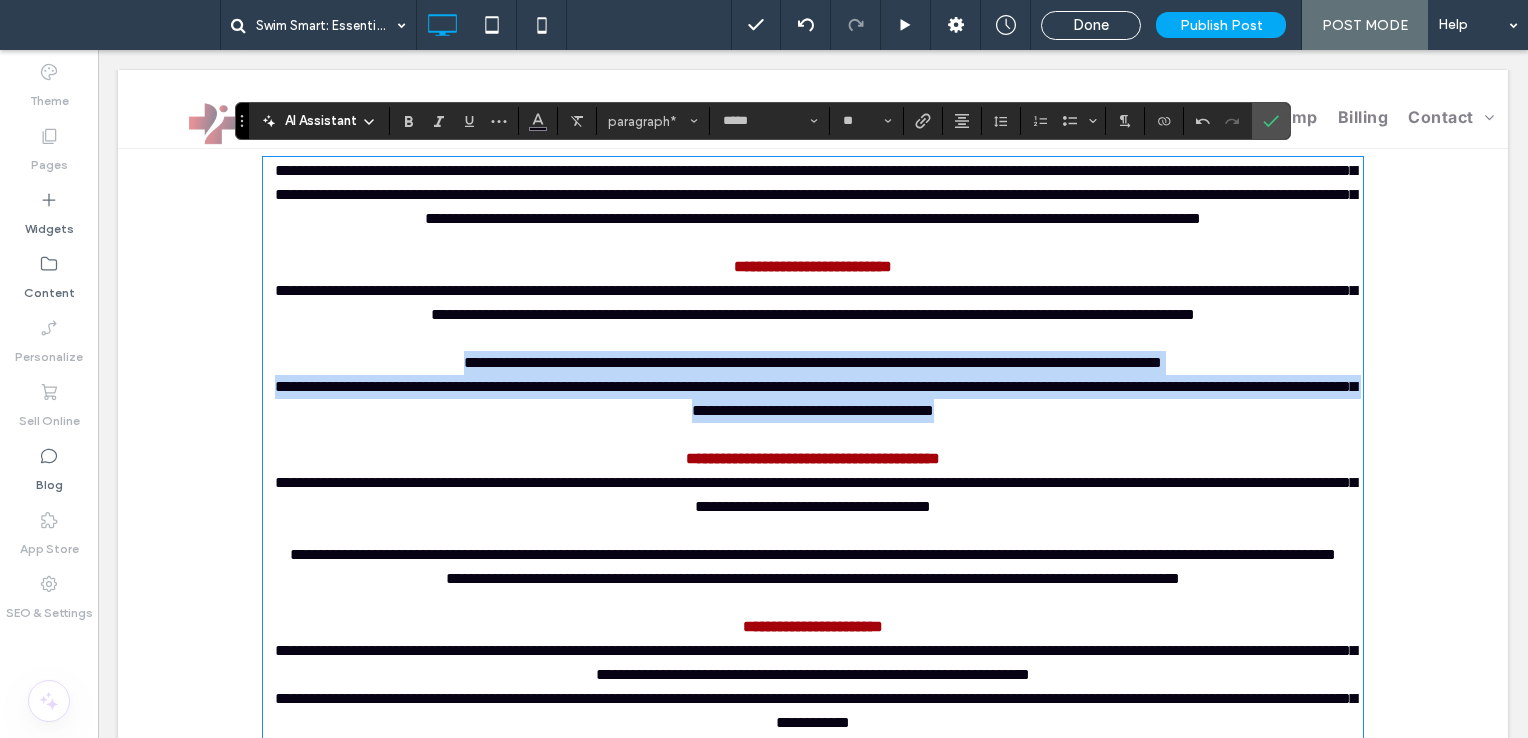 drag, startPoint x: 1115, startPoint y: 455, endPoint x: 330, endPoint y: 409, distance: 786.3466 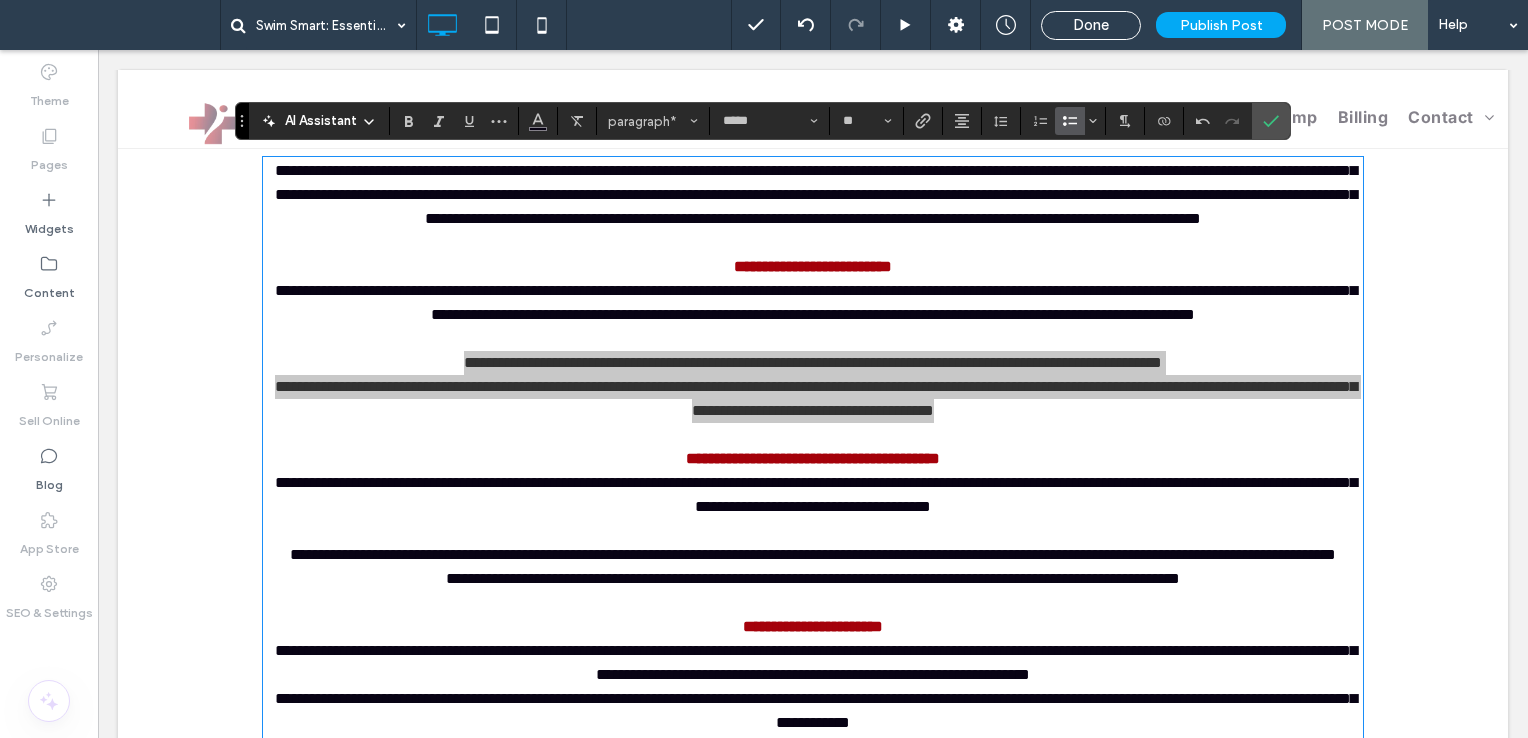 click 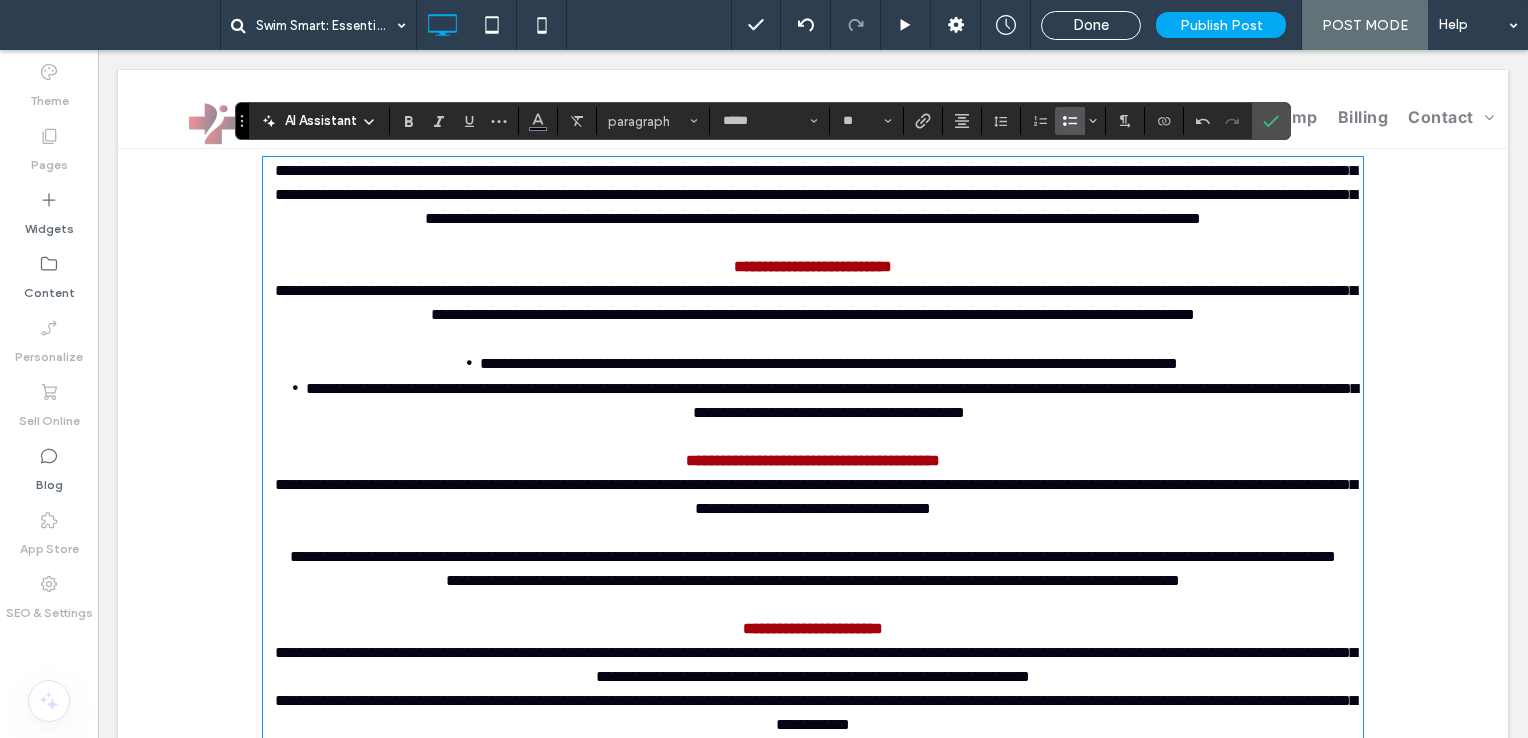 click on "**********" at bounding box center (816, 302) 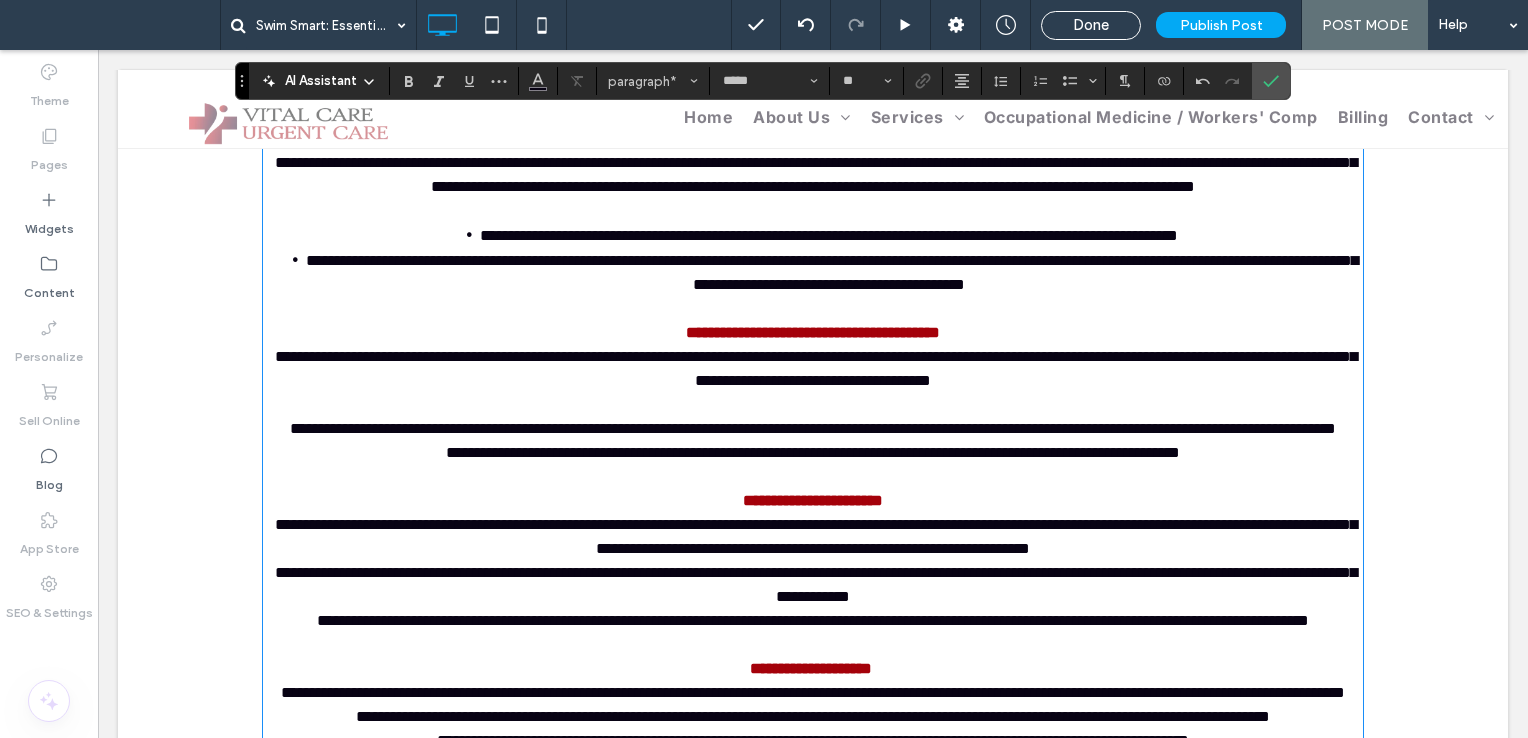 scroll, scrollTop: 854, scrollLeft: 0, axis: vertical 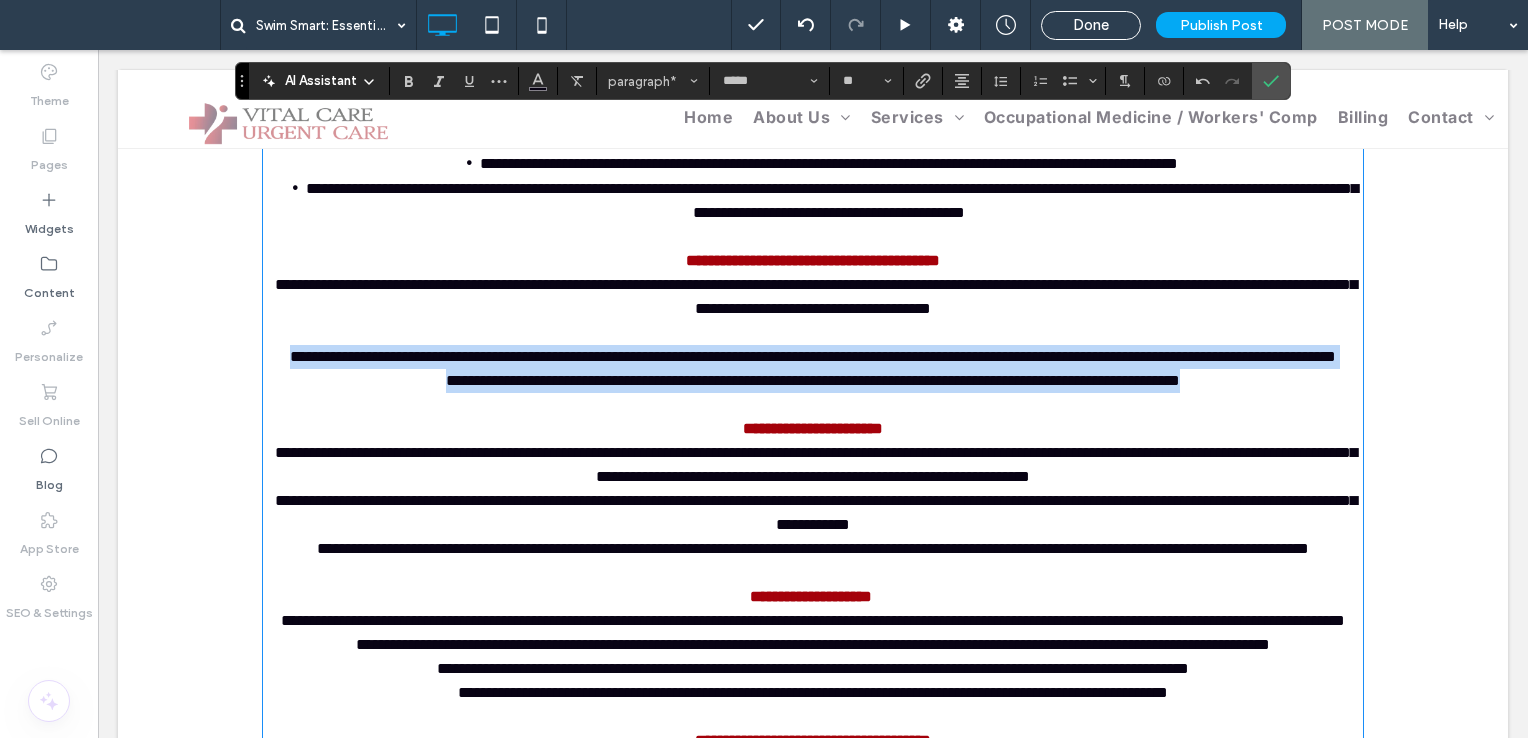 drag, startPoint x: 1272, startPoint y: 445, endPoint x: 257, endPoint y: 400, distance: 1015.9971 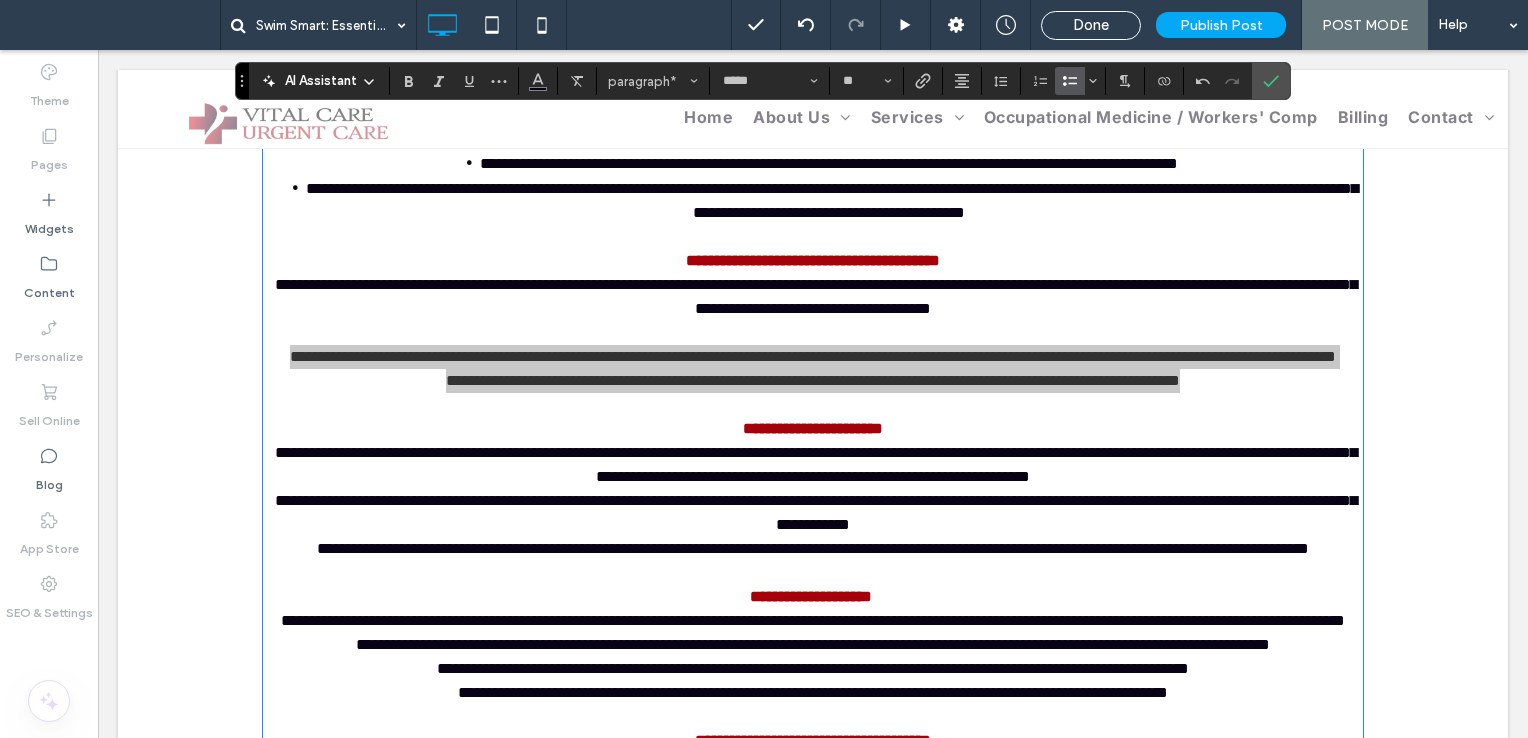 click 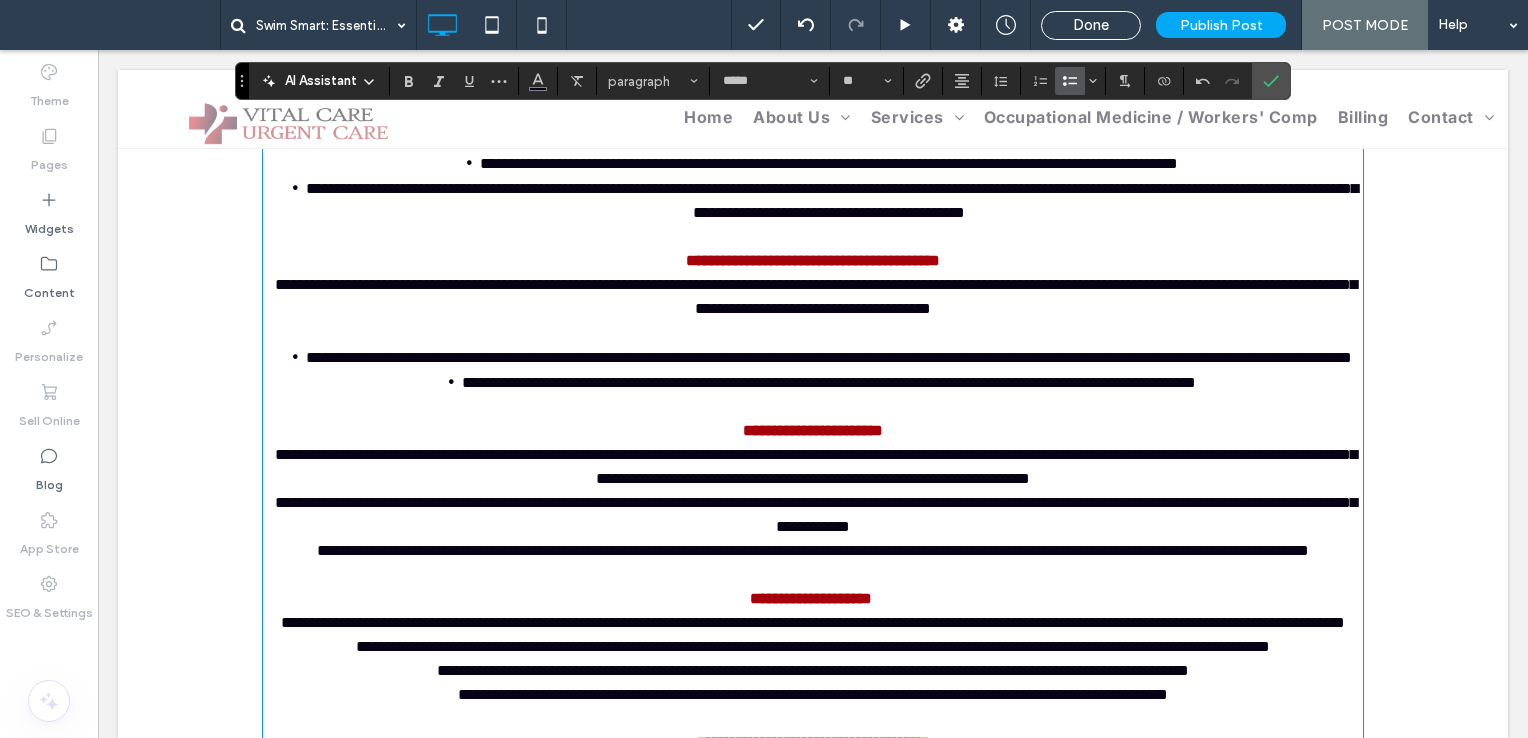click on "**********" at bounding box center (816, 296) 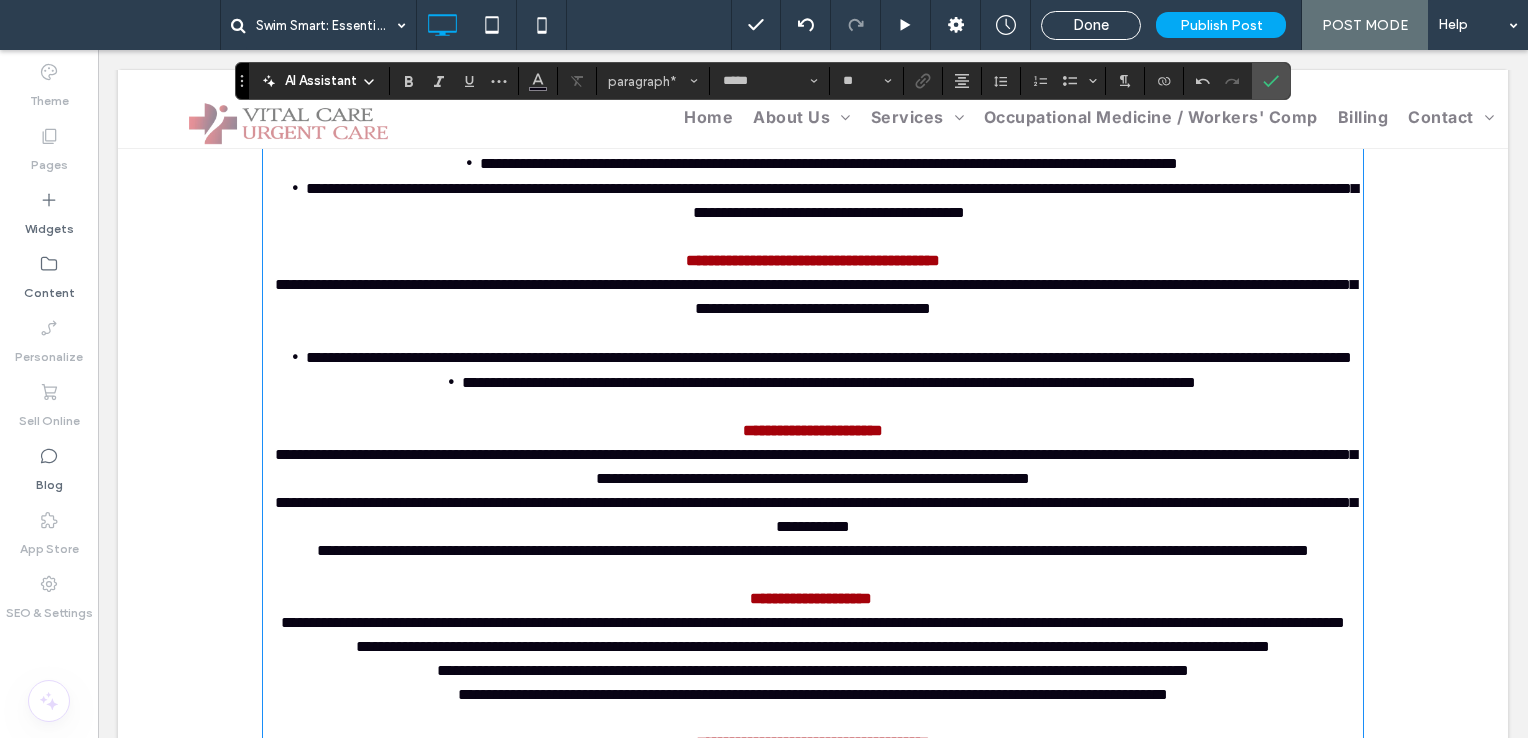 scroll, scrollTop: 954, scrollLeft: 0, axis: vertical 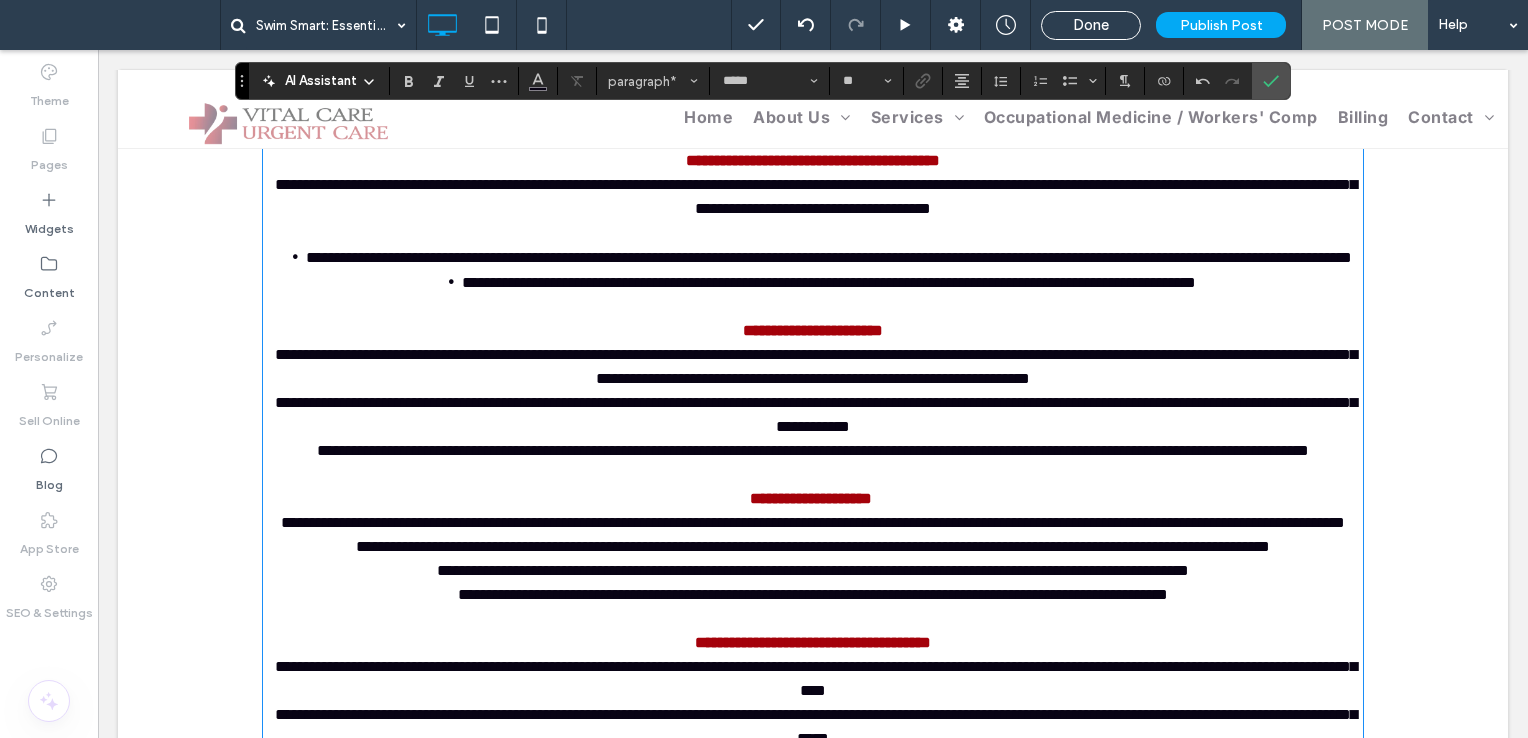 click on "**********" at bounding box center [813, 331] 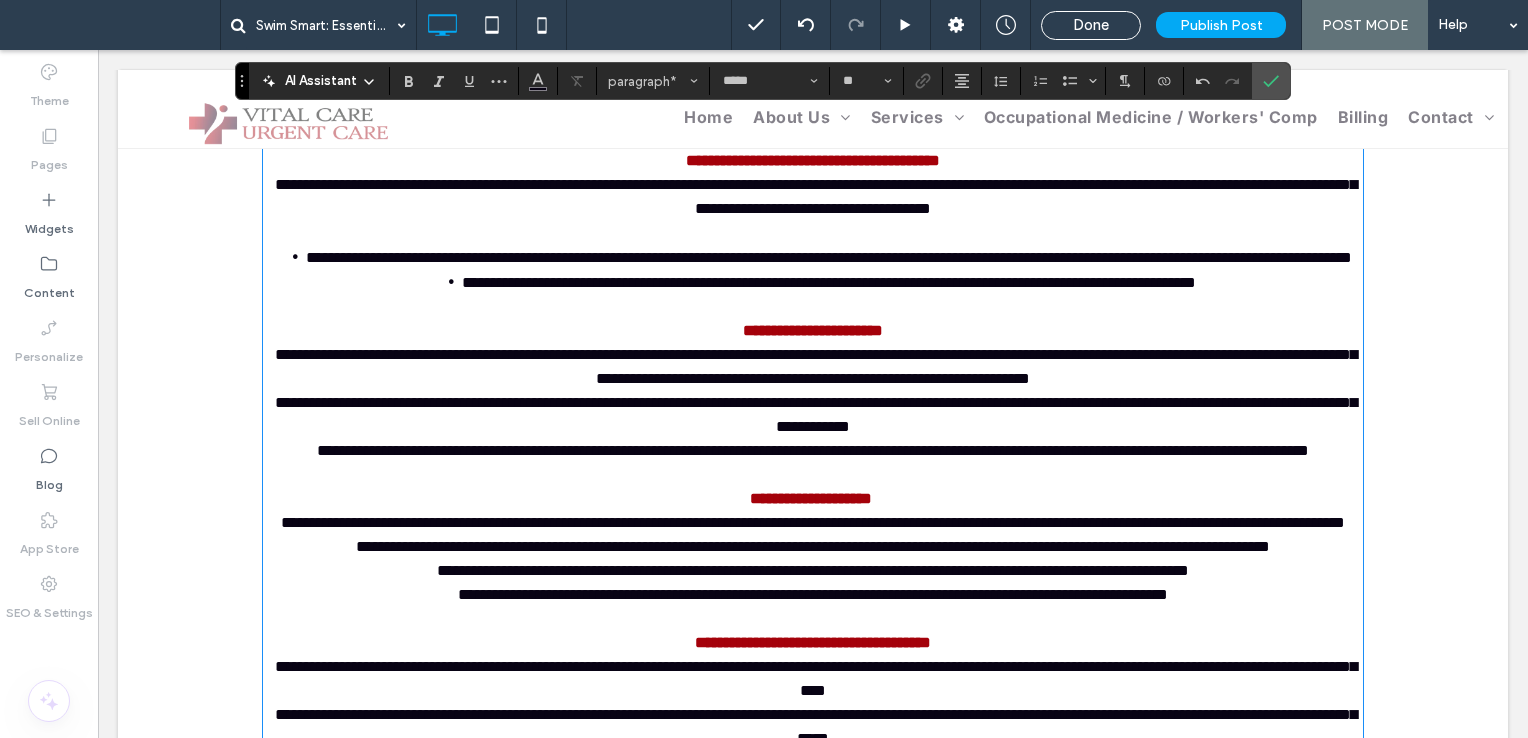 click on "**********" at bounding box center (813, 367) 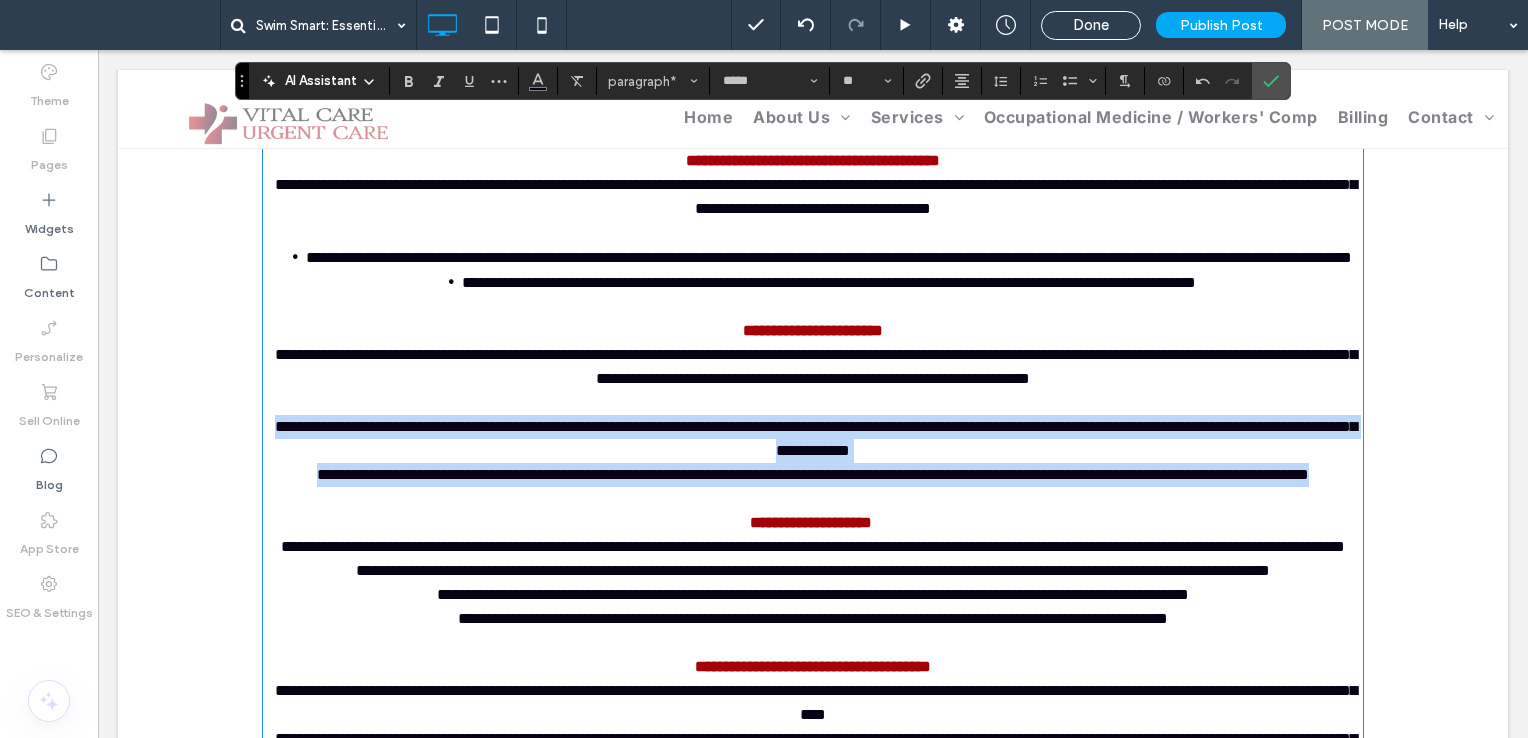 drag, startPoint x: 908, startPoint y: 572, endPoint x: 243, endPoint y: 484, distance: 670.7973 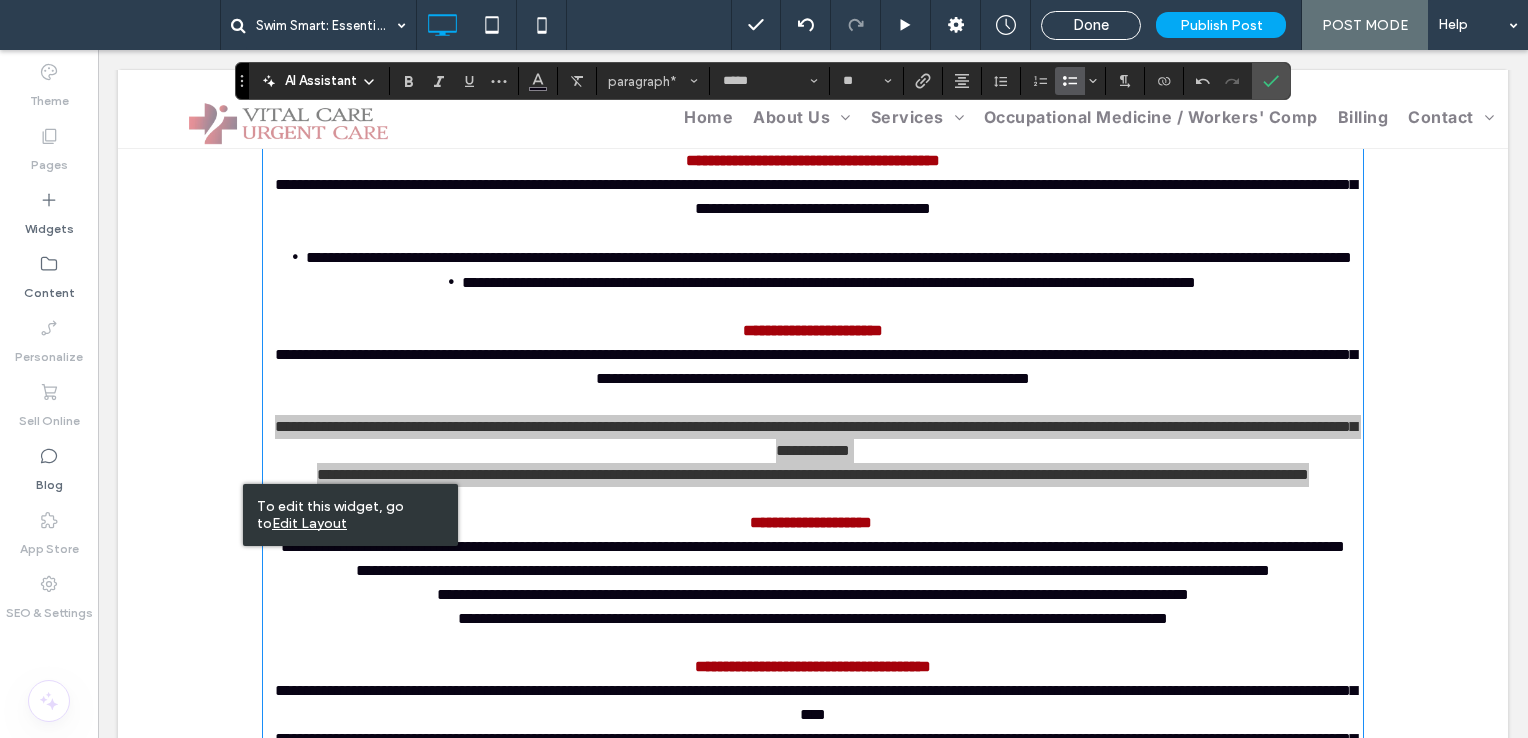 click 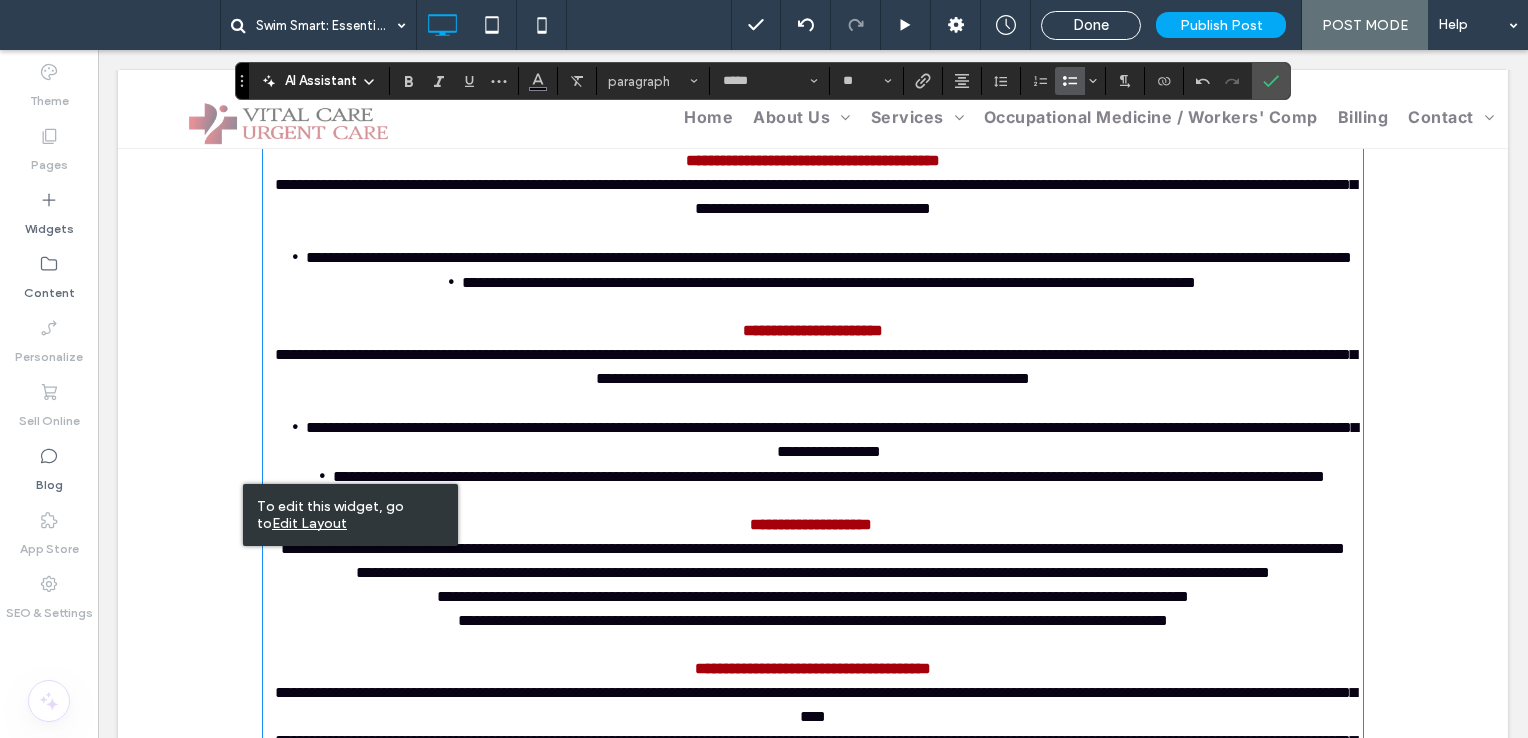 click at bounding box center (813, 233) 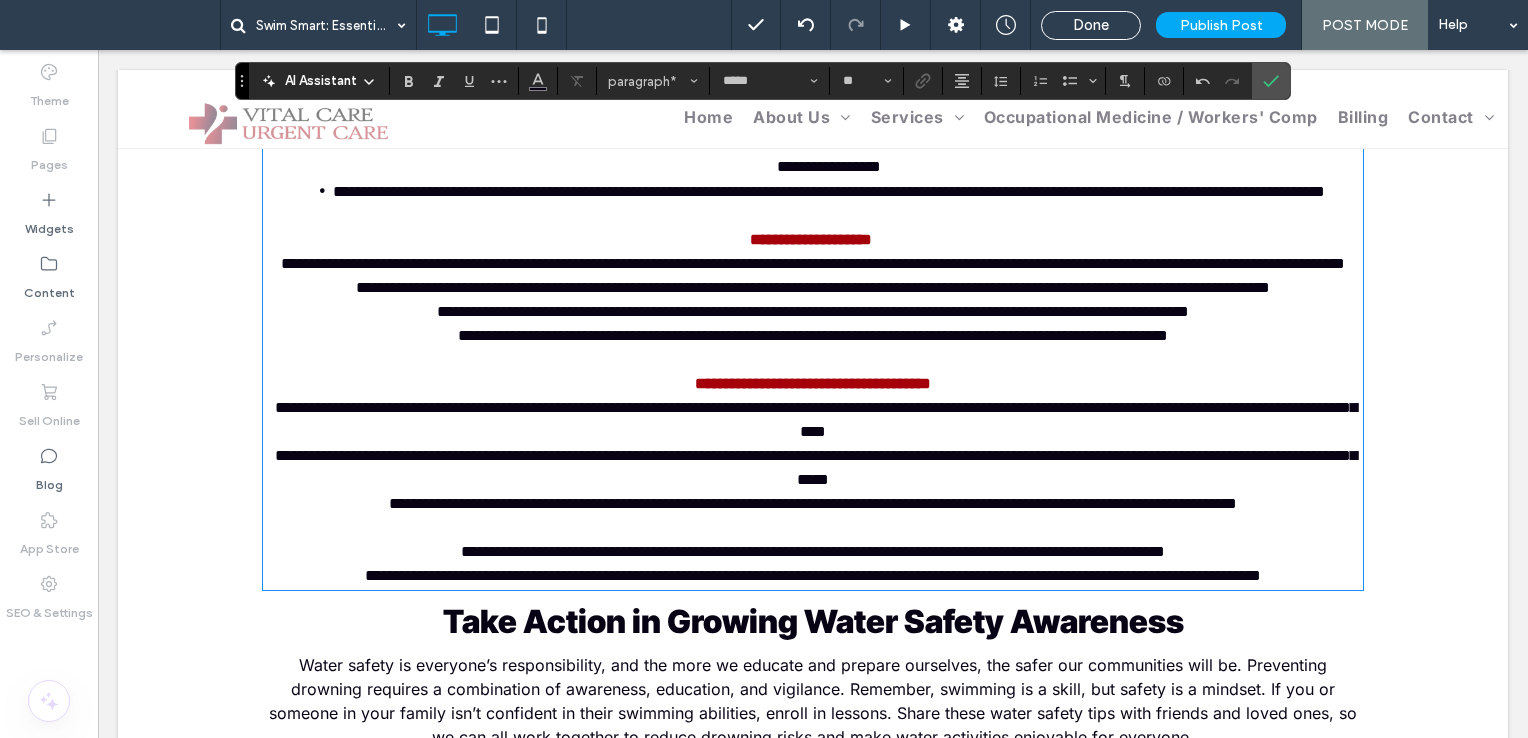 scroll, scrollTop: 1254, scrollLeft: 0, axis: vertical 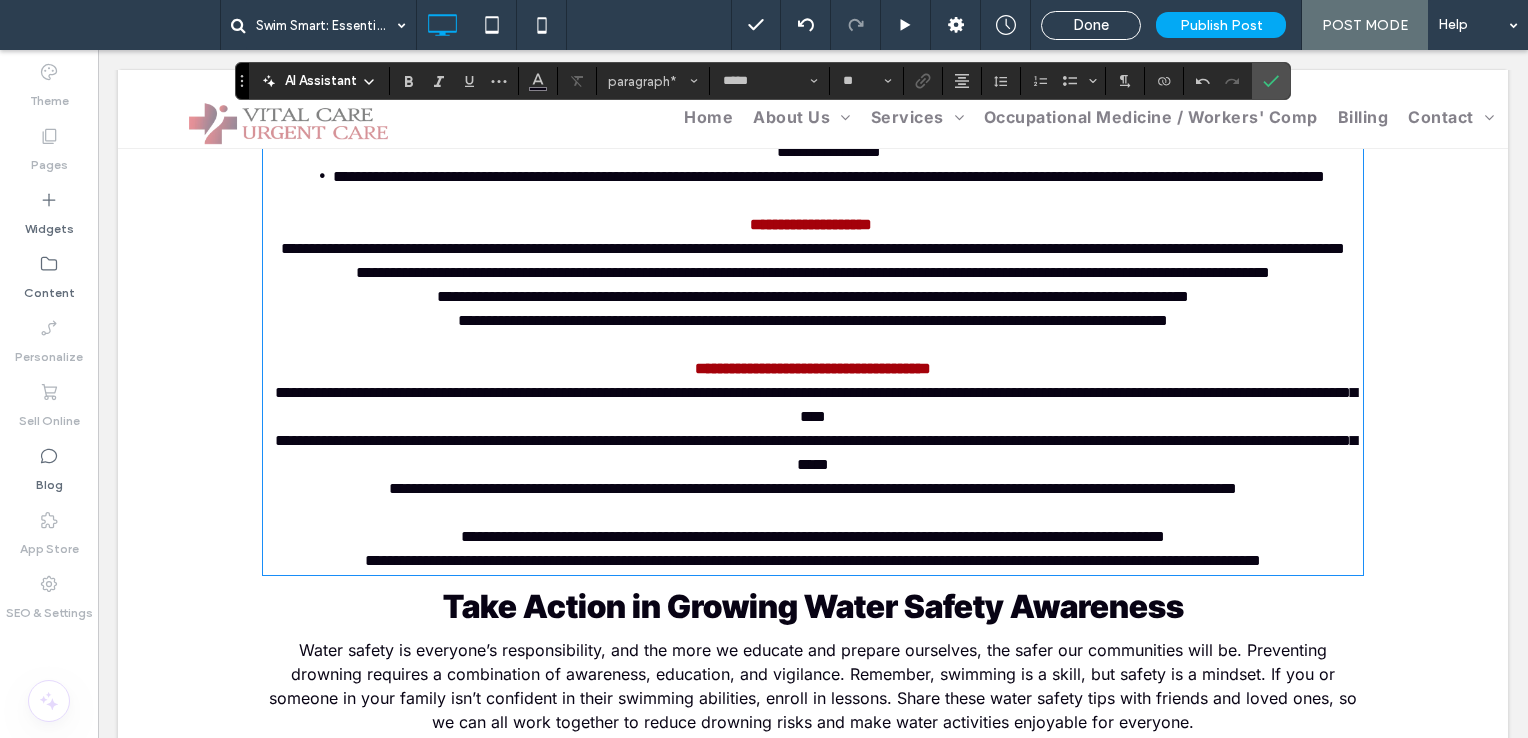 click on "**********" at bounding box center (813, 249) 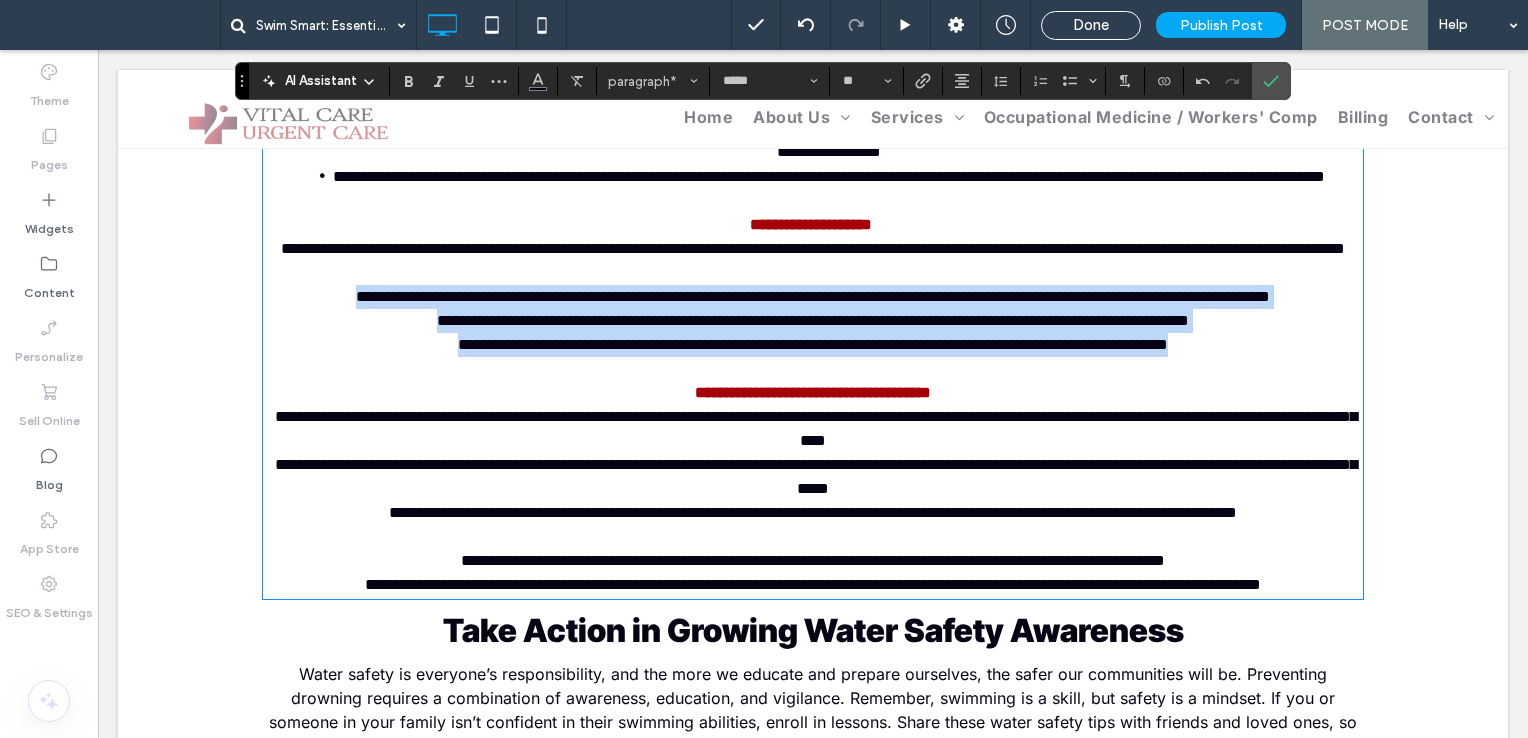 drag, startPoint x: 1277, startPoint y: 479, endPoint x: 242, endPoint y: 403, distance: 1037.7866 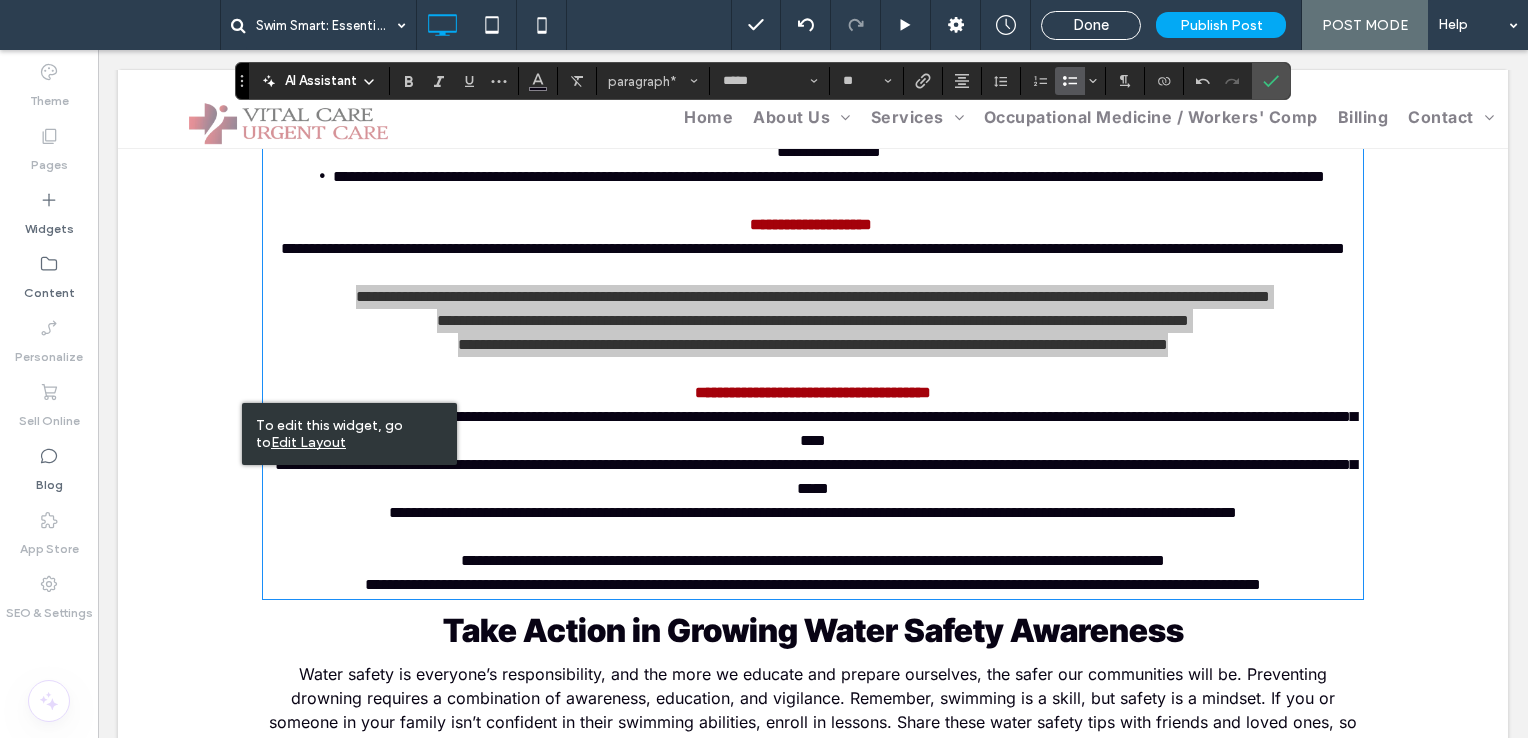 click 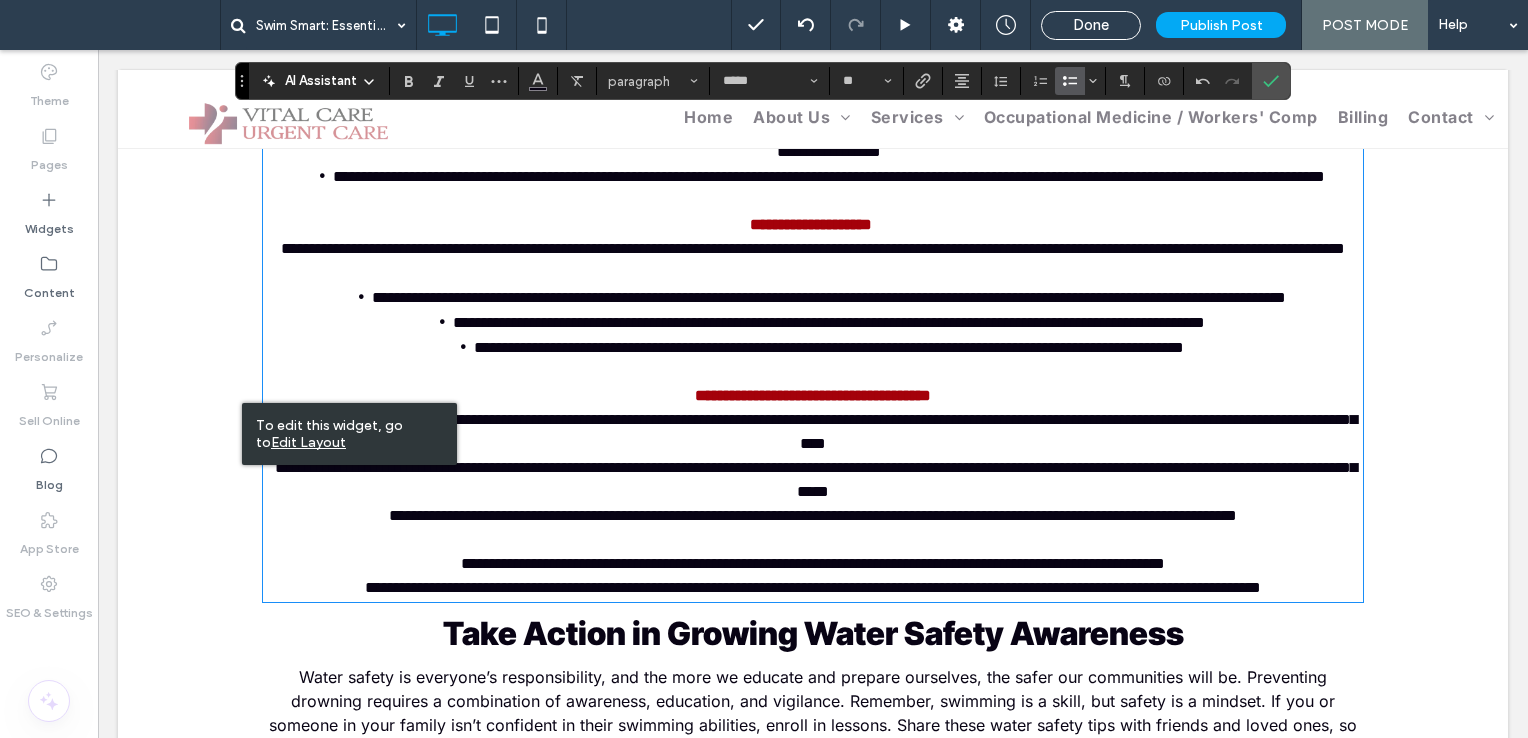 click on "**********" at bounding box center (813, 249) 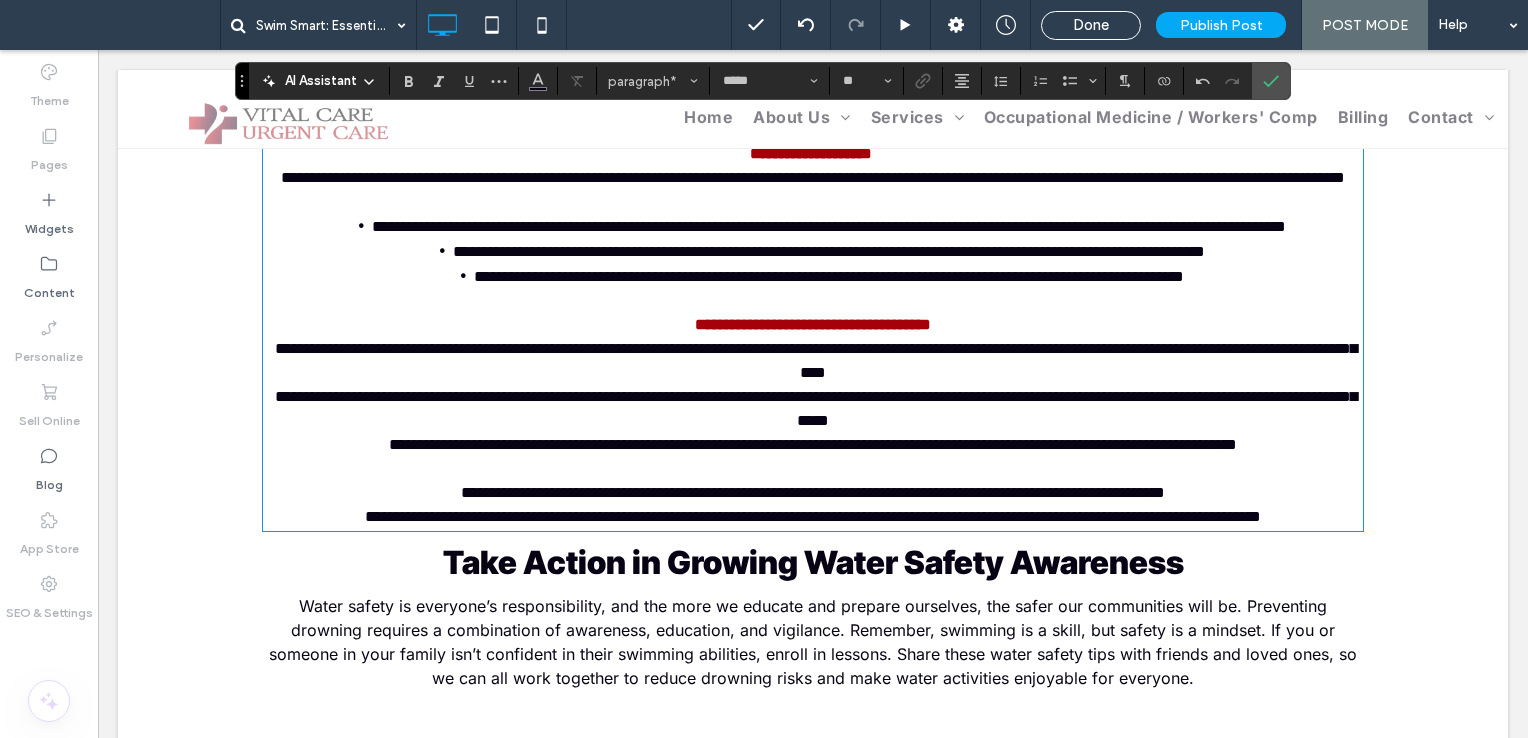 scroll, scrollTop: 1354, scrollLeft: 0, axis: vertical 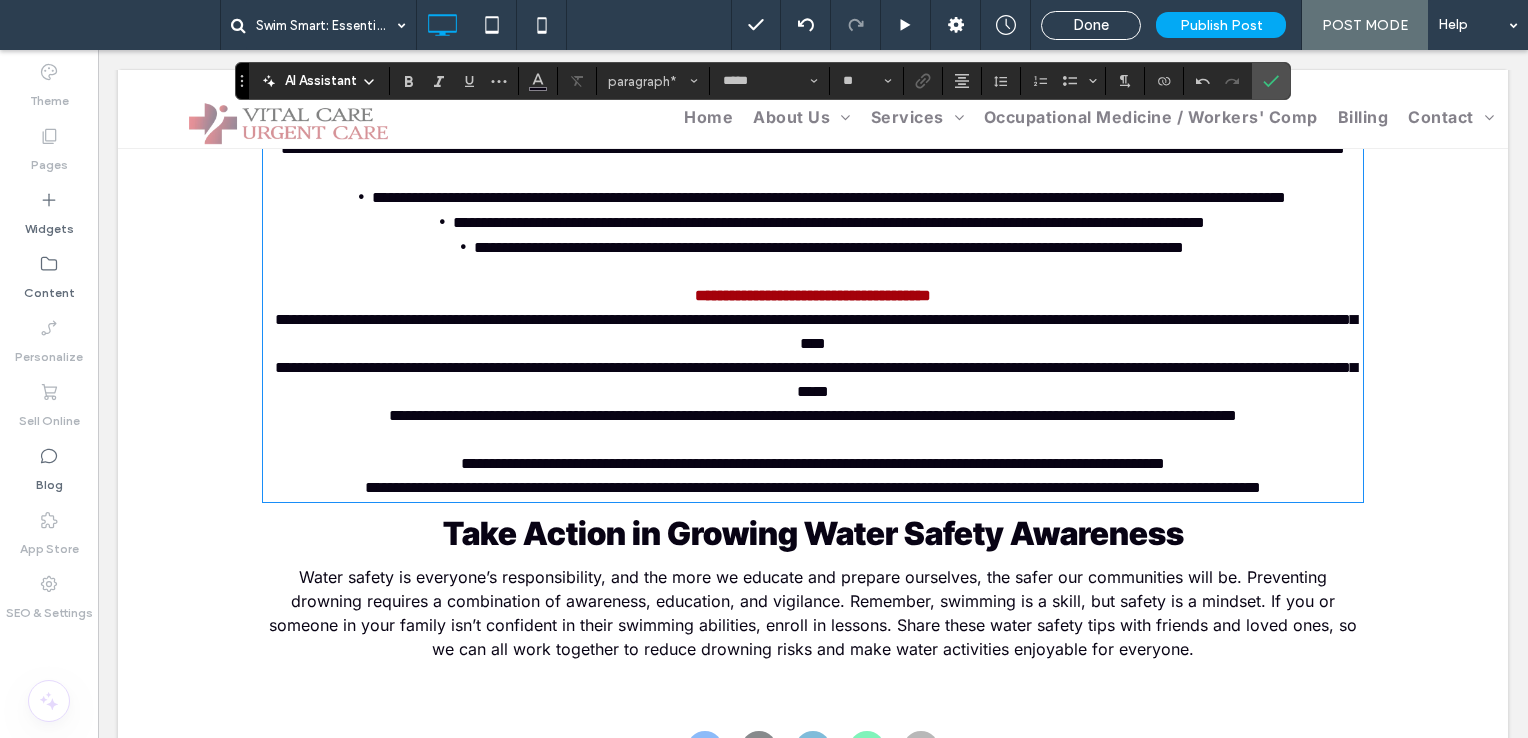 click on "**********" at bounding box center (813, 332) 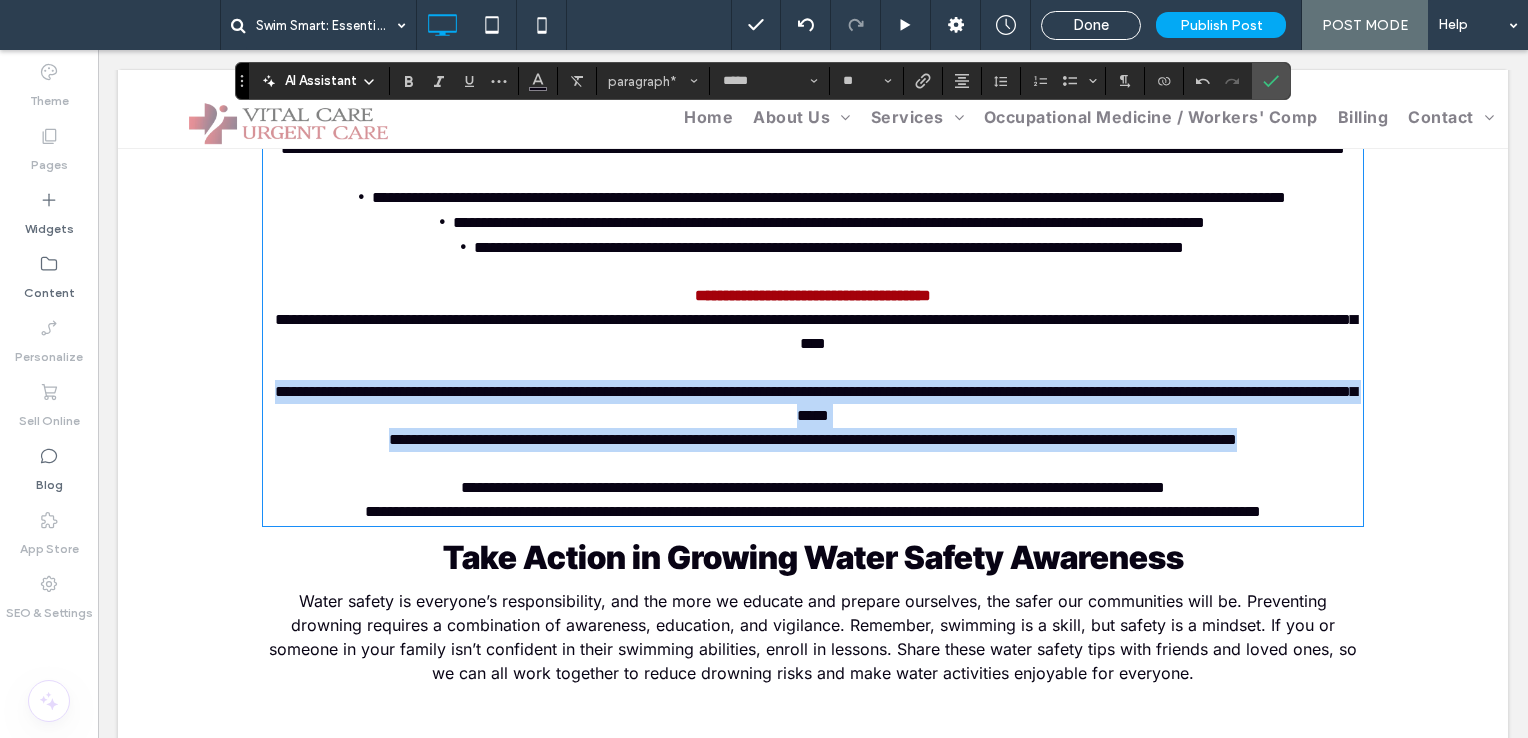 drag, startPoint x: 1351, startPoint y: 576, endPoint x: 208, endPoint y: 517, distance: 1144.5217 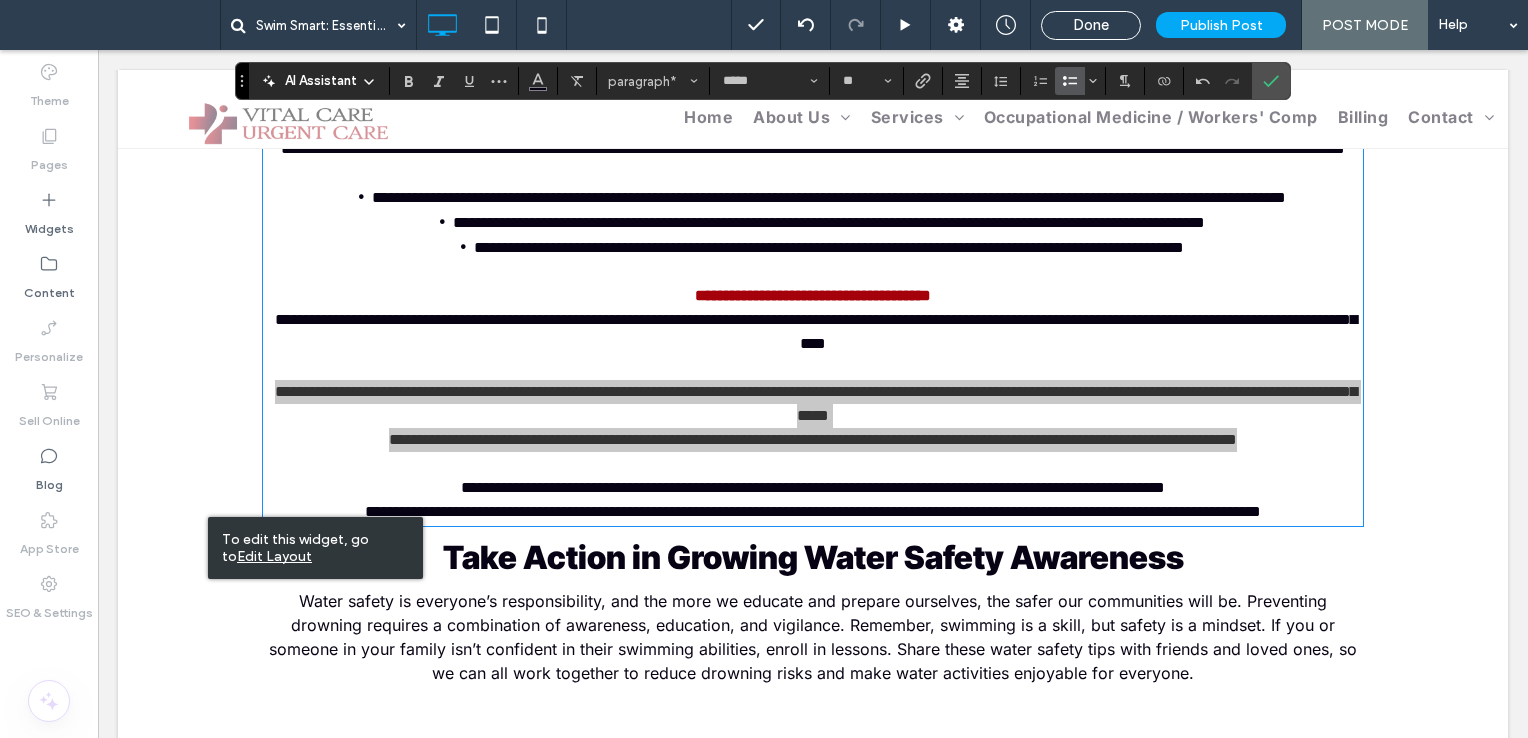 click 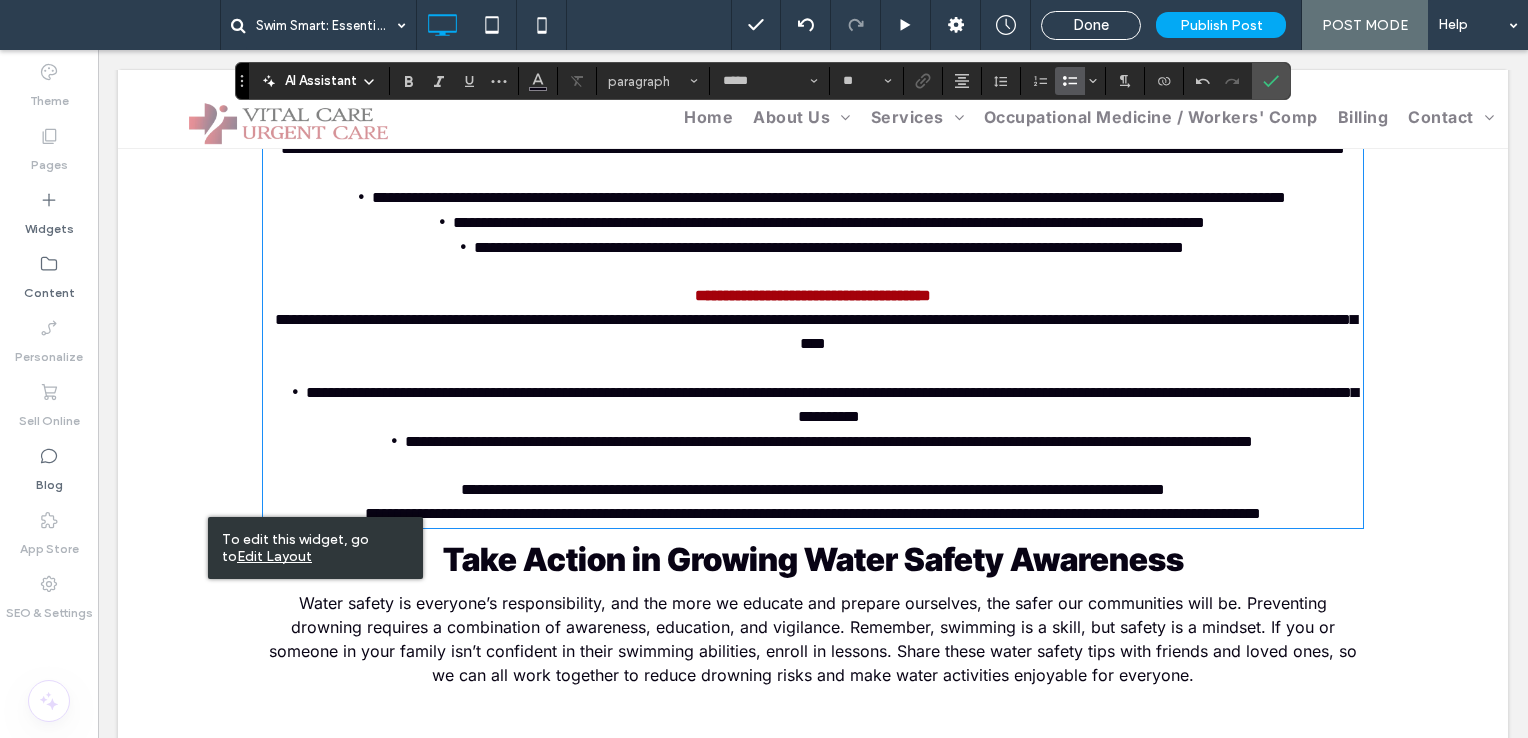 click on "**********" at bounding box center [829, 247] 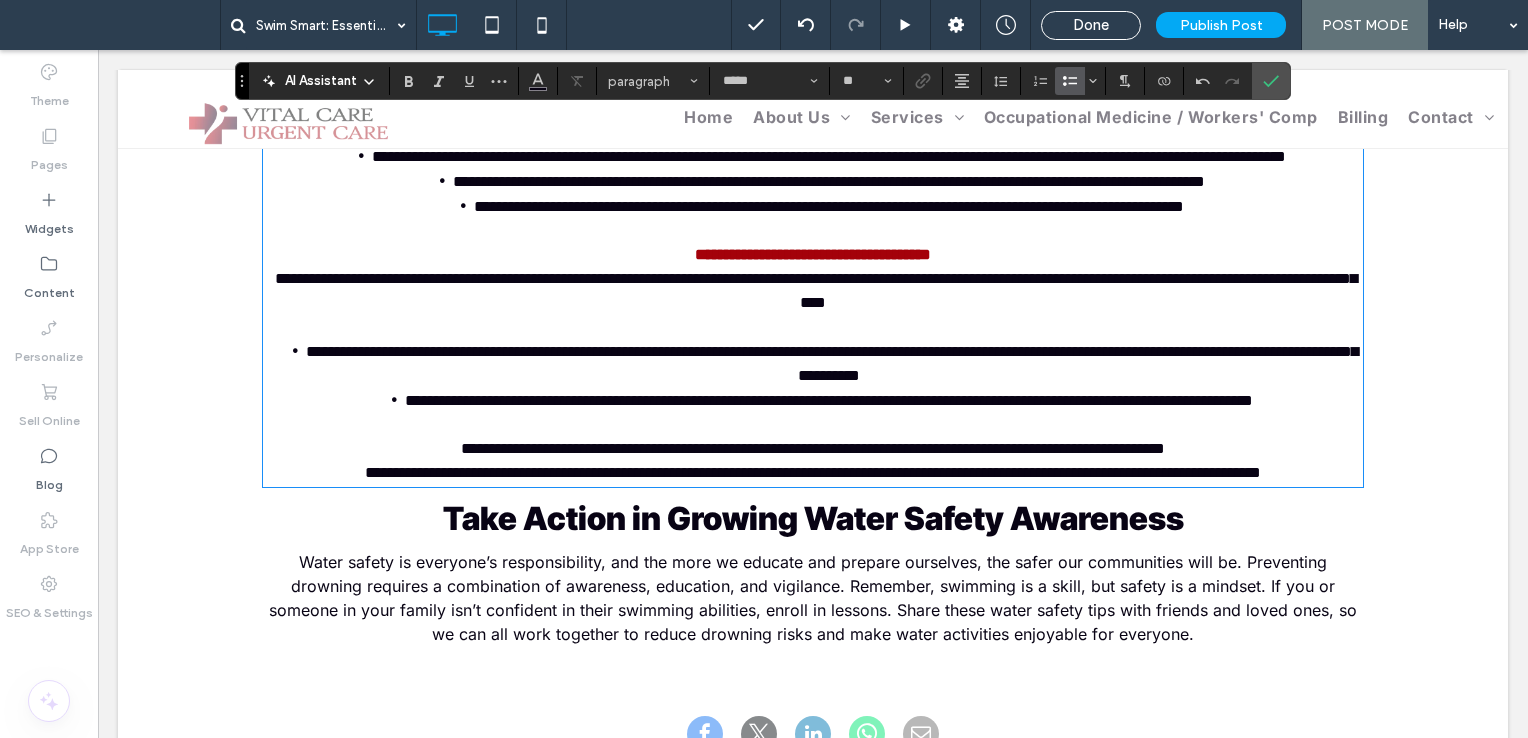 scroll, scrollTop: 1454, scrollLeft: 0, axis: vertical 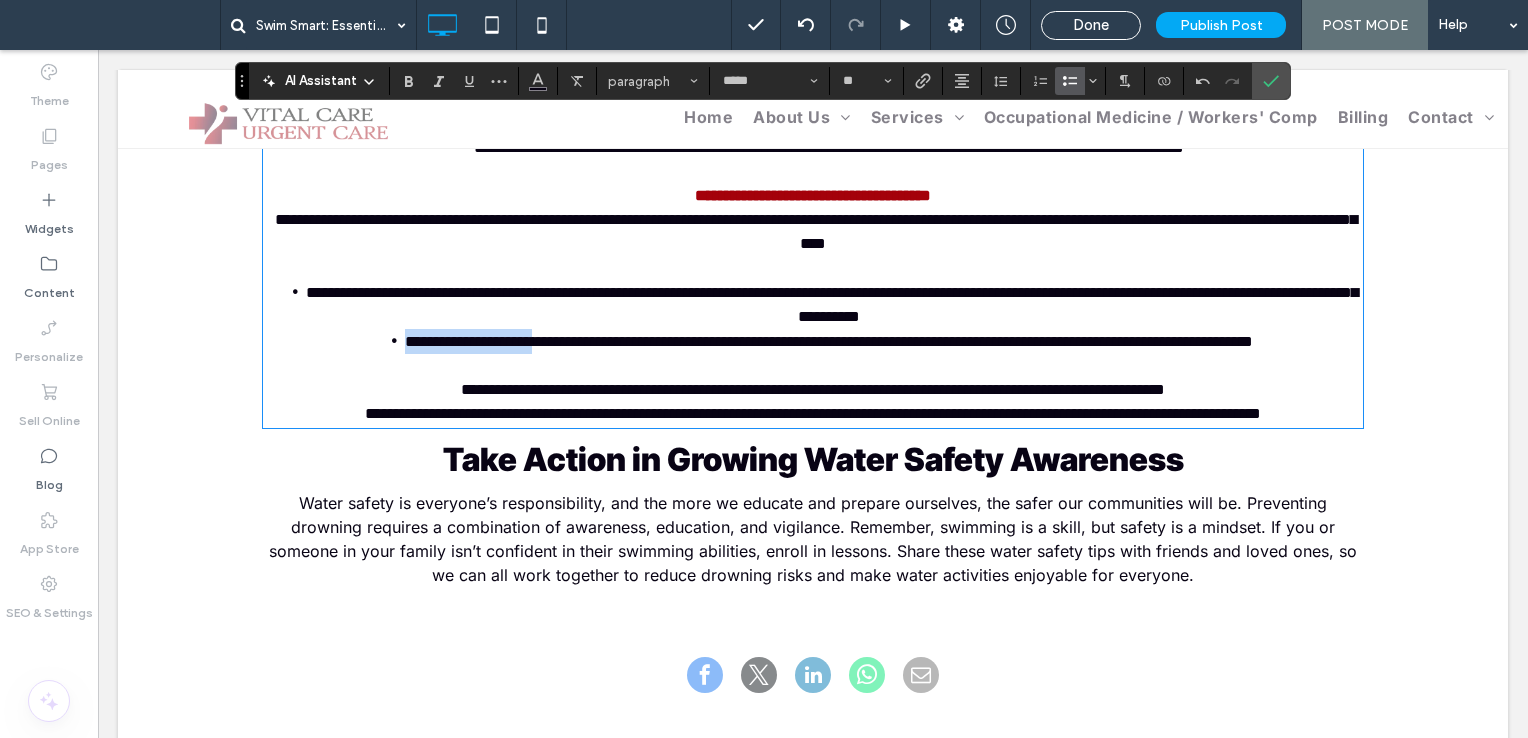 drag, startPoint x: 470, startPoint y: 476, endPoint x: 299, endPoint y: 464, distance: 171.42053 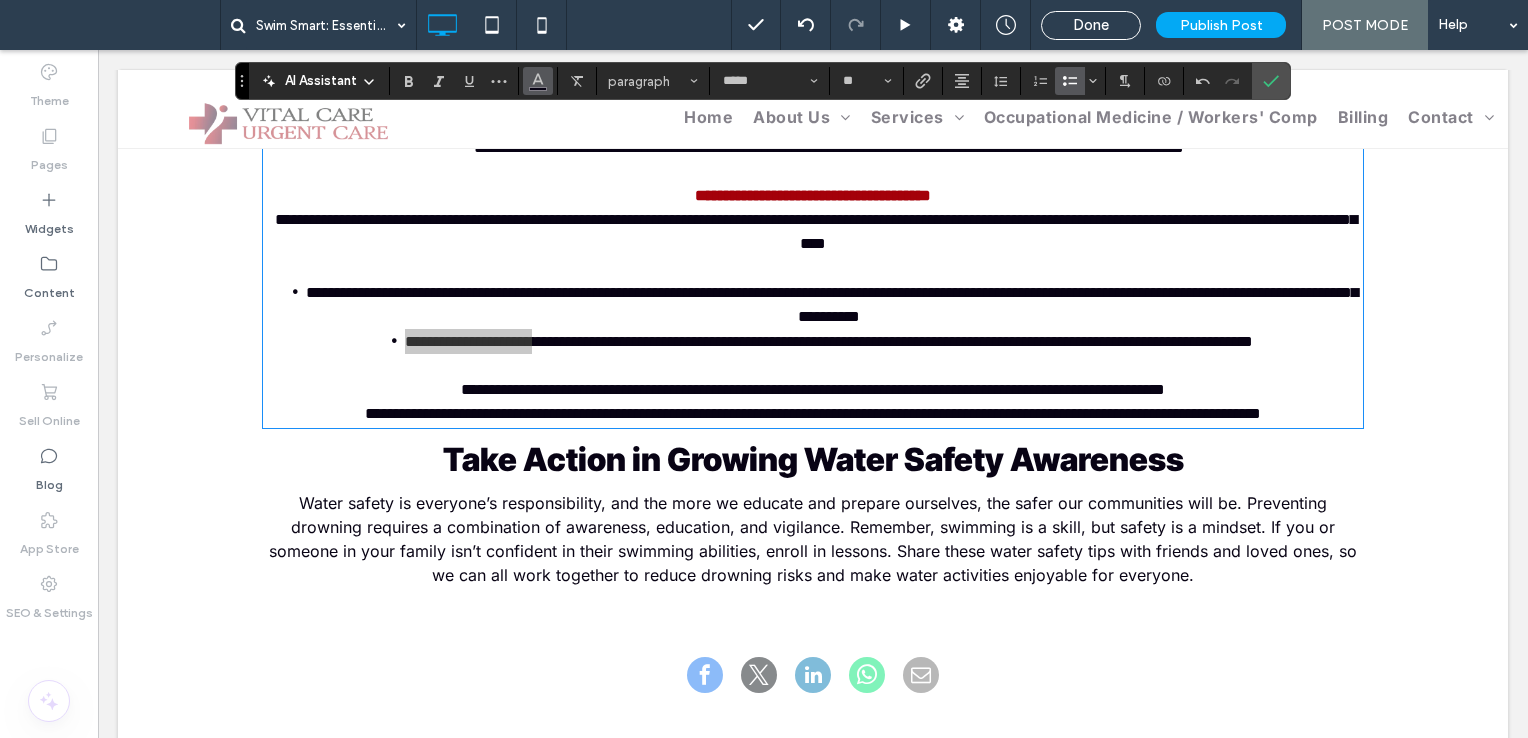 click 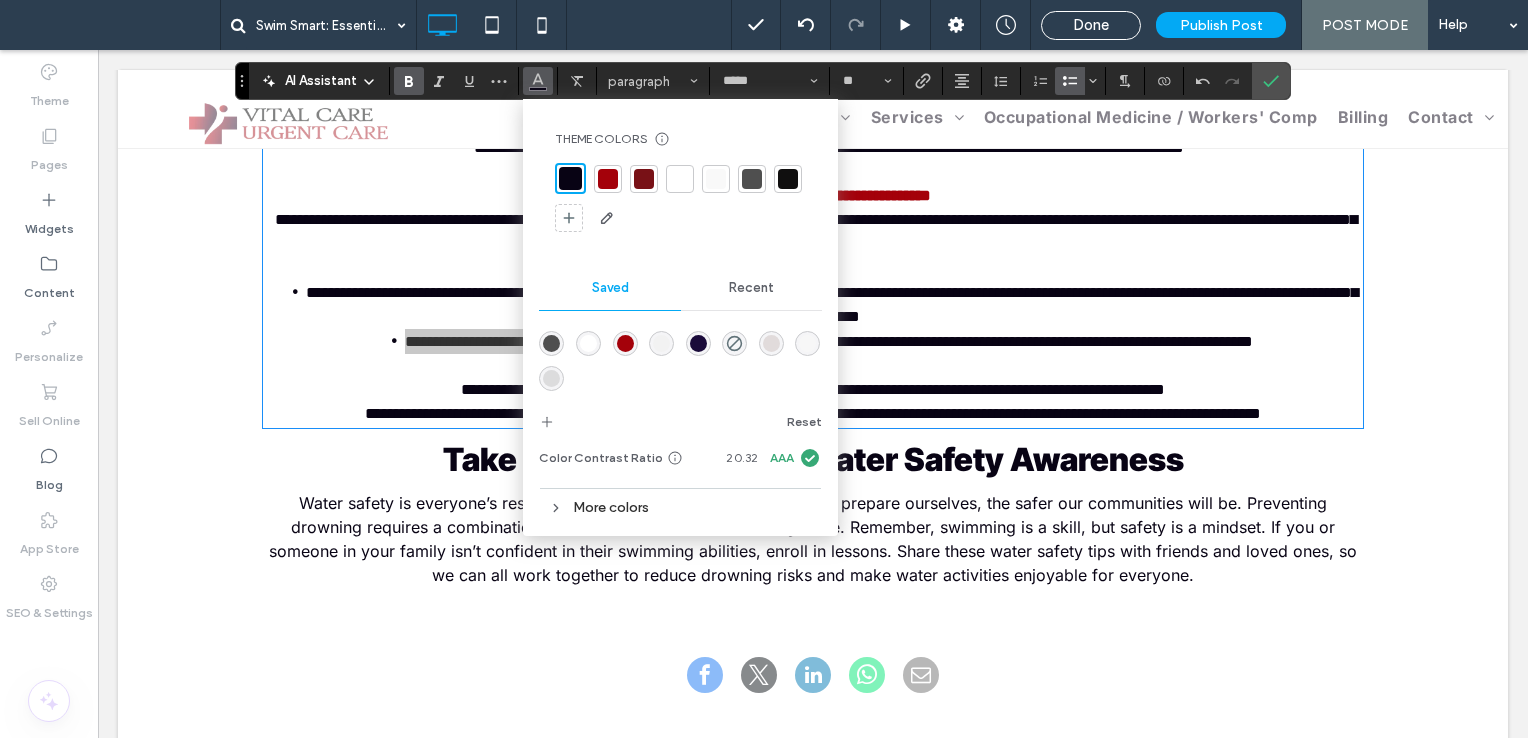 click 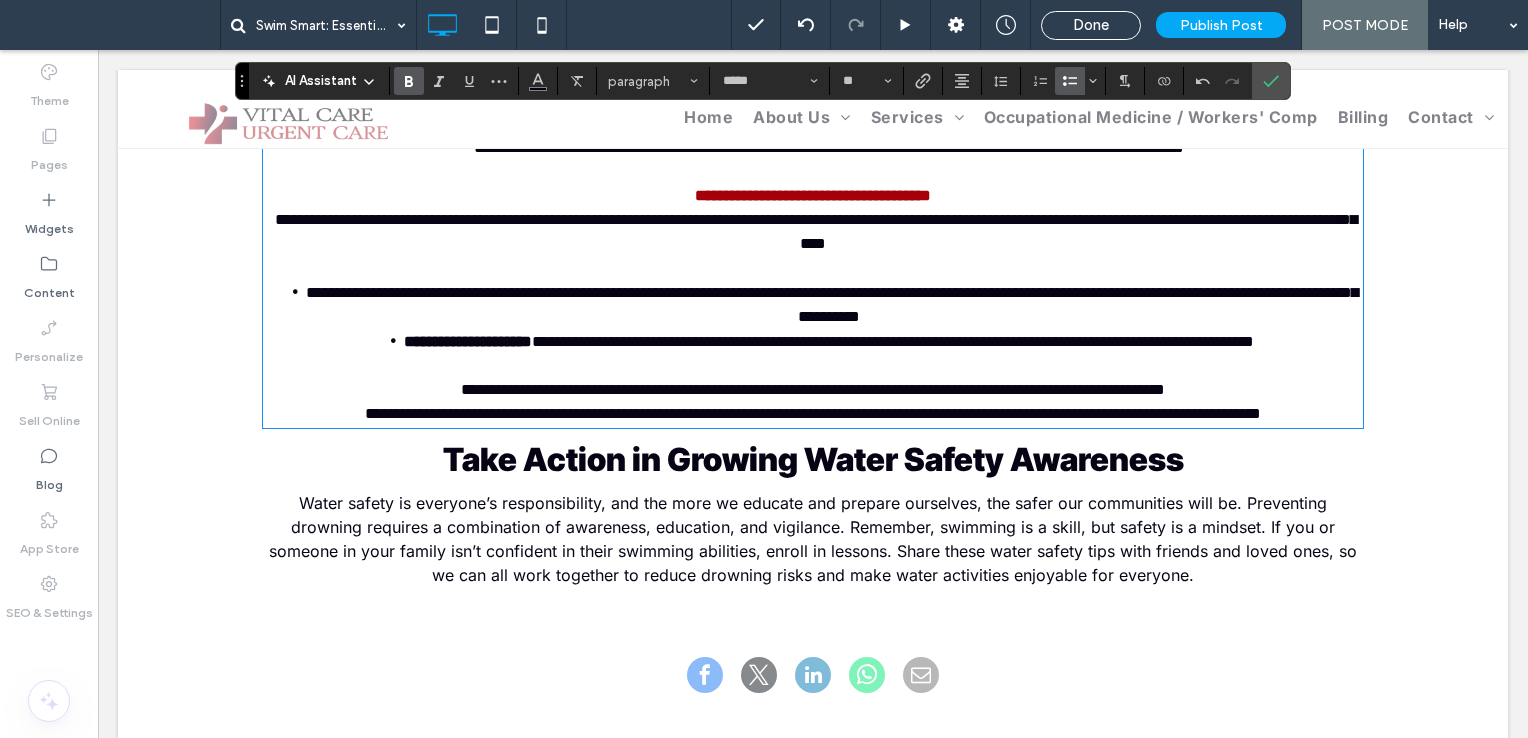click on "**********" at bounding box center (829, 304) 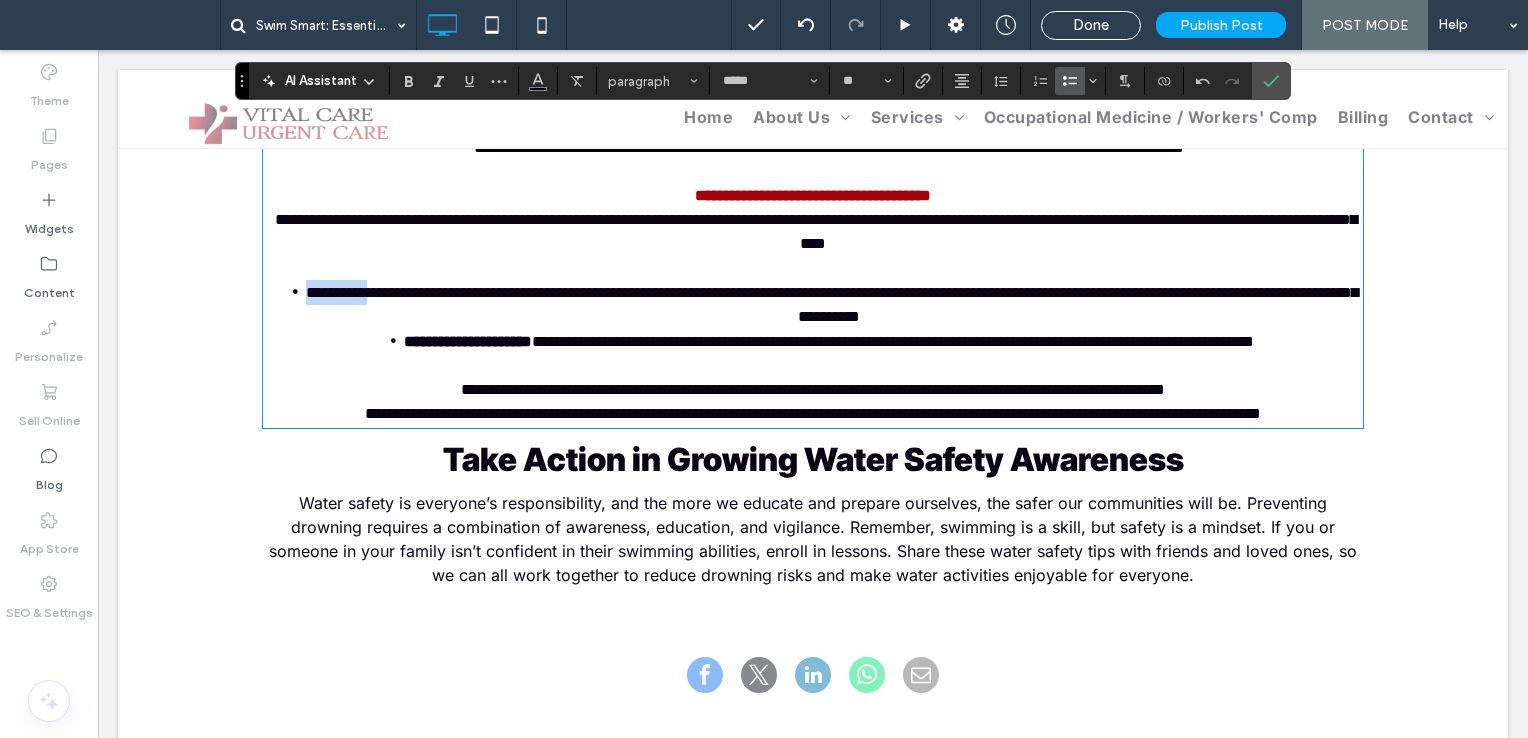 drag, startPoint x: 391, startPoint y: 428, endPoint x: 308, endPoint y: 425, distance: 83.0542 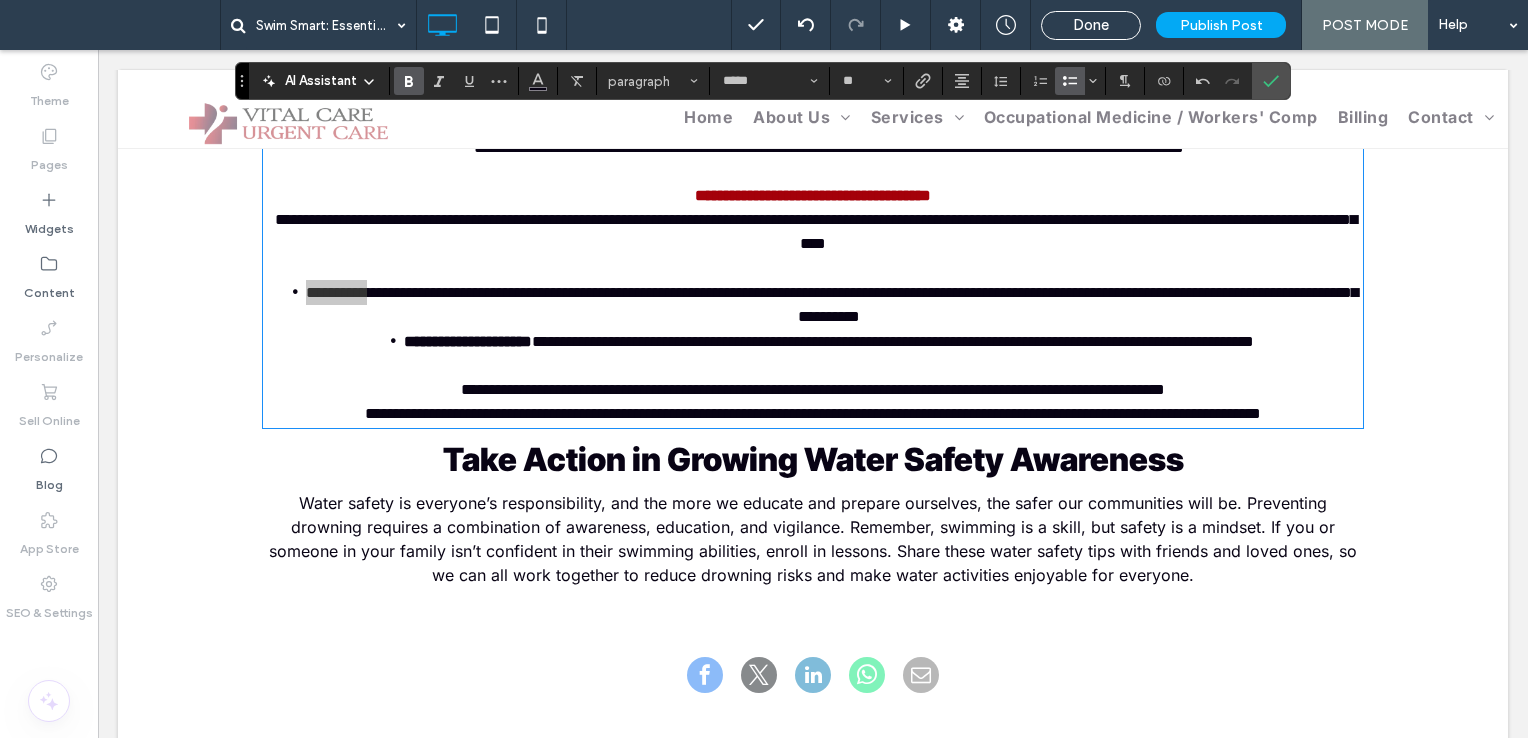 click 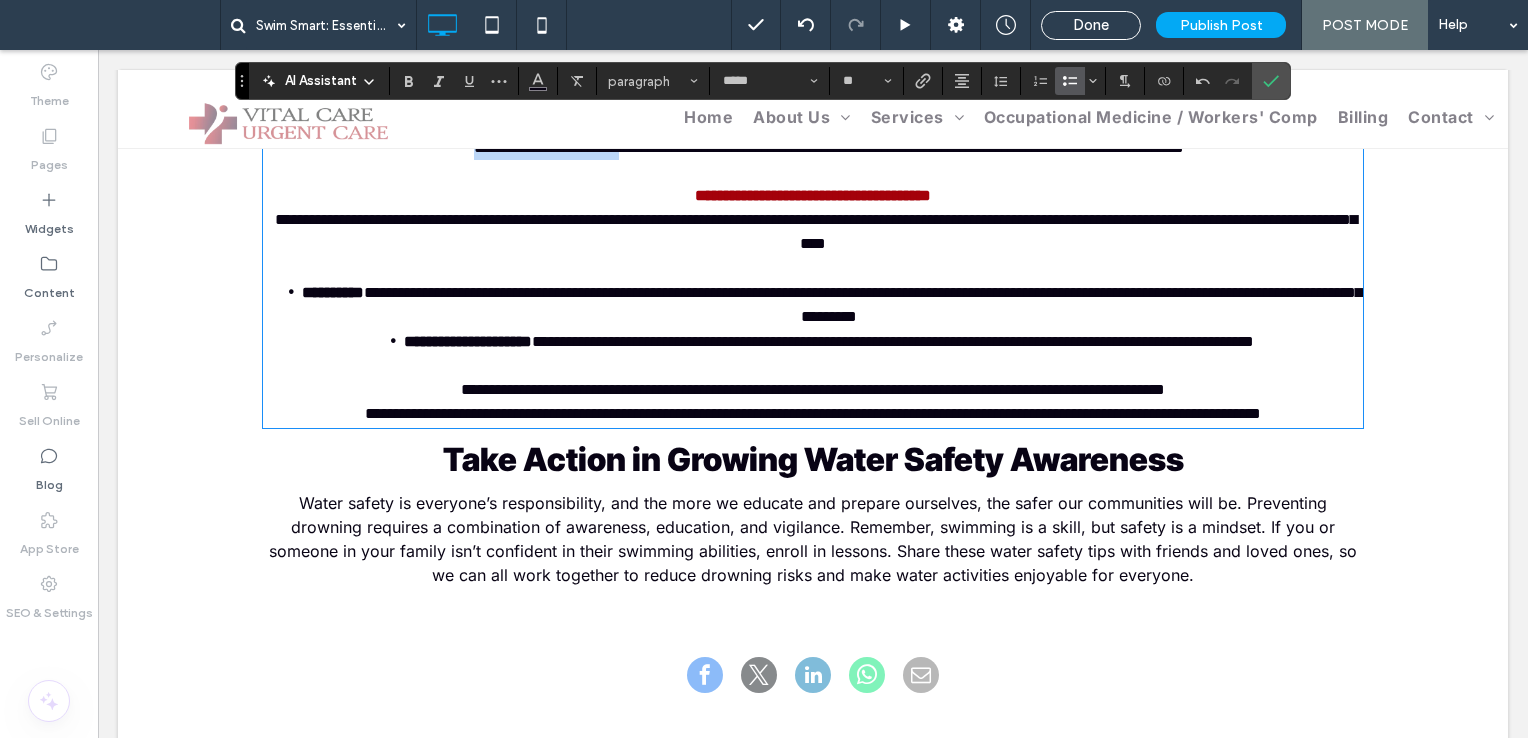 drag, startPoint x: 565, startPoint y: 288, endPoint x: 366, endPoint y: 285, distance: 199.02261 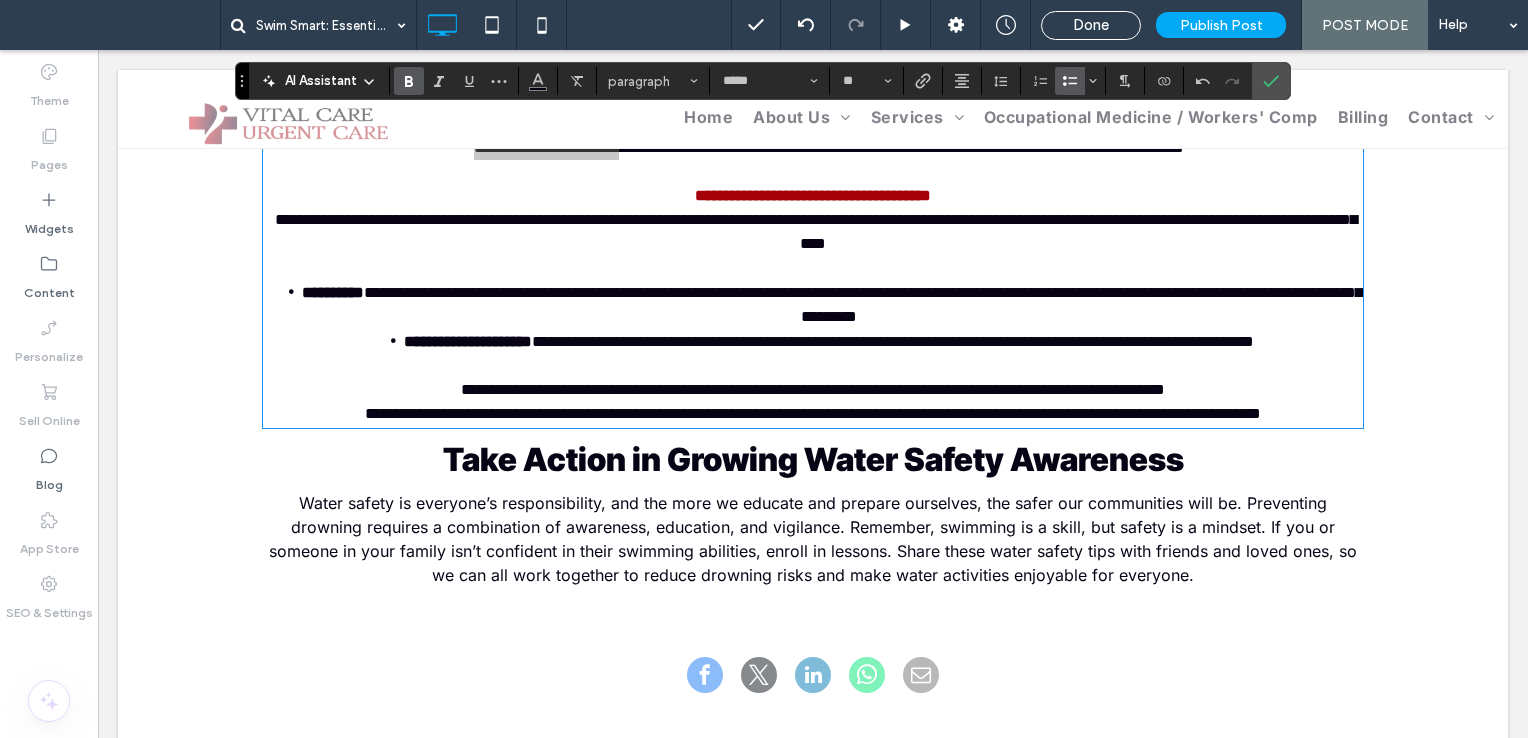 click 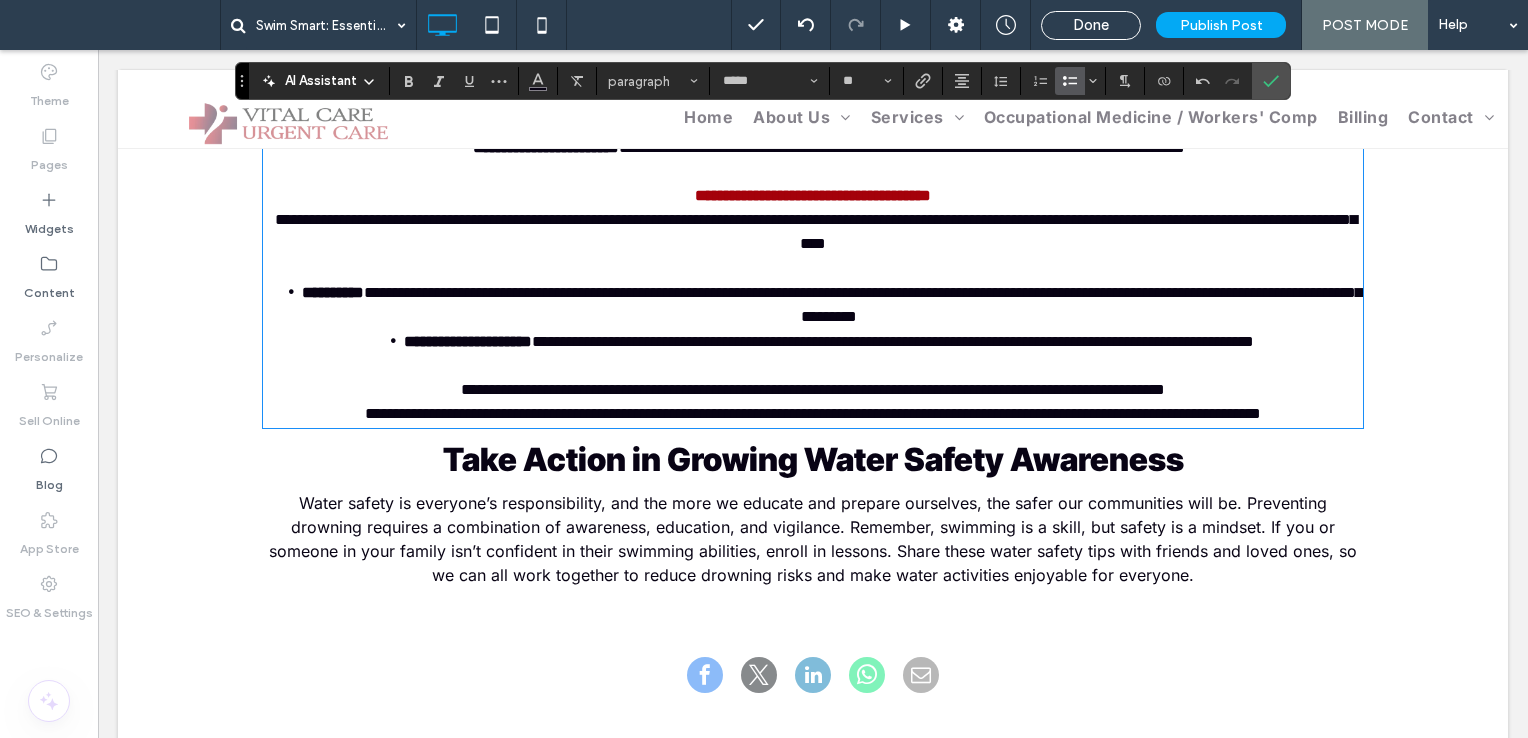 drag, startPoint x: 531, startPoint y: 265, endPoint x: 350, endPoint y: 262, distance: 181.02486 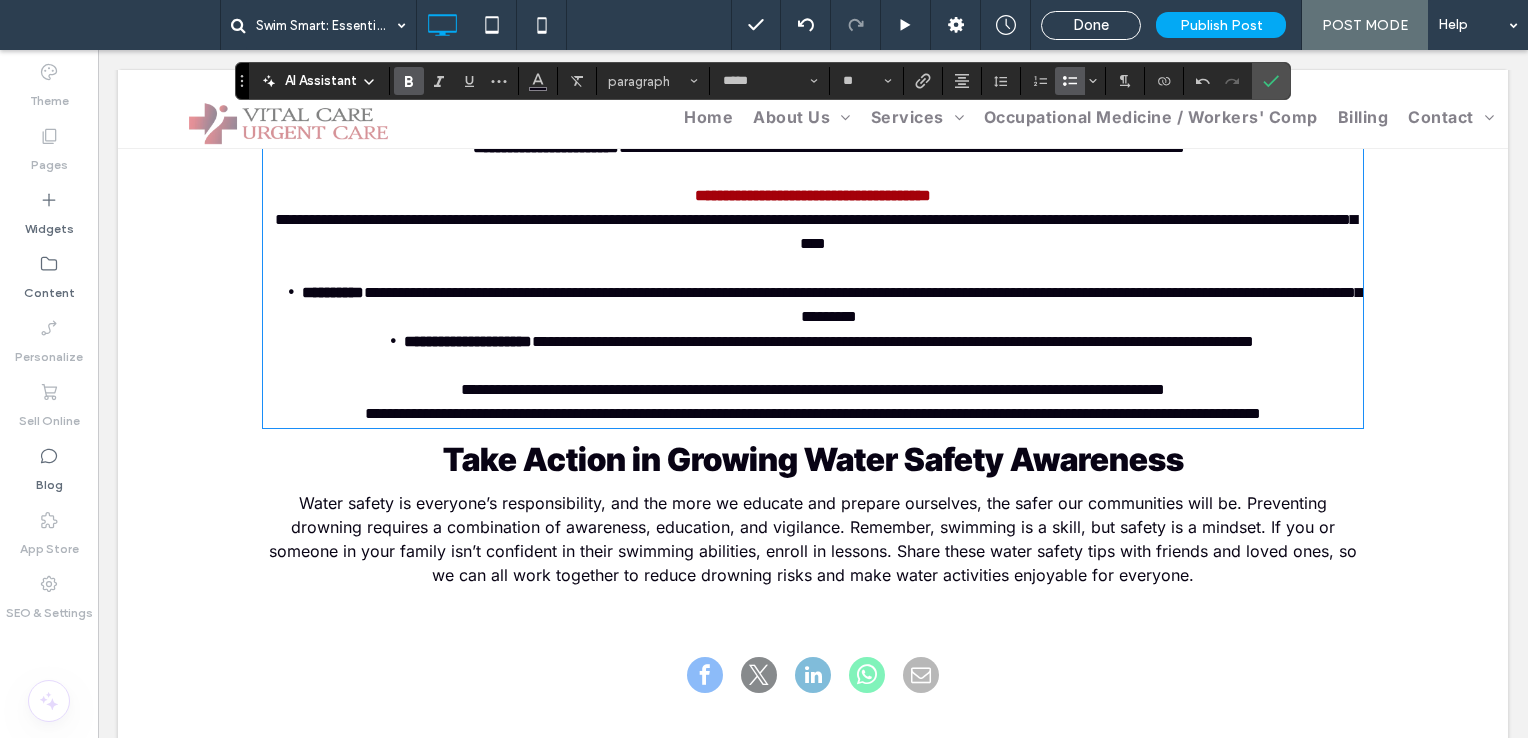 click 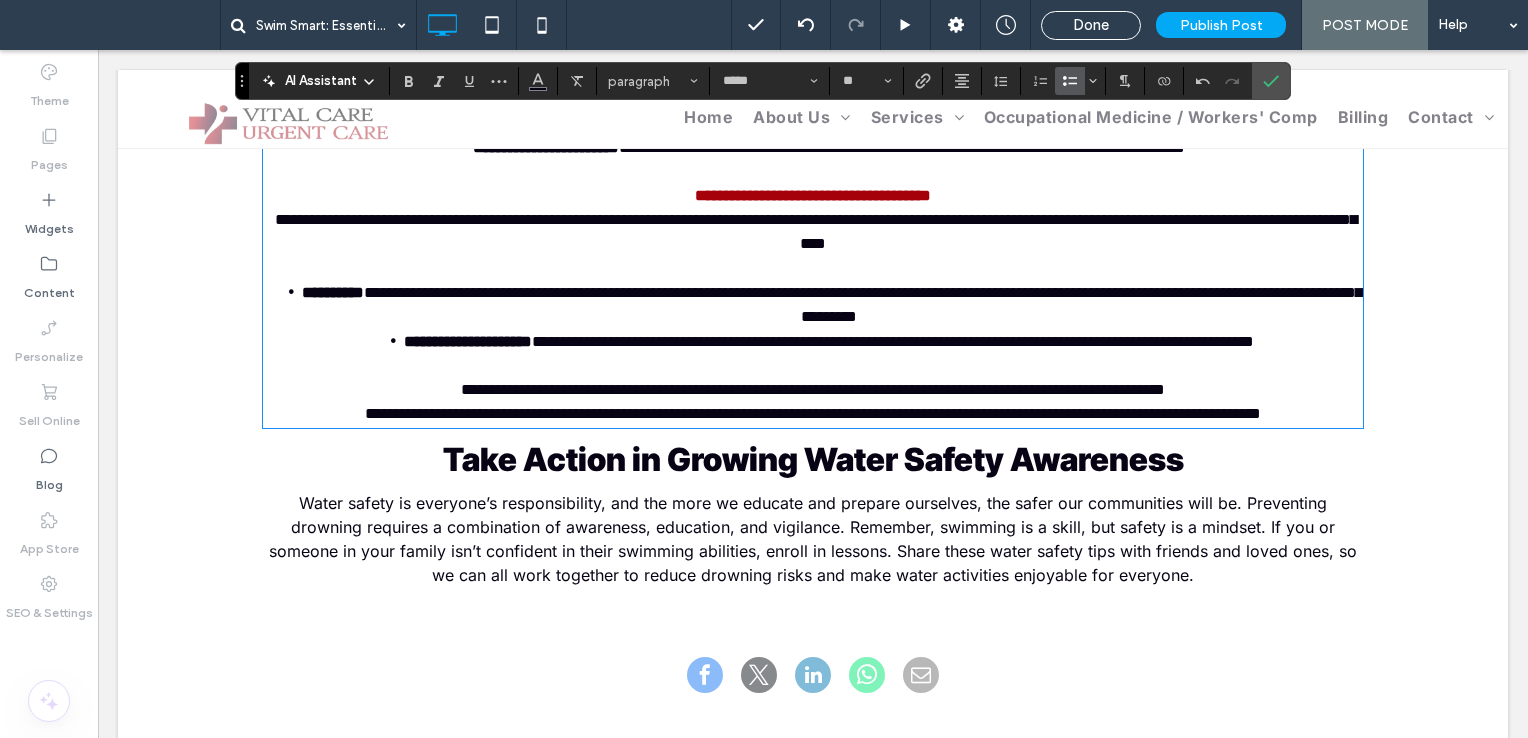 drag, startPoint x: 451, startPoint y: 205, endPoint x: 318, endPoint y: 215, distance: 133.37541 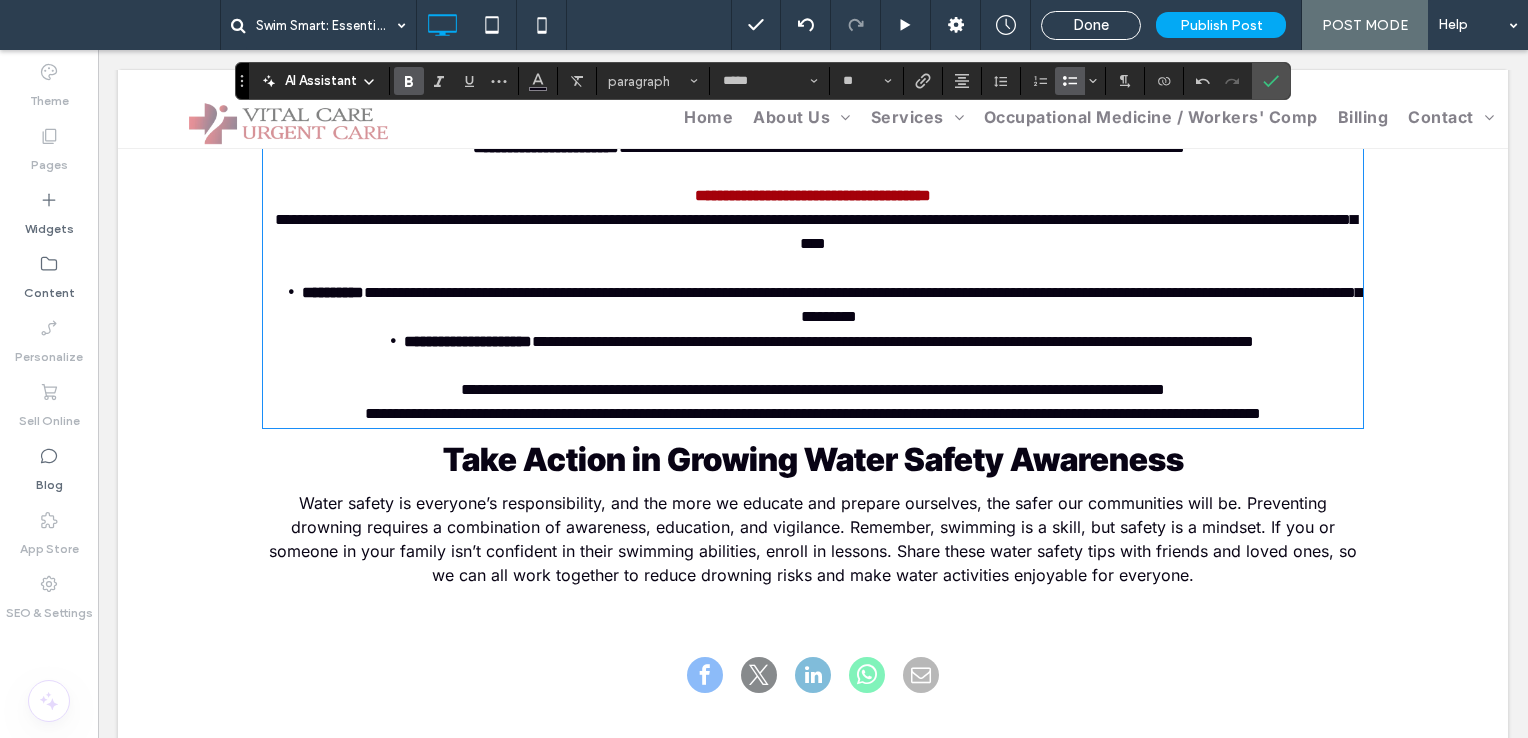 click at bounding box center [409, 81] 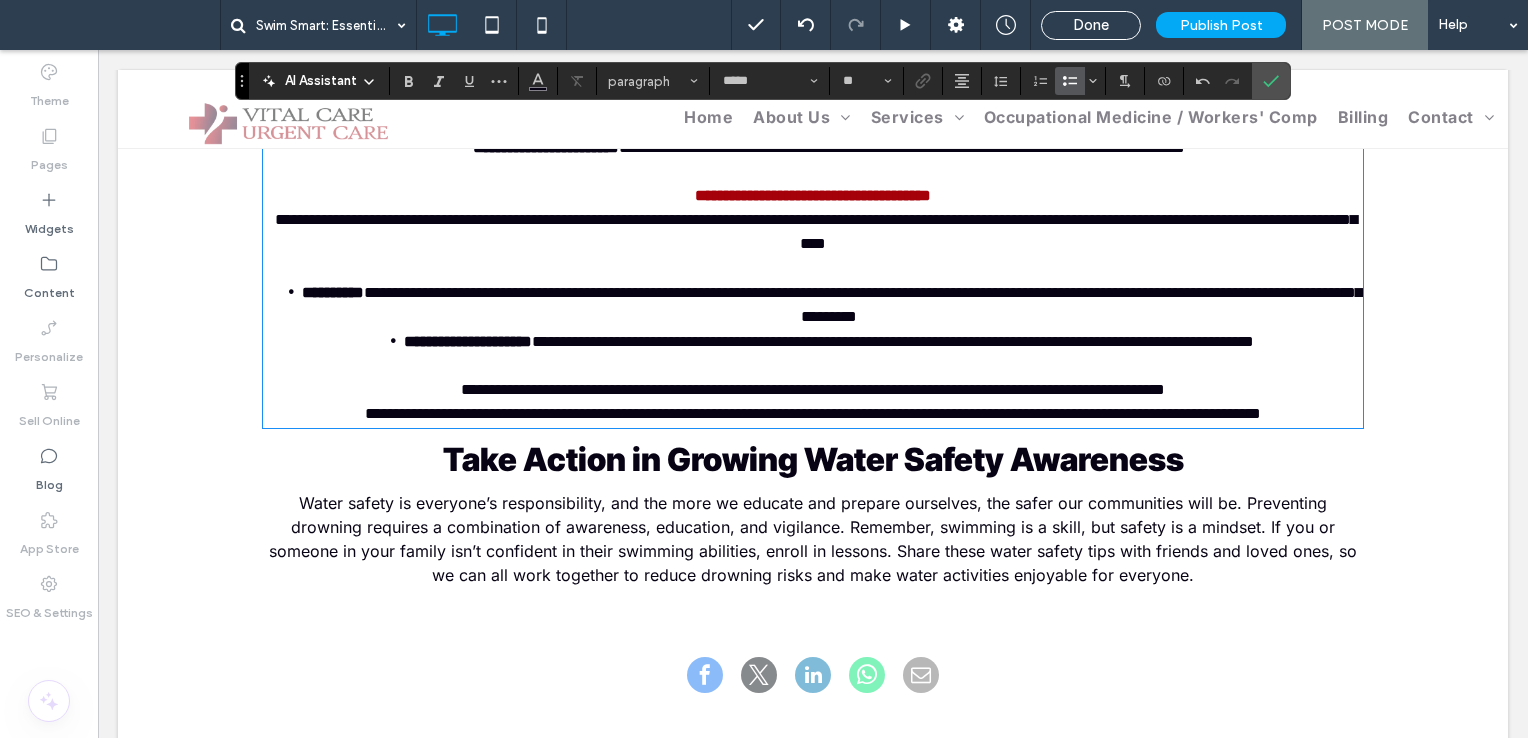 click on "**********" at bounding box center [829, 97] 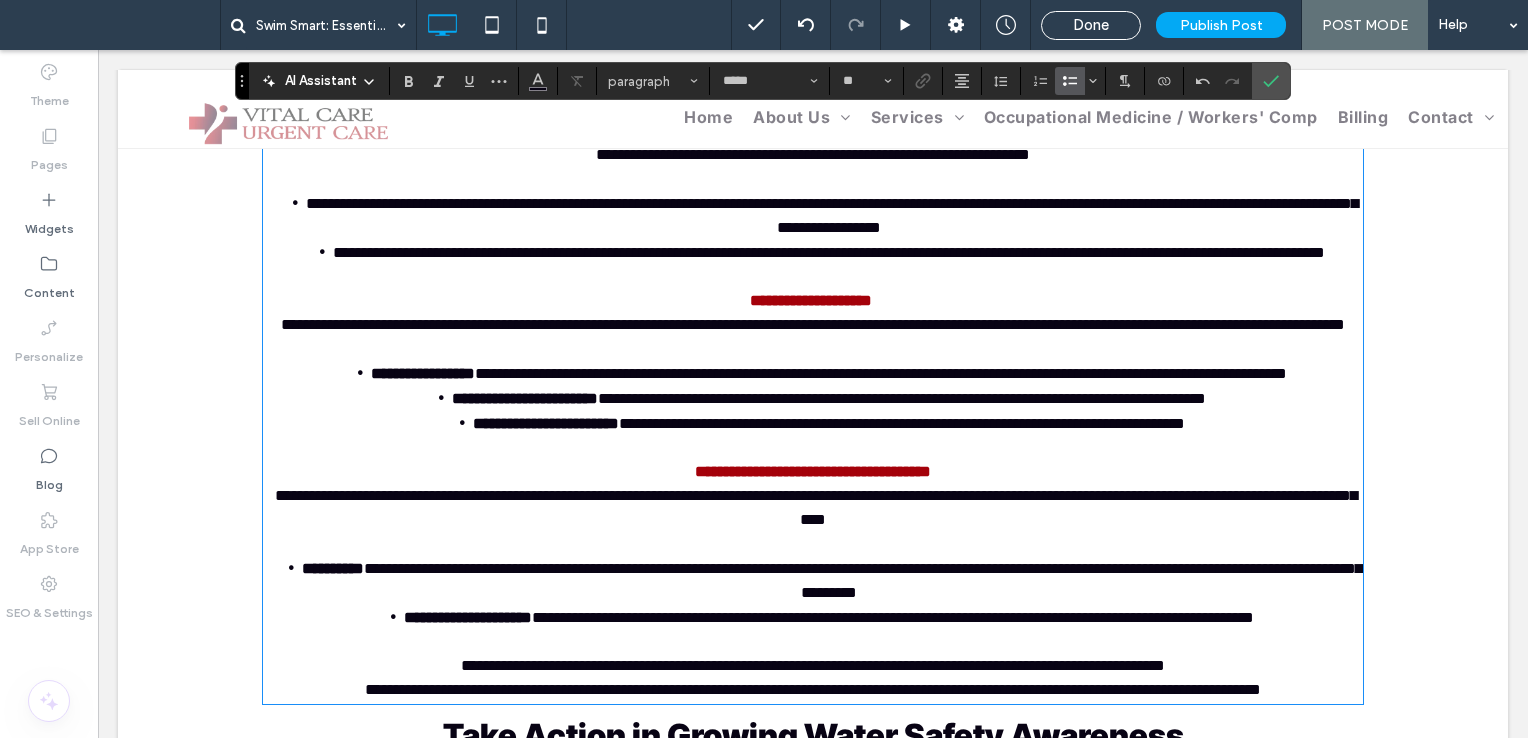 scroll, scrollTop: 1154, scrollLeft: 0, axis: vertical 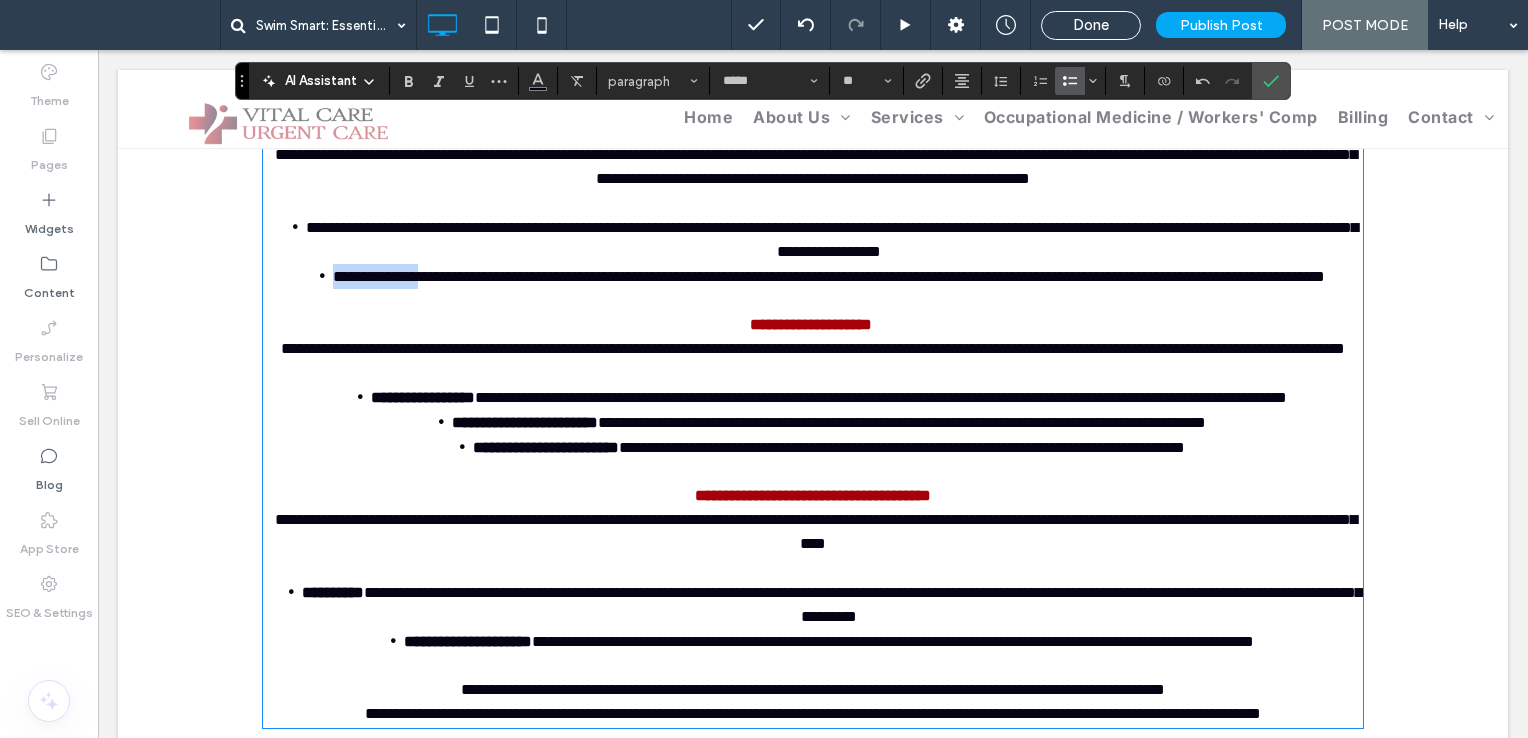 drag, startPoint x: 416, startPoint y: 347, endPoint x: 315, endPoint y: 348, distance: 101.00495 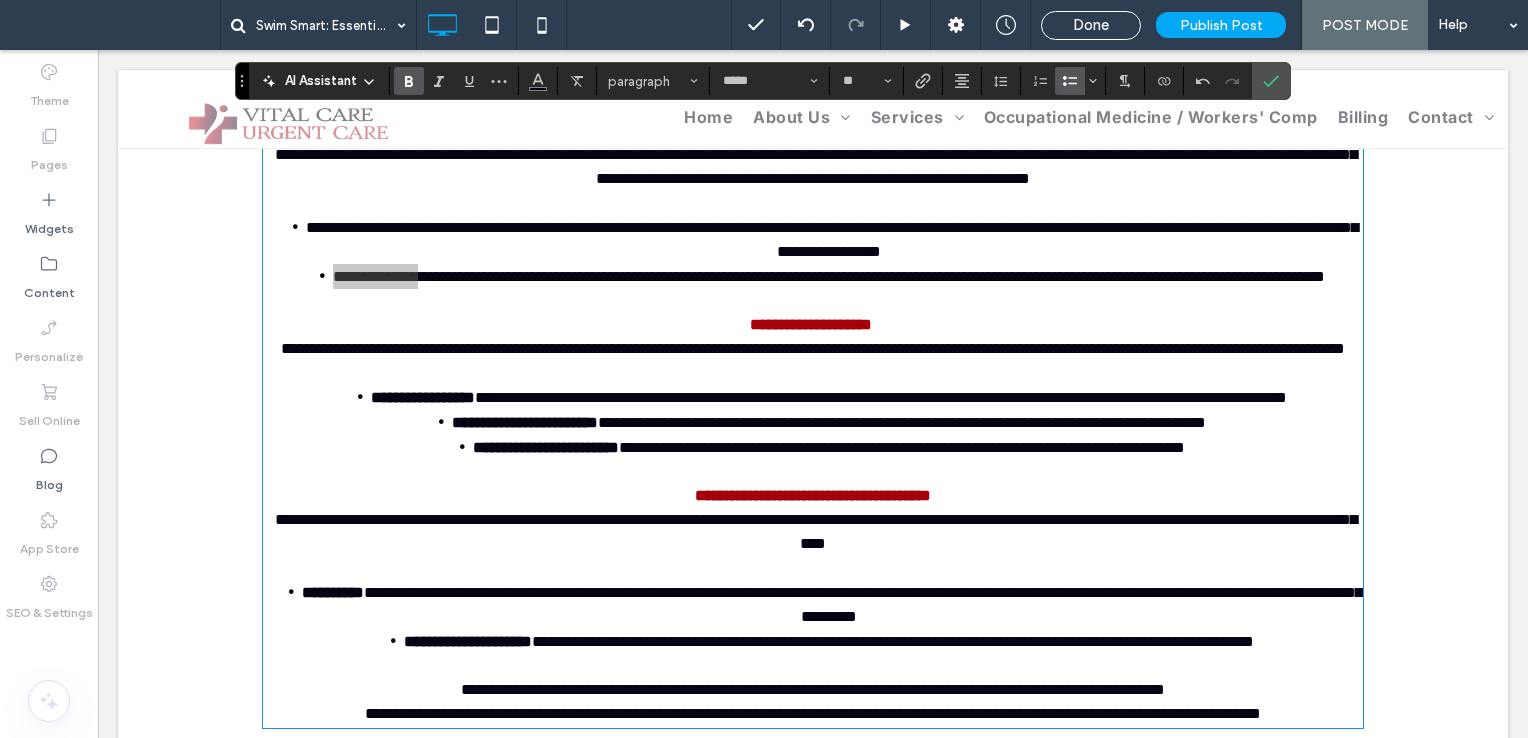 click 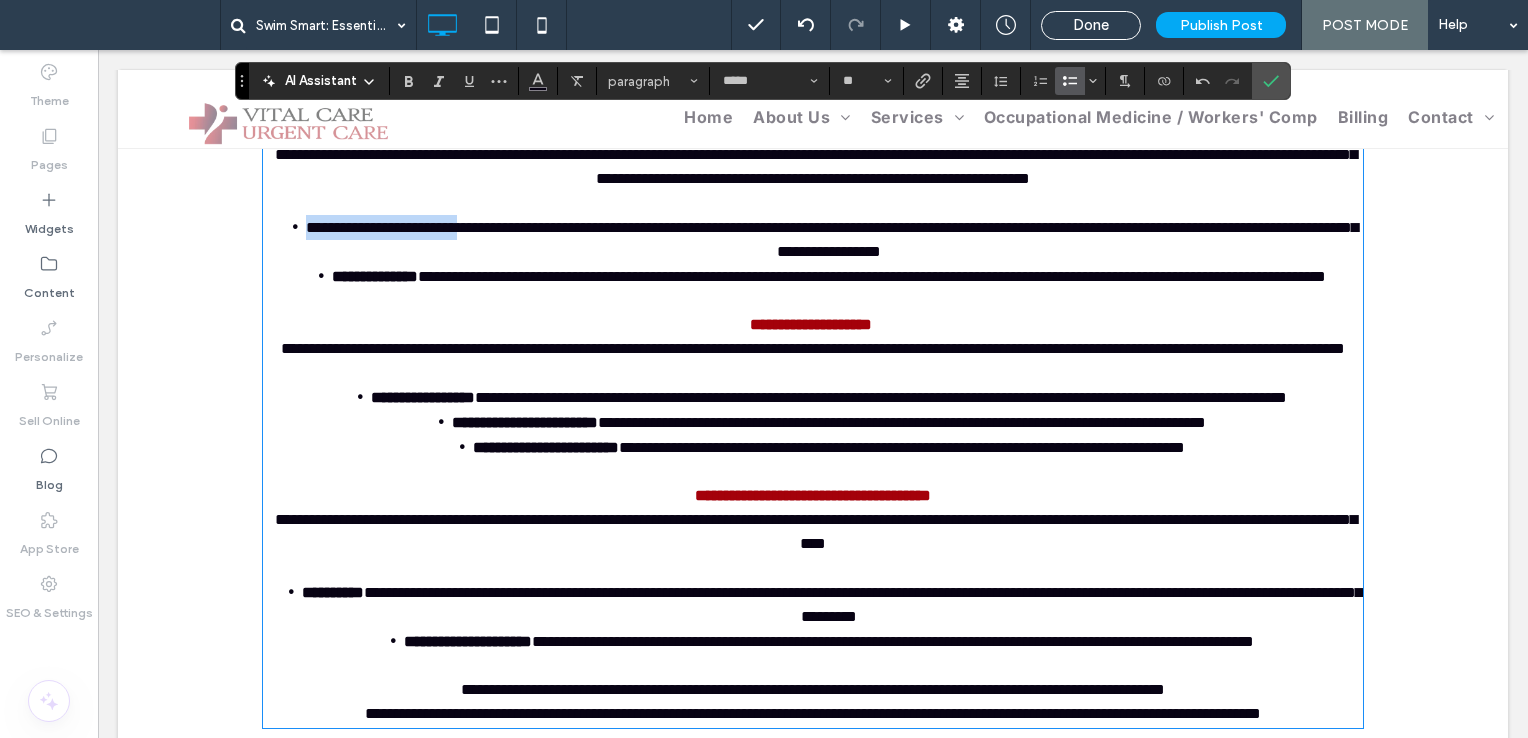 drag, startPoint x: 489, startPoint y: 298, endPoint x: 299, endPoint y: 295, distance: 190.02368 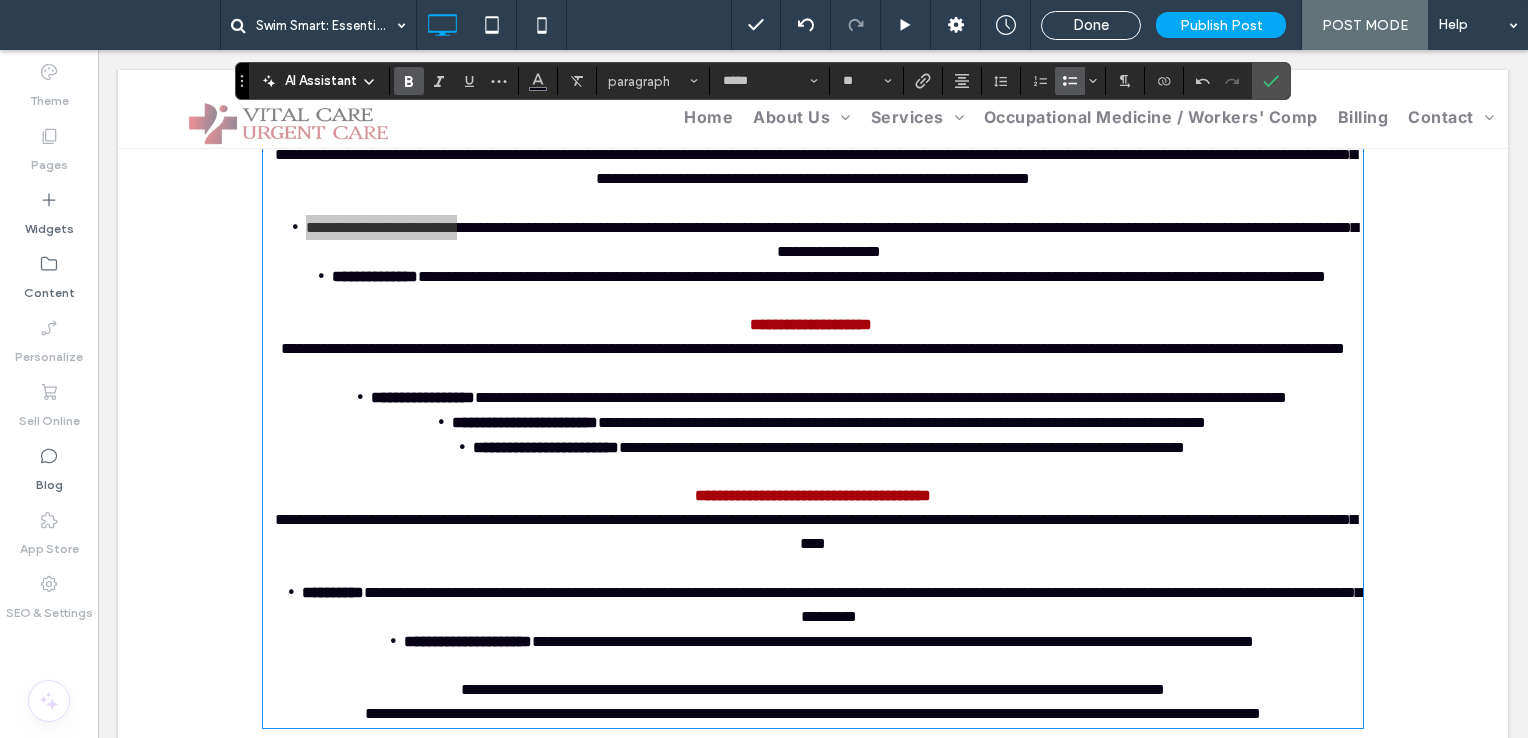 drag, startPoint x: 406, startPoint y: 79, endPoint x: 352, endPoint y: 77, distance: 54.037025 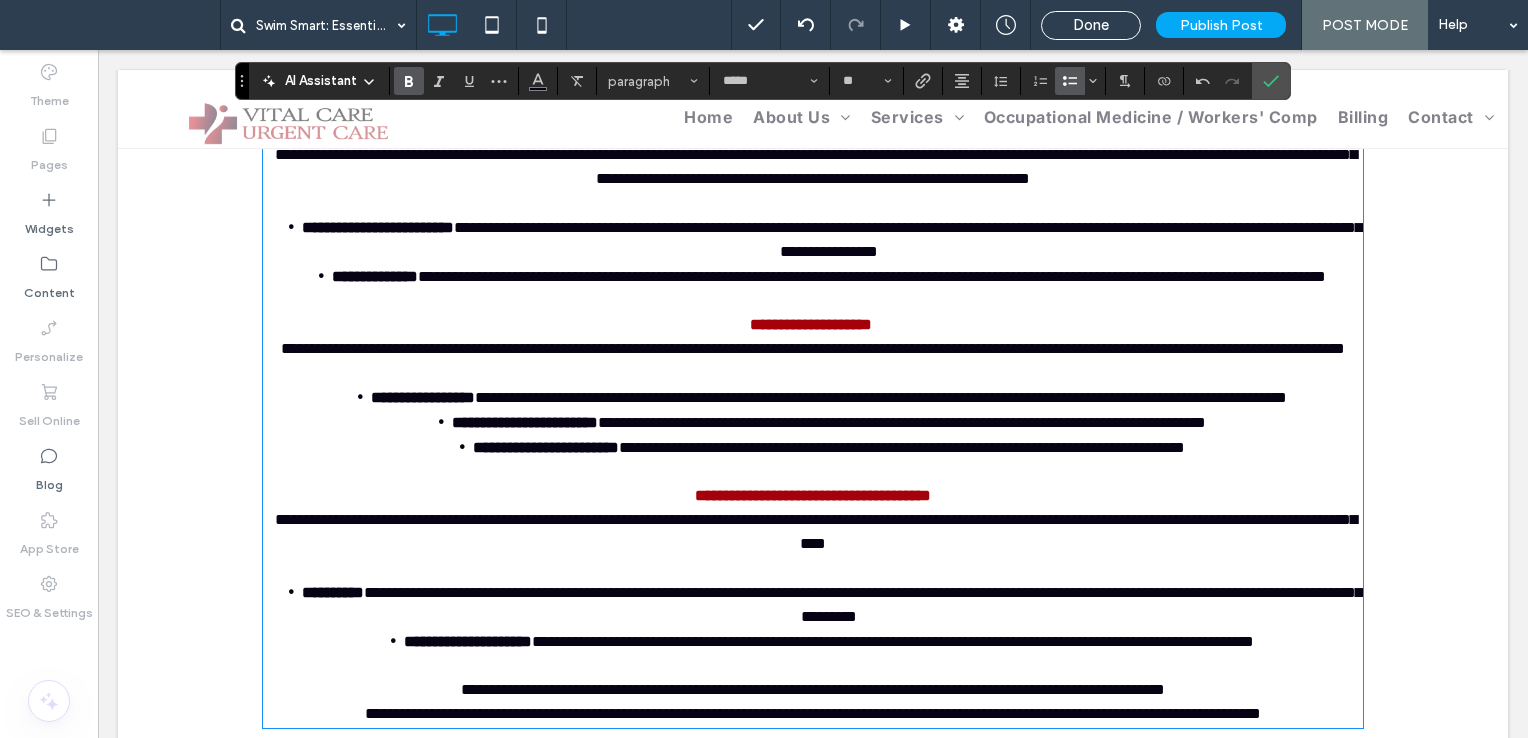 click on "**********" at bounding box center (816, 166) 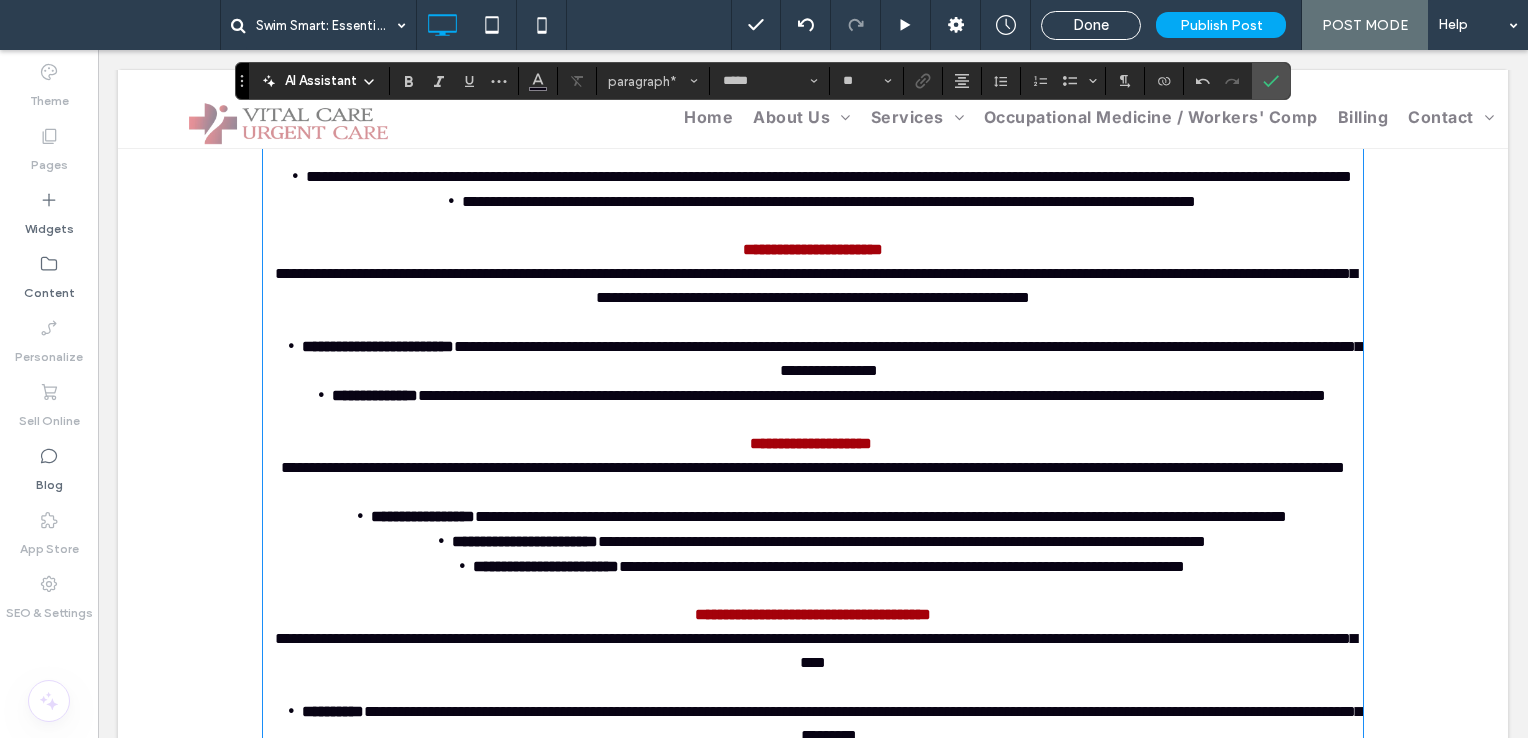scroll, scrollTop: 954, scrollLeft: 0, axis: vertical 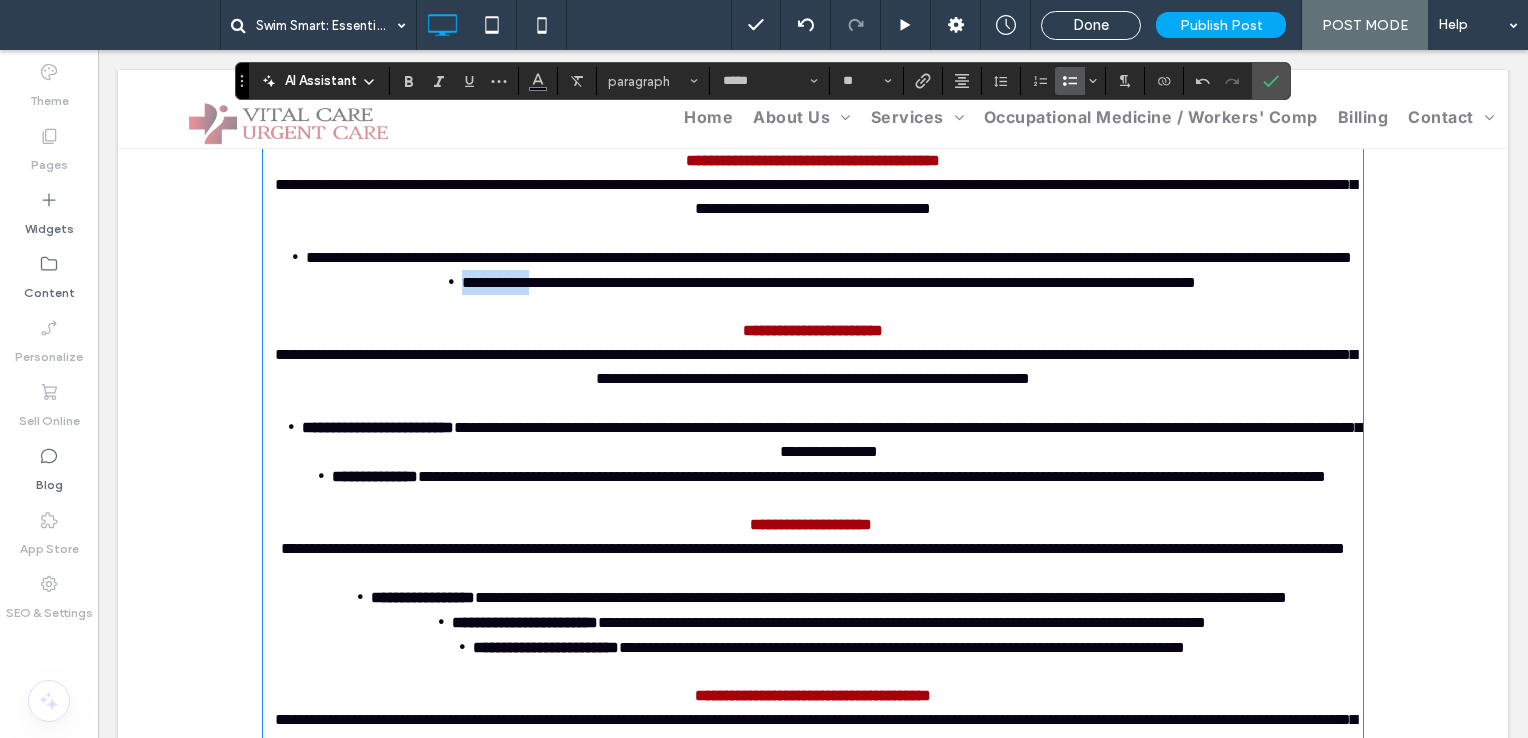 drag, startPoint x: 462, startPoint y: 354, endPoint x: 381, endPoint y: 353, distance: 81.00617 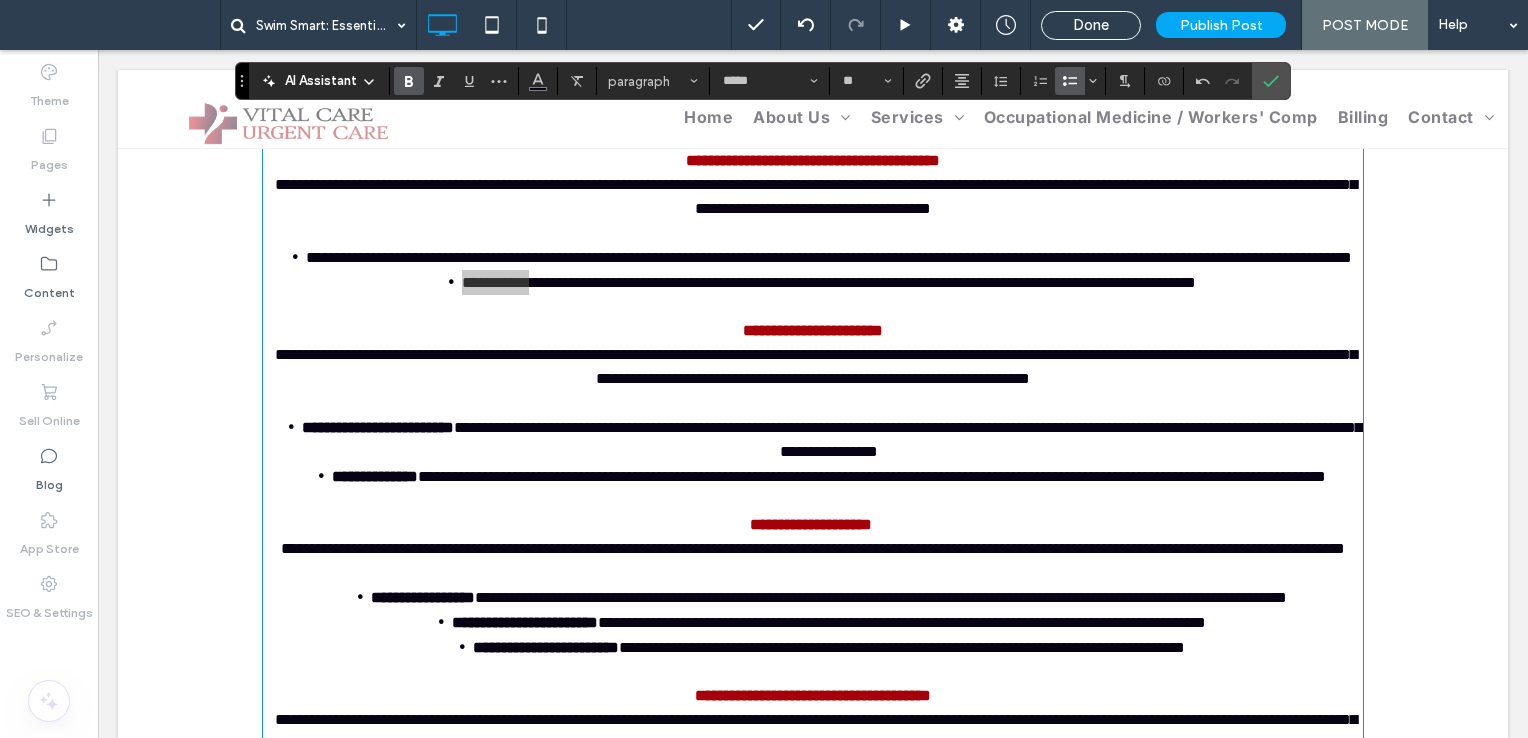 click at bounding box center (409, 81) 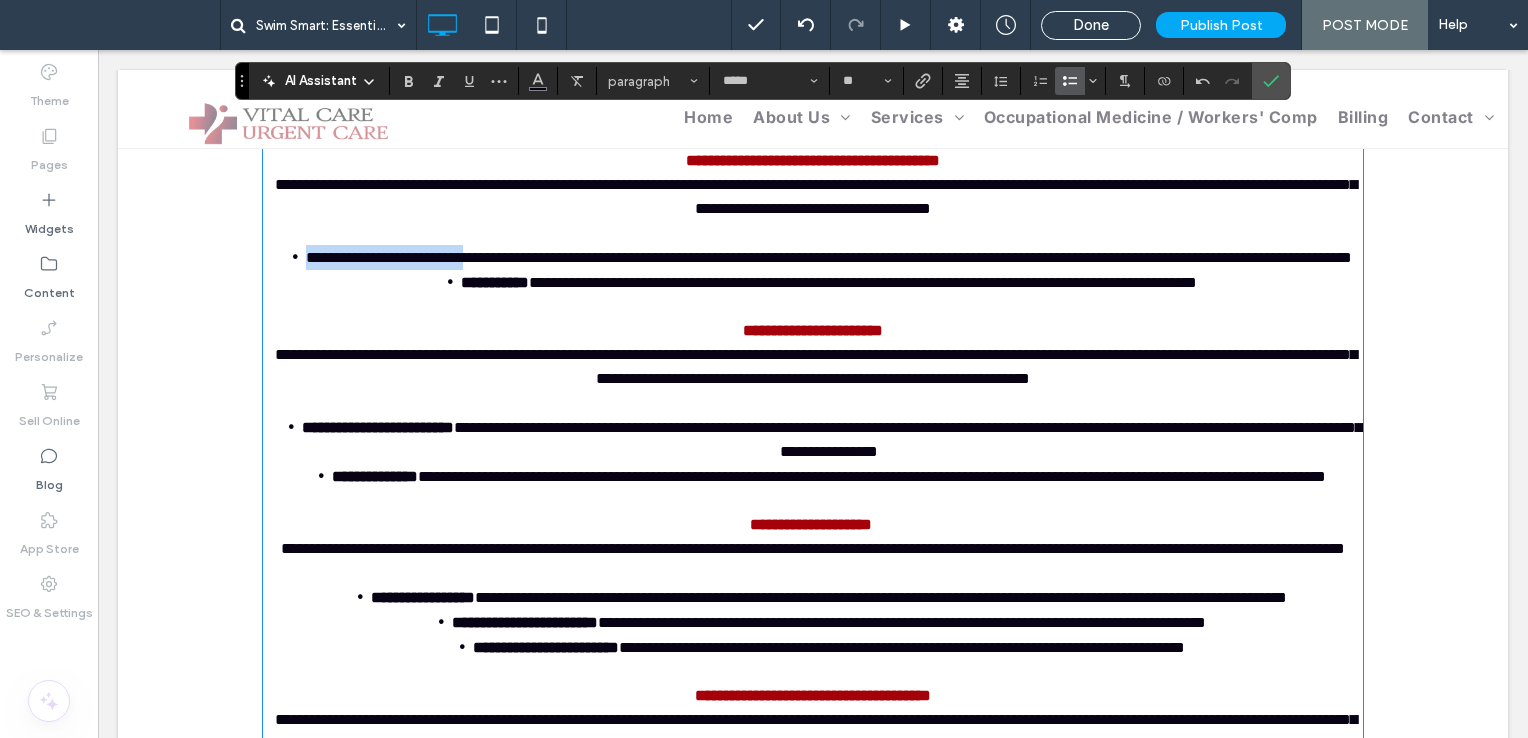 drag, startPoint x: 504, startPoint y: 308, endPoint x: 296, endPoint y: 307, distance: 208.00241 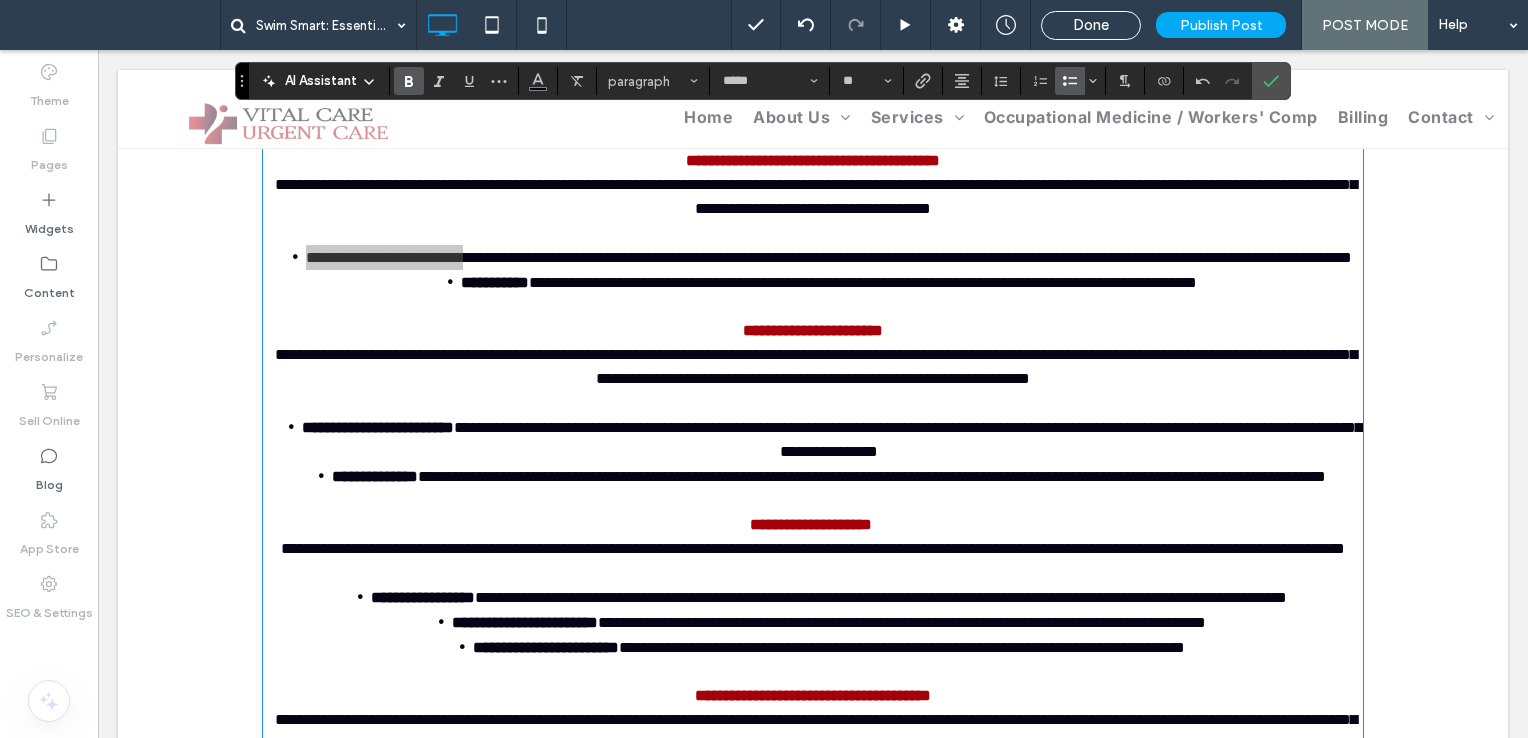 click 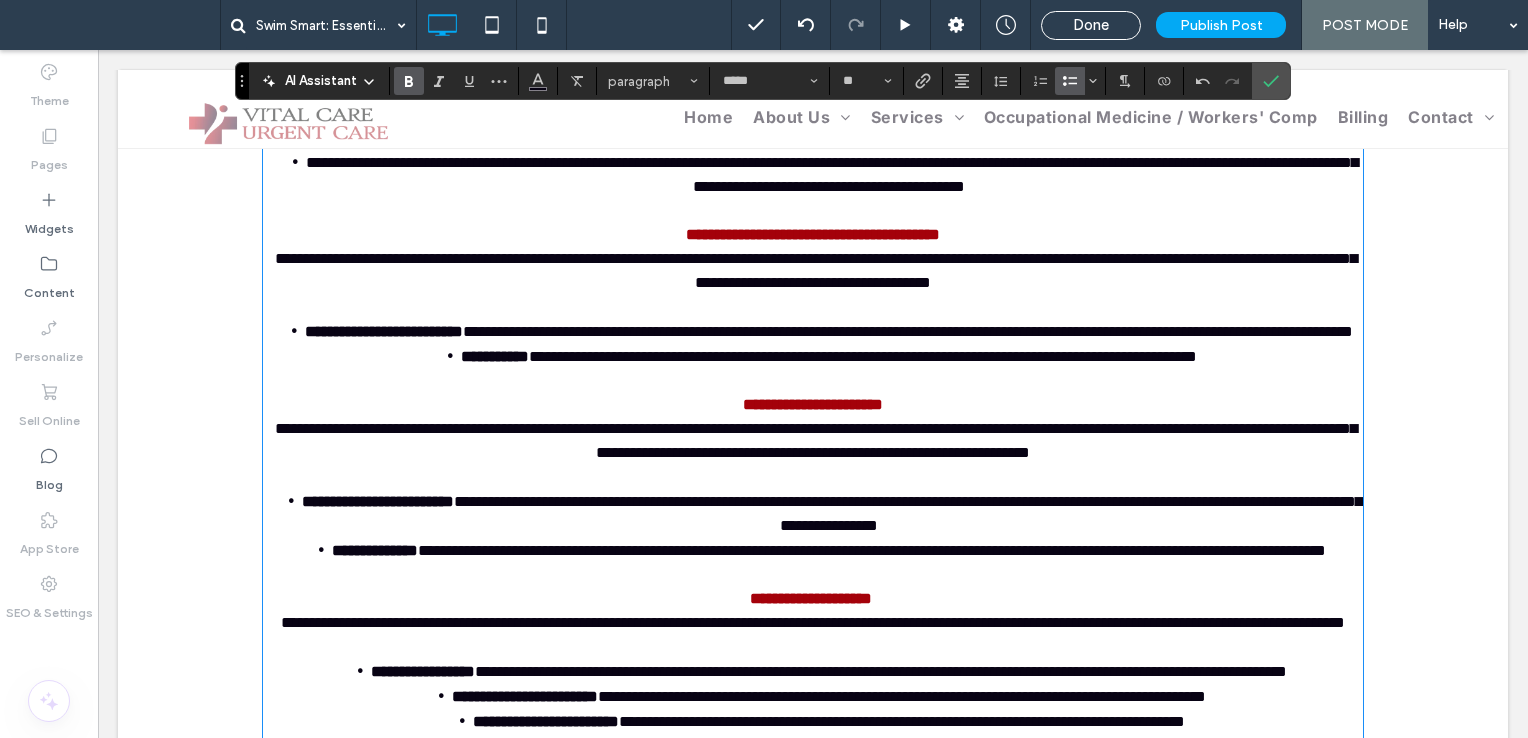 scroll, scrollTop: 854, scrollLeft: 0, axis: vertical 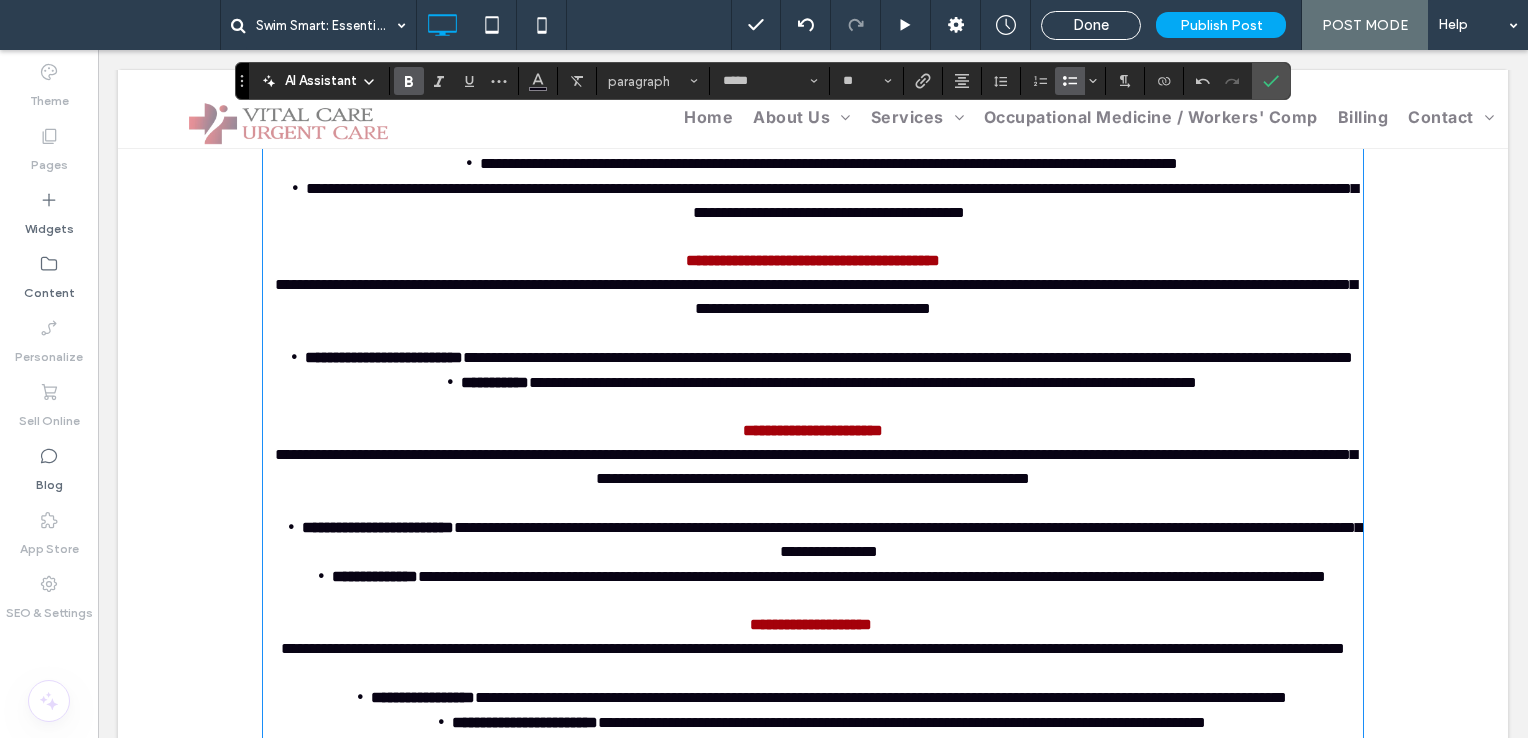 click on "**********" at bounding box center (832, 200) 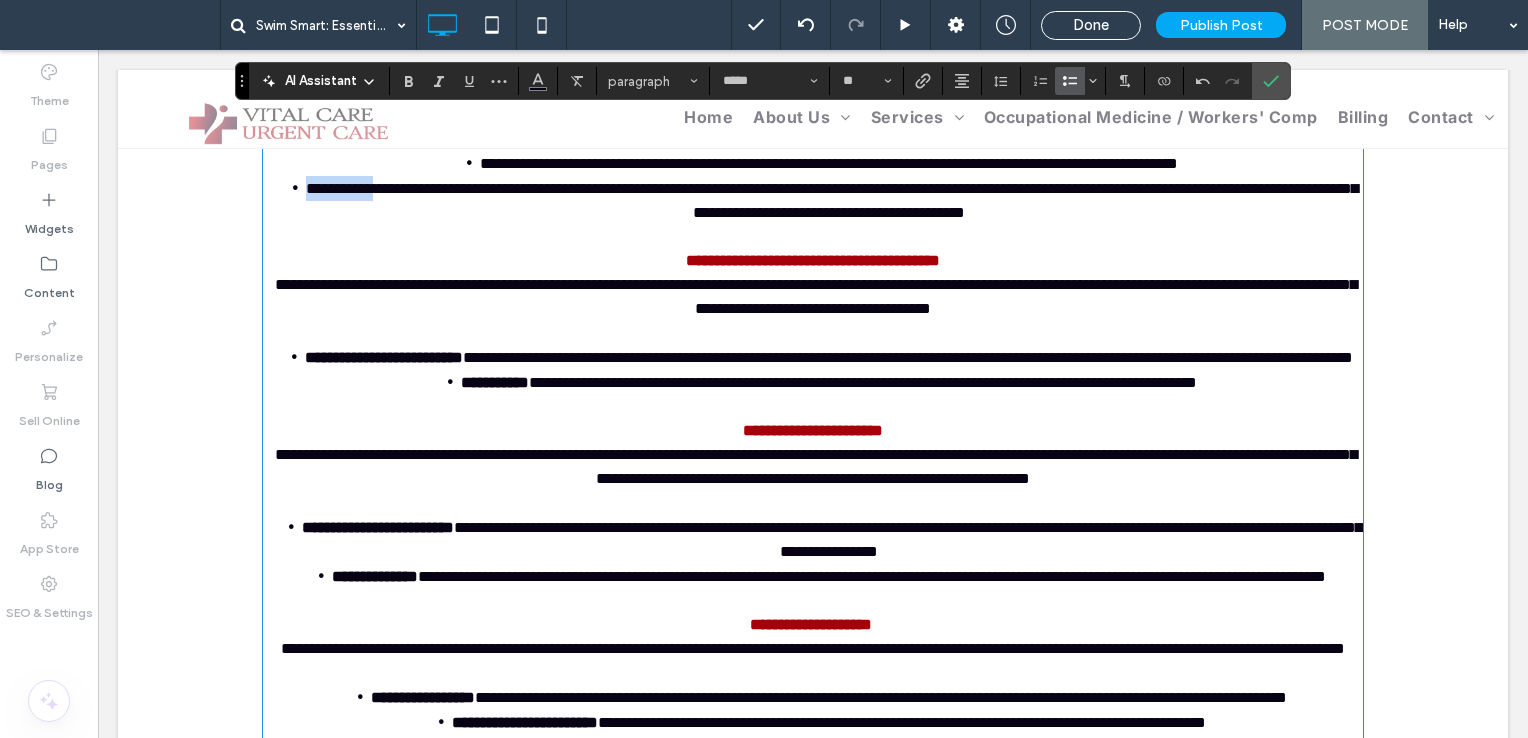 drag, startPoint x: 371, startPoint y: 242, endPoint x: 289, endPoint y: 221, distance: 84.646324 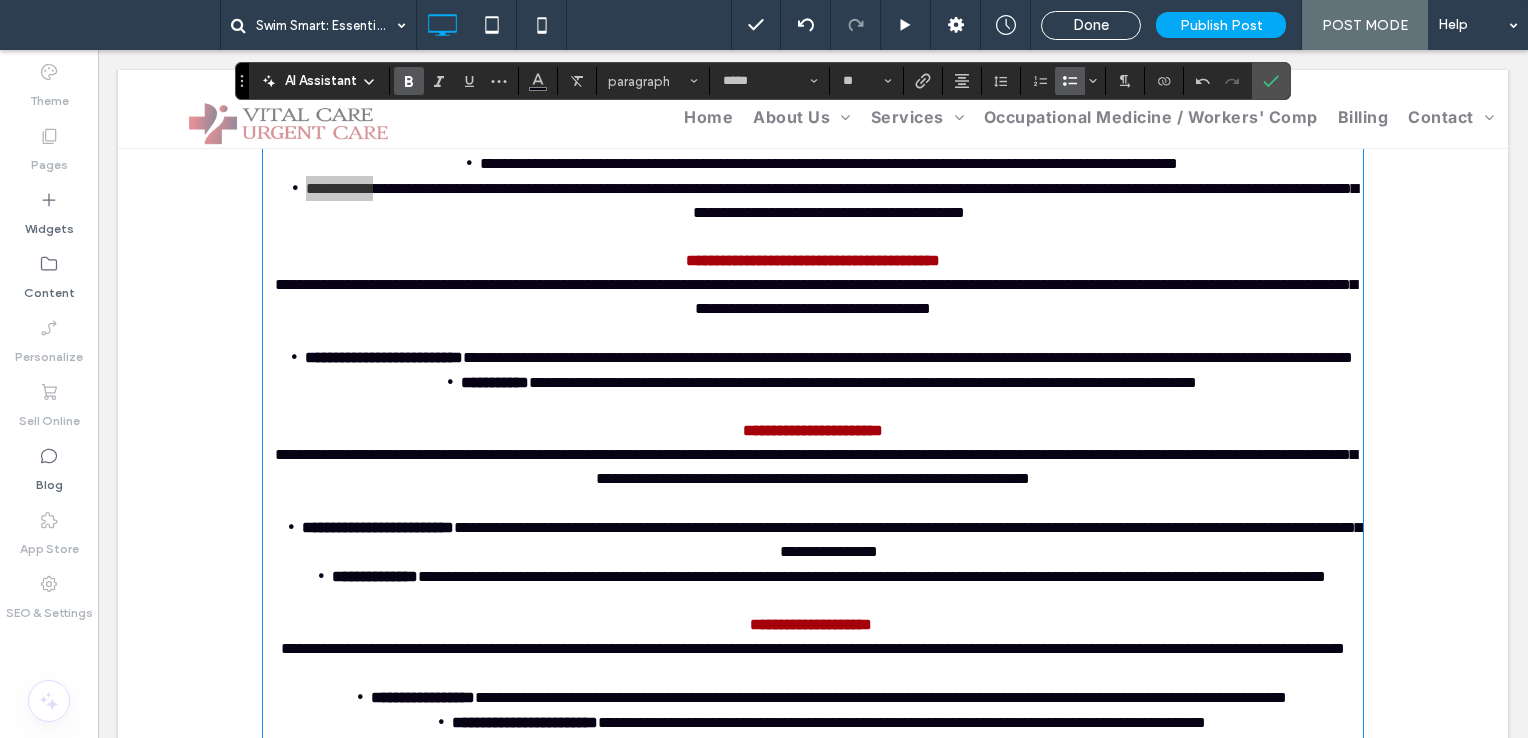 click at bounding box center [409, 81] 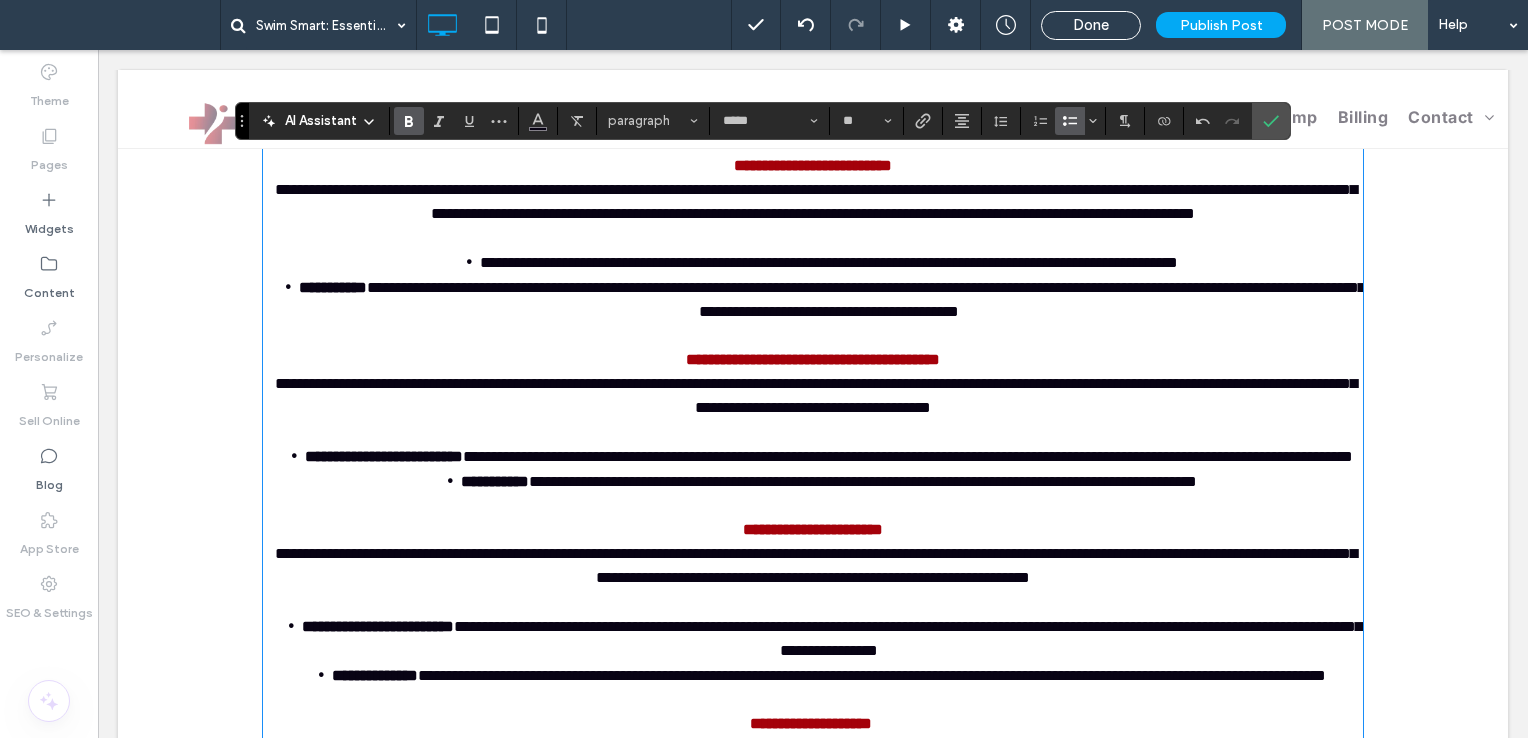 scroll, scrollTop: 654, scrollLeft: 0, axis: vertical 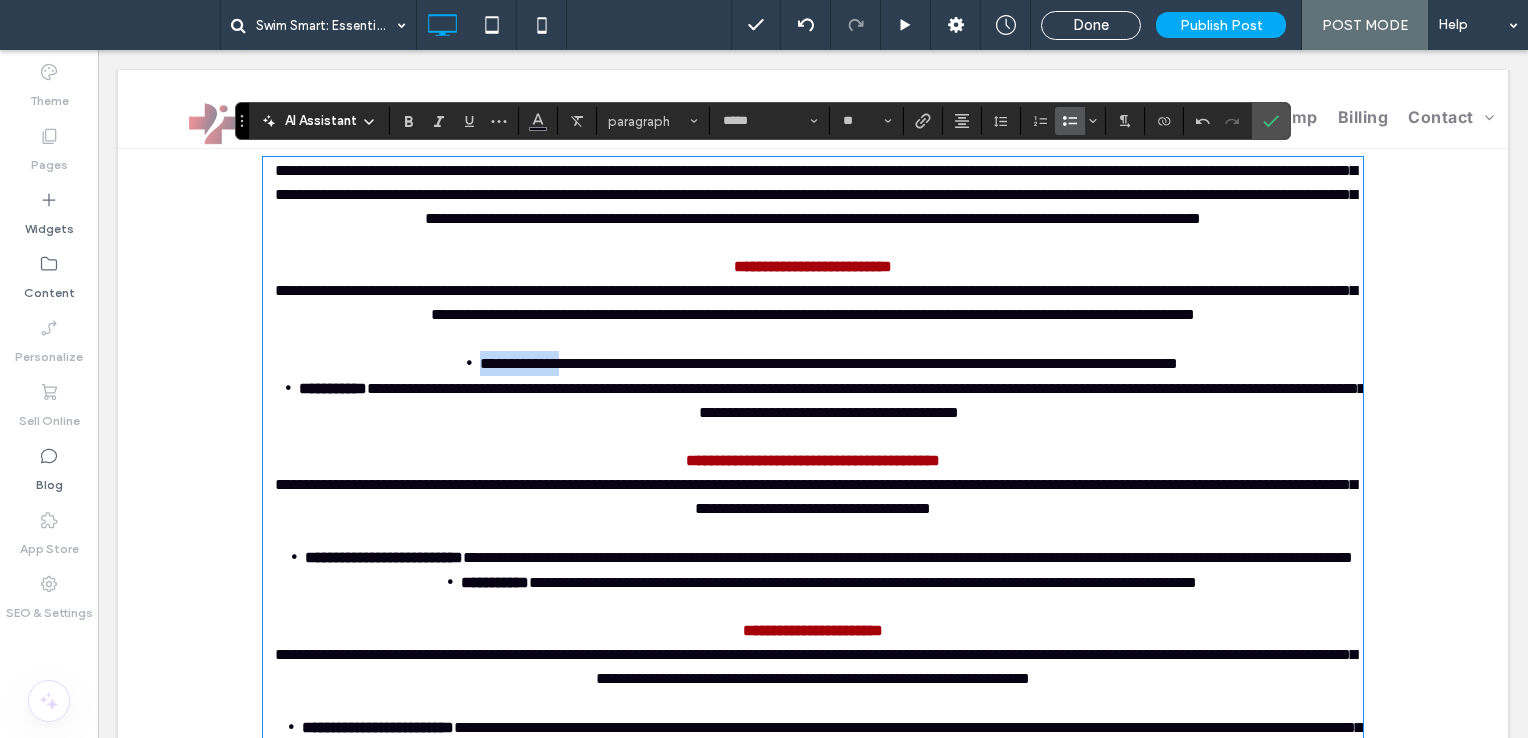 drag, startPoint x: 474, startPoint y: 405, endPoint x: 382, endPoint y: 398, distance: 92.26592 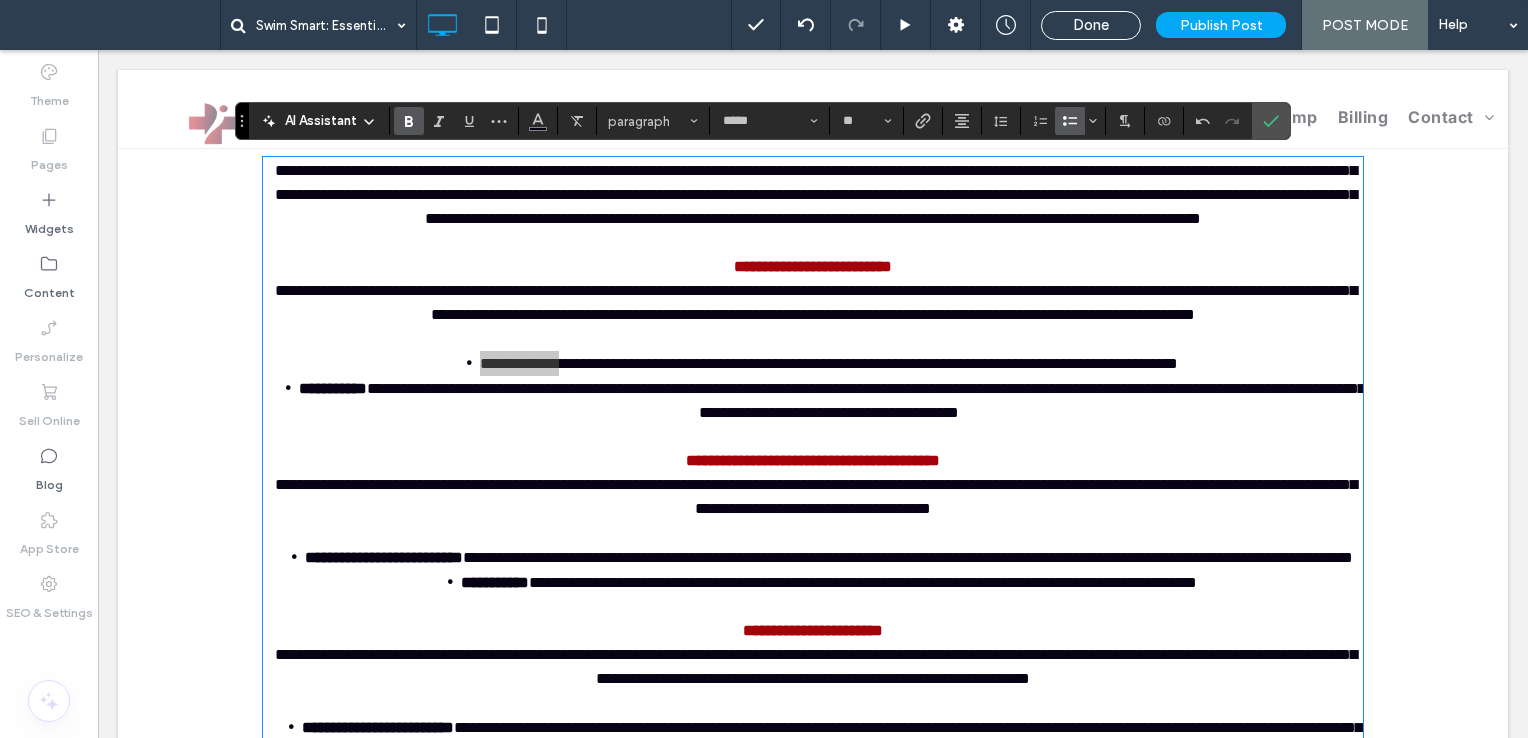 click 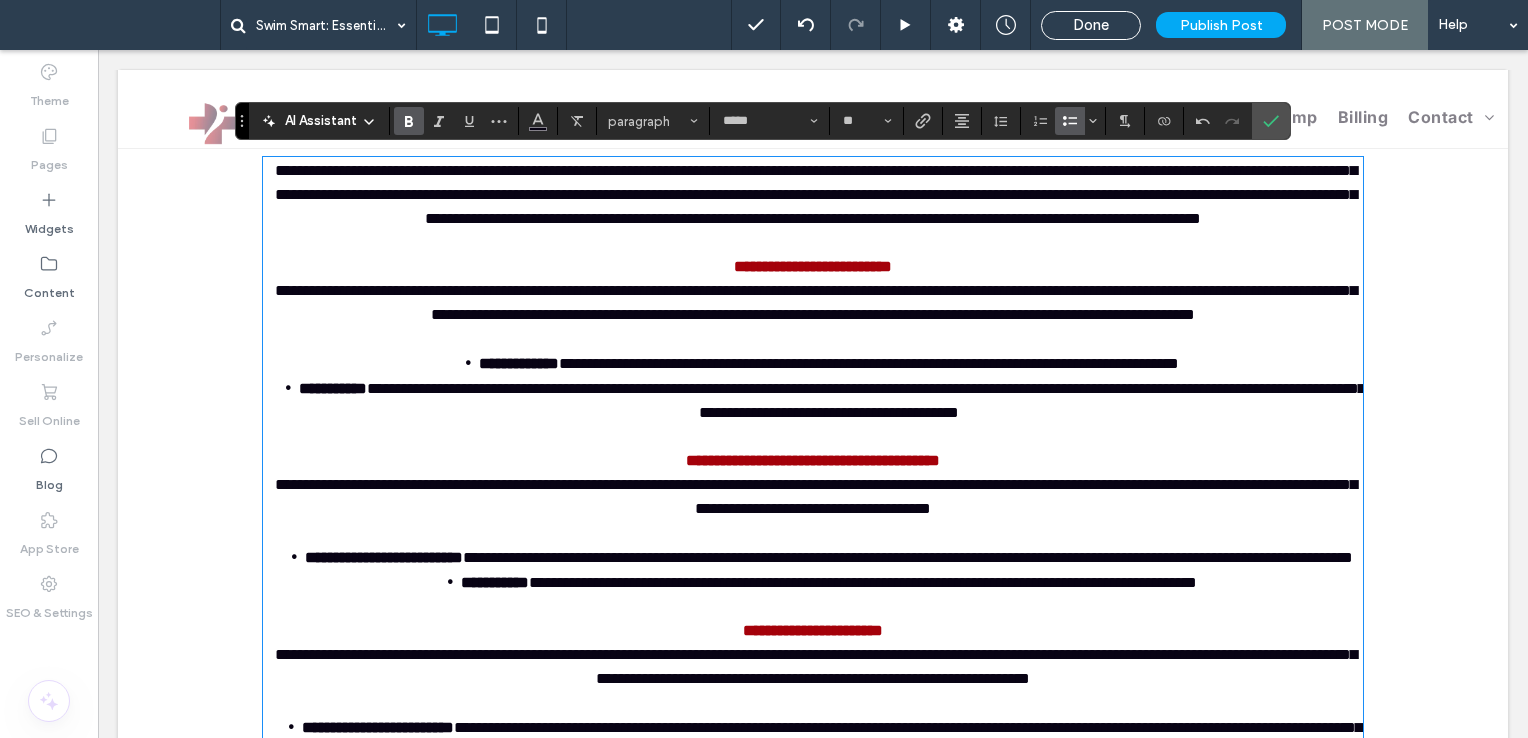 click on "**********" at bounding box center (816, 302) 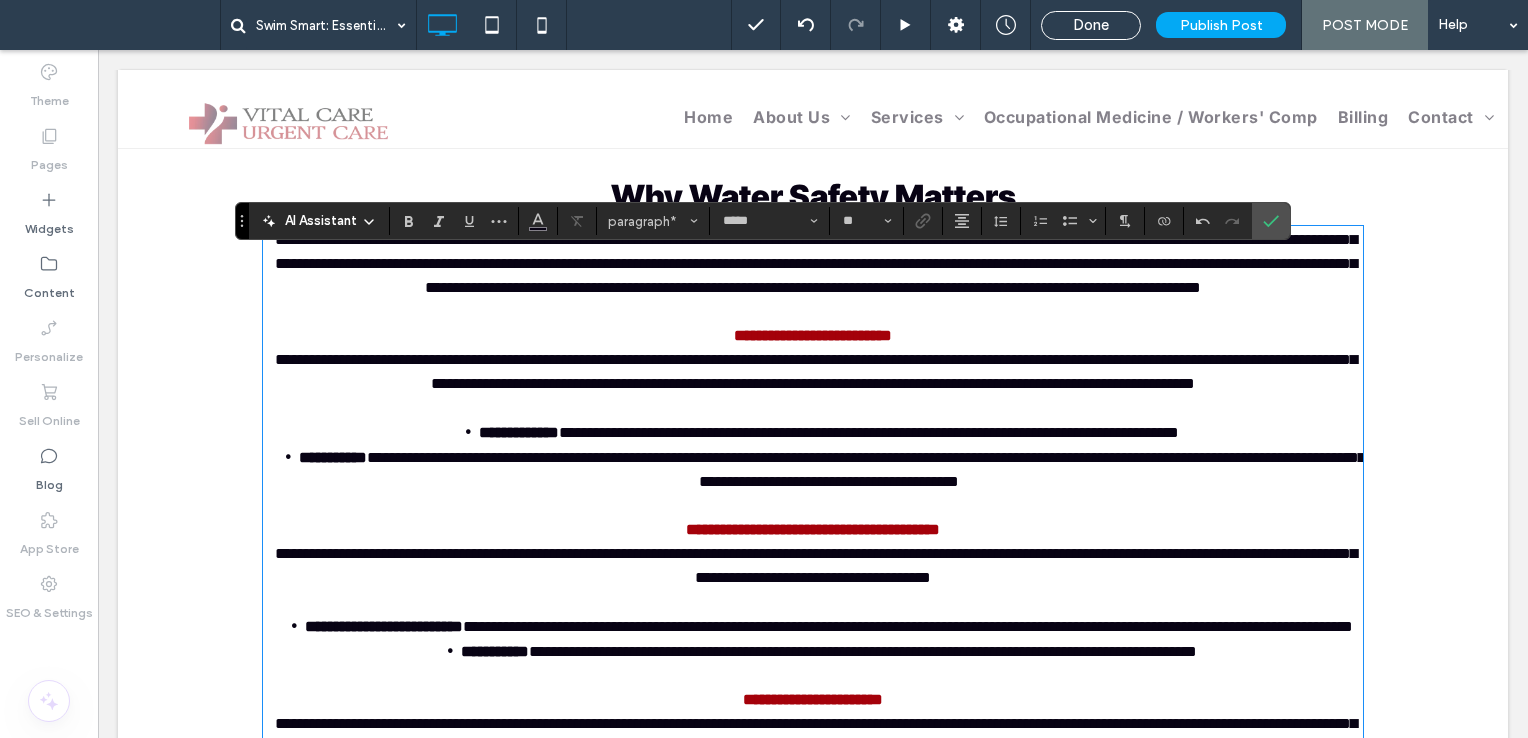 scroll, scrollTop: 554, scrollLeft: 0, axis: vertical 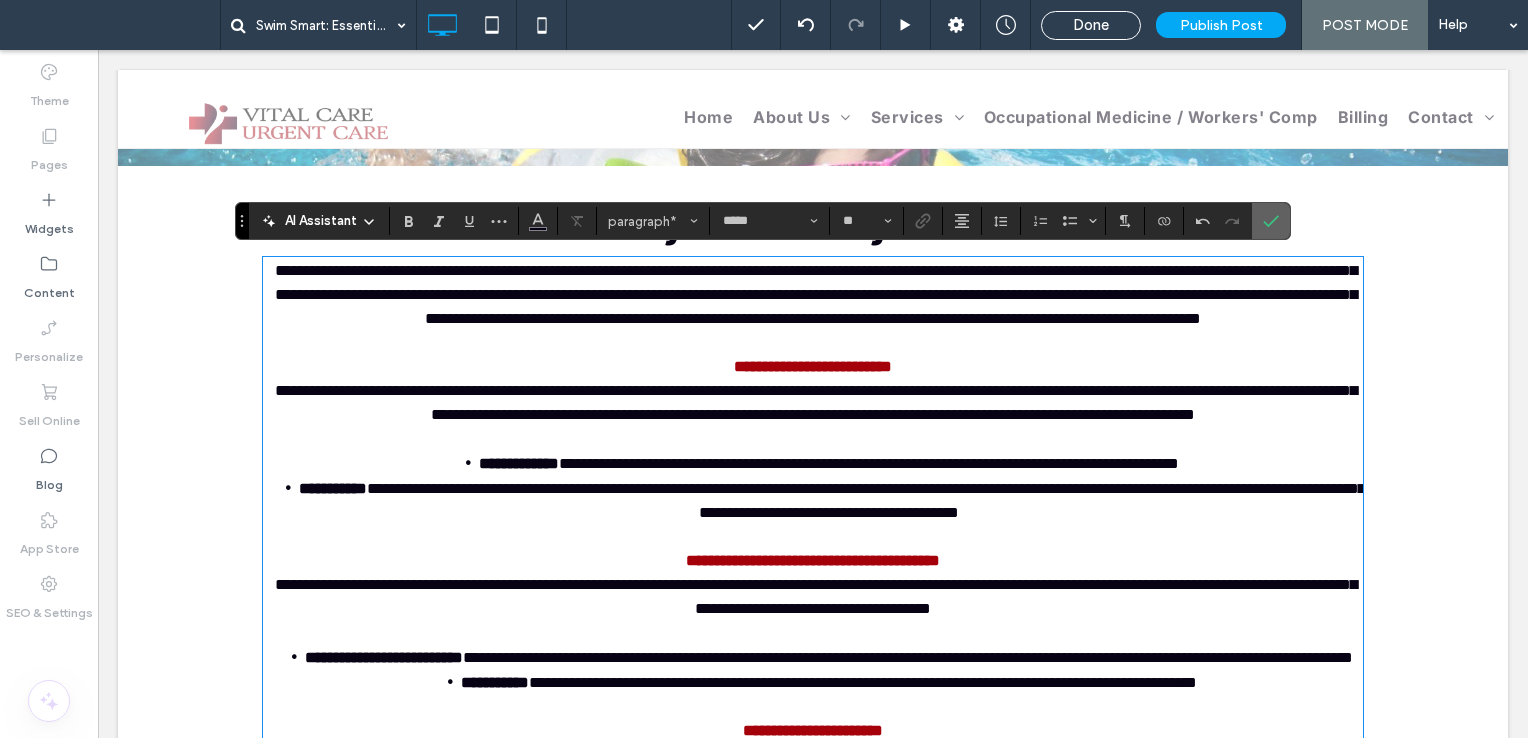 click 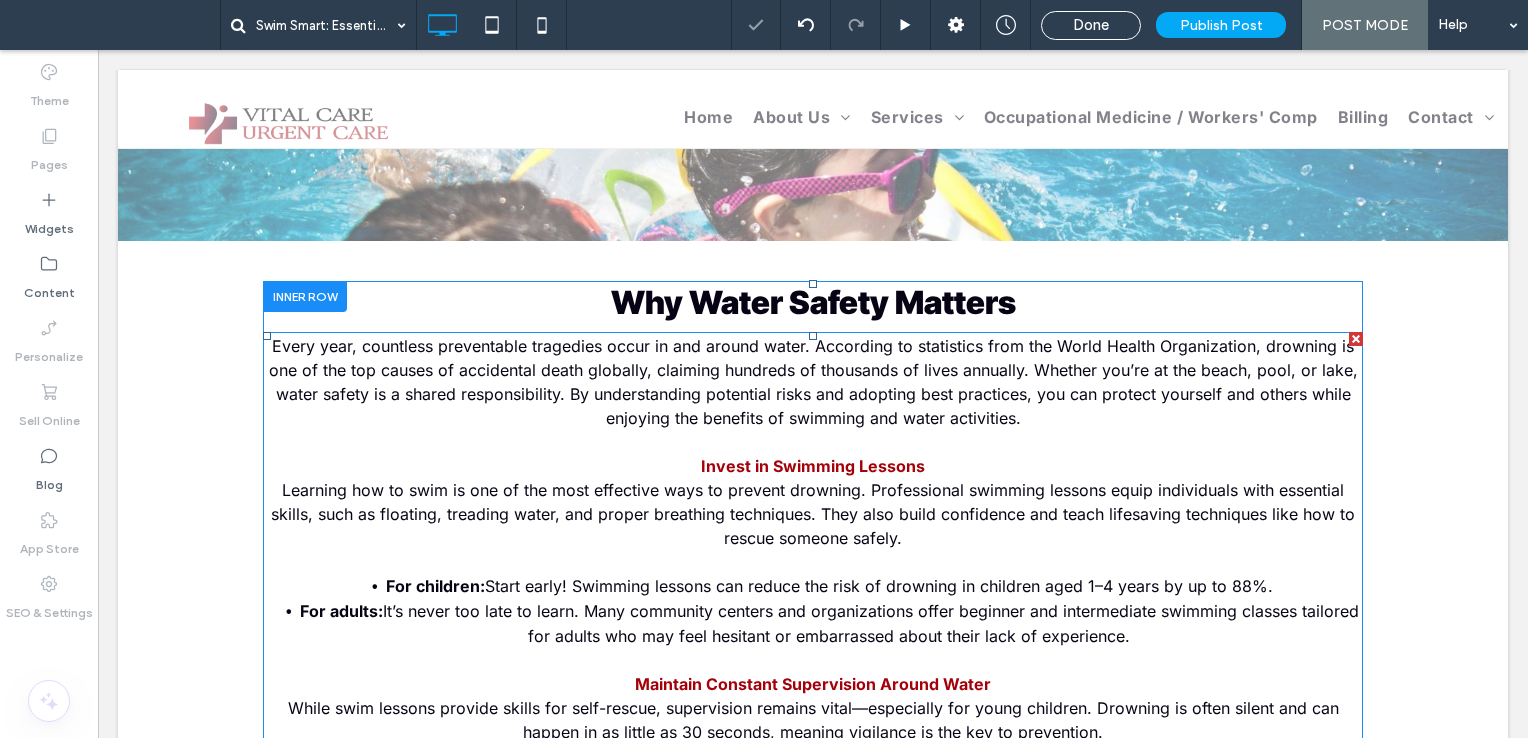 scroll, scrollTop: 454, scrollLeft: 0, axis: vertical 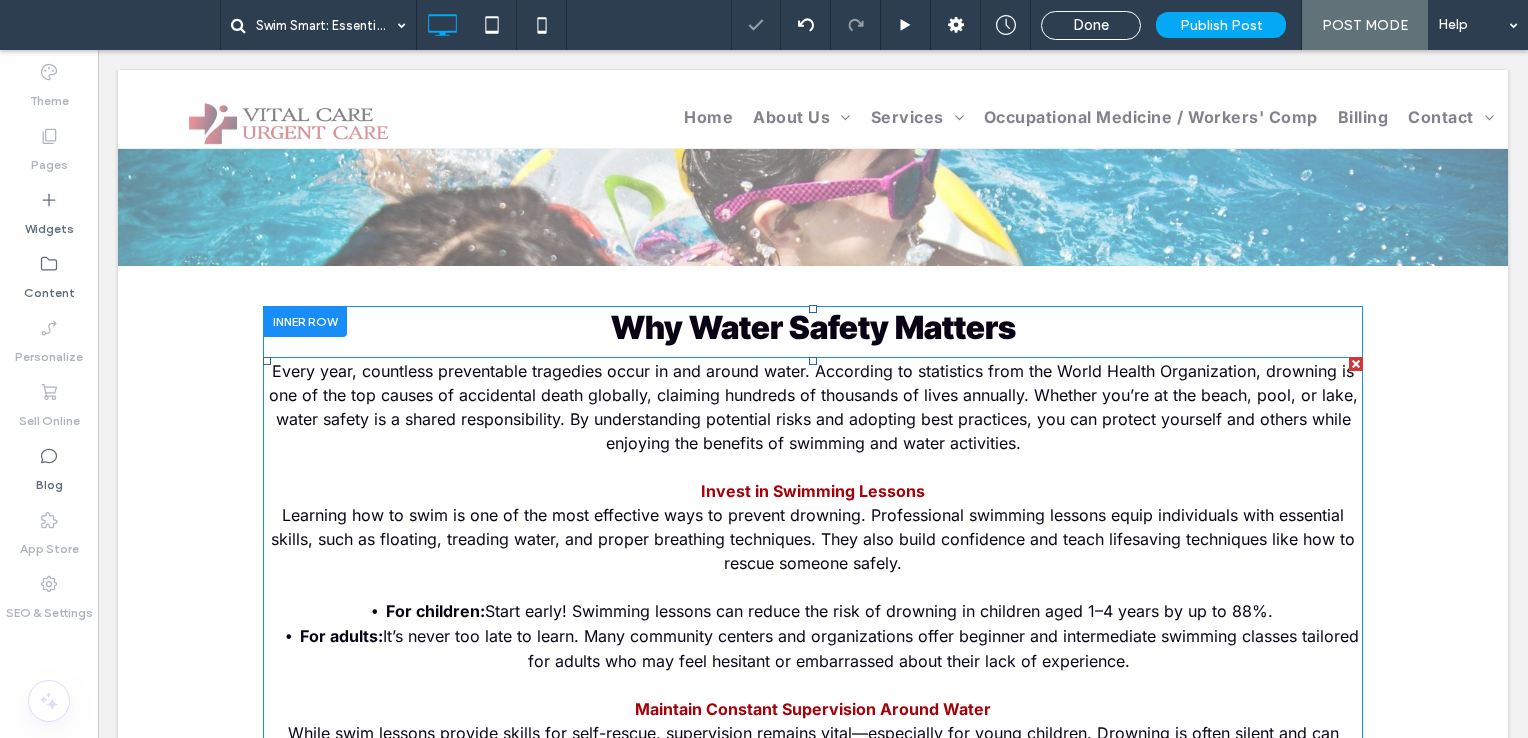 click on "Every year, countless preventable tragedies occur in and around water. According to statistics from the World Health Organization, drowning is one of the top causes of accidental death globally, claiming hundreds of thousands of lives annually. Whether you’re at the beach, pool, or lake, water safety is a shared responsibility. By understanding potential risks and adopting best practices, you can protect yourself and others while enjoying the benefits of swimming and water activities." at bounding box center [813, 407] 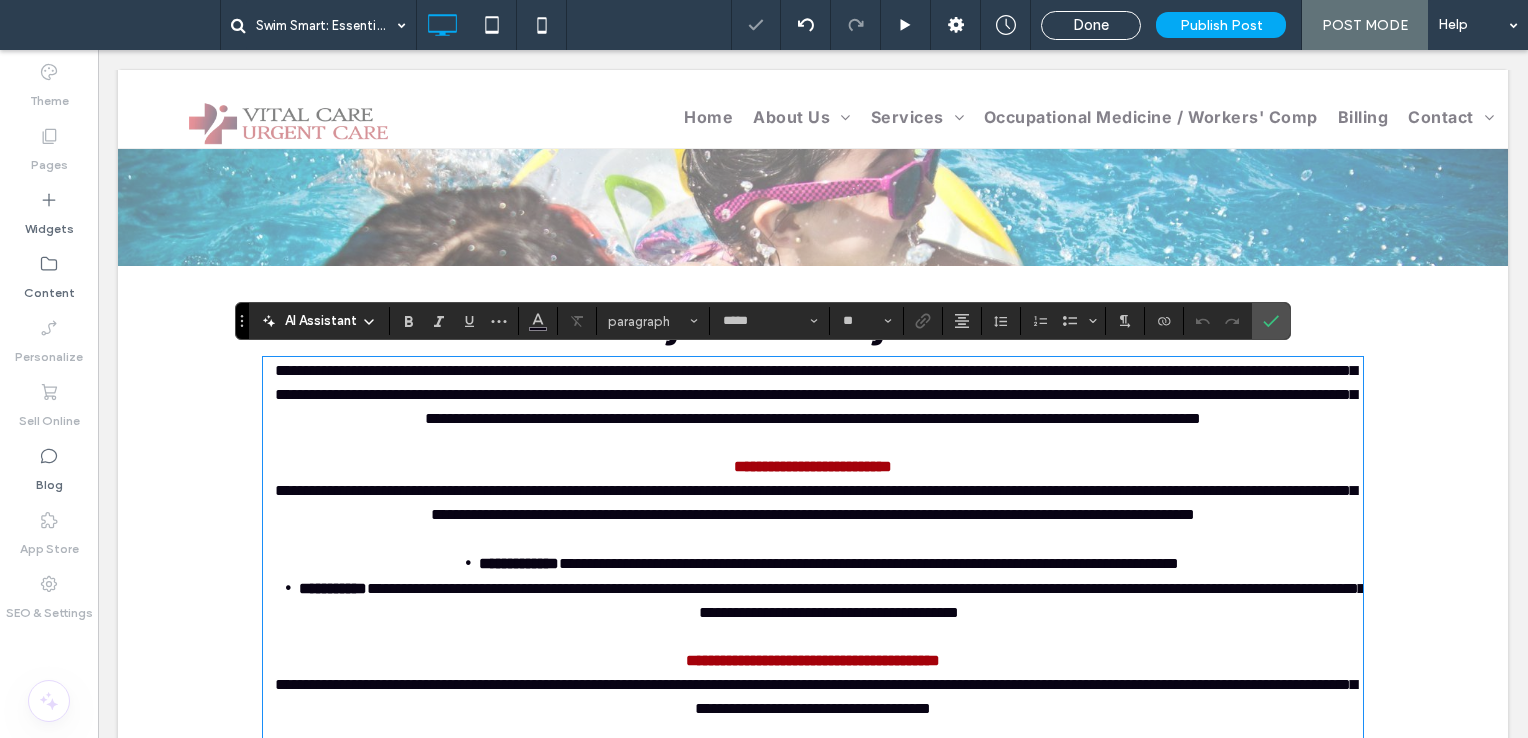 click on "**********" at bounding box center (816, 394) 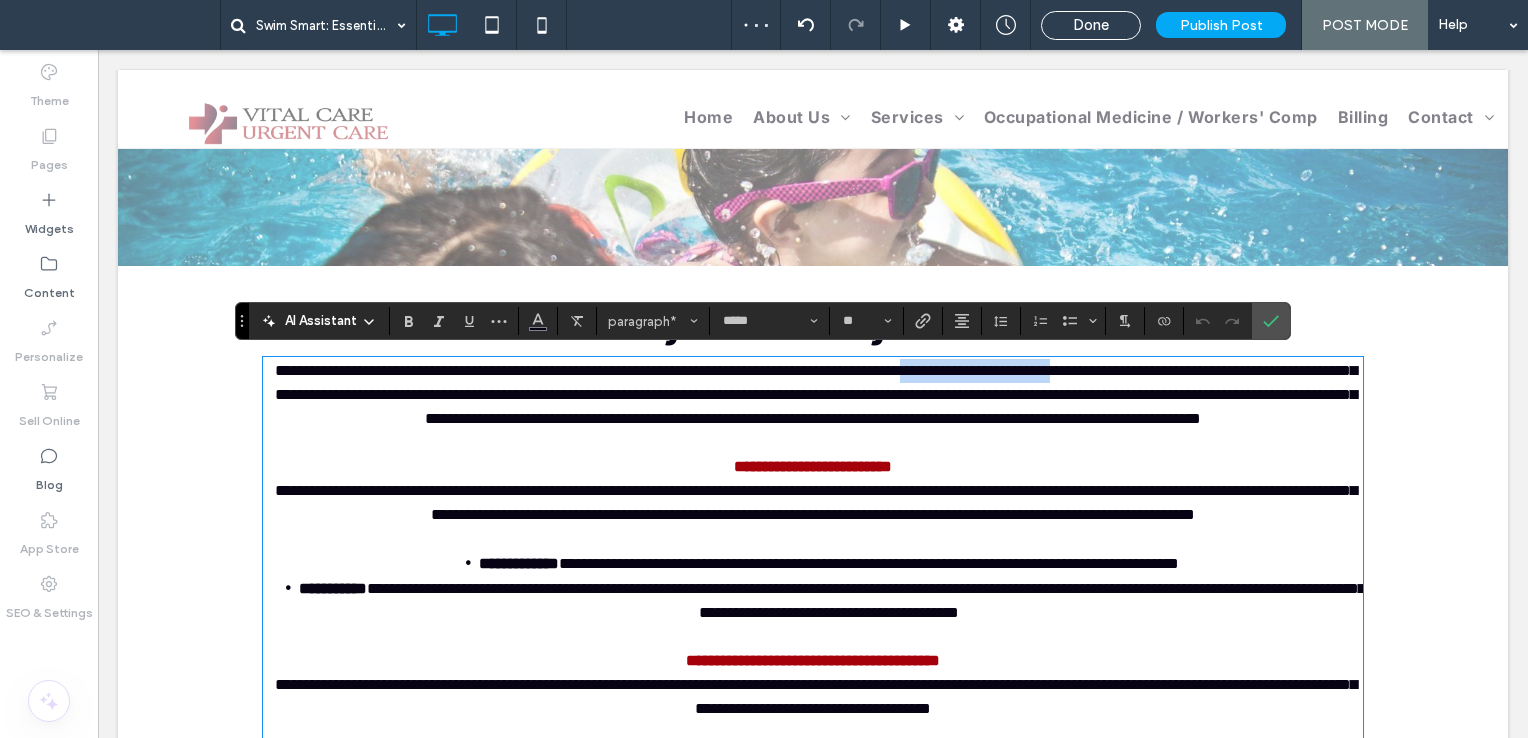 drag, startPoint x: 1051, startPoint y: 370, endPoint x: 1220, endPoint y: 362, distance: 169.18924 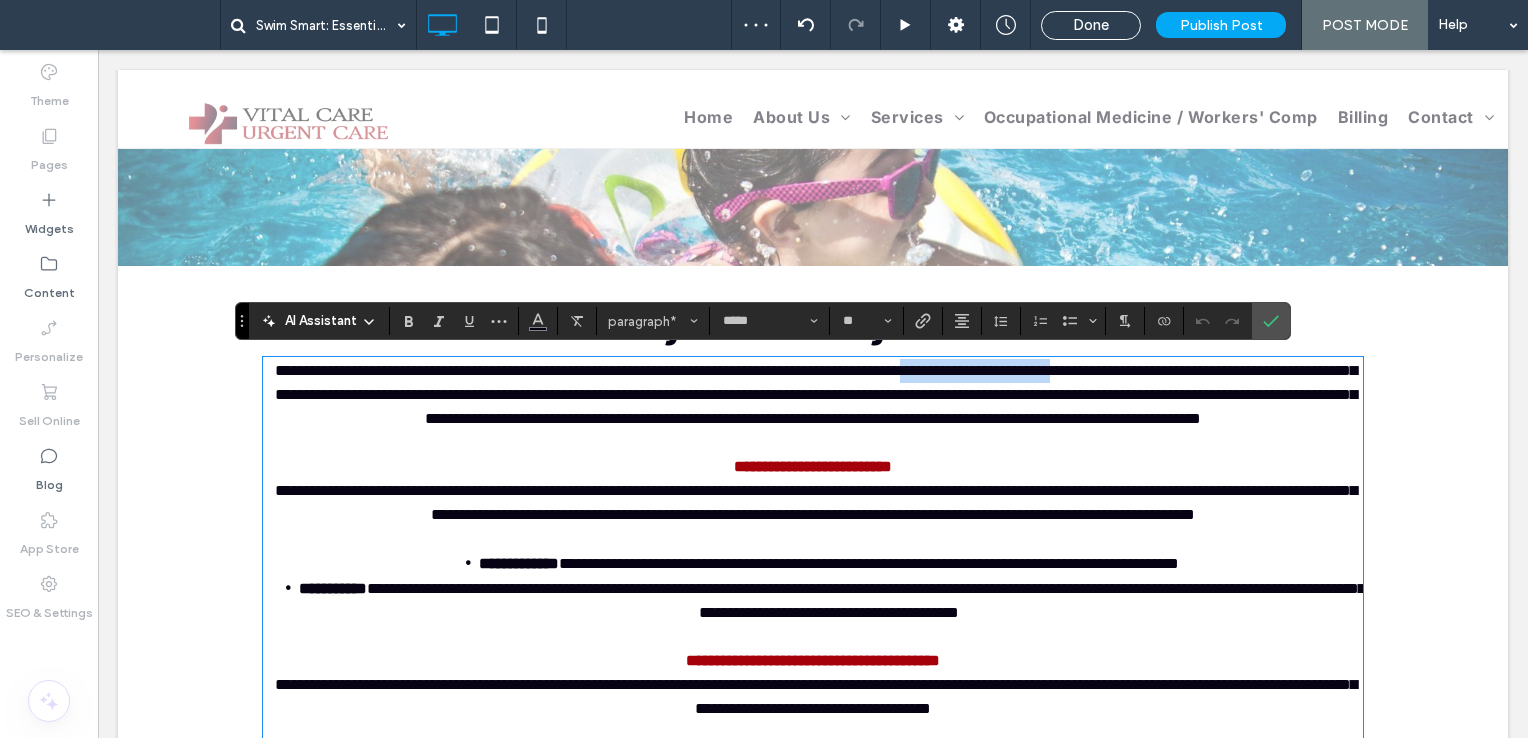 click on "**********" at bounding box center (816, 394) 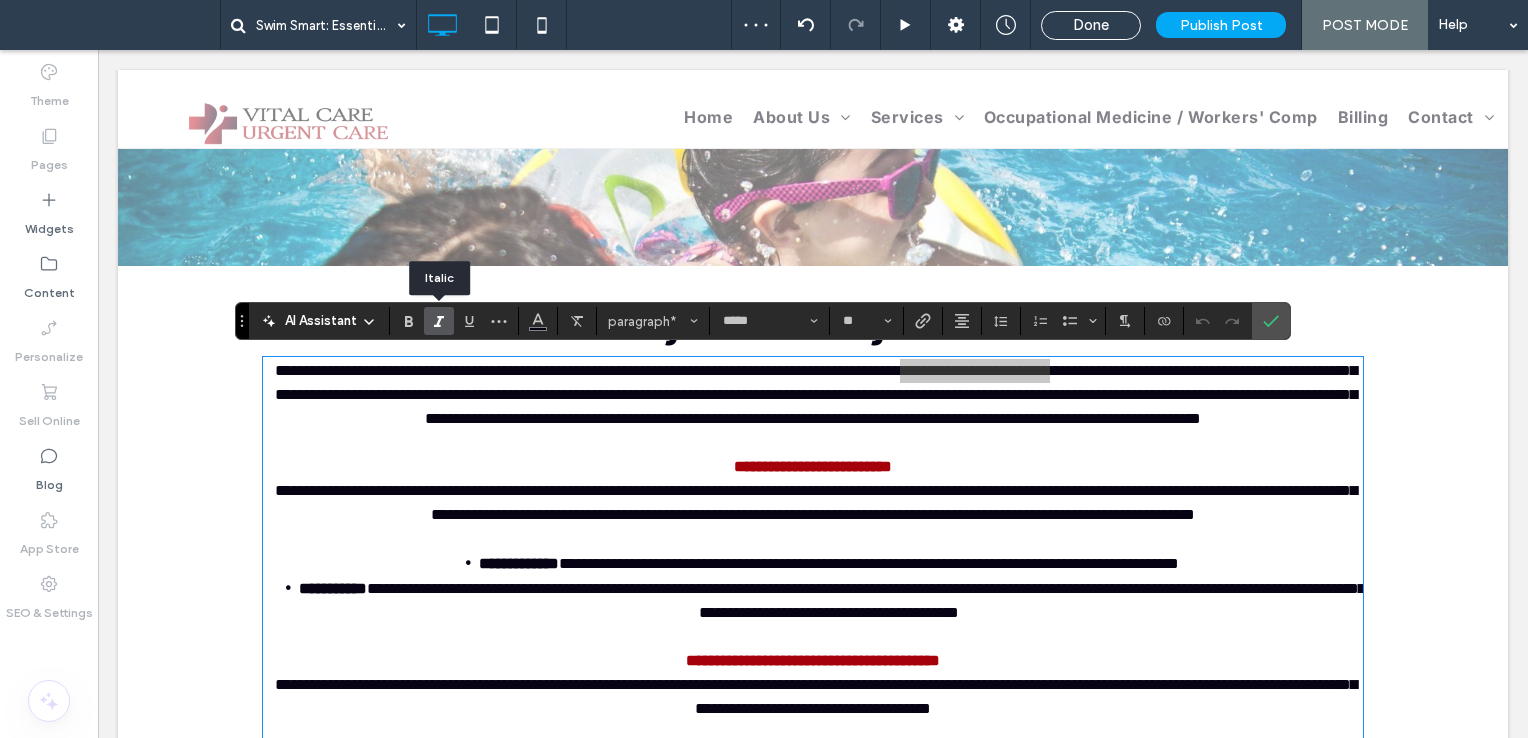 click at bounding box center [439, 321] 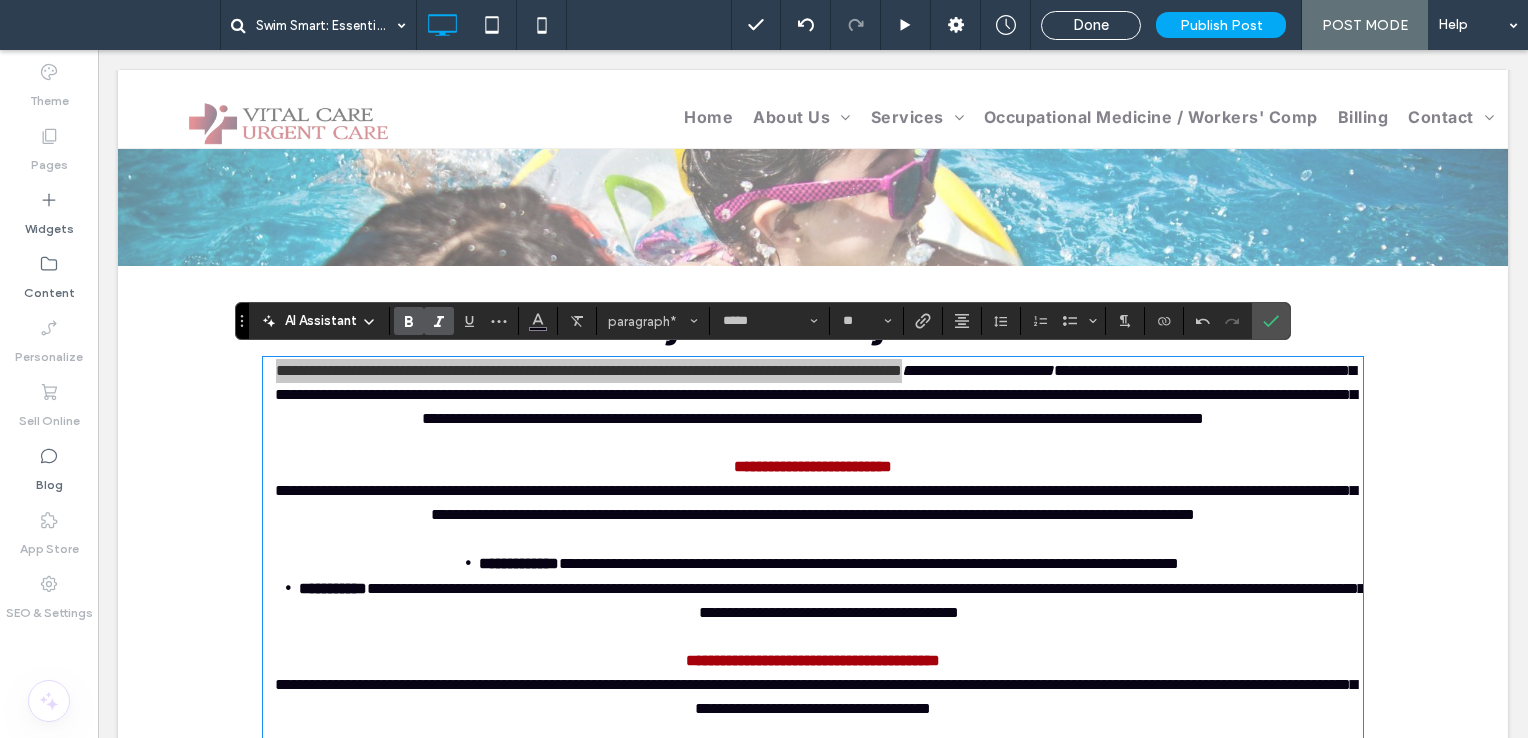 click 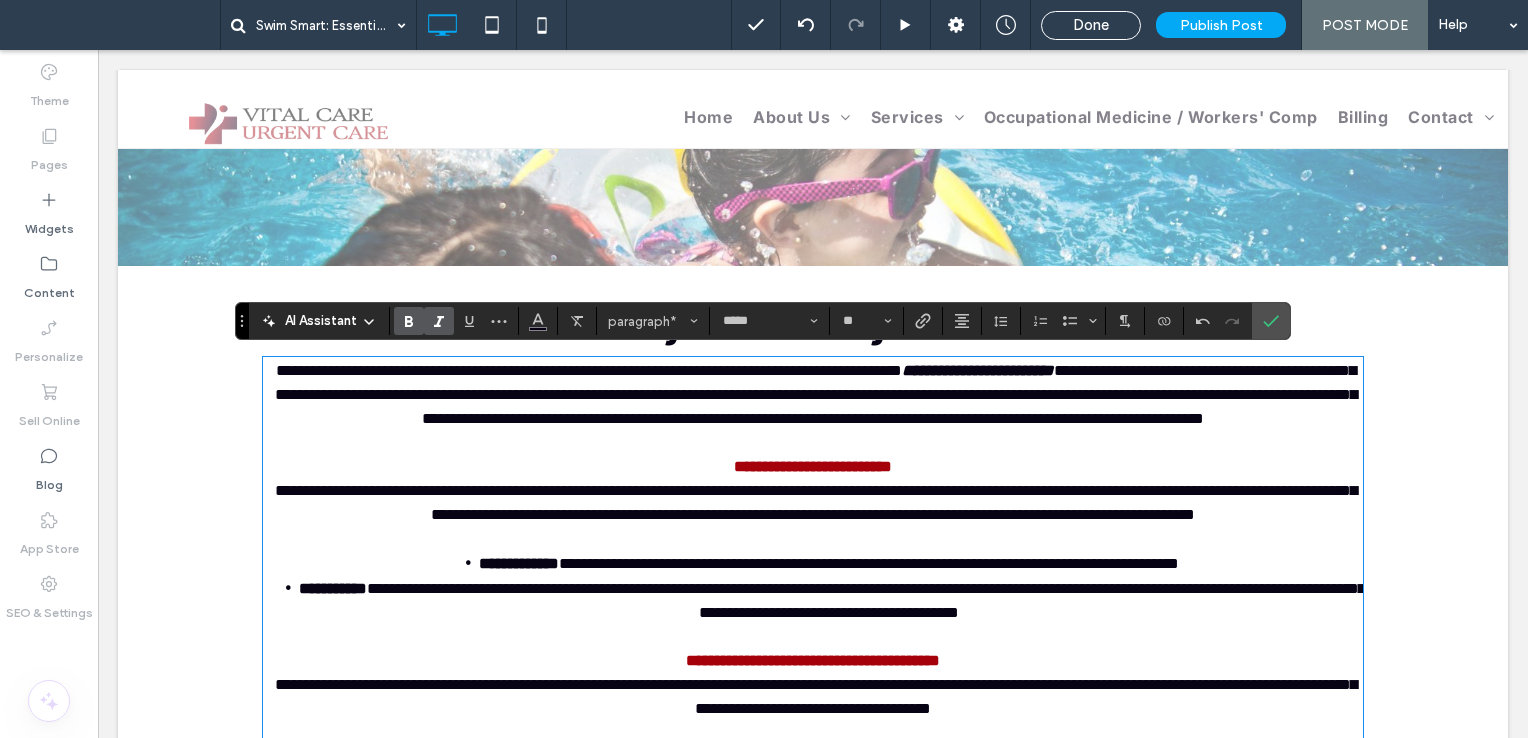 click on "**********" at bounding box center (816, 394) 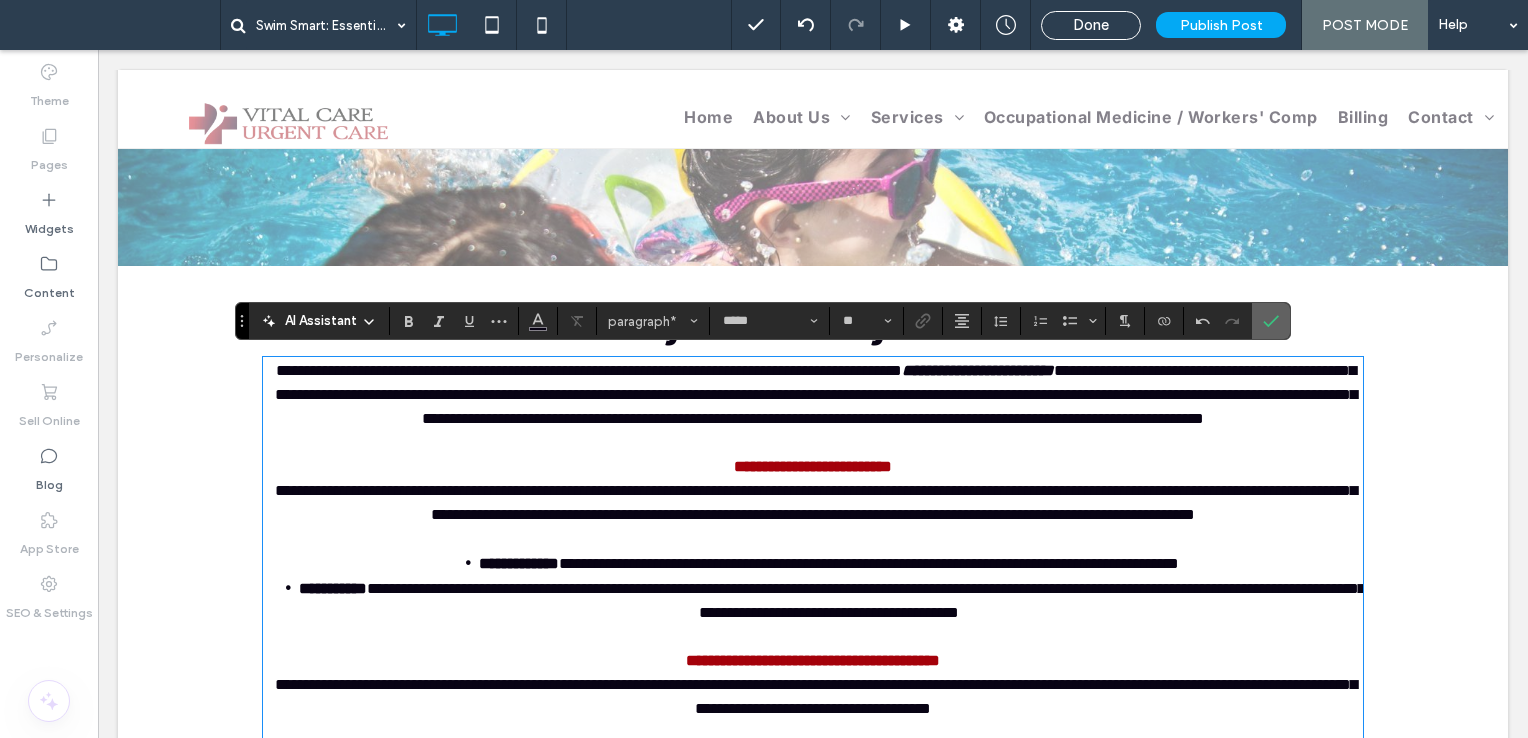 click 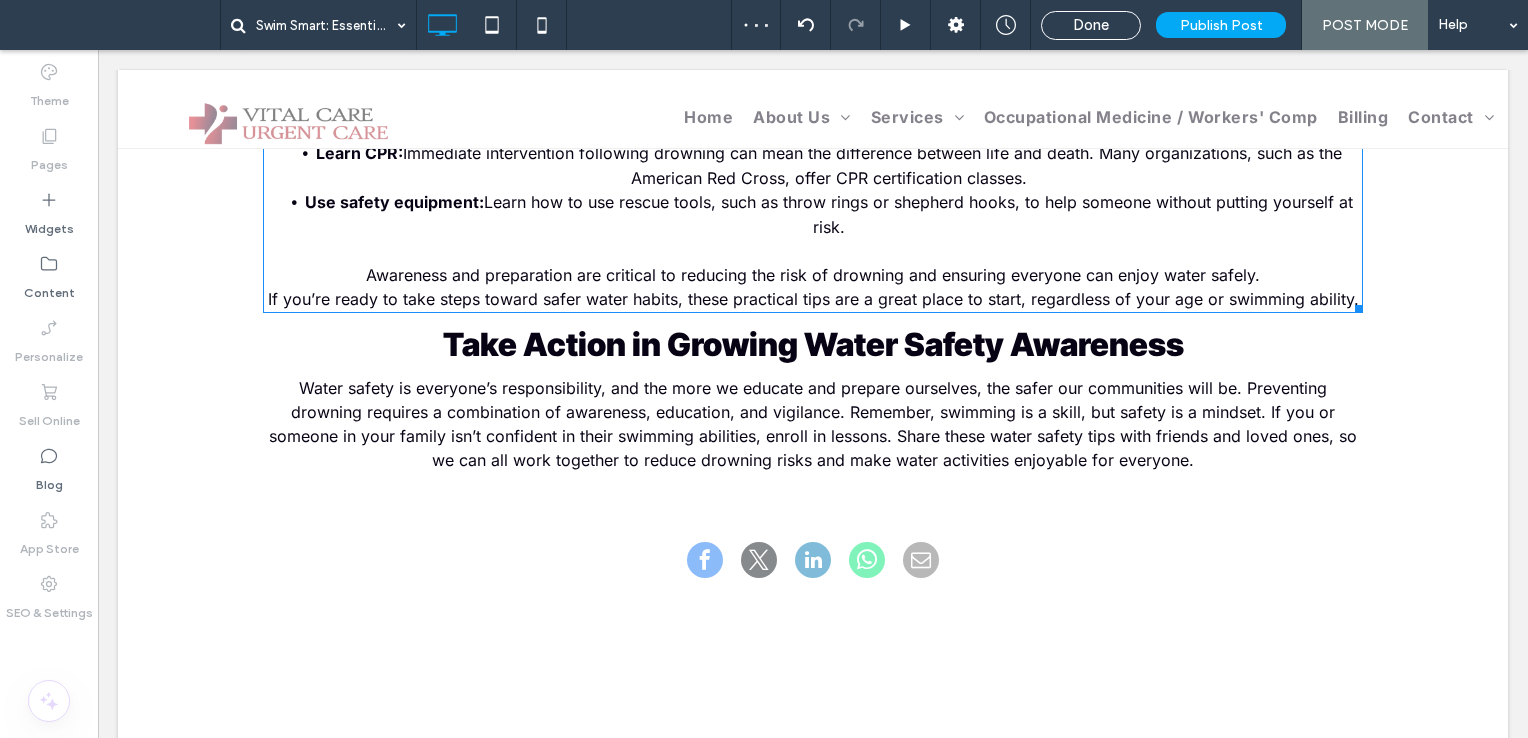 scroll, scrollTop: 1754, scrollLeft: 0, axis: vertical 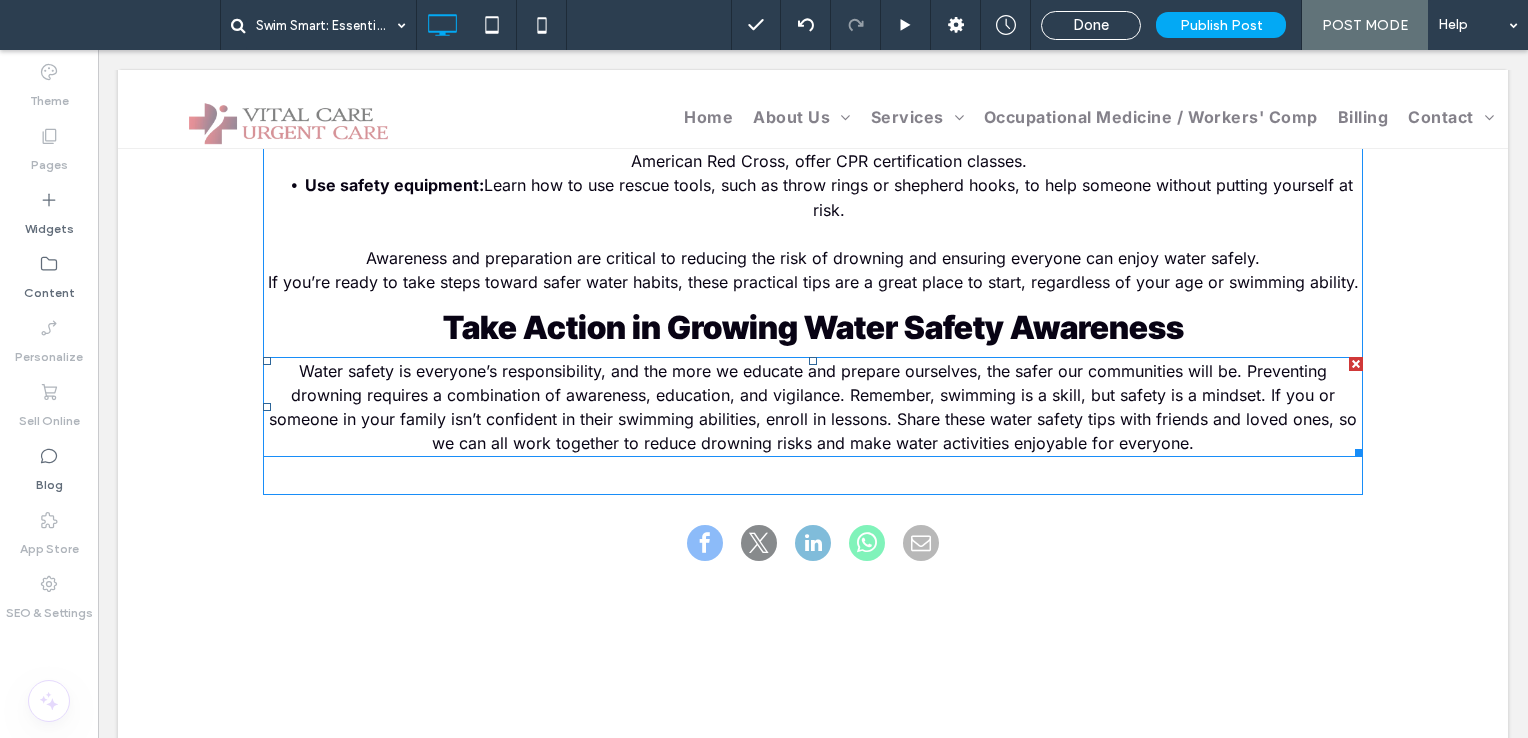 click on "Water safety is everyone’s responsibility, and the more we educate and prepare ourselves, the safer our communities will be. Preventing drowning requires a combination of awareness, education, and vigilance. Remember, swimming is a skill, but safety is a mindset. If you or someone in your family isn’t confident in their swimming abilities, enroll in lessons. Share these water safety tips with friends and loved ones, so we can all work together to reduce drowning risks and make water activities enjoyable for everyone." at bounding box center [813, 407] 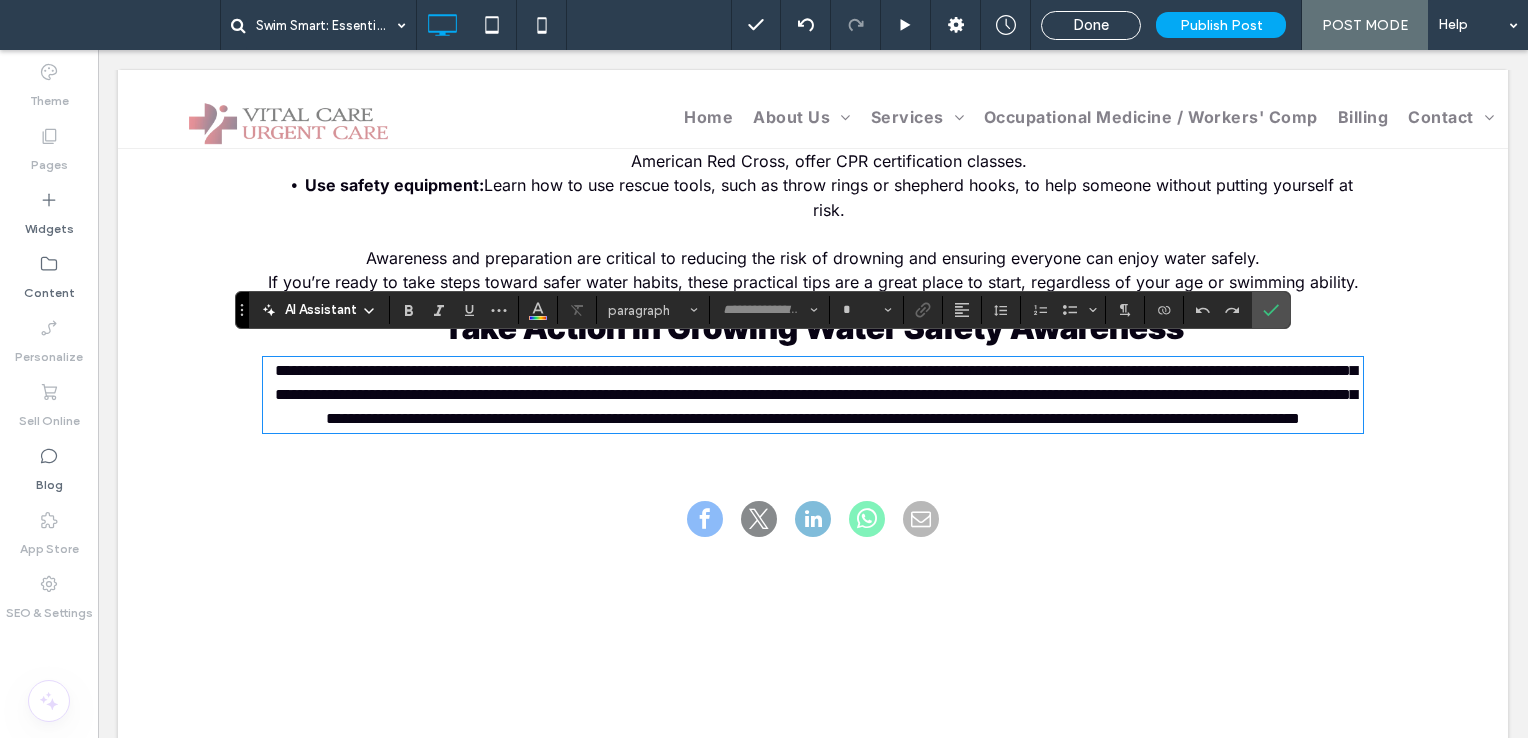 type on "*****" 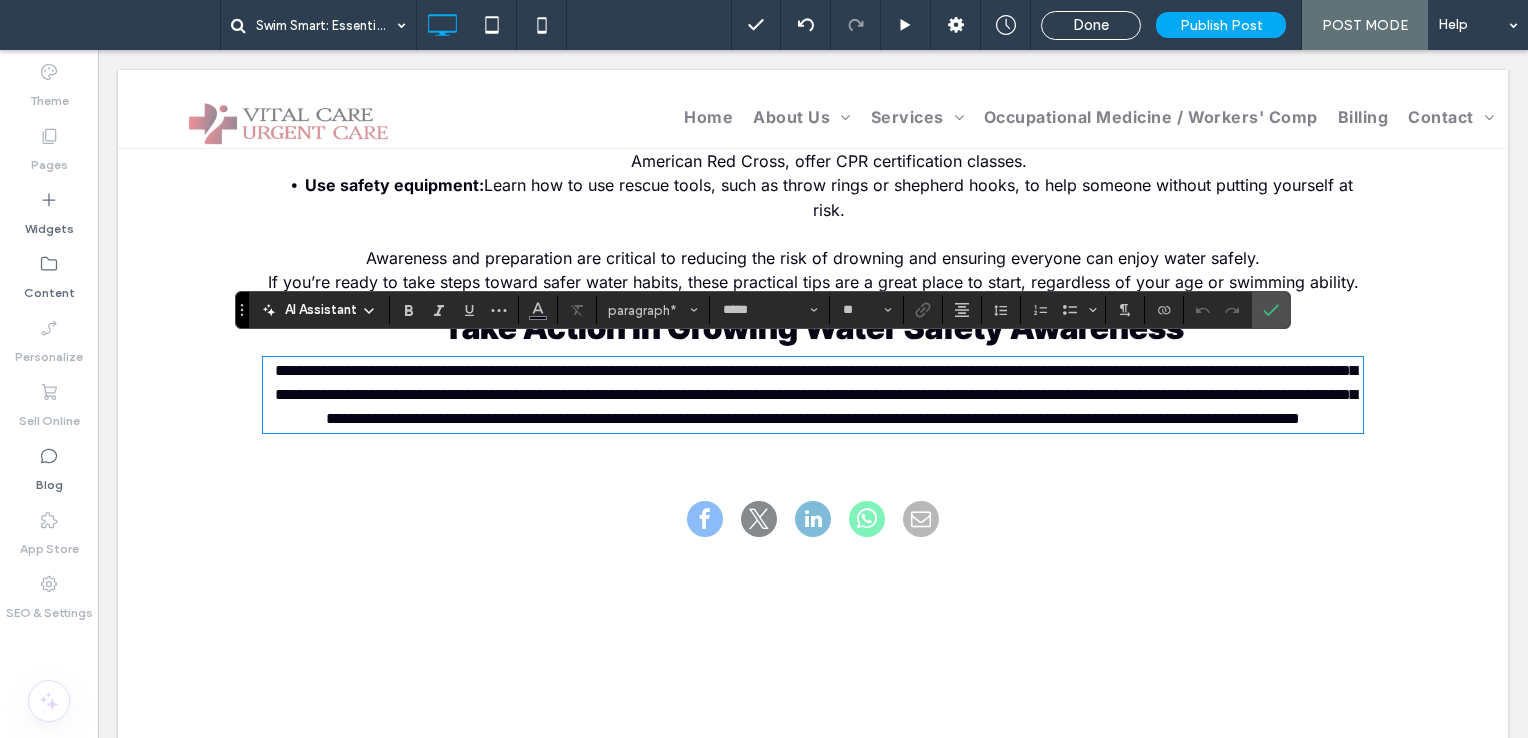 click on "**********" at bounding box center [813, 395] 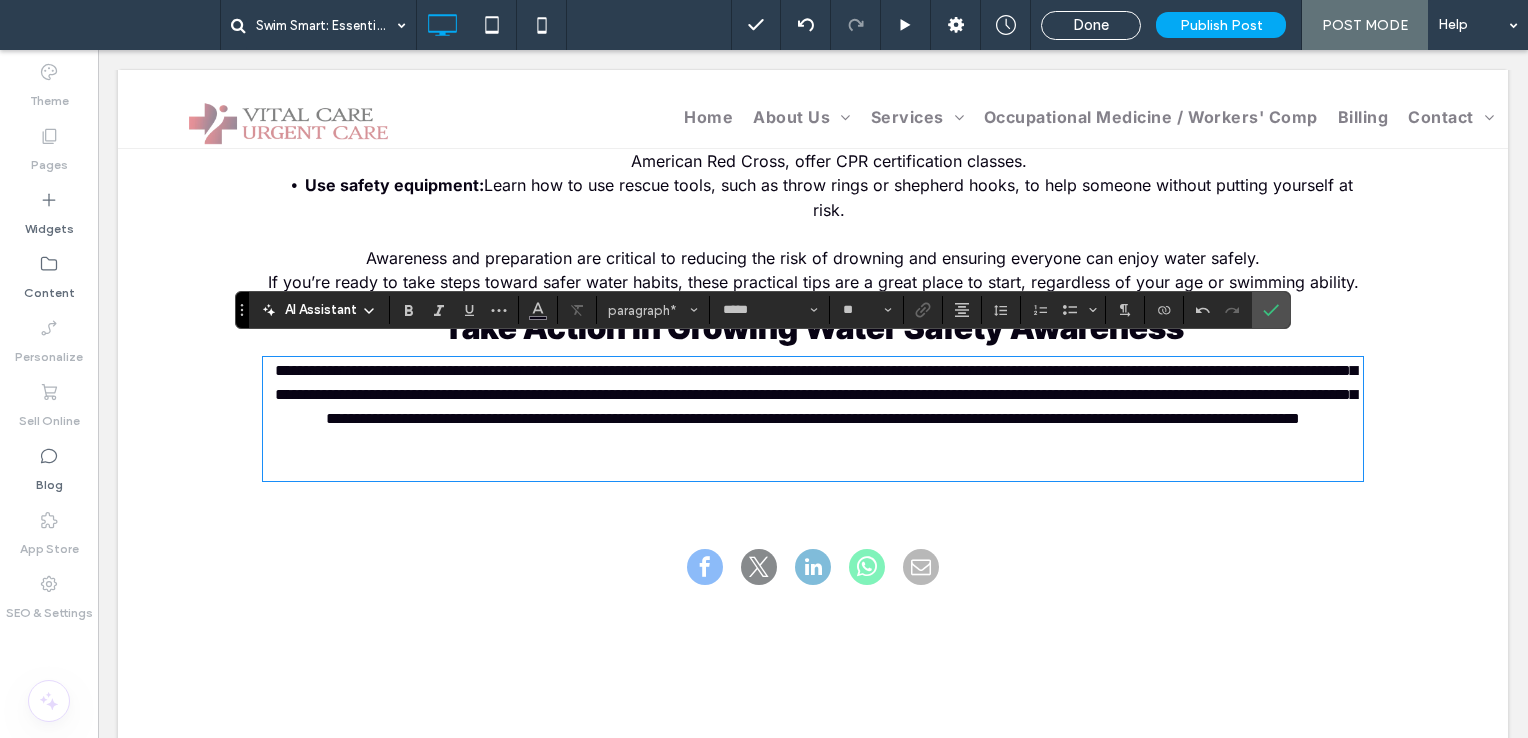 type 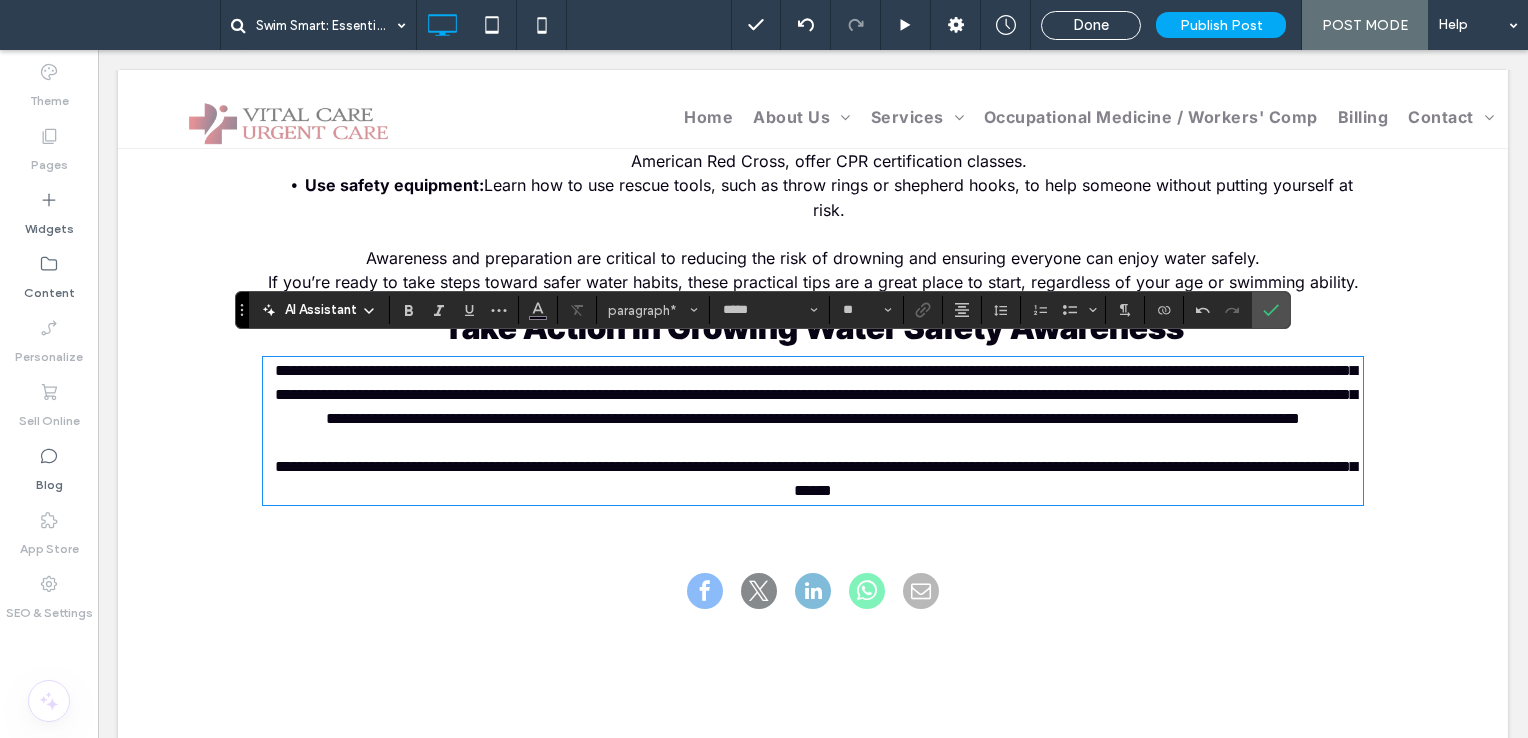 click on "**********" at bounding box center (816, 478) 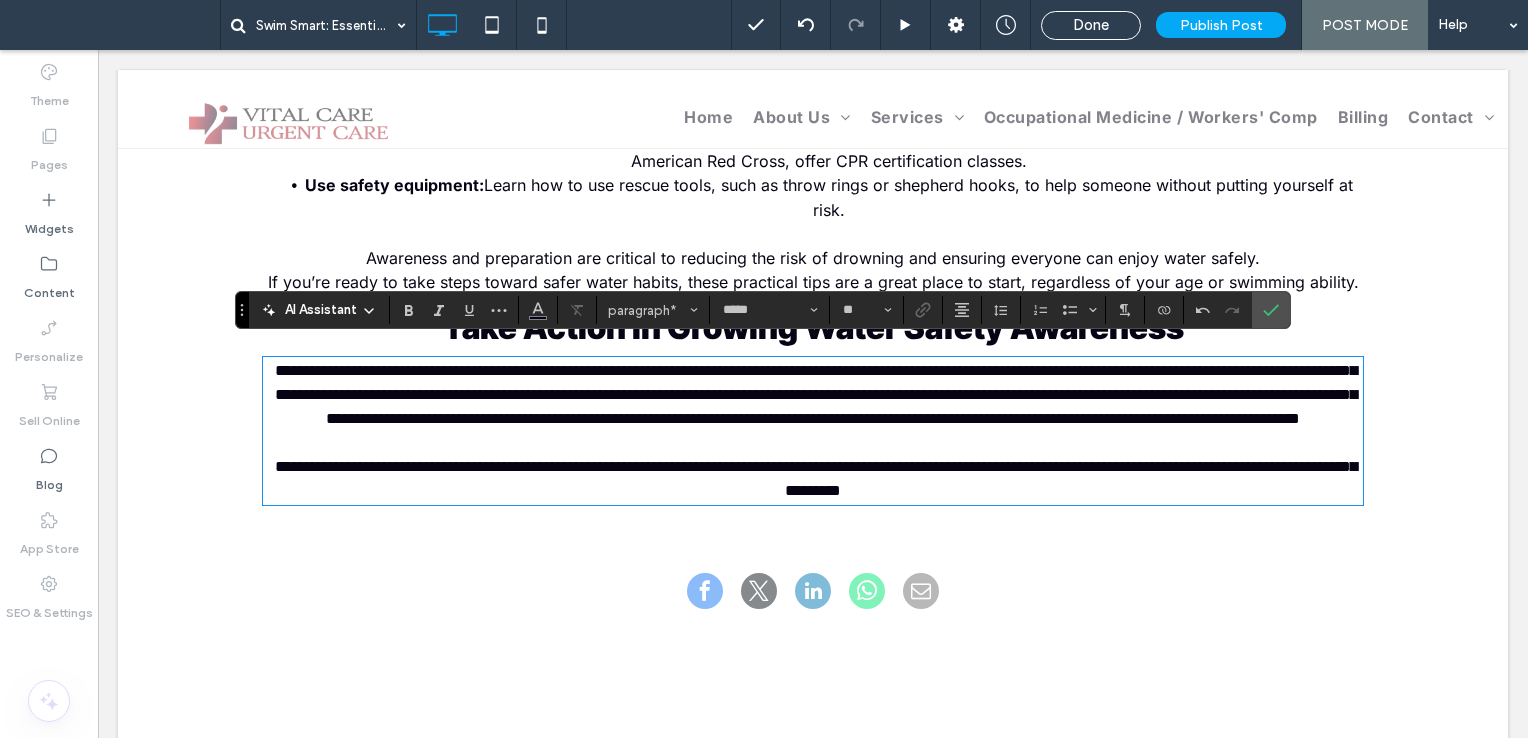 scroll, scrollTop: 0, scrollLeft: 0, axis: both 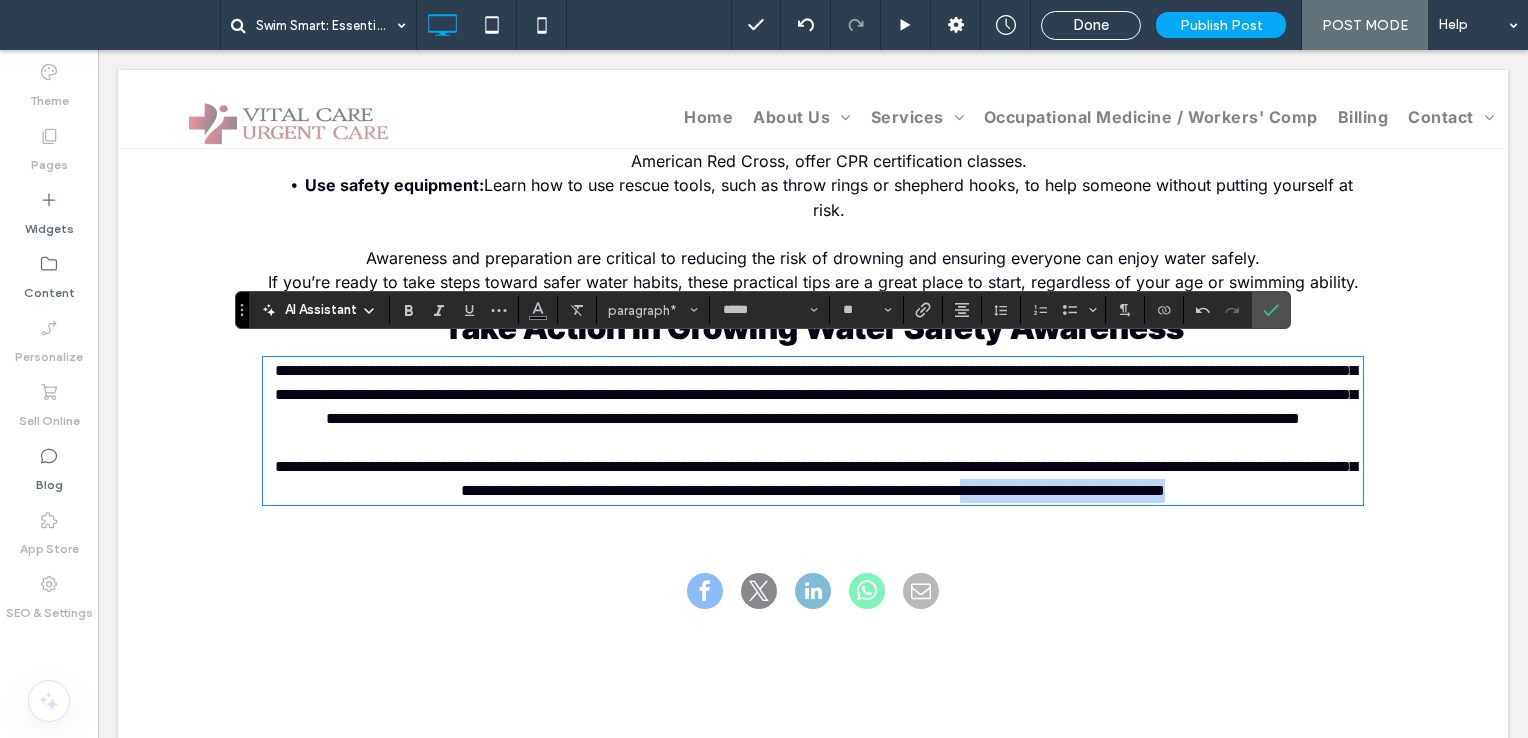 drag, startPoint x: 1219, startPoint y: 525, endPoint x: 1209, endPoint y: 503, distance: 24.166092 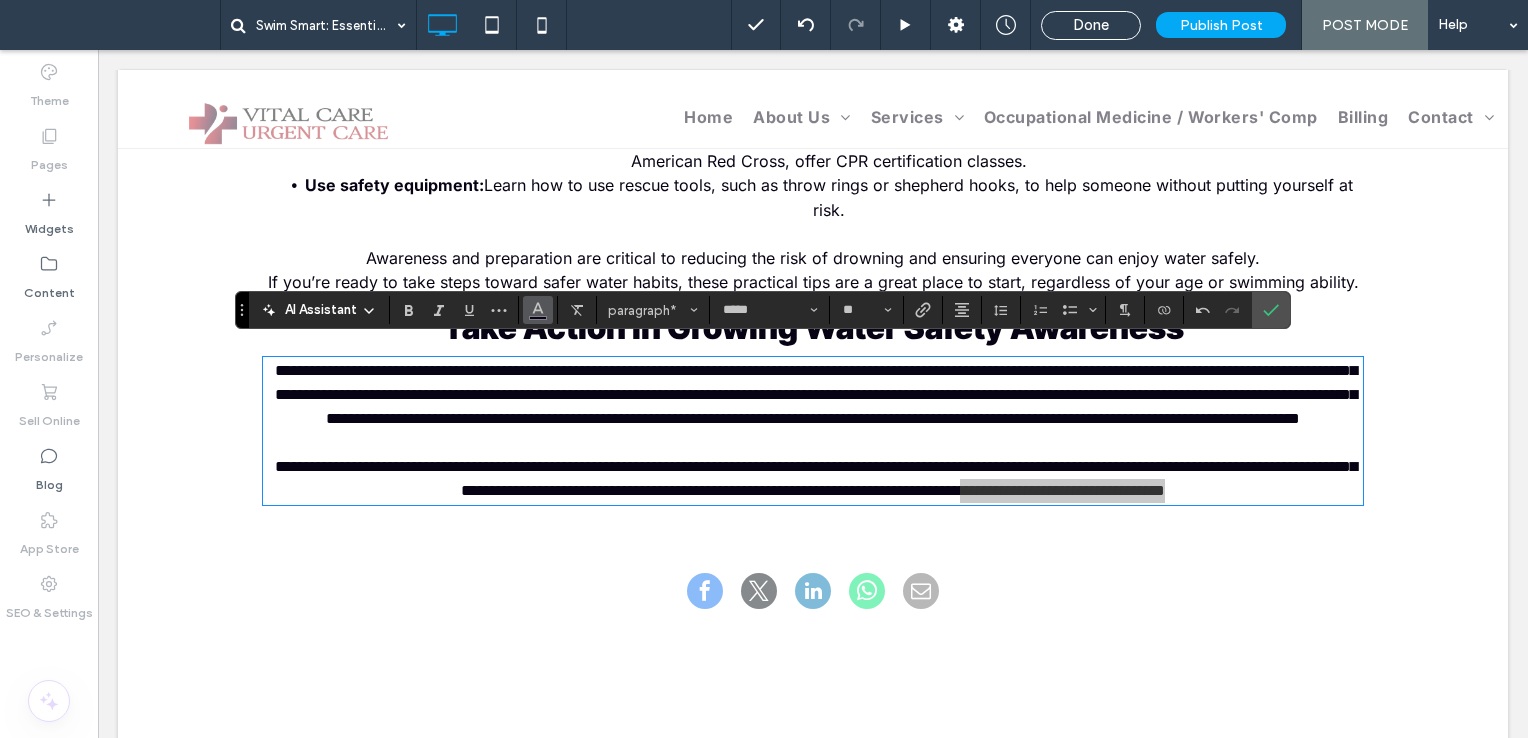 click 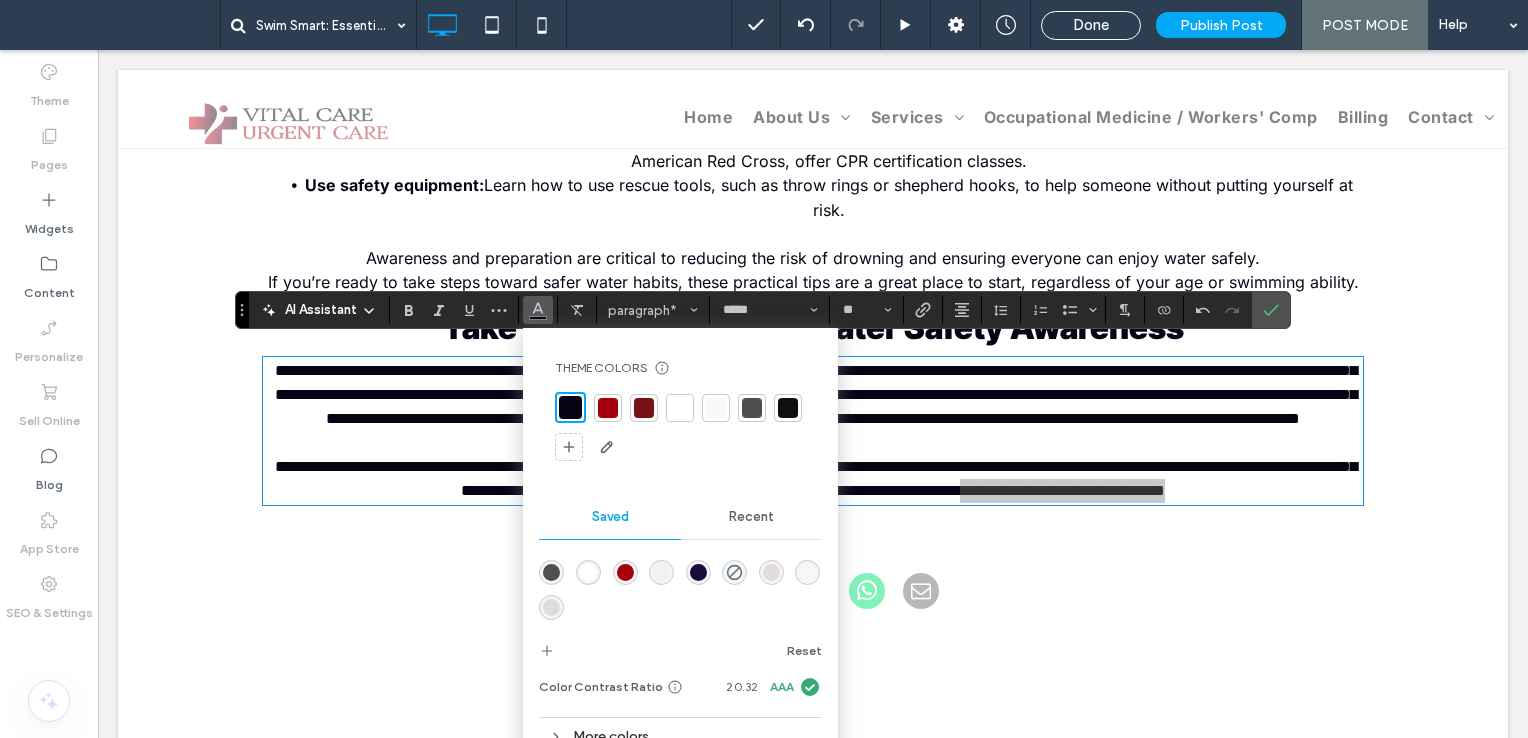 click at bounding box center (625, 572) 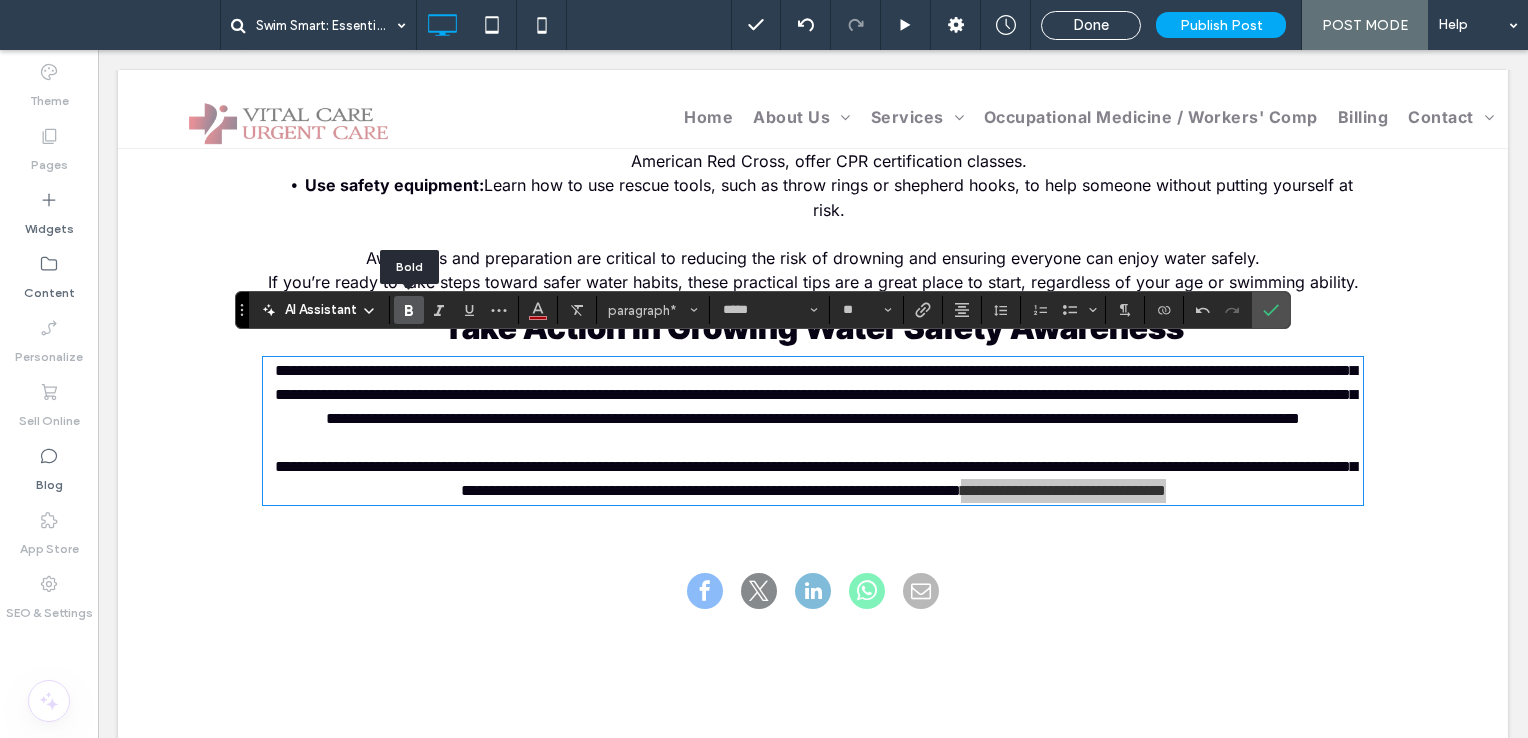 click 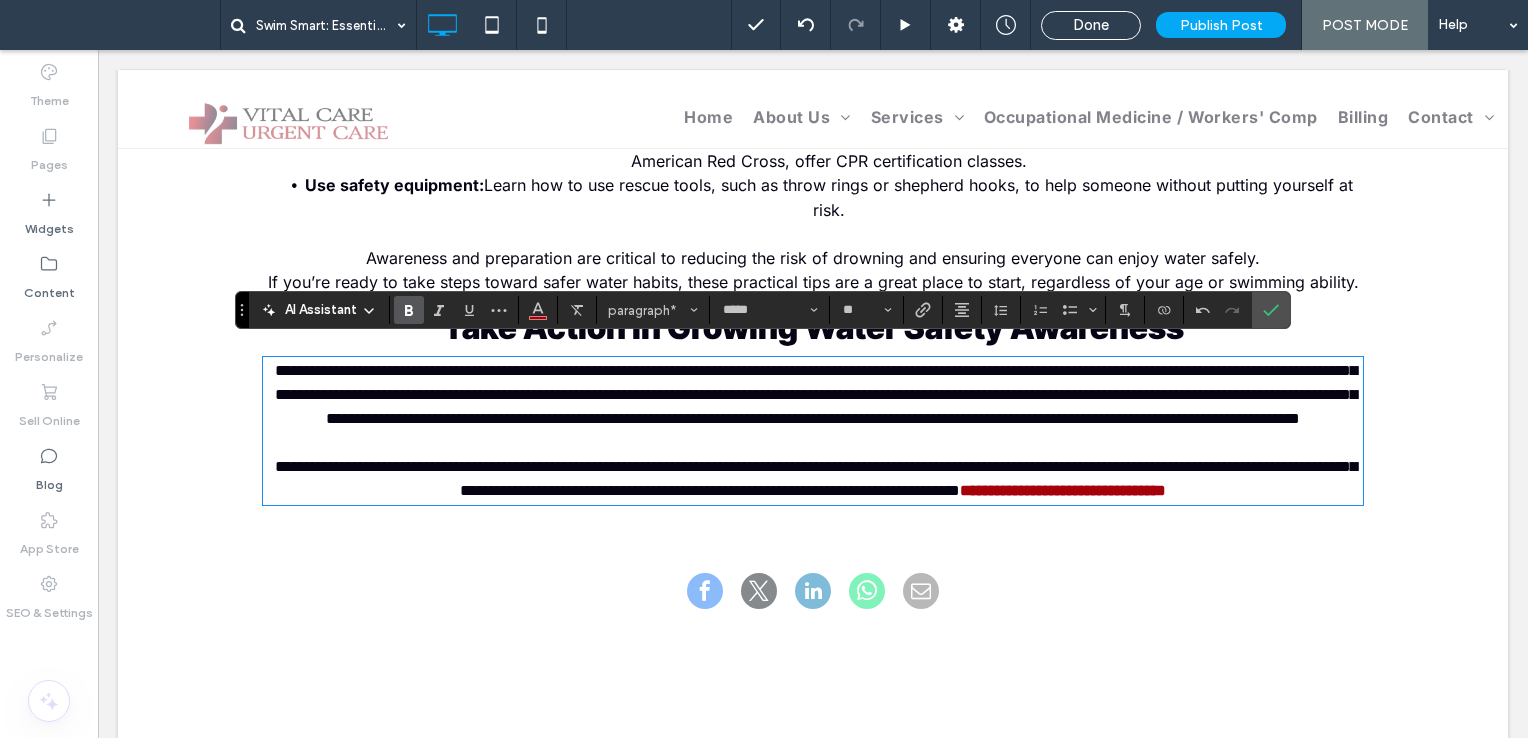 click at bounding box center (813, 443) 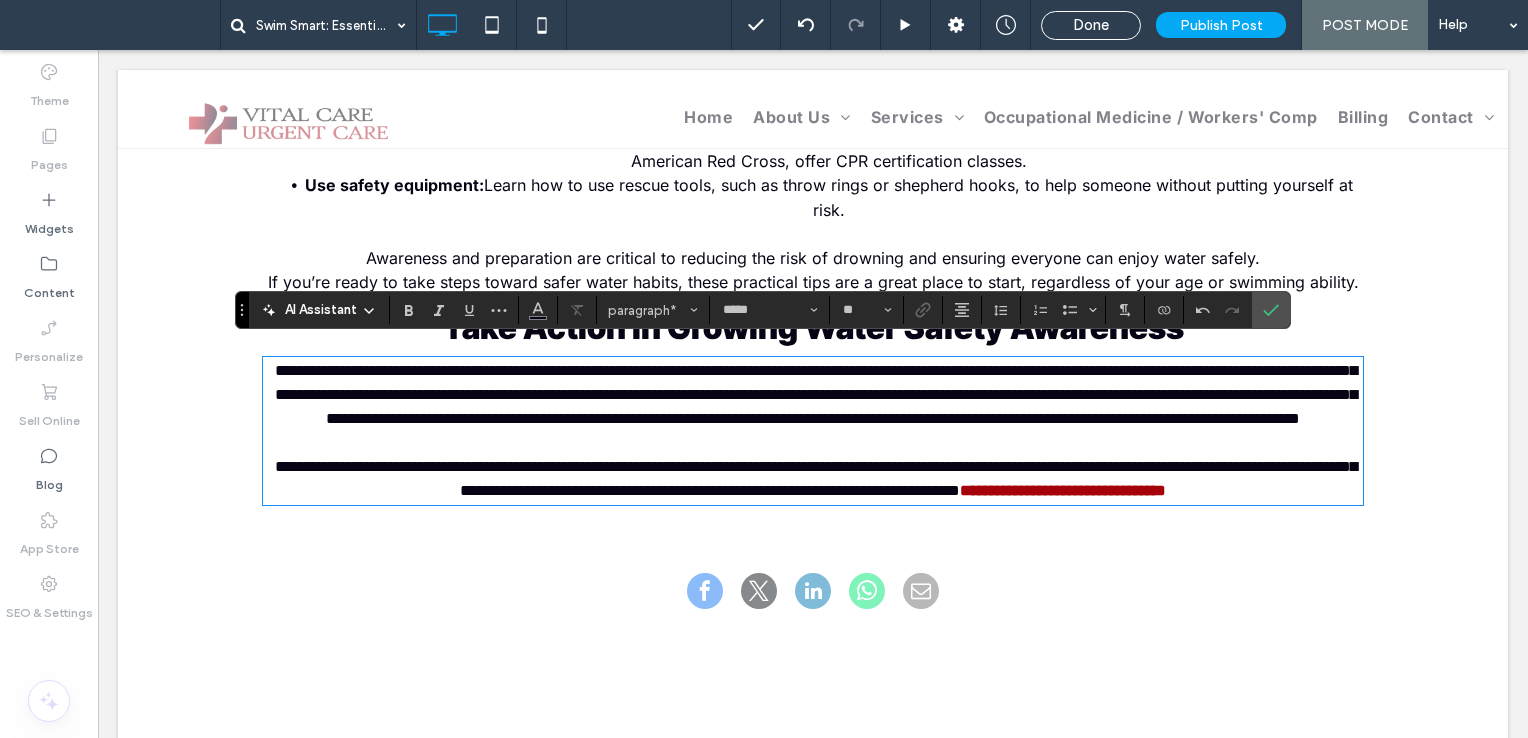 click on "**********" at bounding box center [1063, 490] 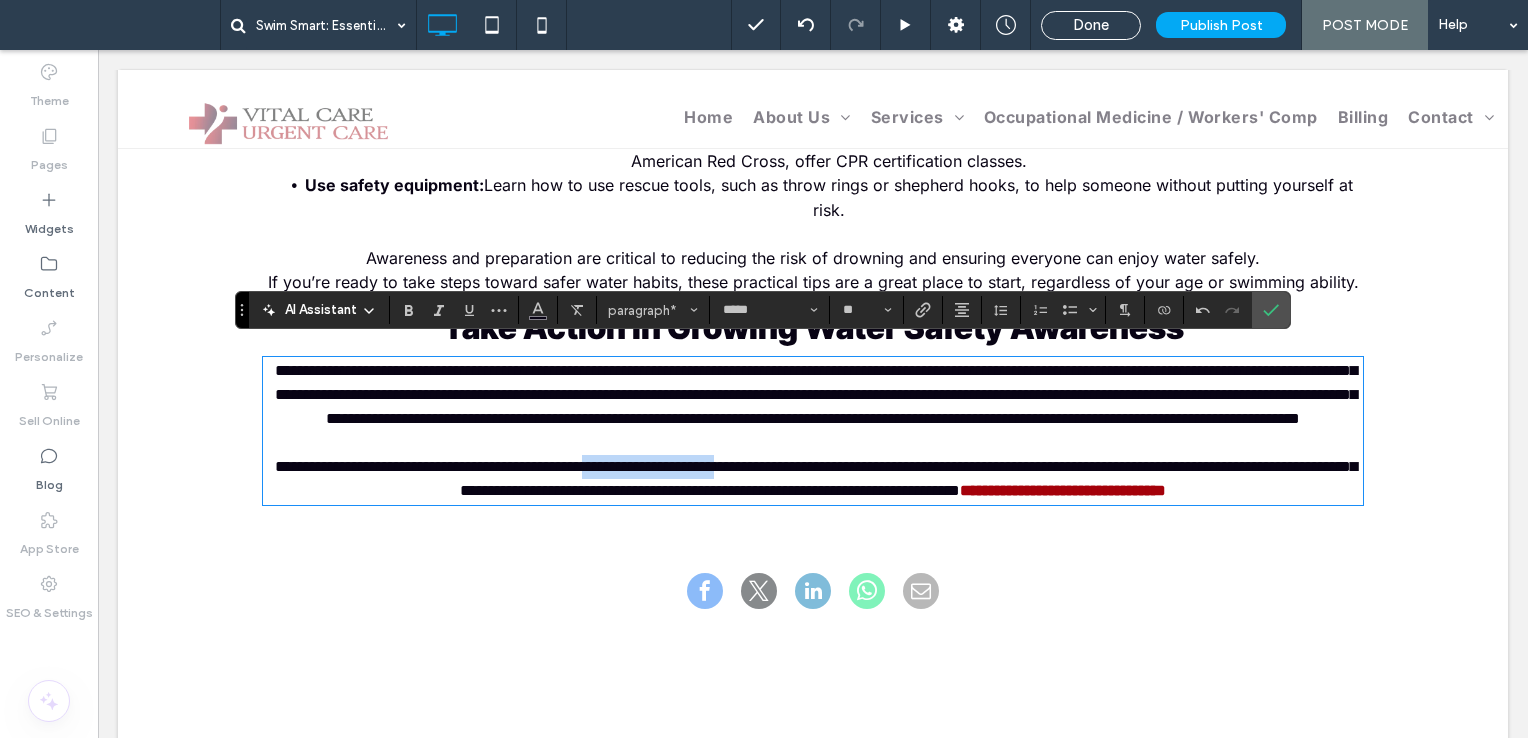 drag, startPoint x: 805, startPoint y: 479, endPoint x: 640, endPoint y: 480, distance: 165.00304 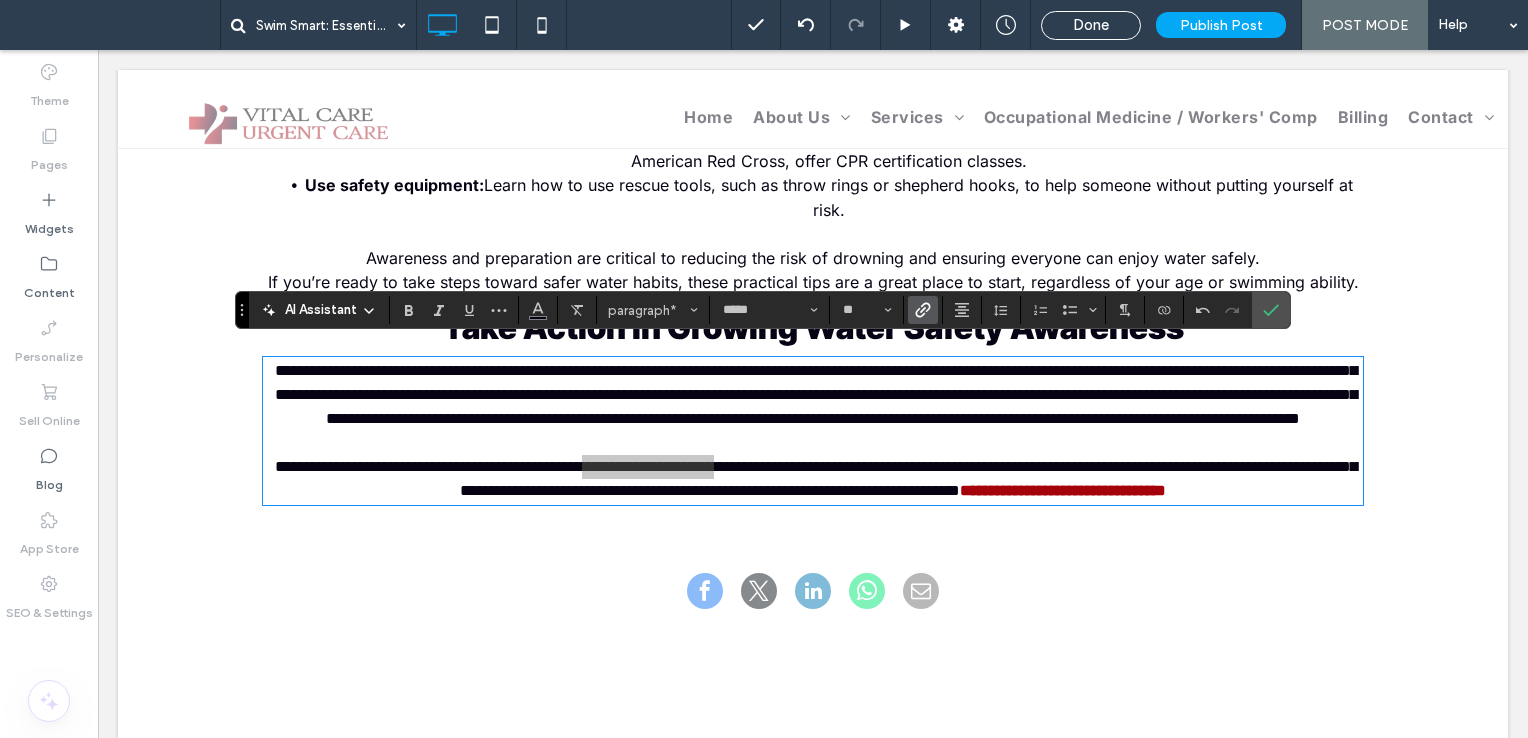click 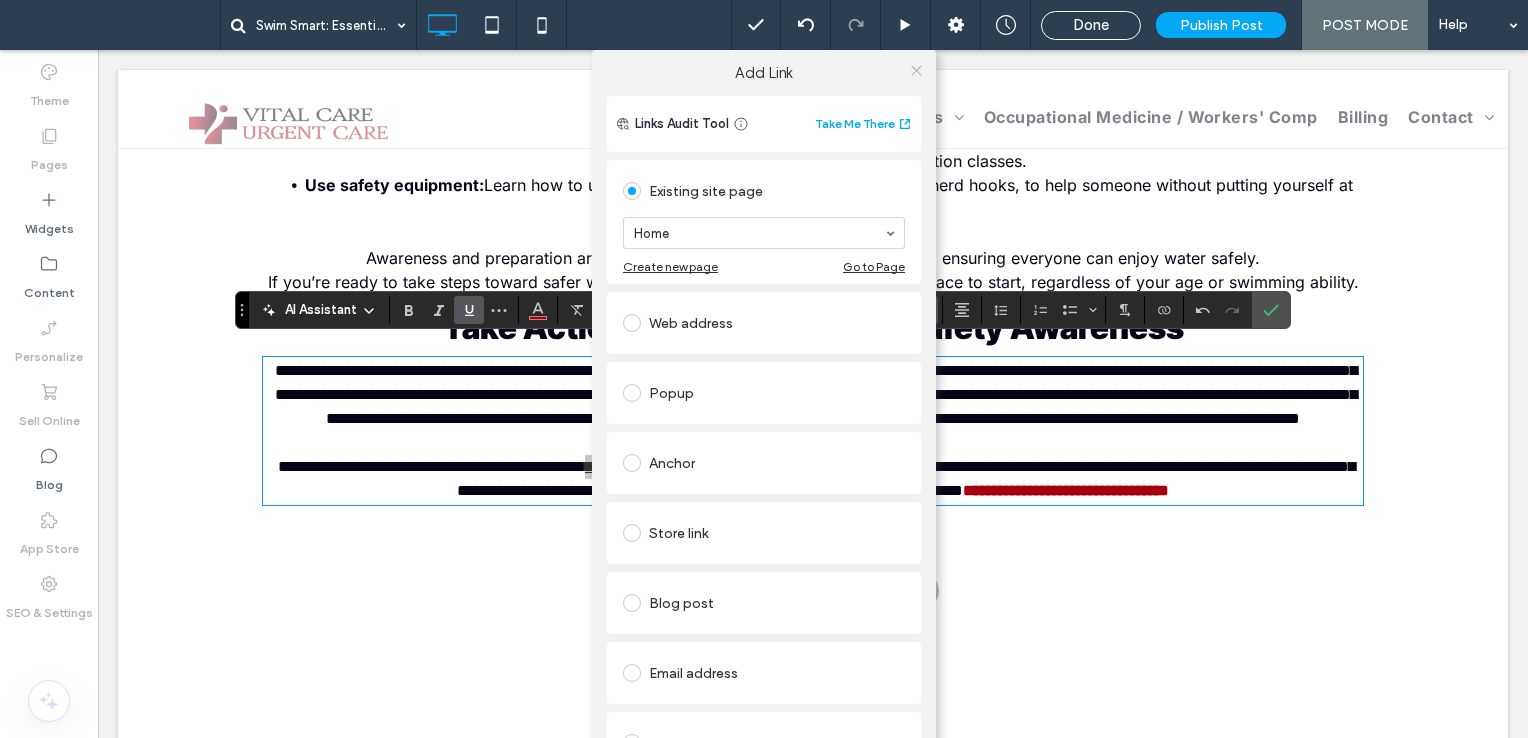 click 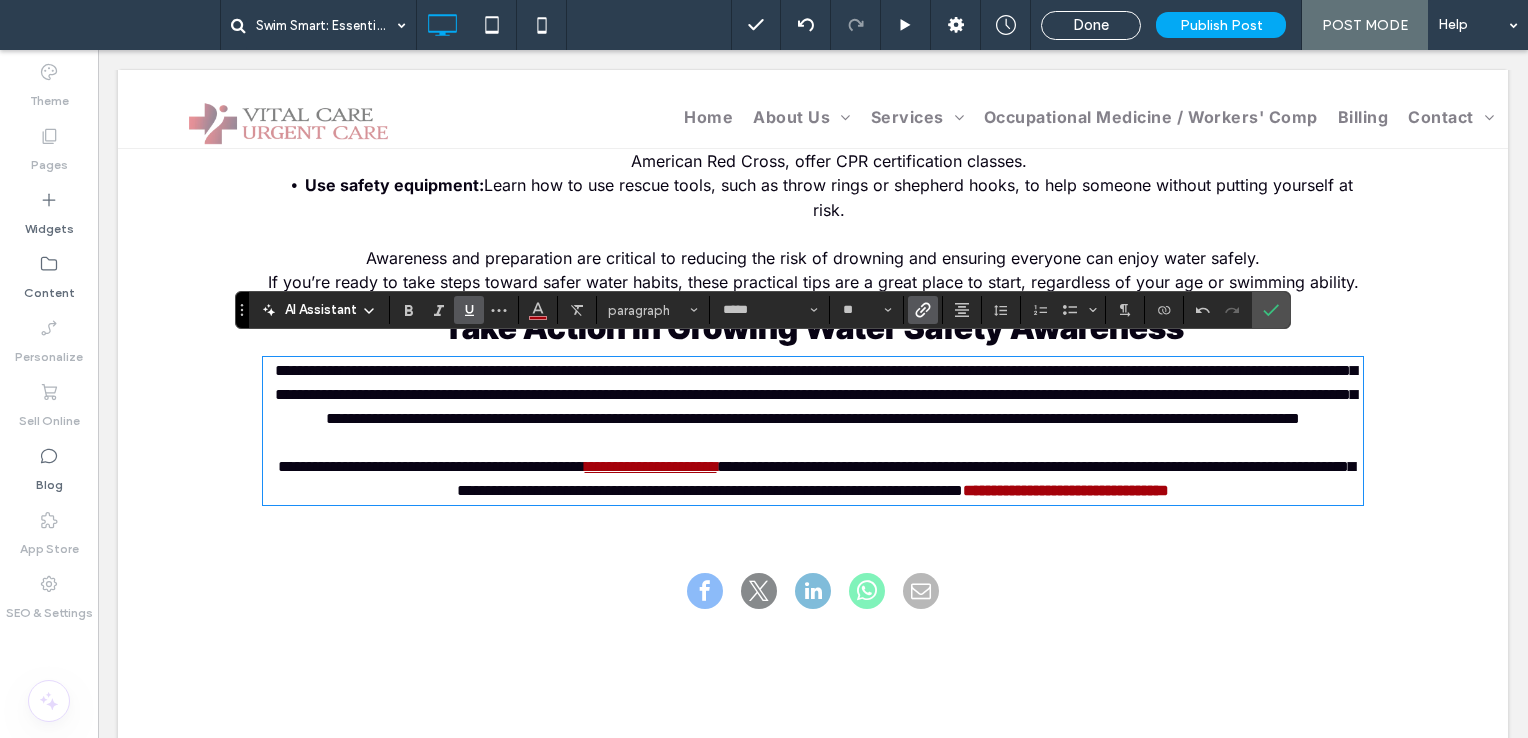 click on "**********" at bounding box center (816, 394) 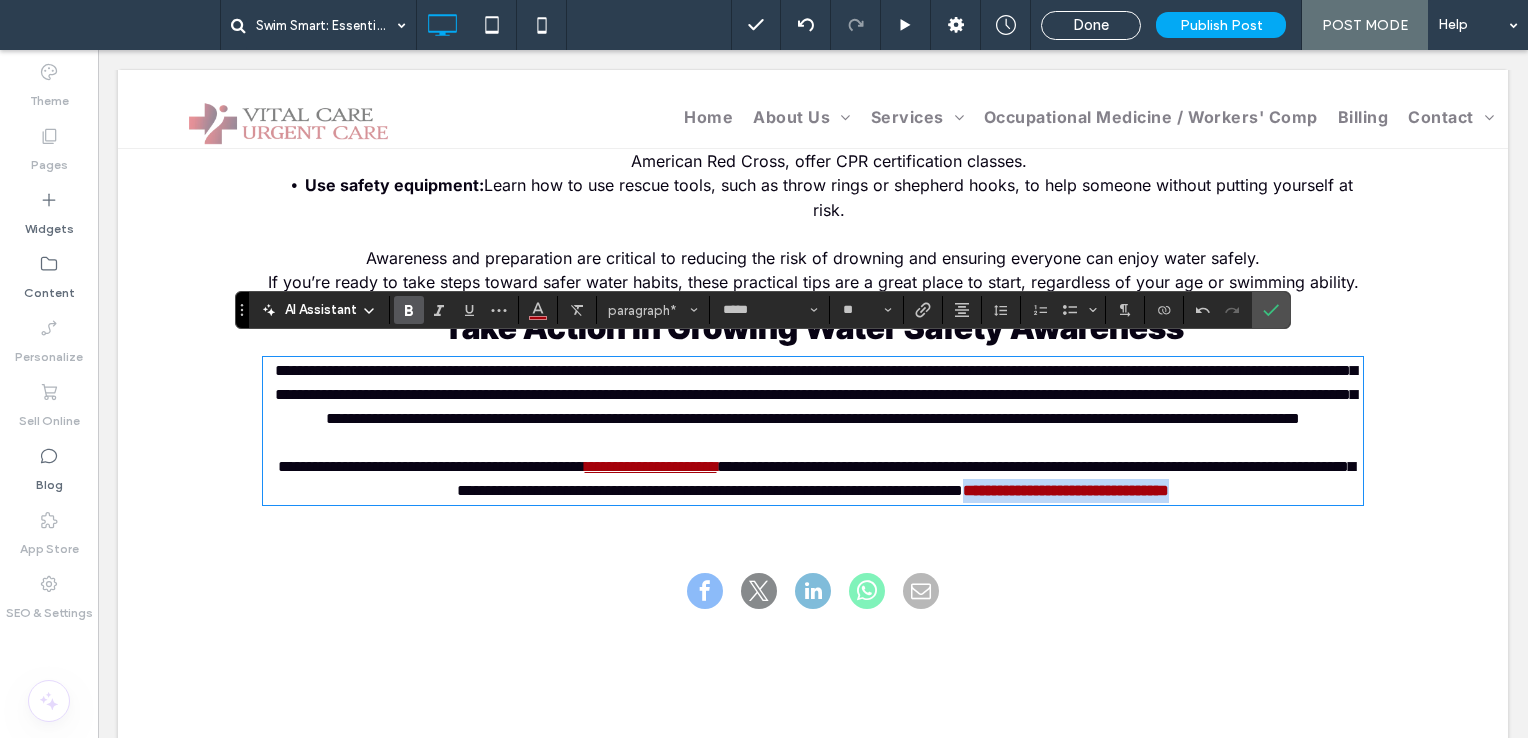 drag, startPoint x: 1208, startPoint y: 504, endPoint x: 1266, endPoint y: 534, distance: 65.29931 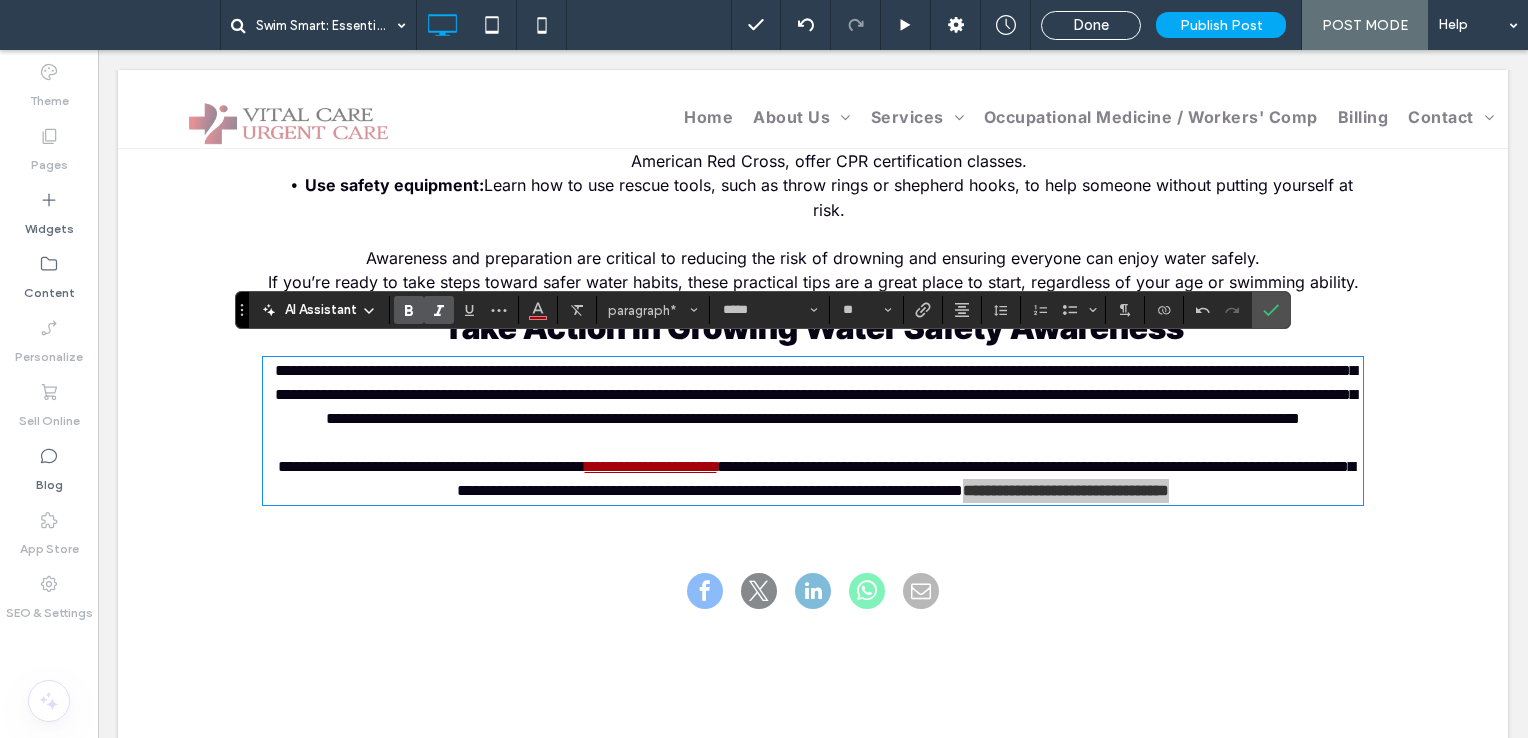 click 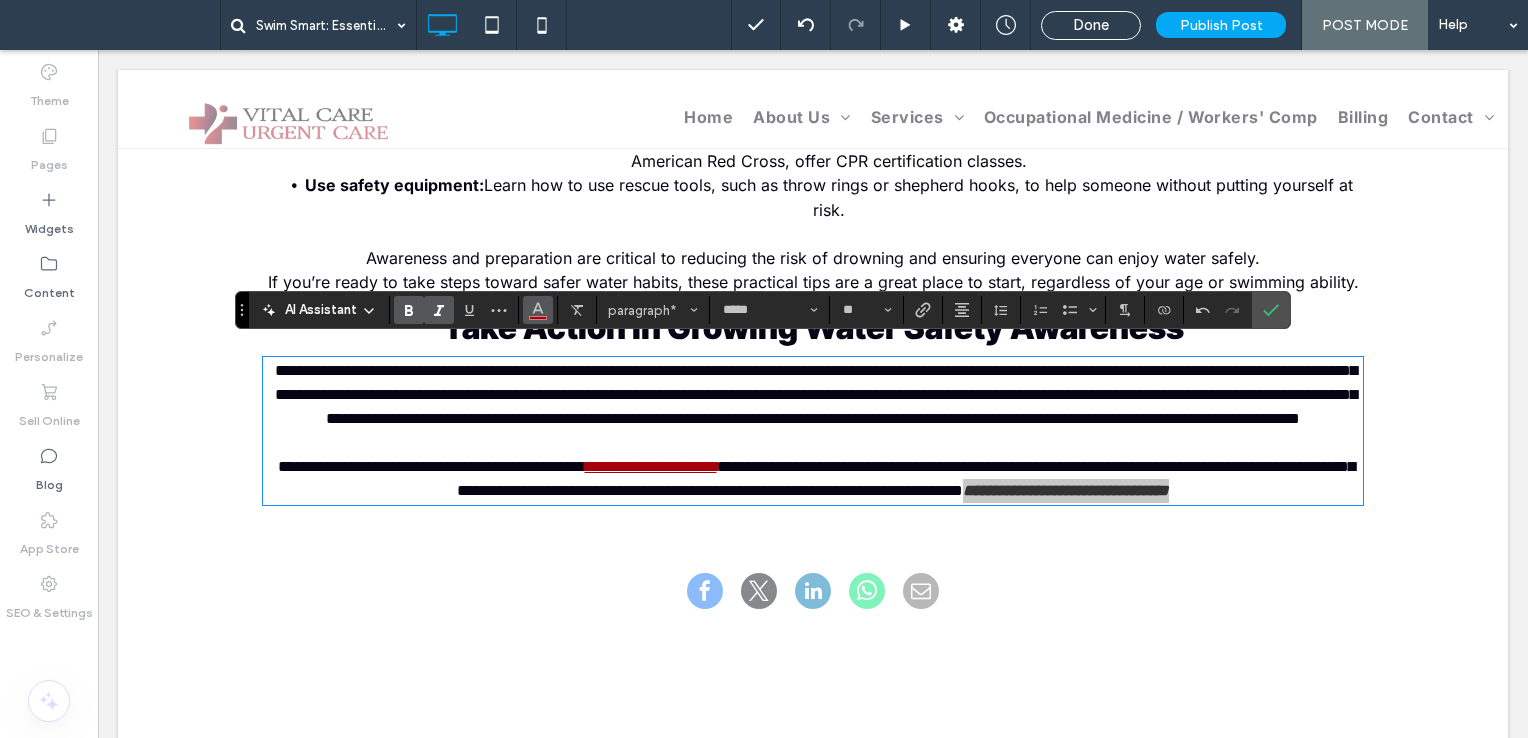 click at bounding box center (538, 310) 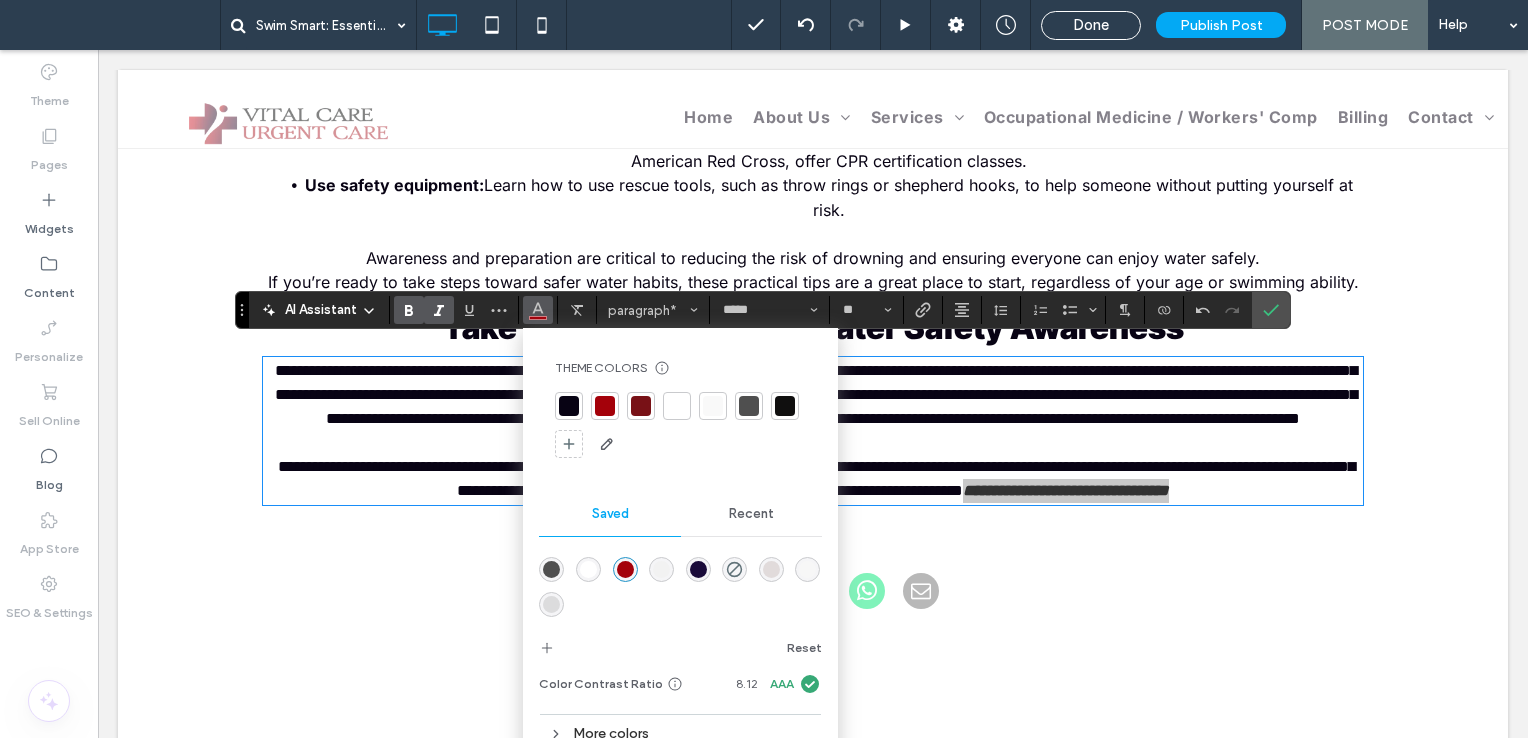 click at bounding box center [698, 569] 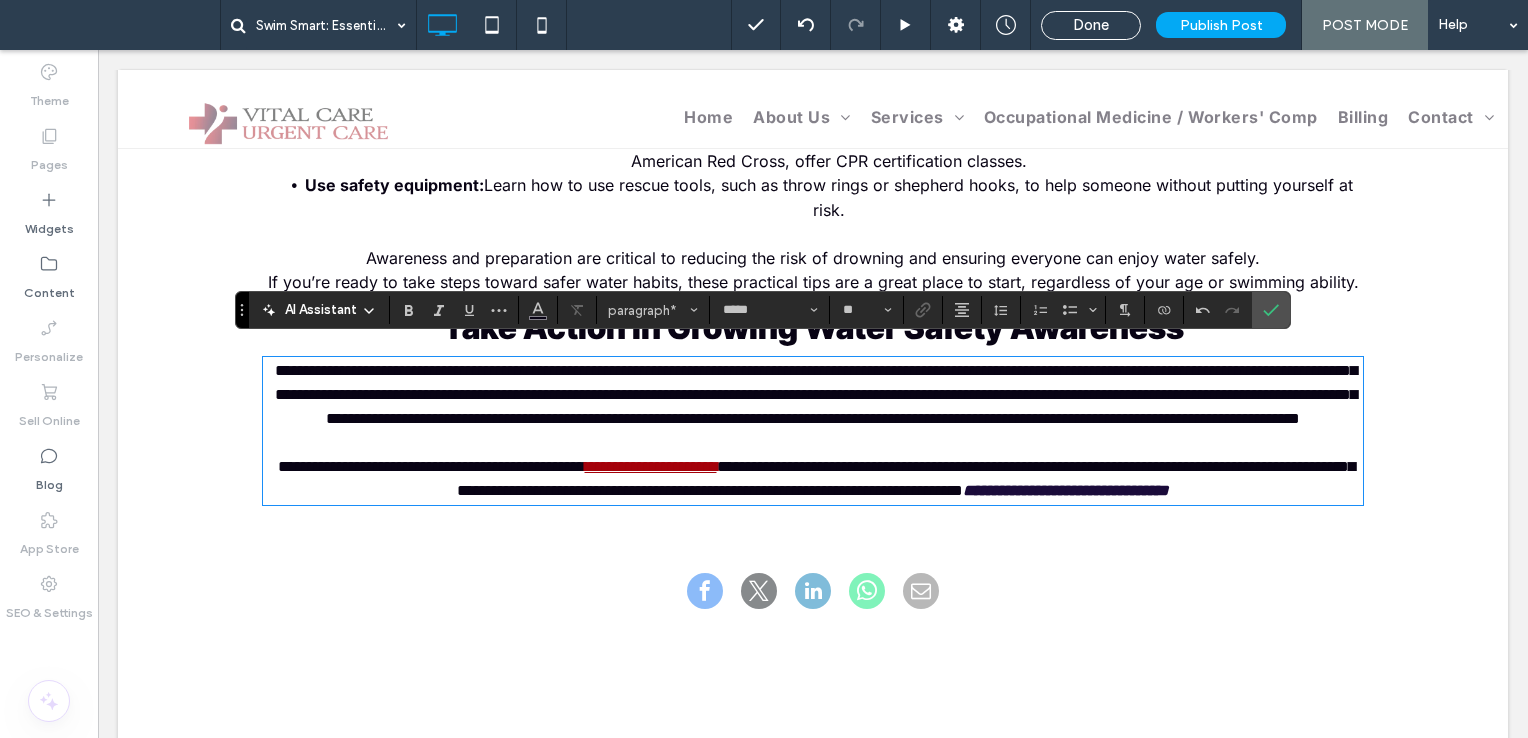 click on "**********" at bounding box center [906, 478] 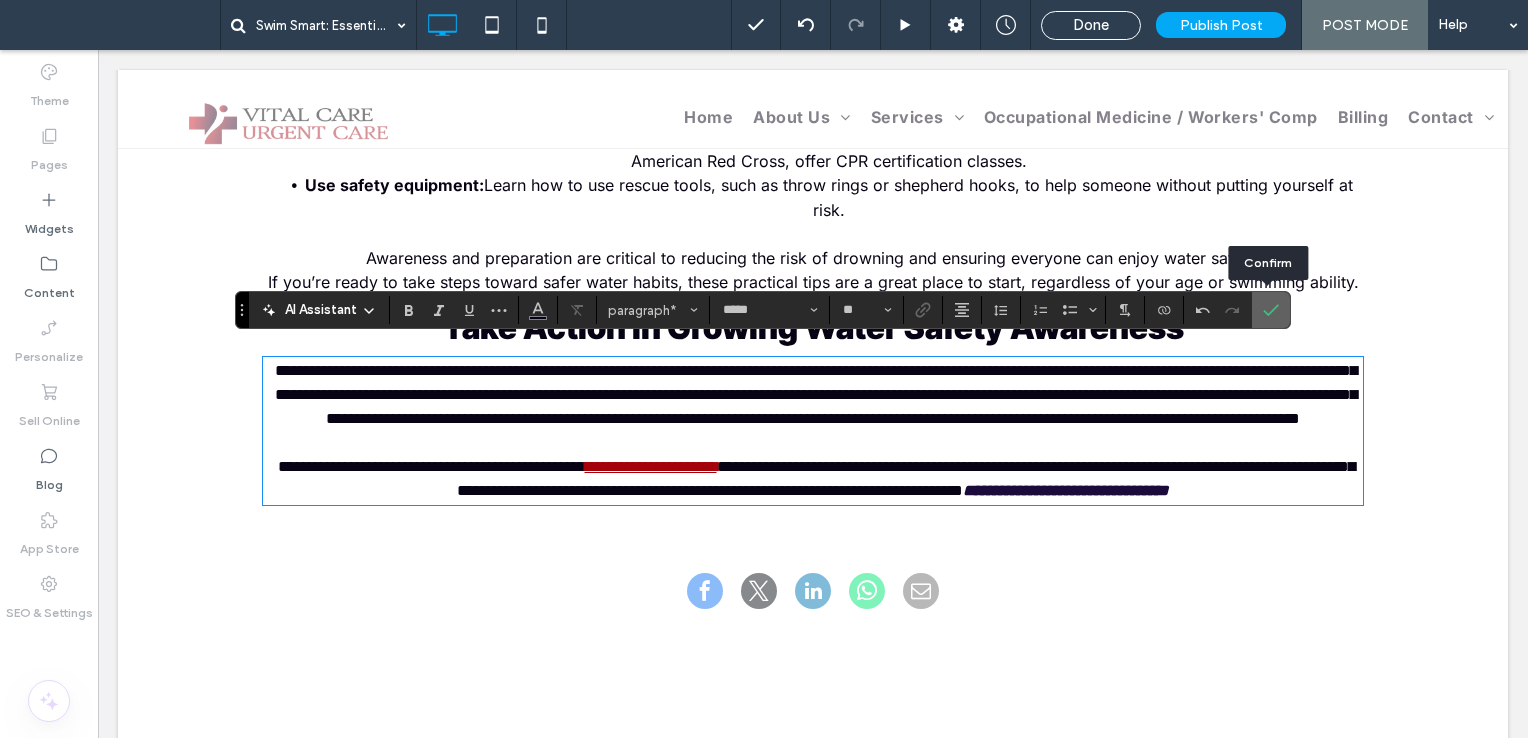 click at bounding box center [1267, 310] 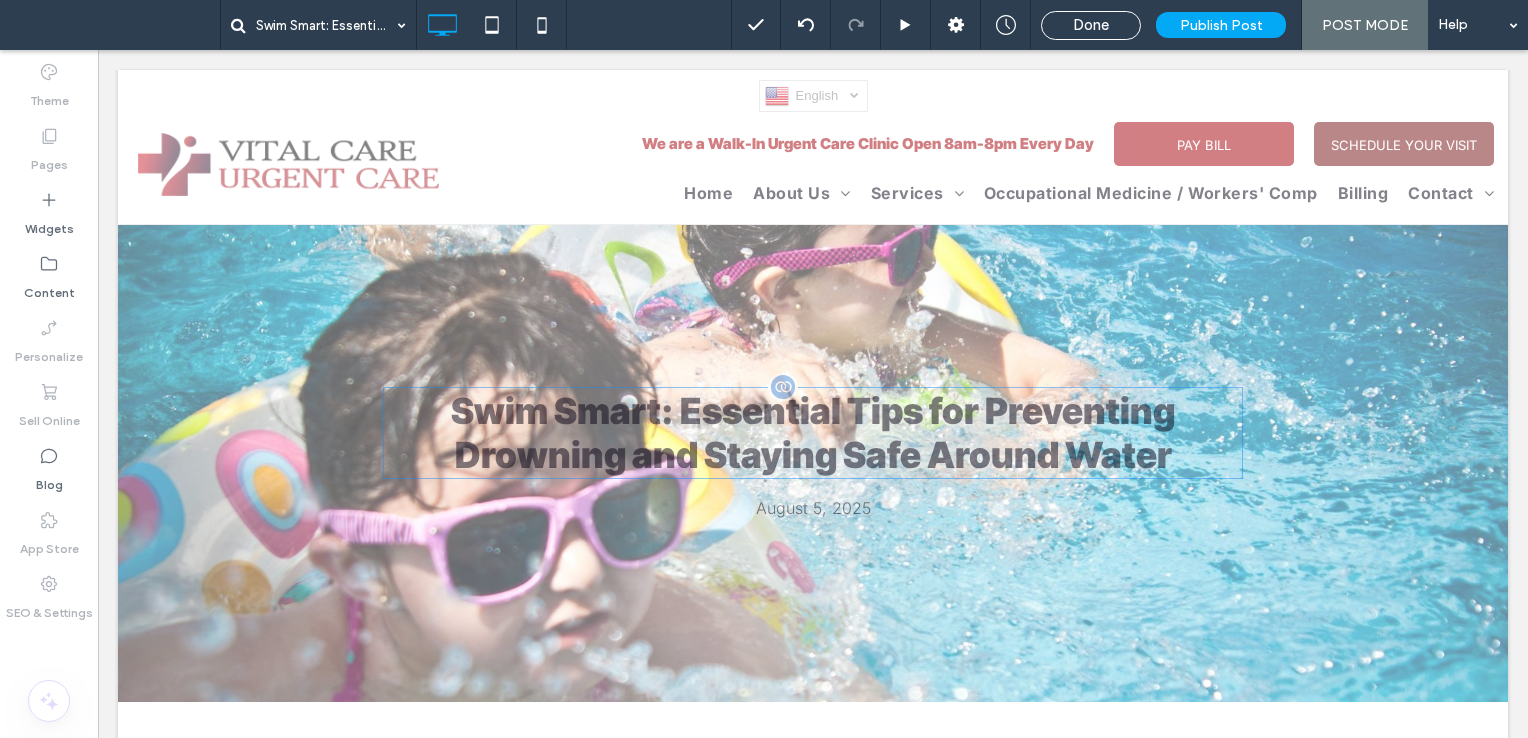 scroll, scrollTop: 0, scrollLeft: 0, axis: both 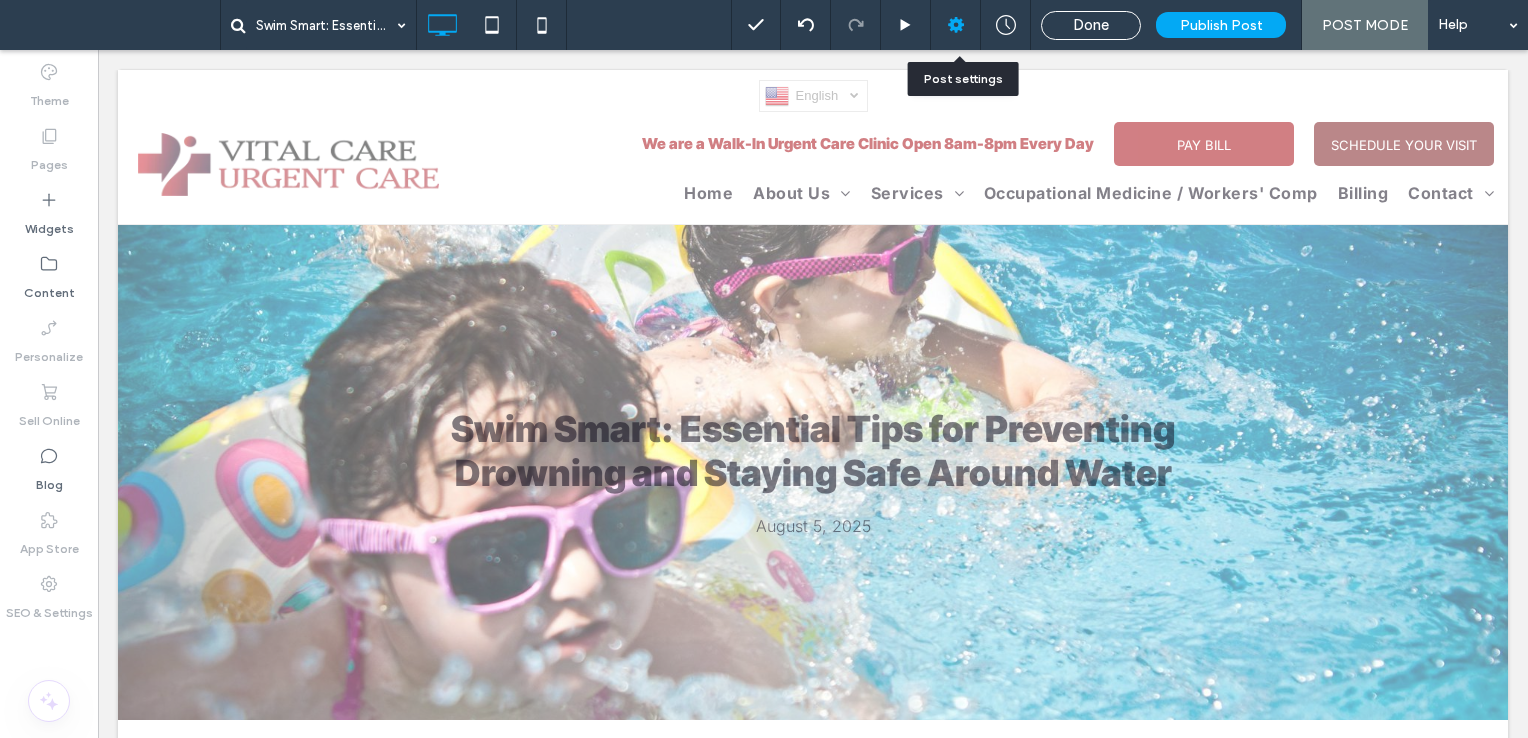 click 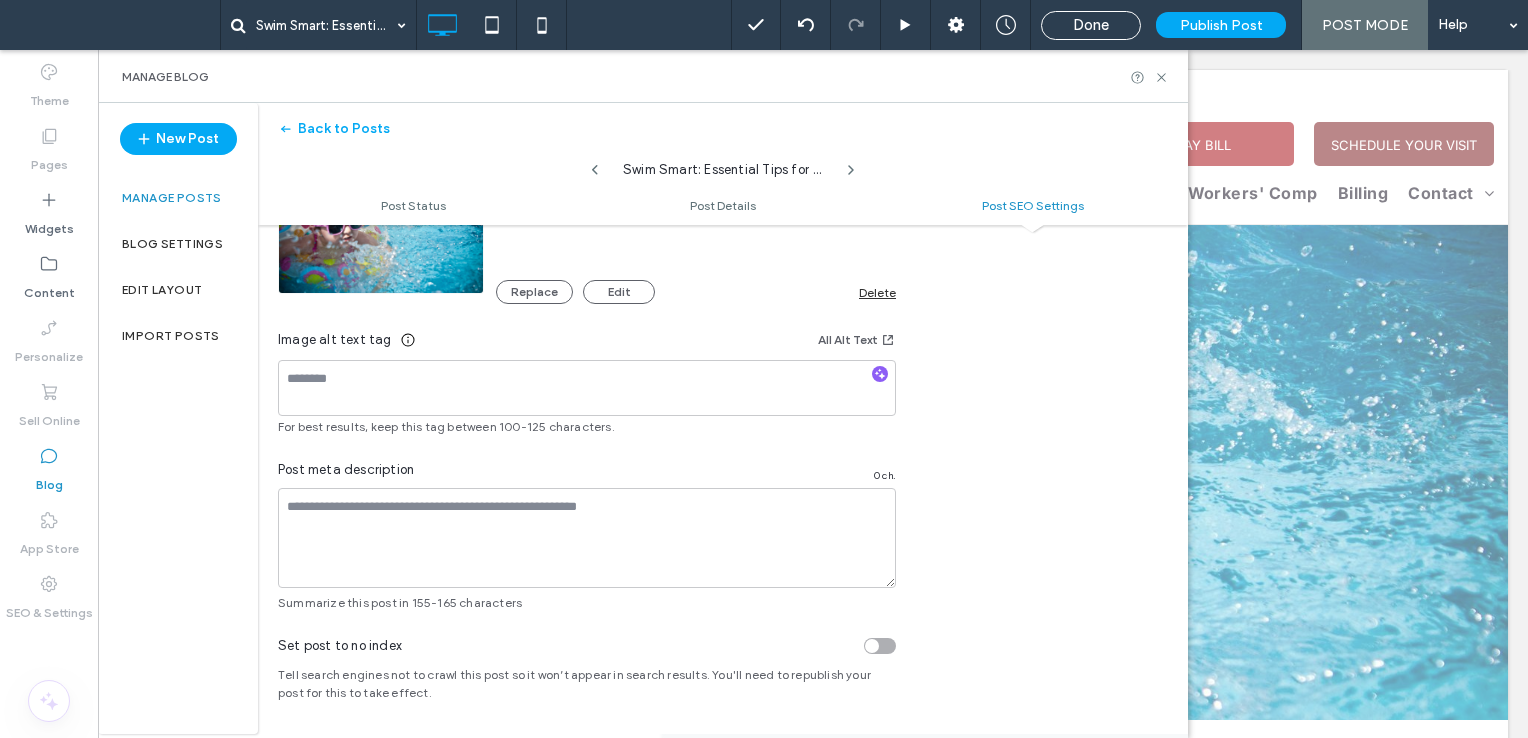scroll, scrollTop: 1242, scrollLeft: 0, axis: vertical 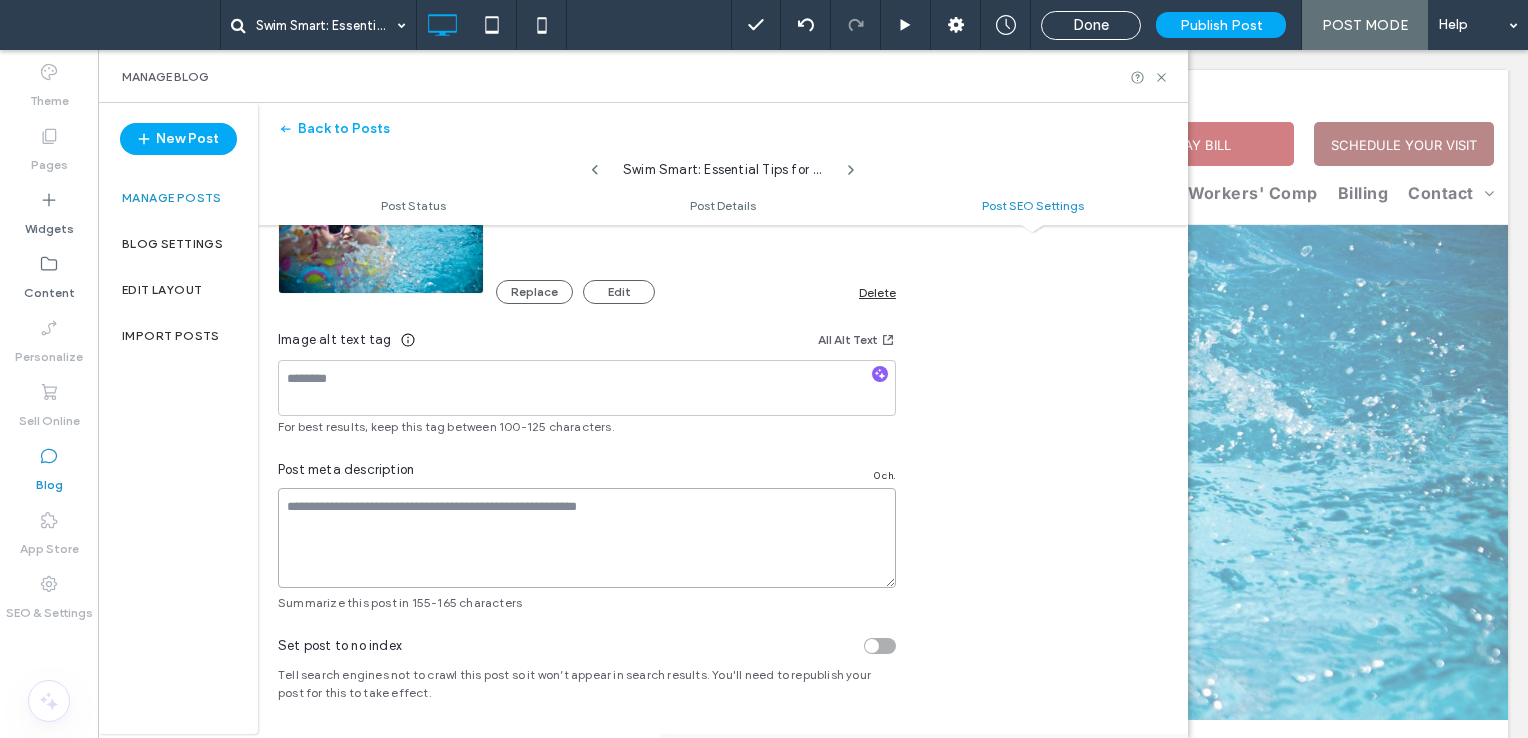 click at bounding box center (587, 538) 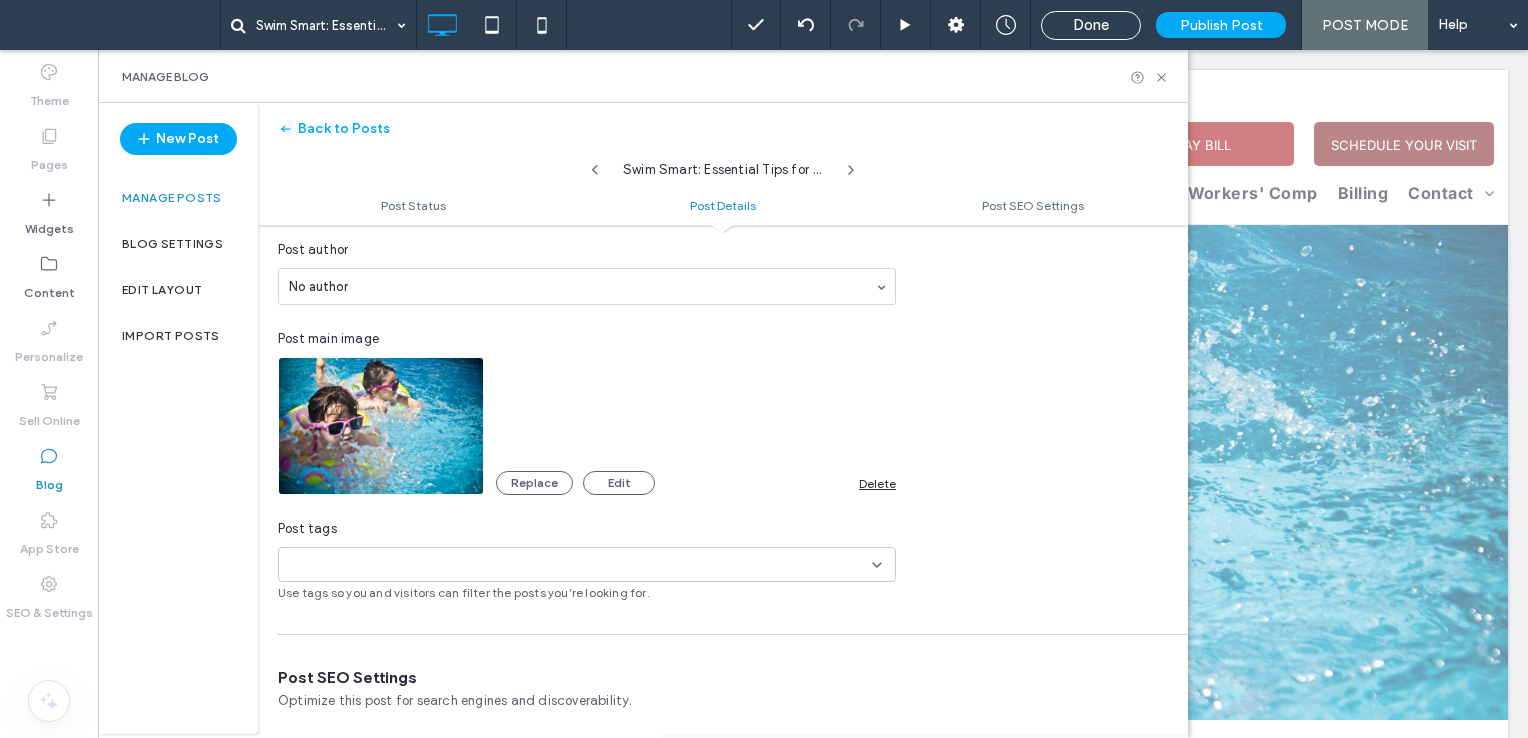scroll, scrollTop: 0, scrollLeft: 0, axis: both 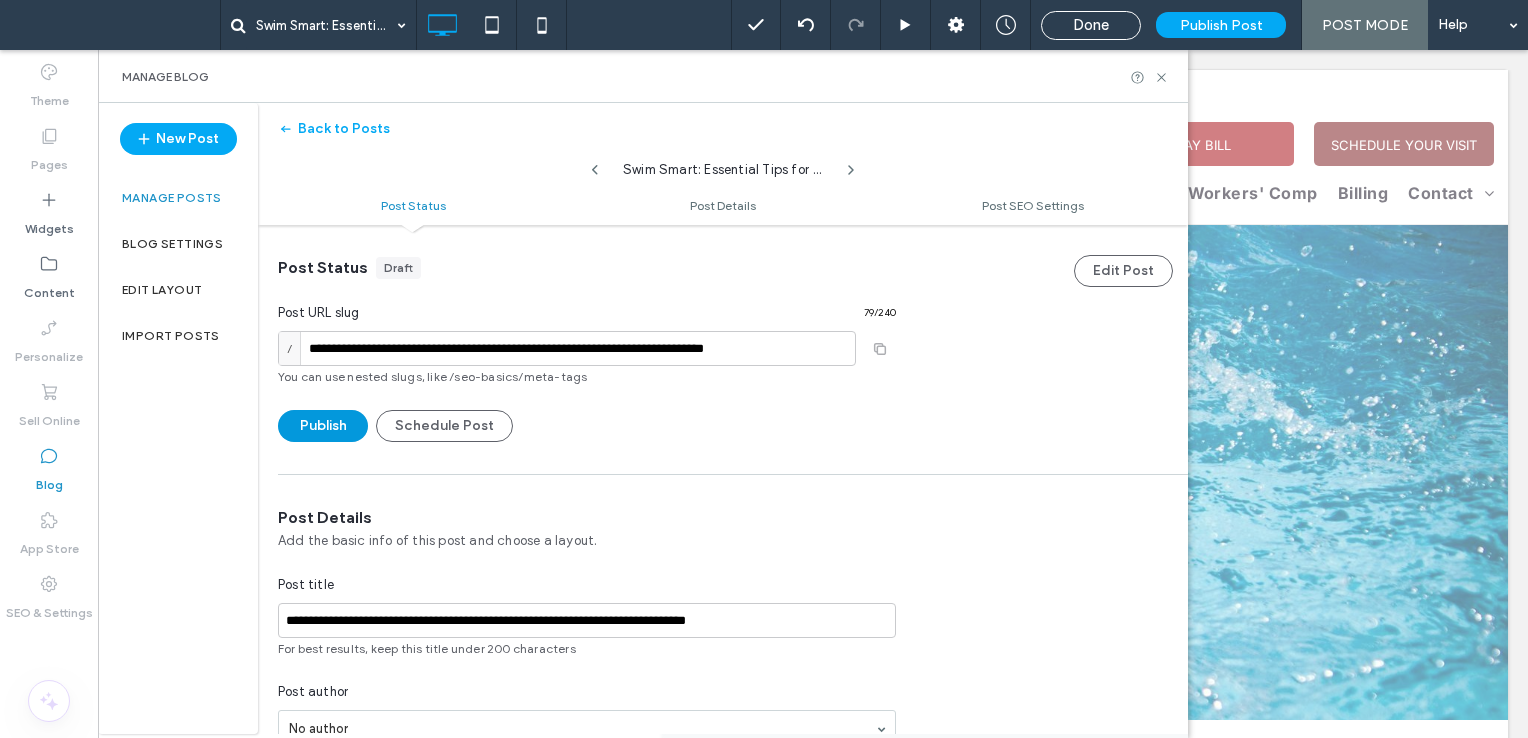 type on "**********" 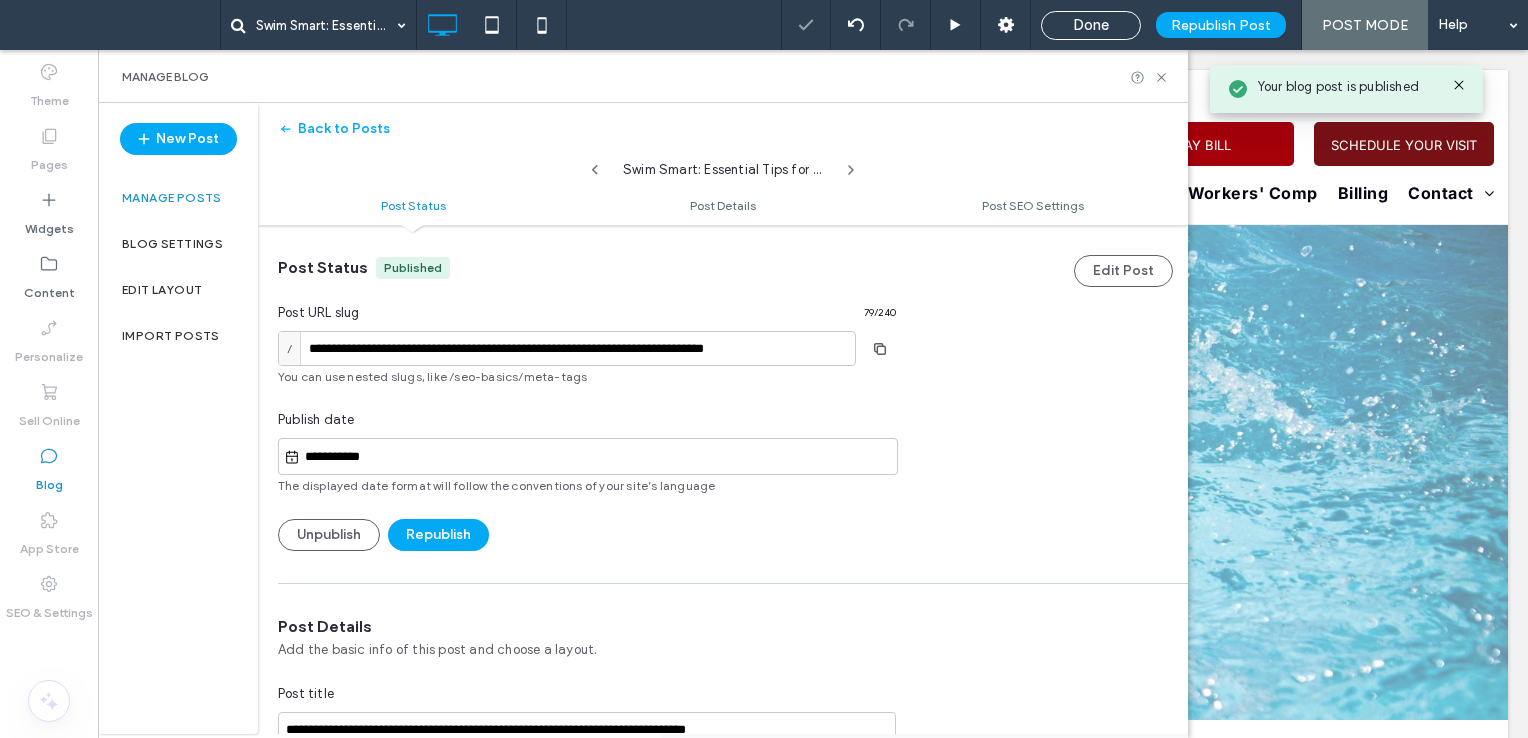 scroll, scrollTop: 0, scrollLeft: 0, axis: both 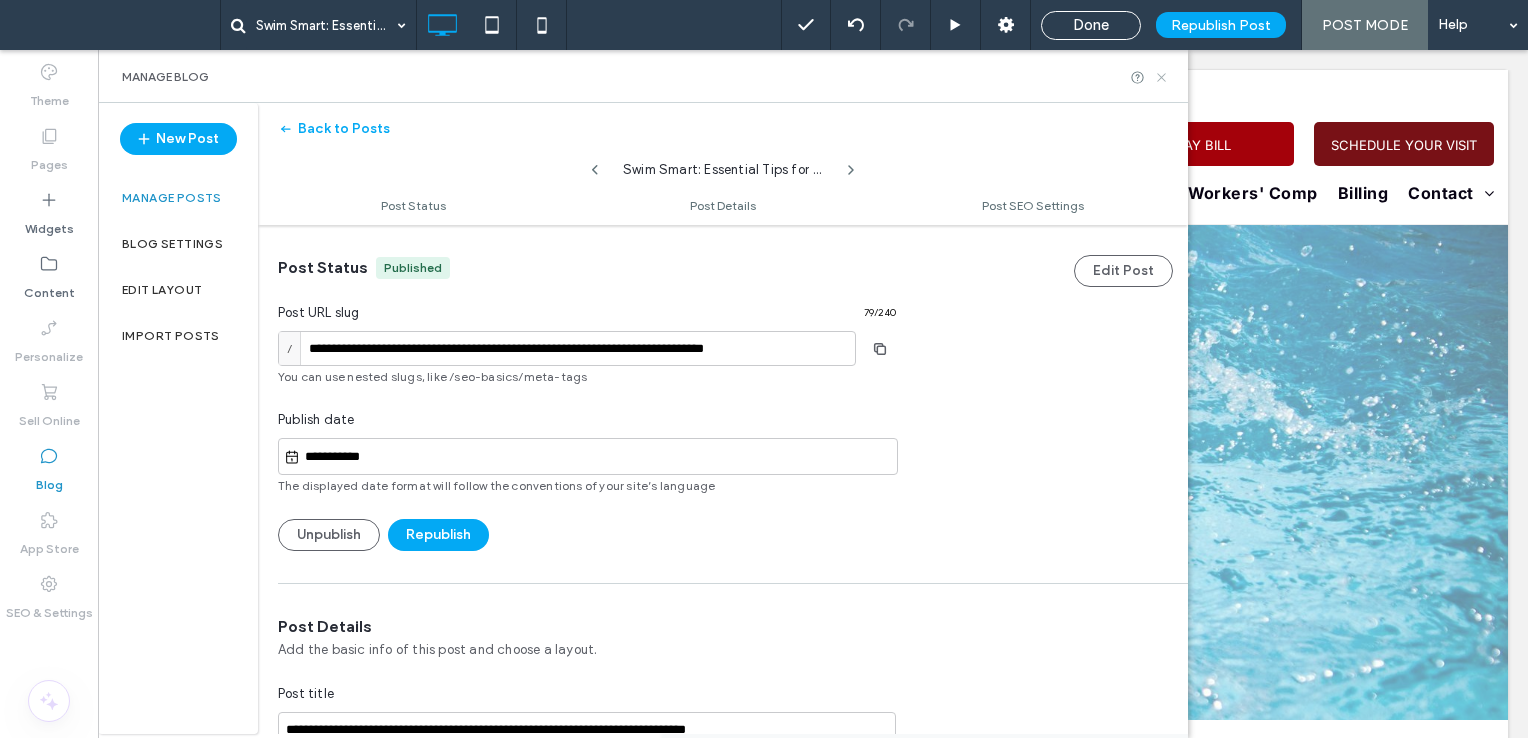 click 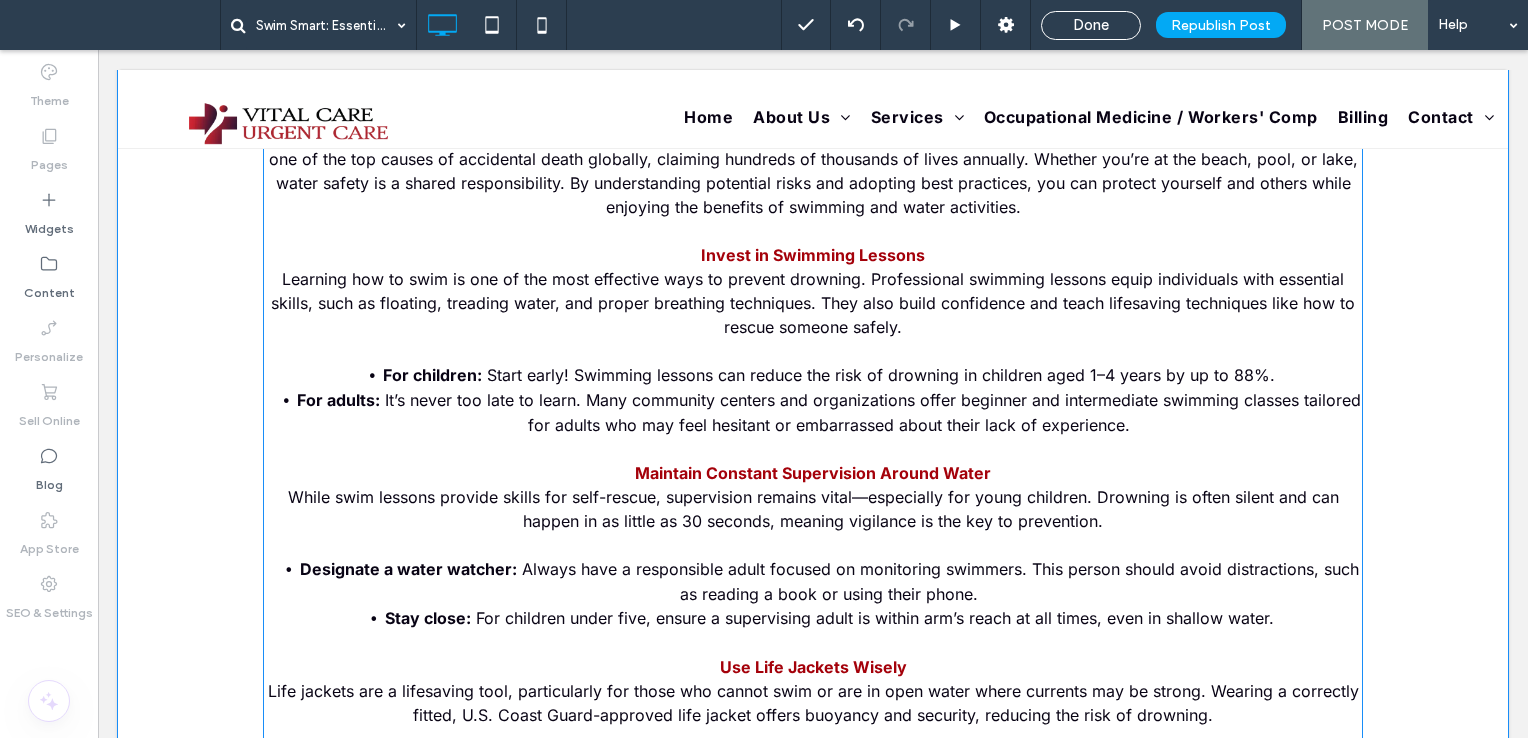 scroll, scrollTop: 600, scrollLeft: 0, axis: vertical 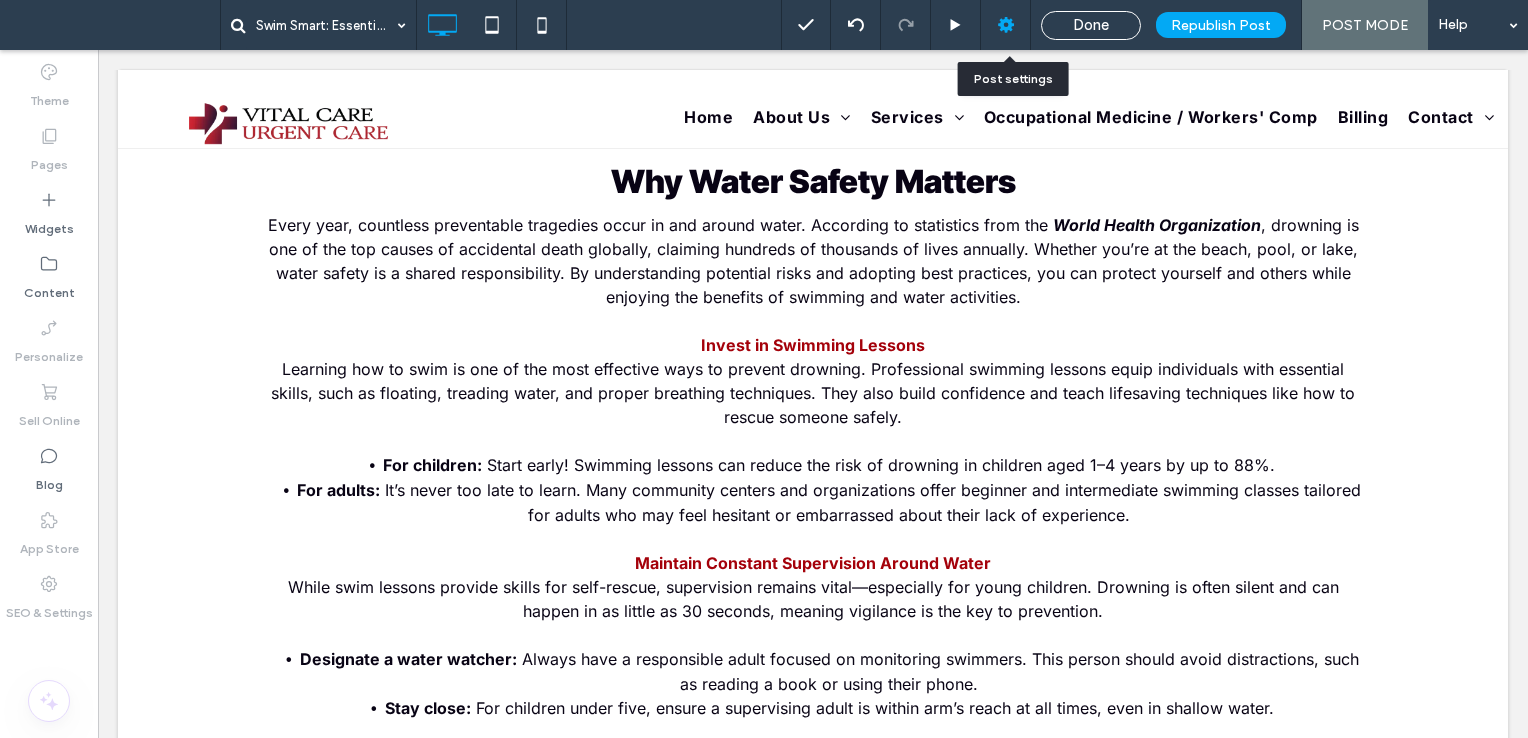 click 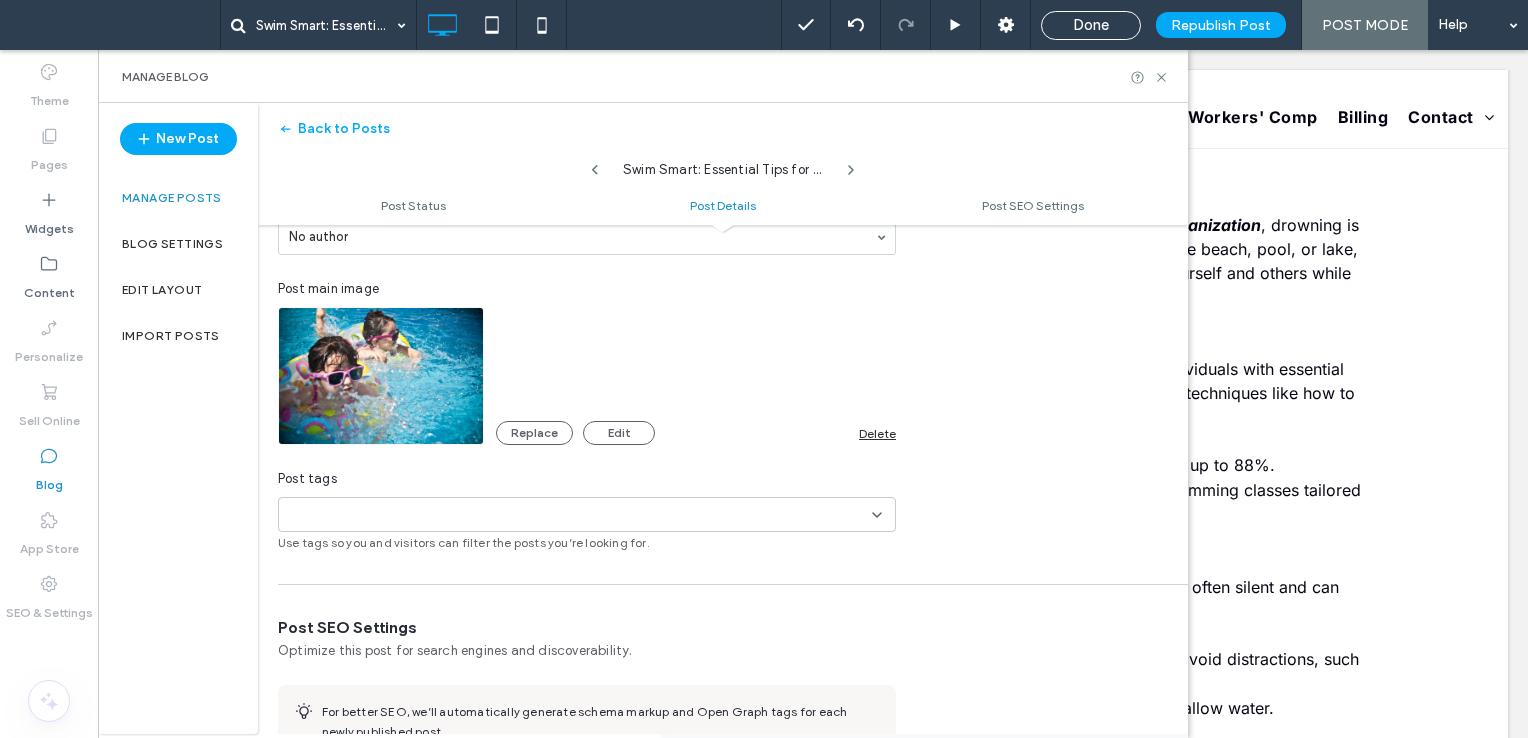 scroll, scrollTop: 1201, scrollLeft: 0, axis: vertical 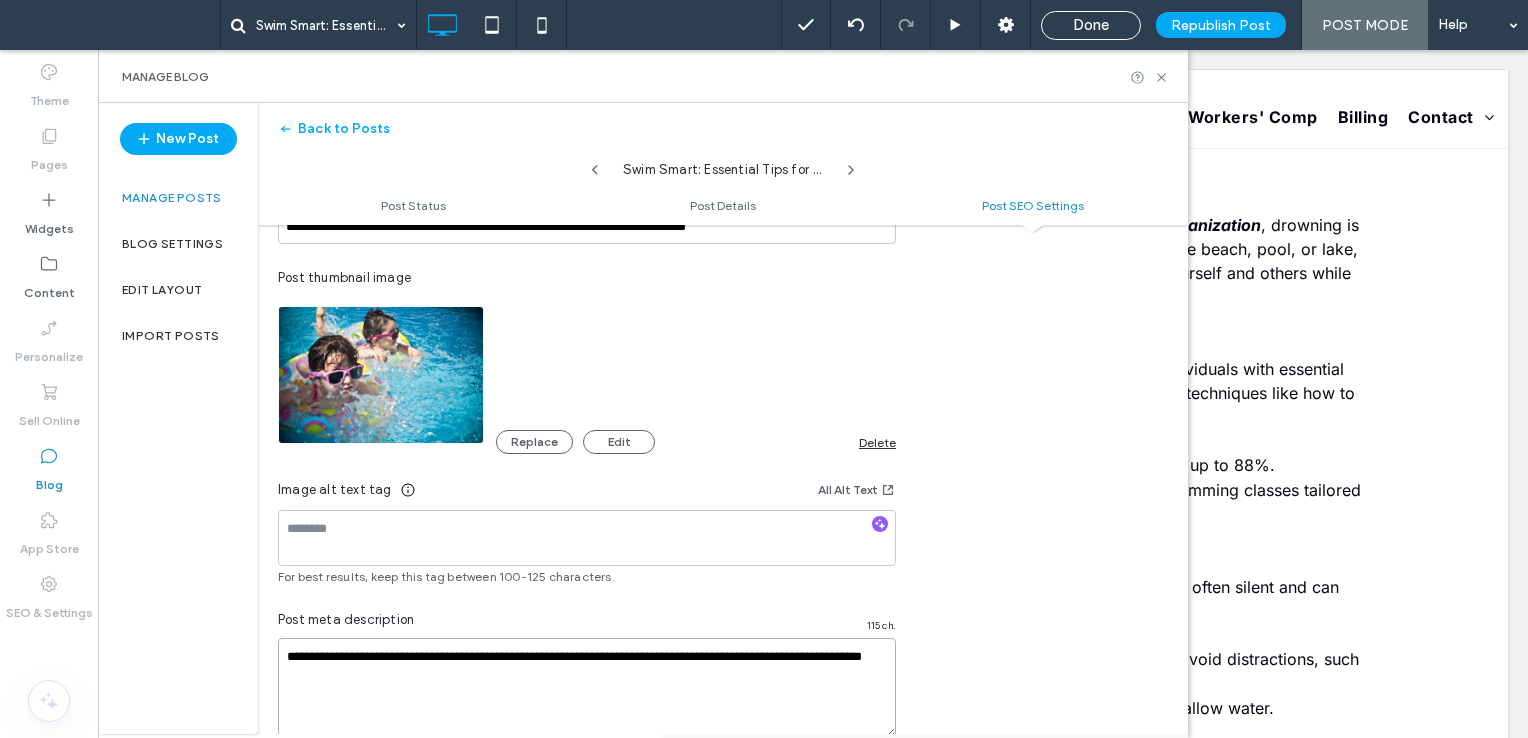 click on "**********" at bounding box center [587, 688] 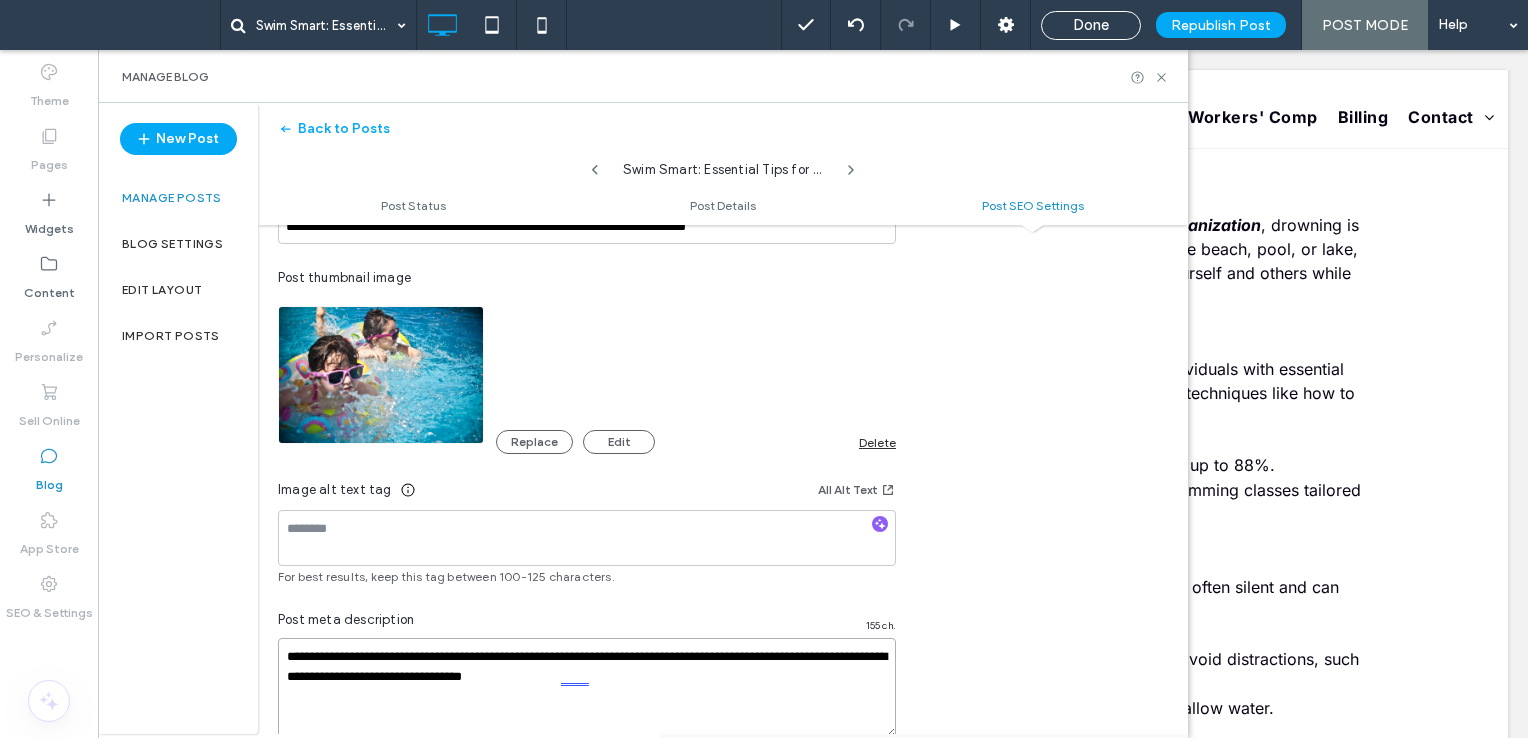 type on "**********" 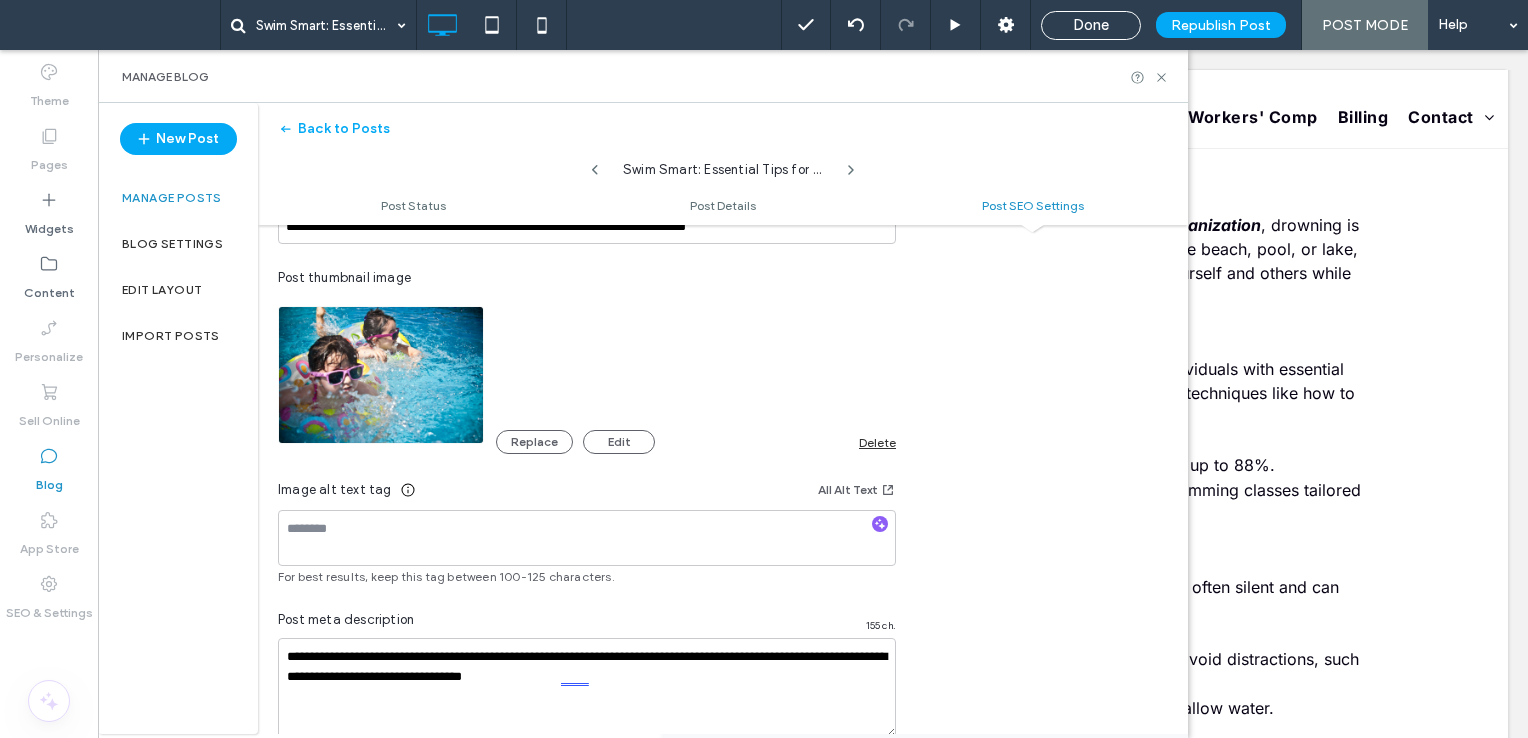 click on "**********" at bounding box center [723, 390] 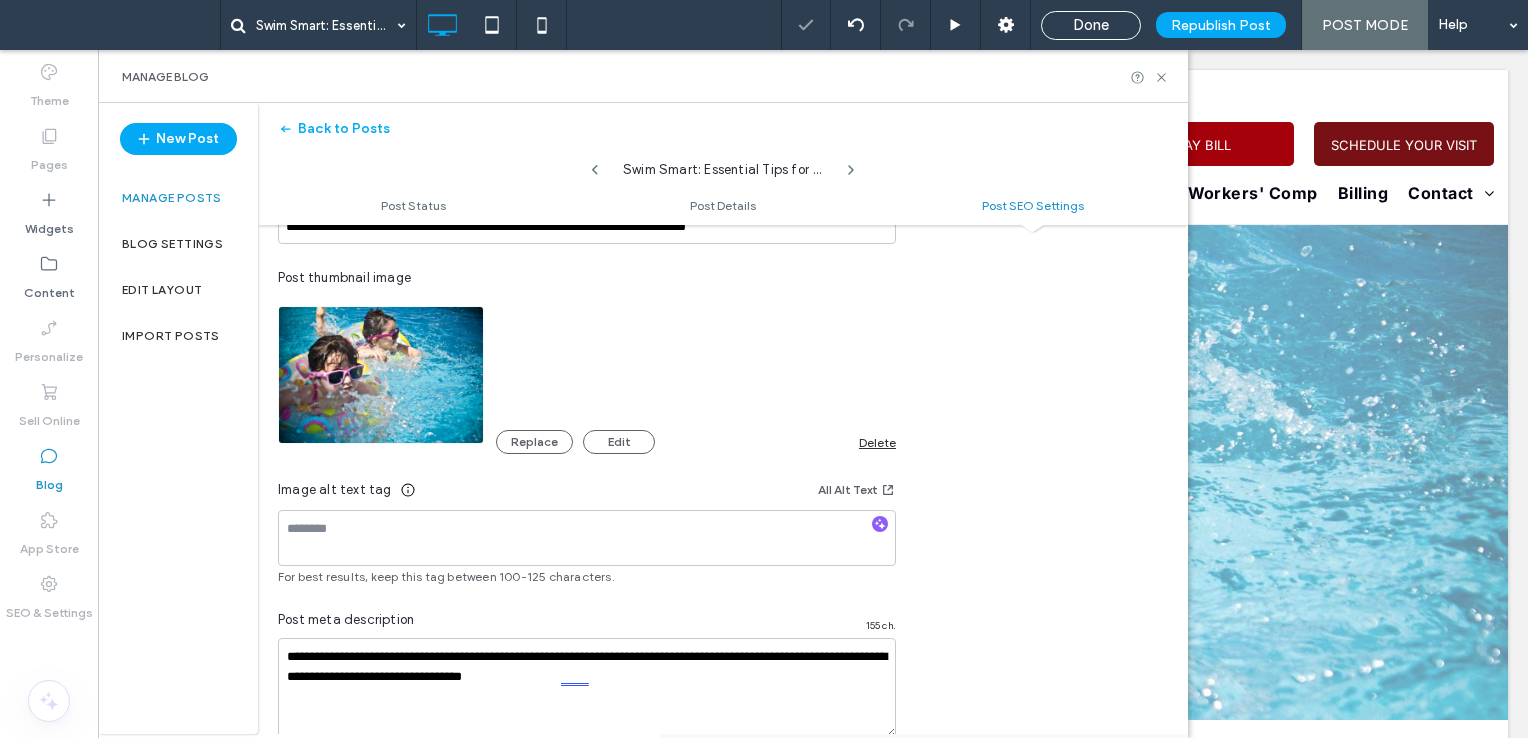 scroll, scrollTop: 0, scrollLeft: 0, axis: both 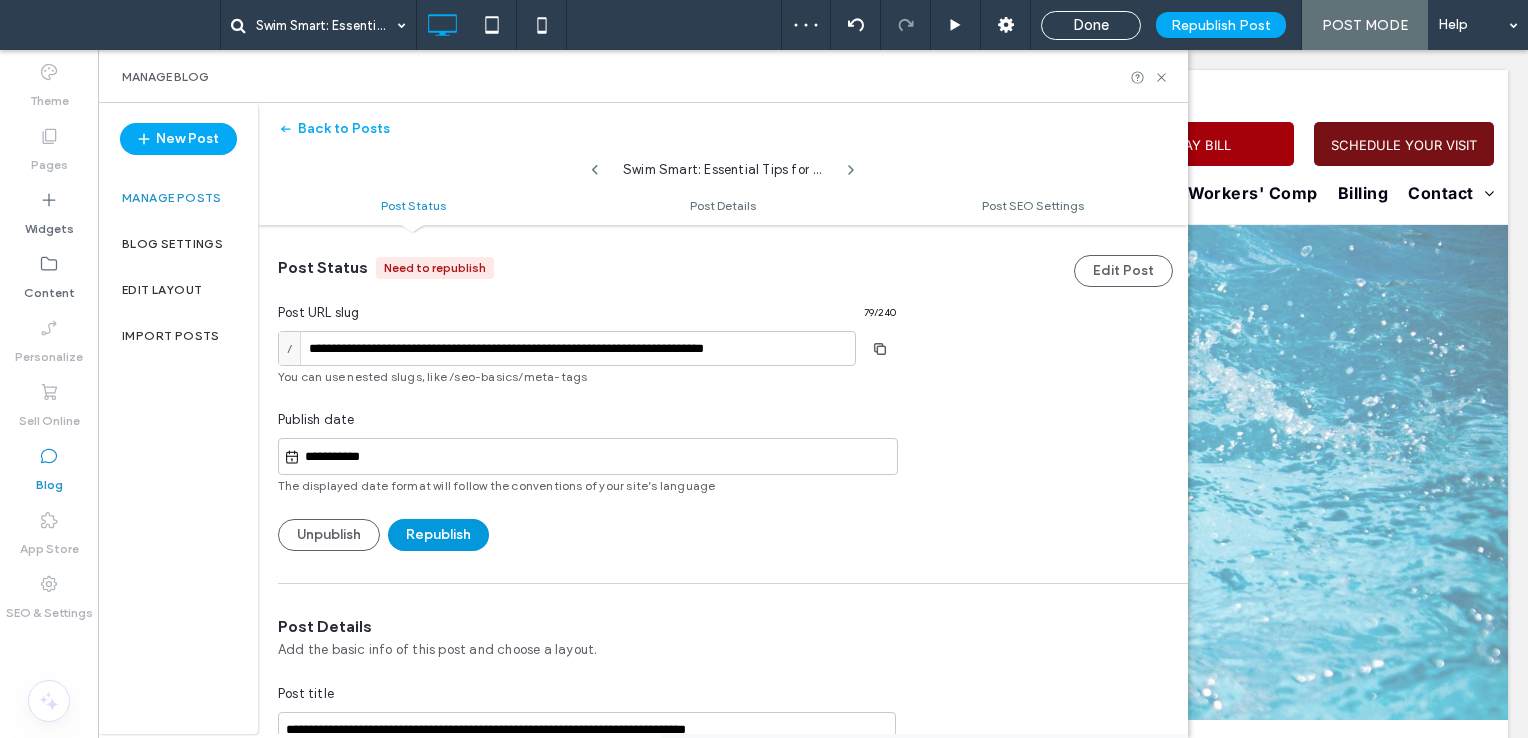 click on "Republish" at bounding box center [438, 535] 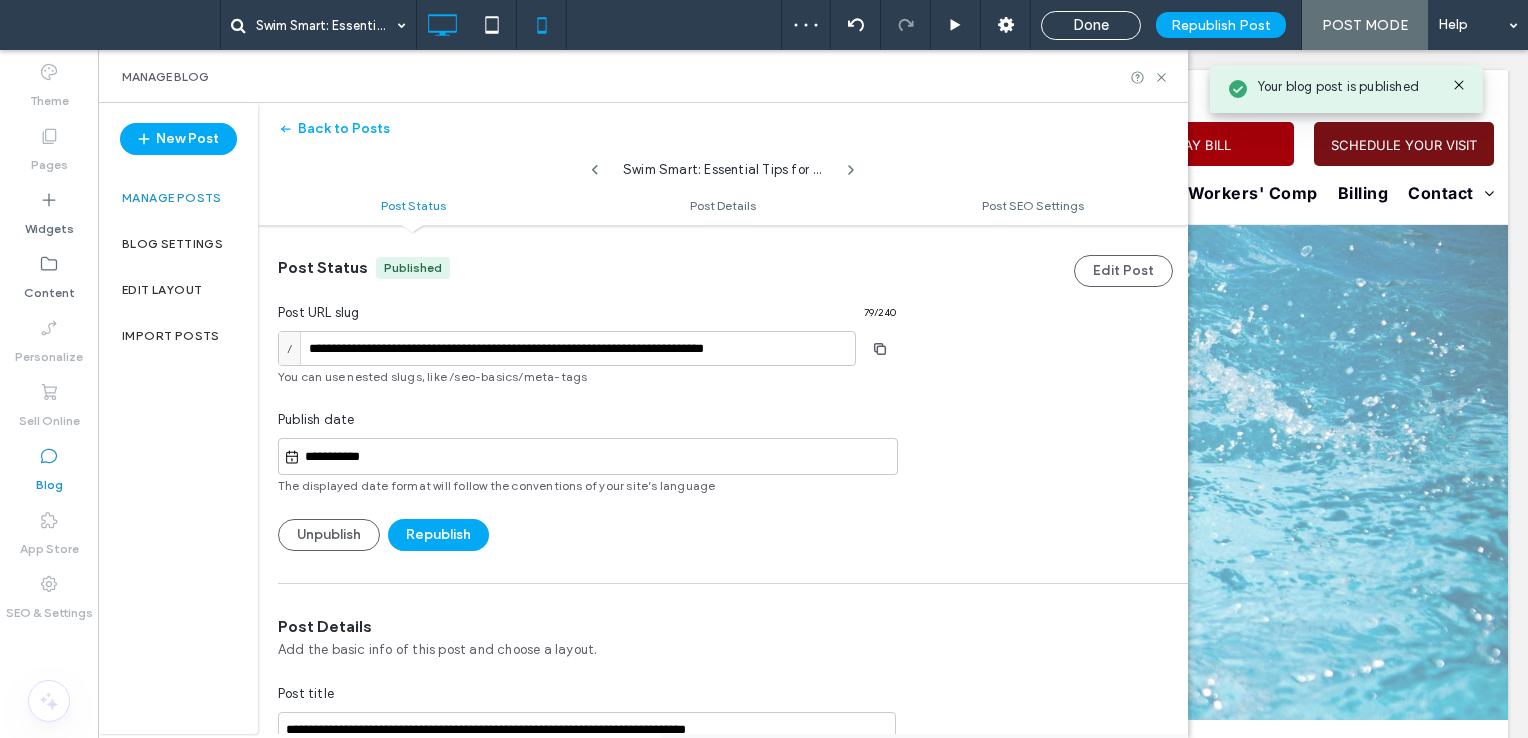scroll, scrollTop: 0, scrollLeft: 0, axis: both 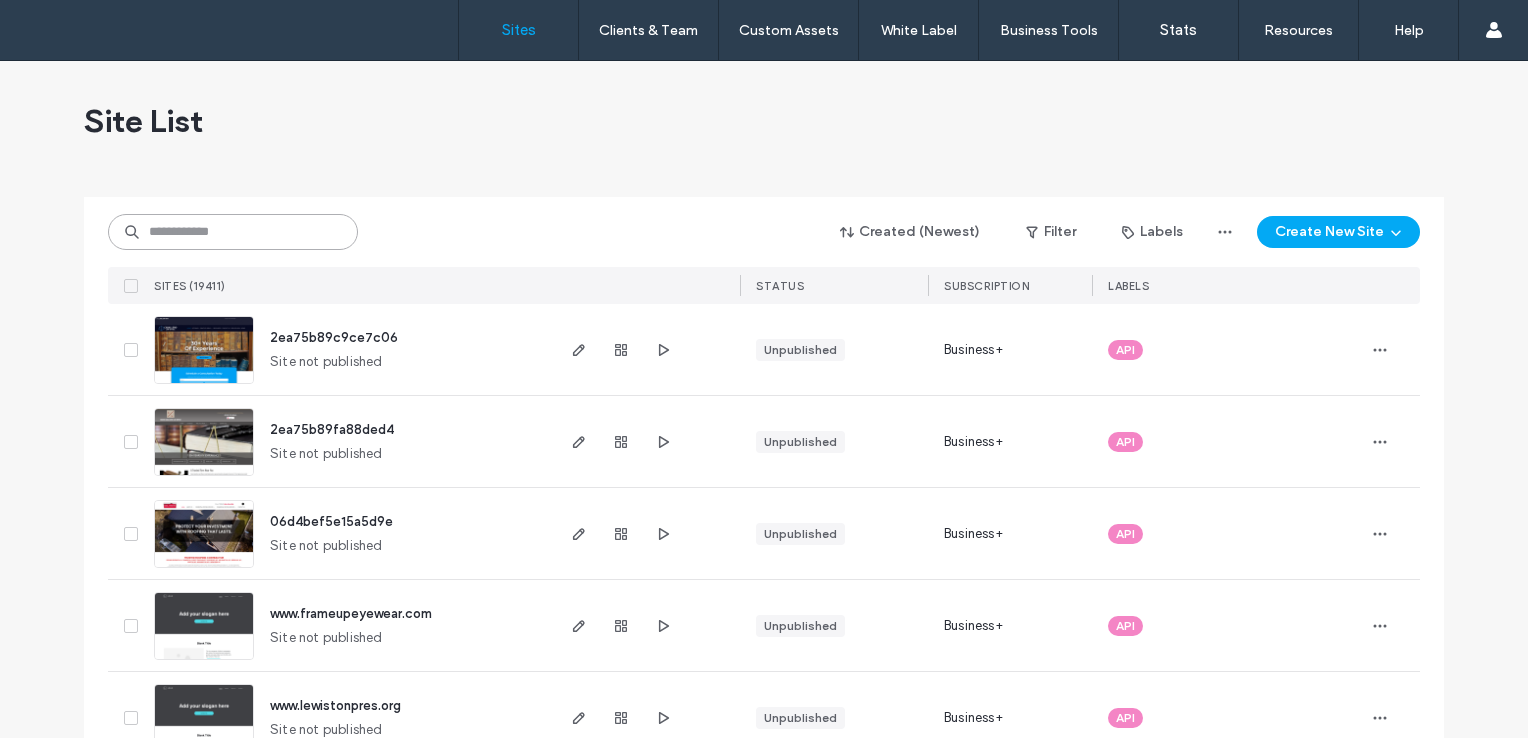 click at bounding box center [233, 232] 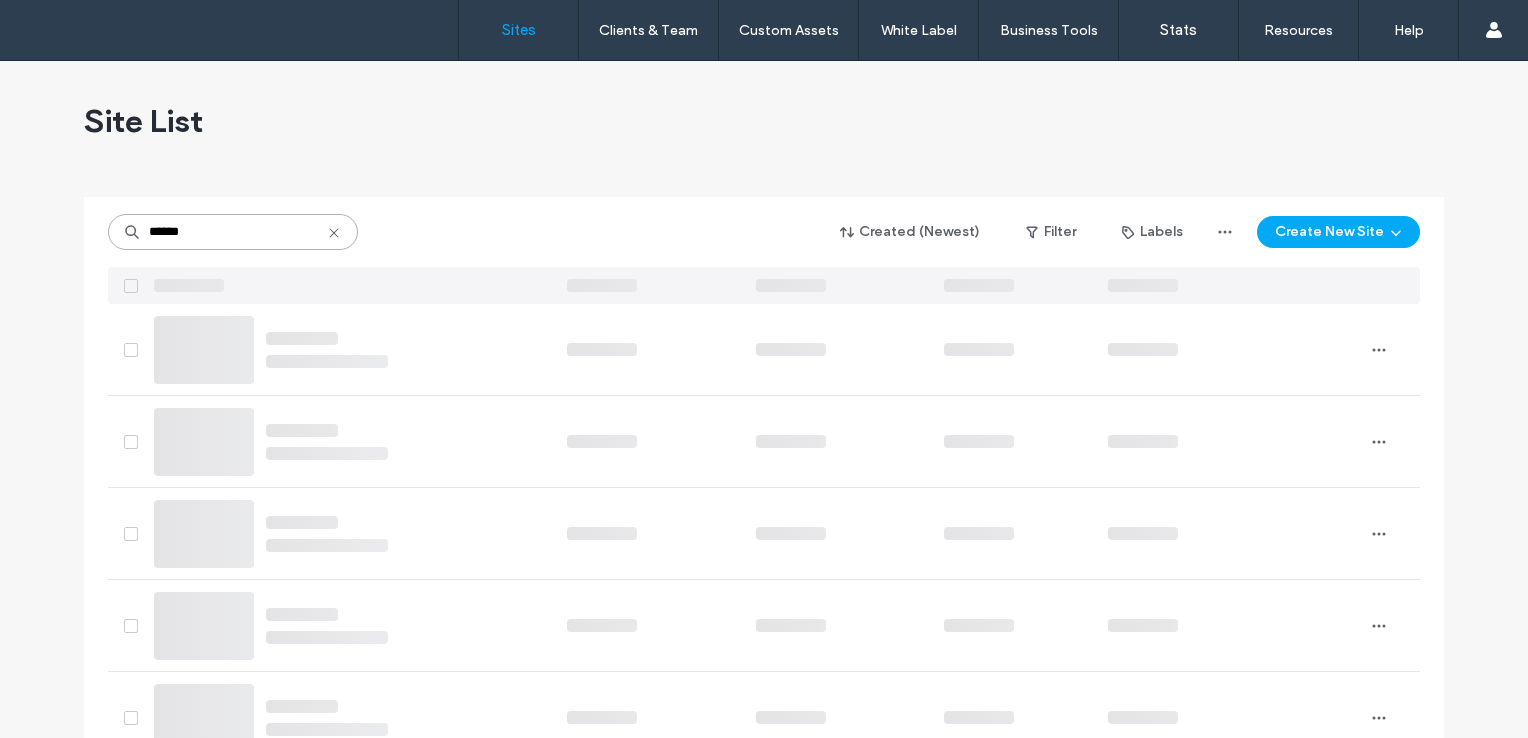 type on "******" 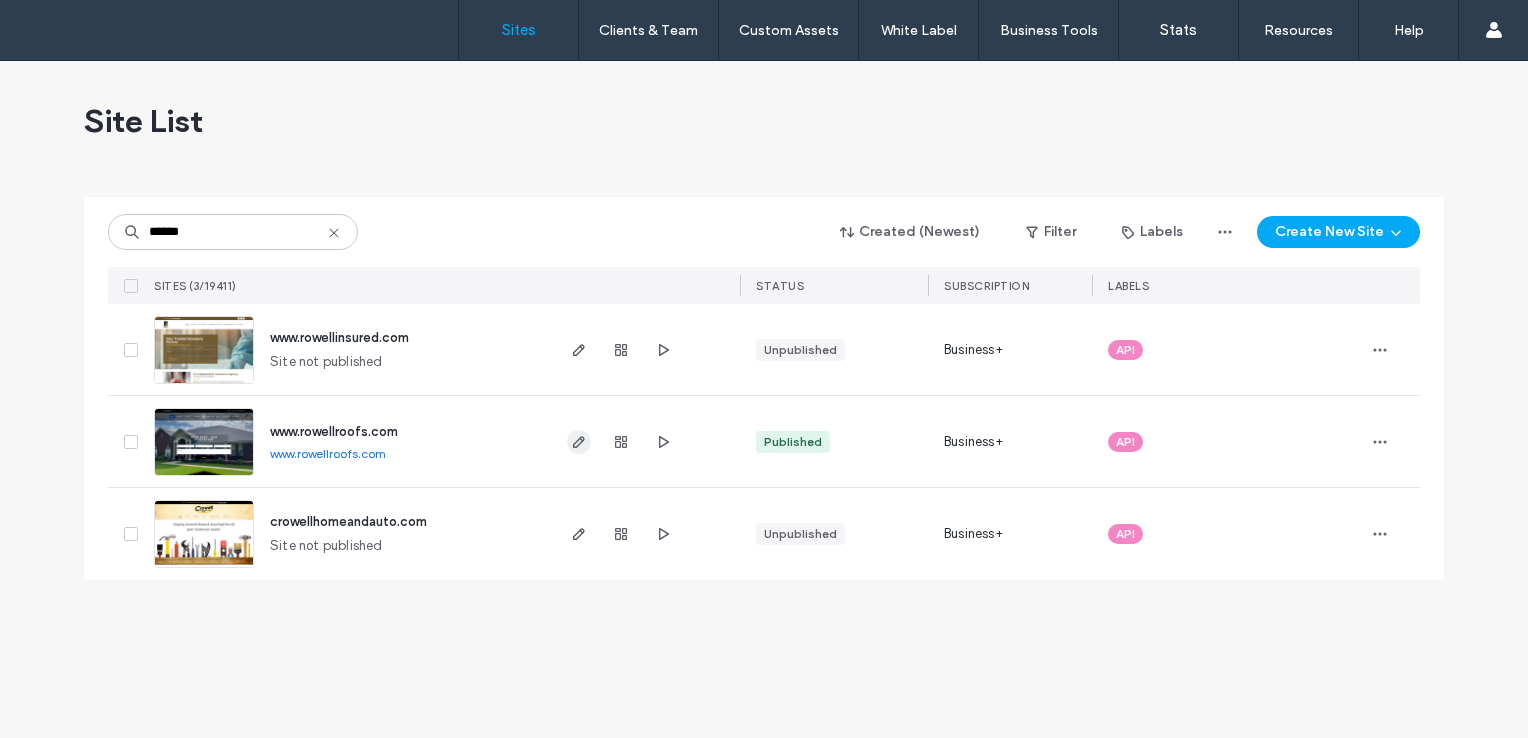 click 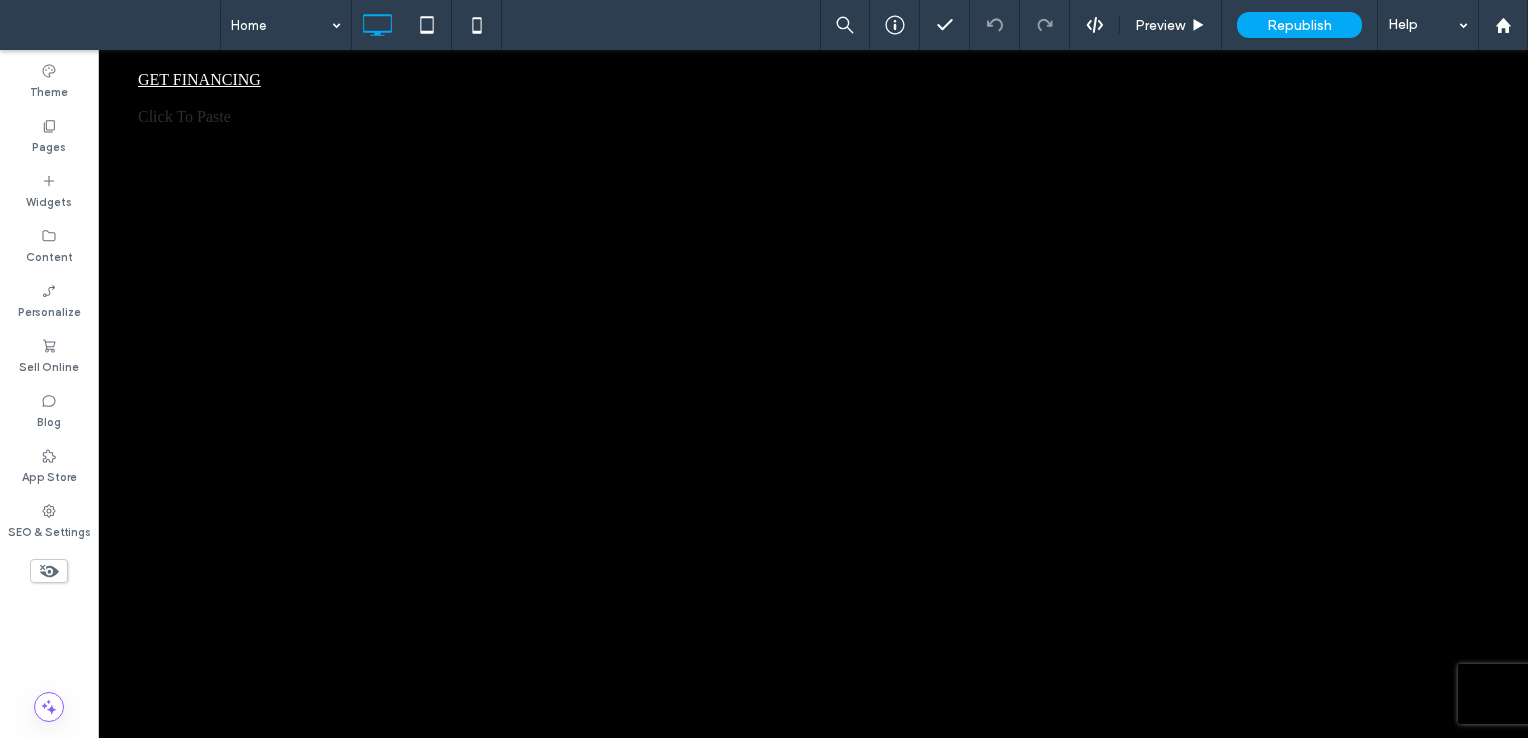 scroll, scrollTop: 0, scrollLeft: 0, axis: both 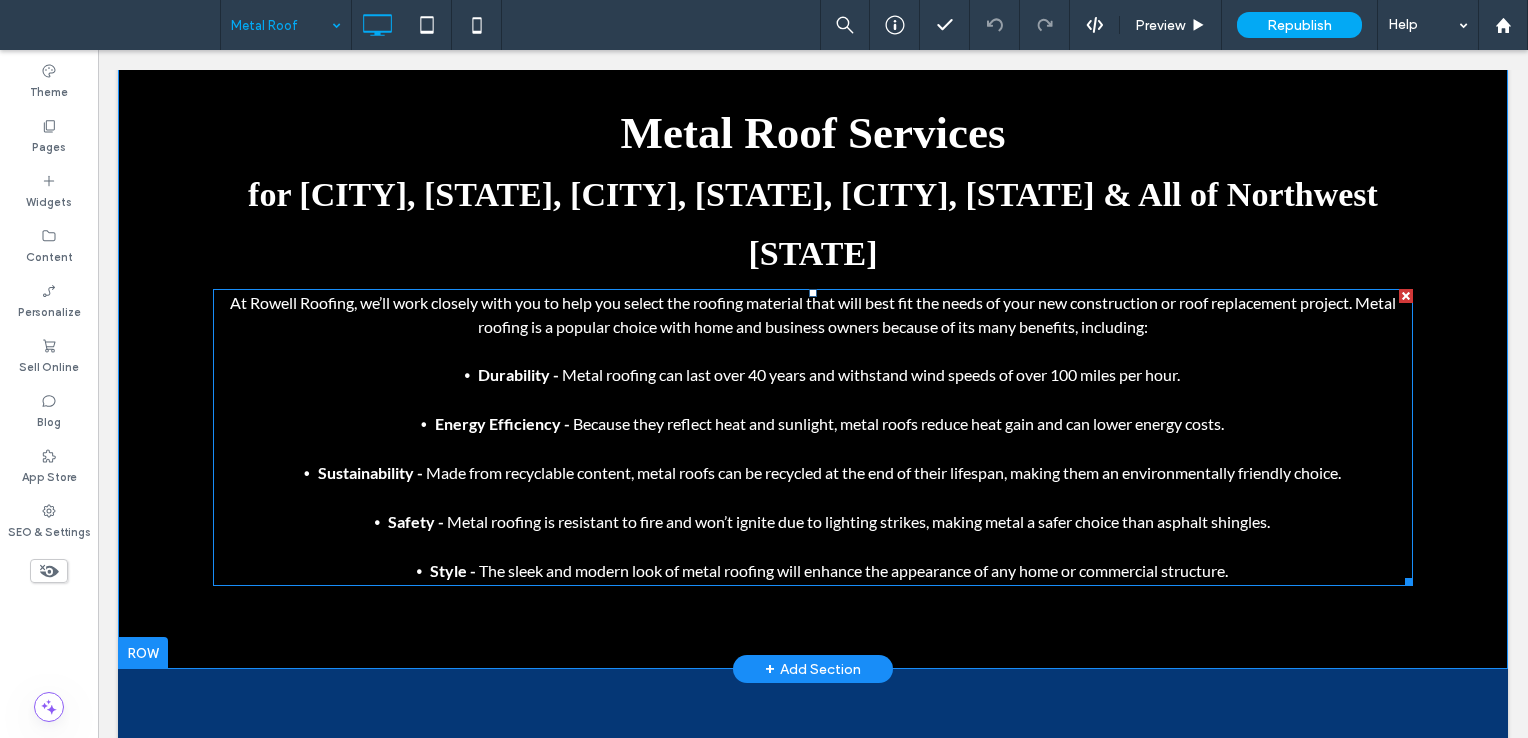 click at bounding box center [813, 351] 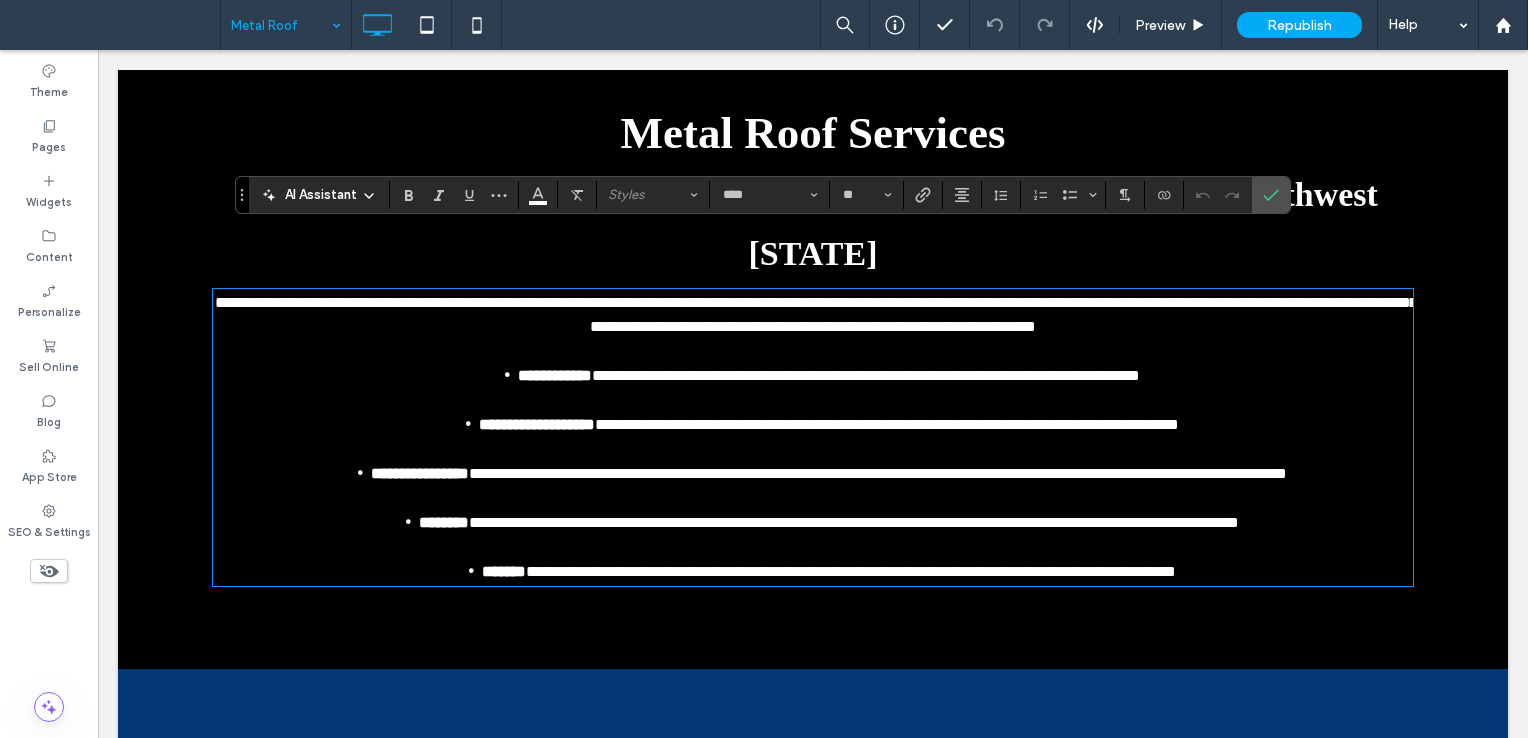 type on "****" 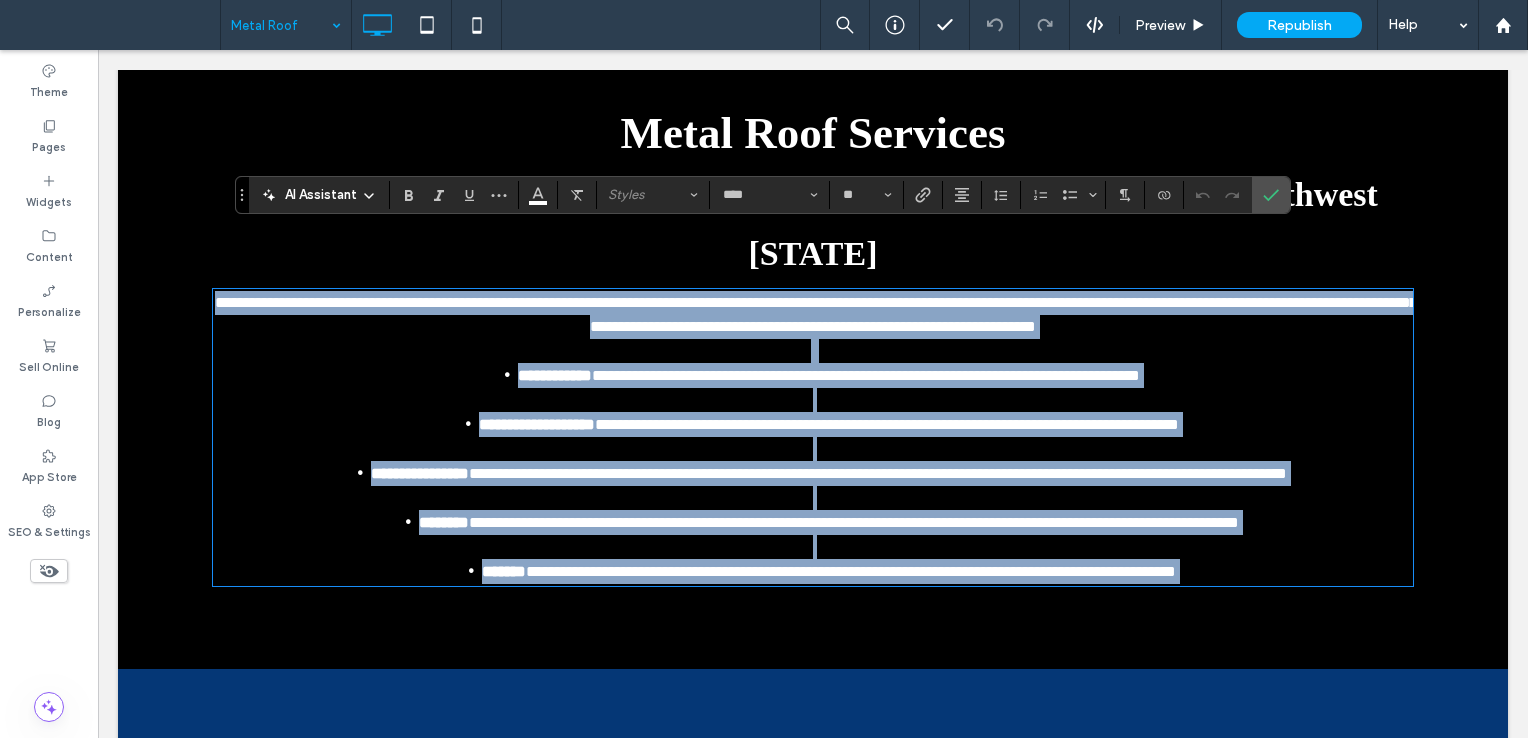 click at bounding box center [813, 351] 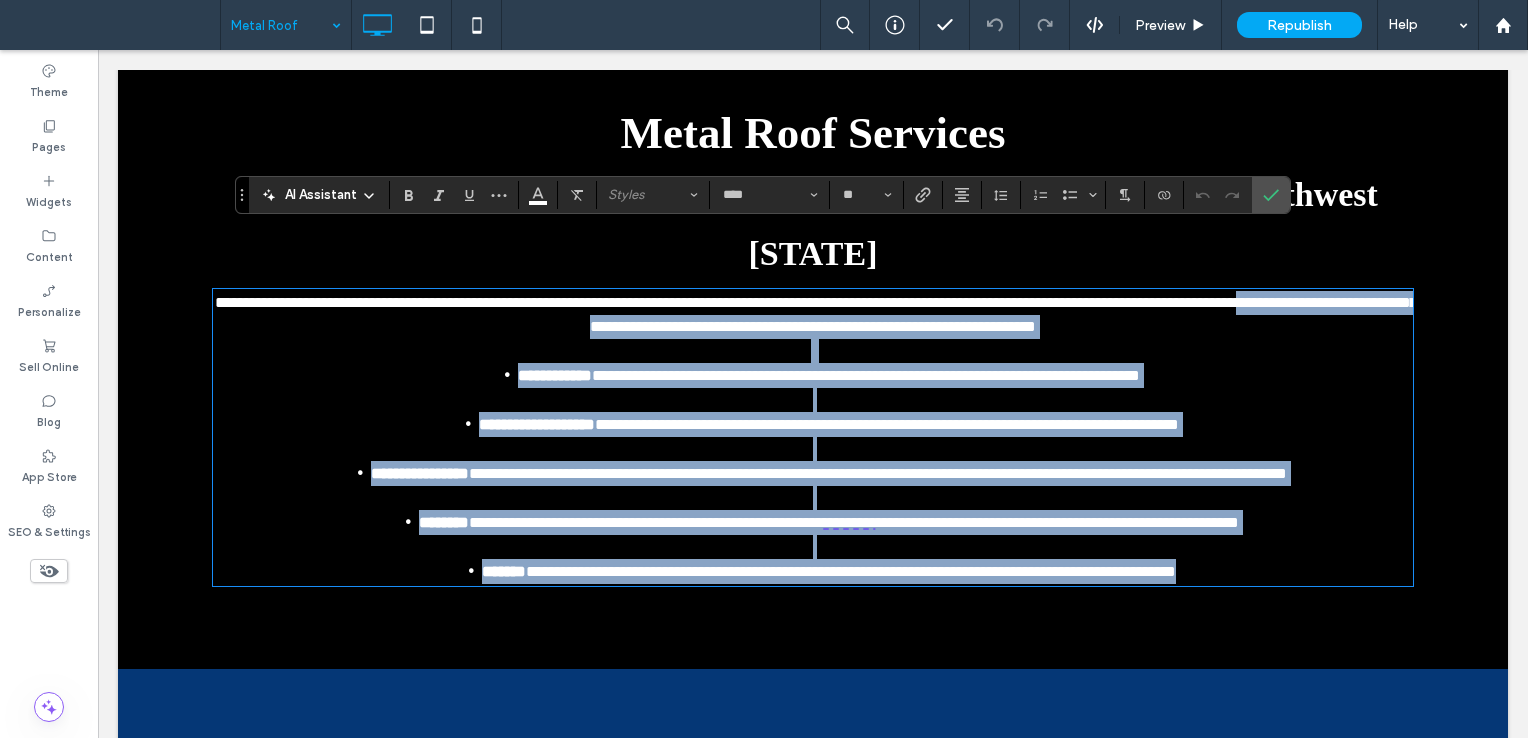 drag, startPoint x: 1357, startPoint y: 243, endPoint x: 1487, endPoint y: 582, distance: 363.07162 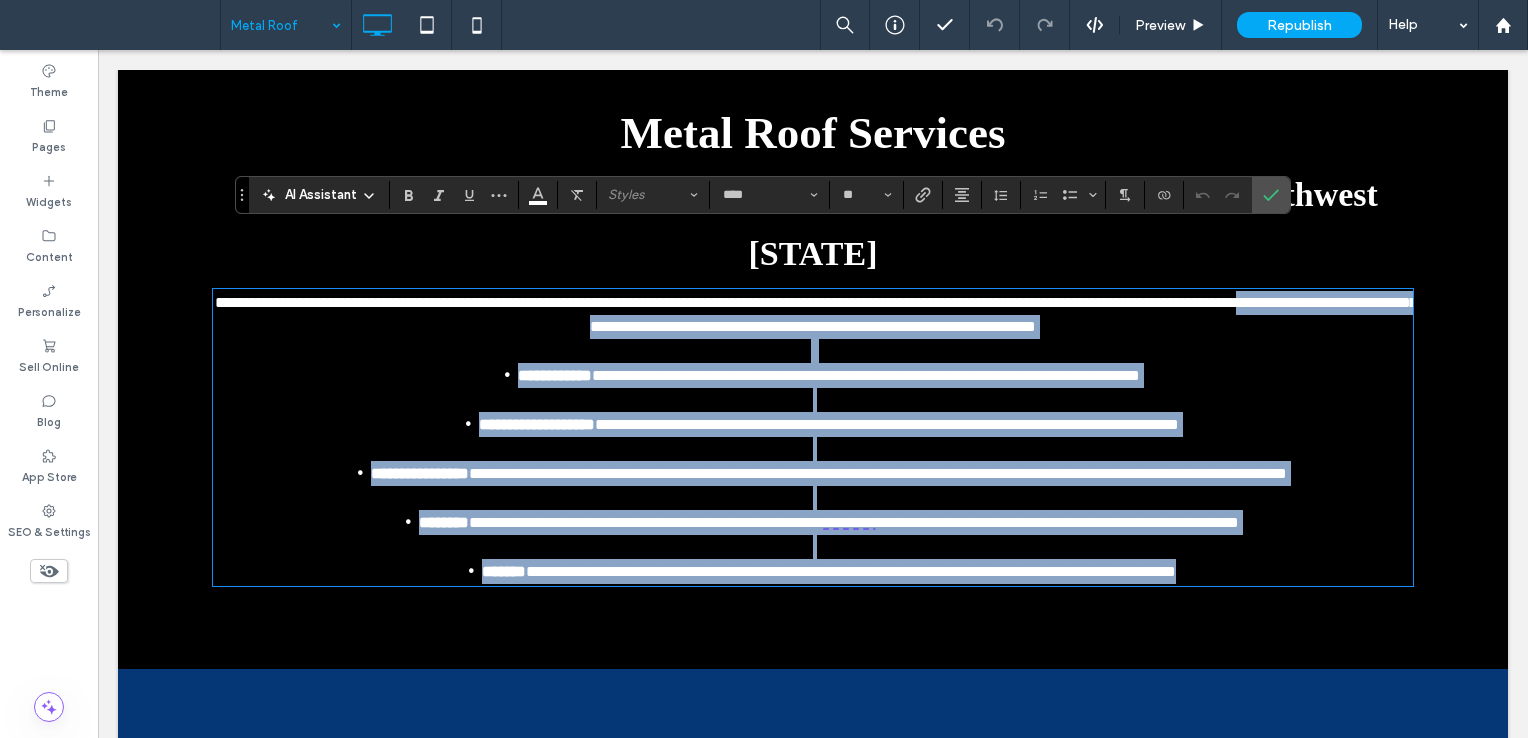 click on "**********" at bounding box center [813, 362] 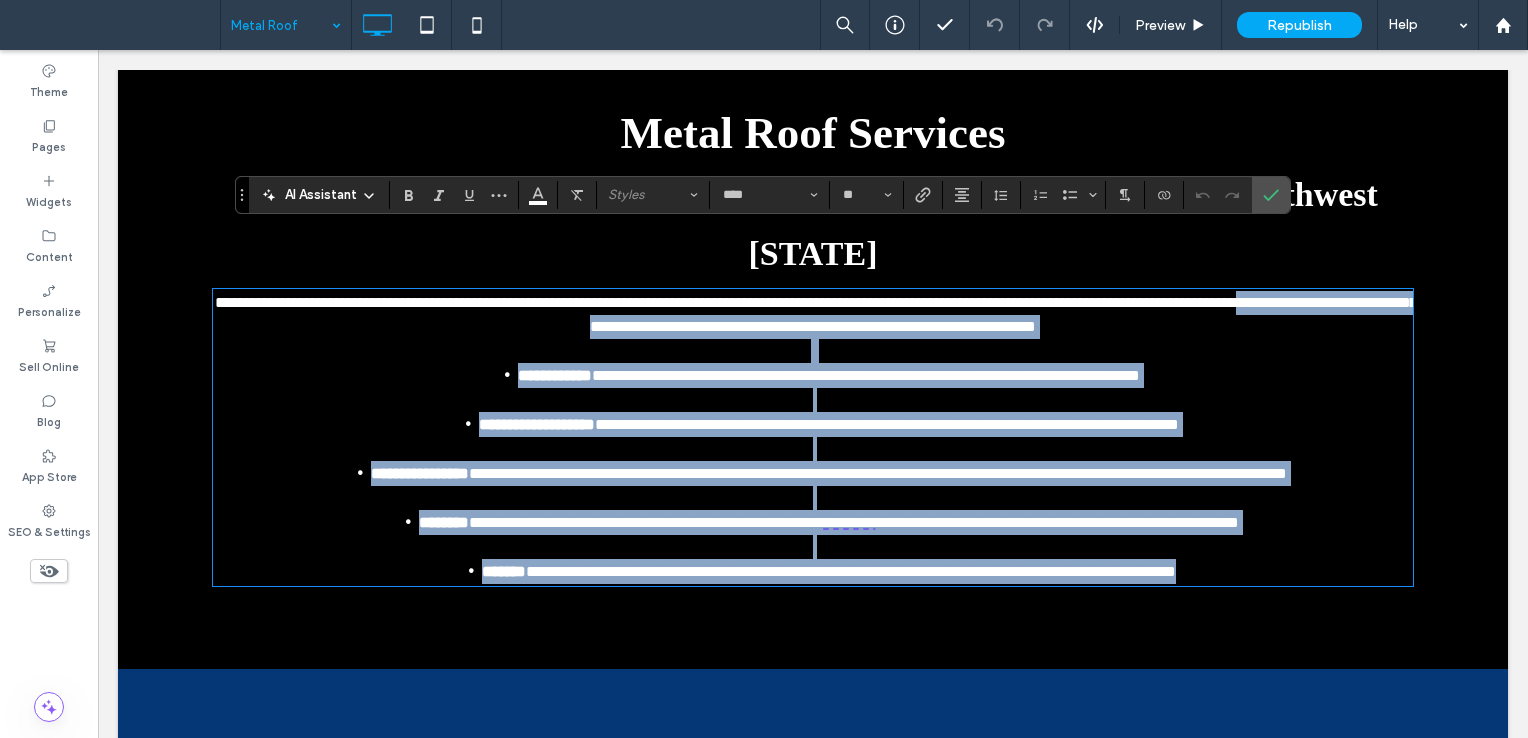 type 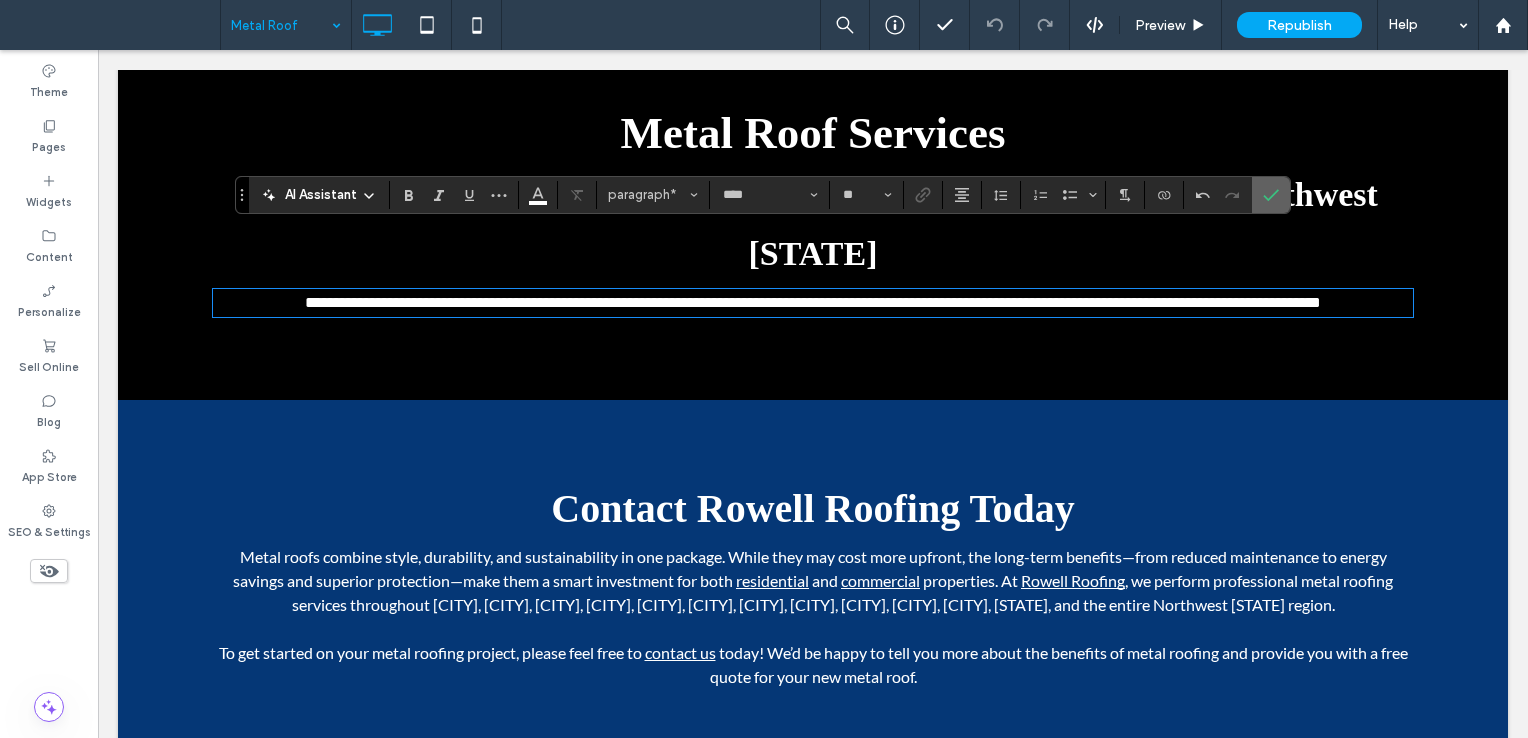 click 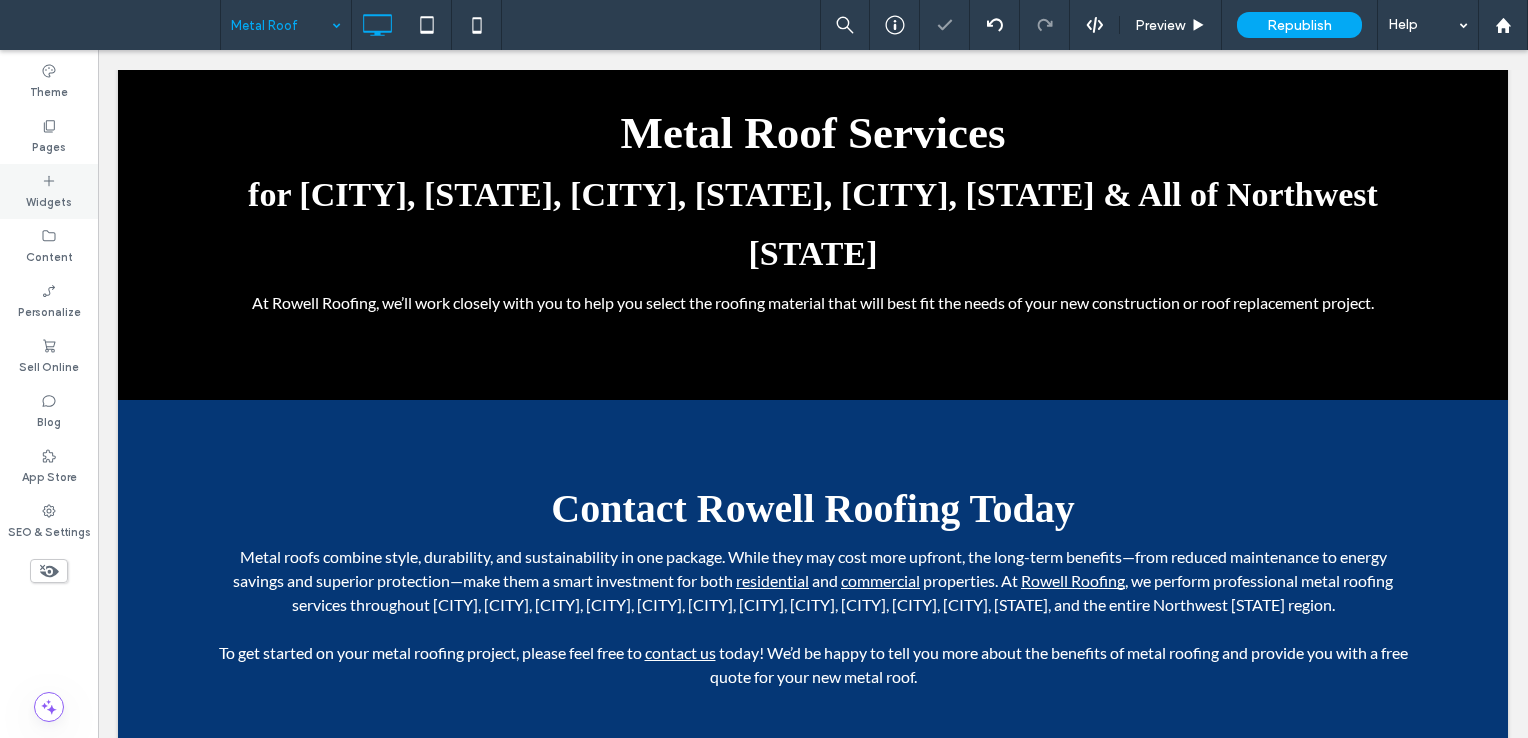 click on "Widgets" at bounding box center (49, 200) 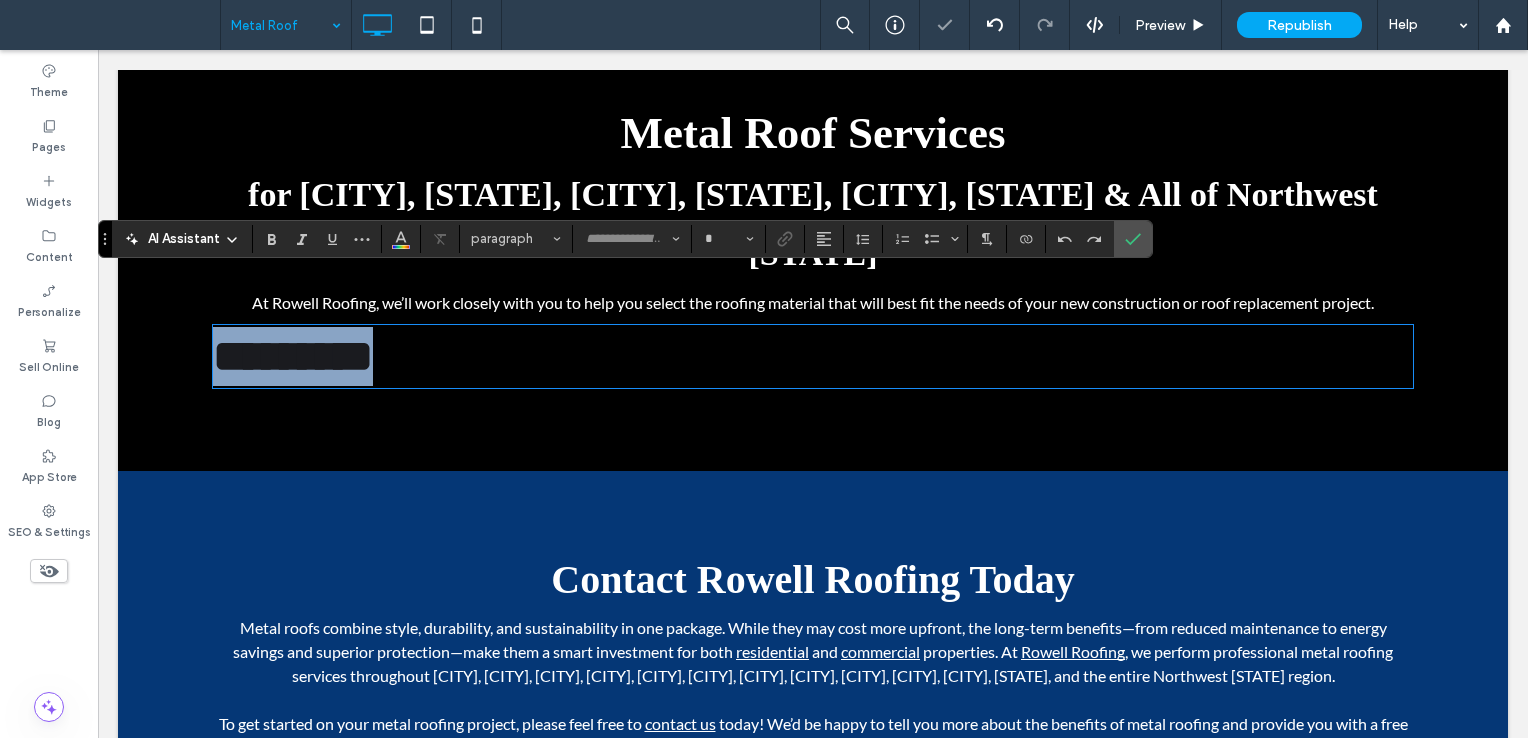 type on "*******" 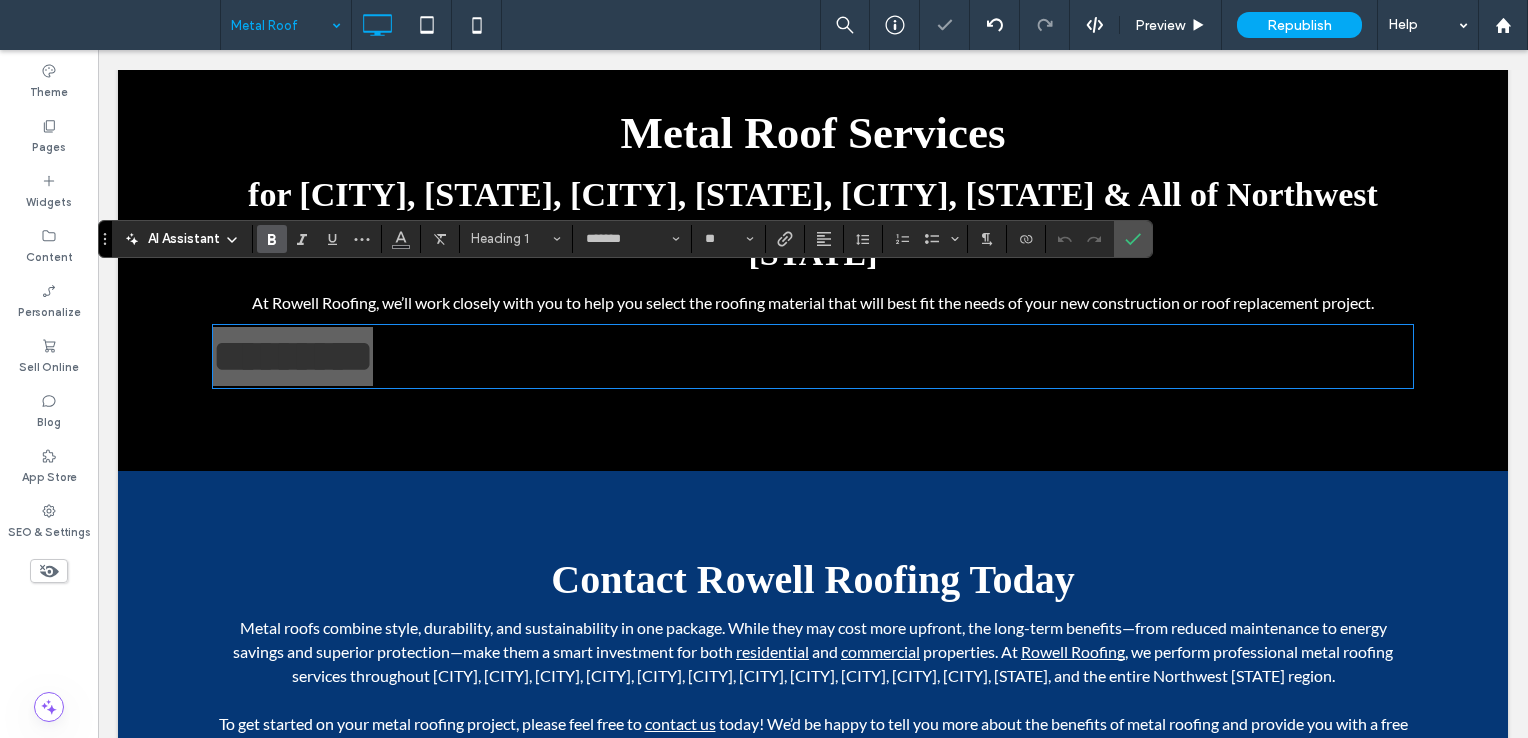 click on "AI Assistant Heading 1 ******* **" at bounding box center (625, 239) 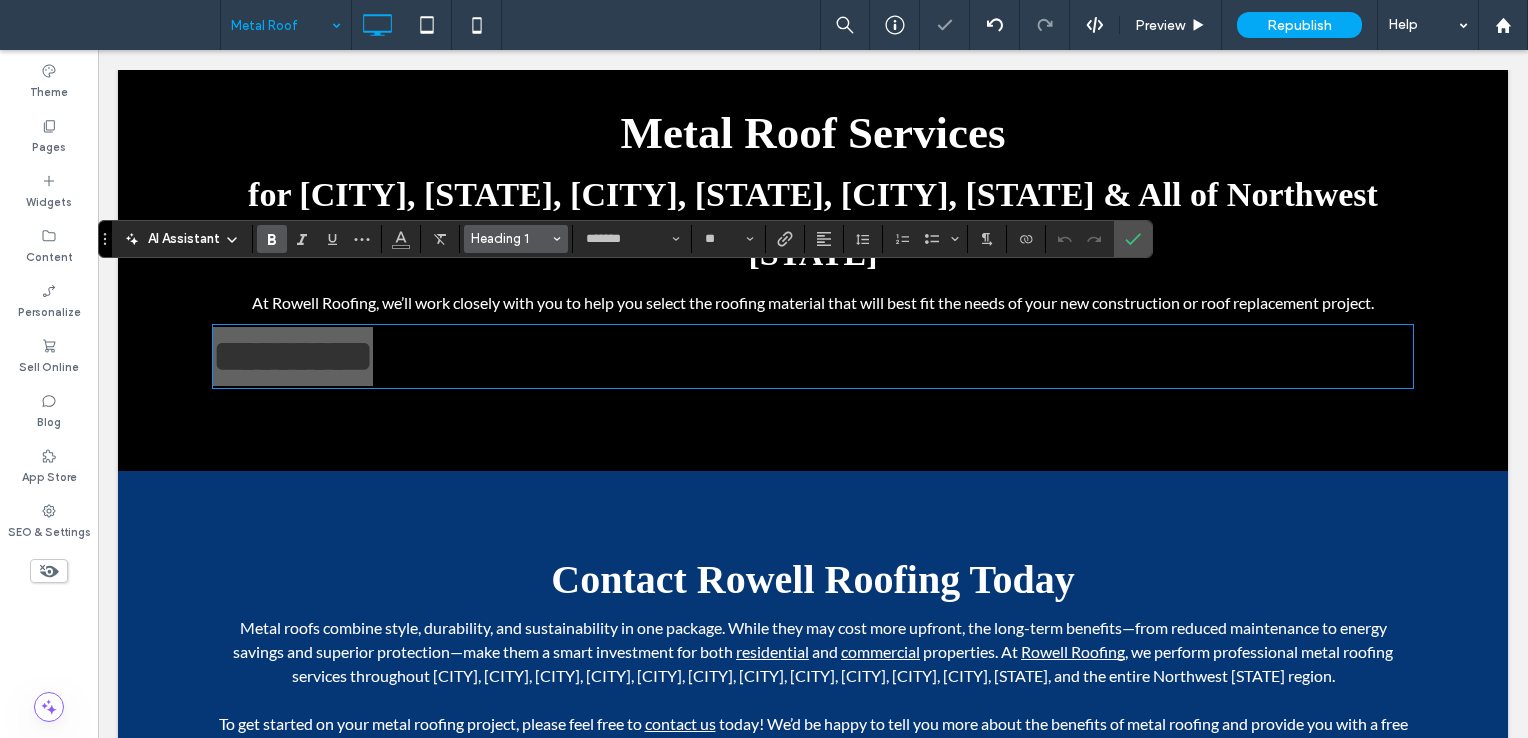 click on "Heading 1" at bounding box center [510, 238] 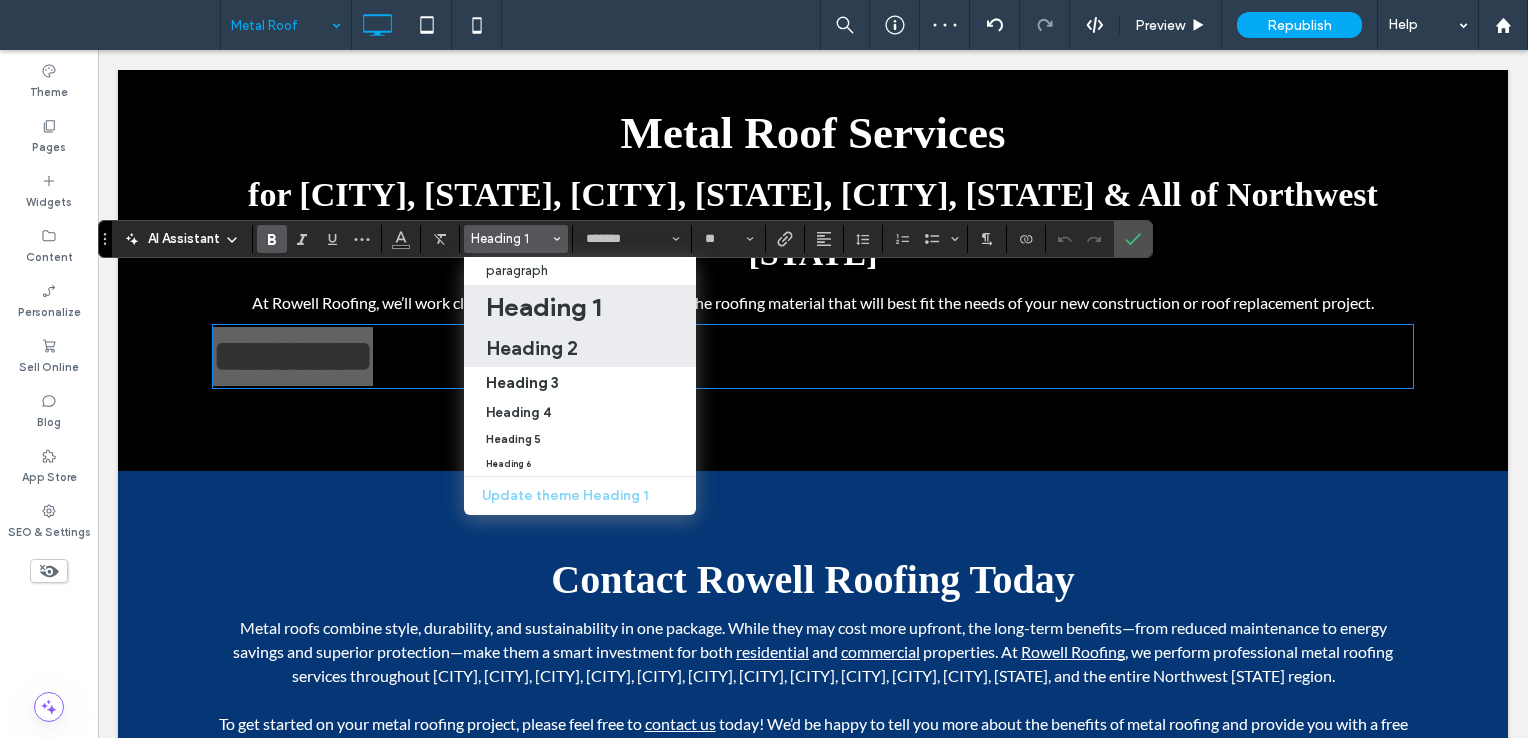 click on "Heading 2" at bounding box center [532, 348] 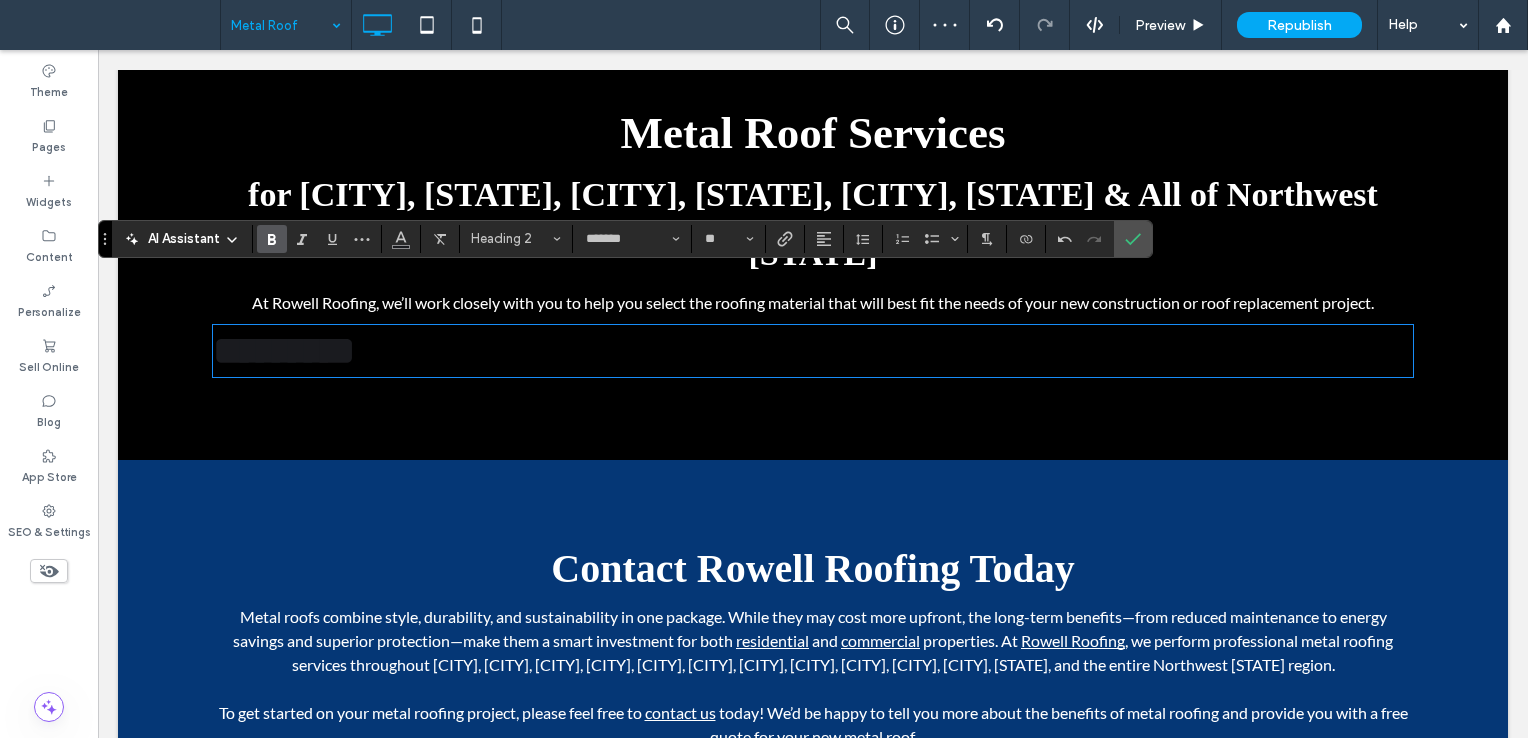 type on "**" 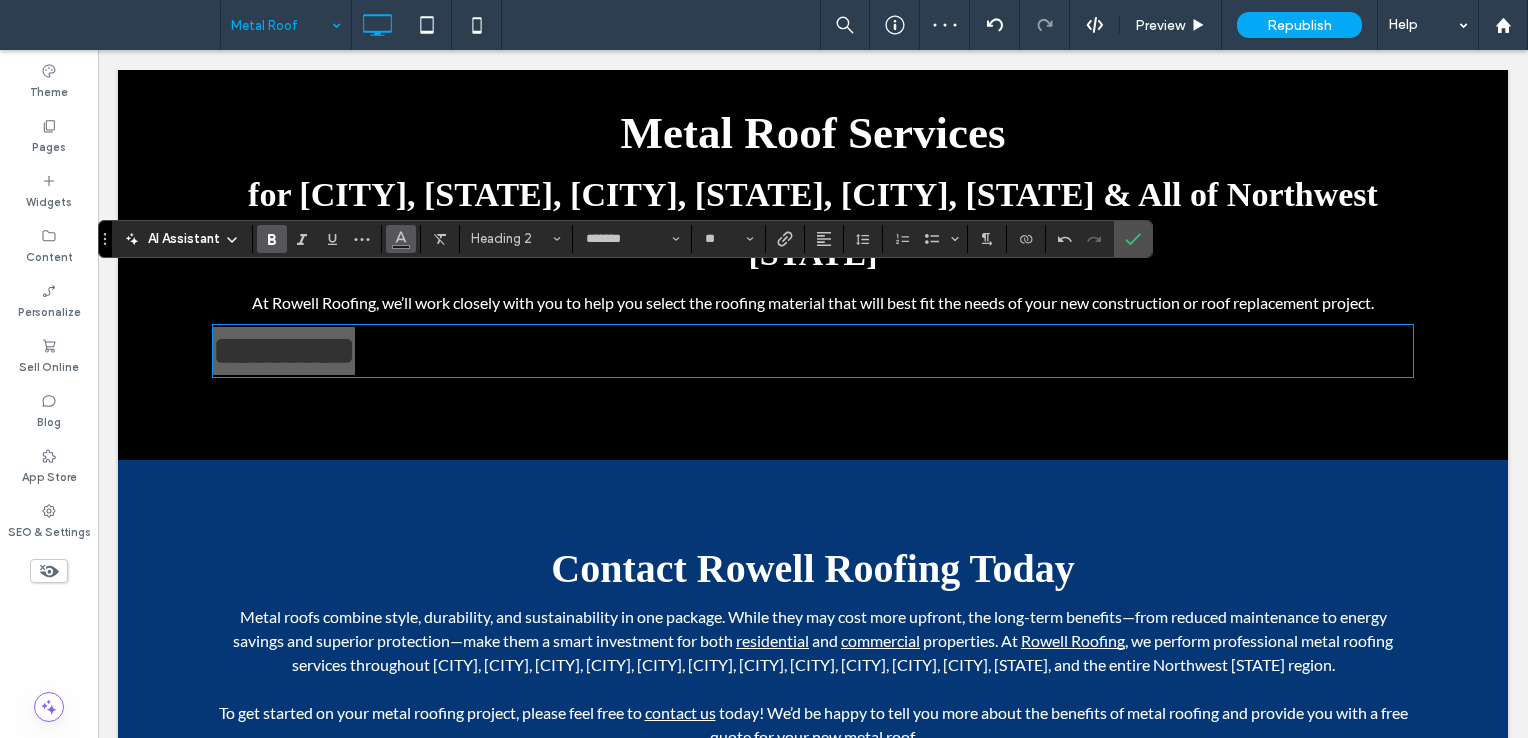 click at bounding box center [401, 239] 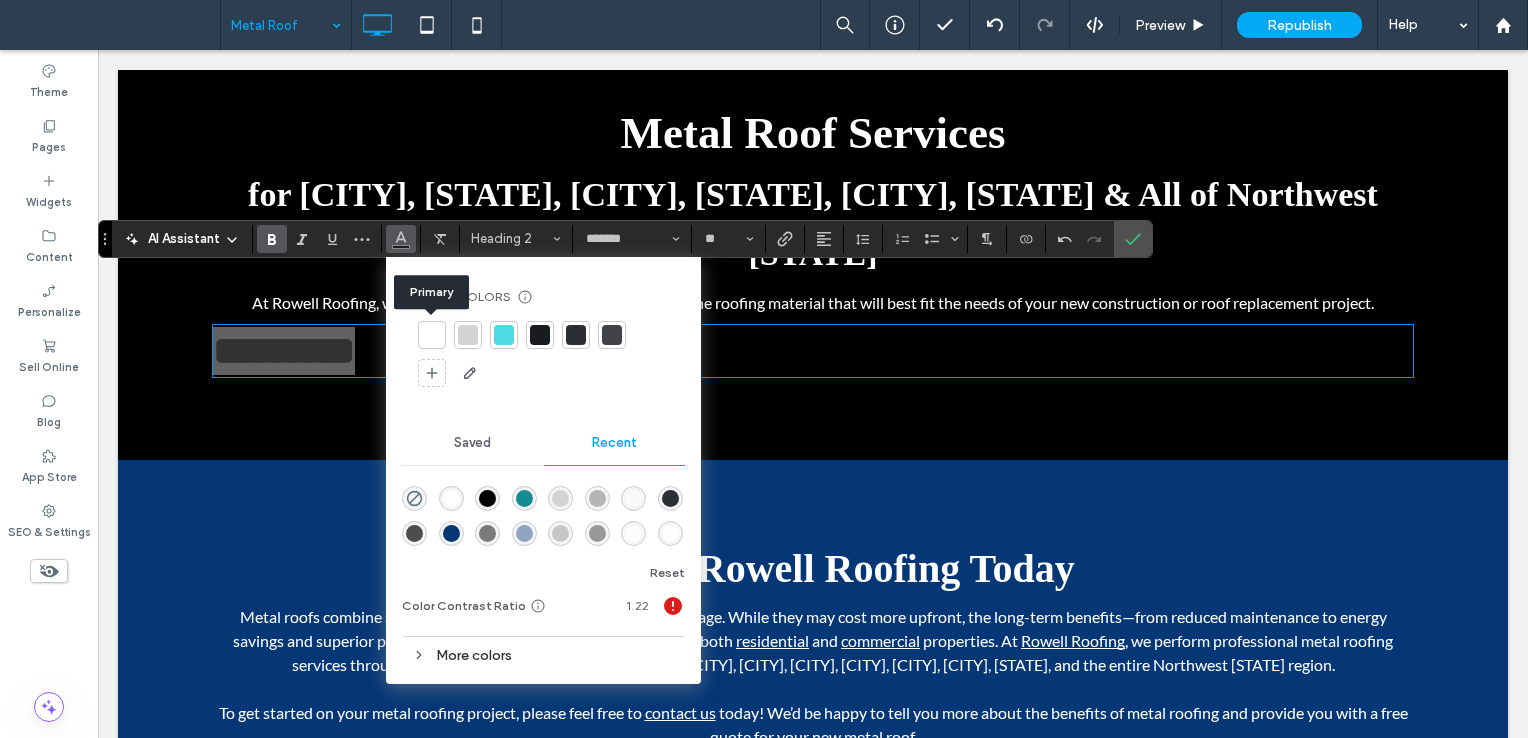 click at bounding box center (432, 335) 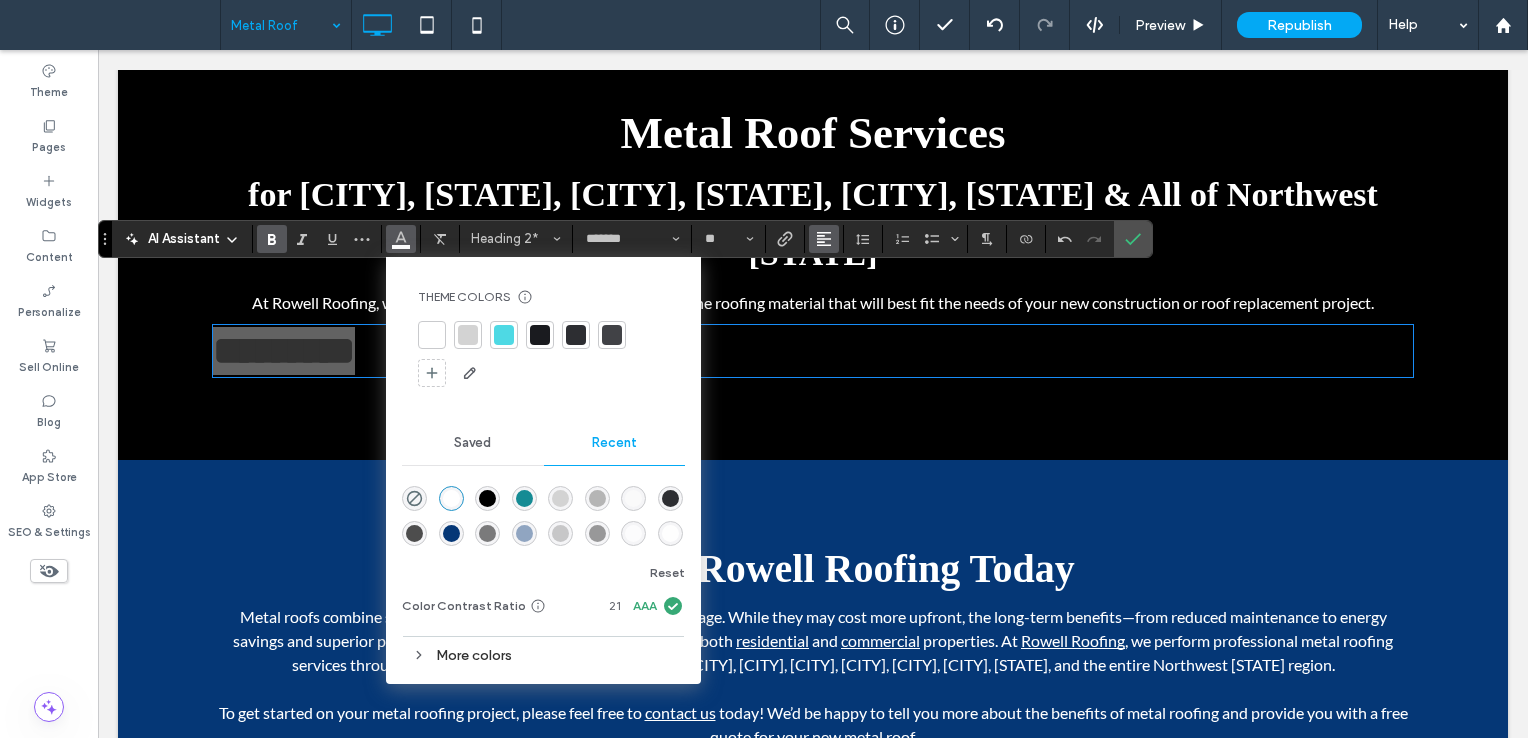 click 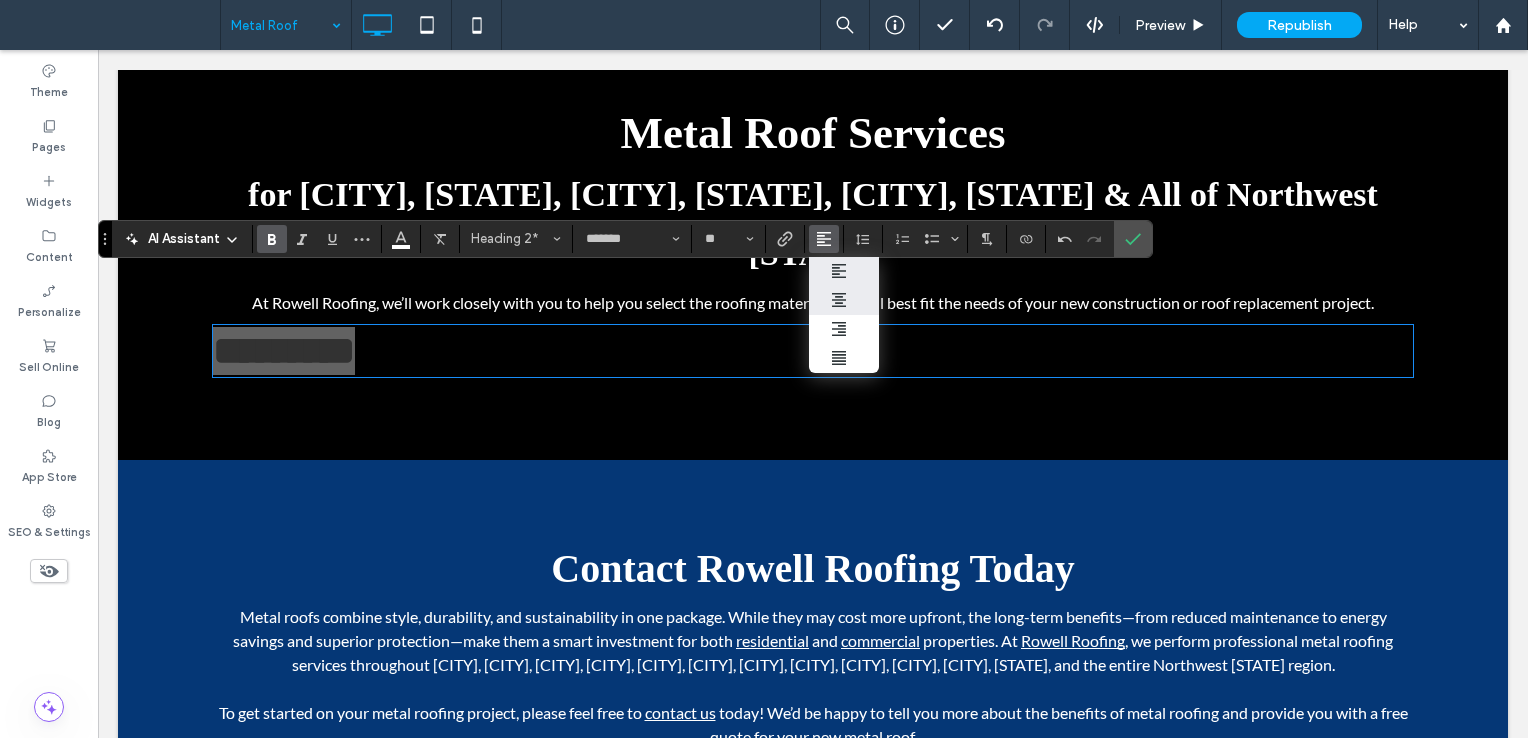 click at bounding box center [844, 300] 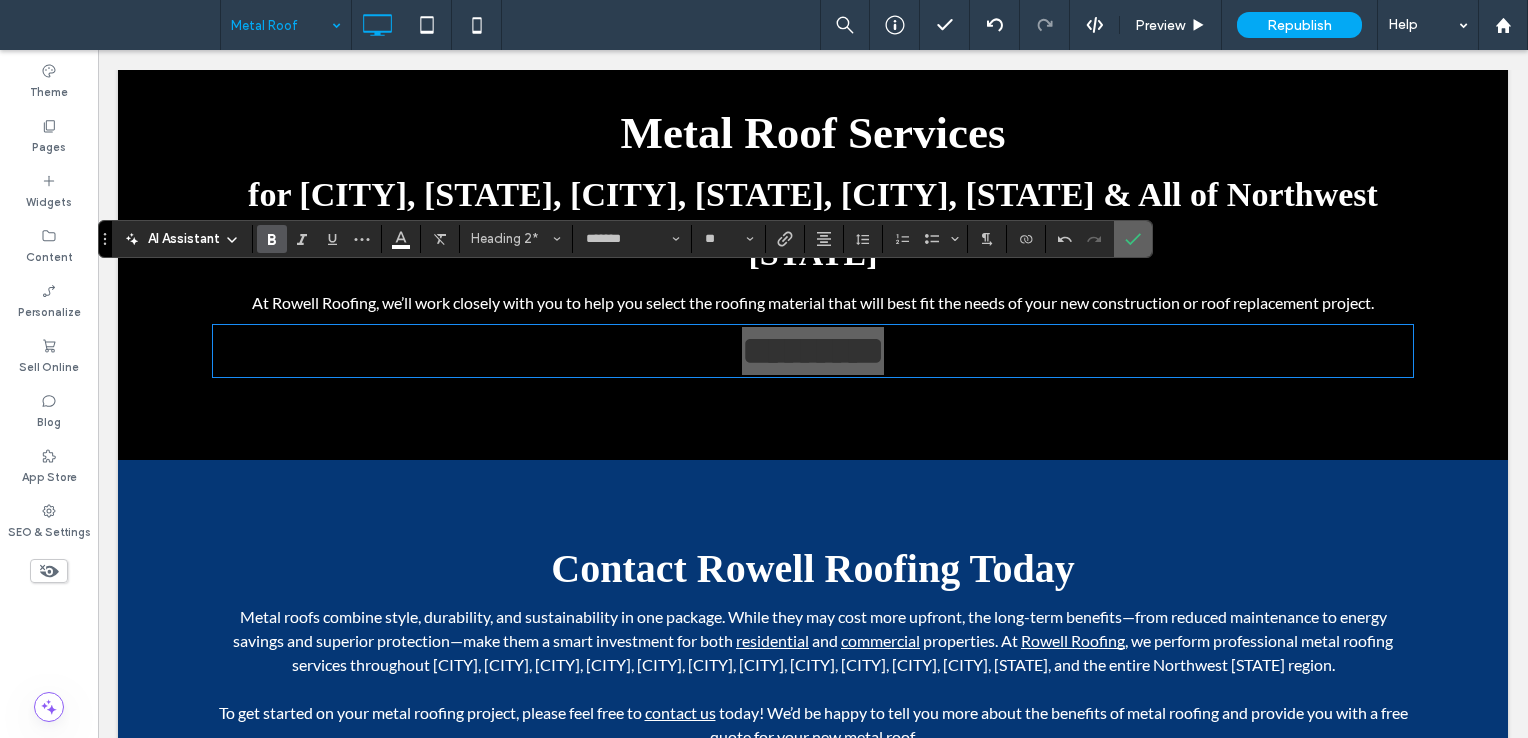 click 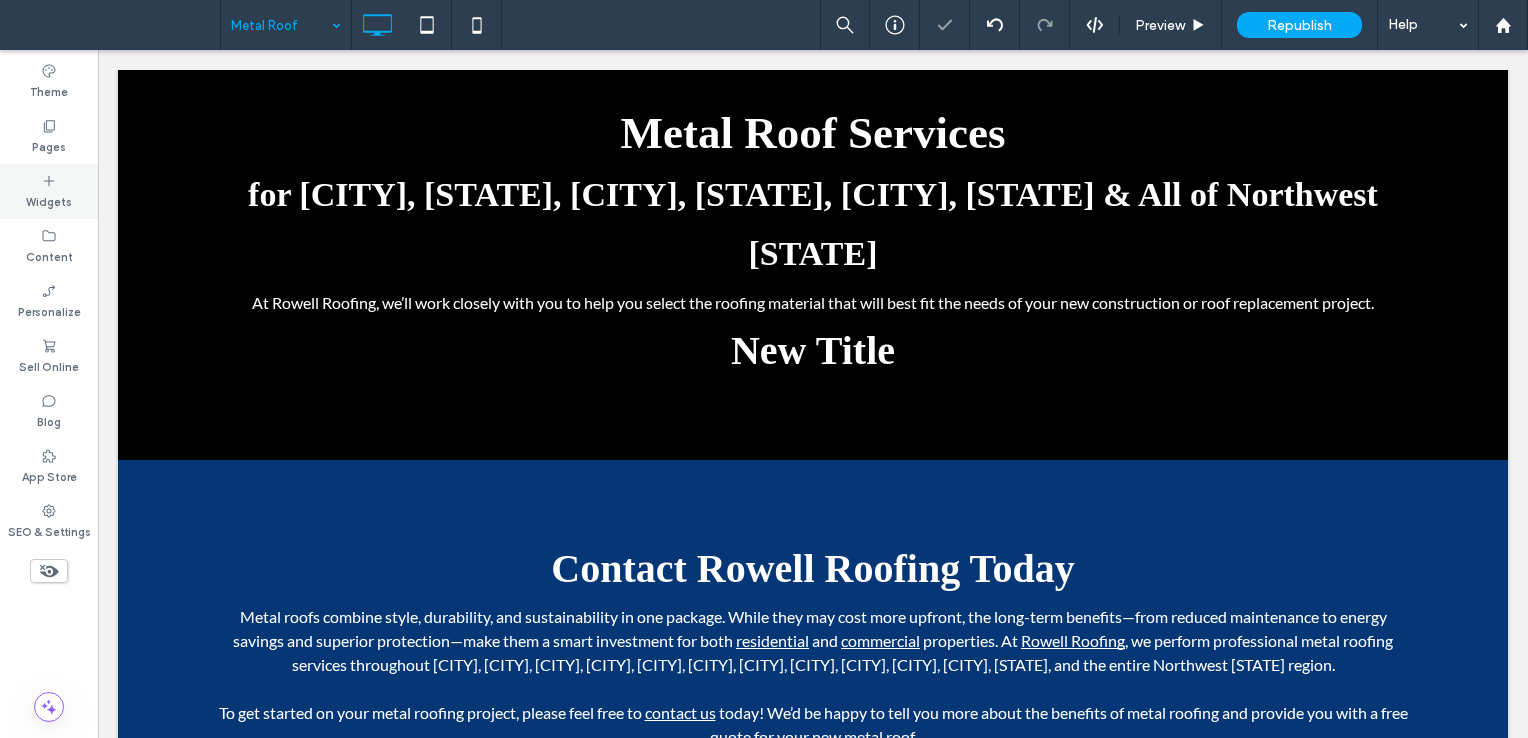 click on "Widgets" at bounding box center (49, 200) 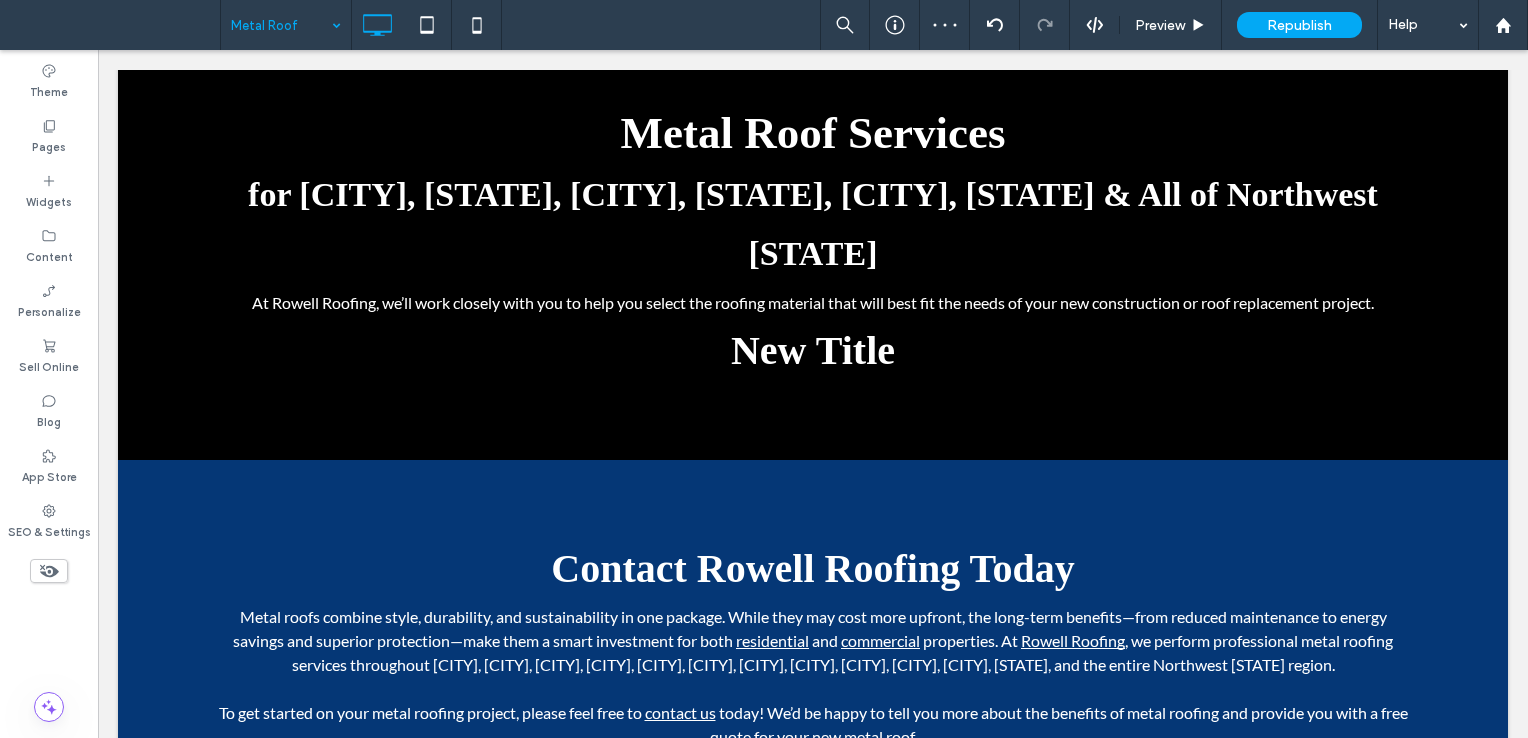 type on "****" 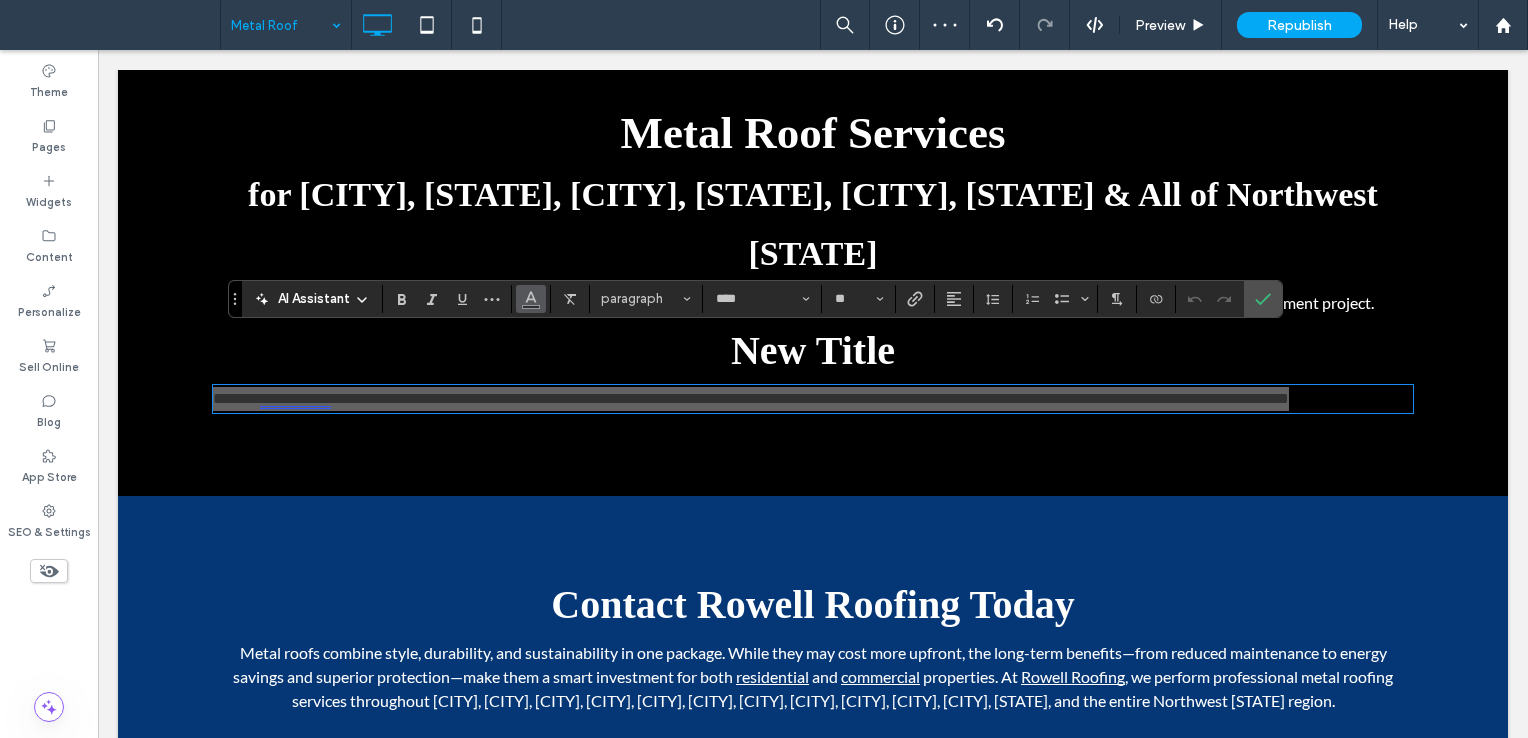 click at bounding box center [531, 299] 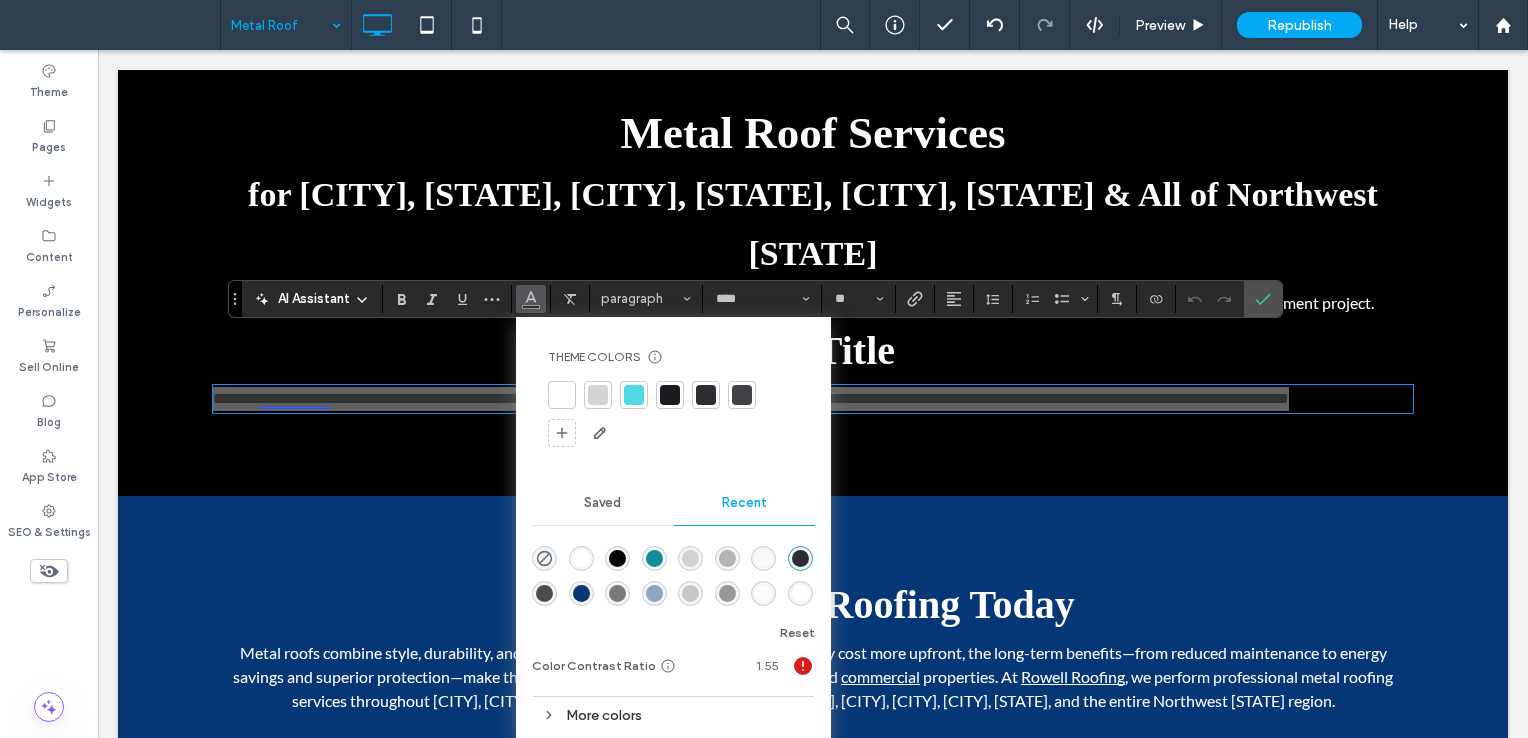 click at bounding box center (562, 395) 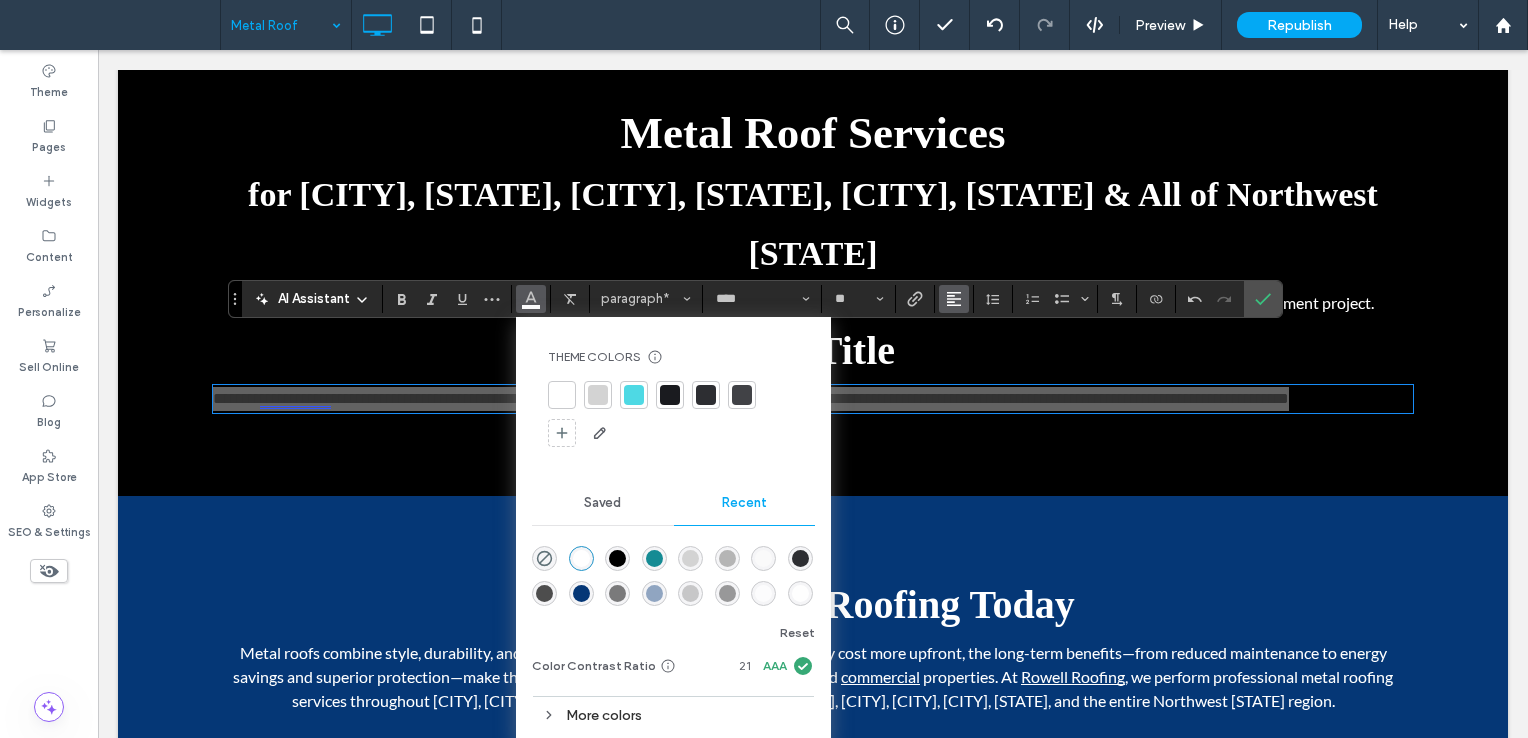 click 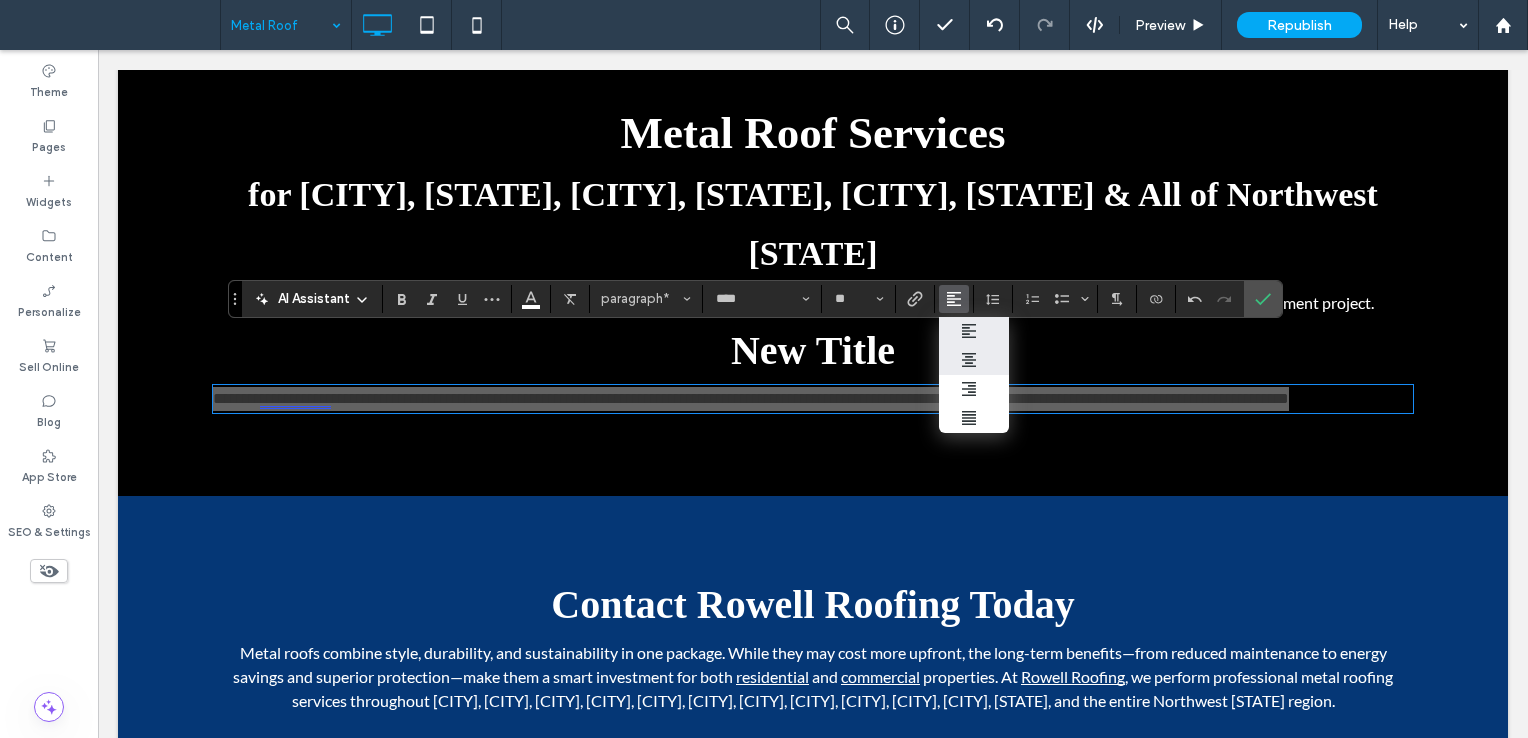 drag, startPoint x: 969, startPoint y: 356, endPoint x: 1047, endPoint y: 280, distance: 108.903625 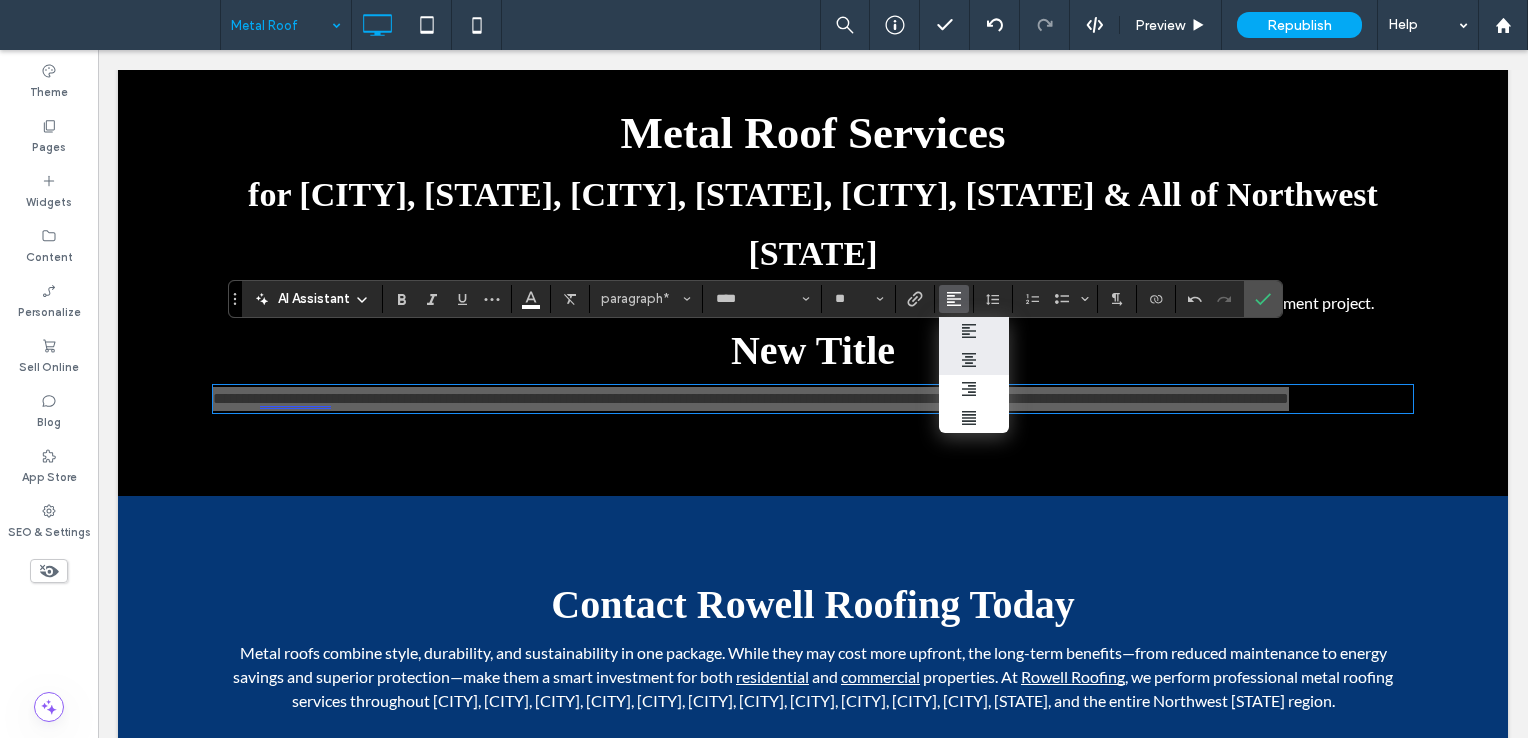 click 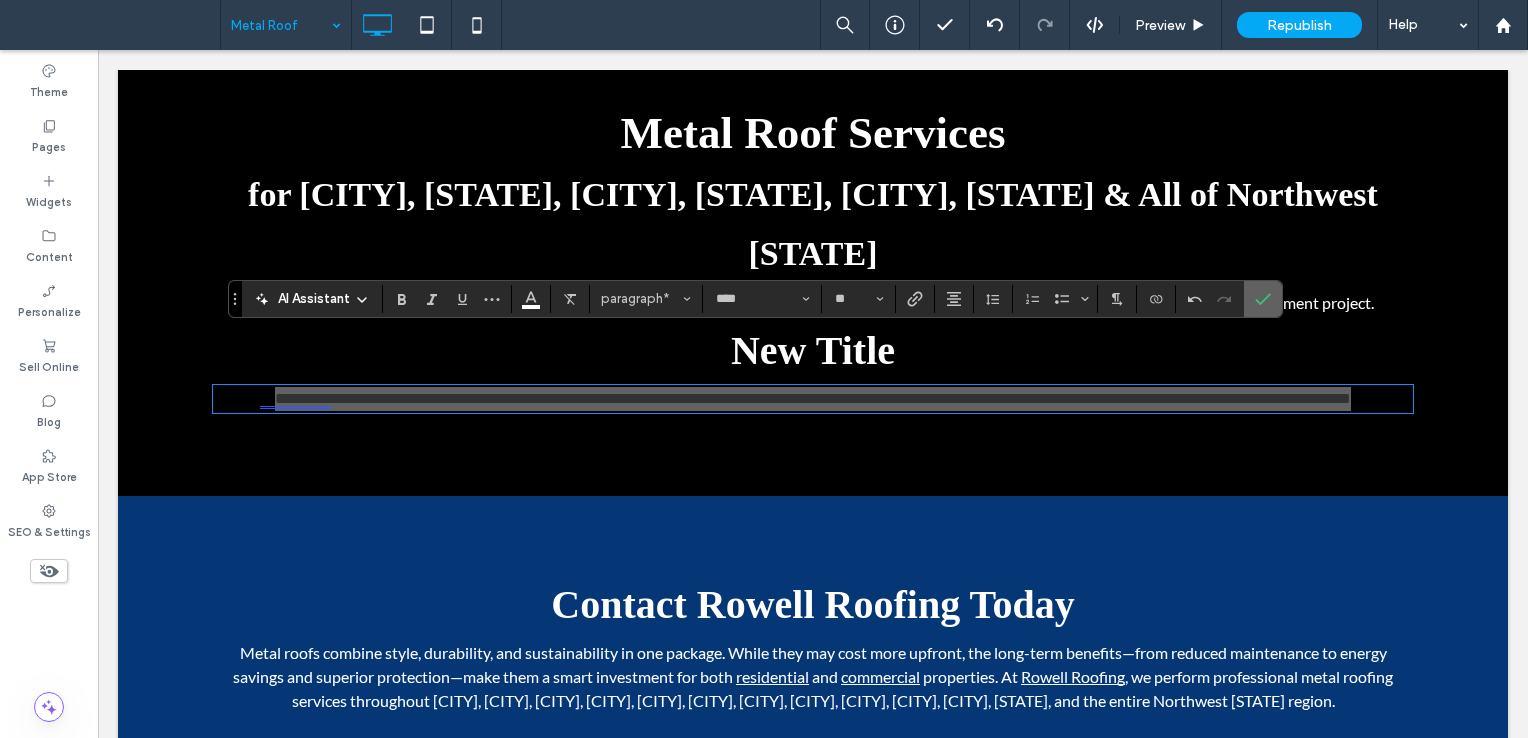 drag, startPoint x: 1269, startPoint y: 300, endPoint x: 1127, endPoint y: 268, distance: 145.56099 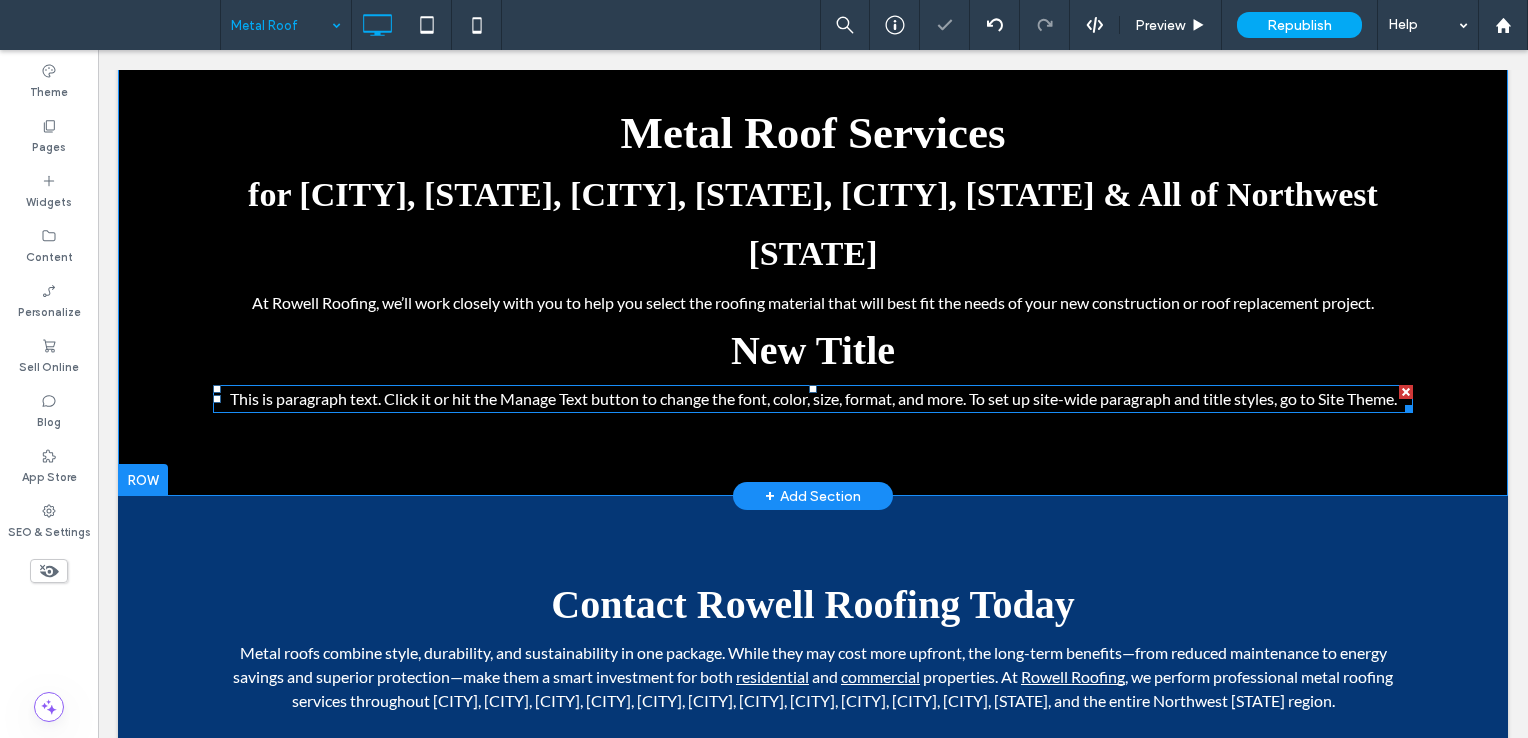 click on "This is paragraph text. Click it or hit the Manage Text button to change the font, color, size, format, and more. To set up site-wide paragraph and title styles, go to Site Theme." at bounding box center [813, 398] 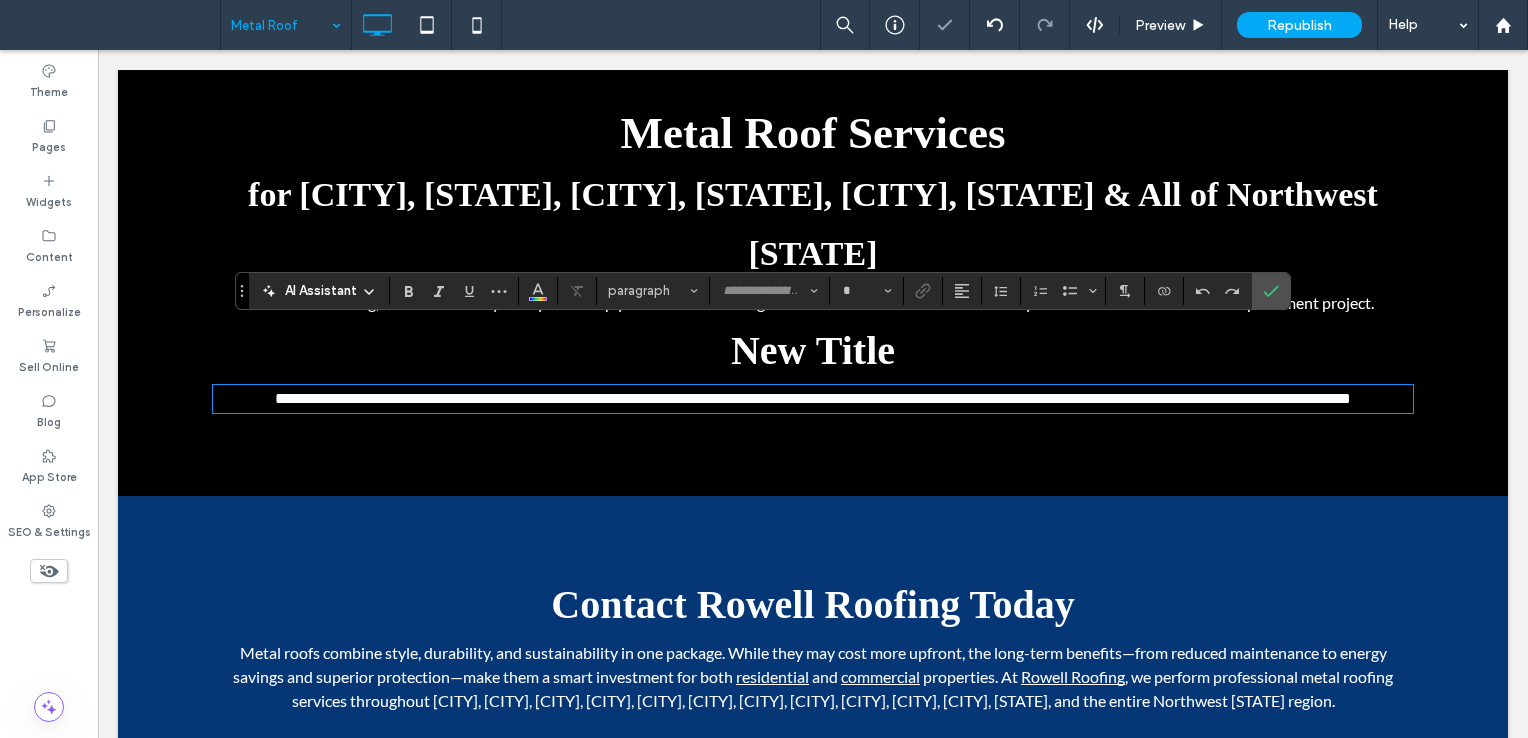 type on "****" 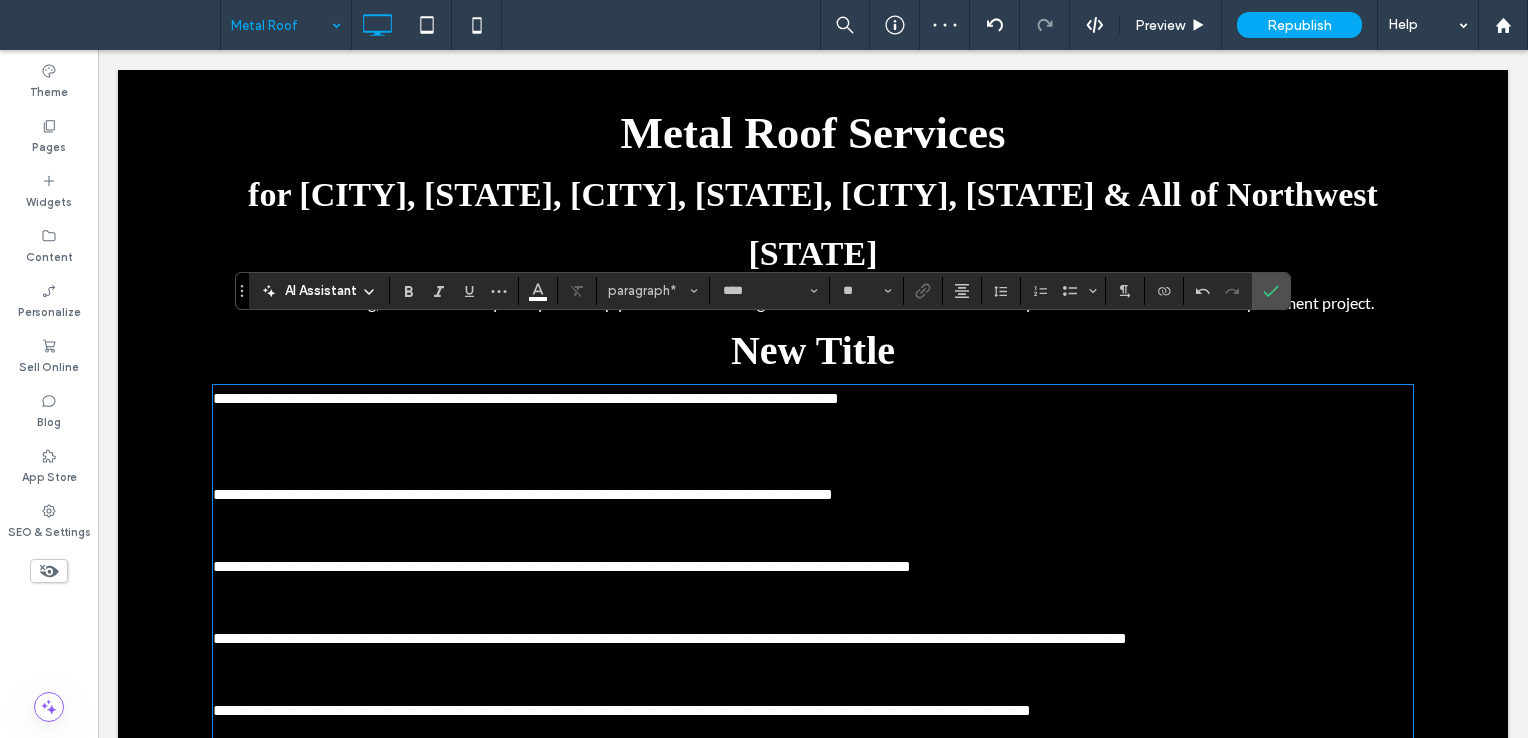 scroll, scrollTop: 0, scrollLeft: 0, axis: both 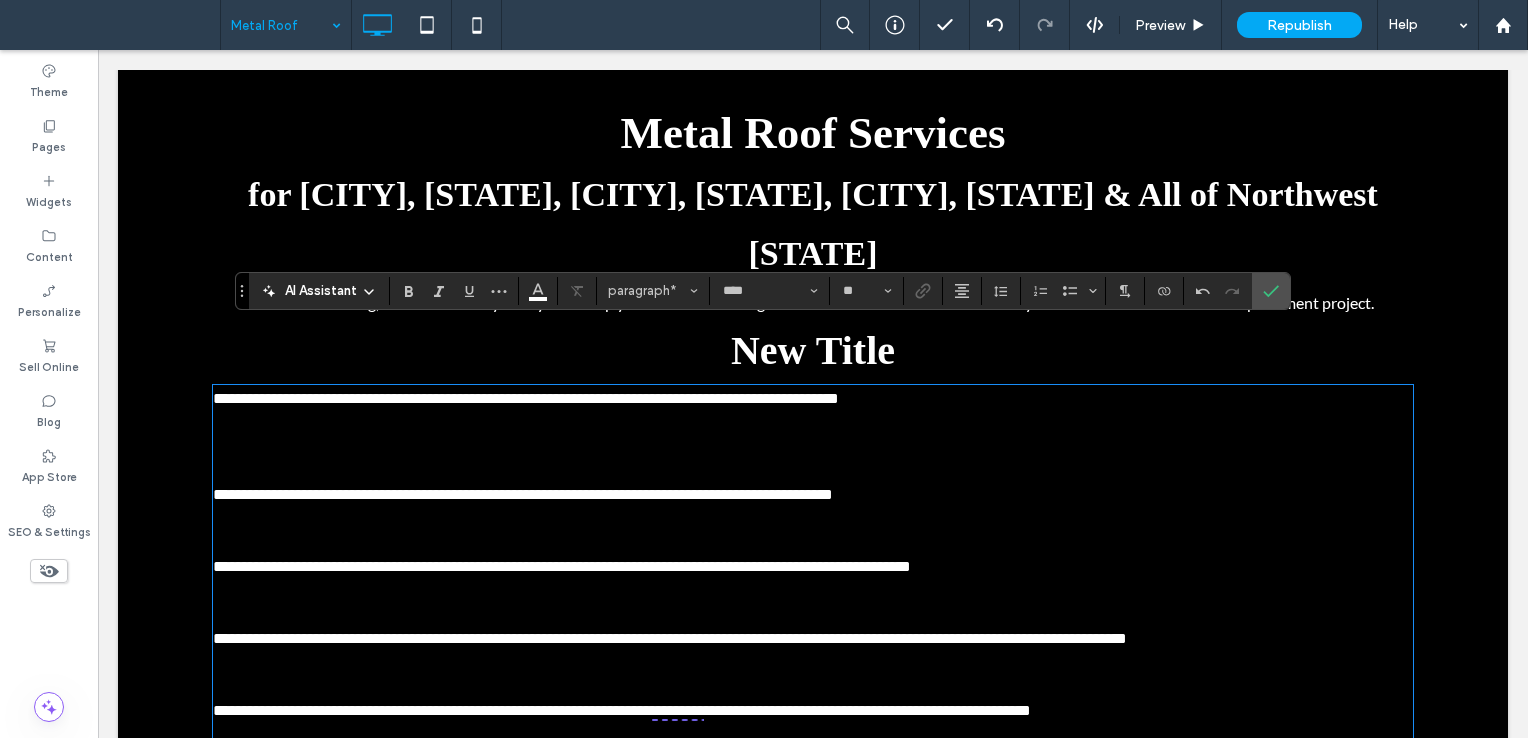 click at bounding box center (813, 471) 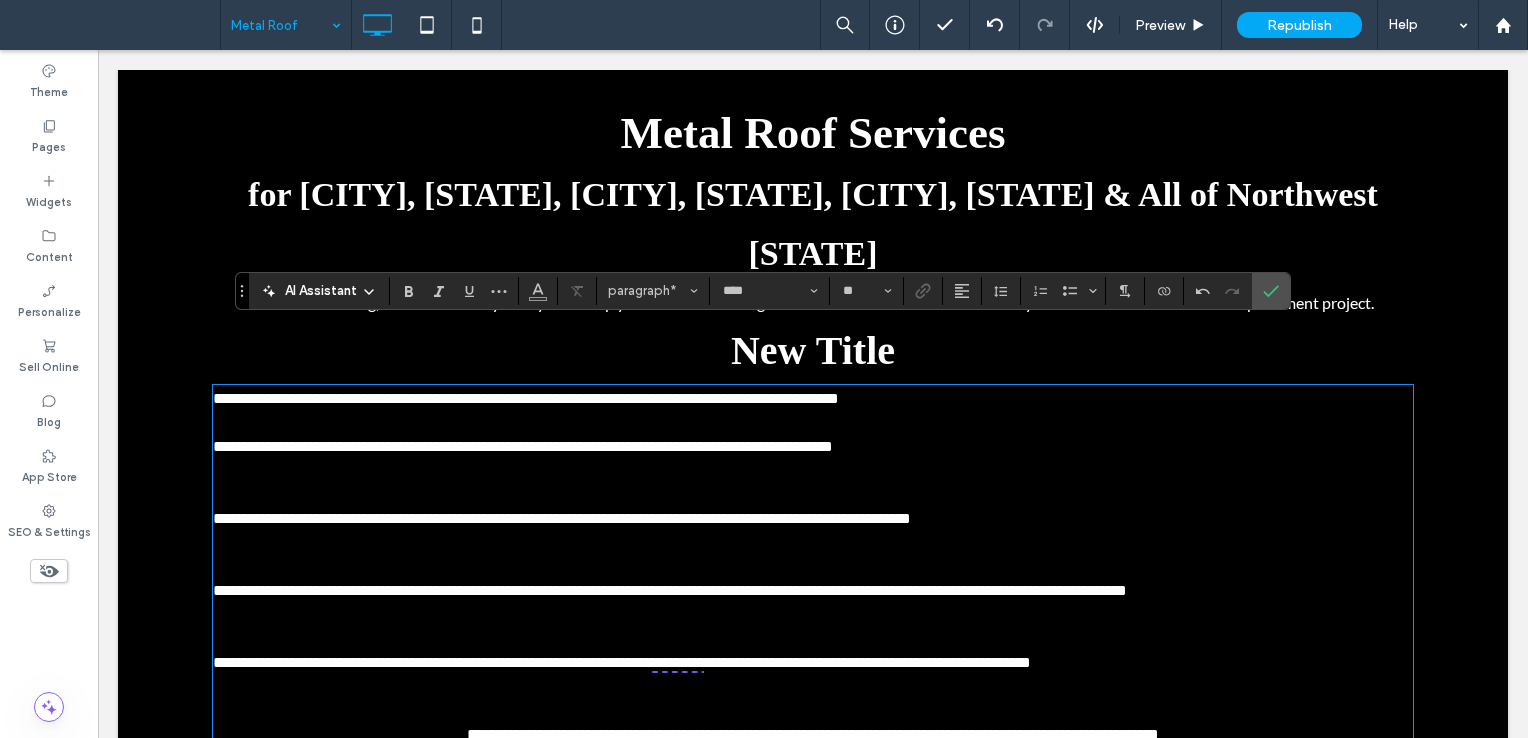 click at bounding box center [813, 471] 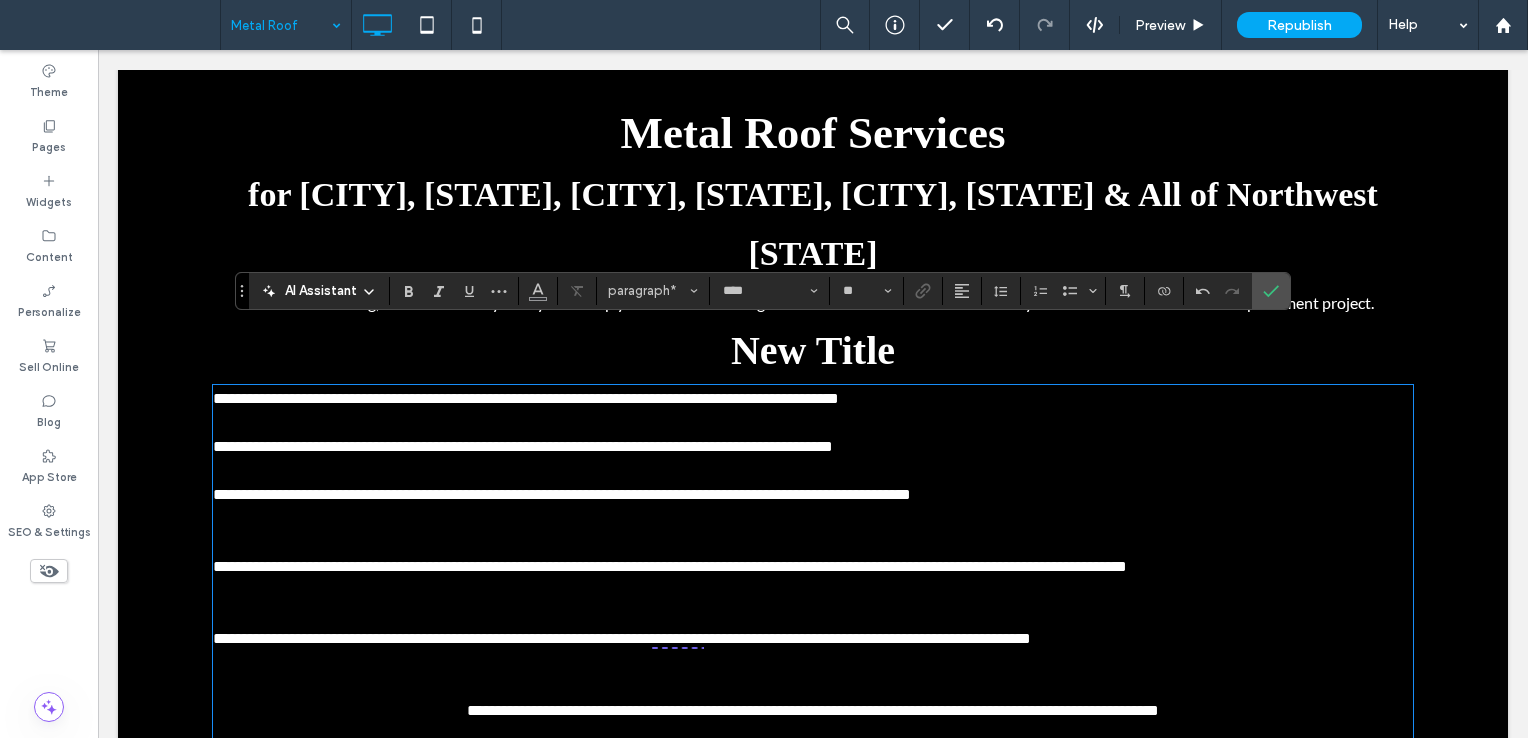click at bounding box center (813, 519) 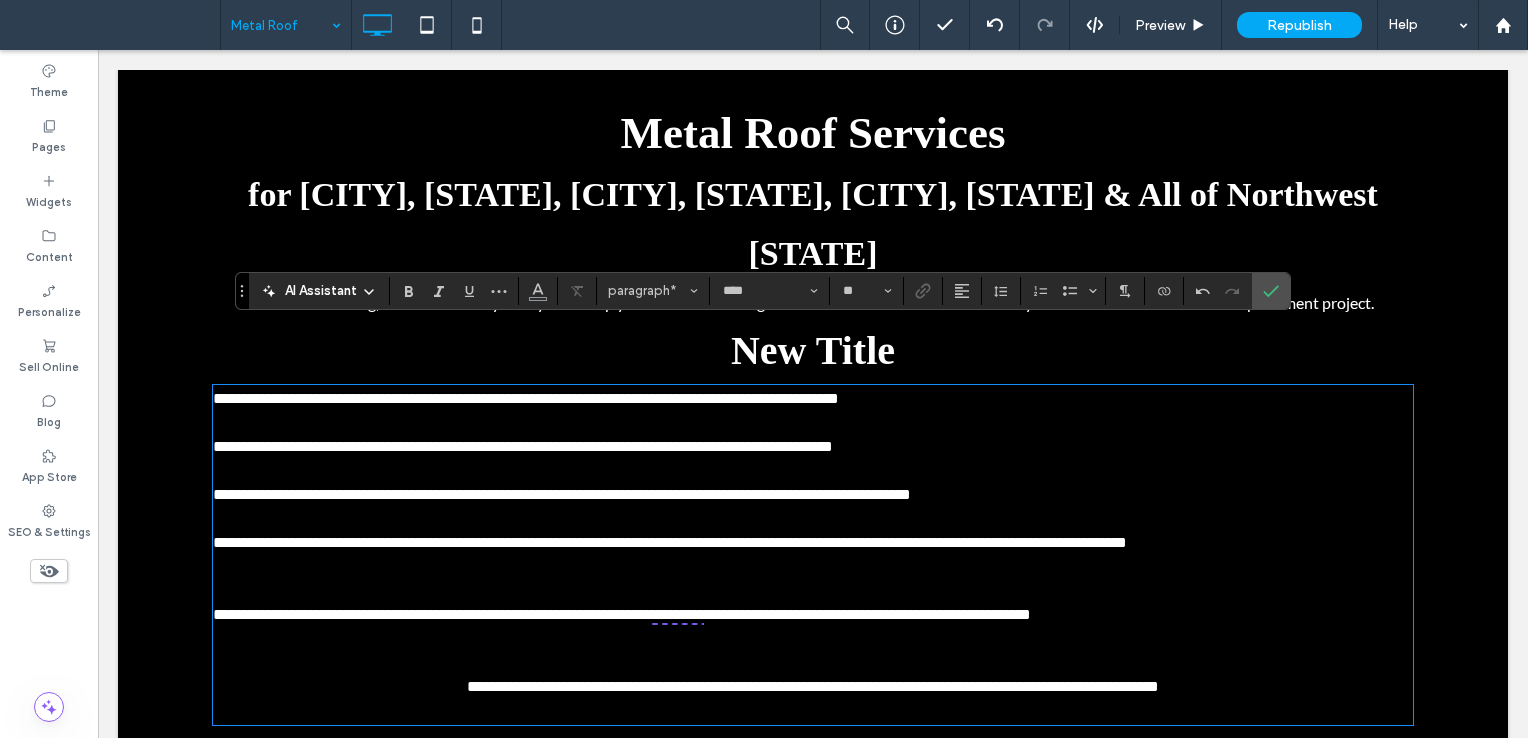 click at bounding box center [813, 591] 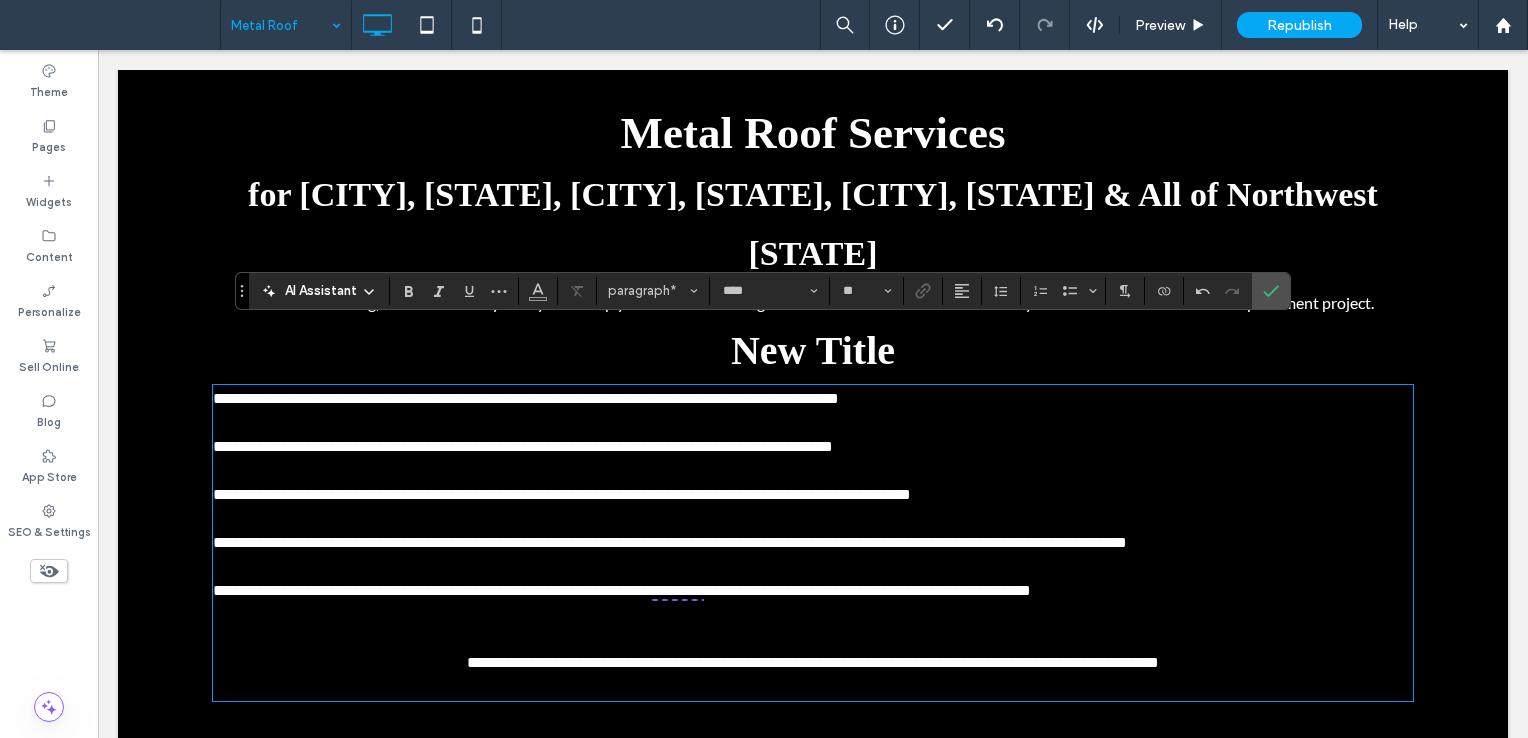 click at bounding box center (813, 639) 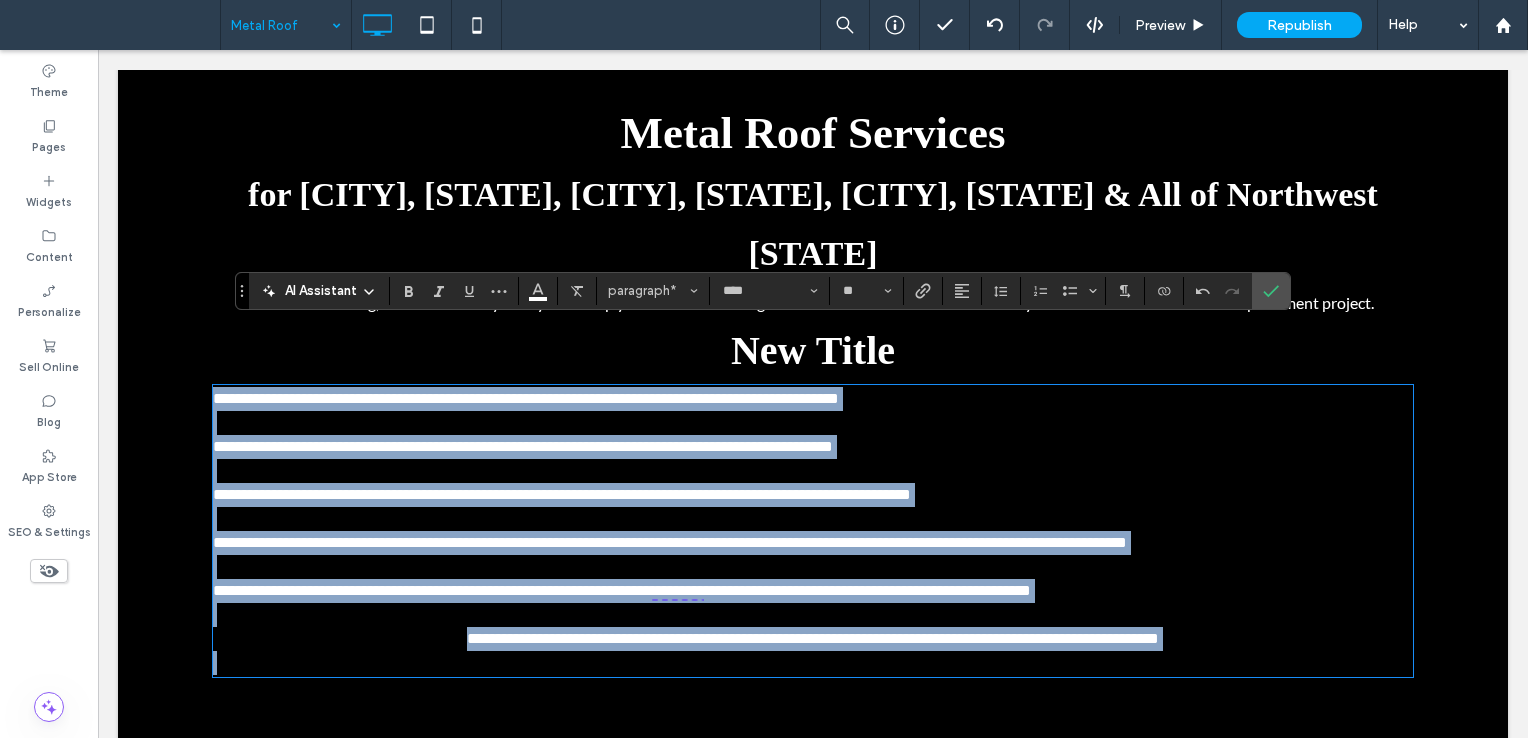 drag, startPoint x: 206, startPoint y: 339, endPoint x: 1314, endPoint y: 592, distance: 1136.518 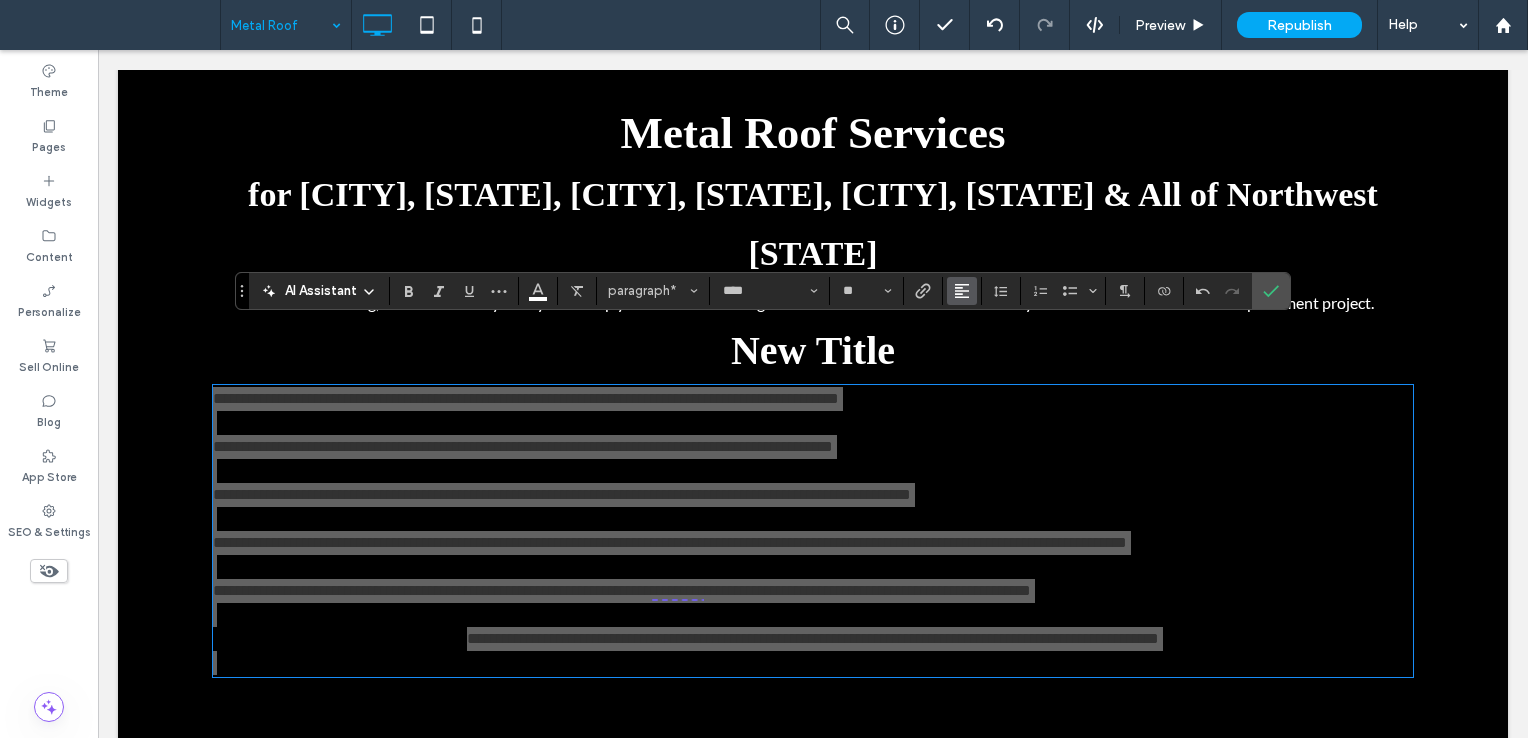 click 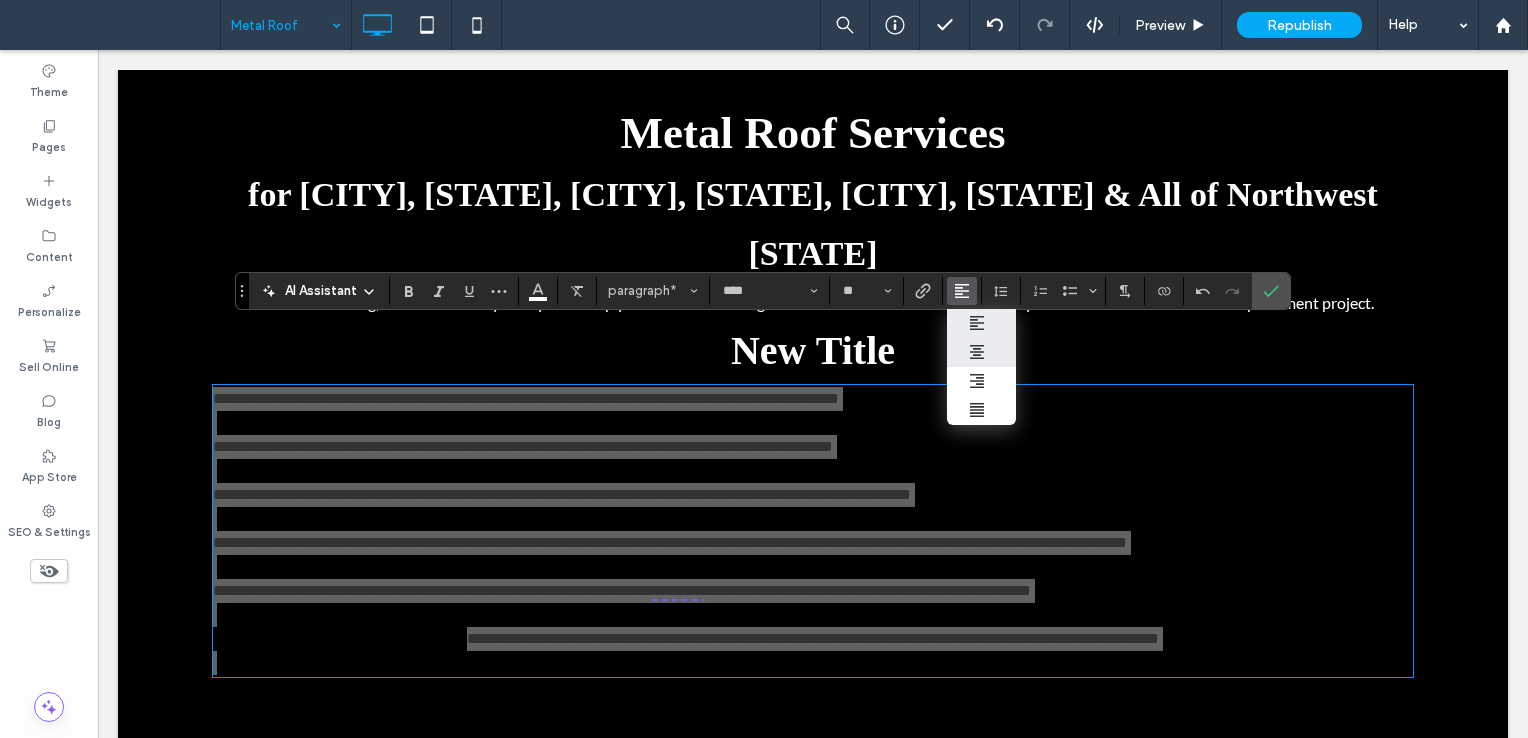 drag, startPoint x: 972, startPoint y: 345, endPoint x: 880, endPoint y: 368, distance: 94.83143 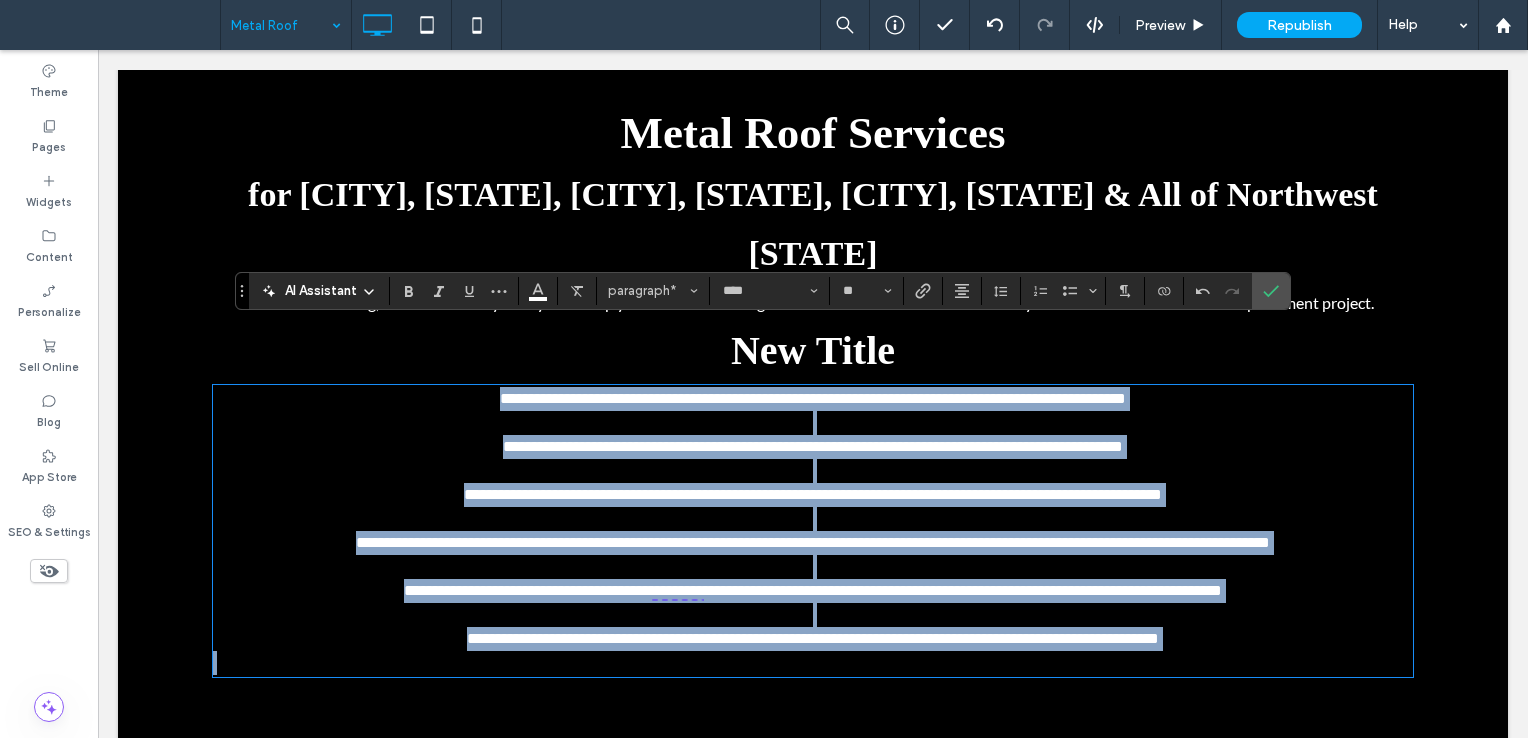 click at bounding box center (813, 663) 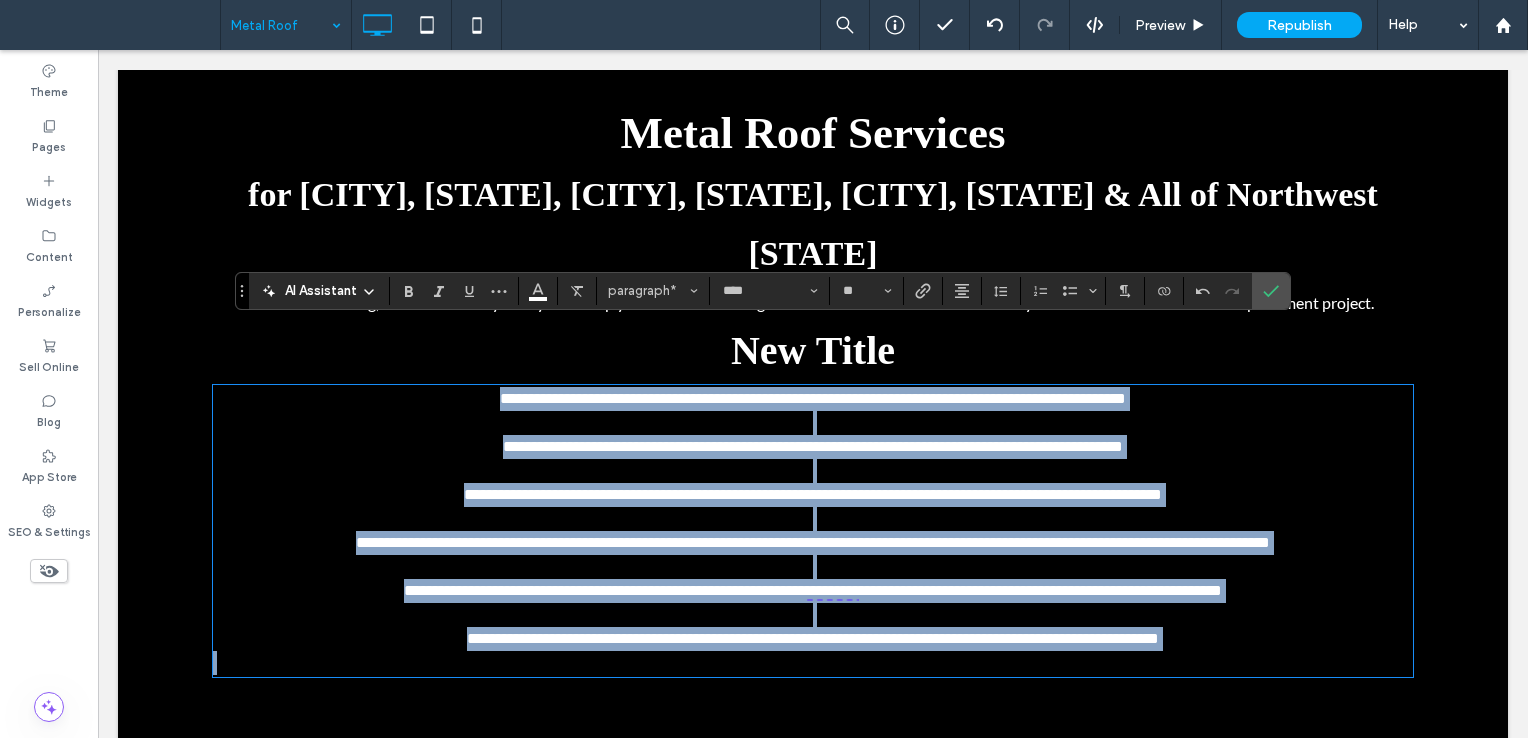 click at bounding box center [813, 663] 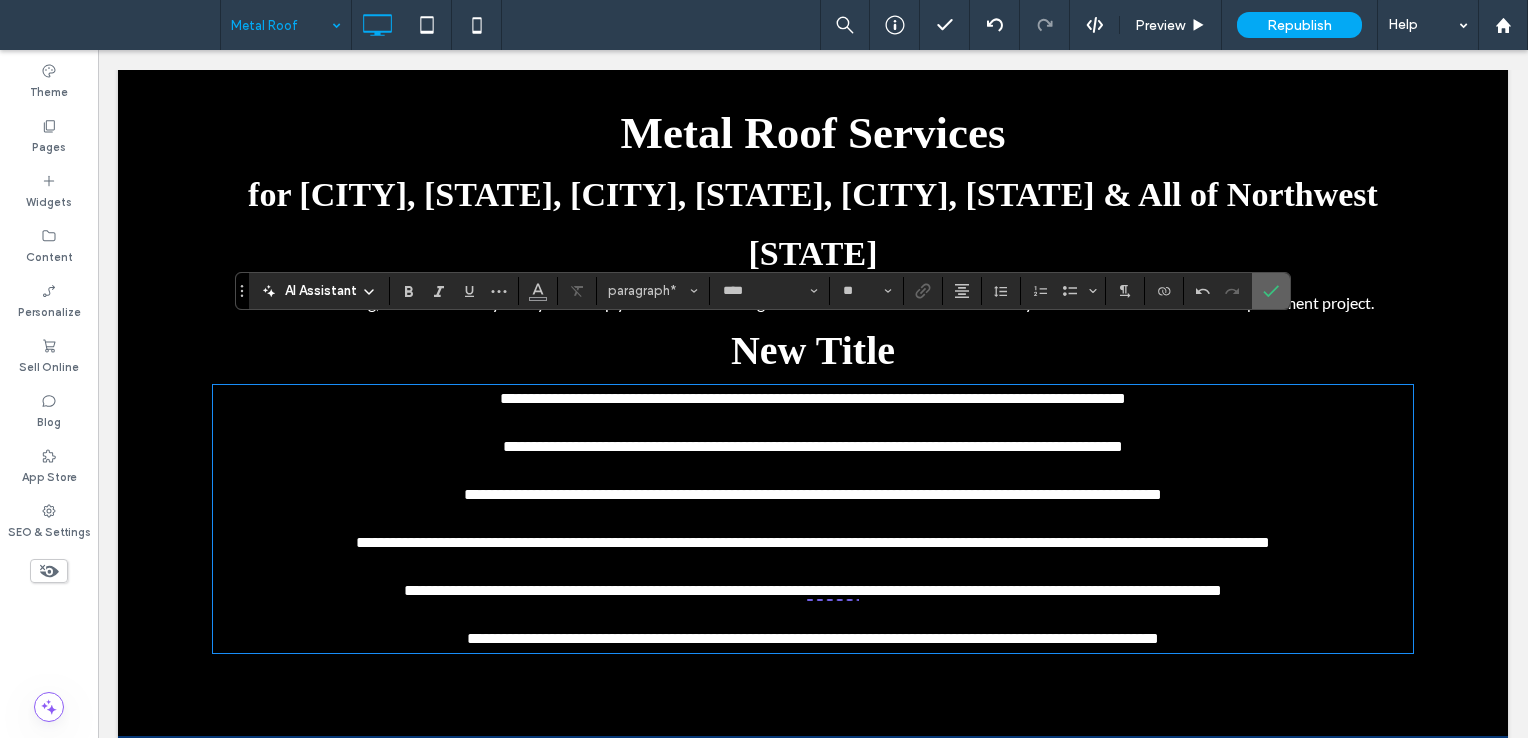 click at bounding box center [1271, 291] 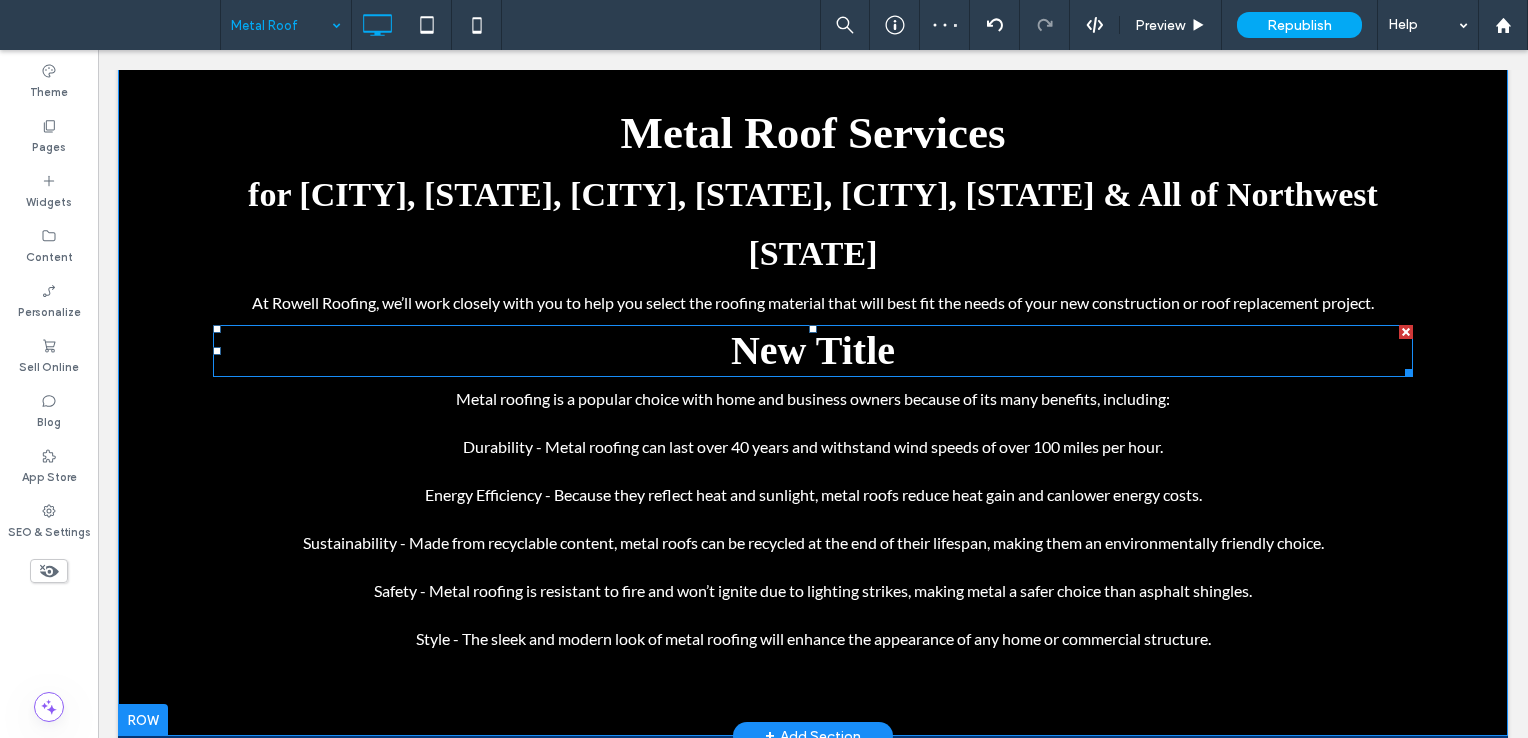click on "New Title" at bounding box center [813, 350] 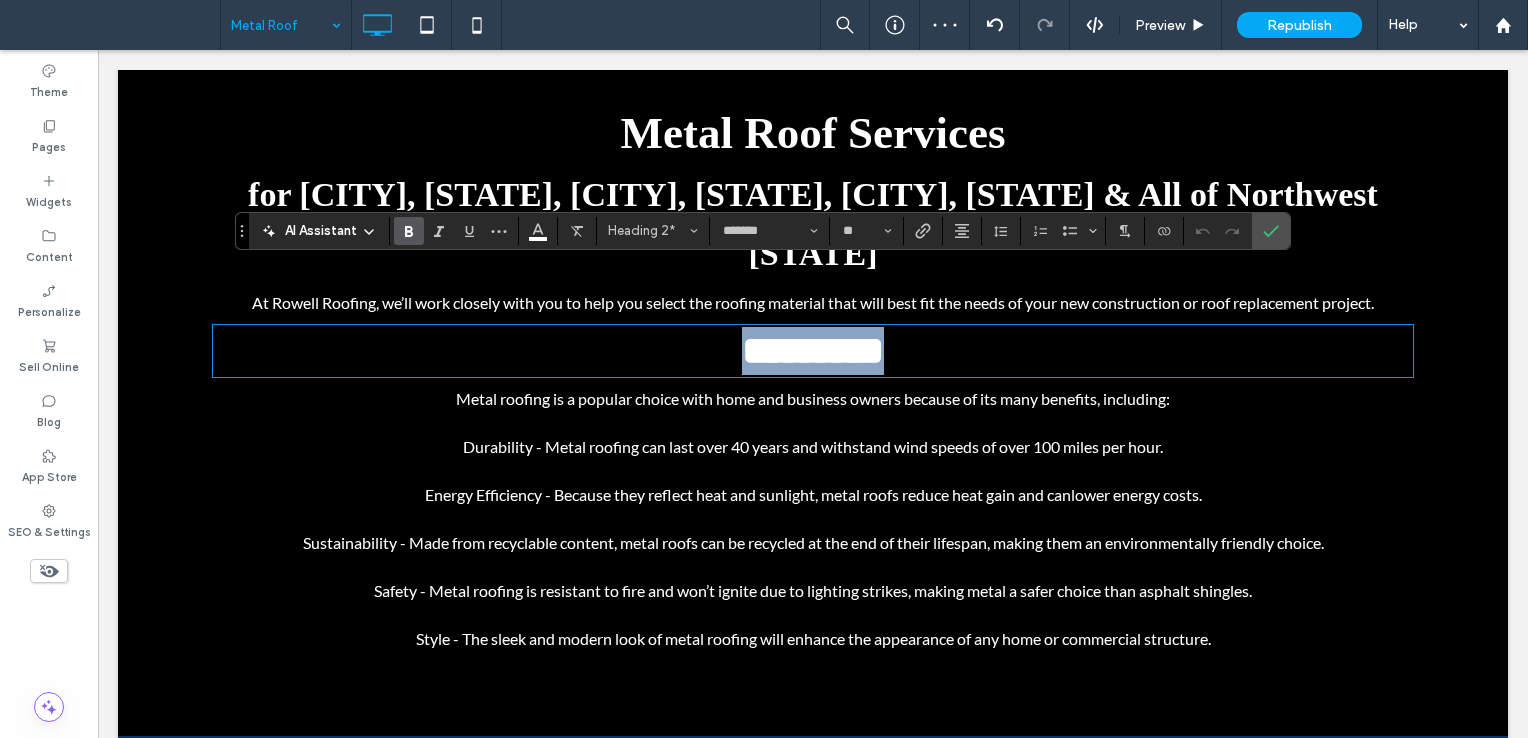 type 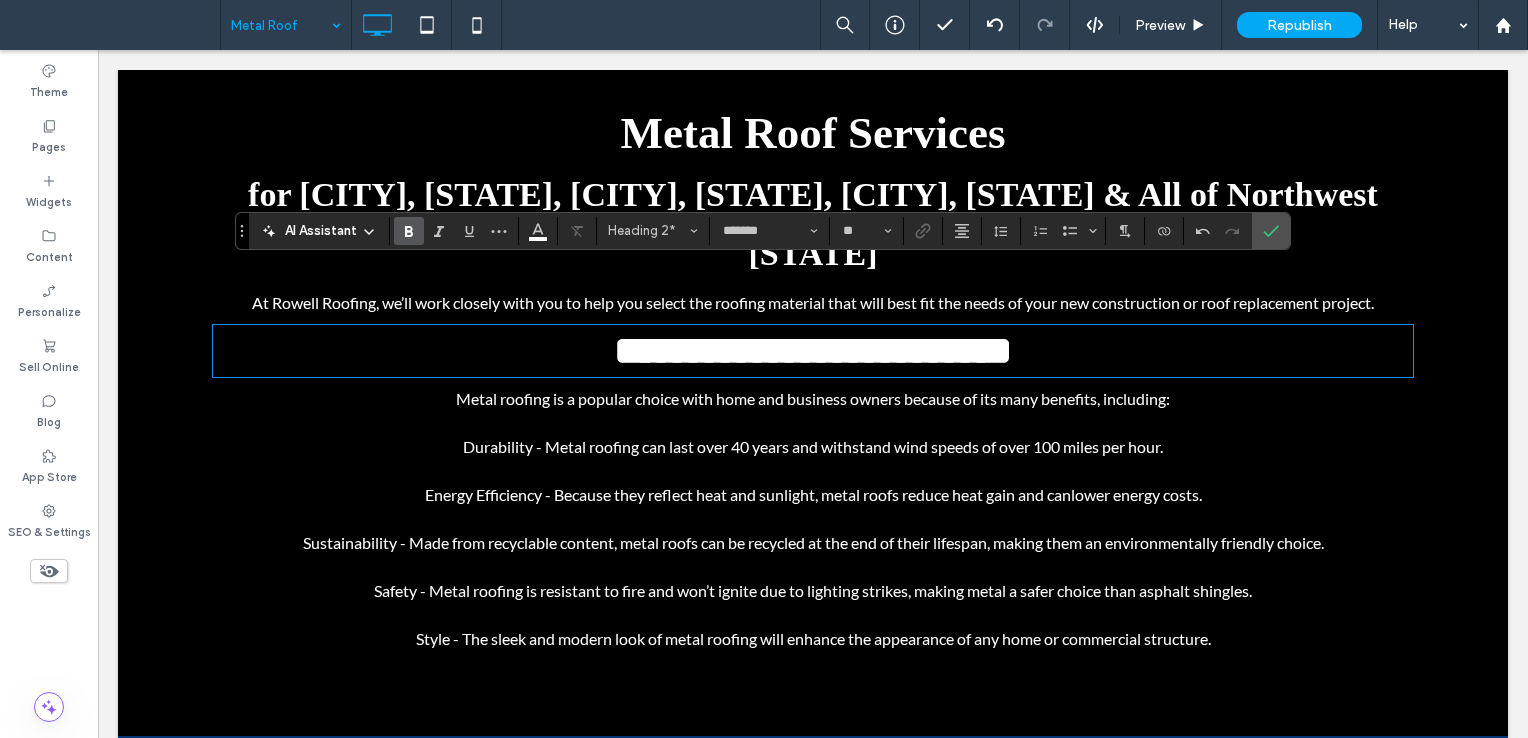 click on "**********" at bounding box center [813, 350] 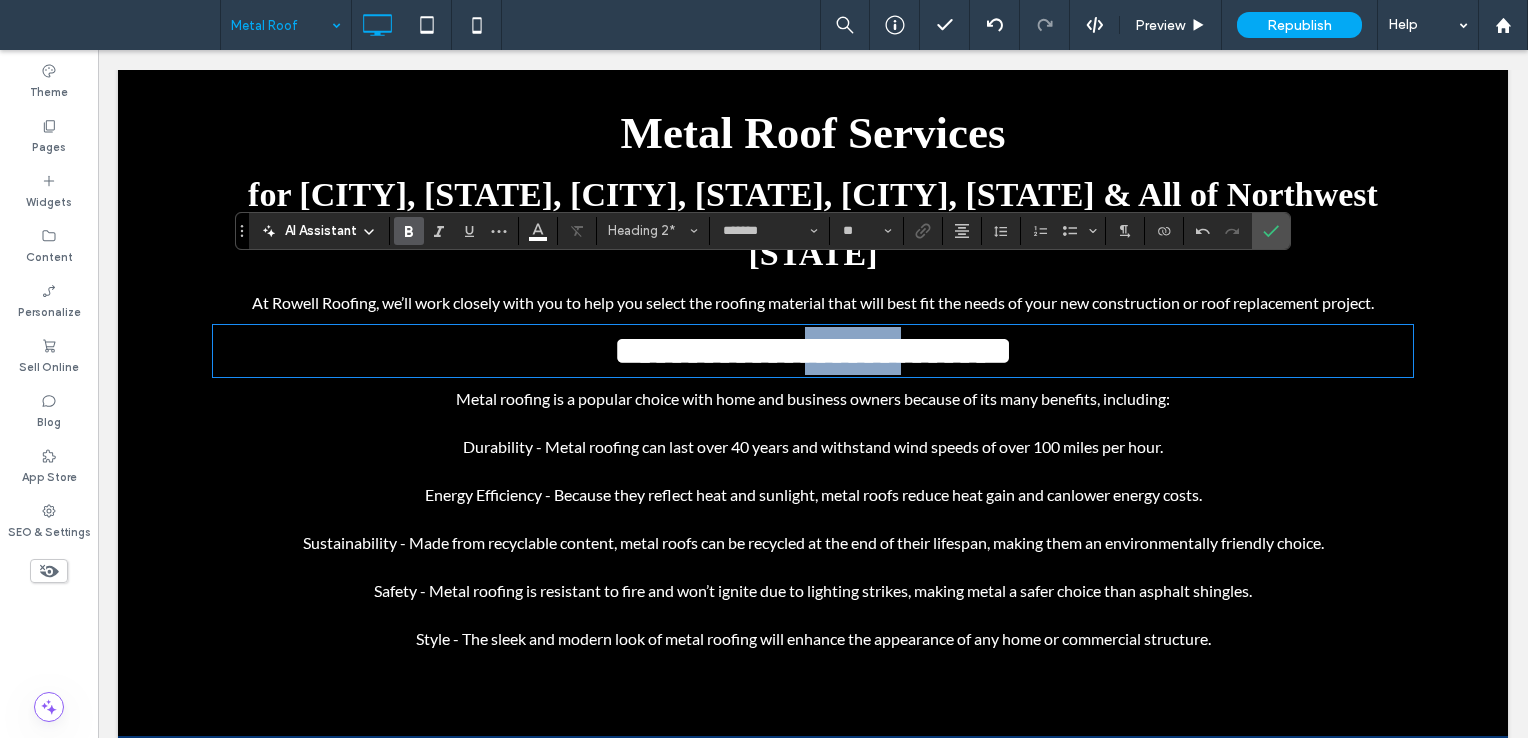 click on "**********" at bounding box center [813, 350] 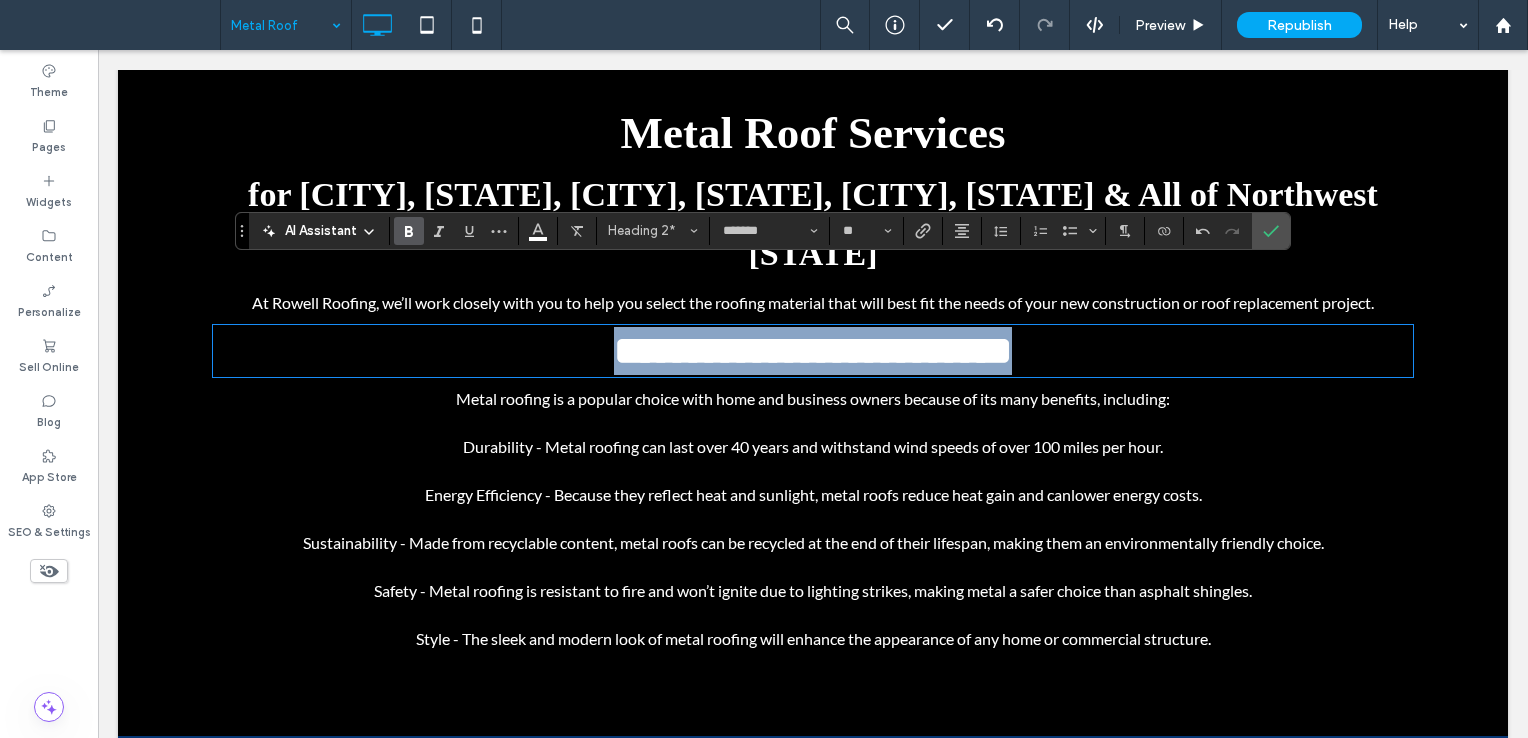 click on "**********" at bounding box center (813, 350) 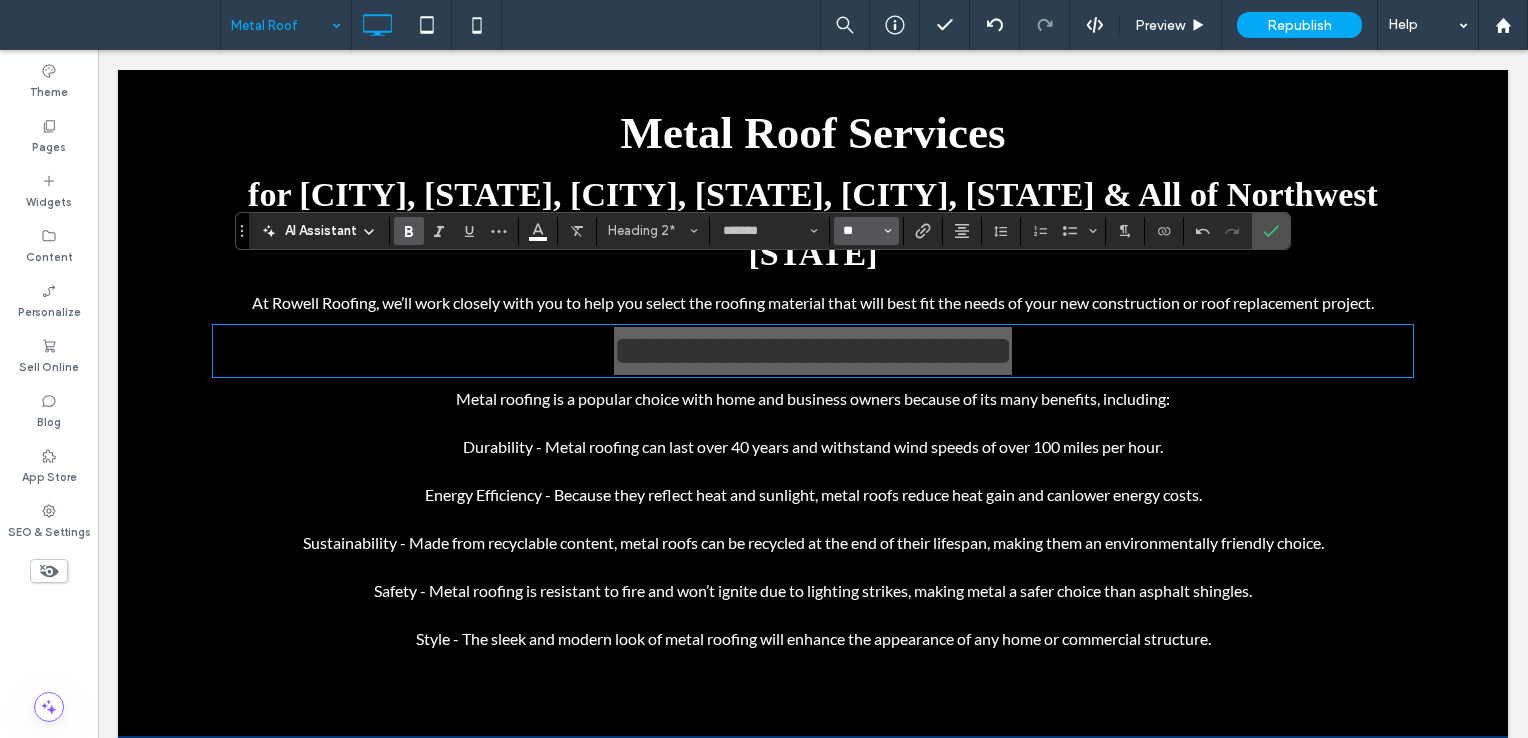 click on "**" at bounding box center [860, 231] 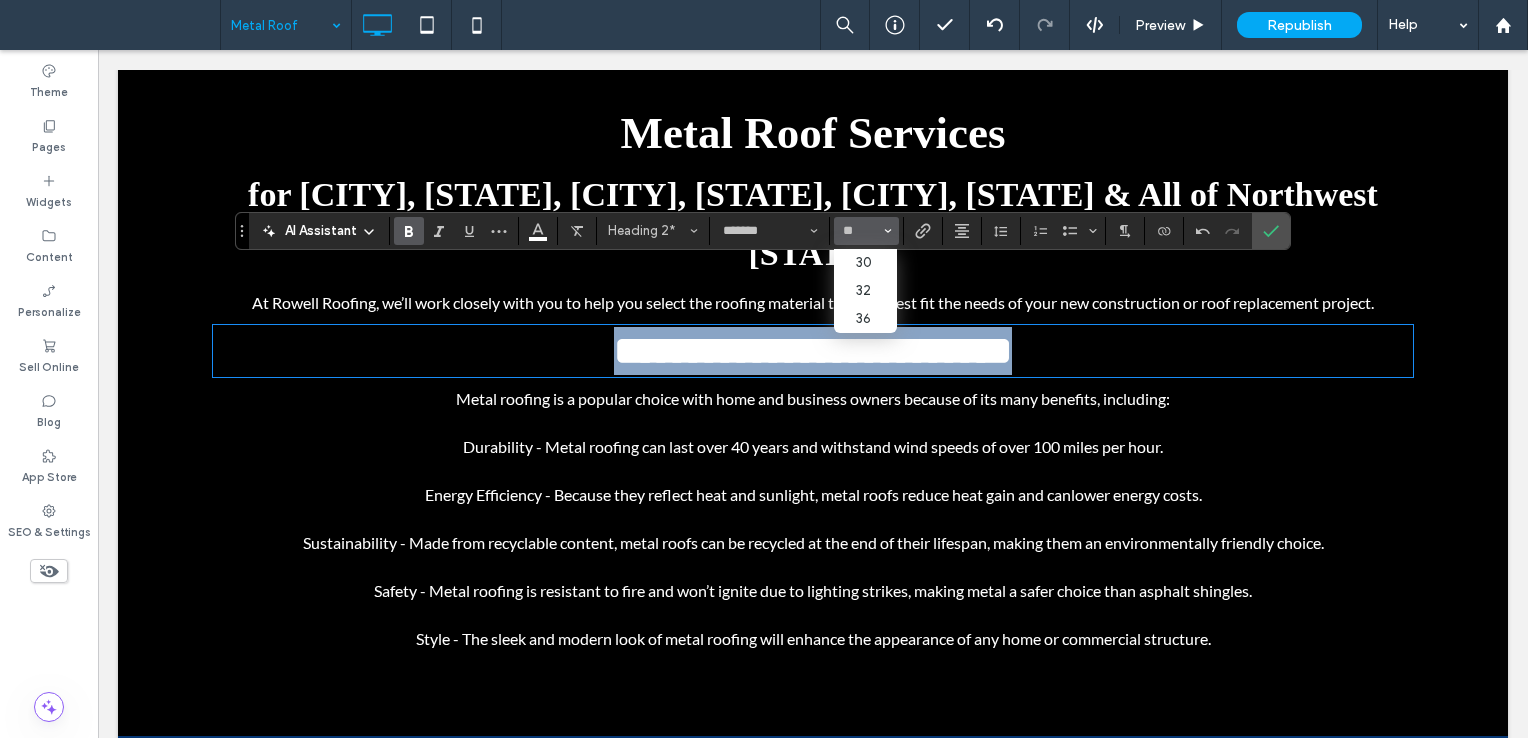 type on "**" 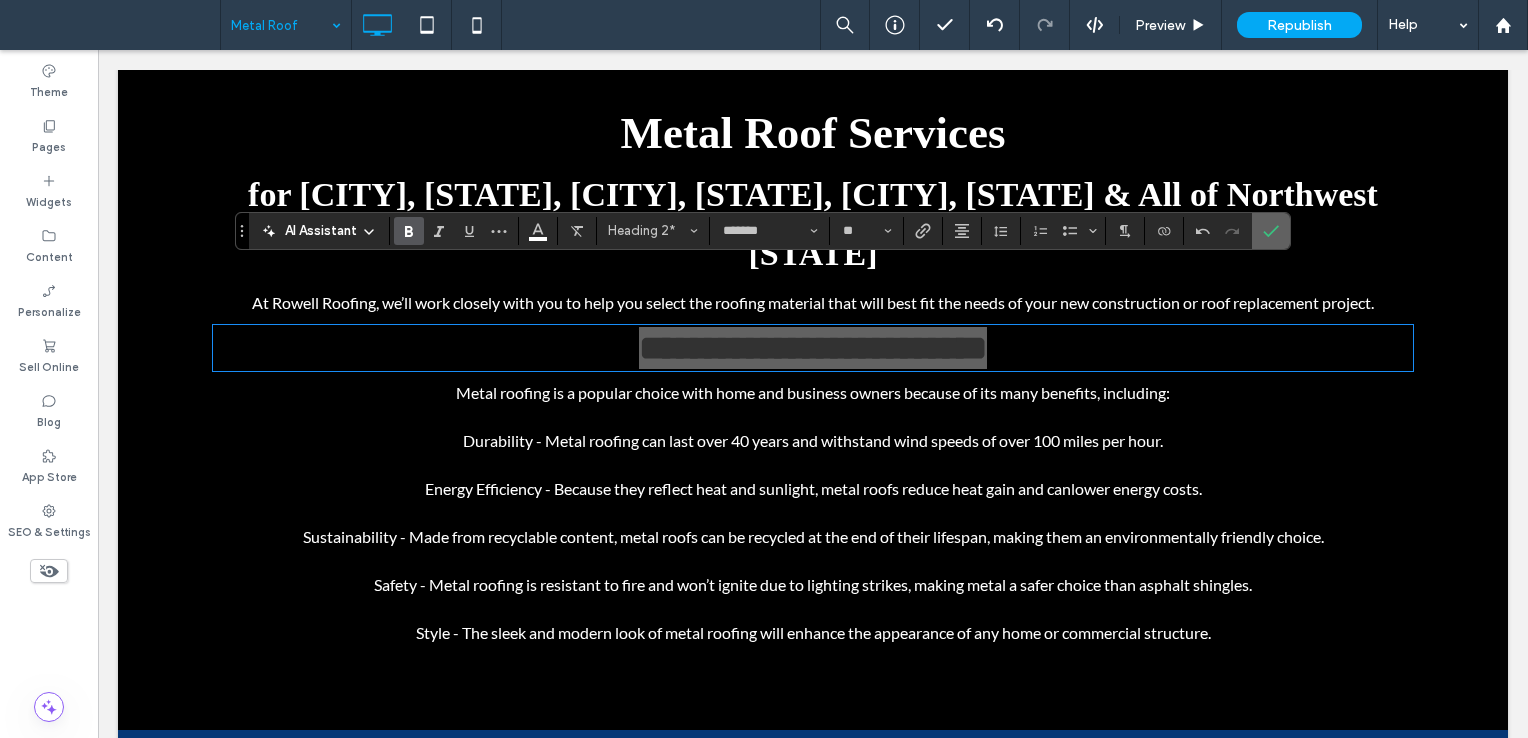 click 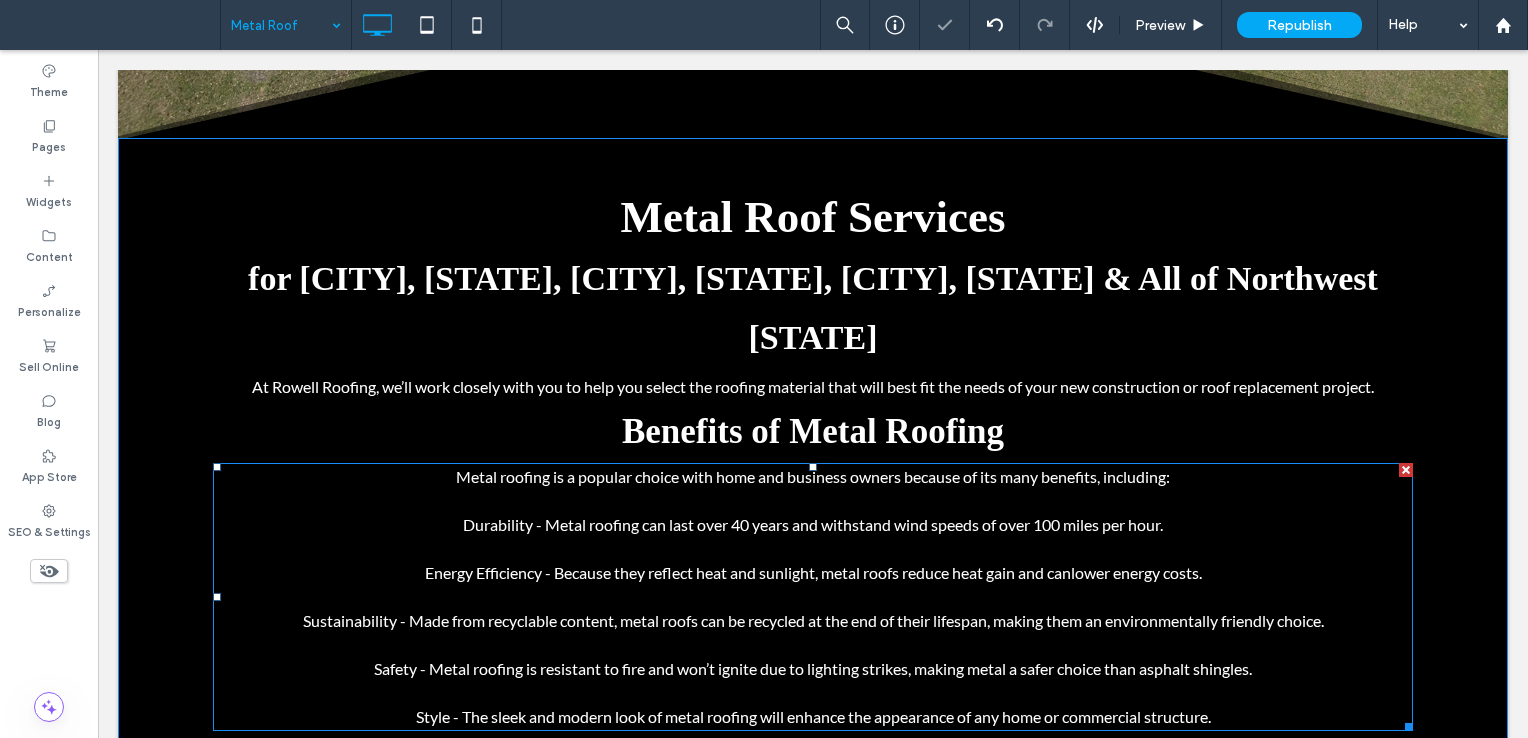 scroll, scrollTop: 700, scrollLeft: 0, axis: vertical 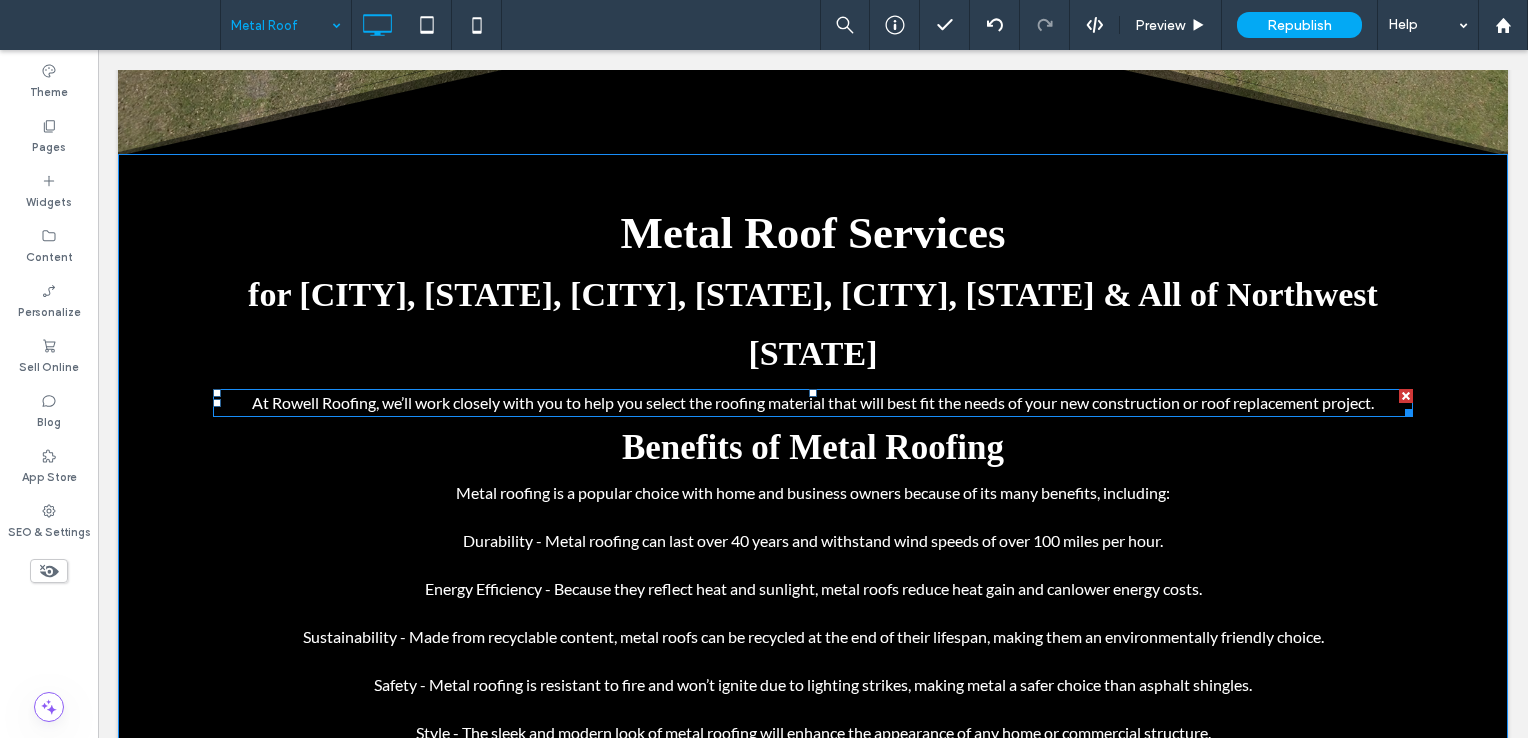 click on "At Rowell Roofing, we’ll work closely with you to help you select the roofing material that will best fit the needs of your new construction or roof replacement project." at bounding box center [813, 402] 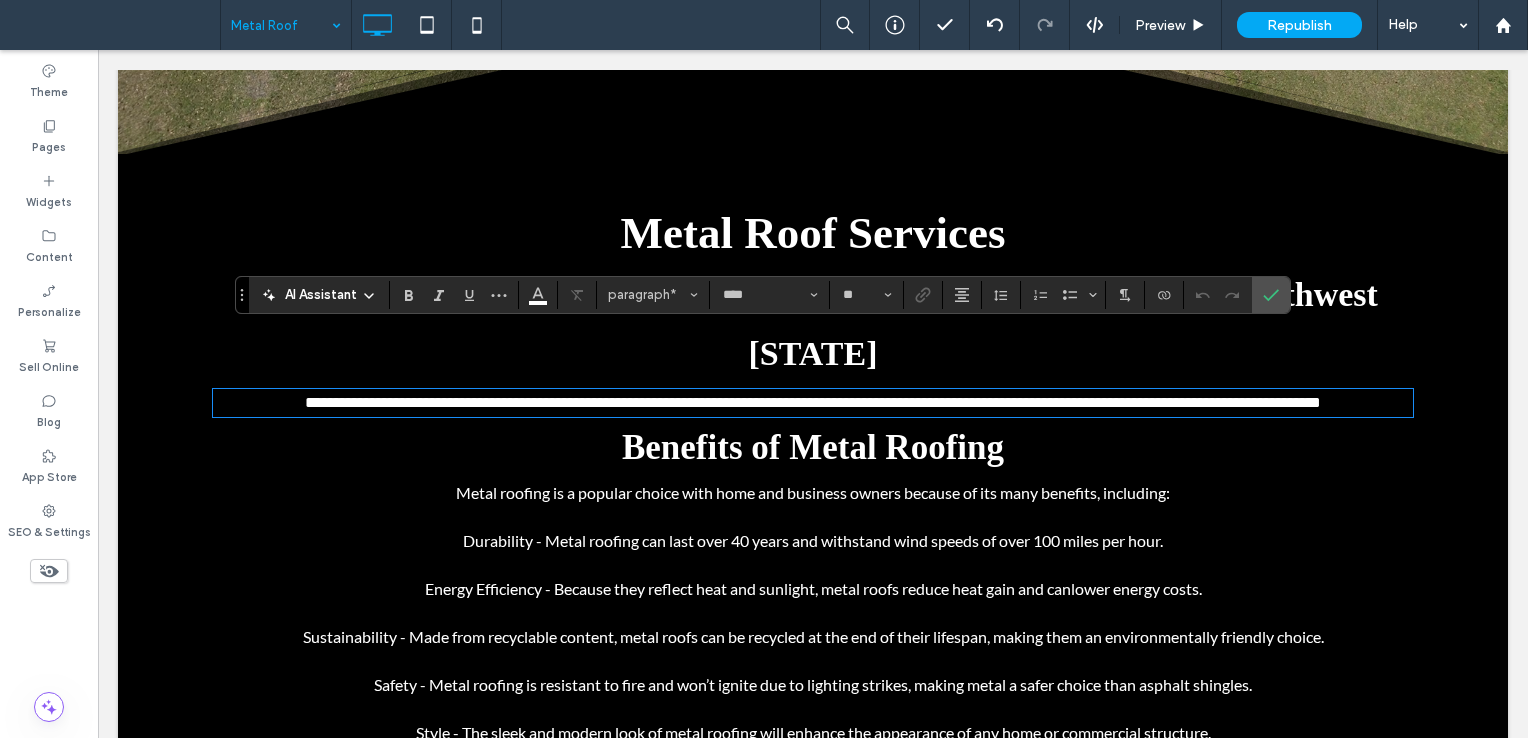 type 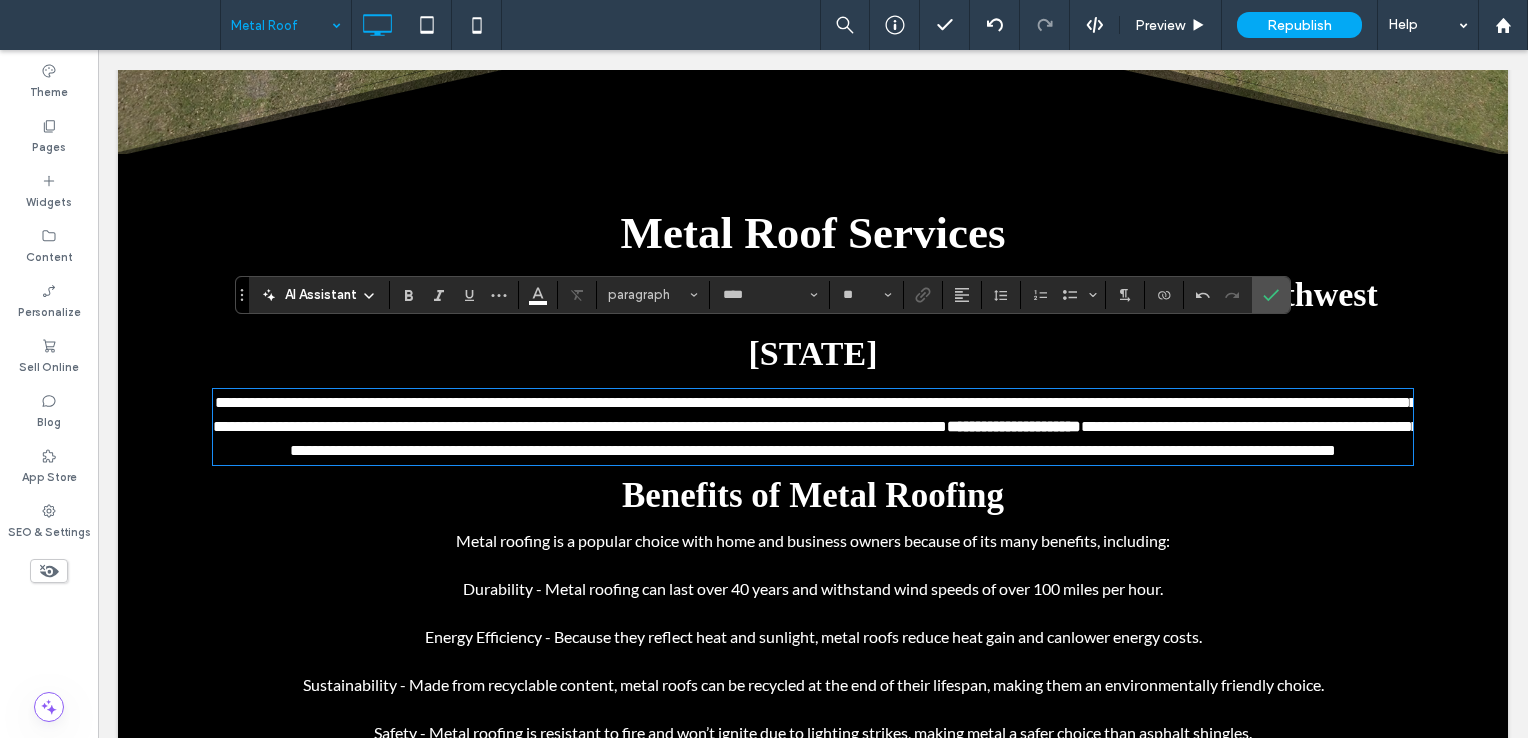 scroll, scrollTop: 0, scrollLeft: 0, axis: both 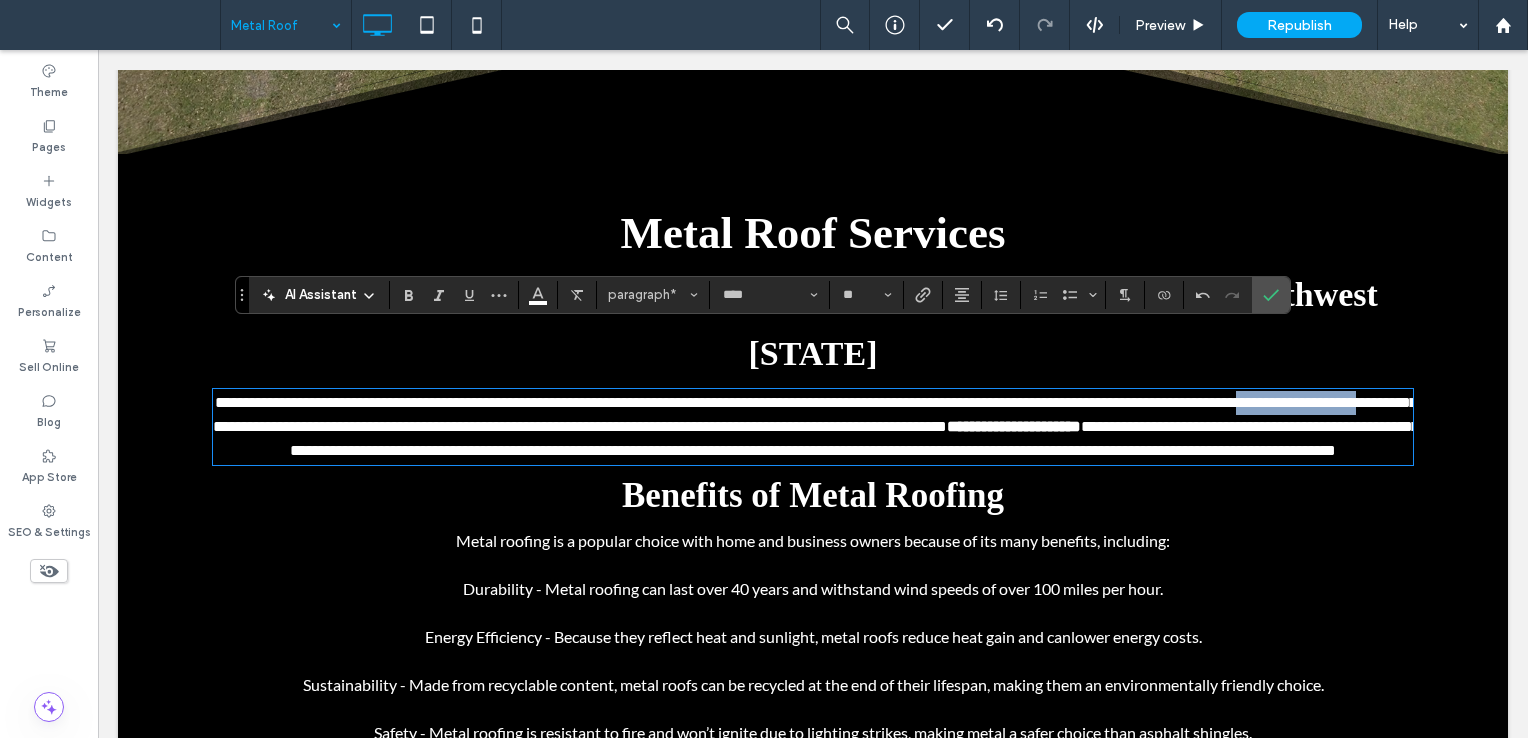 drag, startPoint x: 1370, startPoint y: 341, endPoint x: 331, endPoint y: 371, distance: 1039.433 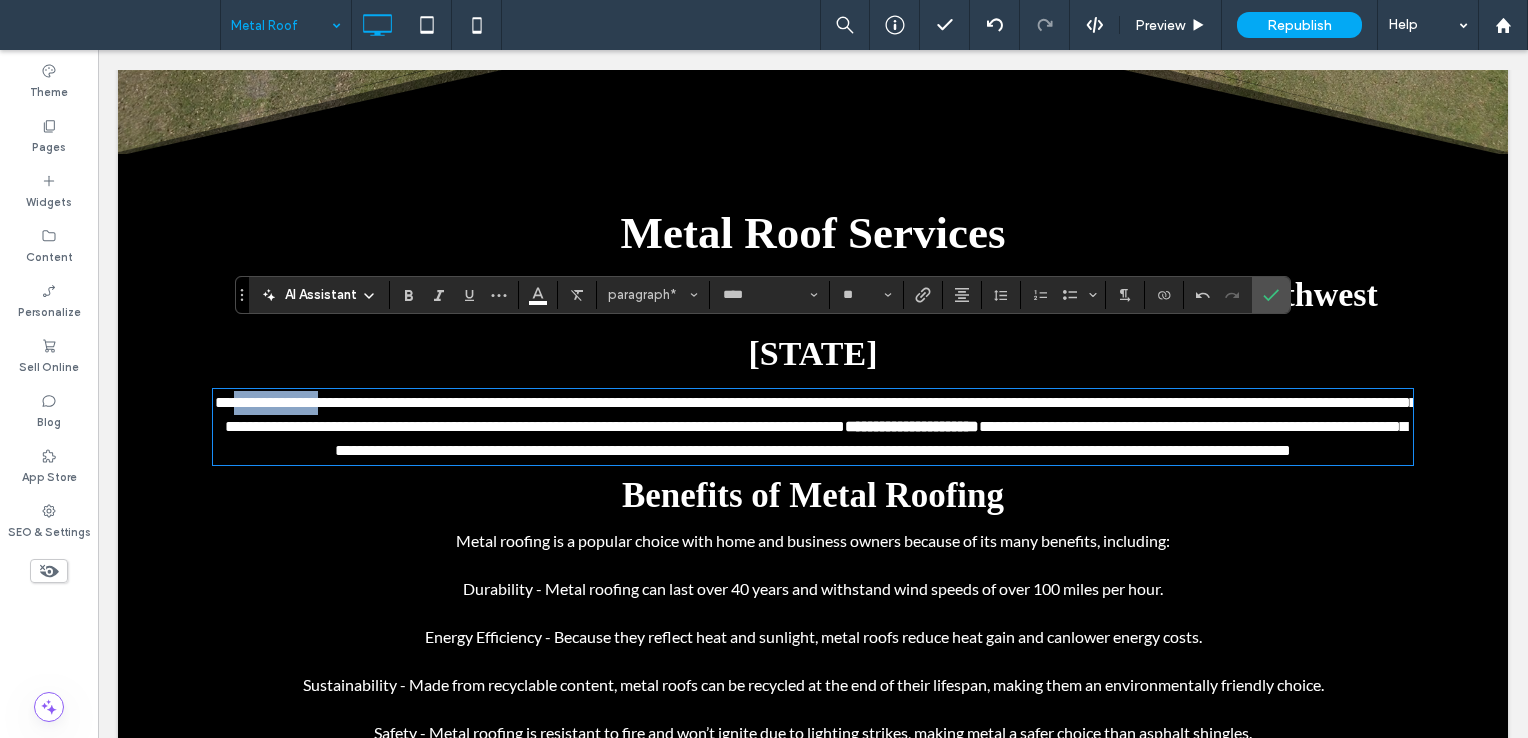 drag, startPoint x: 245, startPoint y: 350, endPoint x: 344, endPoint y: 352, distance: 99.0202 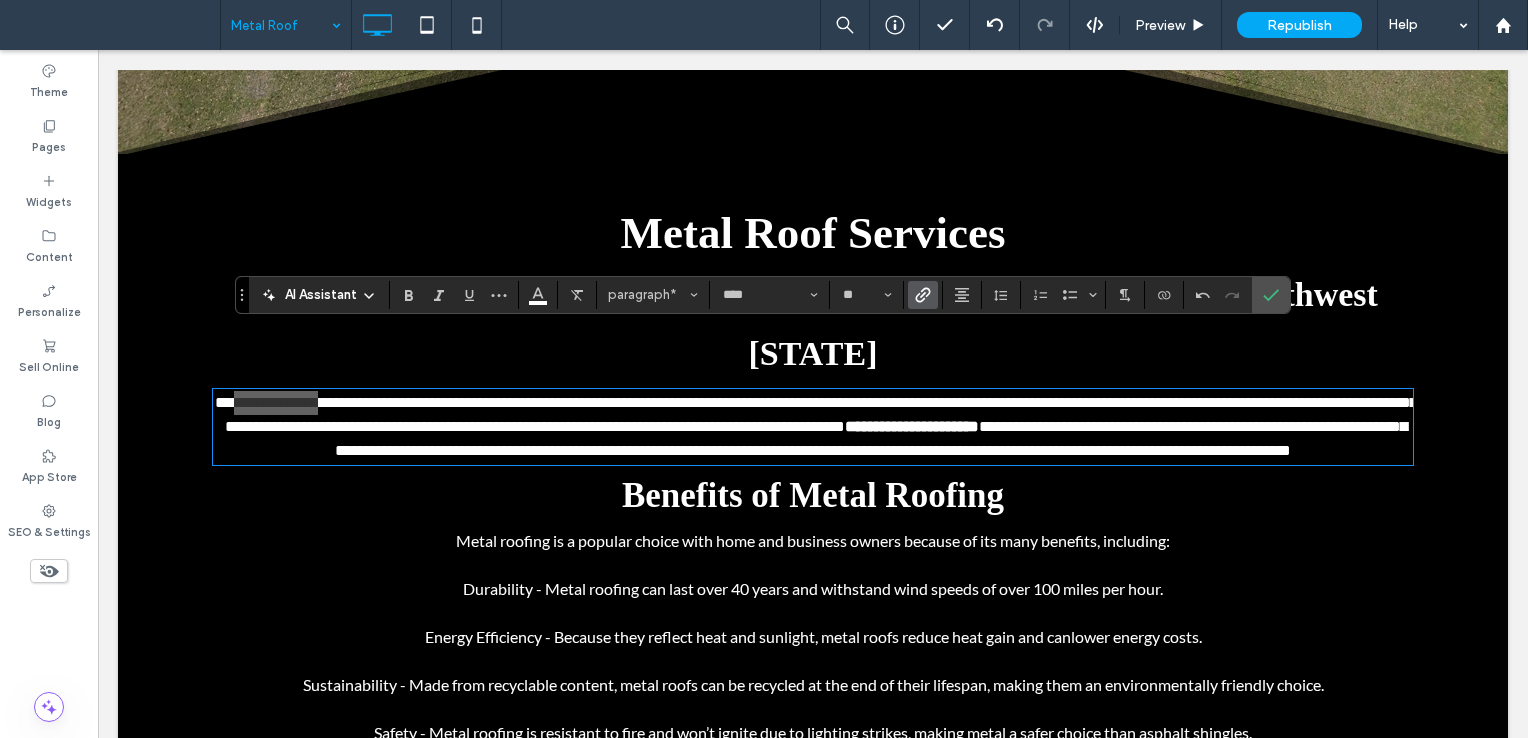 click 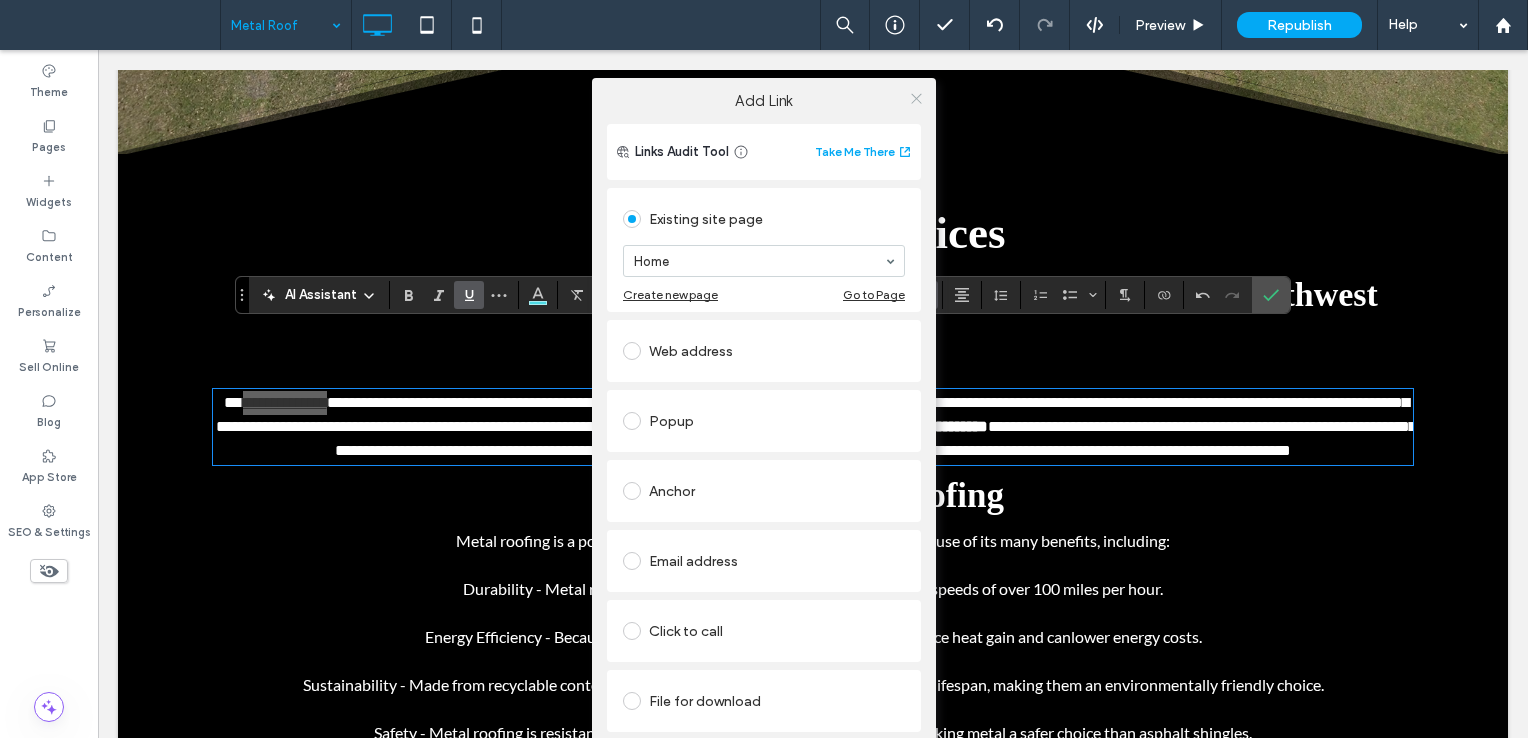 click 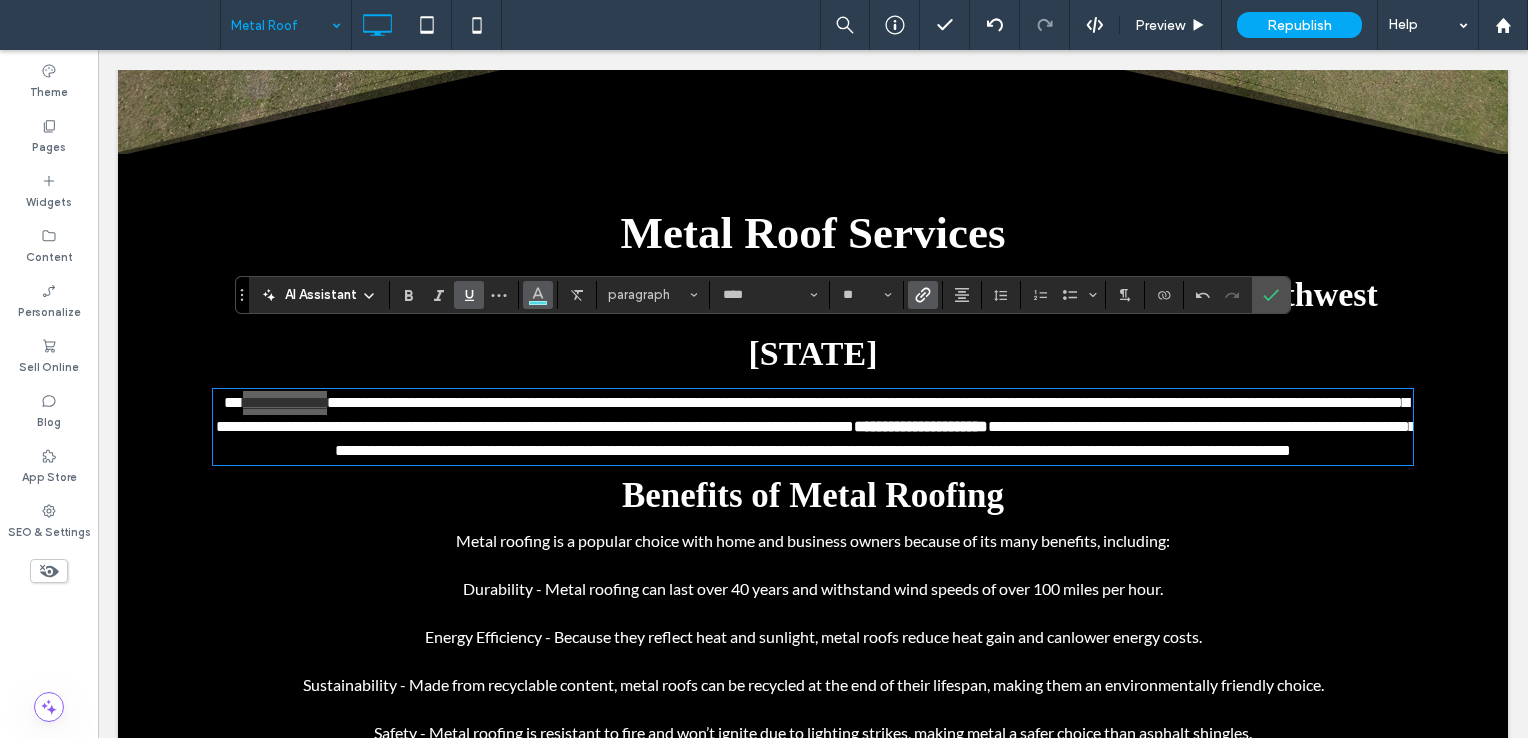 click at bounding box center [538, 293] 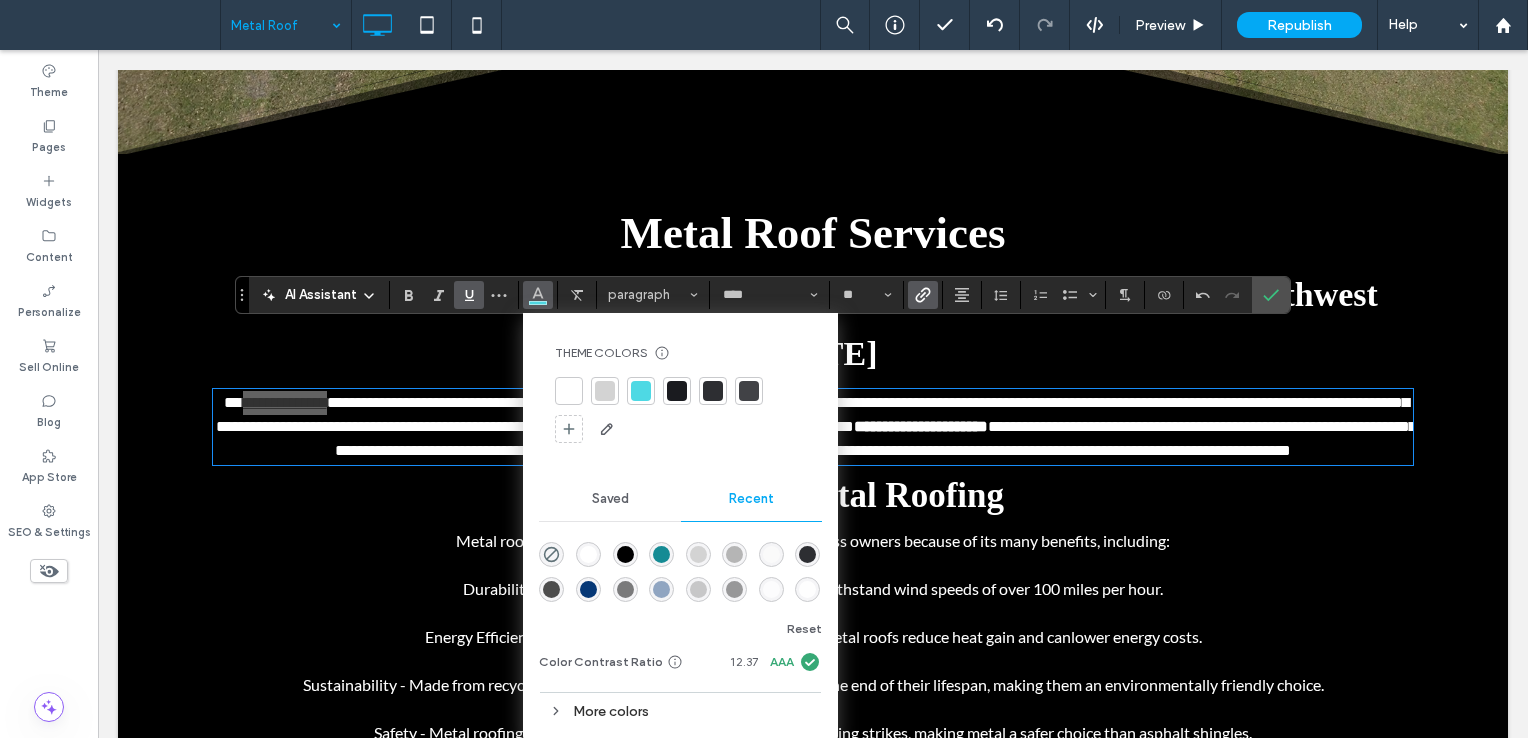 click at bounding box center [569, 391] 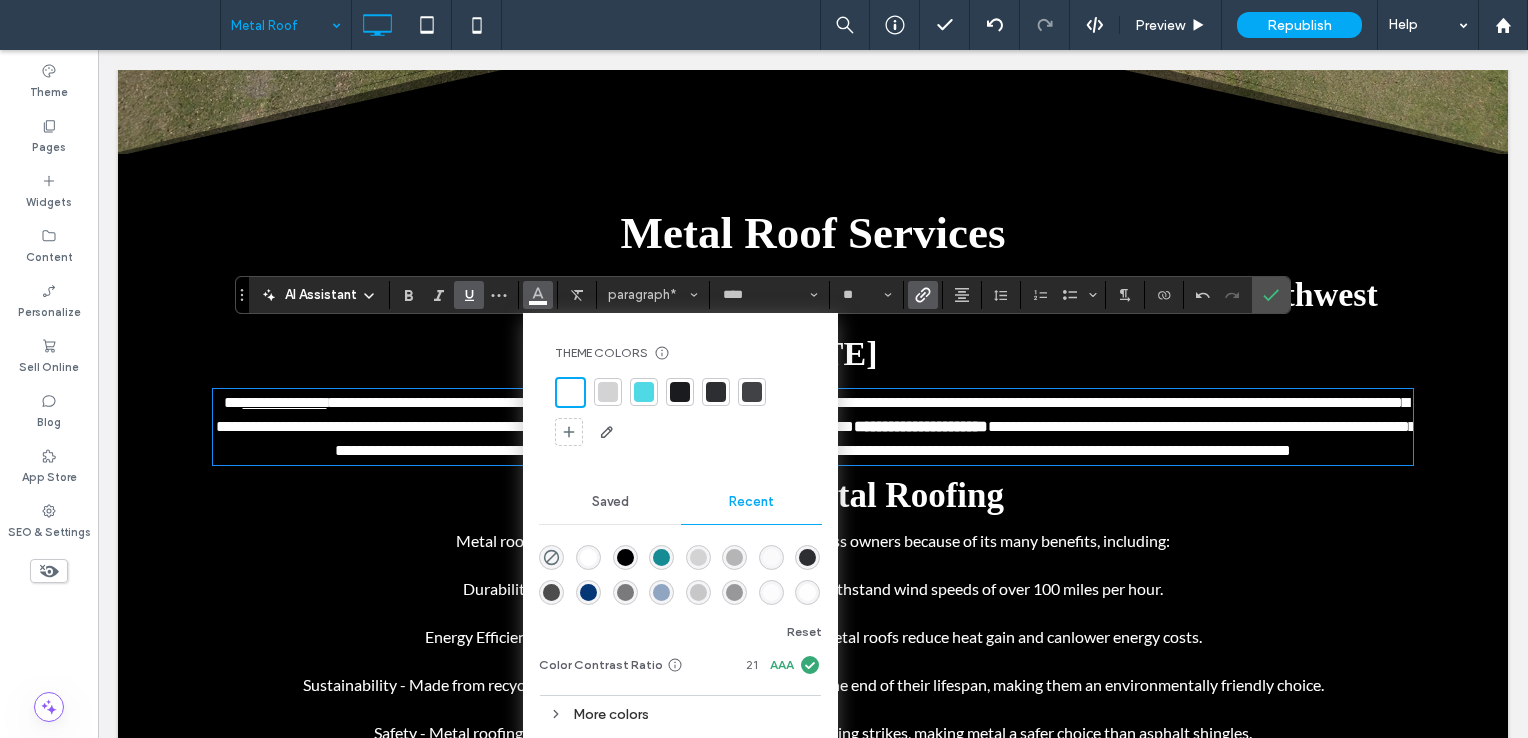 click on "**********" at bounding box center [812, 414] 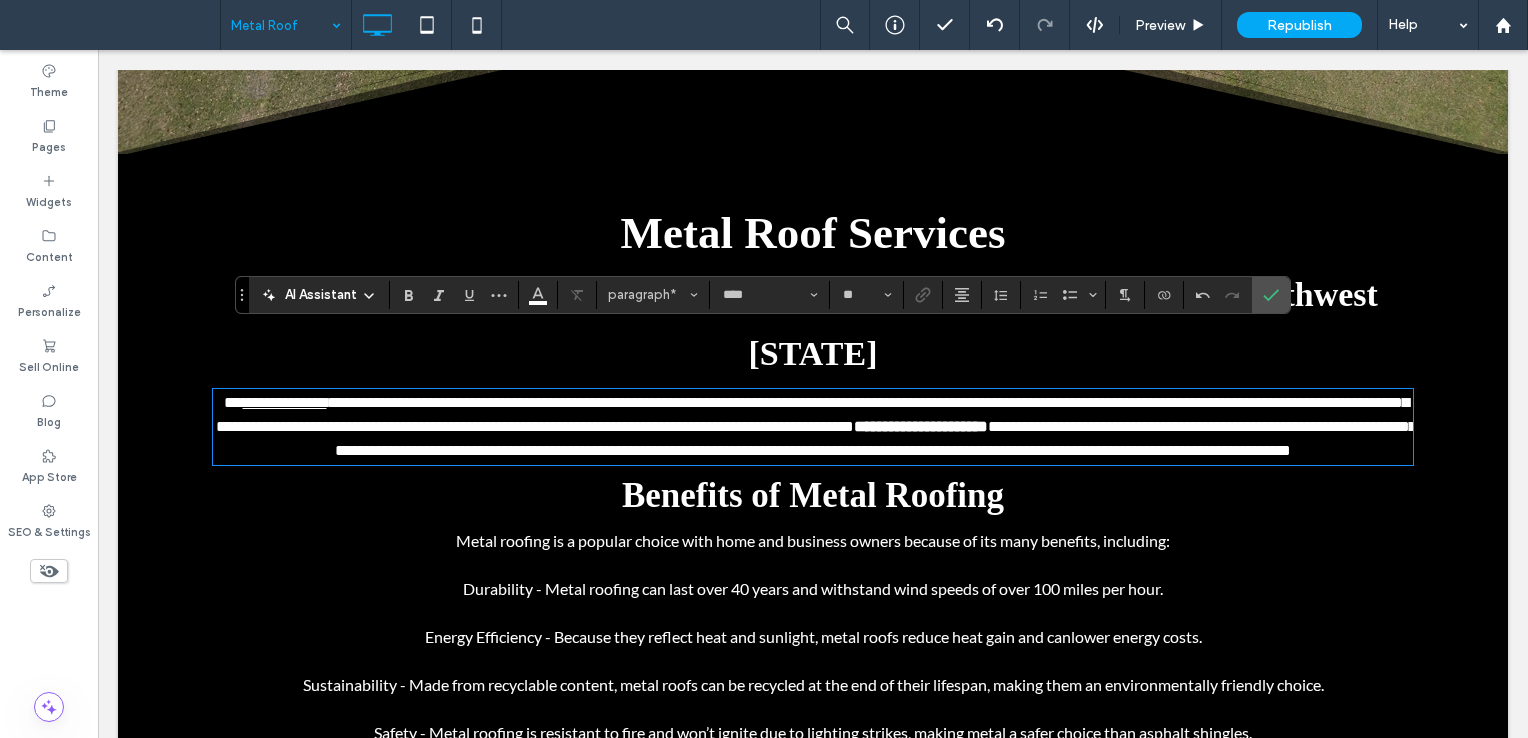 click on "Metal roofing is a popular choice with home and business owners because of its many benefits, including:" at bounding box center [813, 540] 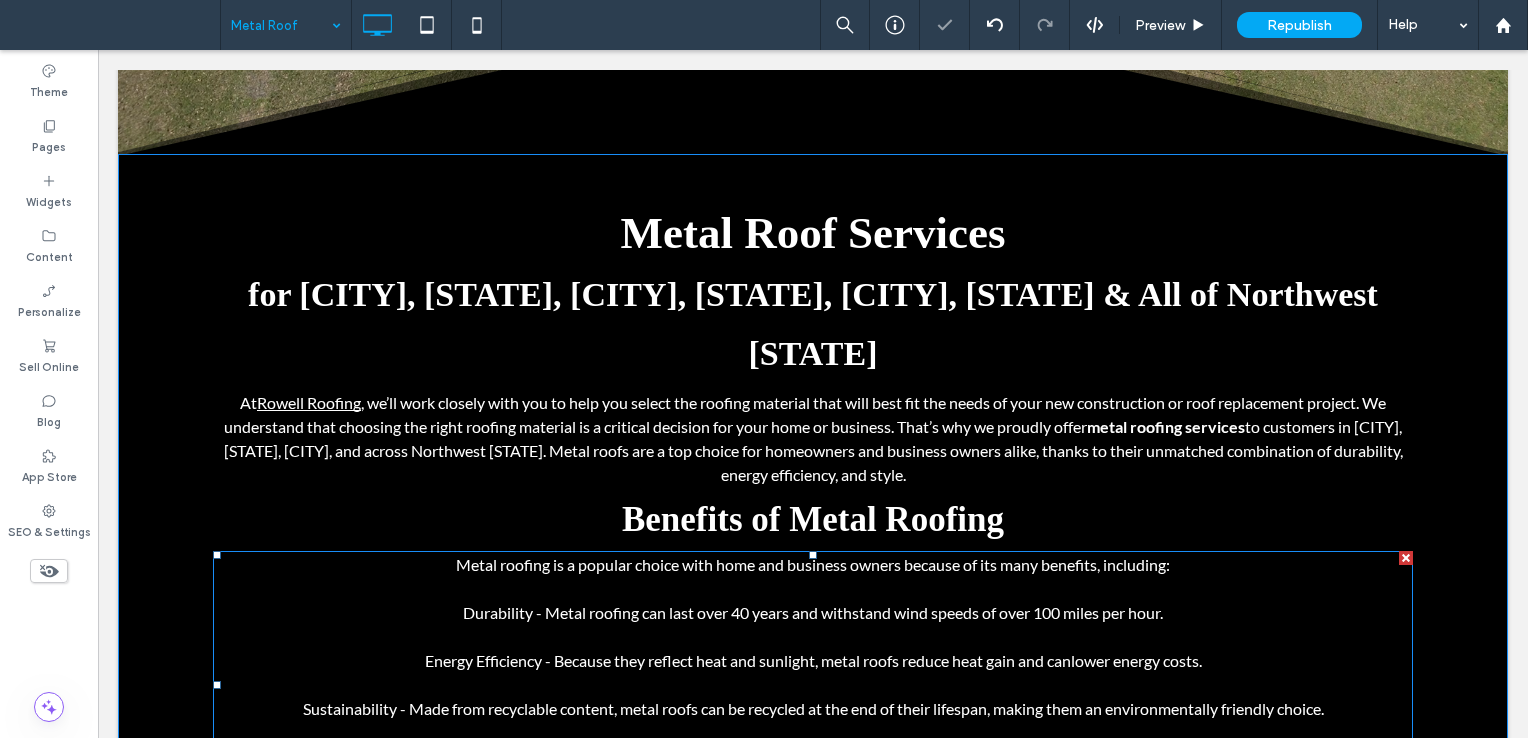 click at bounding box center [813, 589] 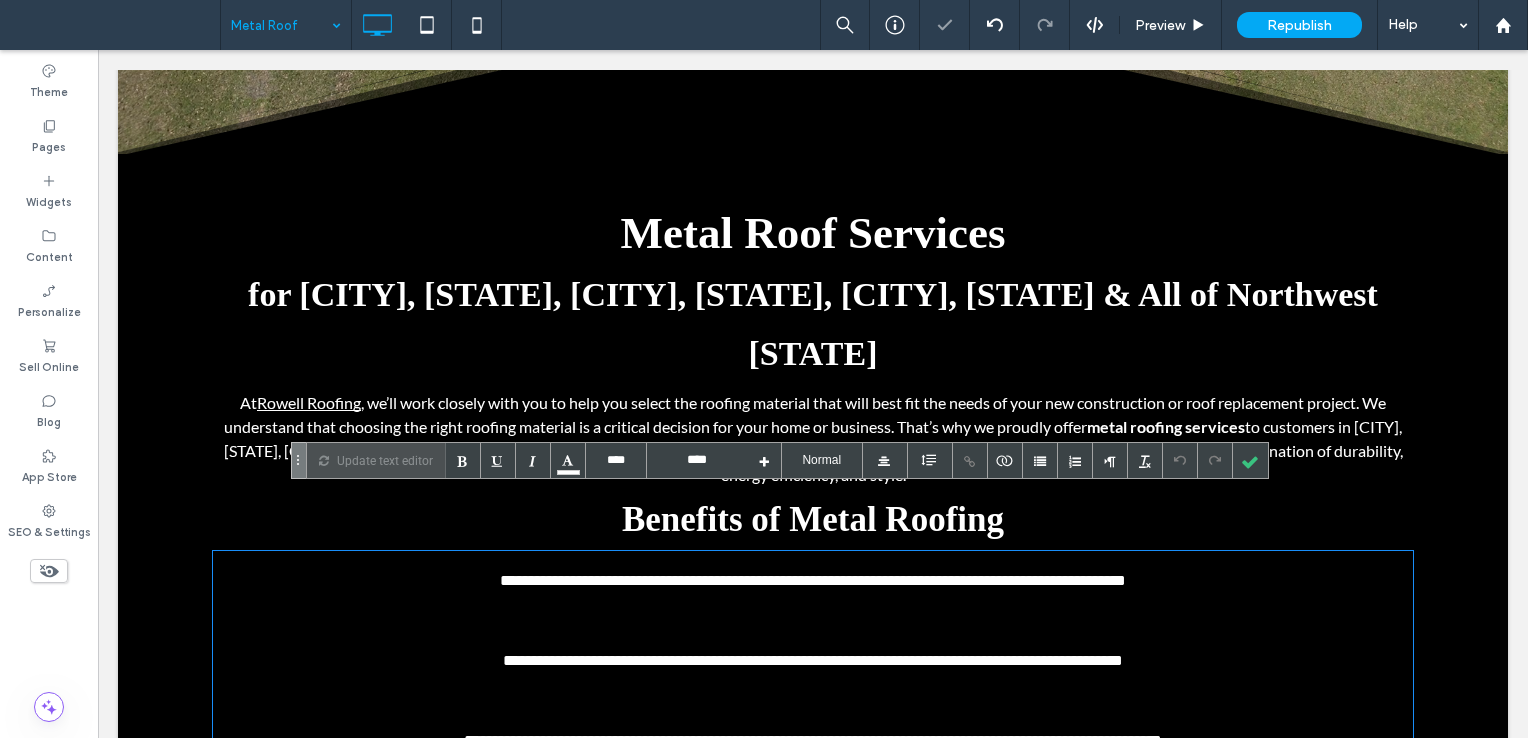 click on "**********" at bounding box center (813, 580) 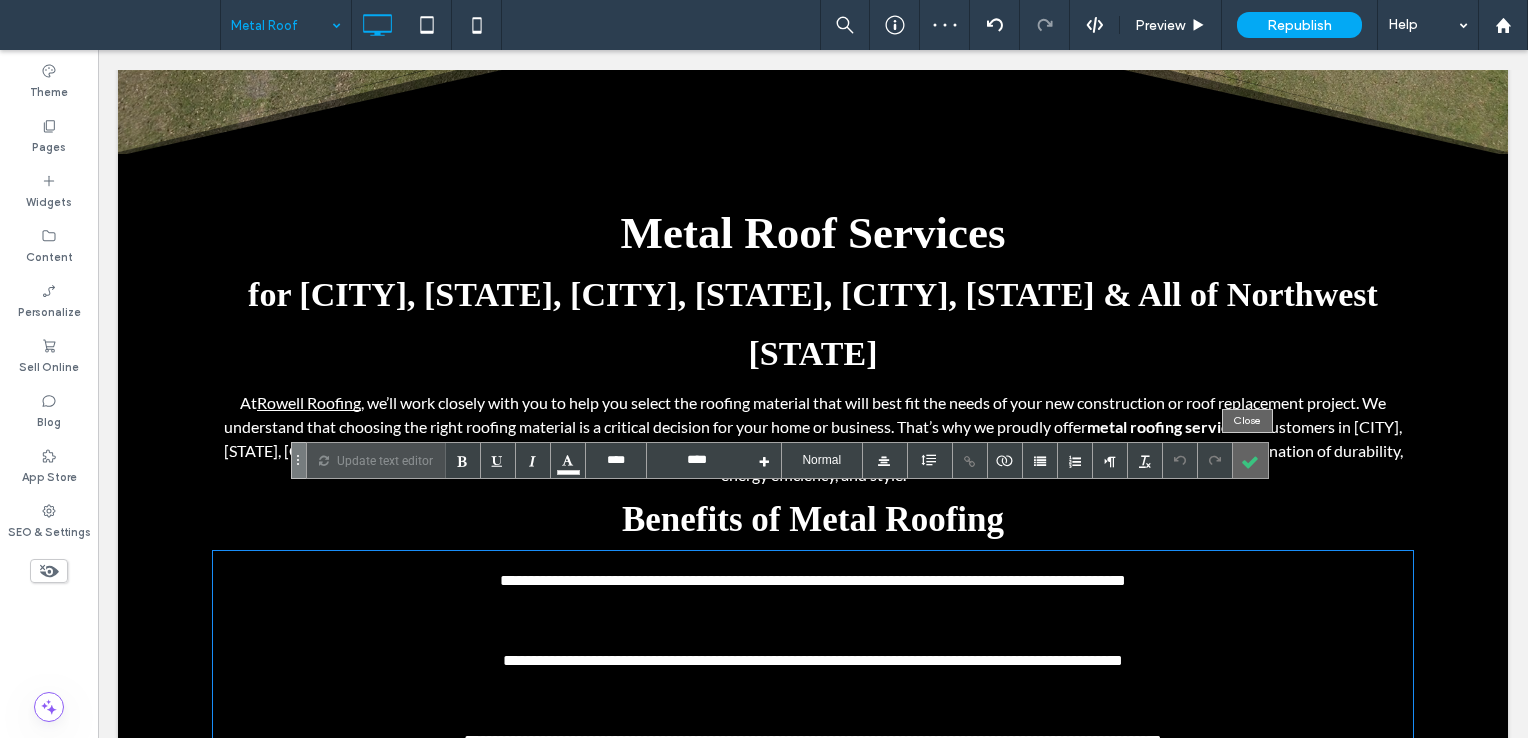 click at bounding box center [1250, 460] 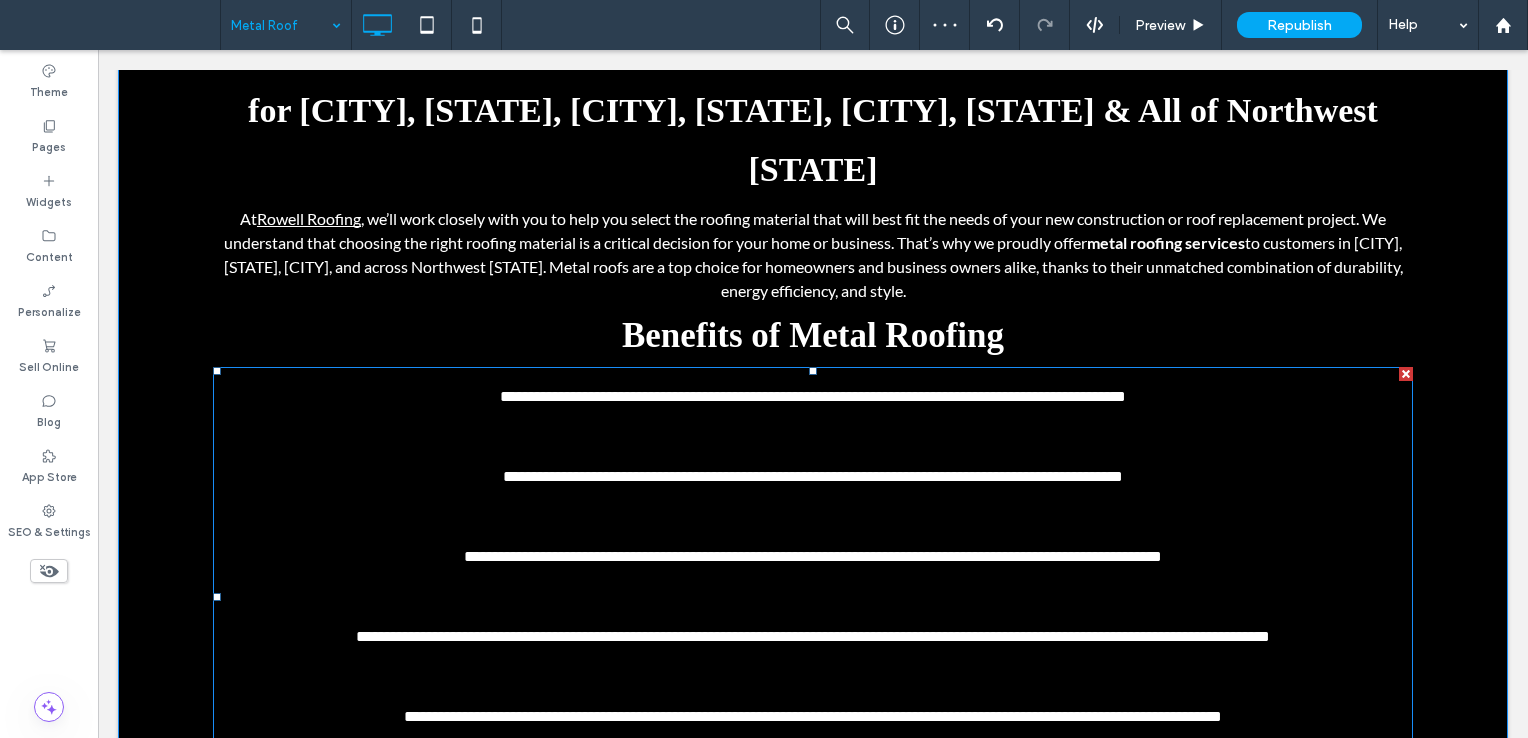 scroll, scrollTop: 900, scrollLeft: 0, axis: vertical 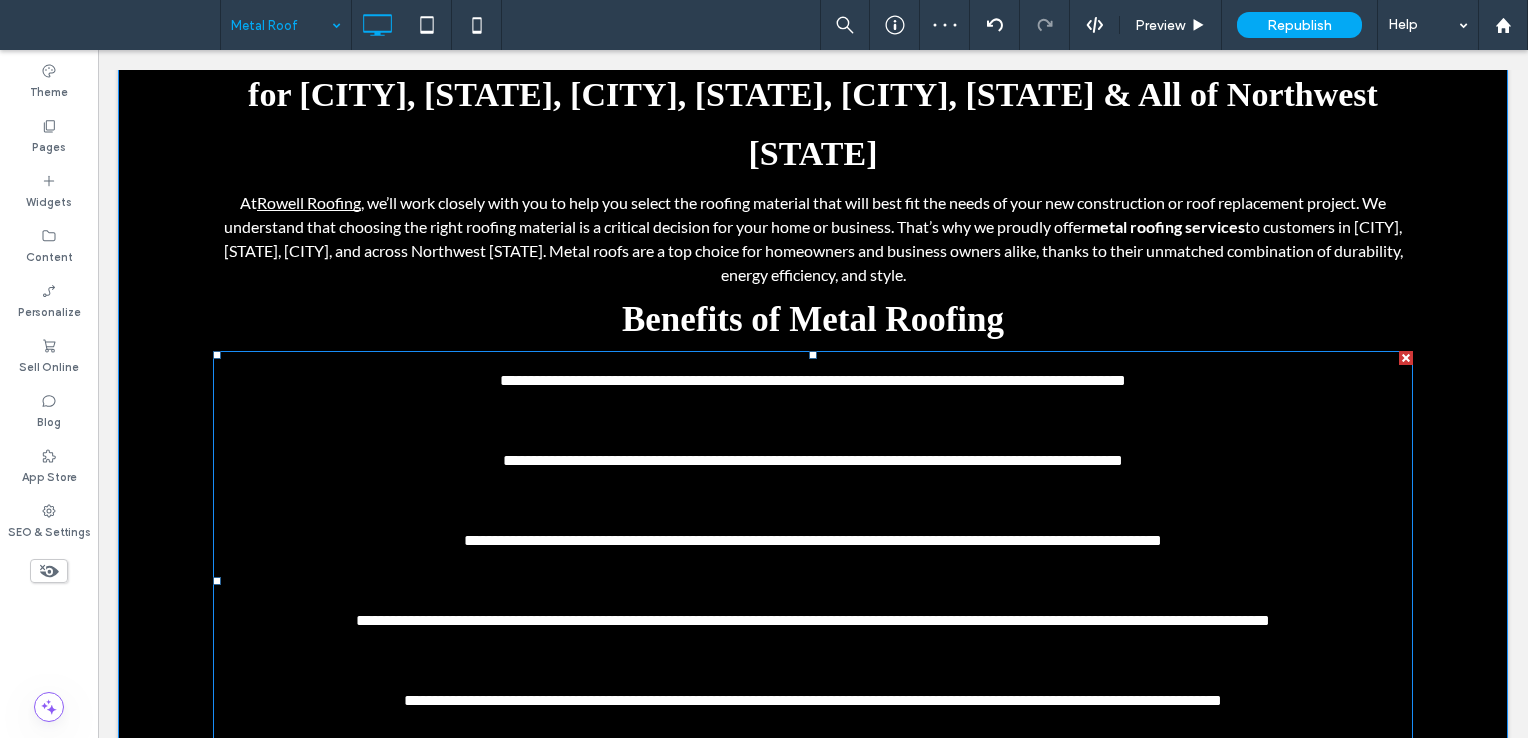 click on "**********" at bounding box center [813, 581] 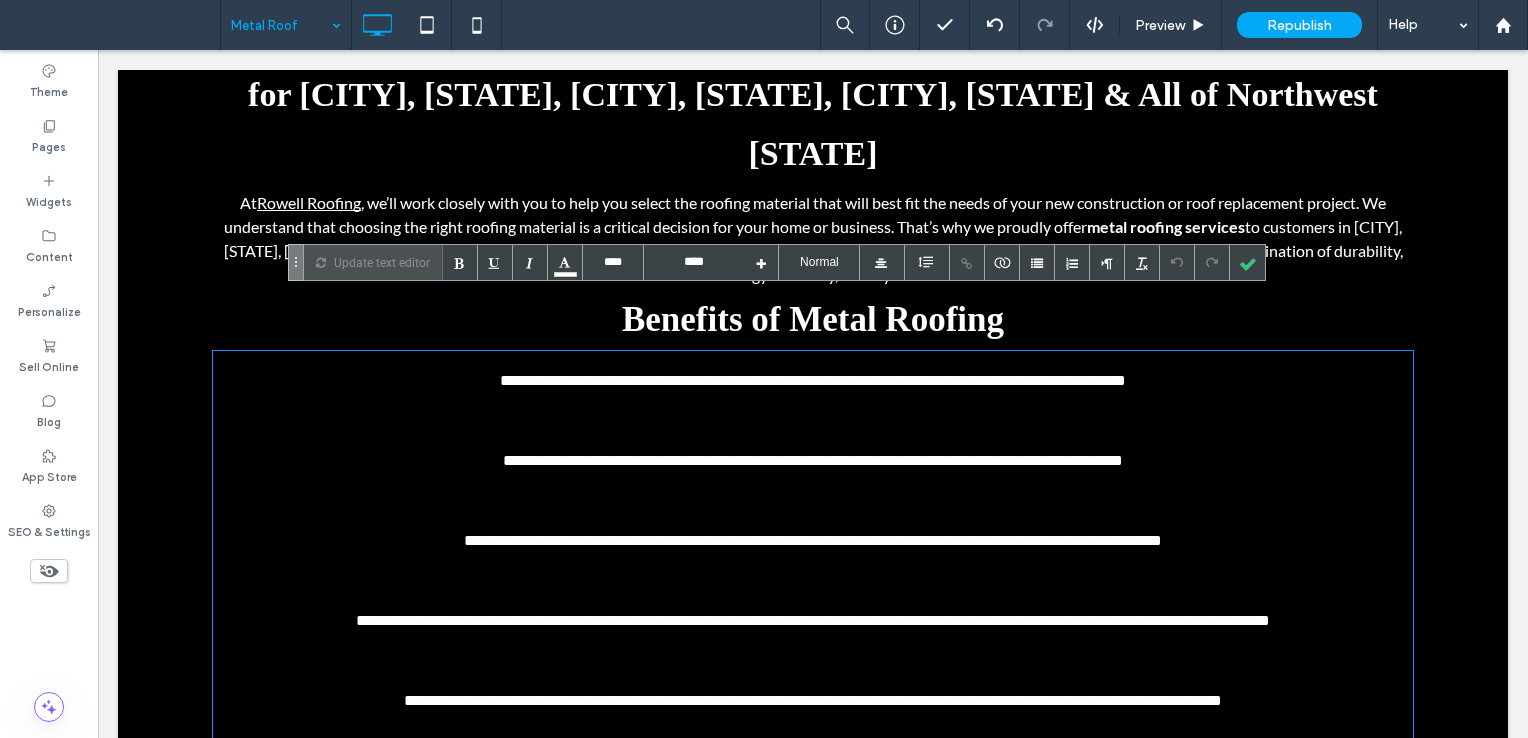 click on "**********" at bounding box center (813, 460) 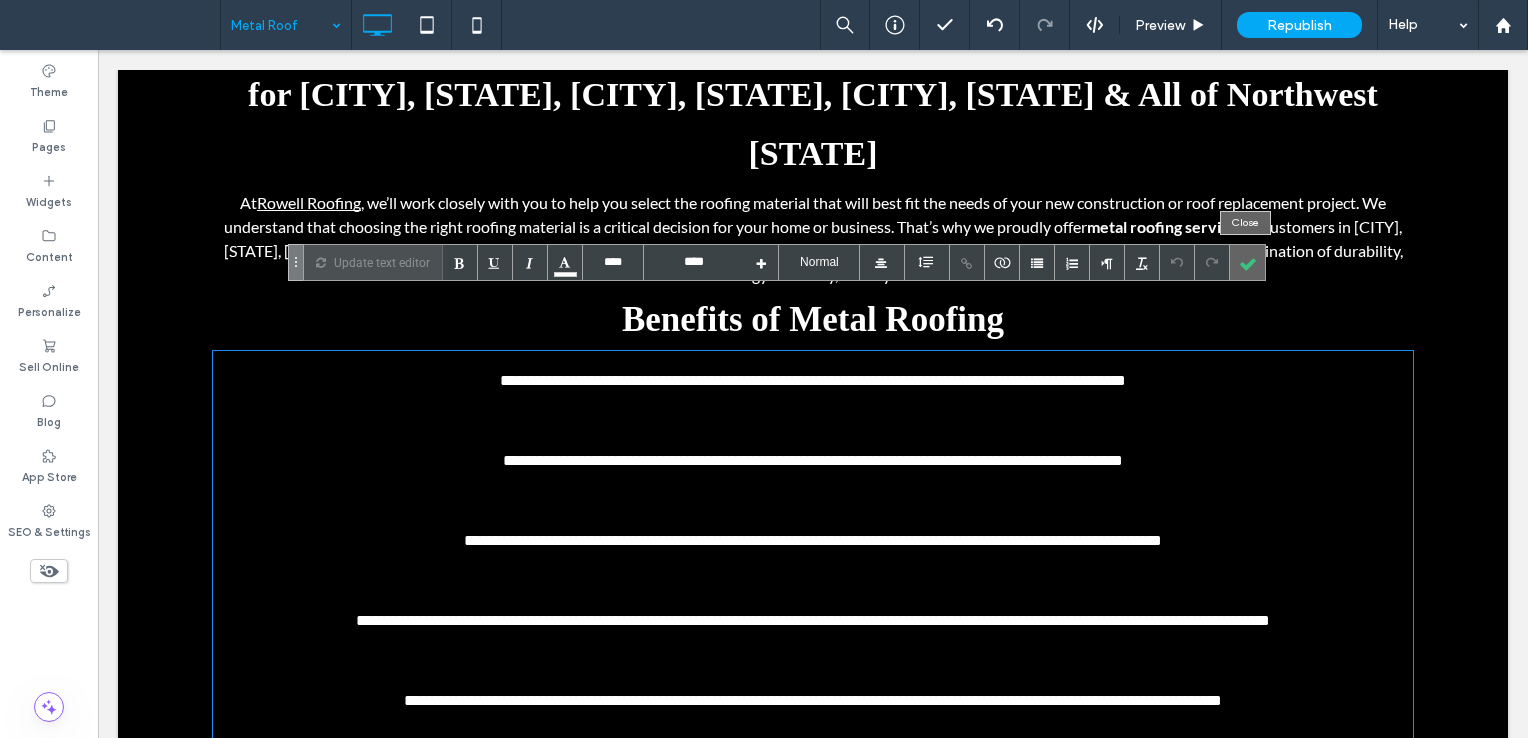 click at bounding box center (1247, 262) 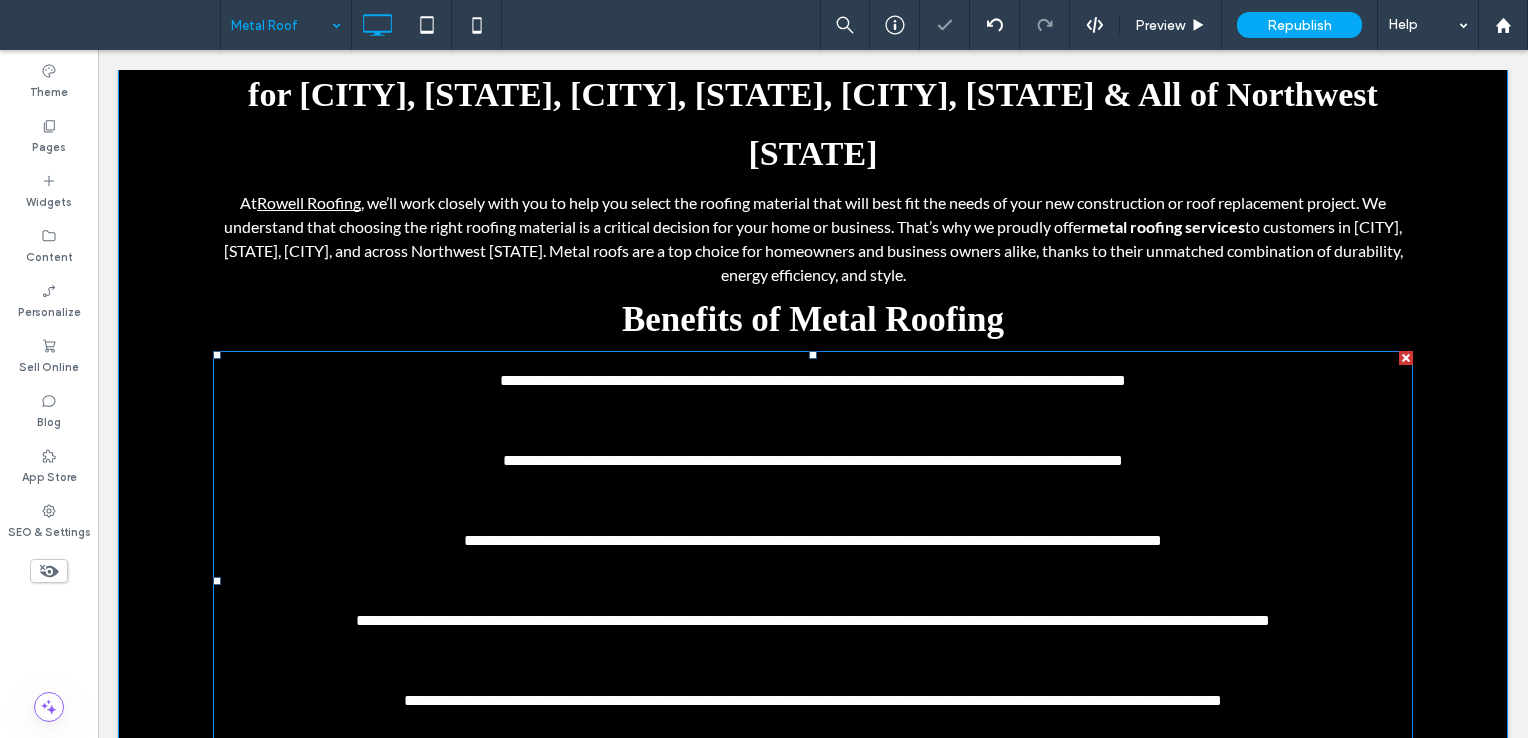 click at bounding box center [1406, 358] 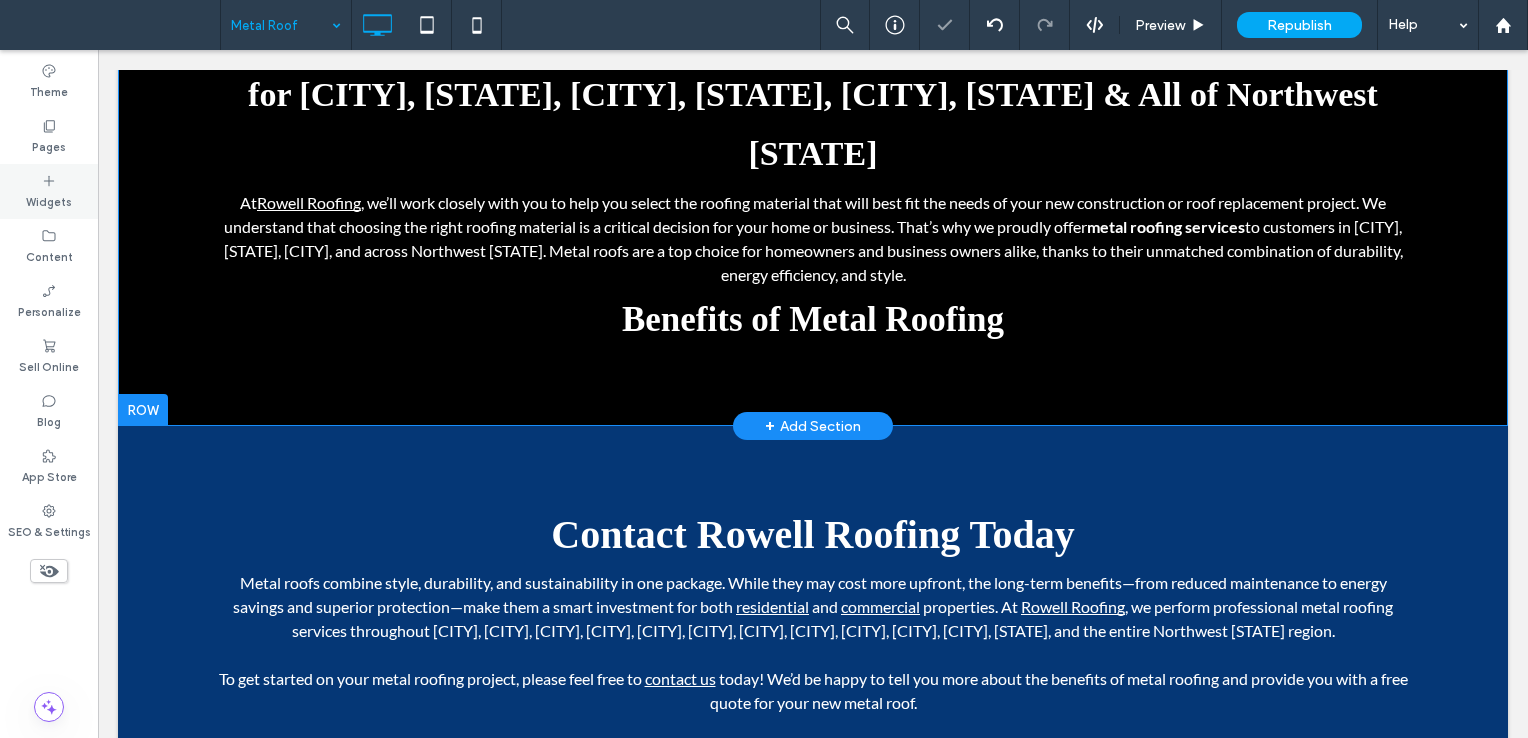 click on "Widgets" at bounding box center (49, 200) 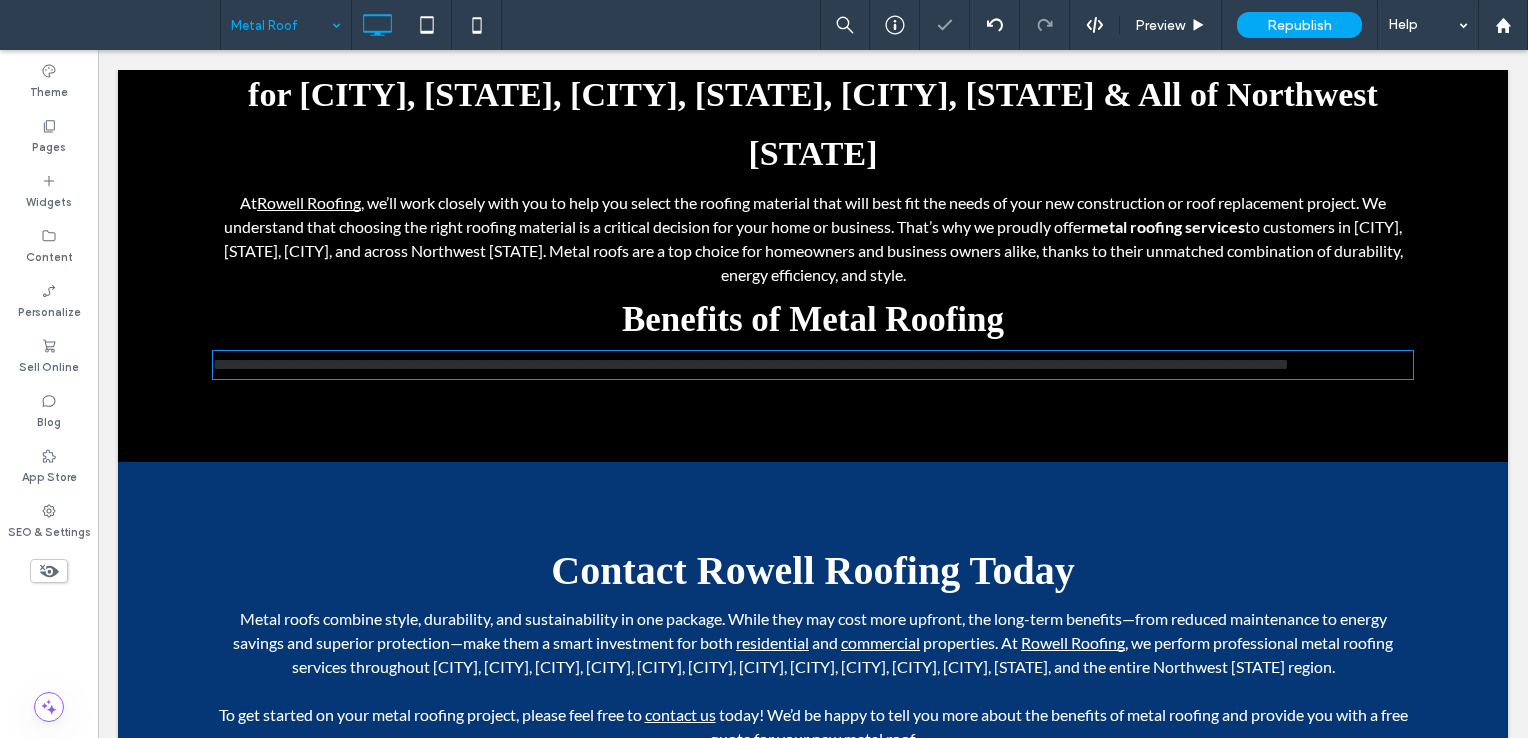 type on "****" 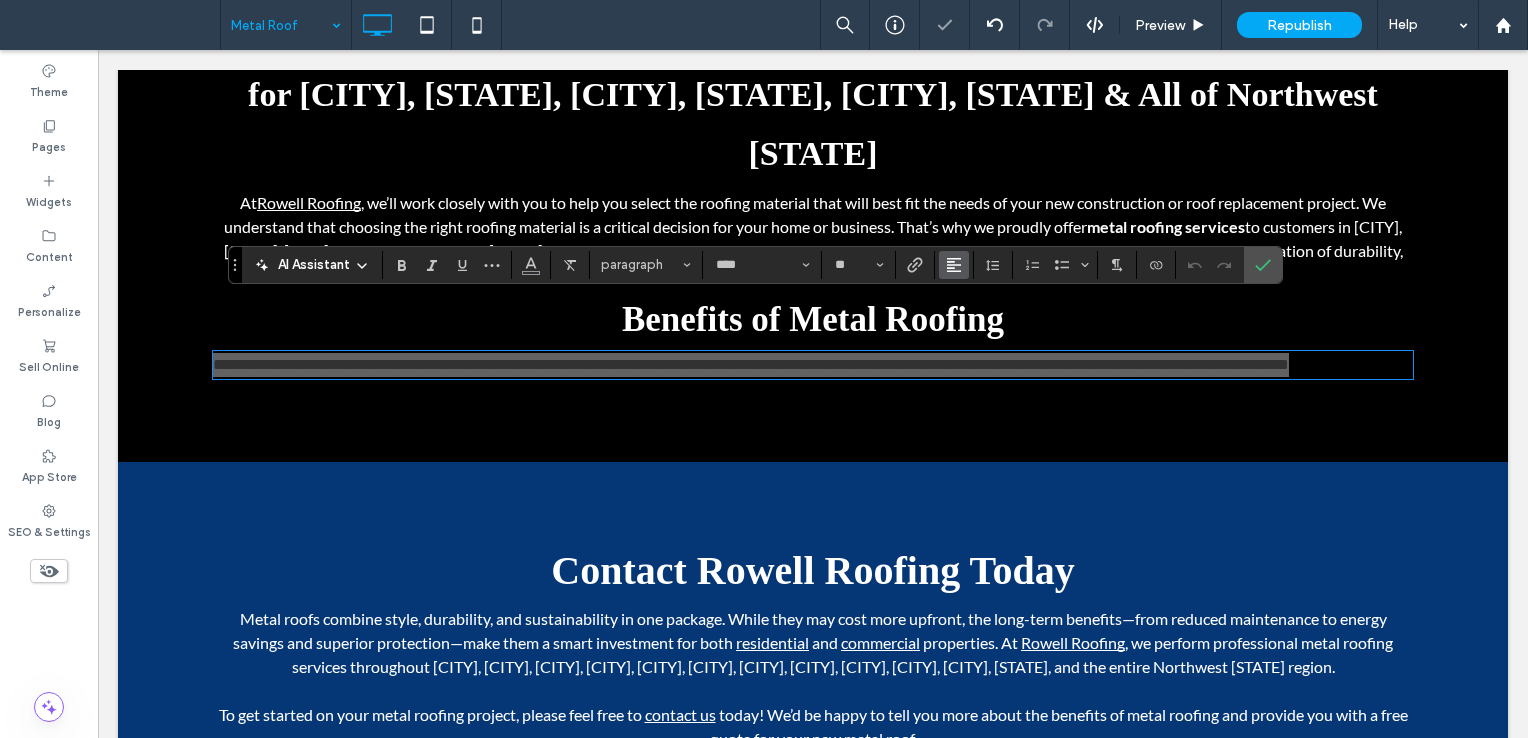 click 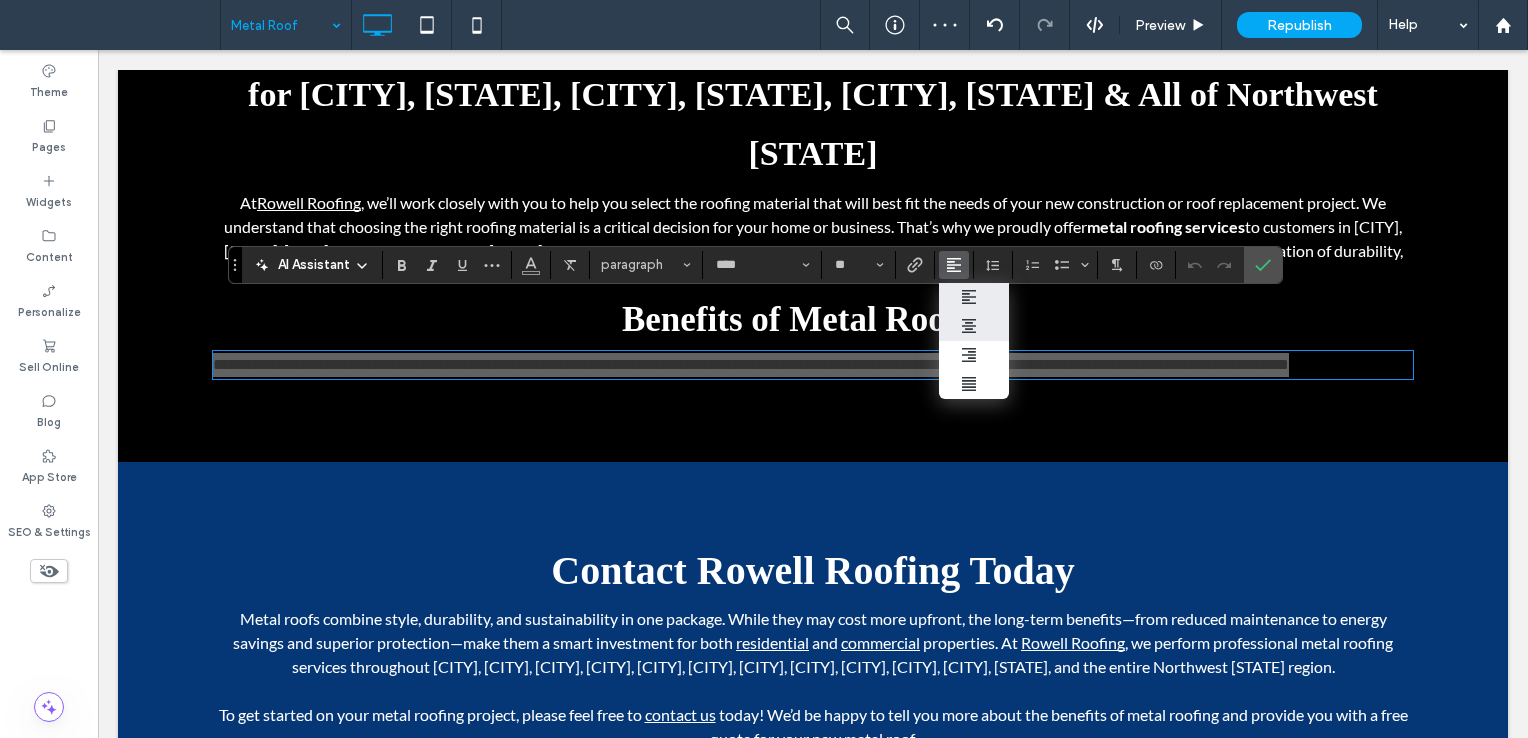 click at bounding box center (974, 326) 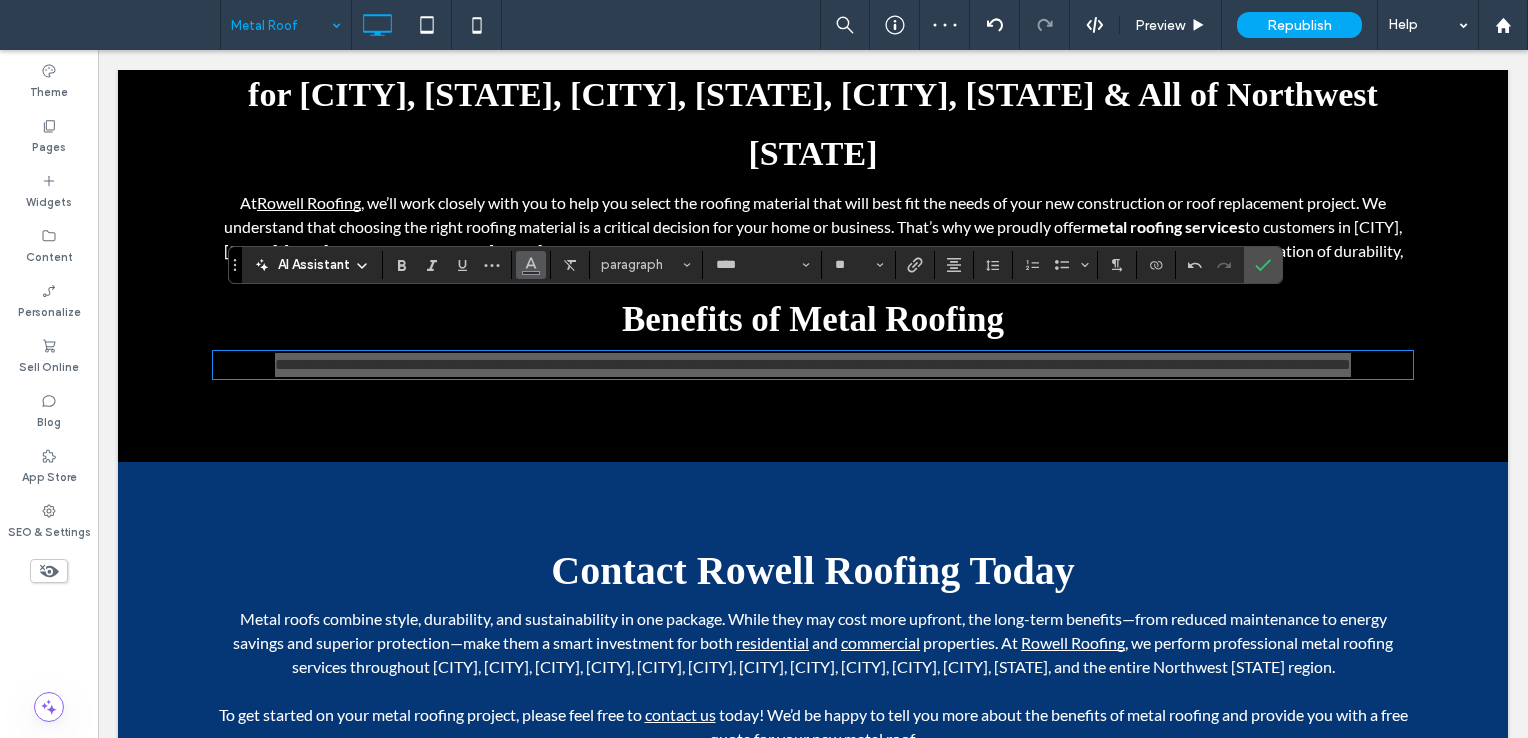 click 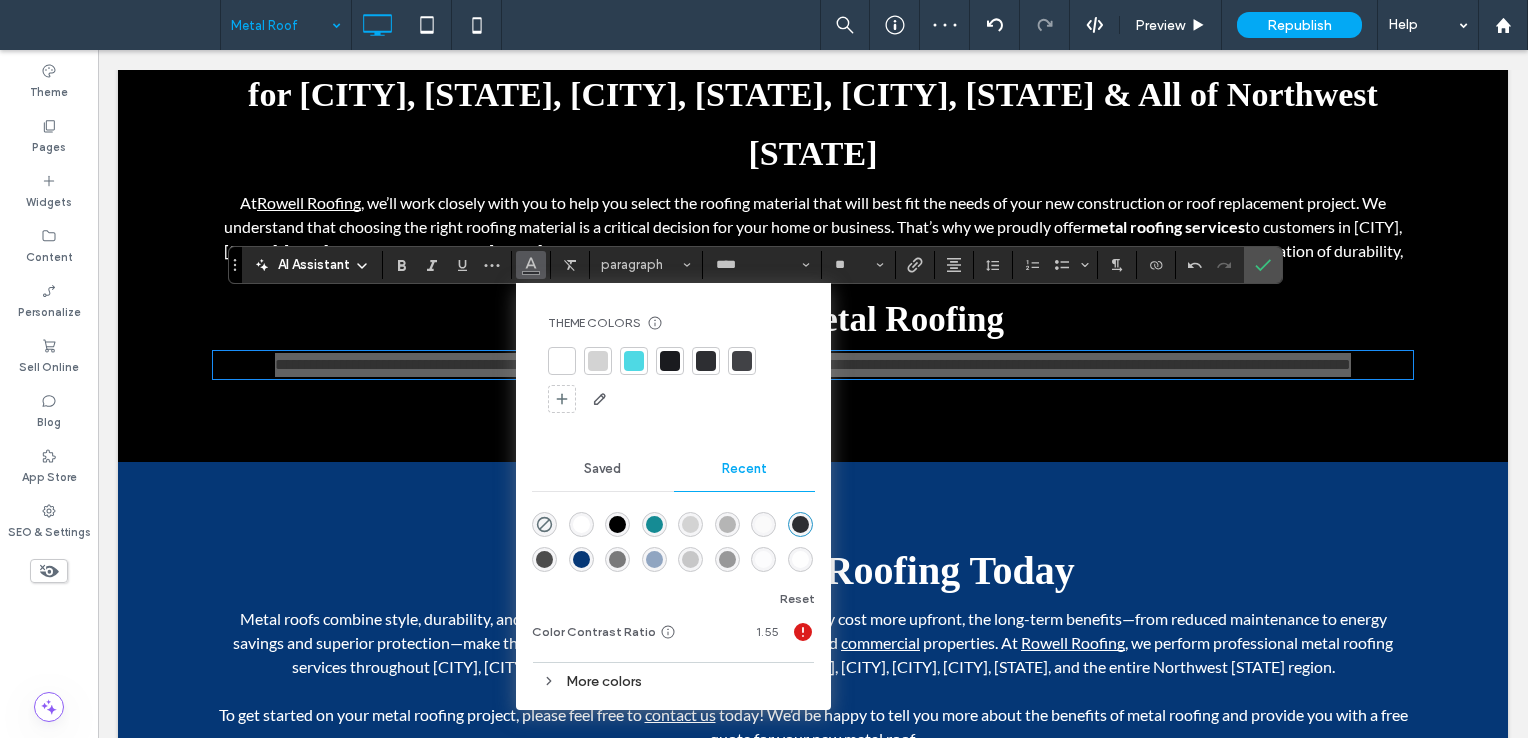 click at bounding box center (562, 361) 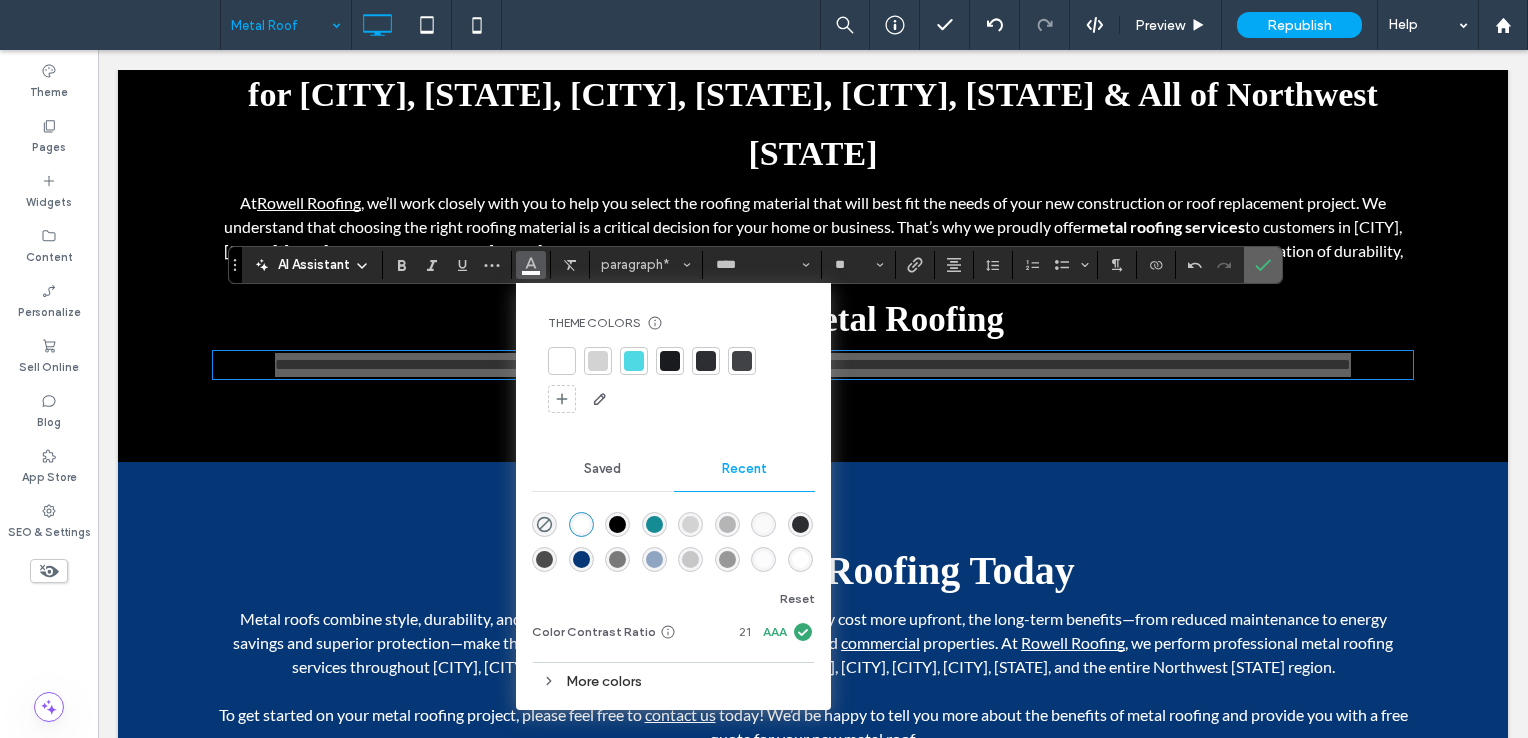 drag, startPoint x: 1262, startPoint y: 258, endPoint x: 1116, endPoint y: 242, distance: 146.8741 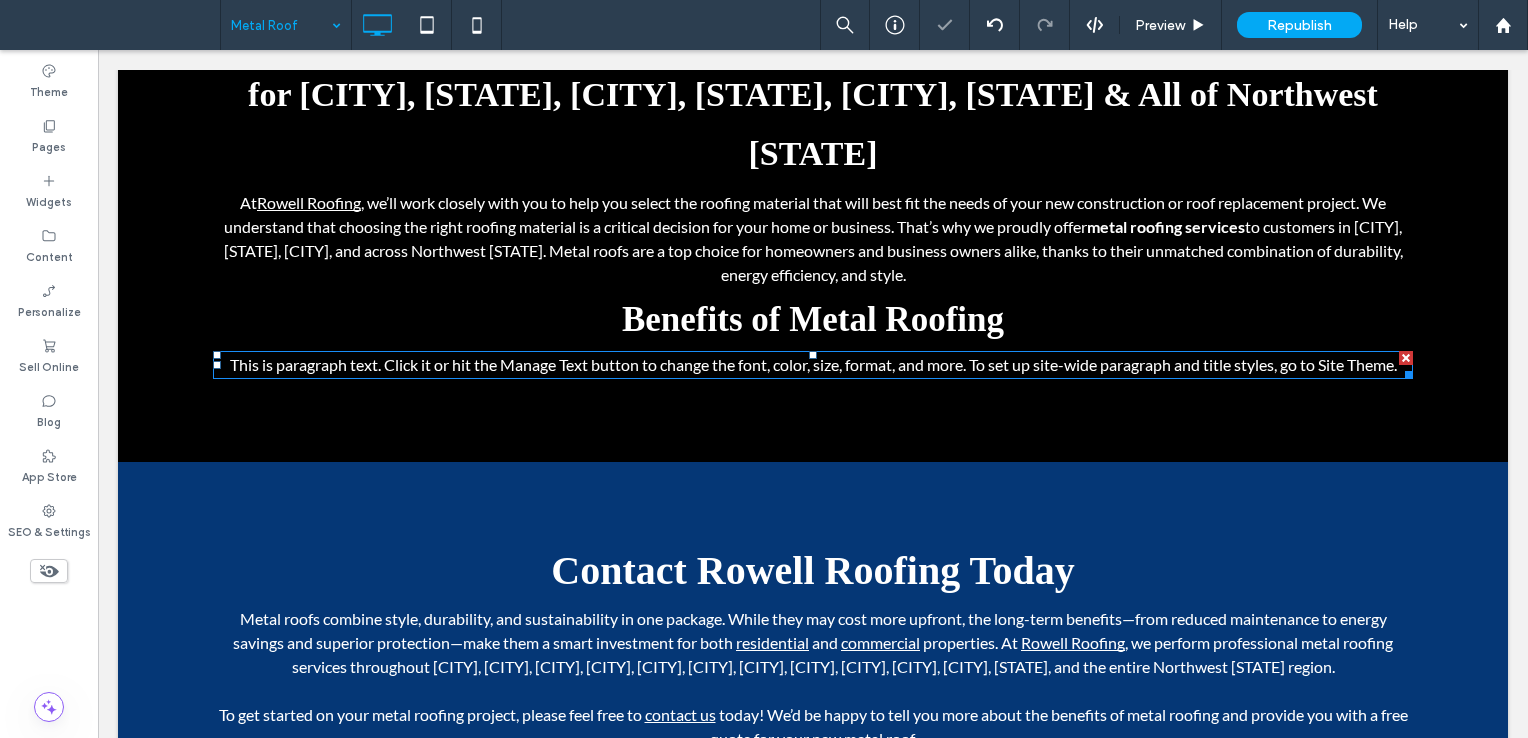 click on "This is paragraph text. Click it or hit the Manage Text button to change the font, color, size, format, and more. To set up site-wide paragraph and title styles, go to Site Theme." at bounding box center [813, 364] 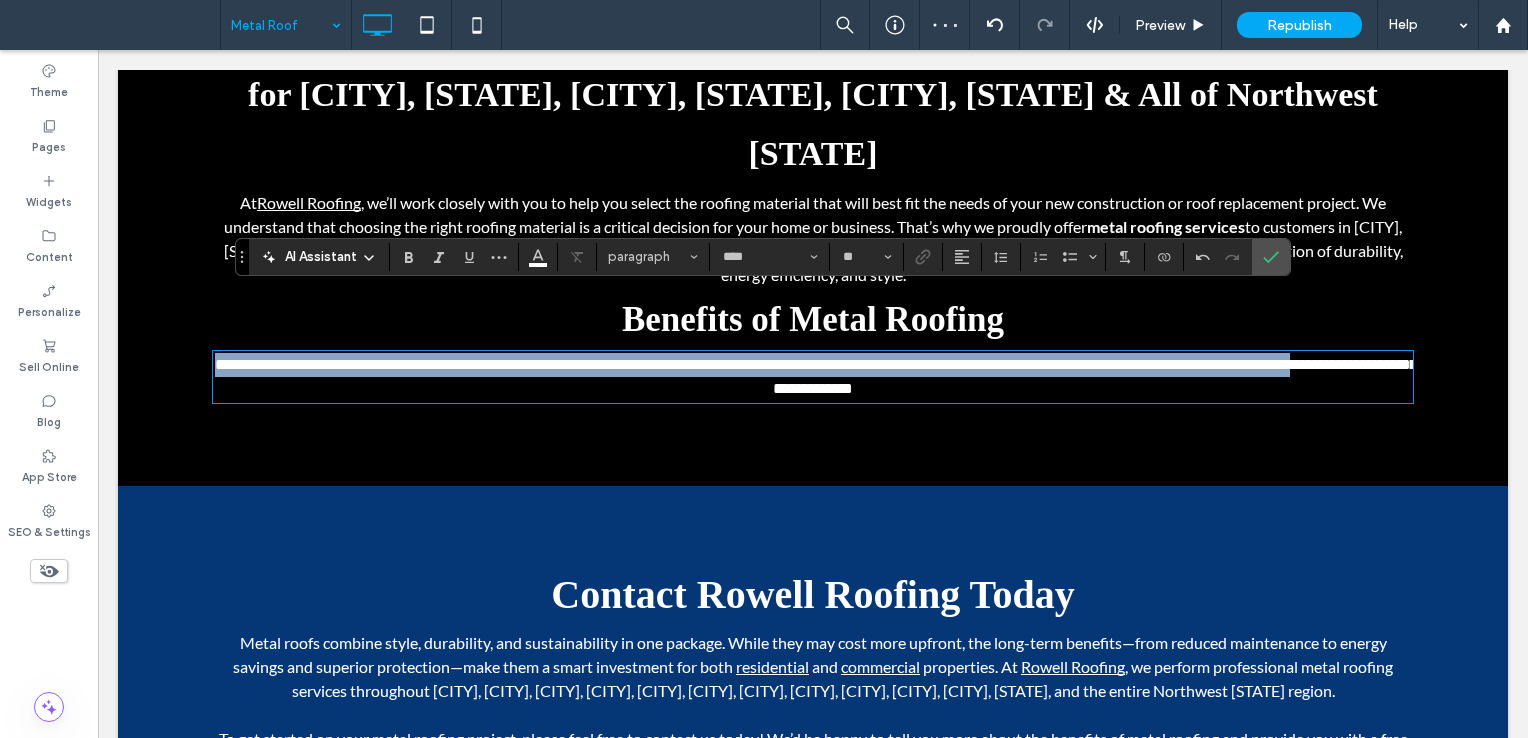 scroll, scrollTop: 0, scrollLeft: 0, axis: both 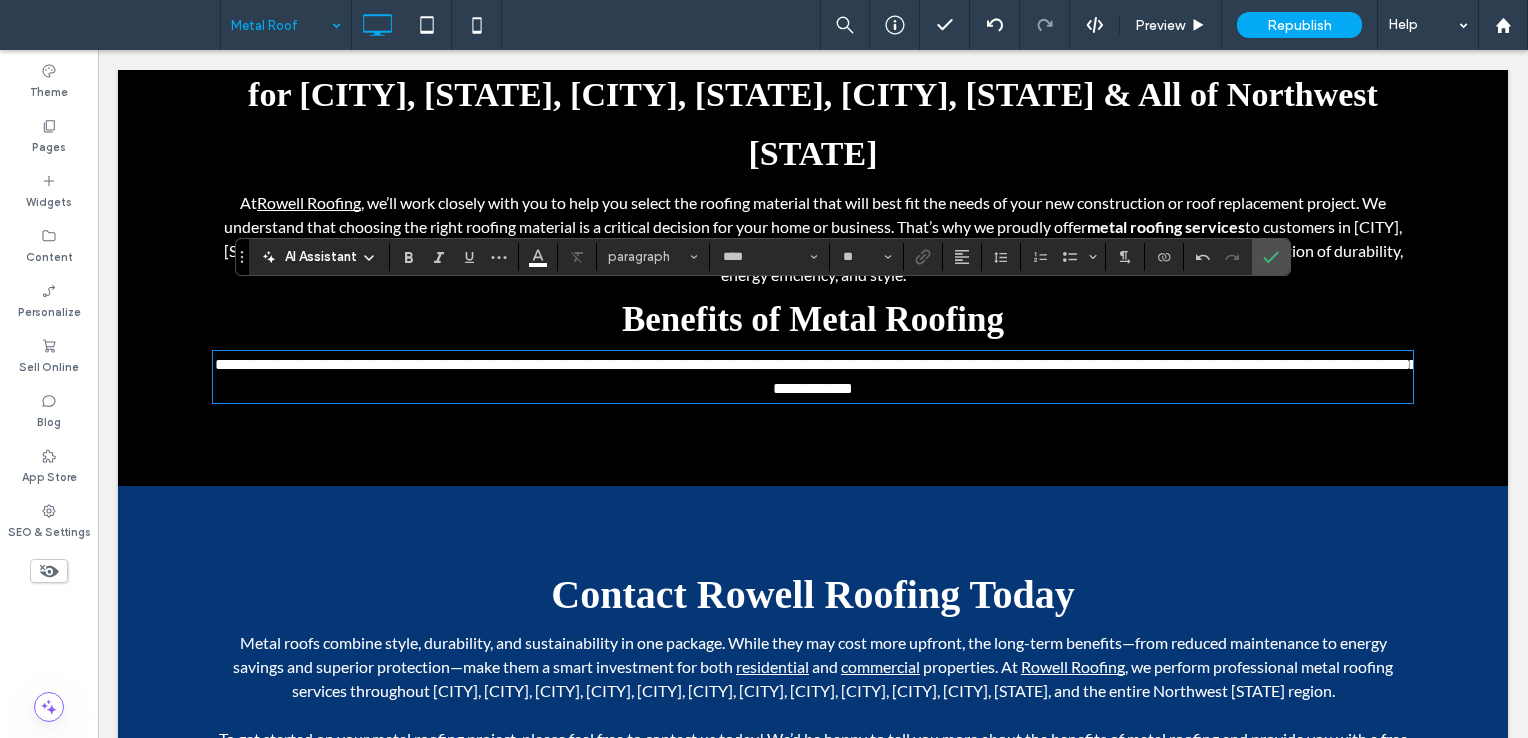 click on "**********" at bounding box center (816, 376) 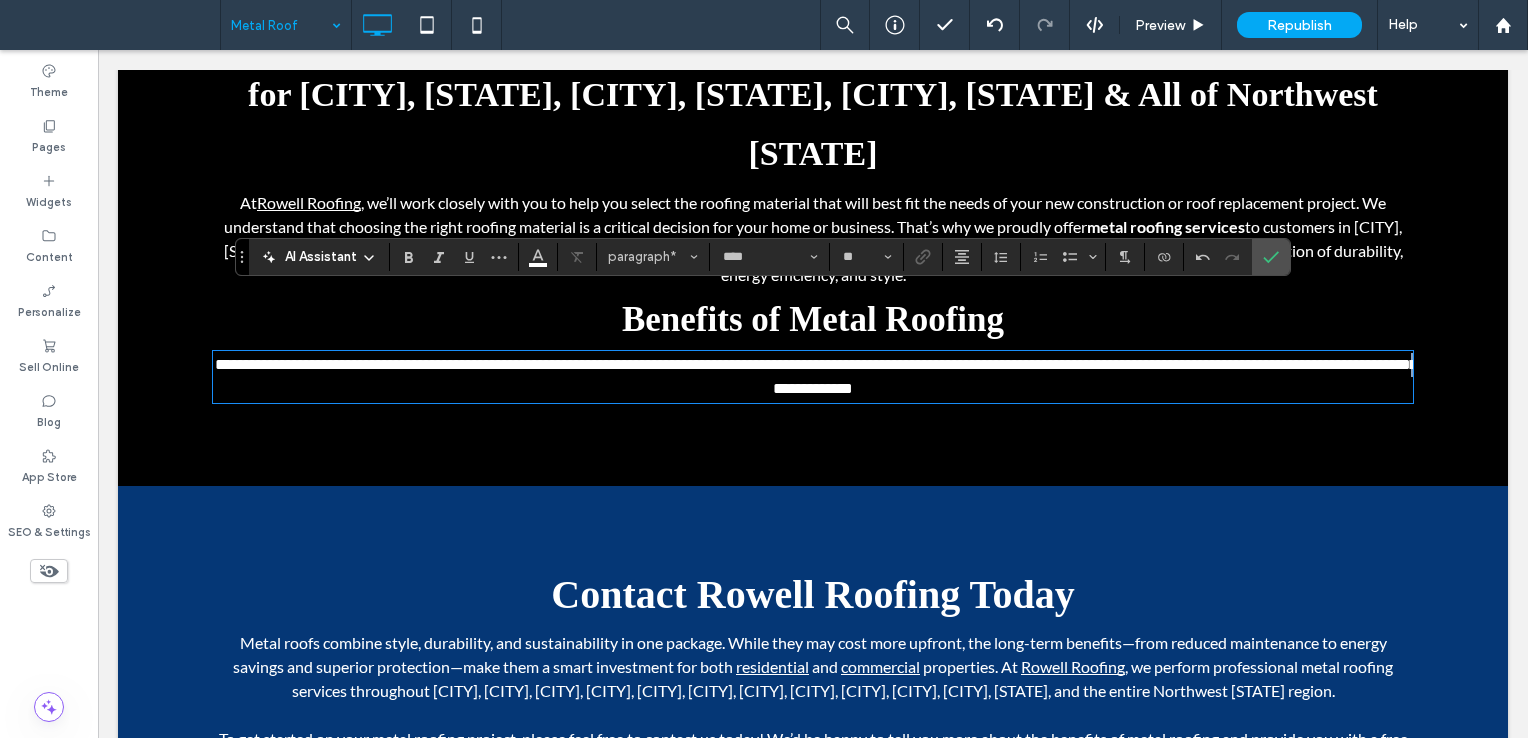 click on "**********" at bounding box center (816, 376) 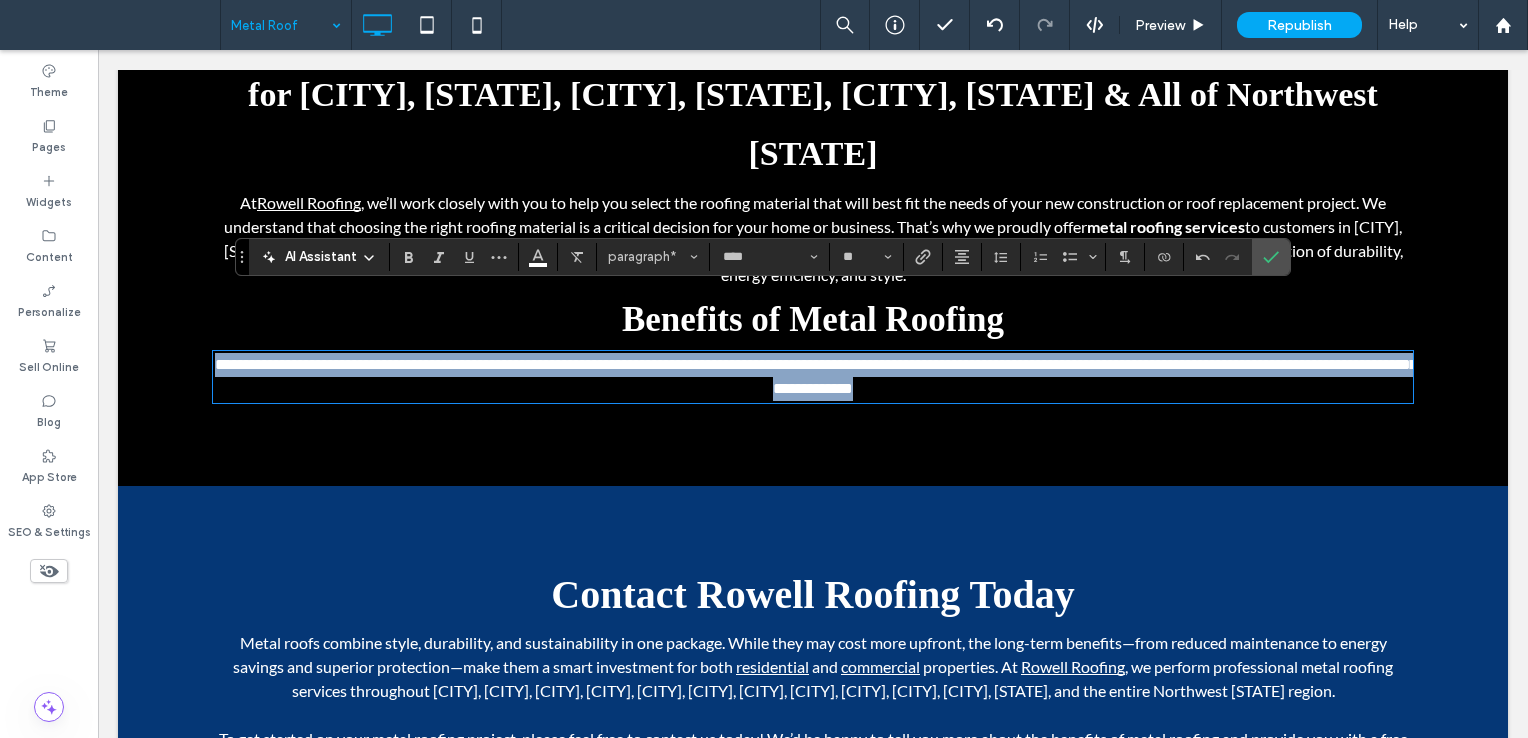 click on "**********" at bounding box center [816, 376] 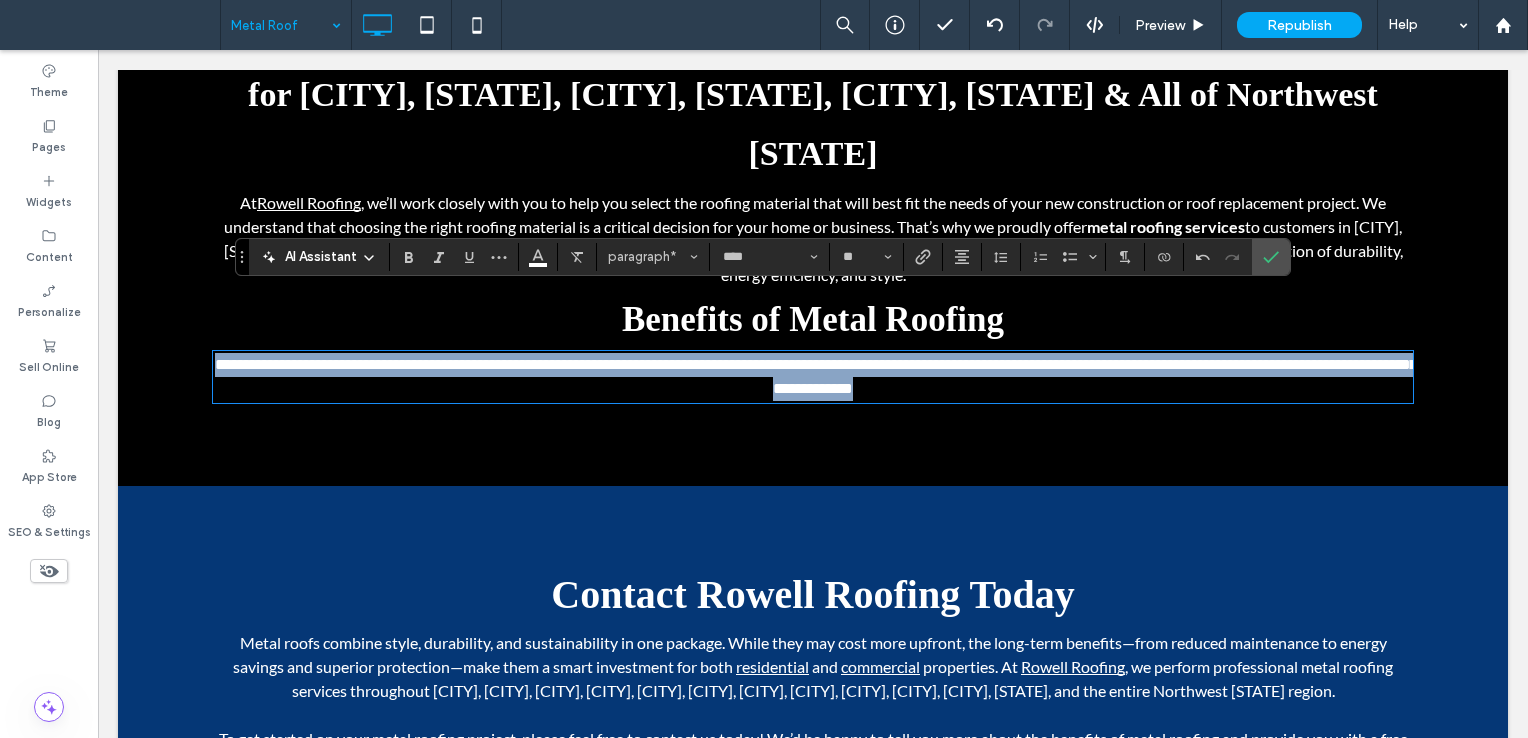 scroll, scrollTop: 0, scrollLeft: 0, axis: both 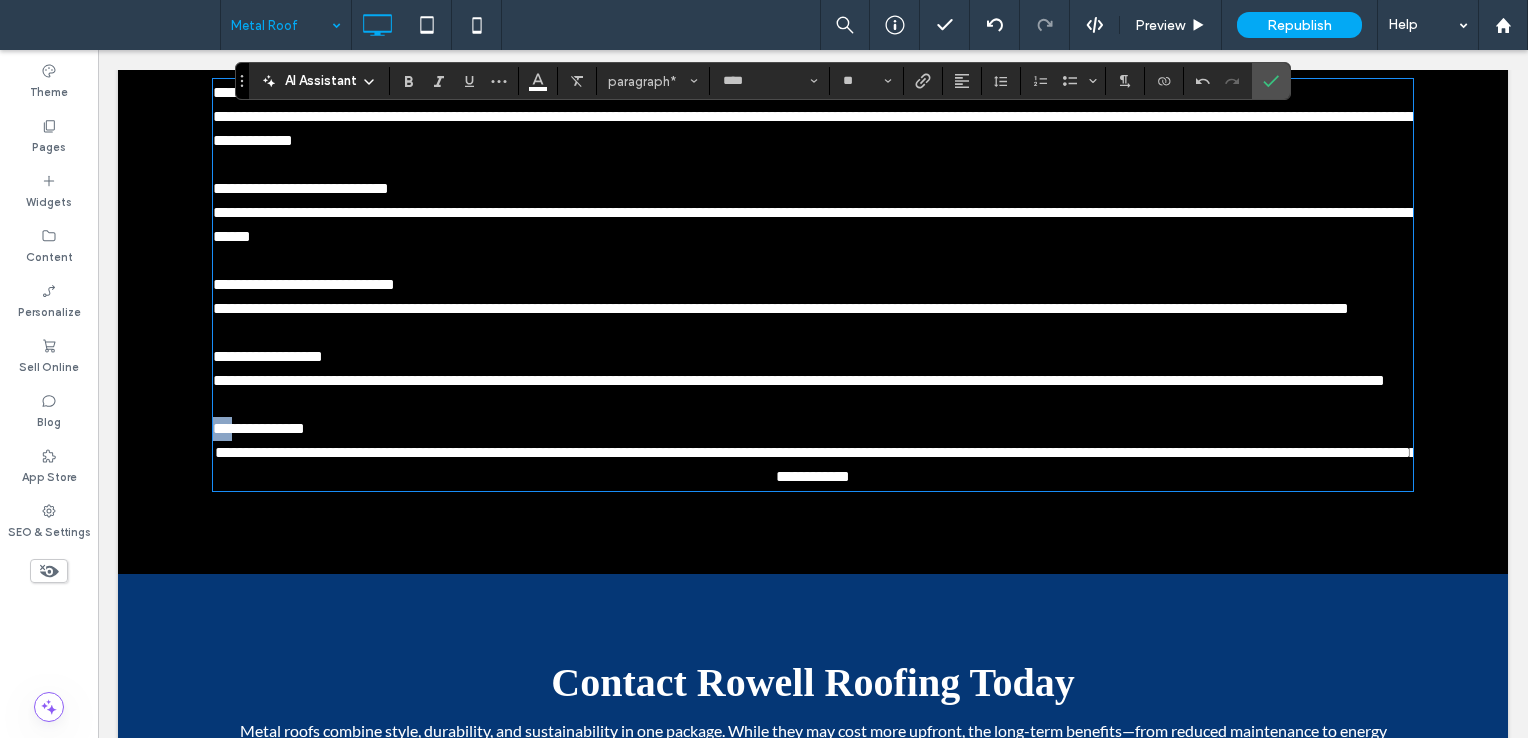 drag, startPoint x: 220, startPoint y: 418, endPoint x: 146, endPoint y: 415, distance: 74.06078 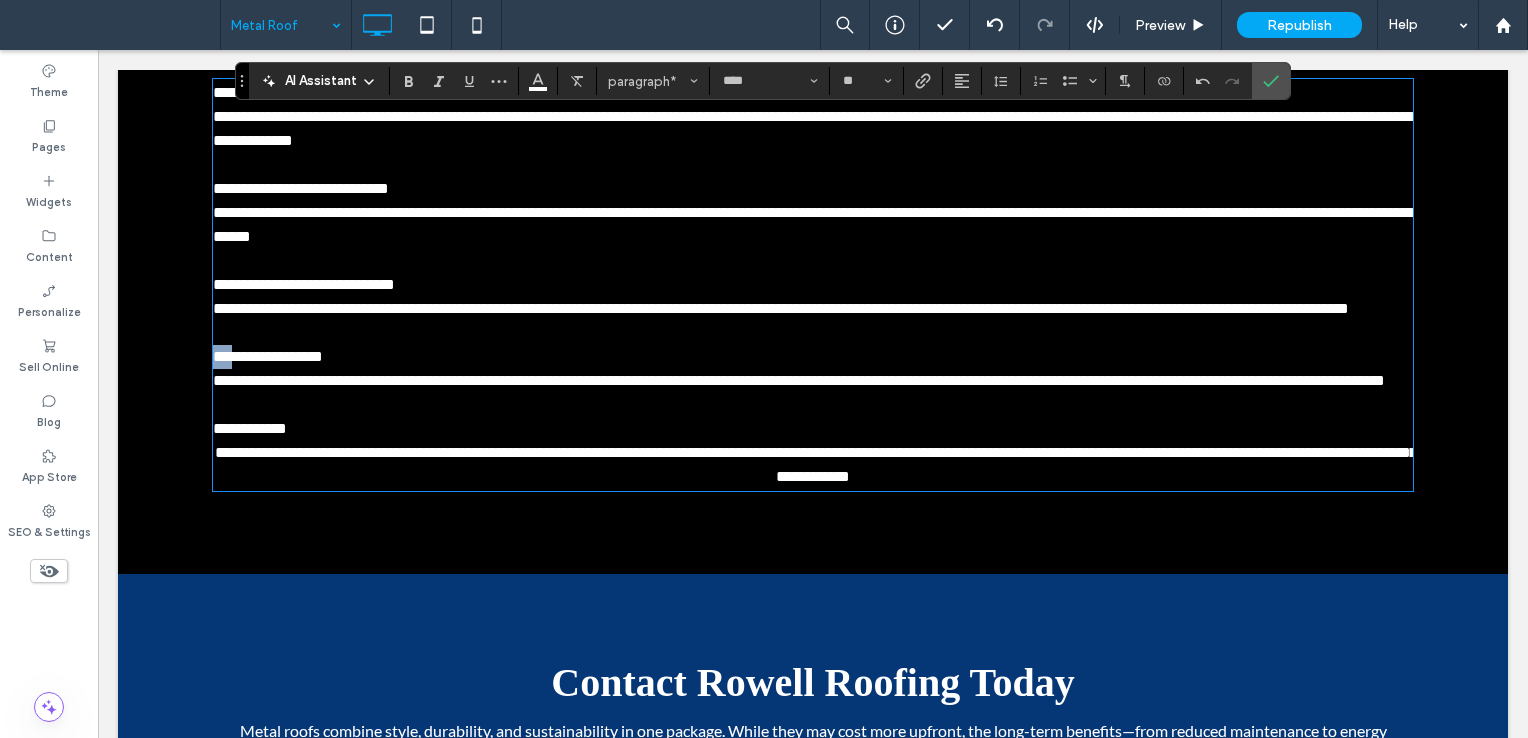 drag, startPoint x: 220, startPoint y: 318, endPoint x: 150, endPoint y: 315, distance: 70.064255 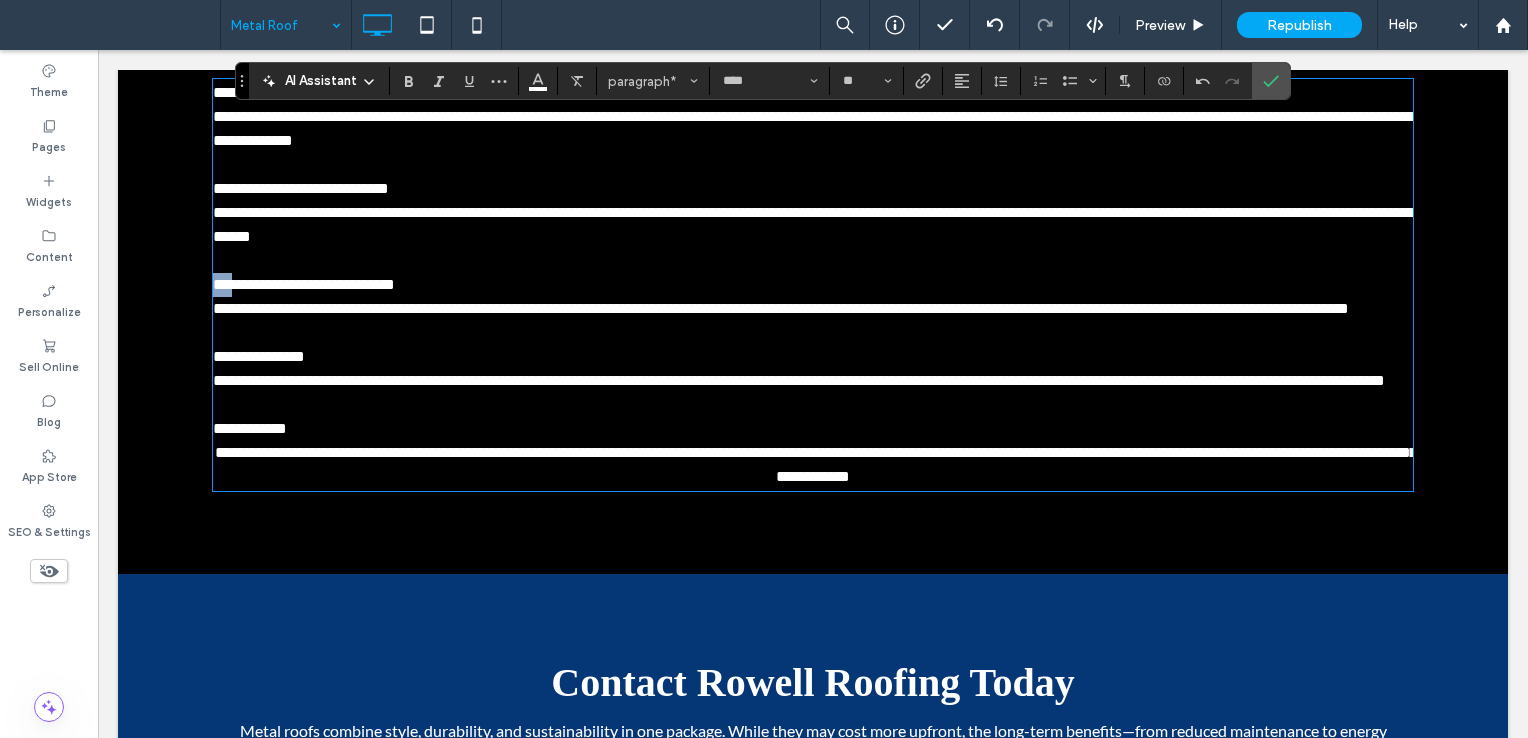 drag, startPoint x: 224, startPoint y: 224, endPoint x: 160, endPoint y: 218, distance: 64.28063 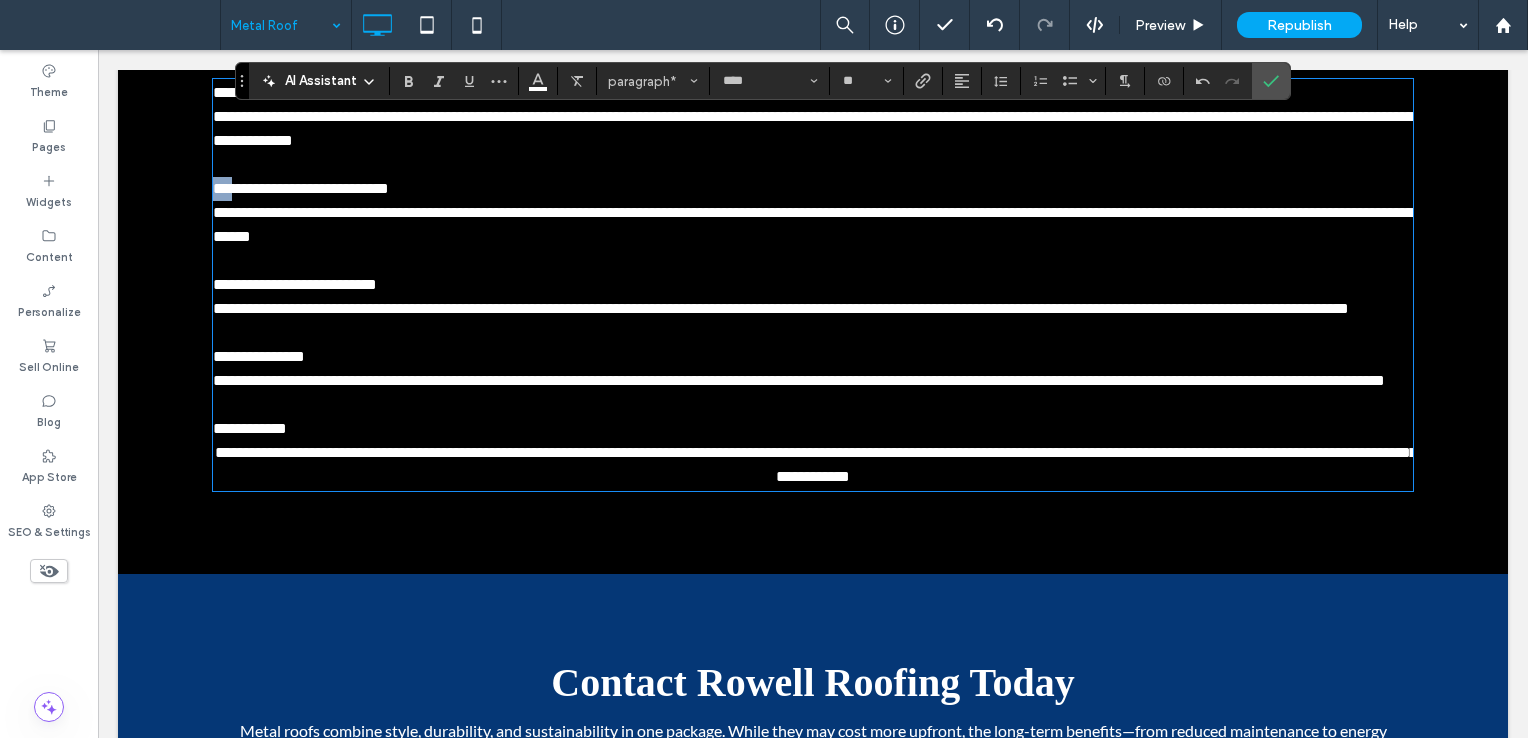 drag, startPoint x: 221, startPoint y: 130, endPoint x: 167, endPoint y: 126, distance: 54.147945 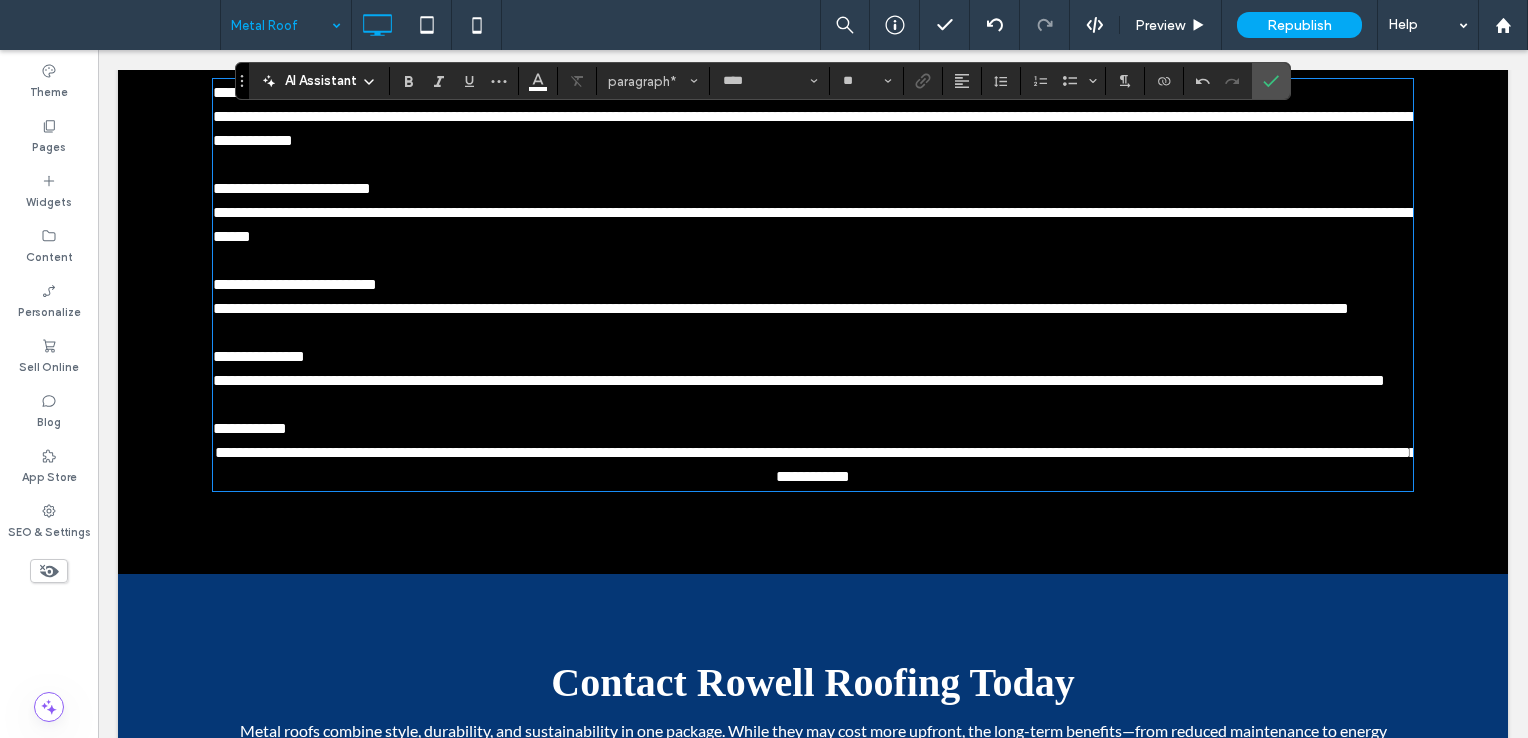 scroll, scrollTop: 972, scrollLeft: 0, axis: vertical 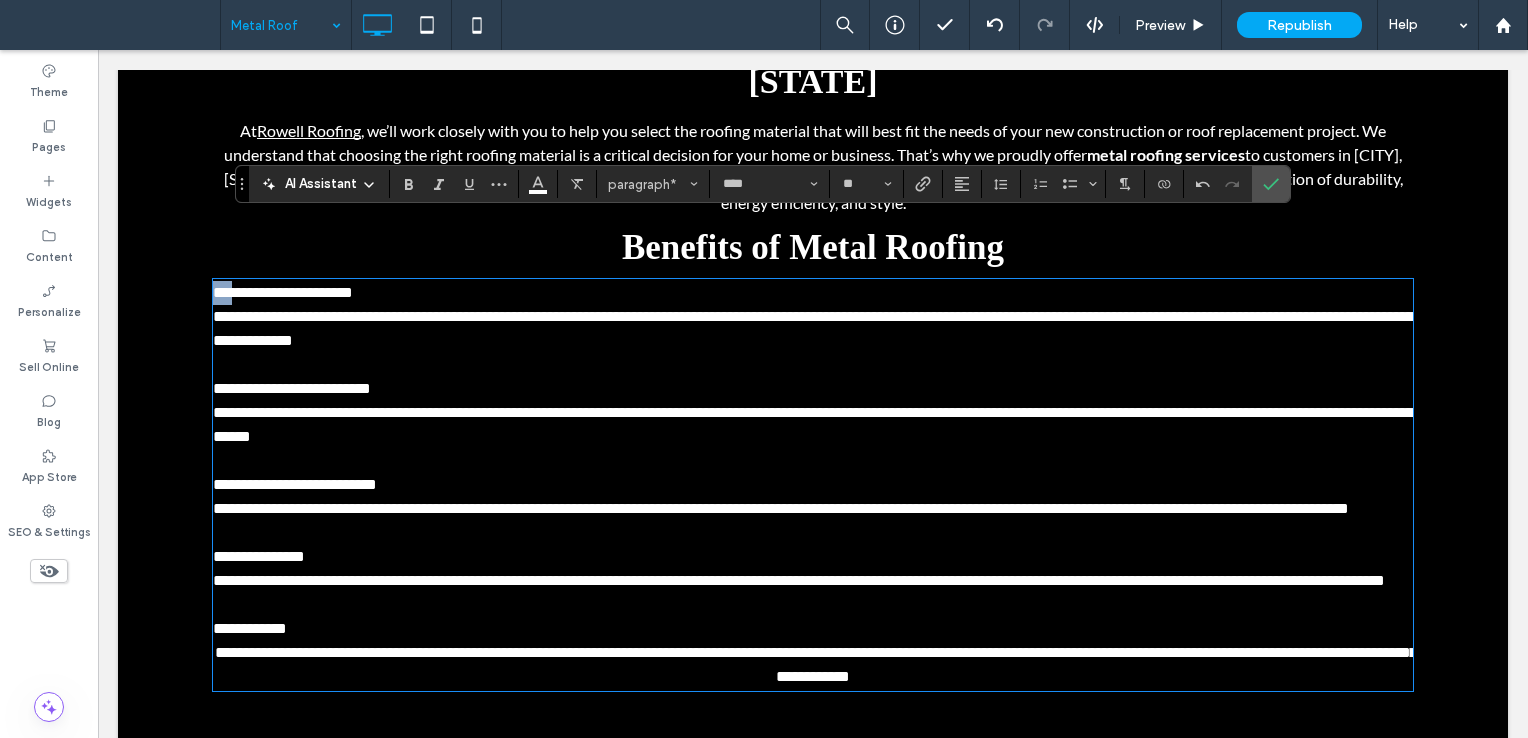drag, startPoint x: 220, startPoint y: 226, endPoint x: 180, endPoint y: 230, distance: 40.1995 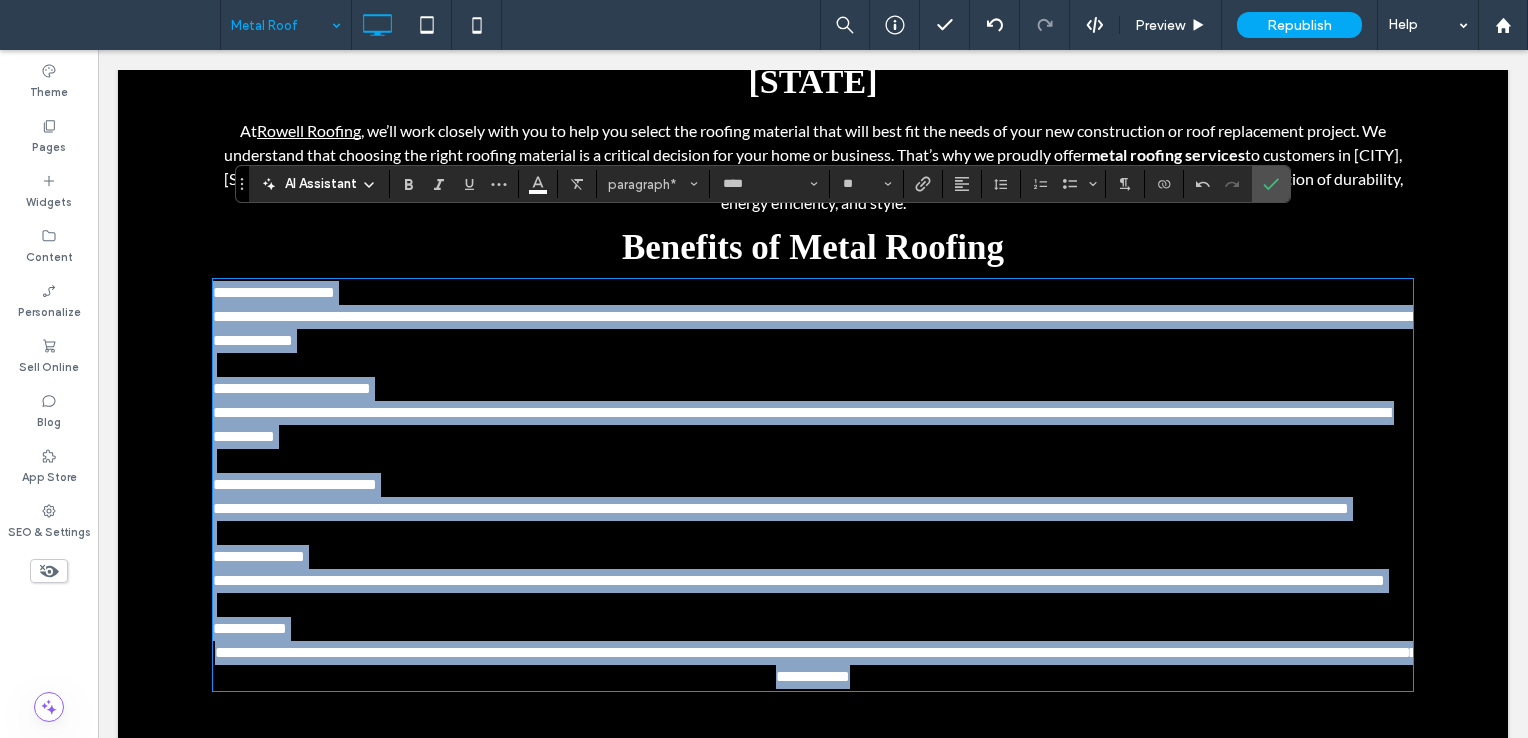 drag, startPoint x: 208, startPoint y: 228, endPoint x: 1214, endPoint y: 716, distance: 1118.1145 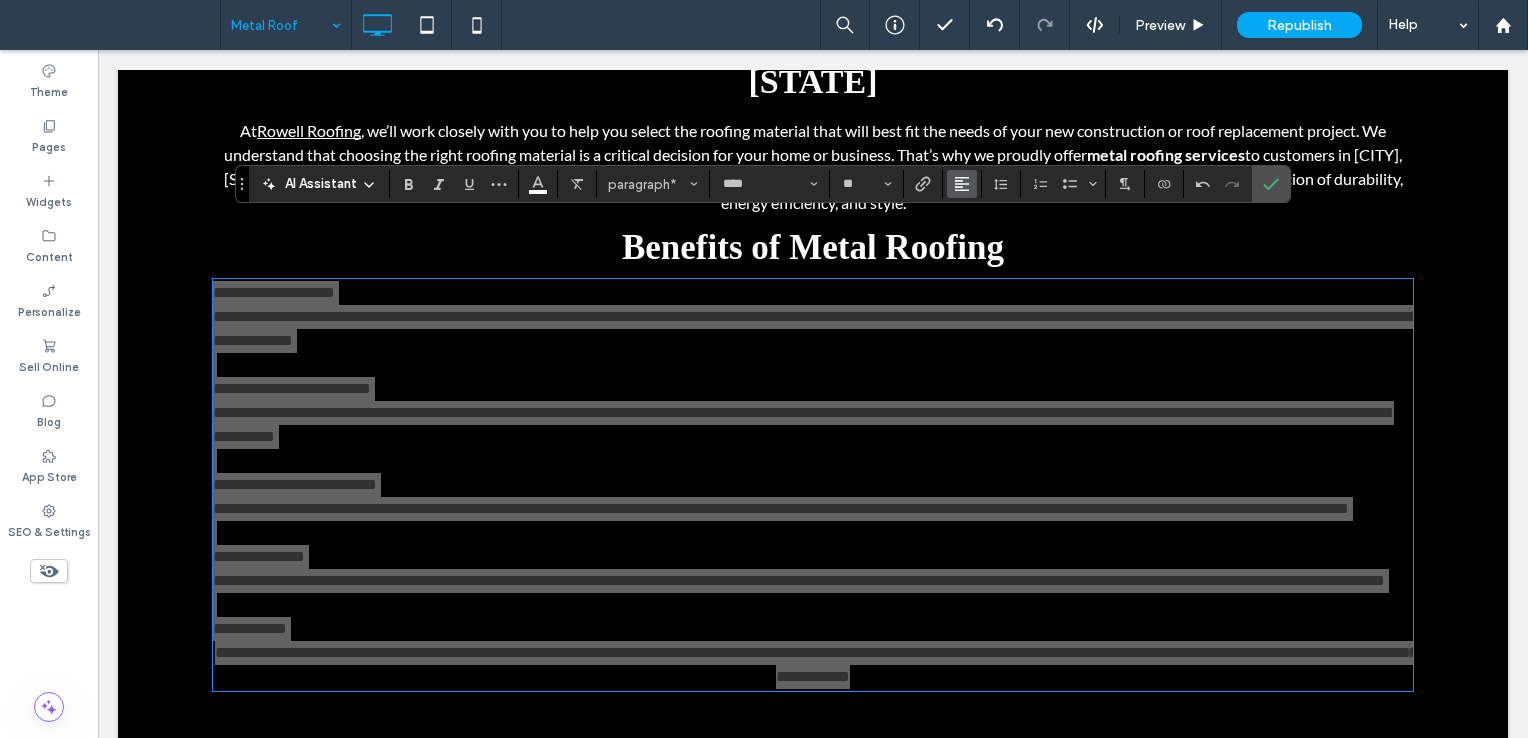 click 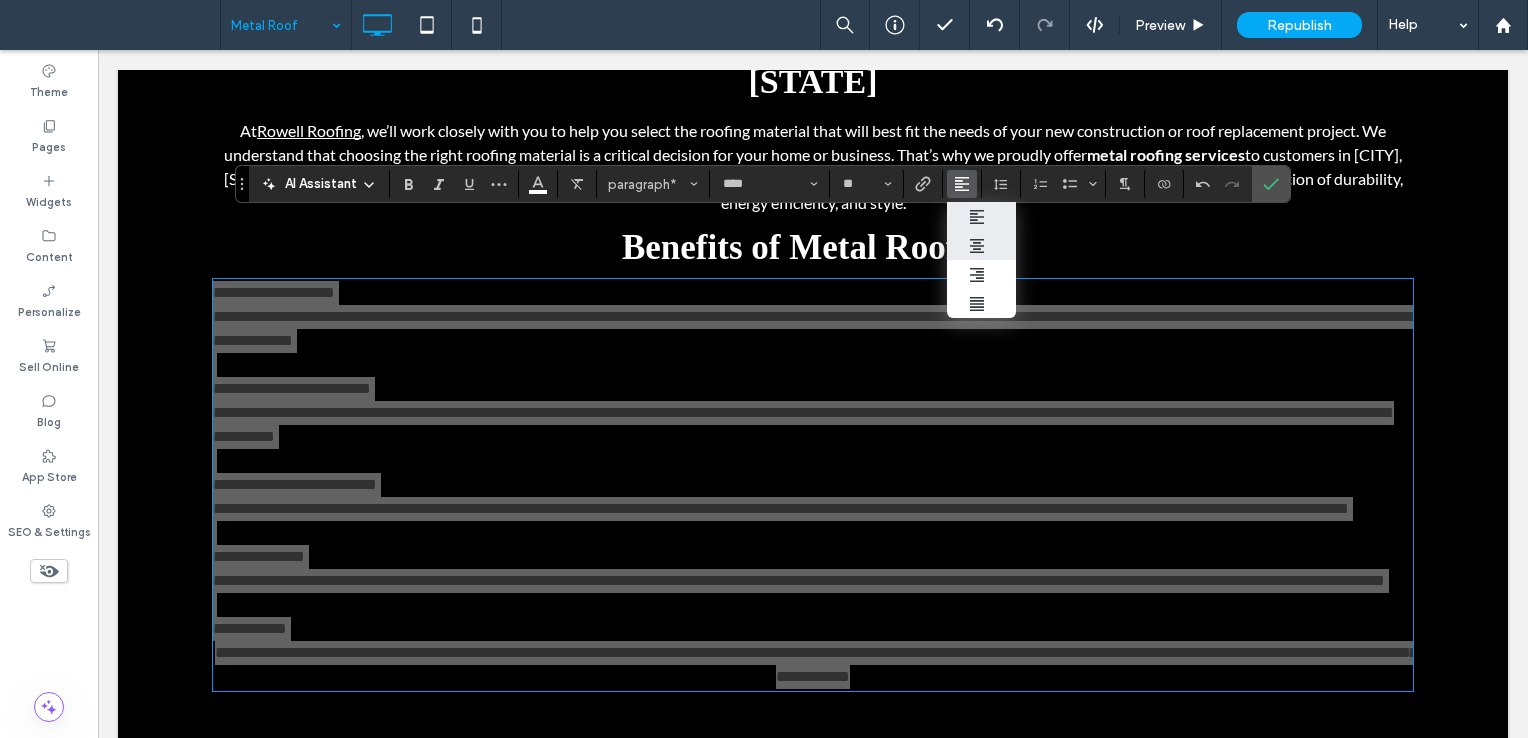 click 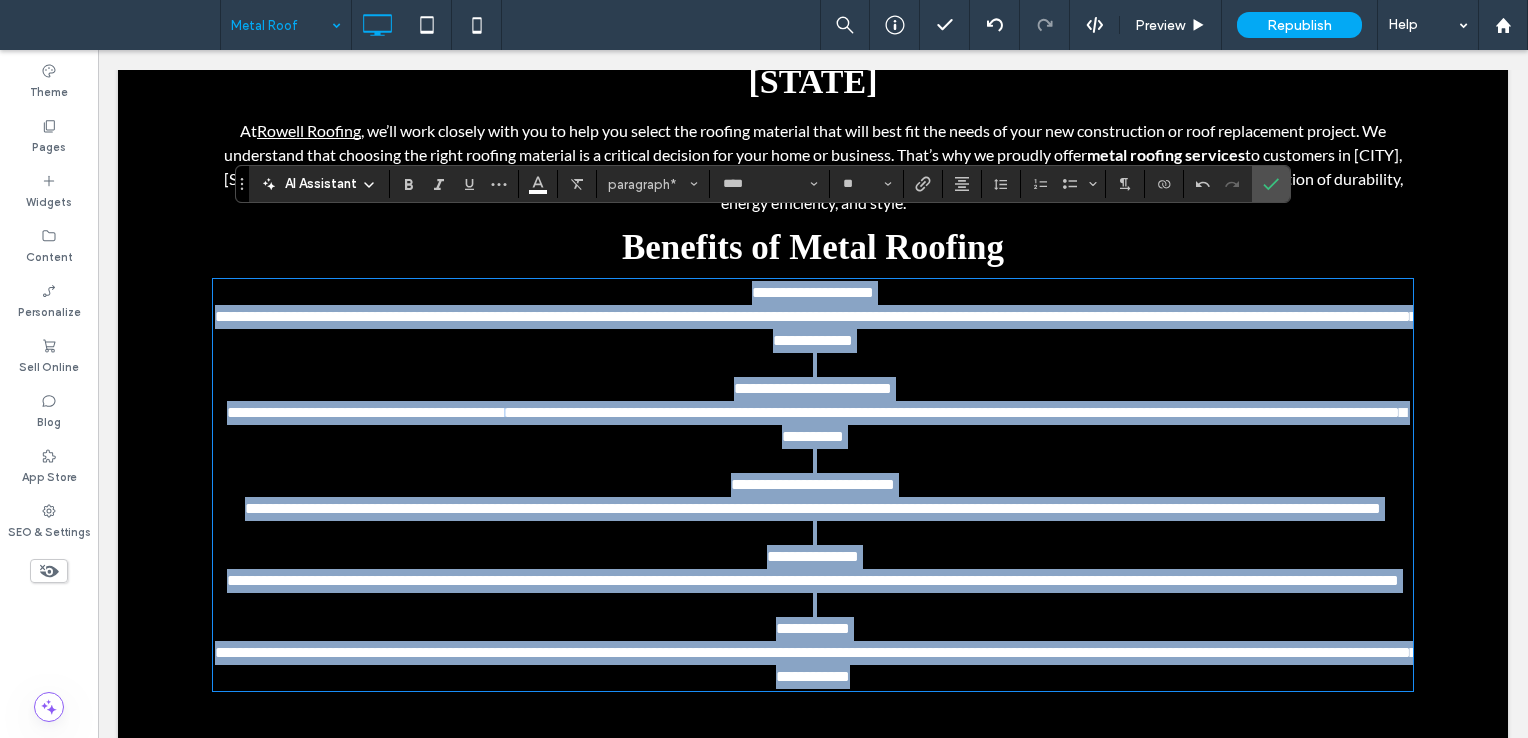 click on "**********" at bounding box center (813, 509) 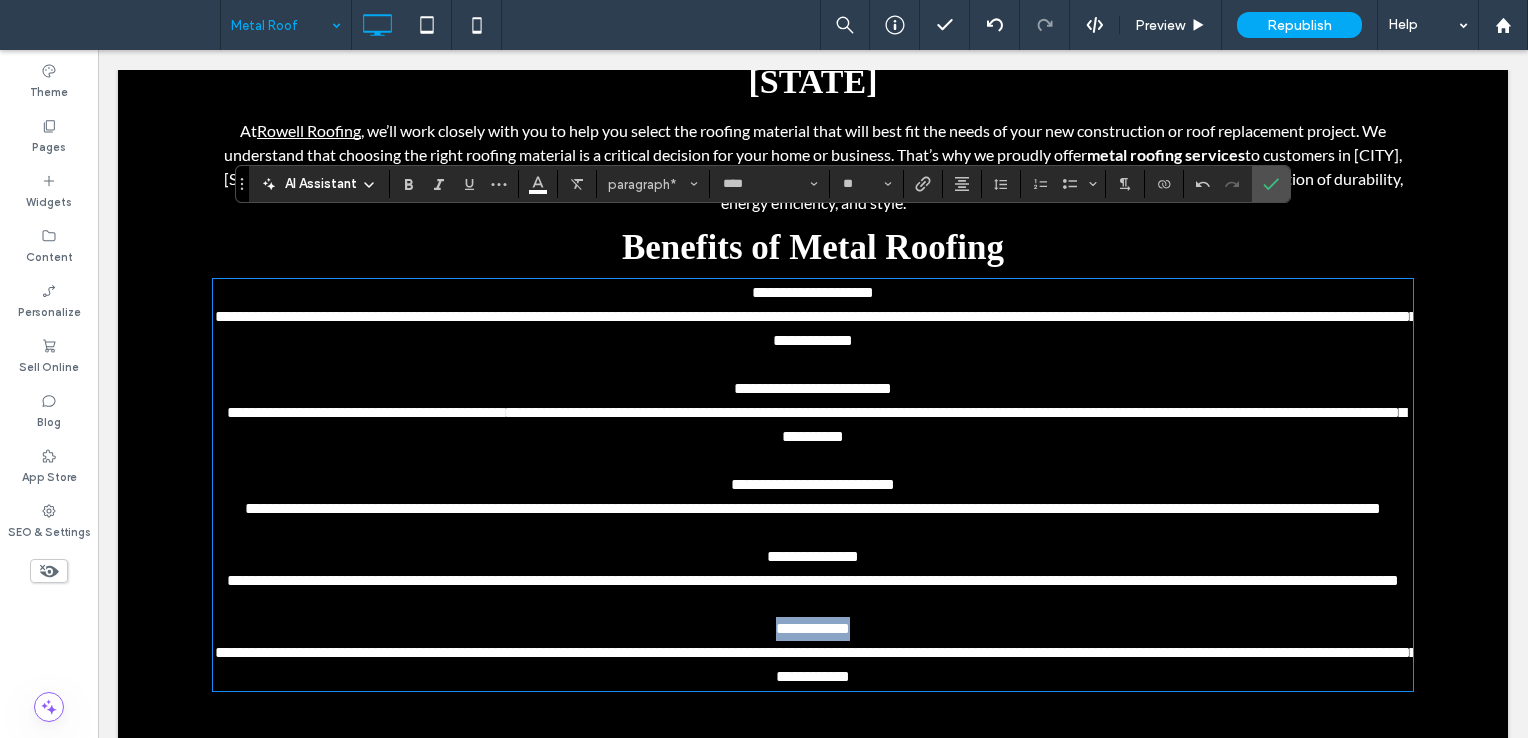 drag, startPoint x: 874, startPoint y: 620, endPoint x: 656, endPoint y: 607, distance: 218.38727 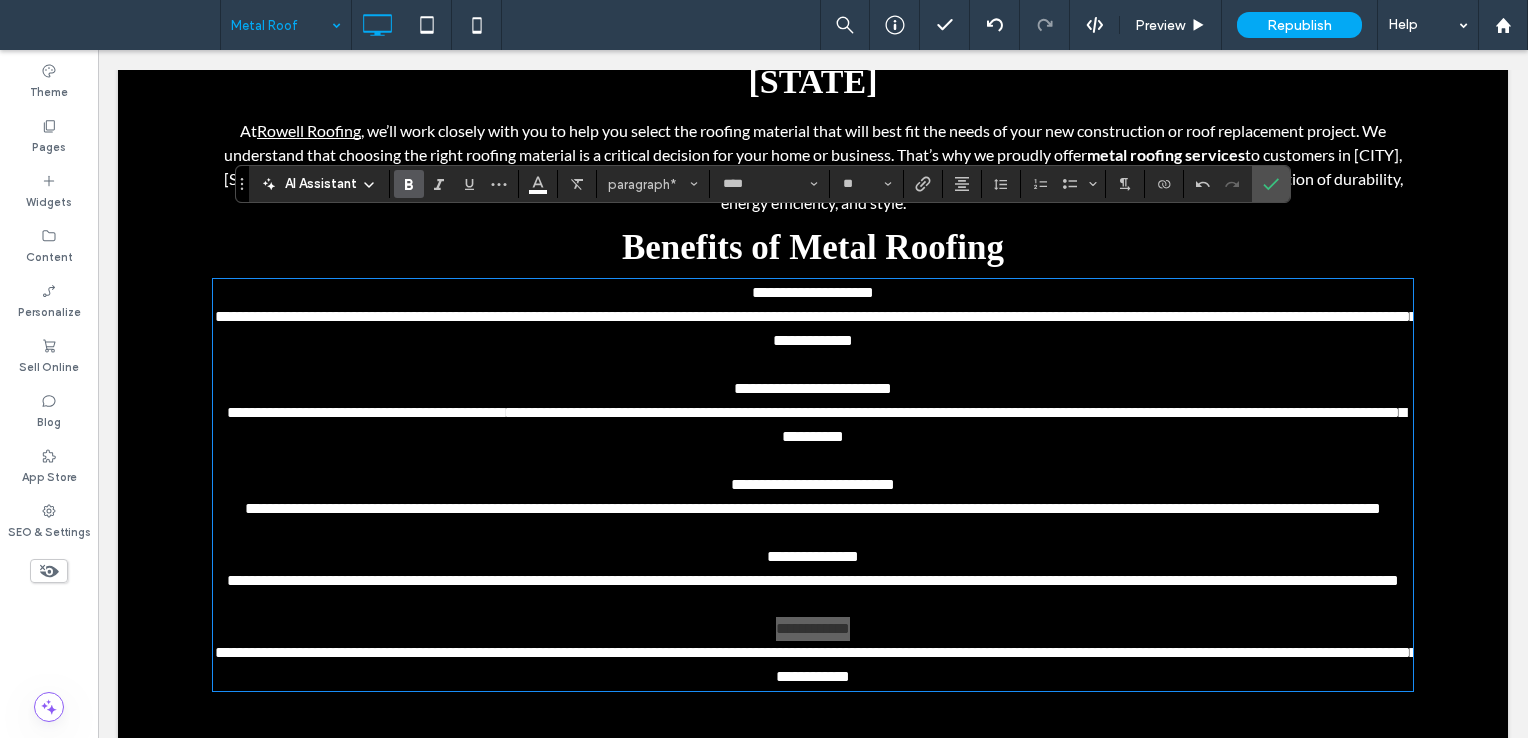 drag, startPoint x: 416, startPoint y: 176, endPoint x: 872, endPoint y: 496, distance: 557.07806 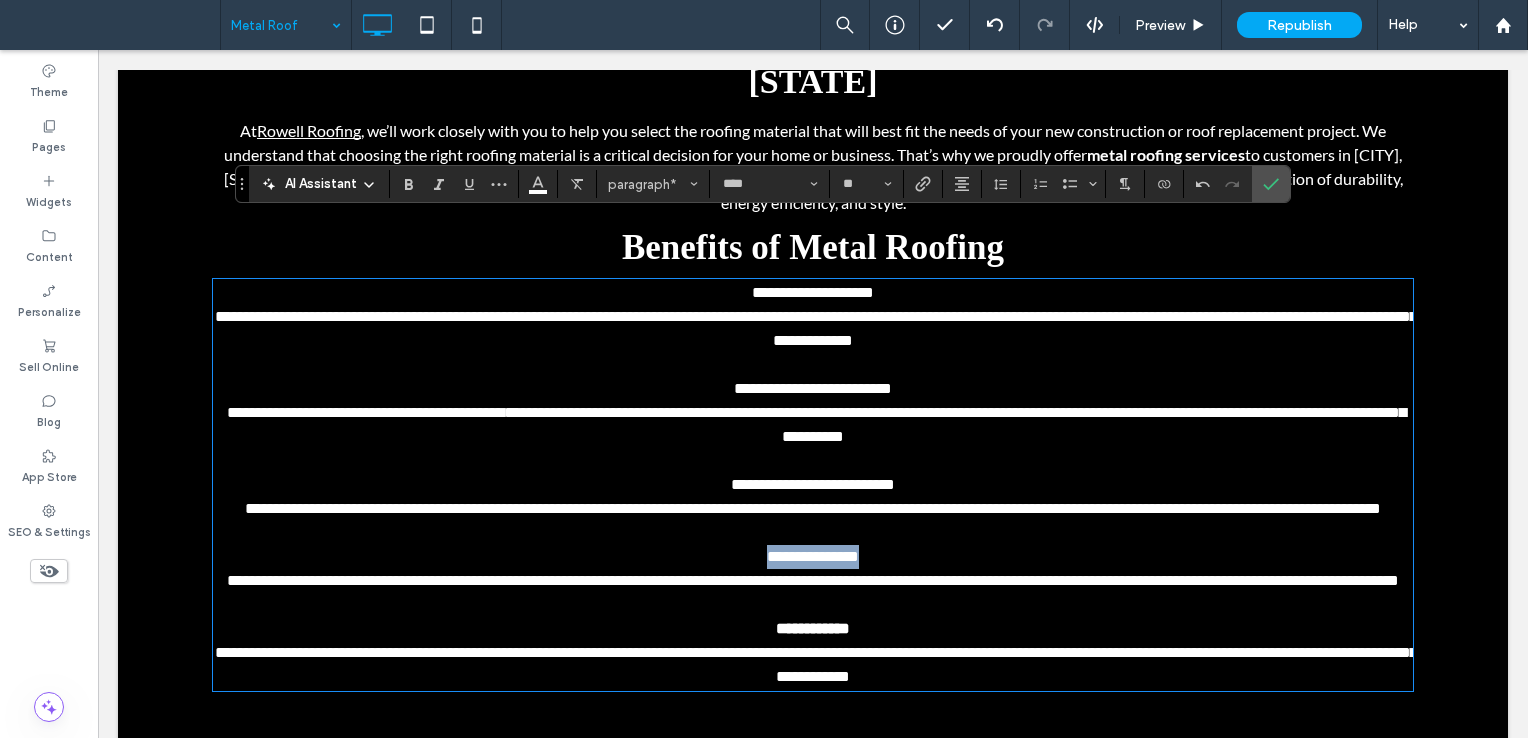 drag, startPoint x: 885, startPoint y: 524, endPoint x: 688, endPoint y: 525, distance: 197.00253 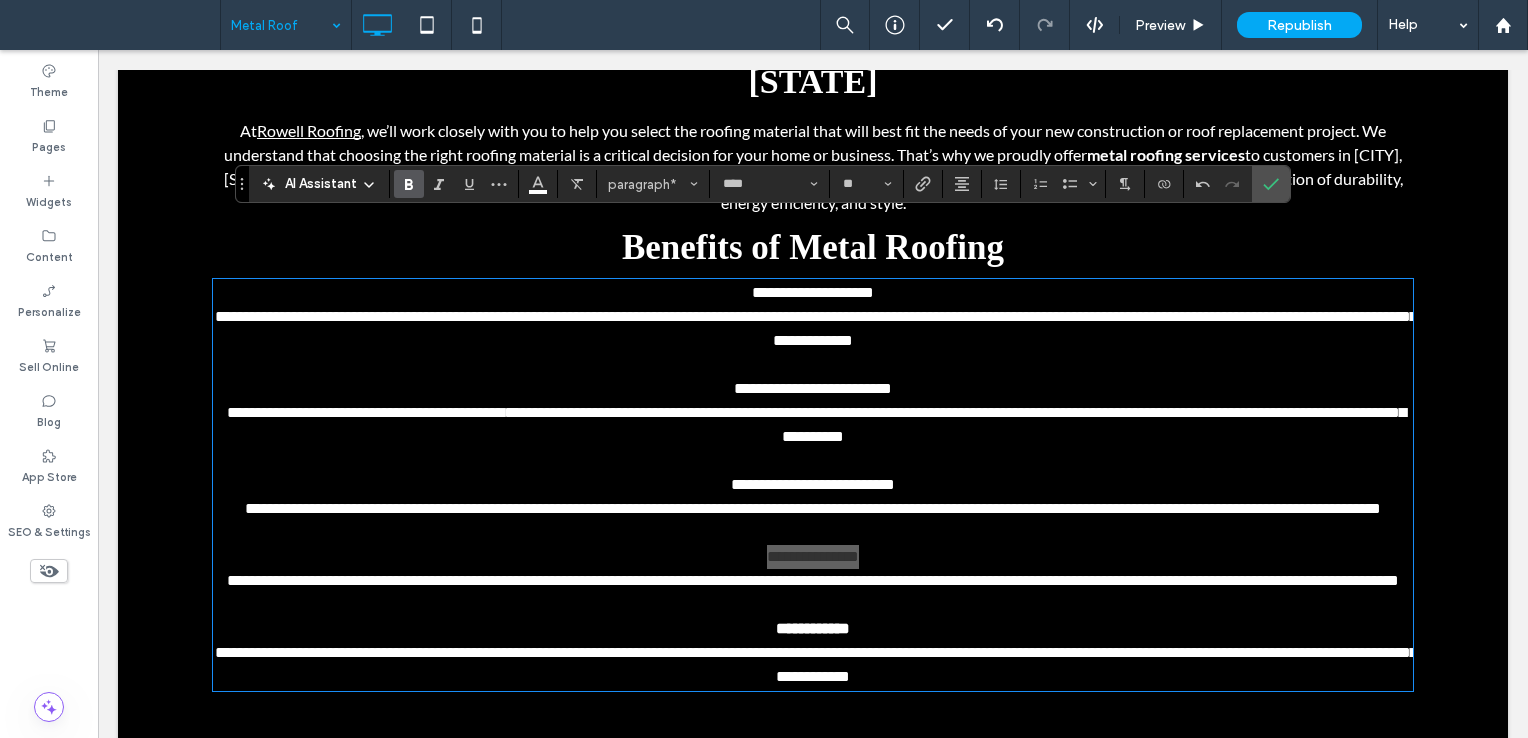 click 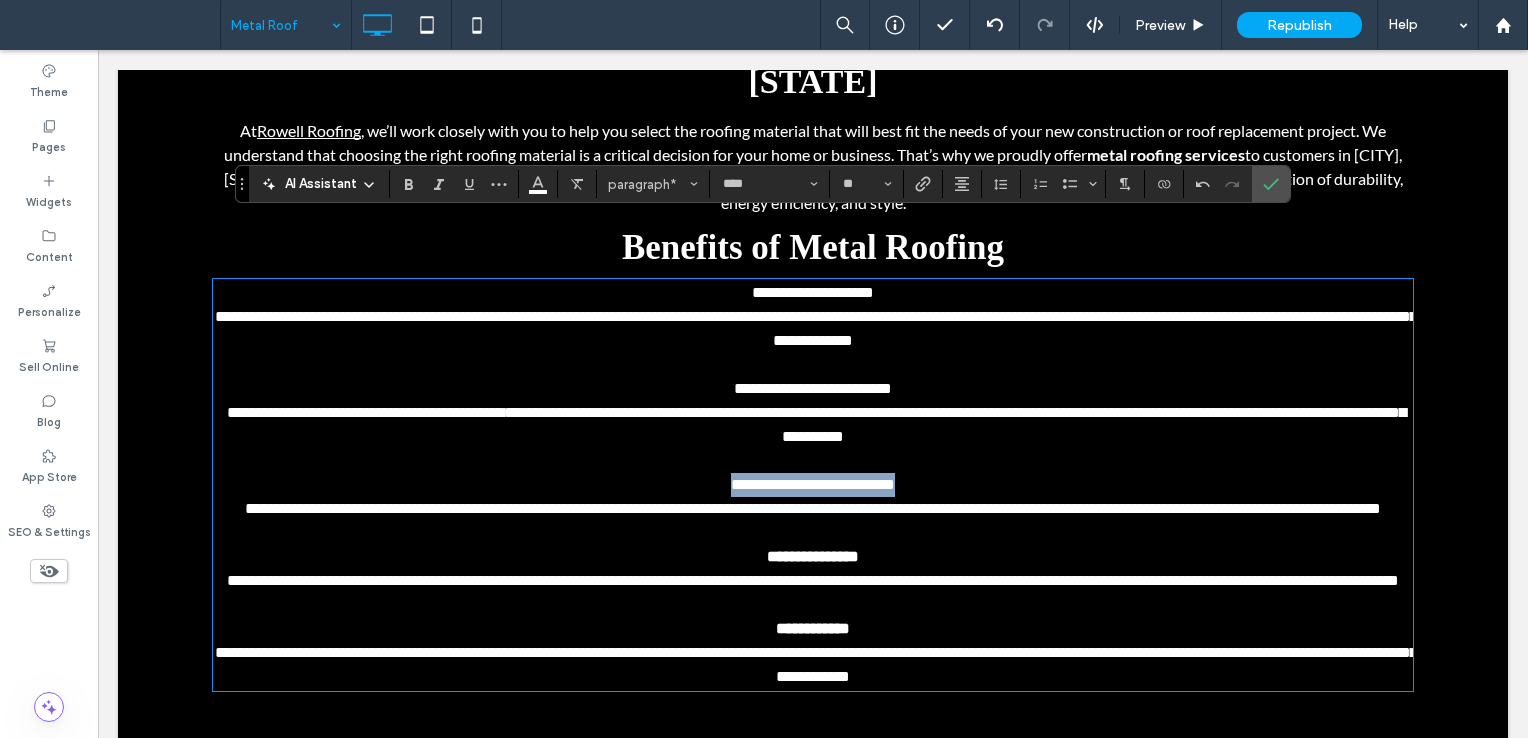 drag, startPoint x: 951, startPoint y: 430, endPoint x: 676, endPoint y: 423, distance: 275.08908 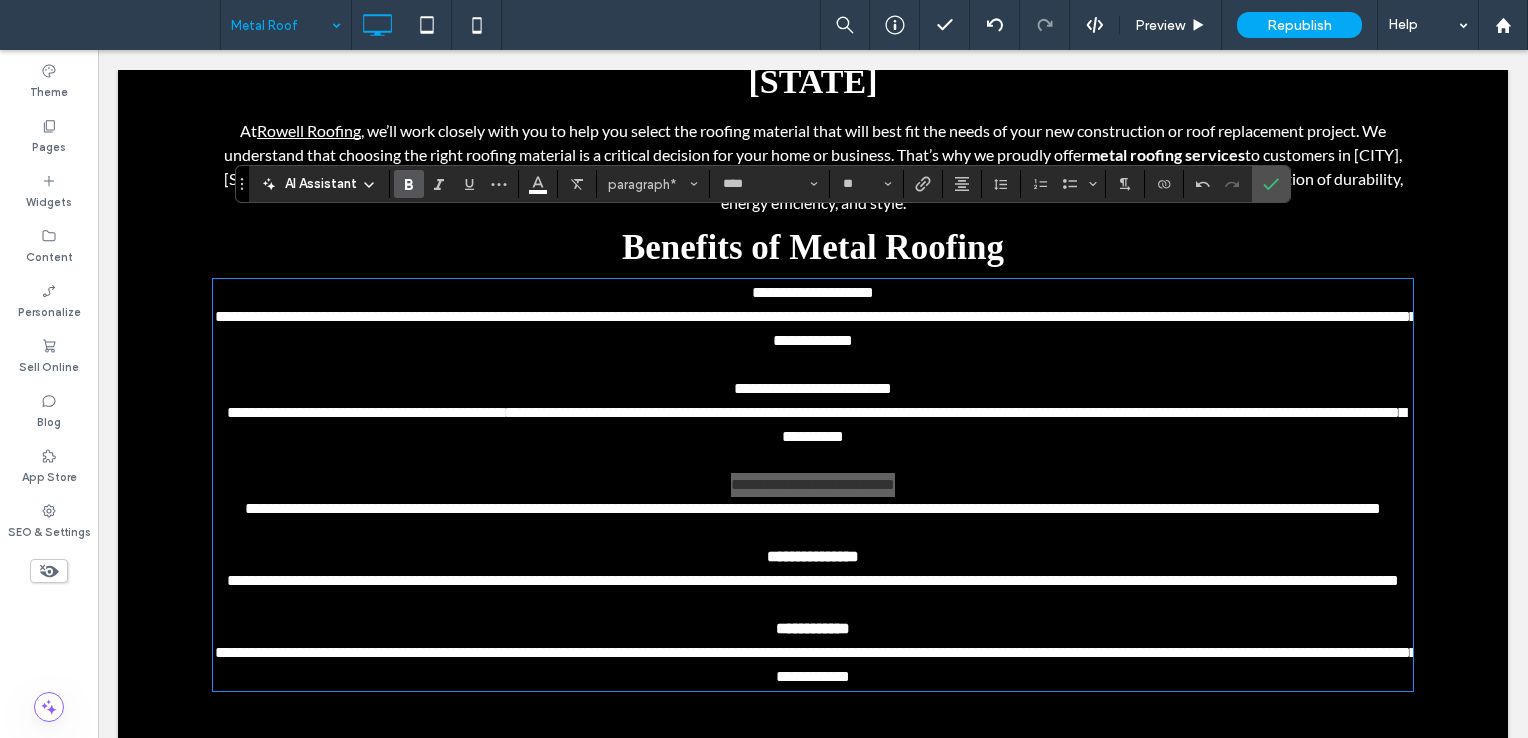 click 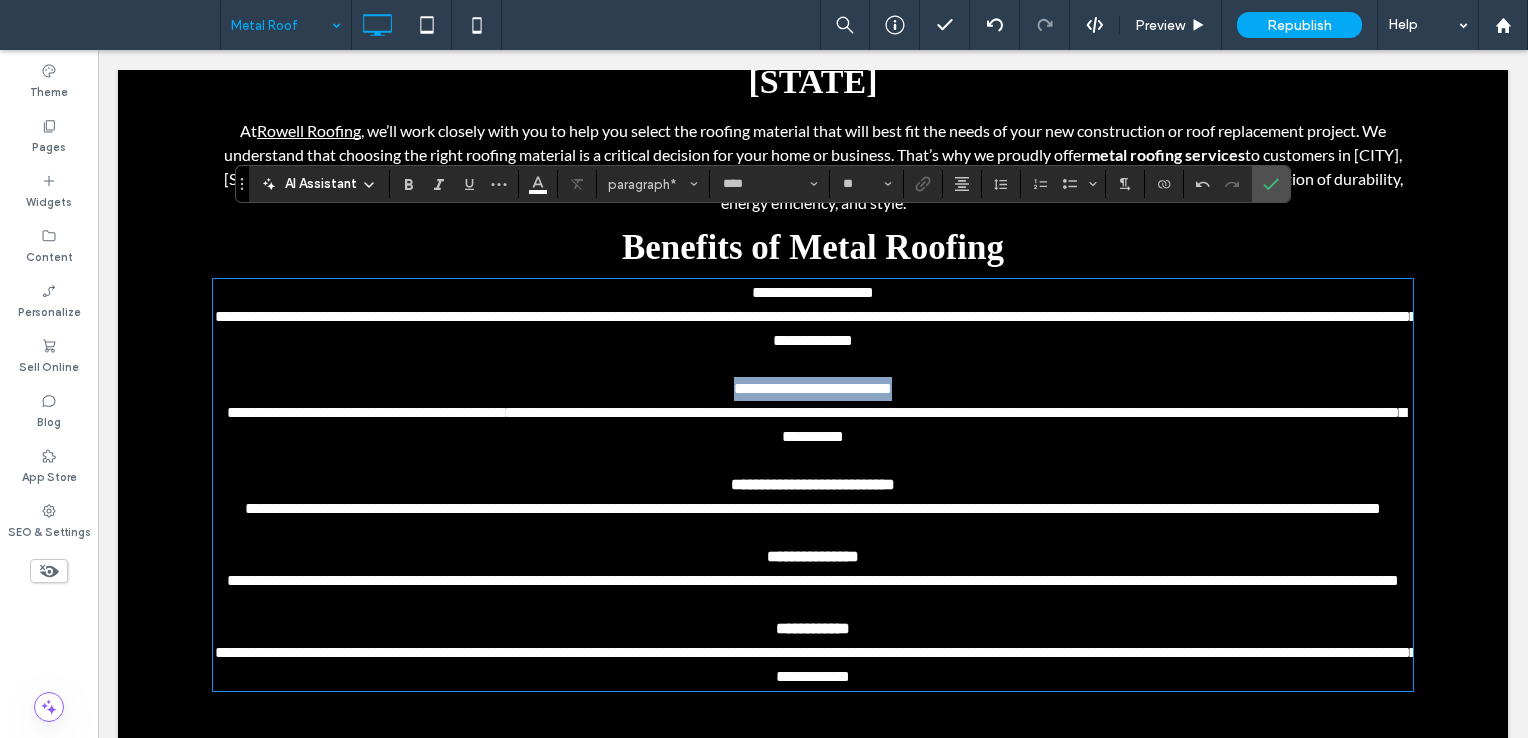 drag, startPoint x: 924, startPoint y: 326, endPoint x: 642, endPoint y: 334, distance: 282.11346 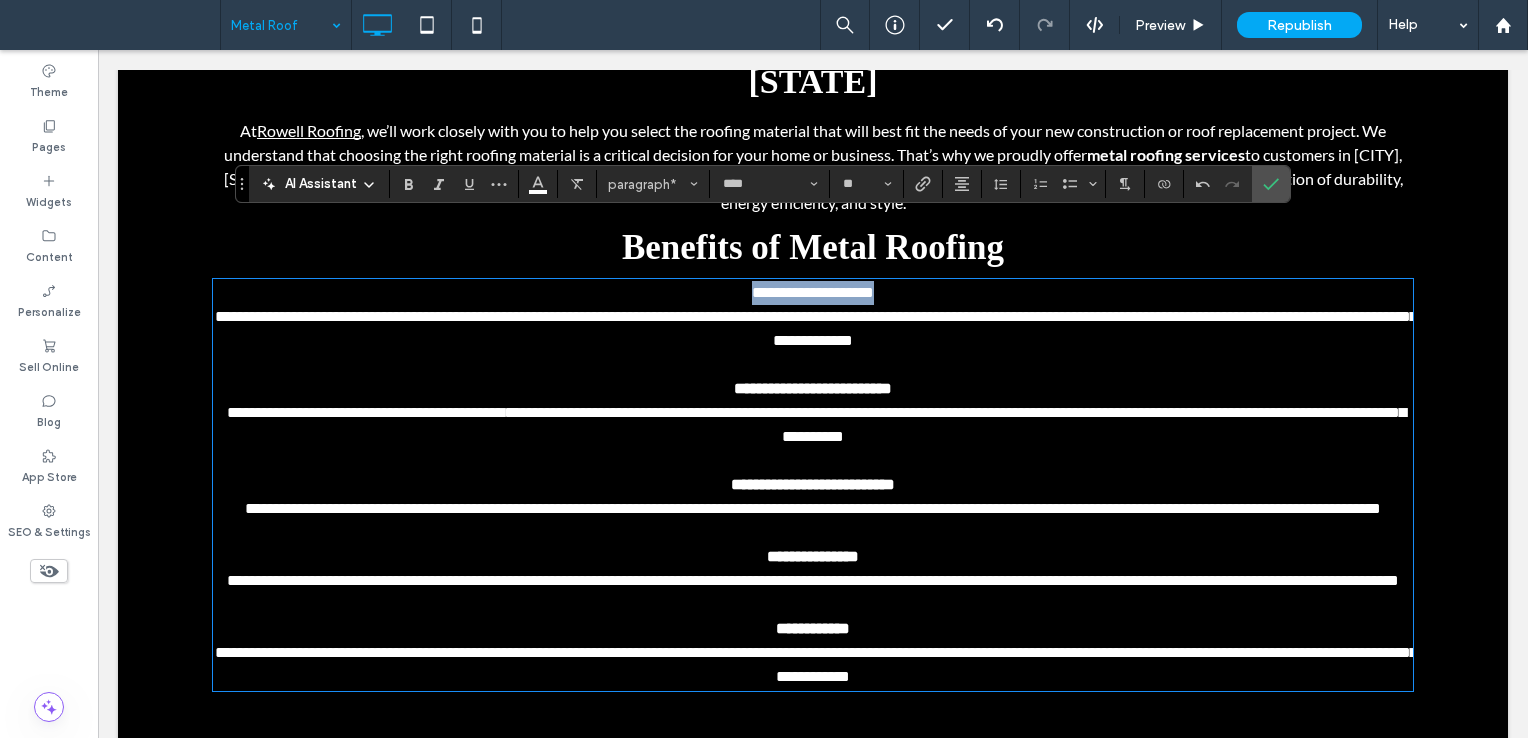 drag, startPoint x: 960, startPoint y: 234, endPoint x: 716, endPoint y: 227, distance: 244.10039 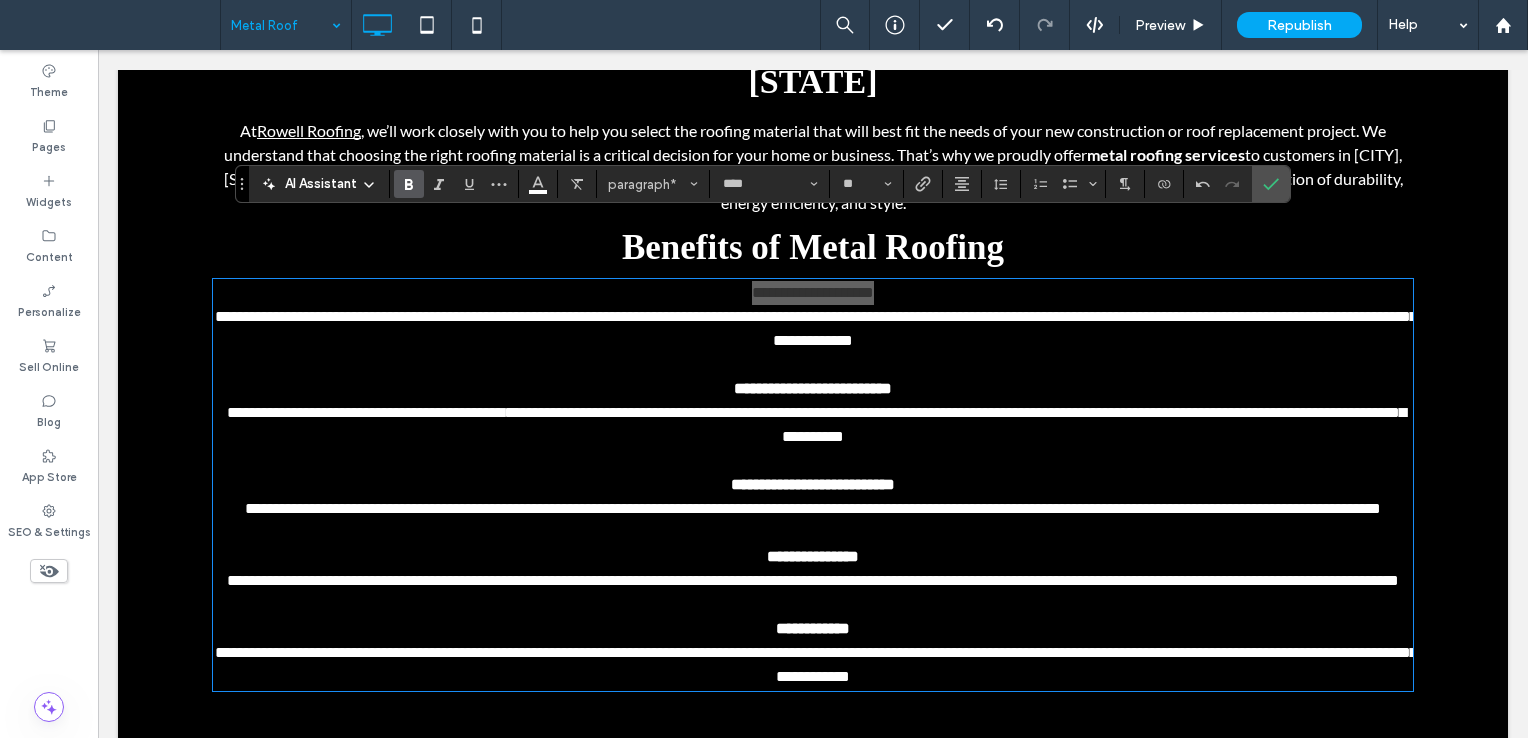 drag, startPoint x: 412, startPoint y: 188, endPoint x: 598, endPoint y: 162, distance: 187.80841 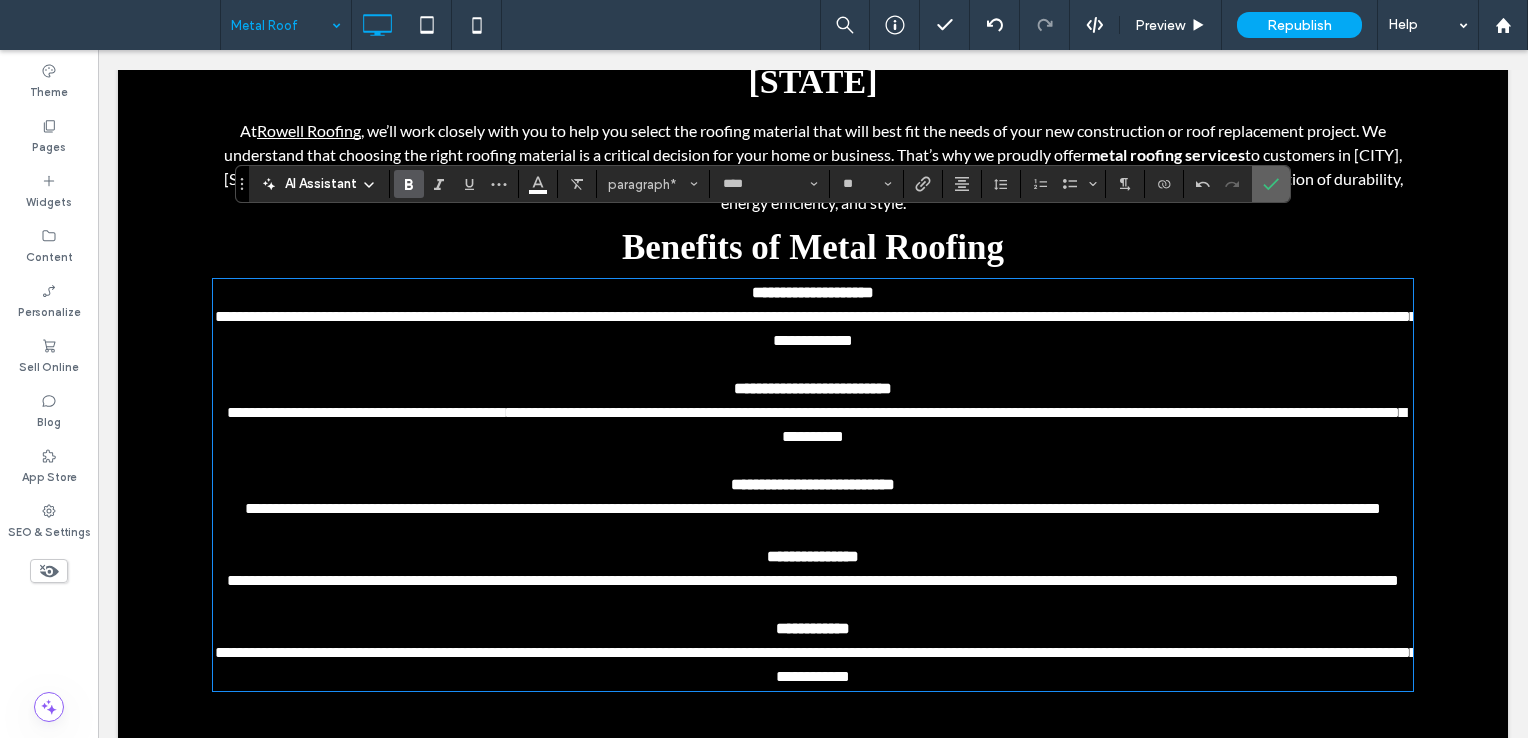 drag, startPoint x: 1266, startPoint y: 186, endPoint x: 1126, endPoint y: 162, distance: 142.04225 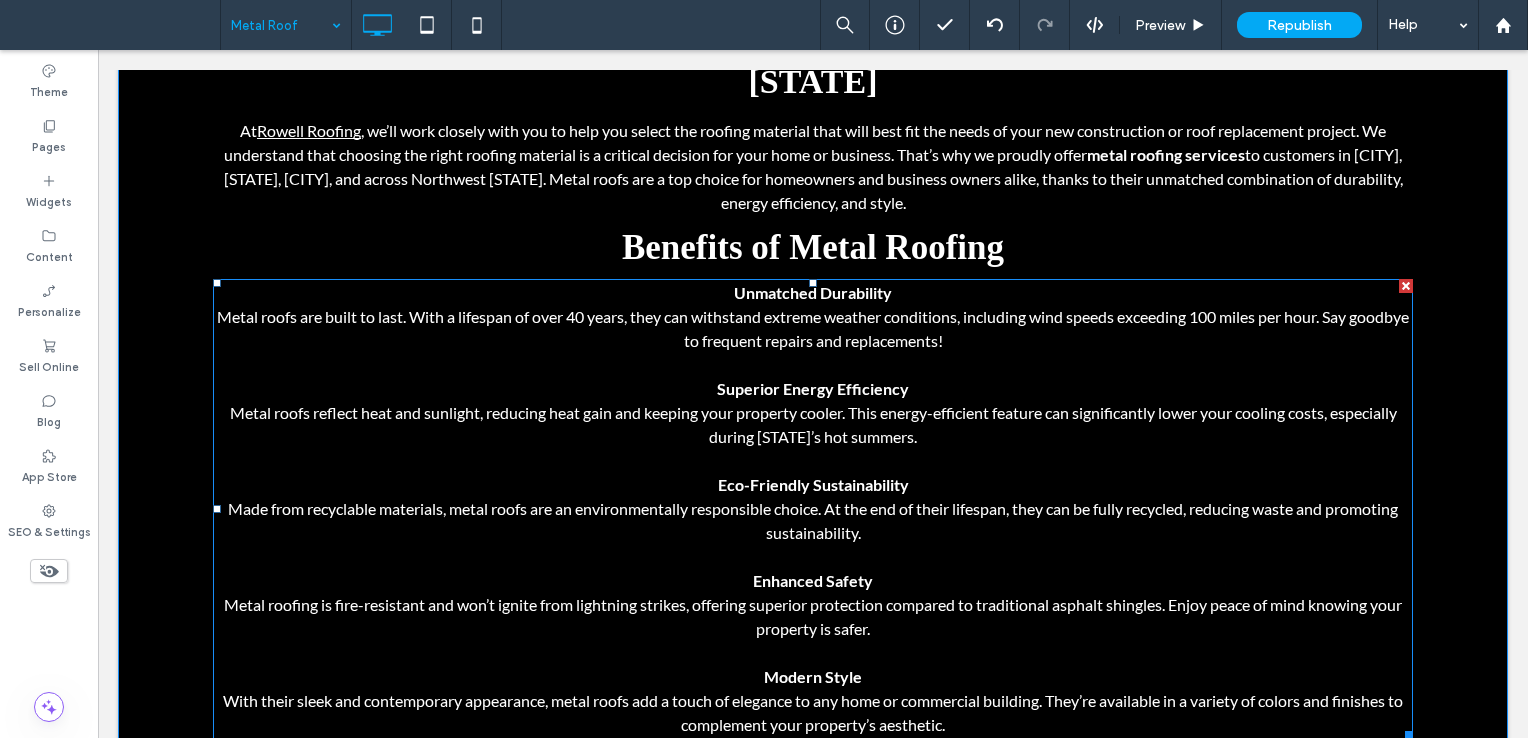scroll, scrollTop: 772, scrollLeft: 0, axis: vertical 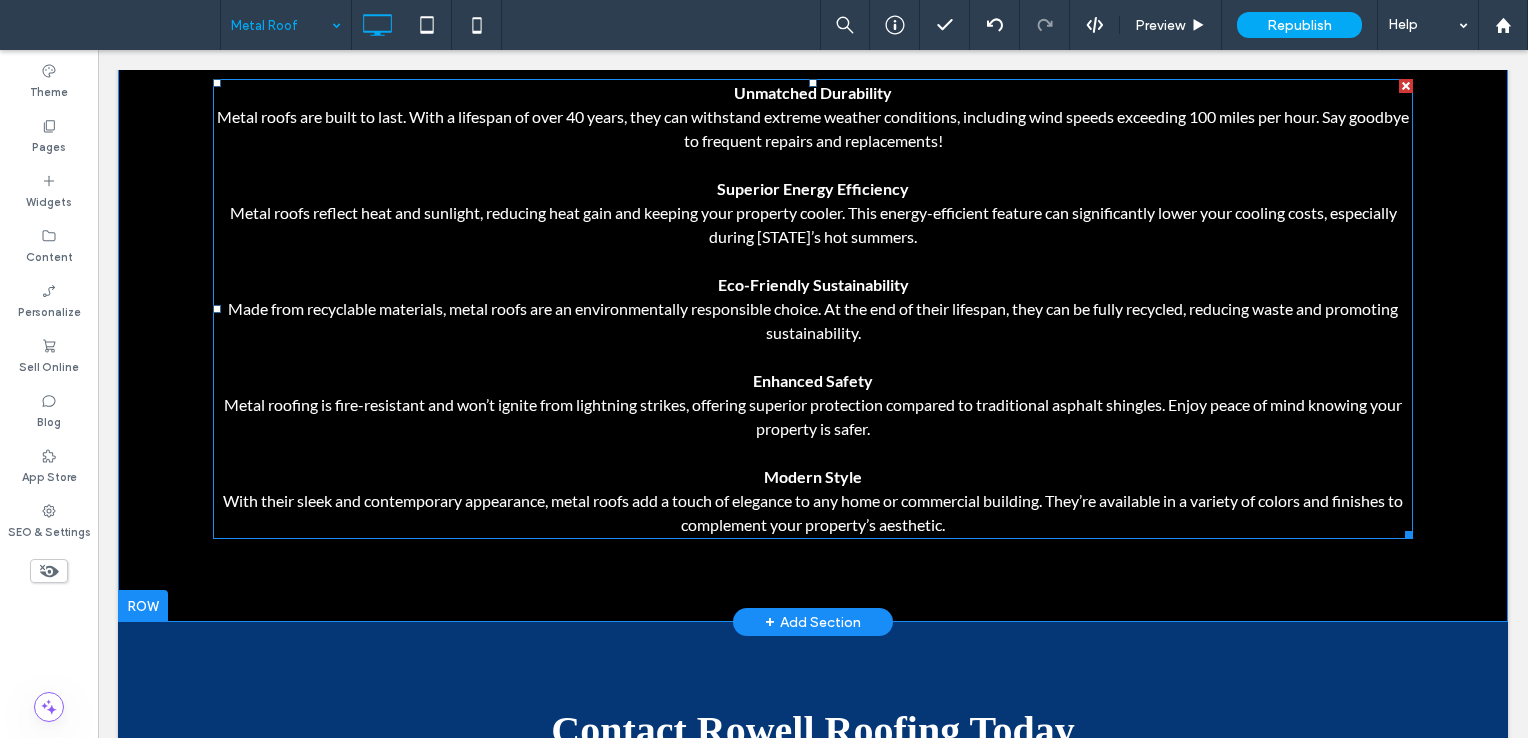 click at bounding box center [813, 453] 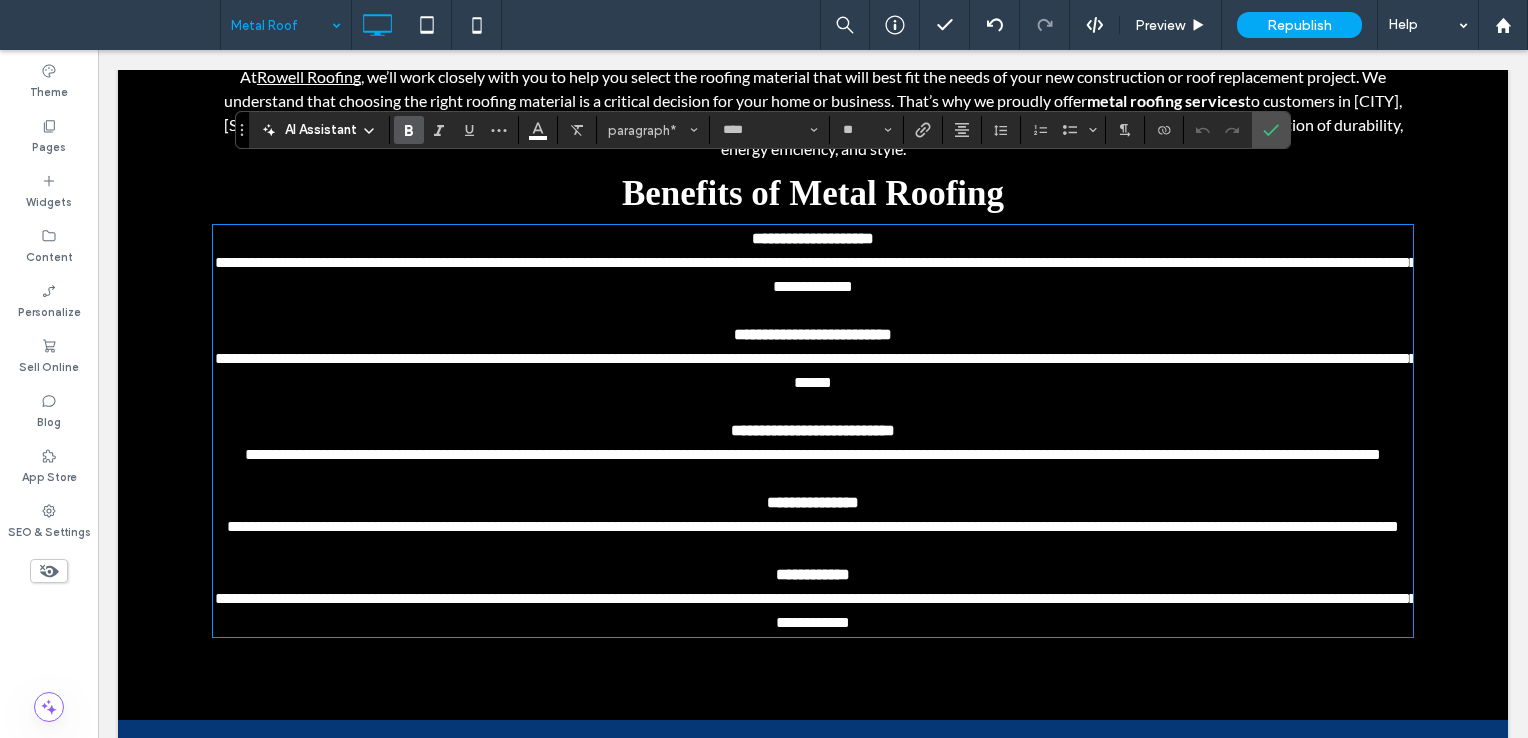 click on "**********" at bounding box center [813, 611] 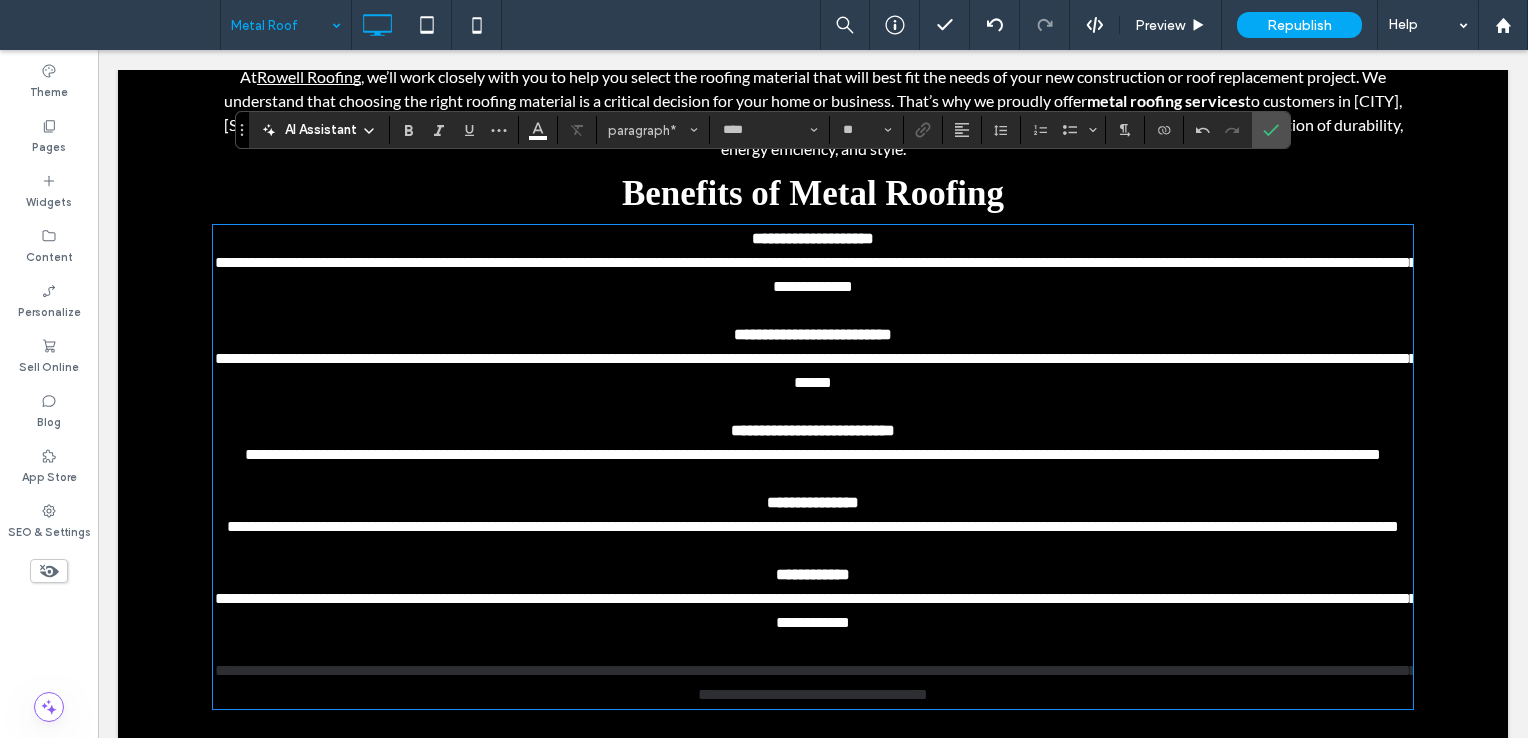 scroll, scrollTop: 0, scrollLeft: 0, axis: both 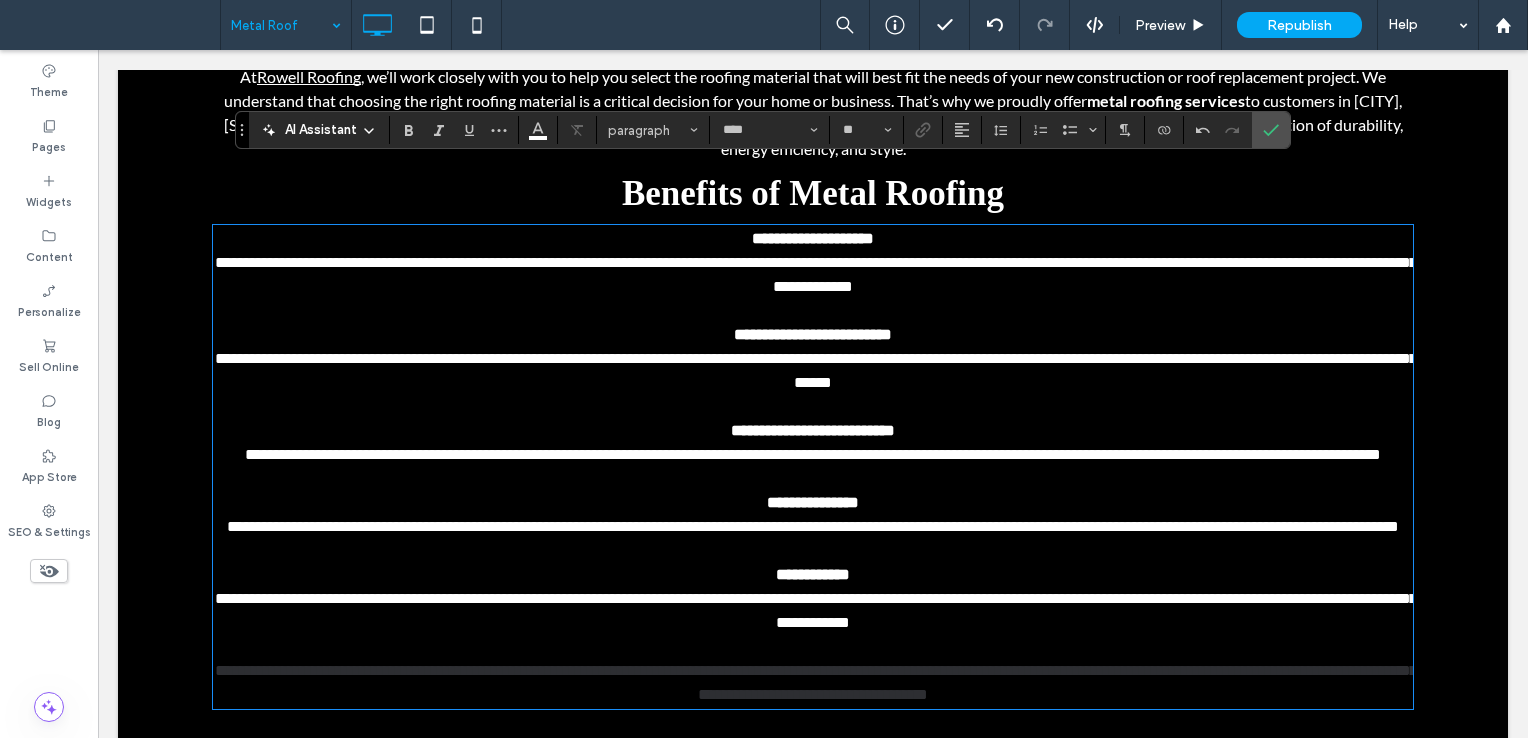 click on "**********" at bounding box center [816, 682] 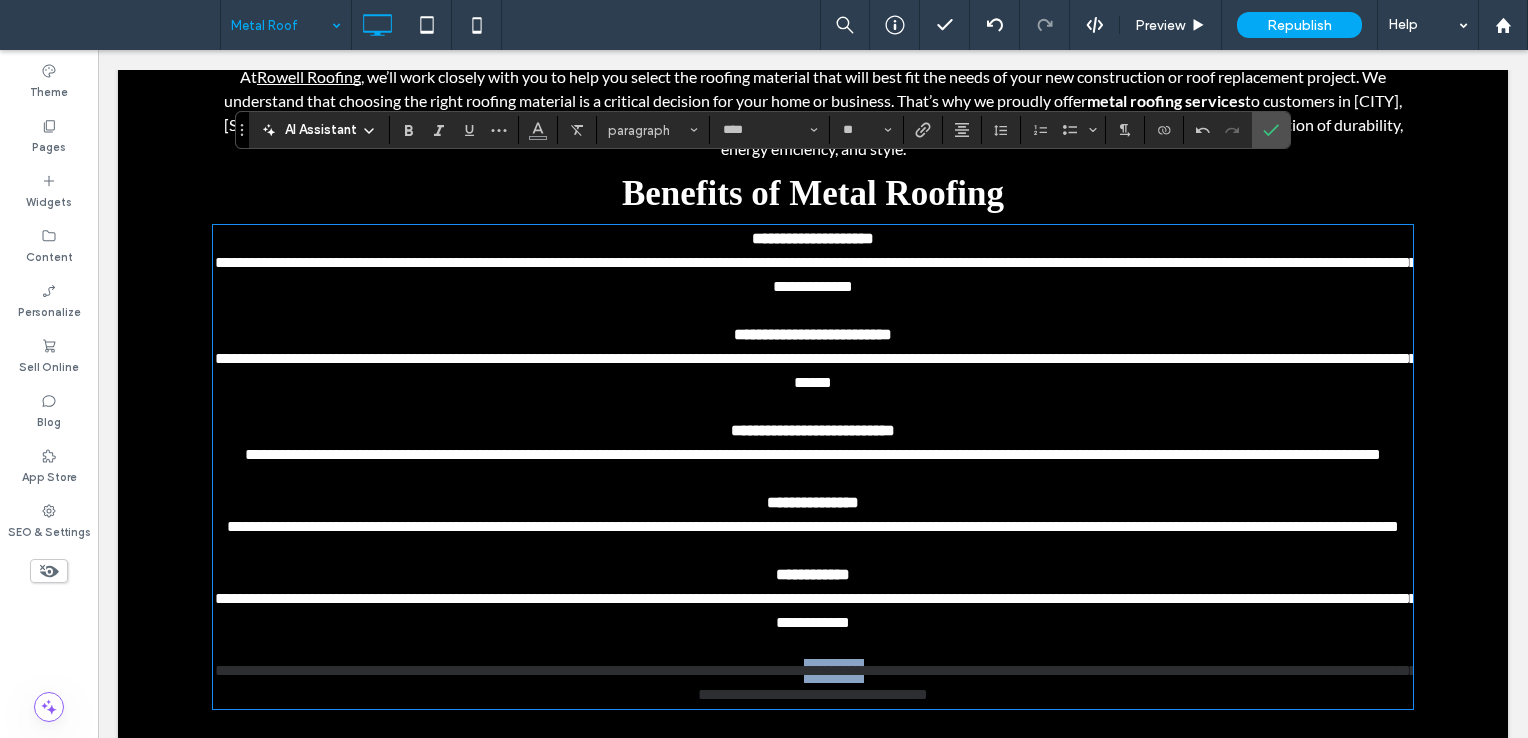 click on "**********" at bounding box center [816, 682] 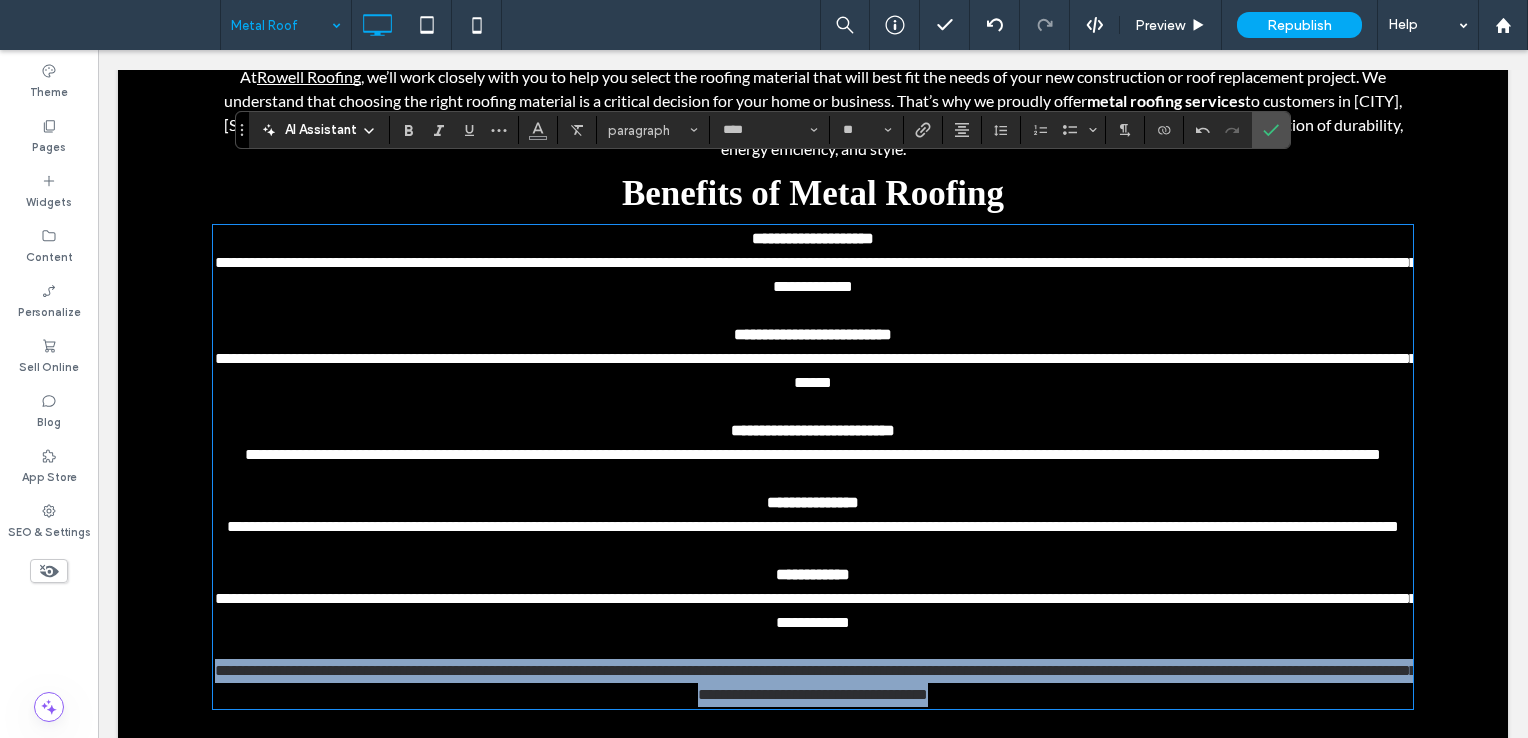 click on "**********" at bounding box center (816, 682) 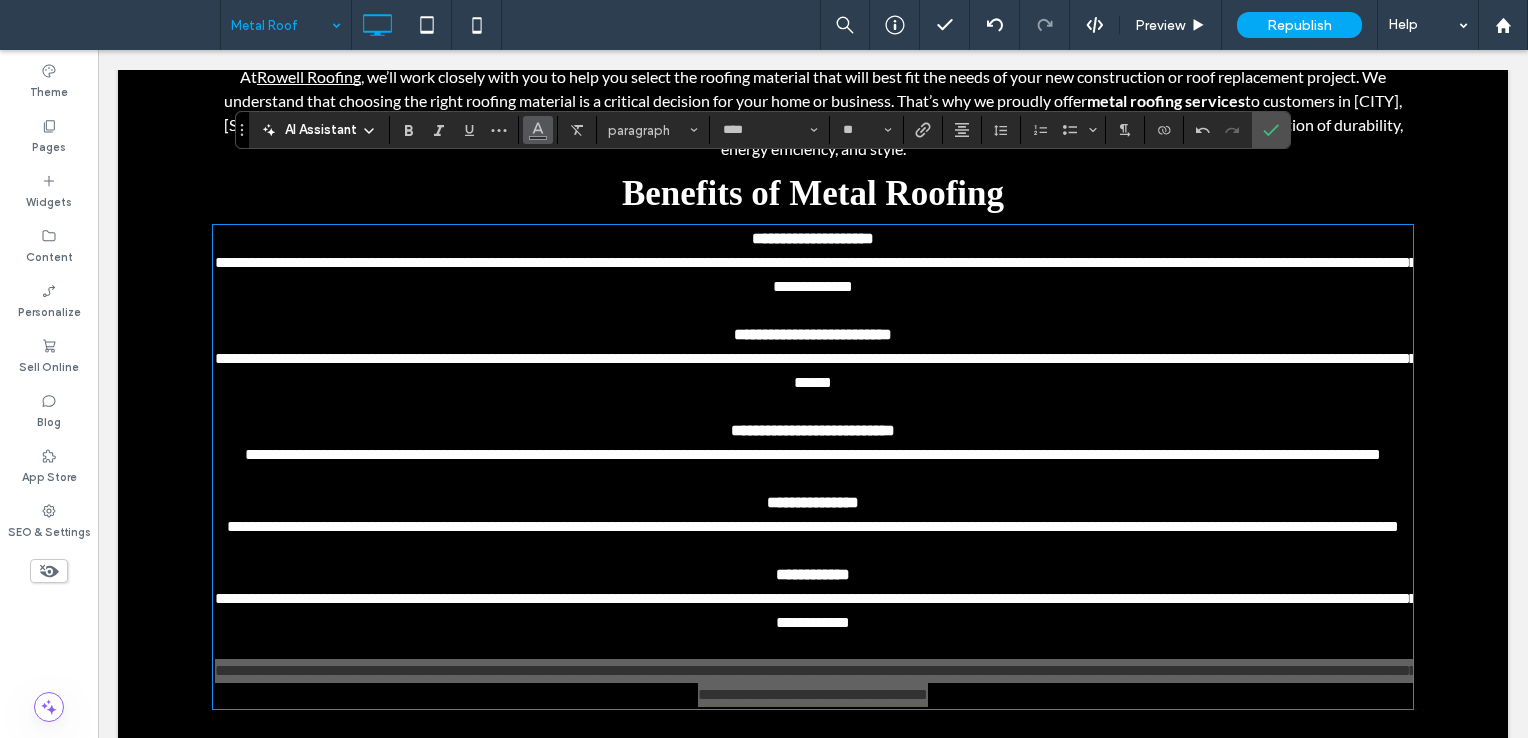 click 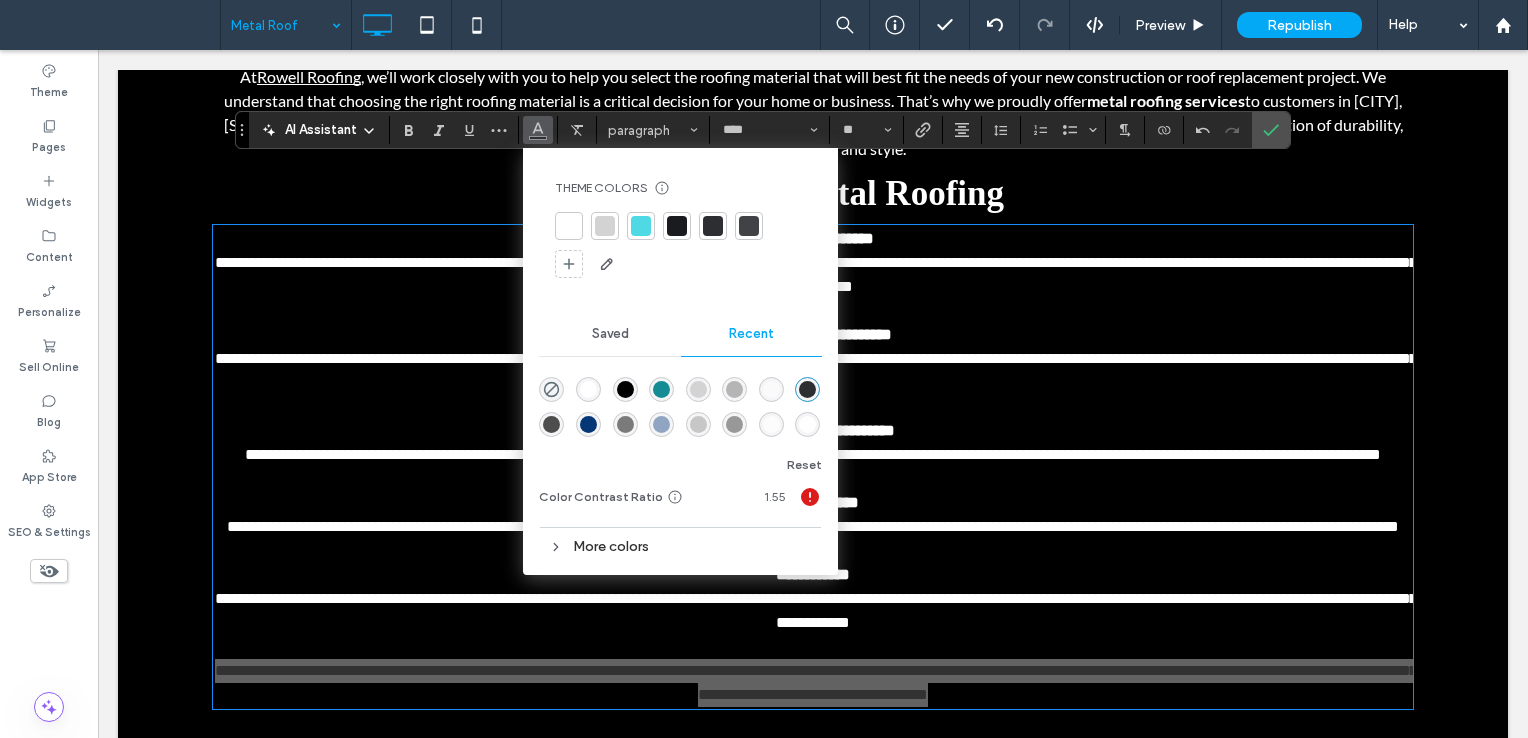 drag, startPoint x: 591, startPoint y: 395, endPoint x: 708, endPoint y: 404, distance: 117.34564 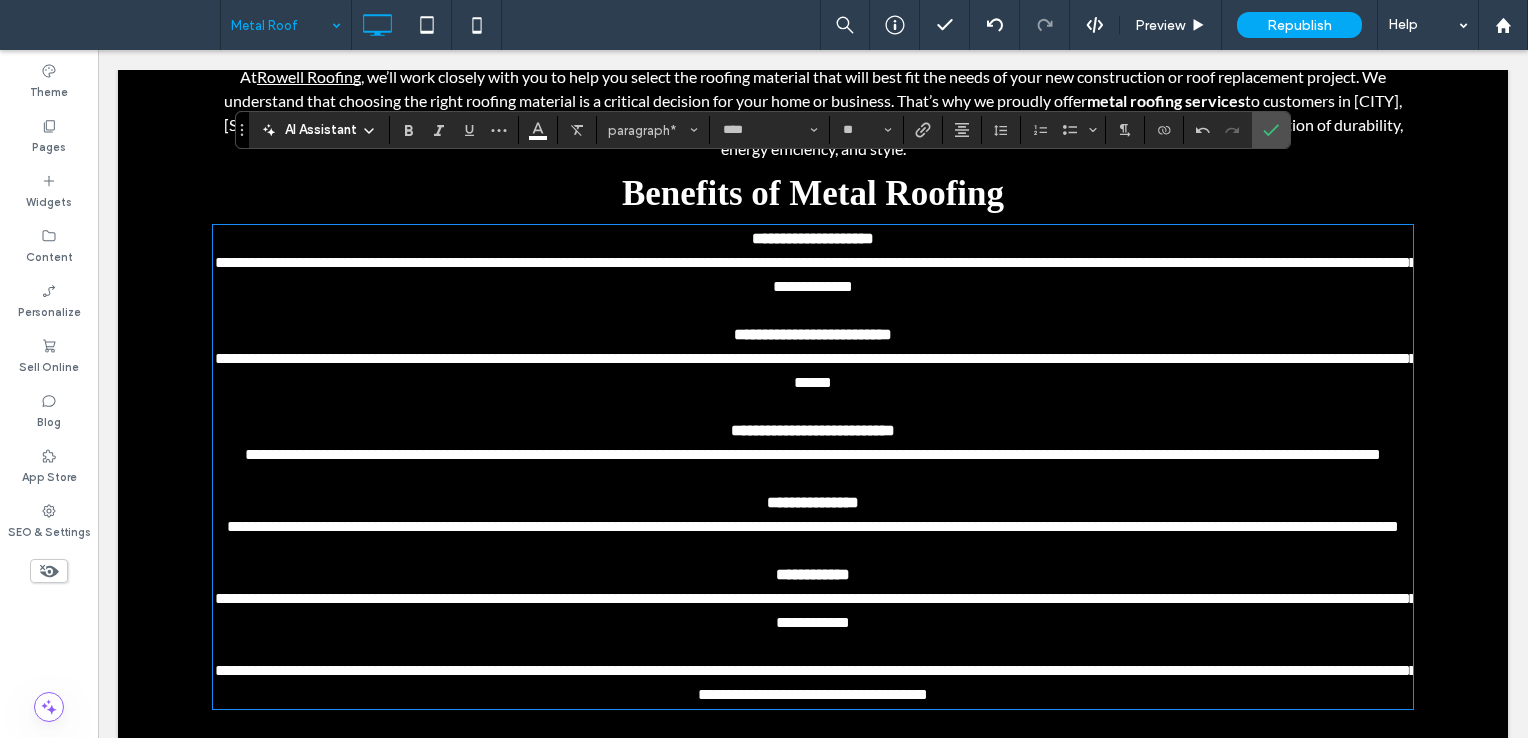 click on "**********" at bounding box center (813, 526) 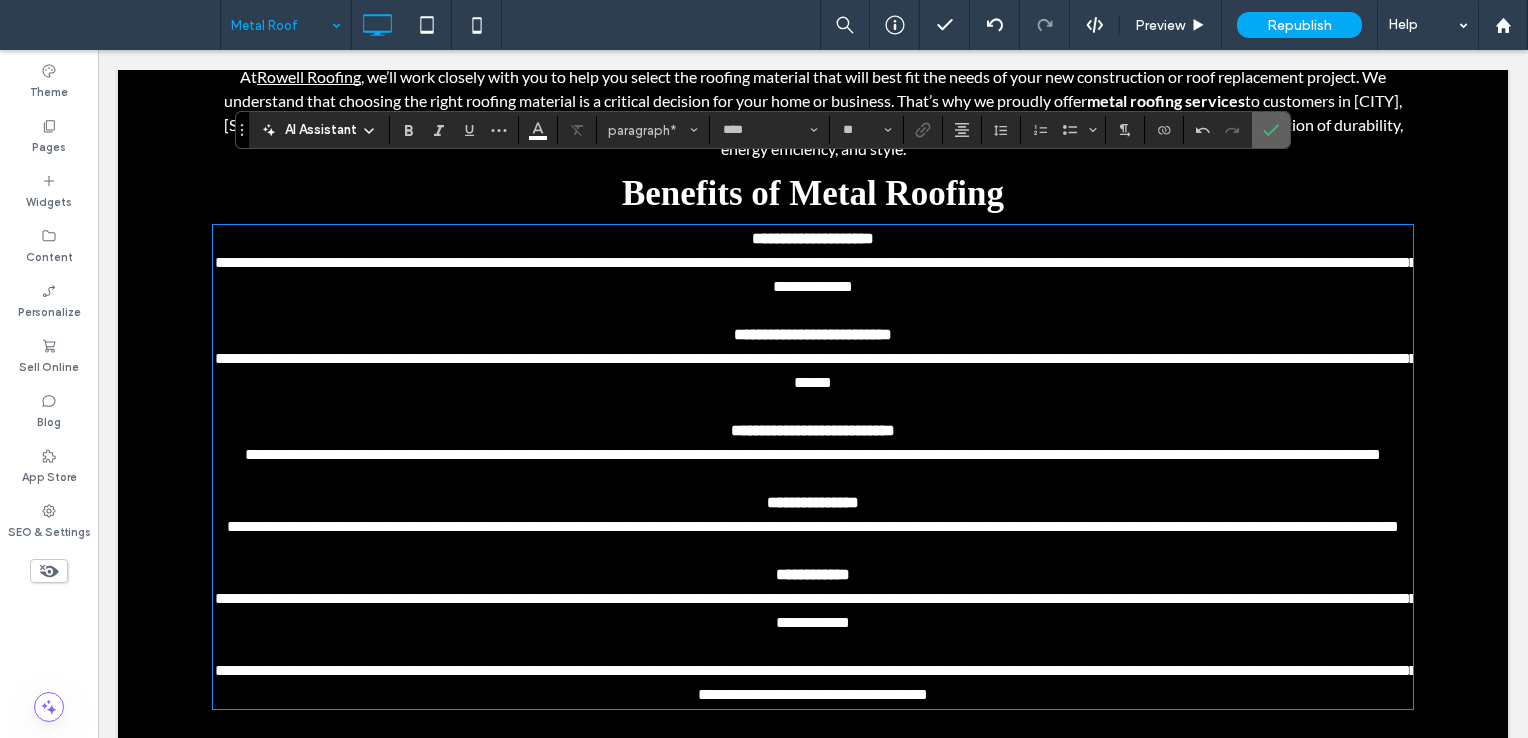 click at bounding box center (1267, 130) 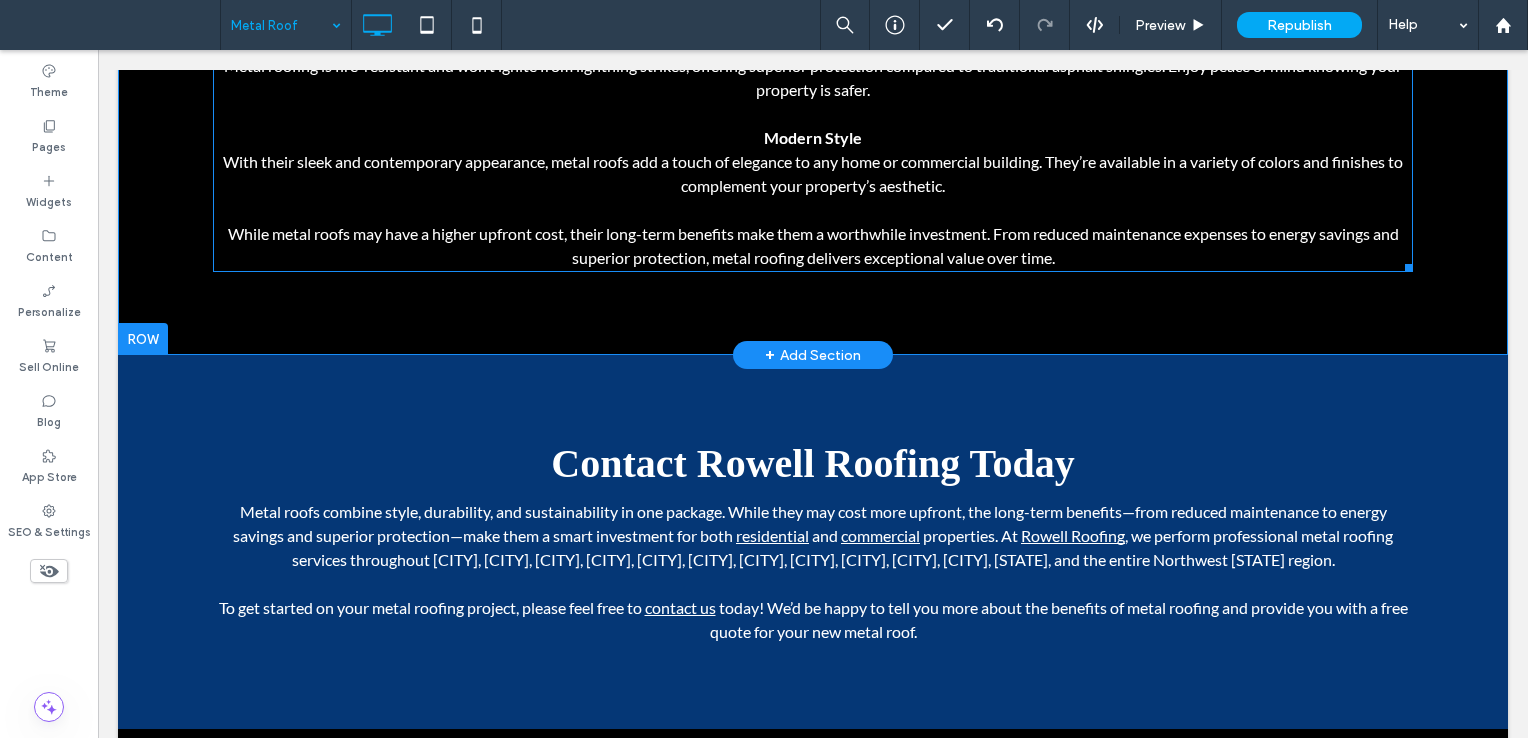 scroll, scrollTop: 1526, scrollLeft: 0, axis: vertical 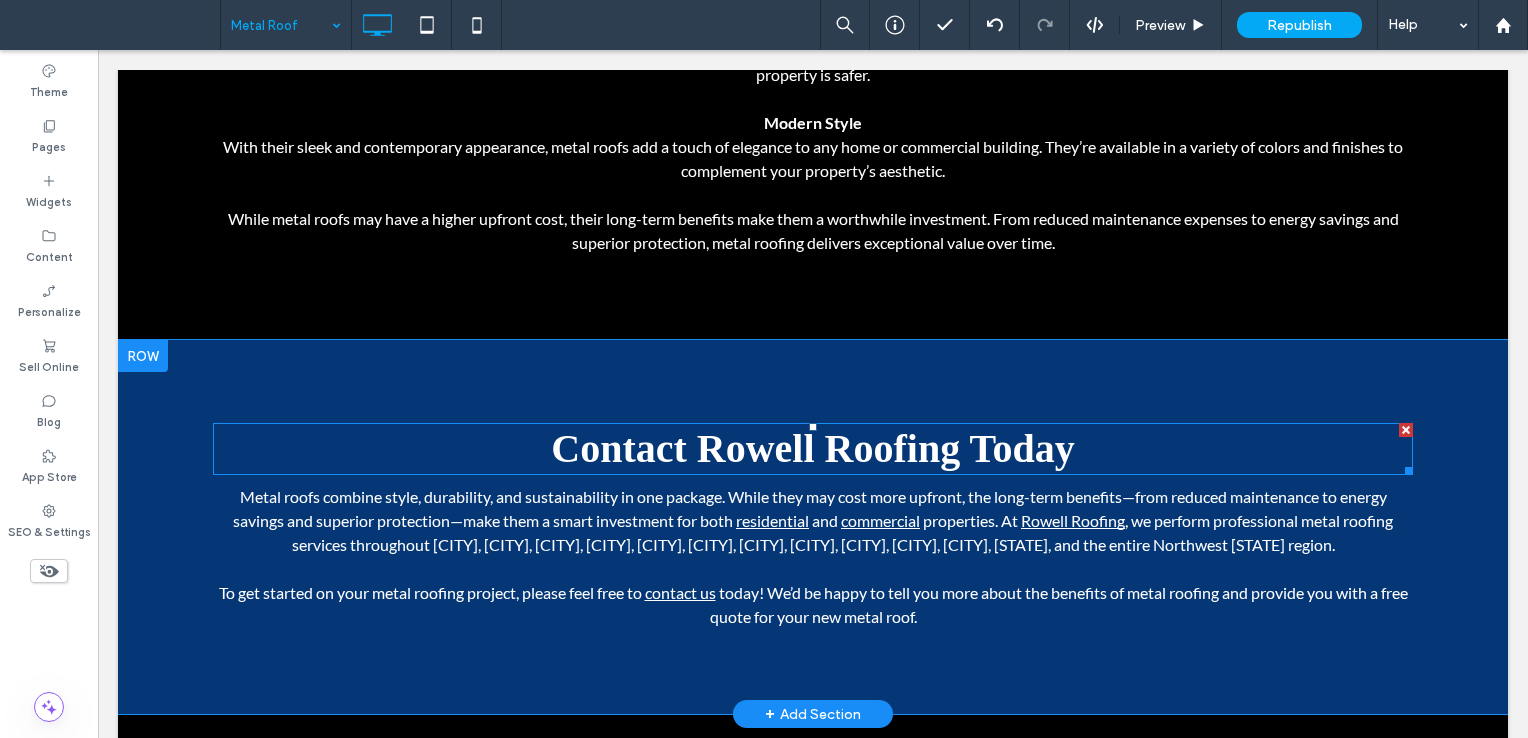 click on "Contact Rowell Roofing Today" at bounding box center [812, 448] 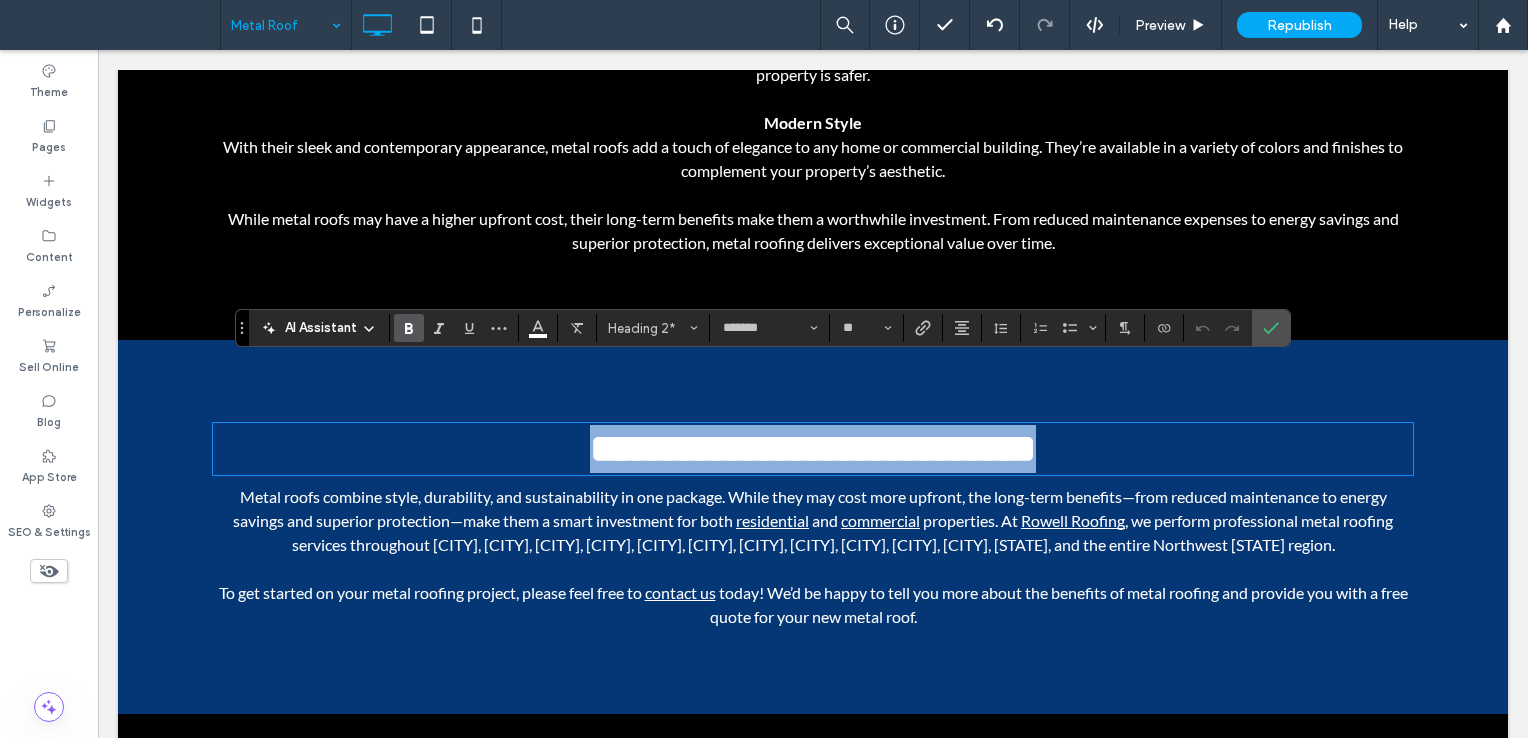 click on "**********" at bounding box center (813, 449) 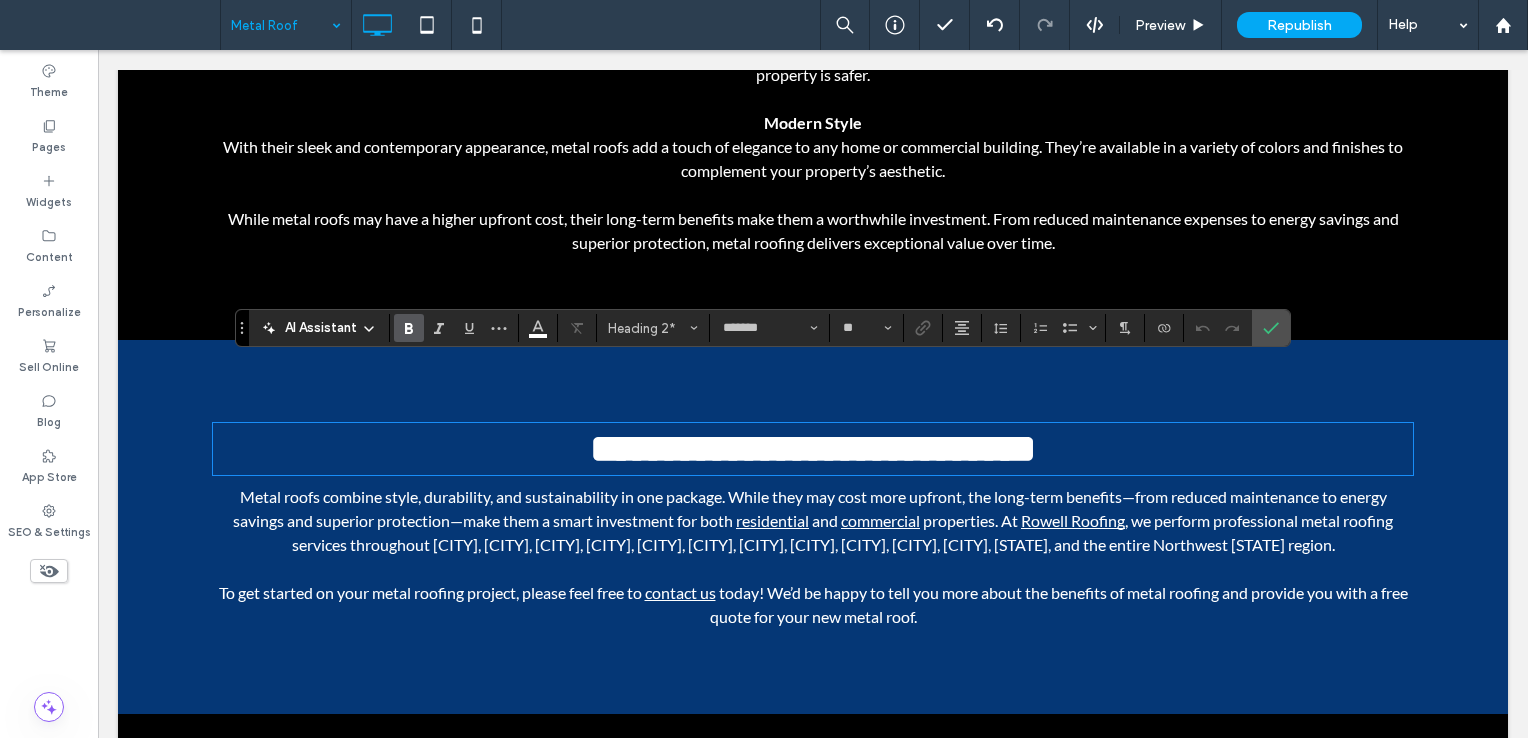 type 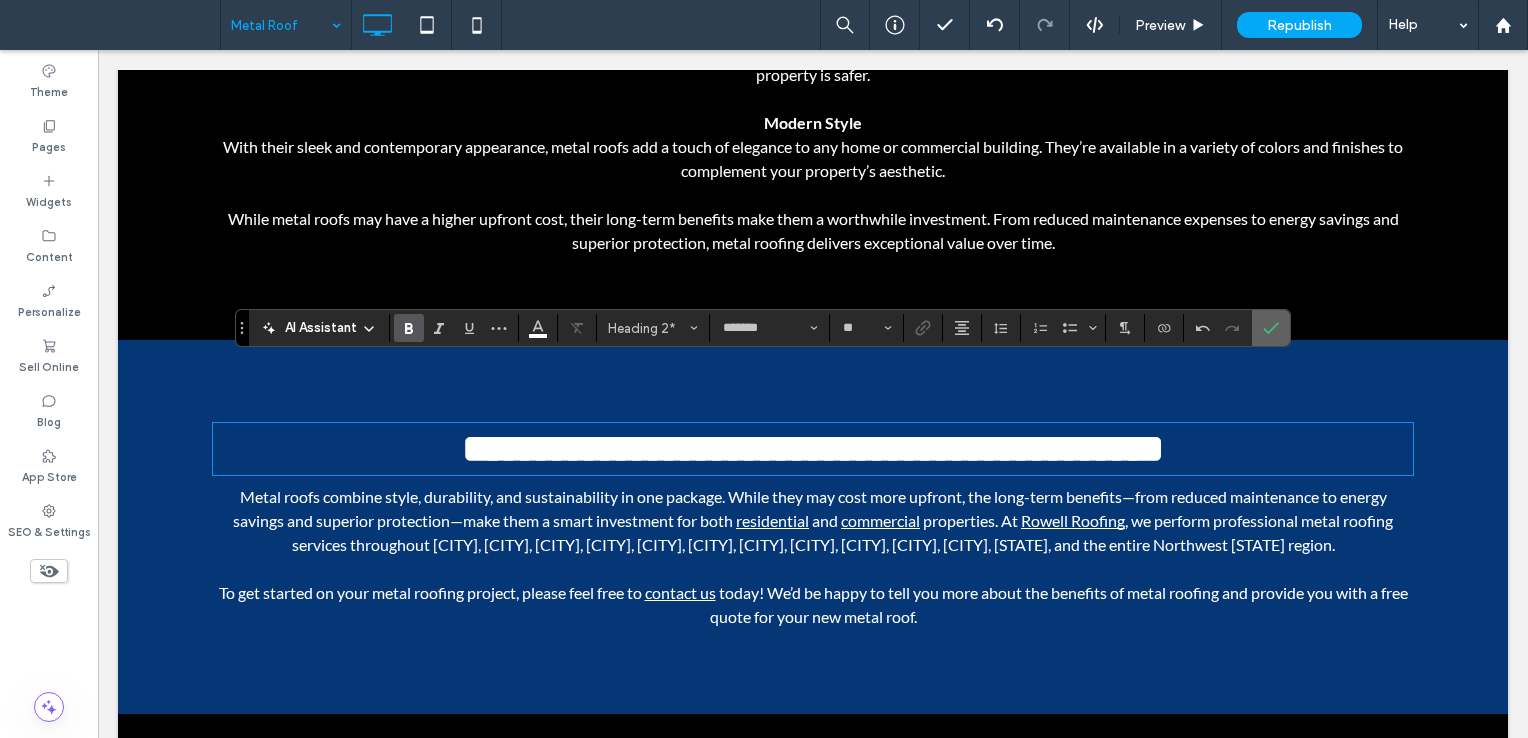 click at bounding box center [1267, 328] 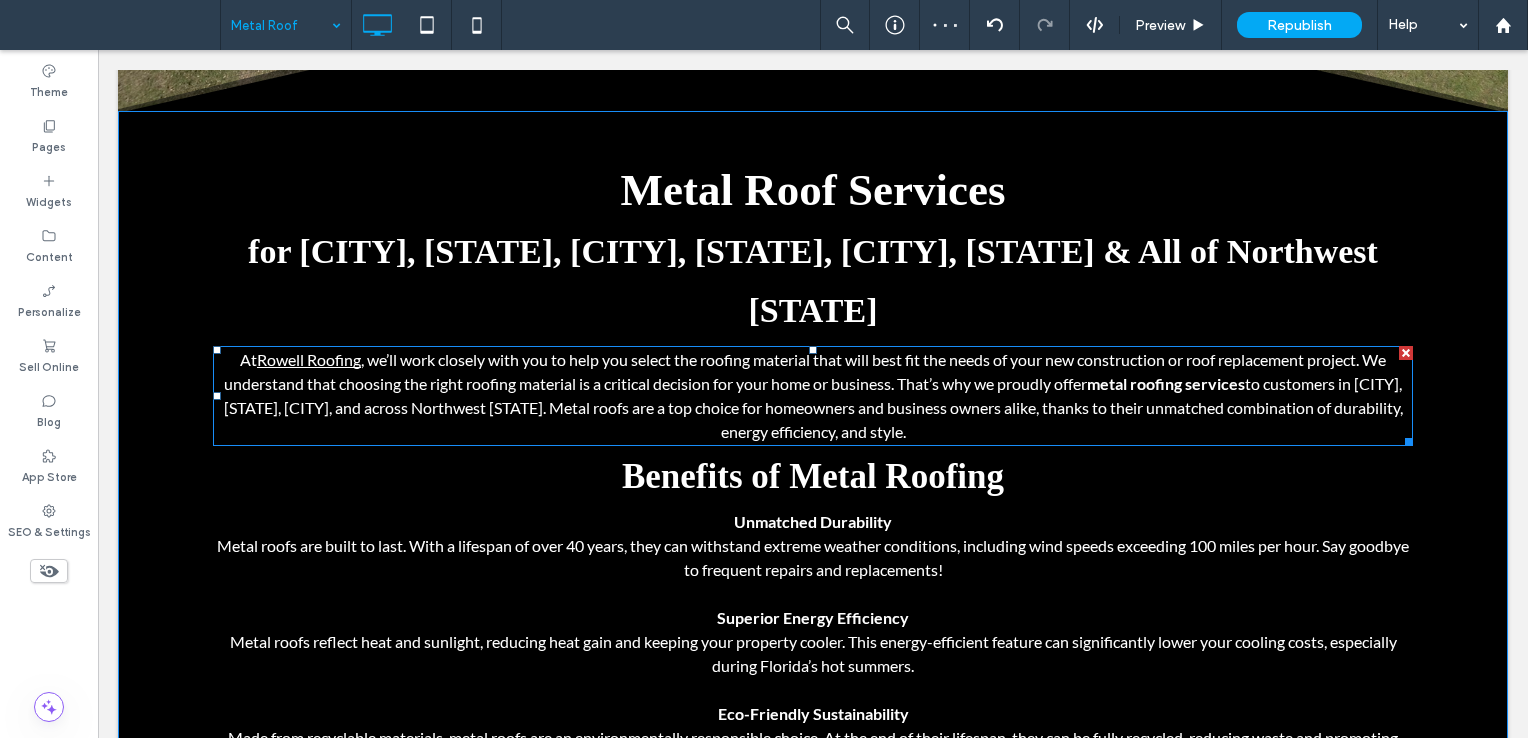 scroll, scrollTop: 726, scrollLeft: 0, axis: vertical 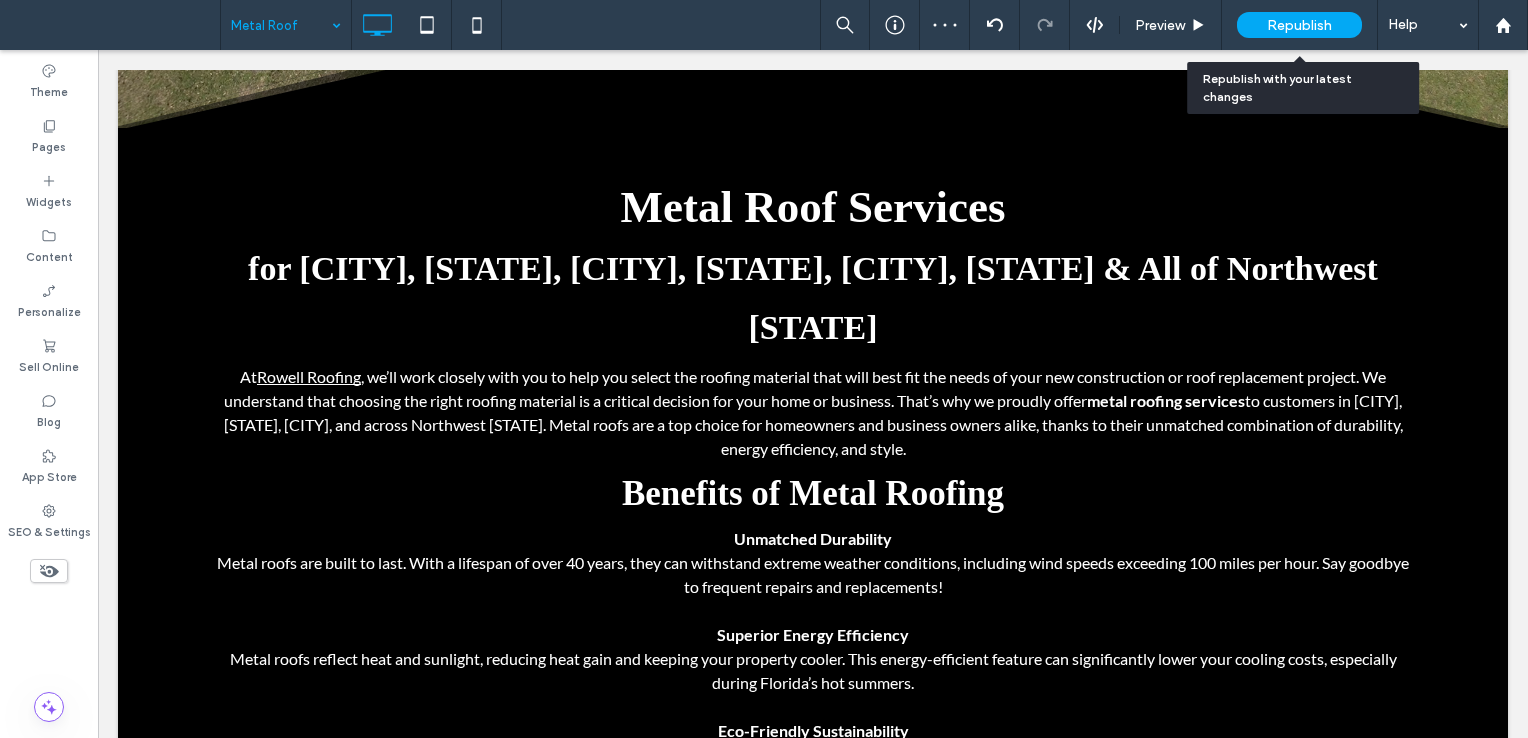 click on "Republish" at bounding box center (1299, 25) 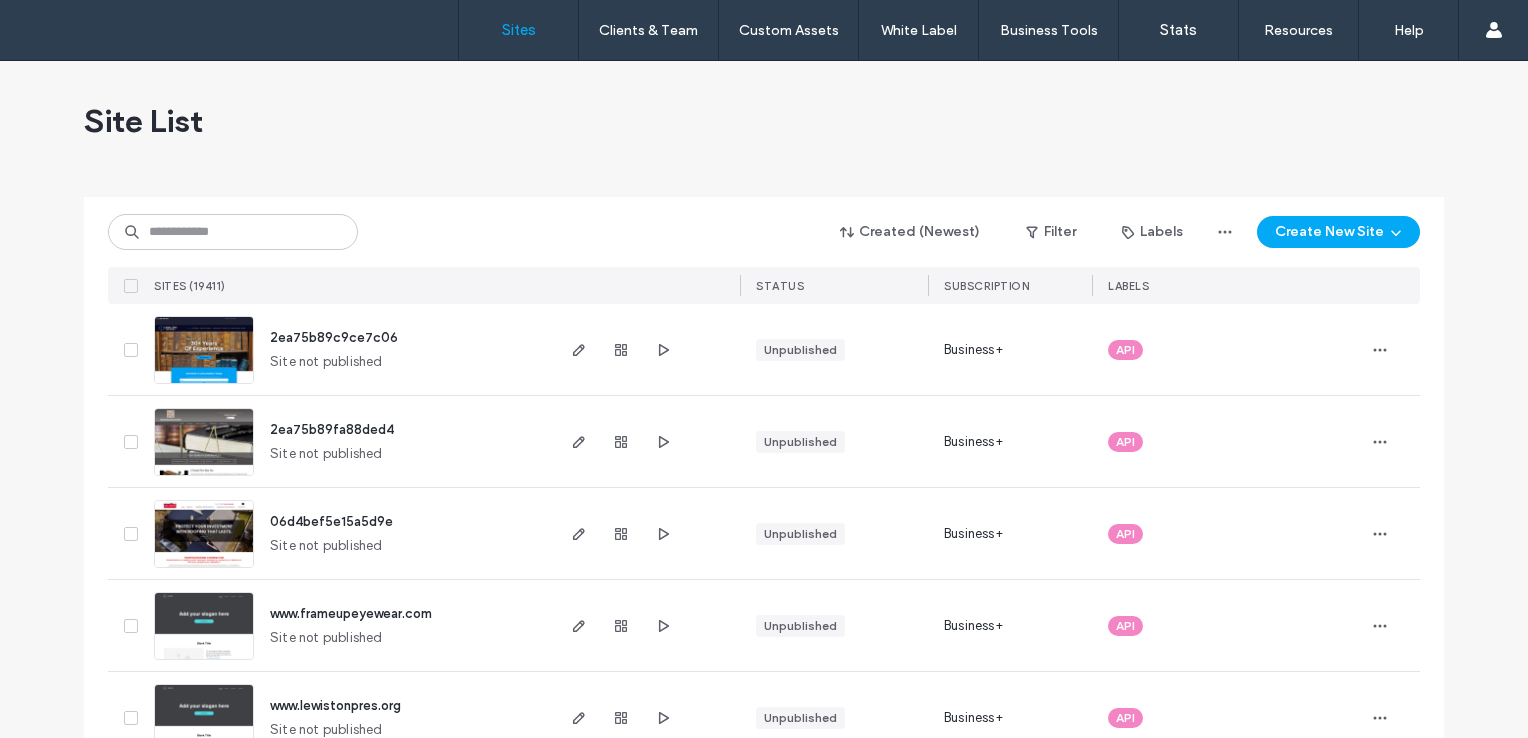 scroll, scrollTop: 0, scrollLeft: 0, axis: both 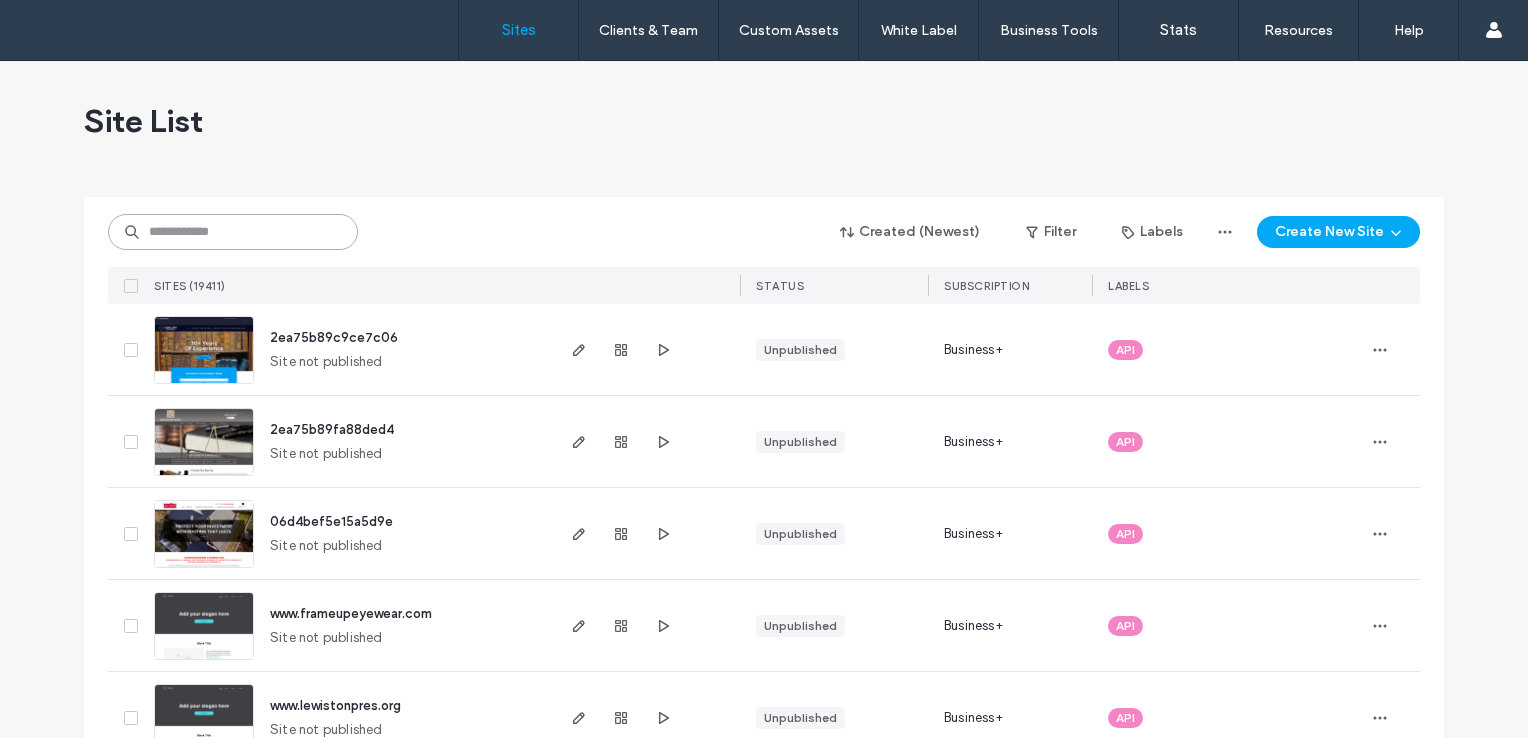 click at bounding box center (233, 232) 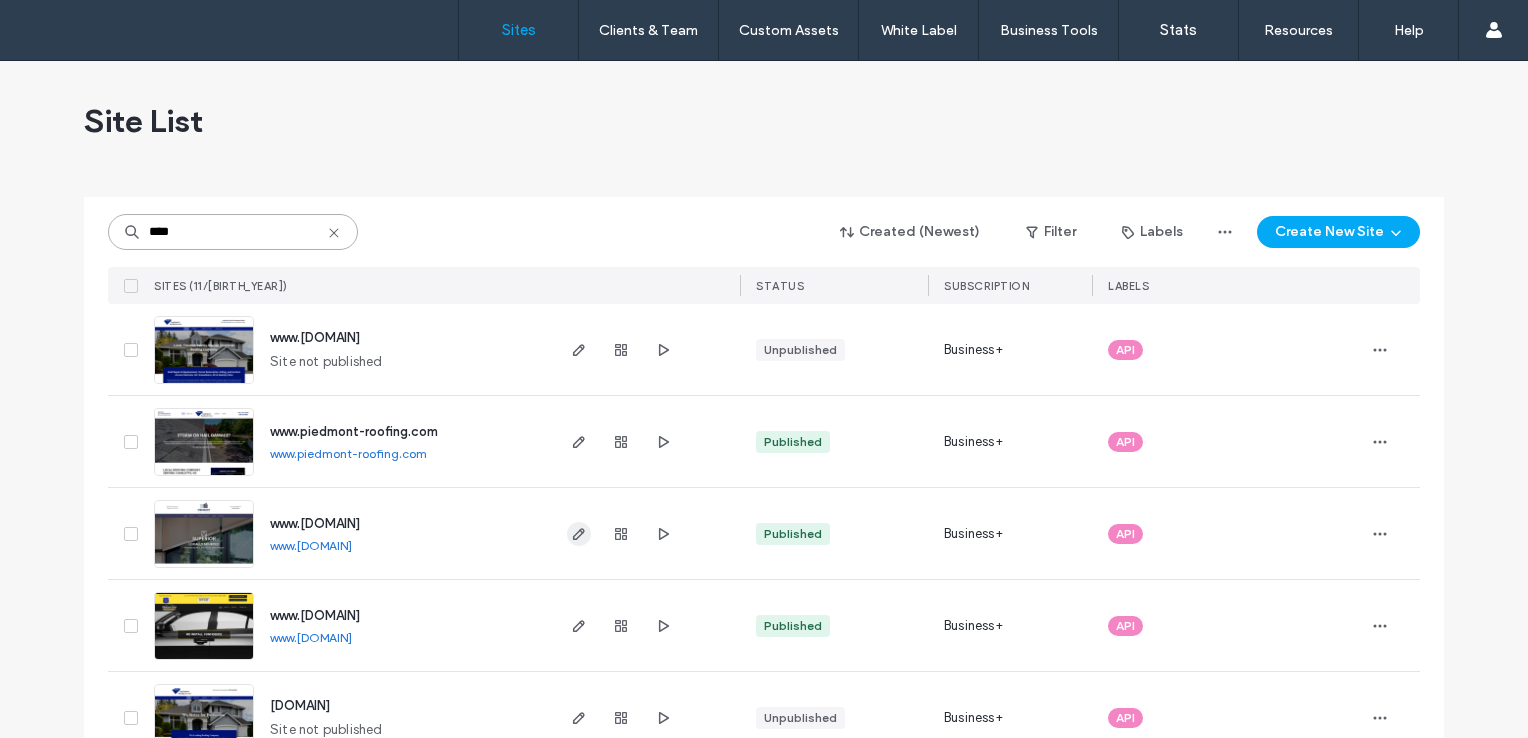 type on "****" 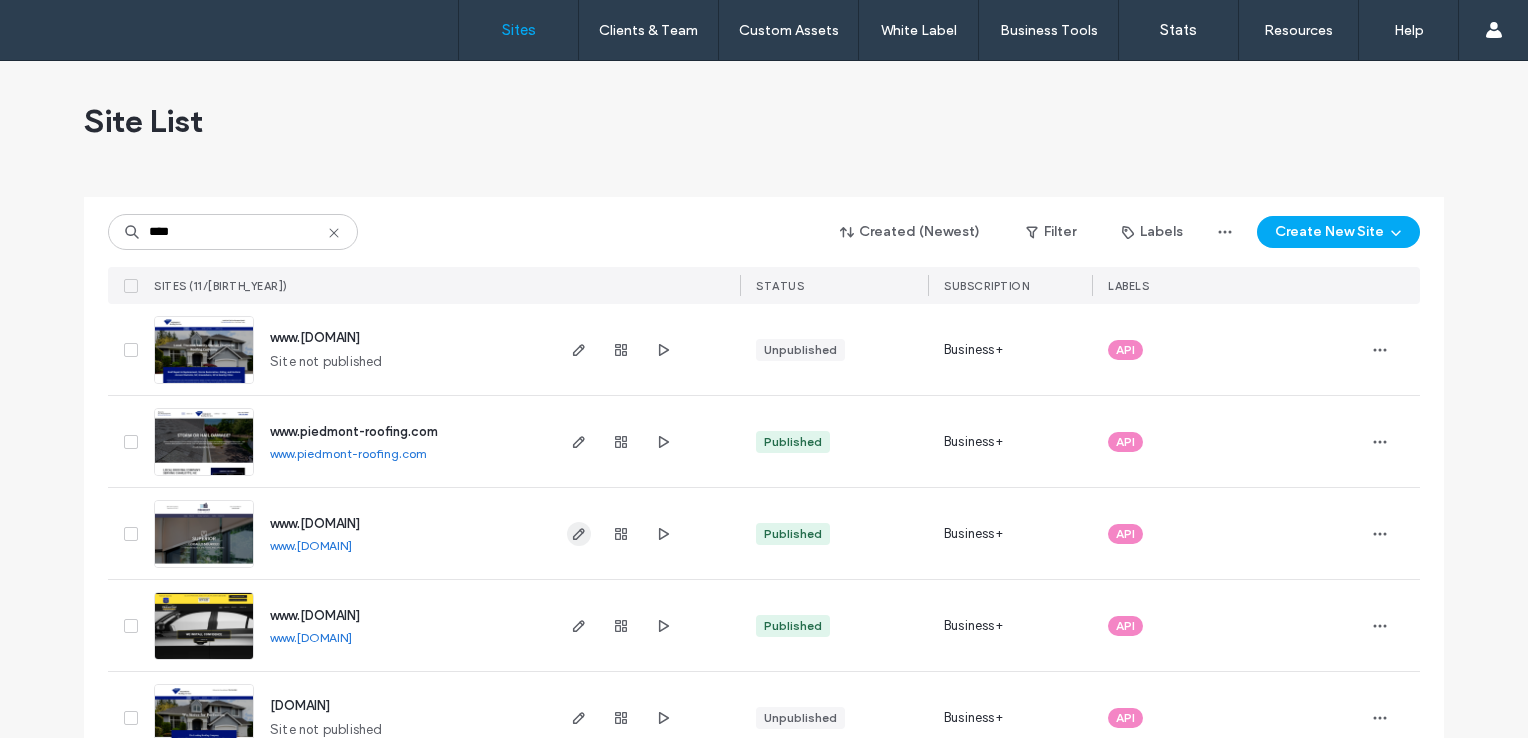 click 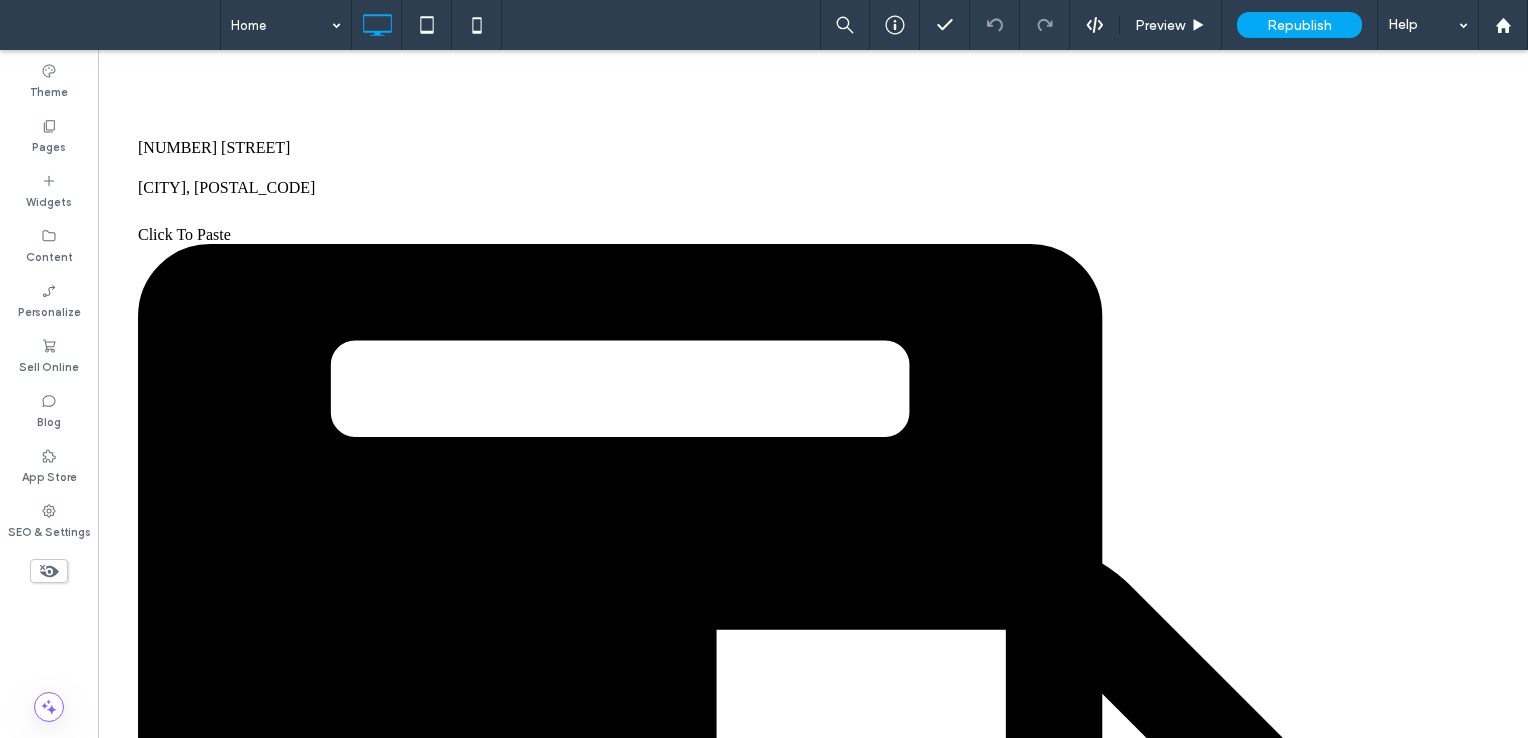 scroll, scrollTop: 0, scrollLeft: 0, axis: both 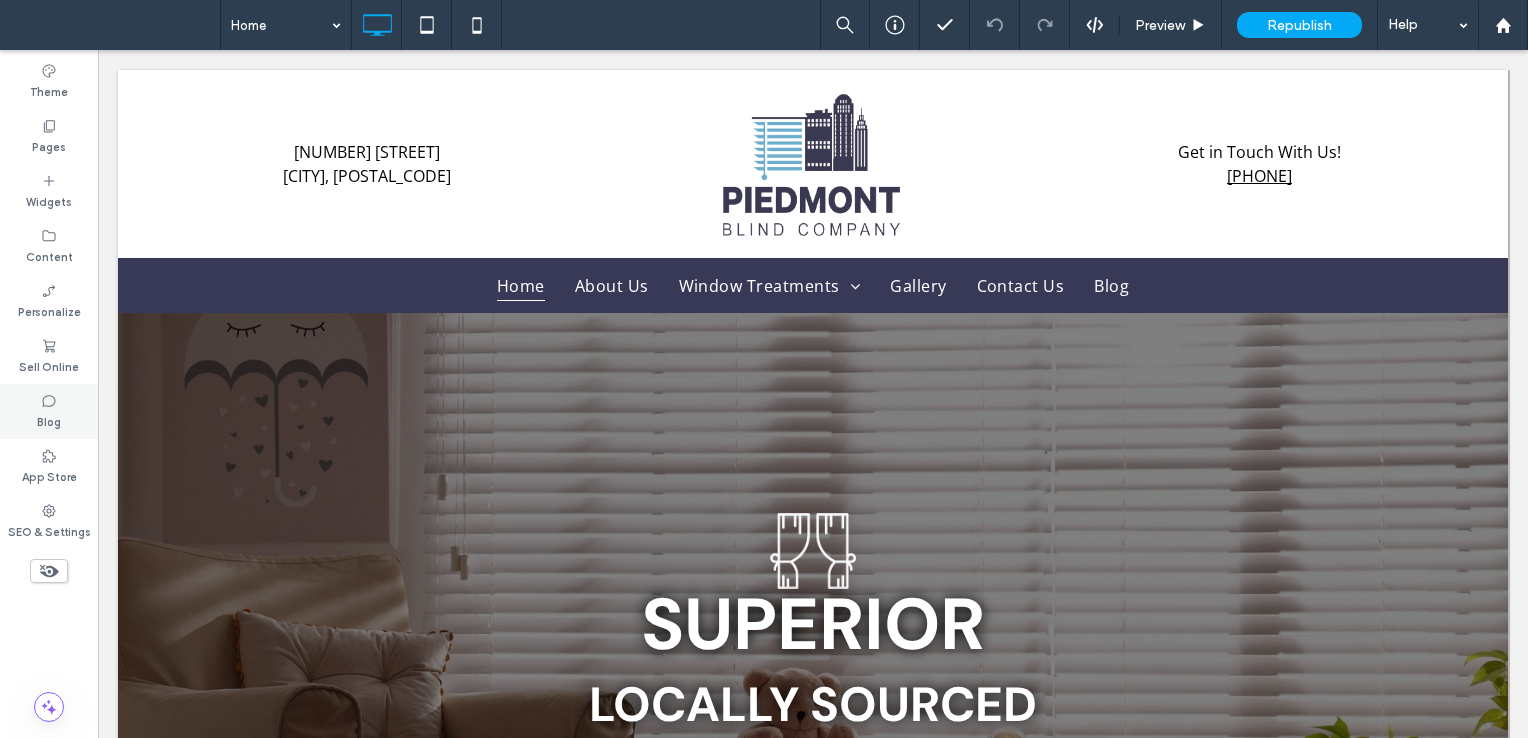 click on "Blog" at bounding box center (49, 420) 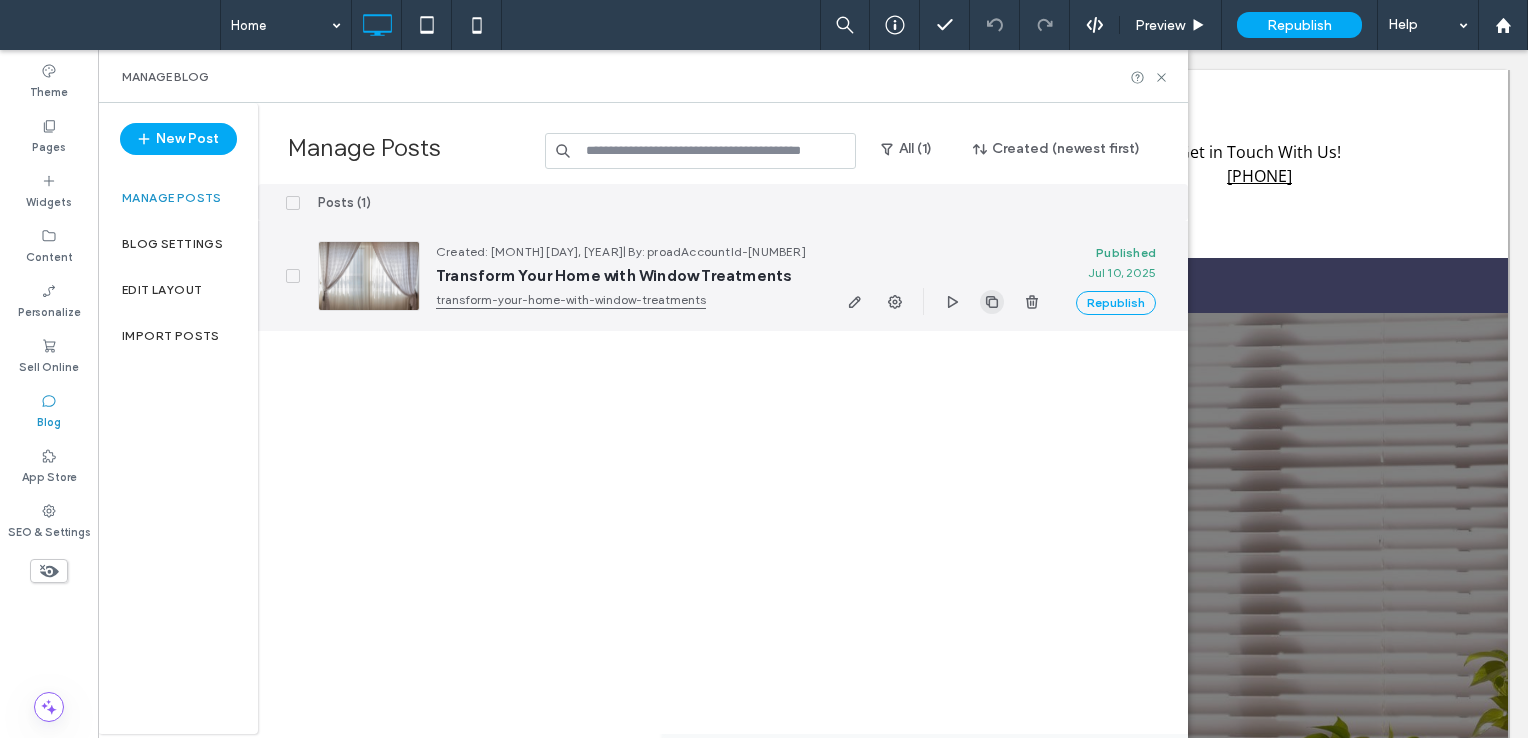 click 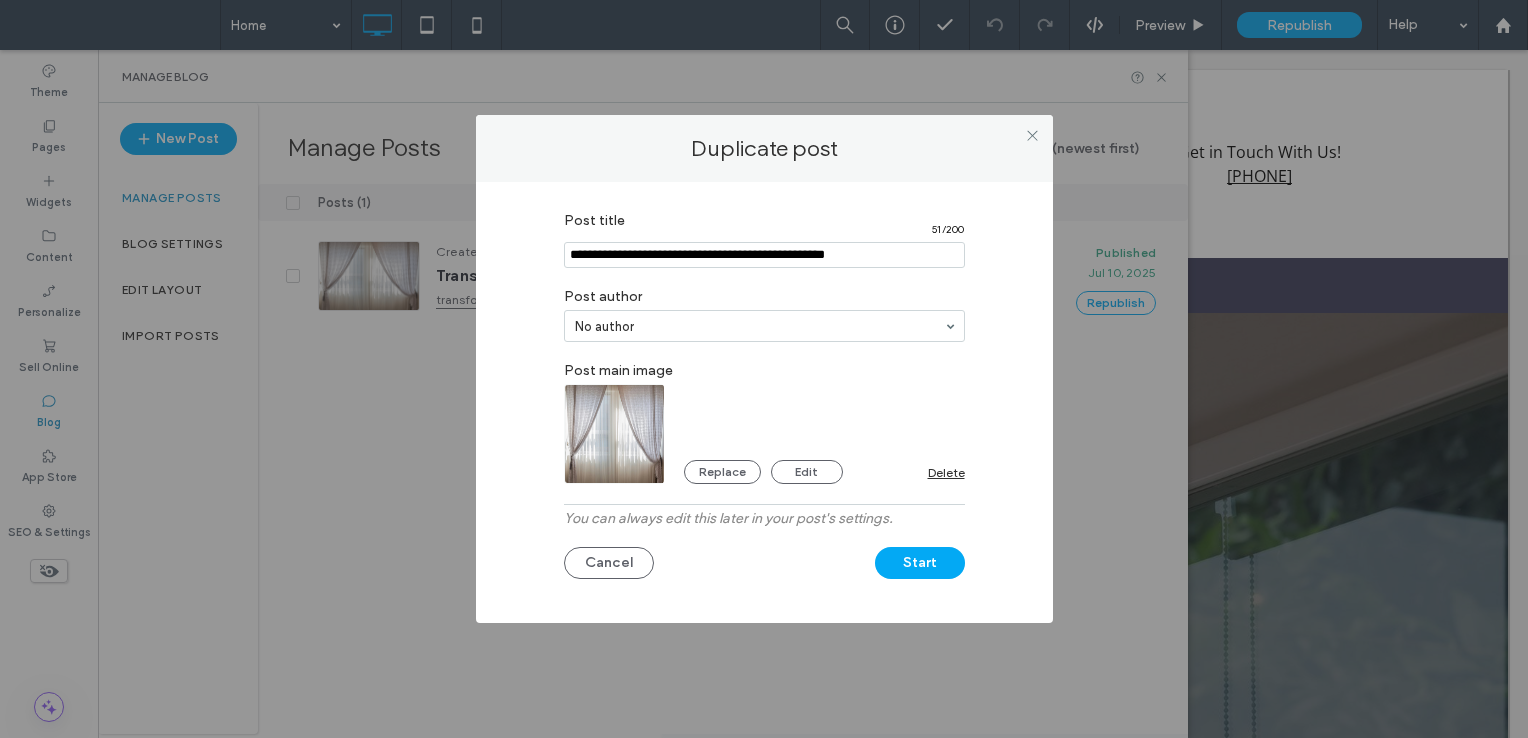 click at bounding box center [764, 255] 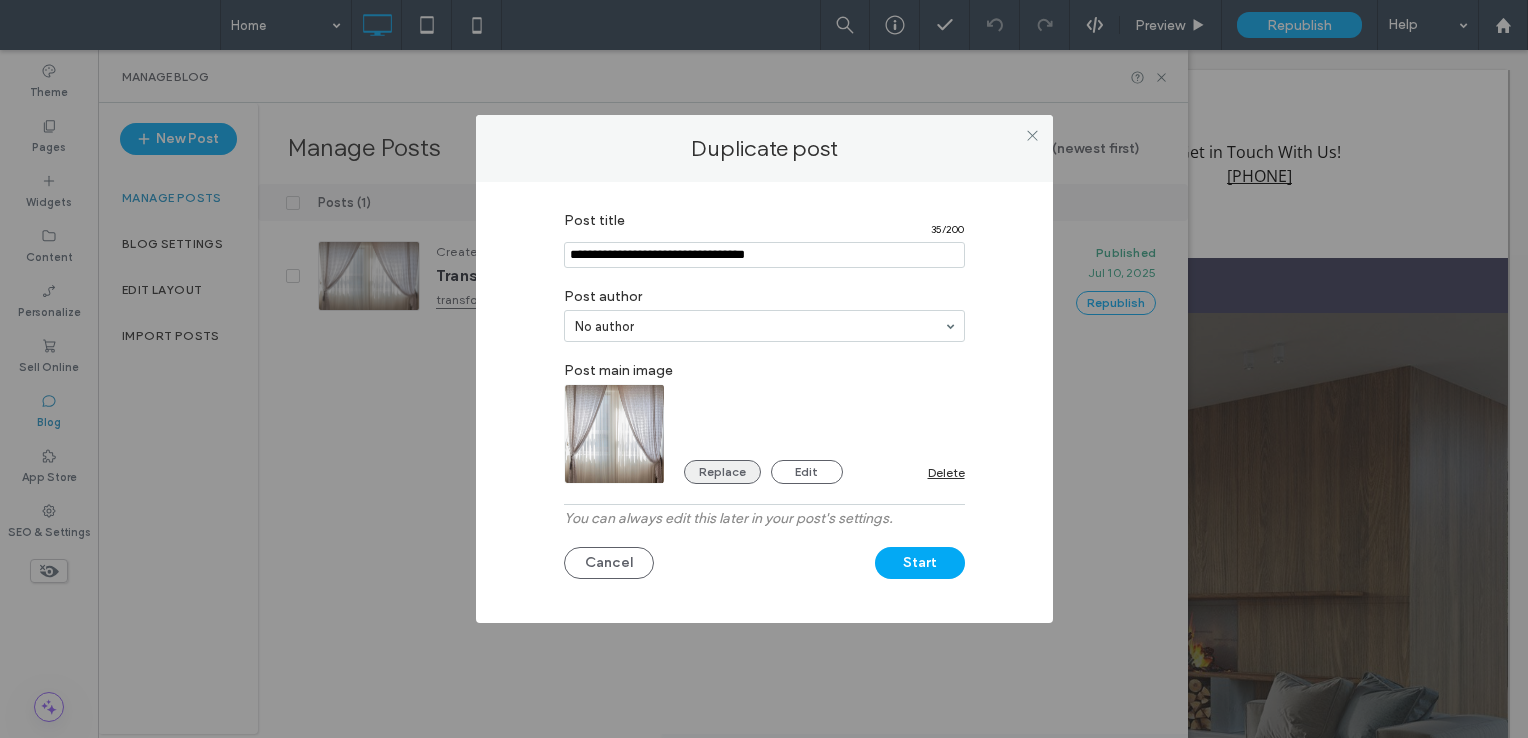 type on "**********" 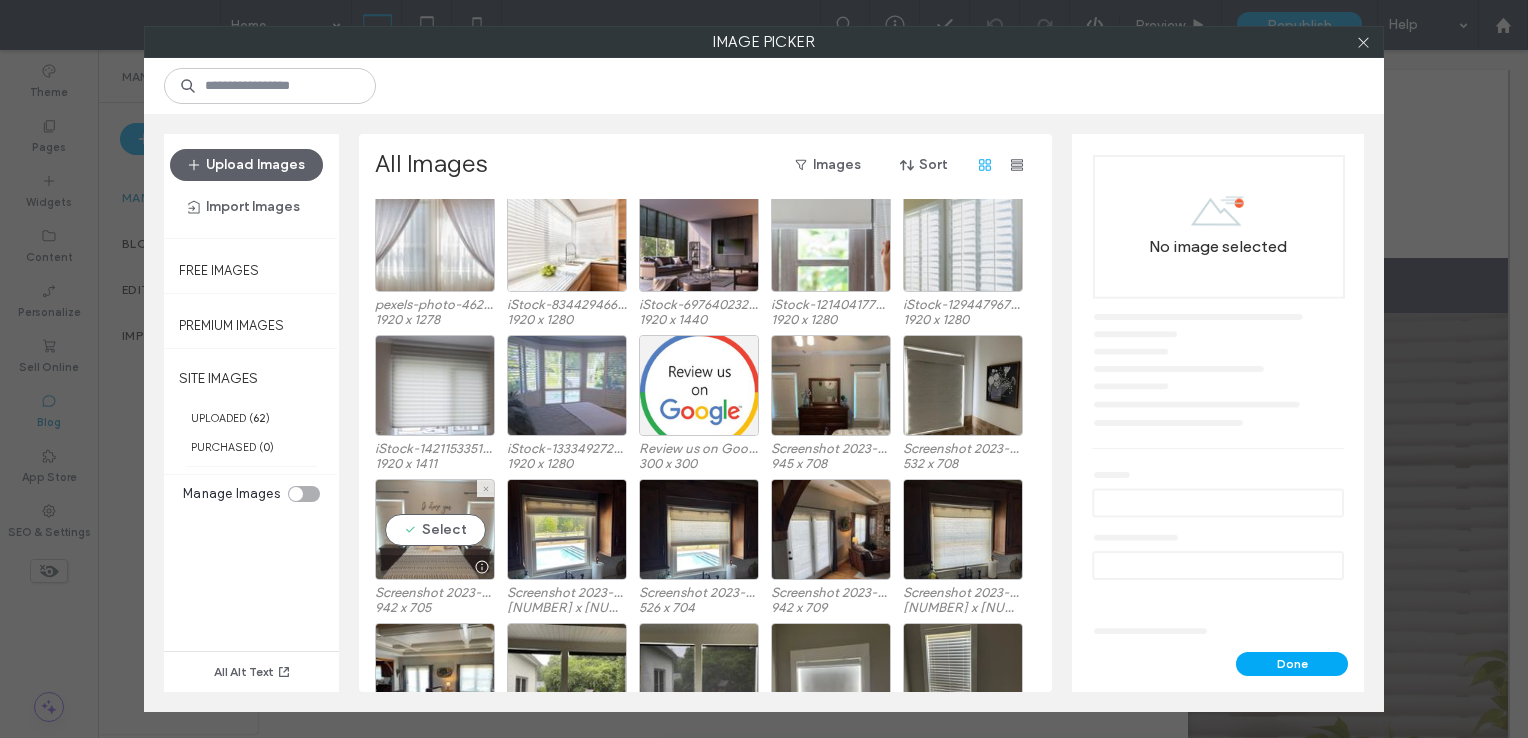 scroll, scrollTop: 0, scrollLeft: 0, axis: both 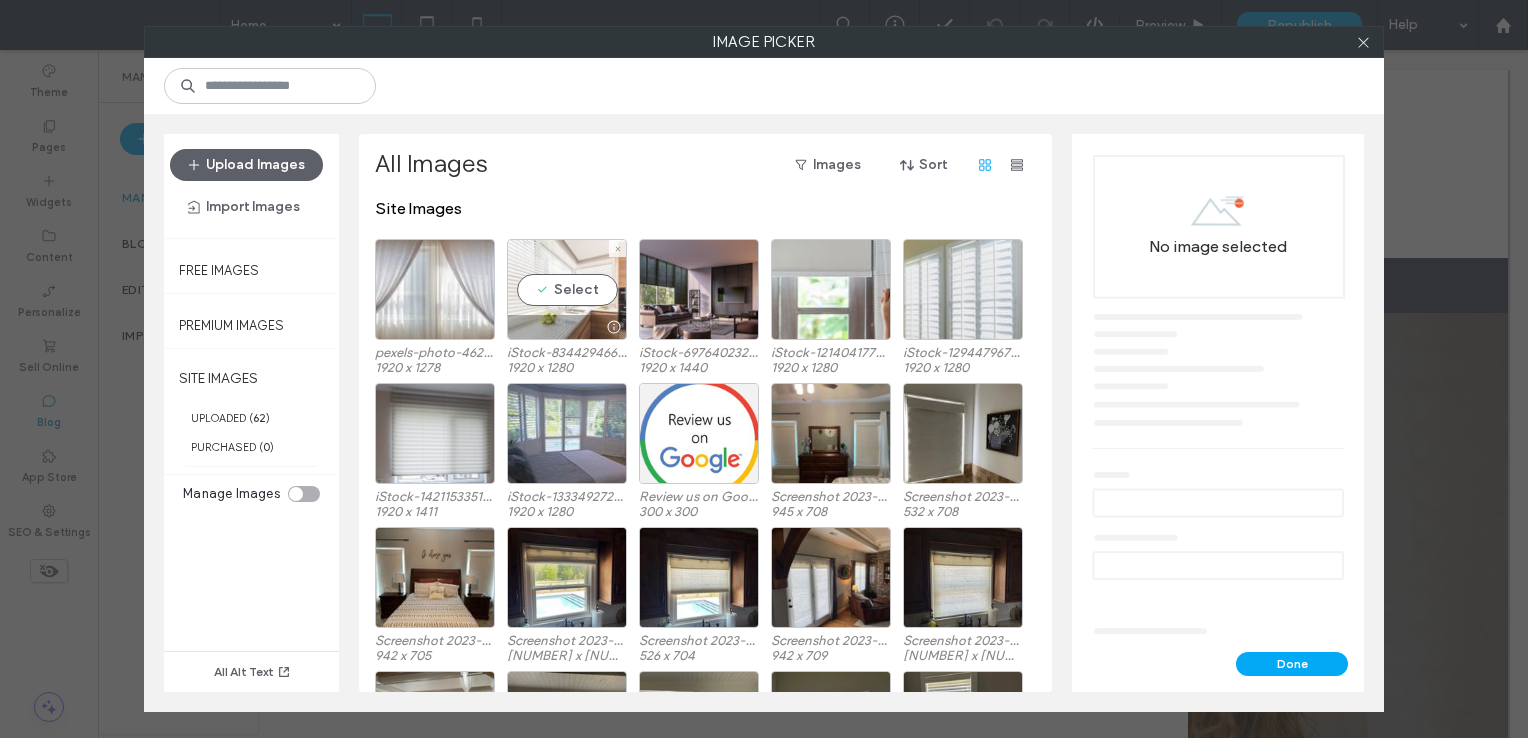 click on "Select" at bounding box center (567, 289) 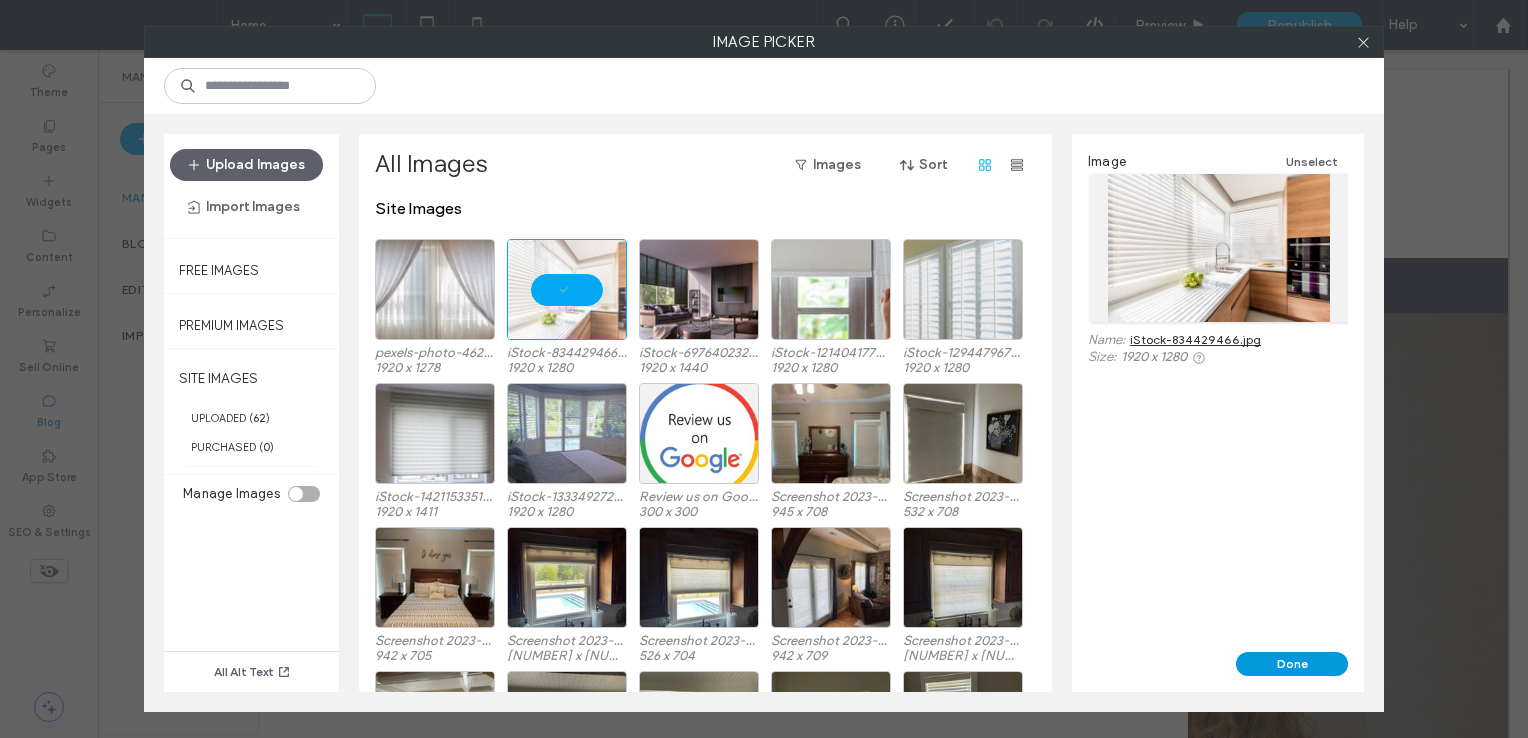 click on "Done" at bounding box center [1292, 664] 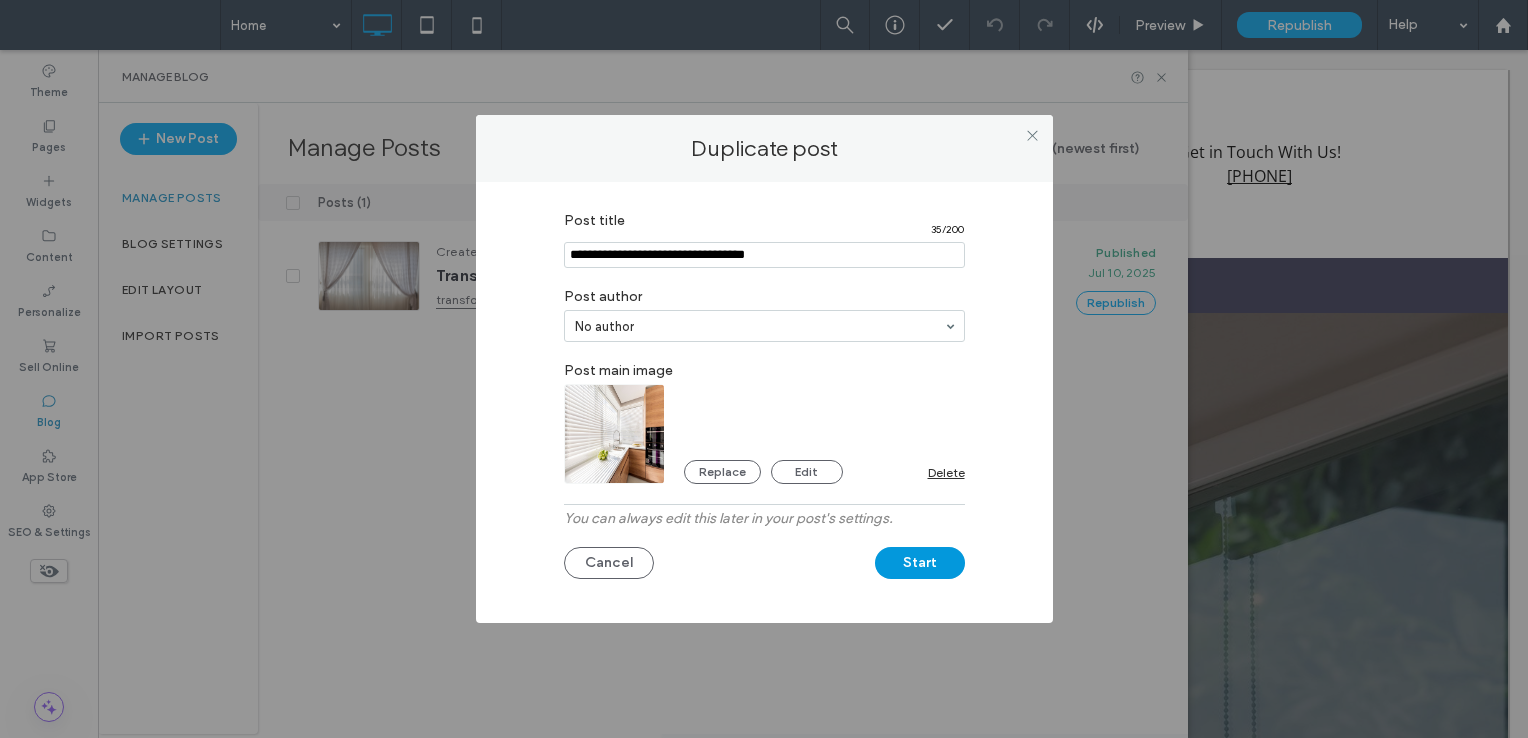 click on "Start" at bounding box center (920, 563) 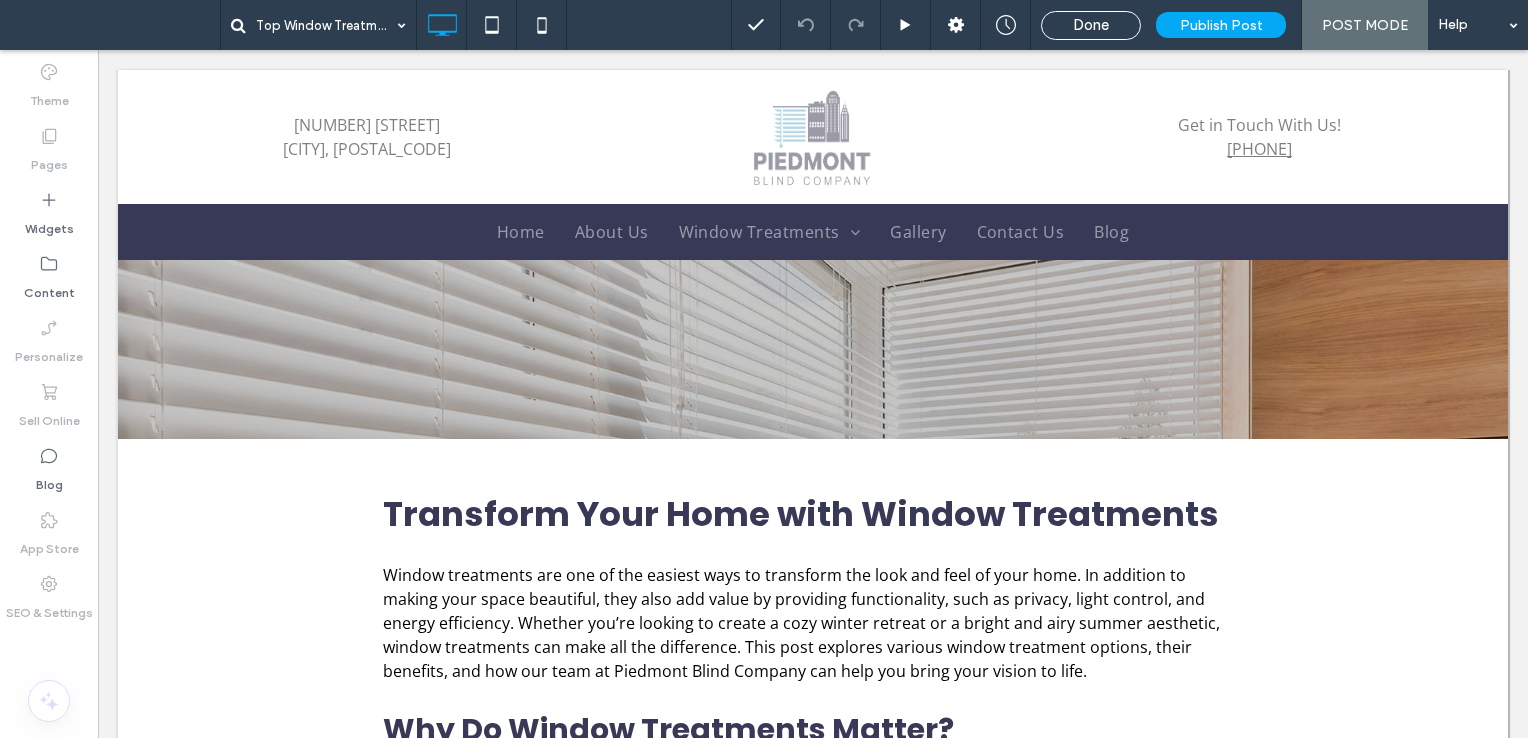 scroll, scrollTop: 500, scrollLeft: 0, axis: vertical 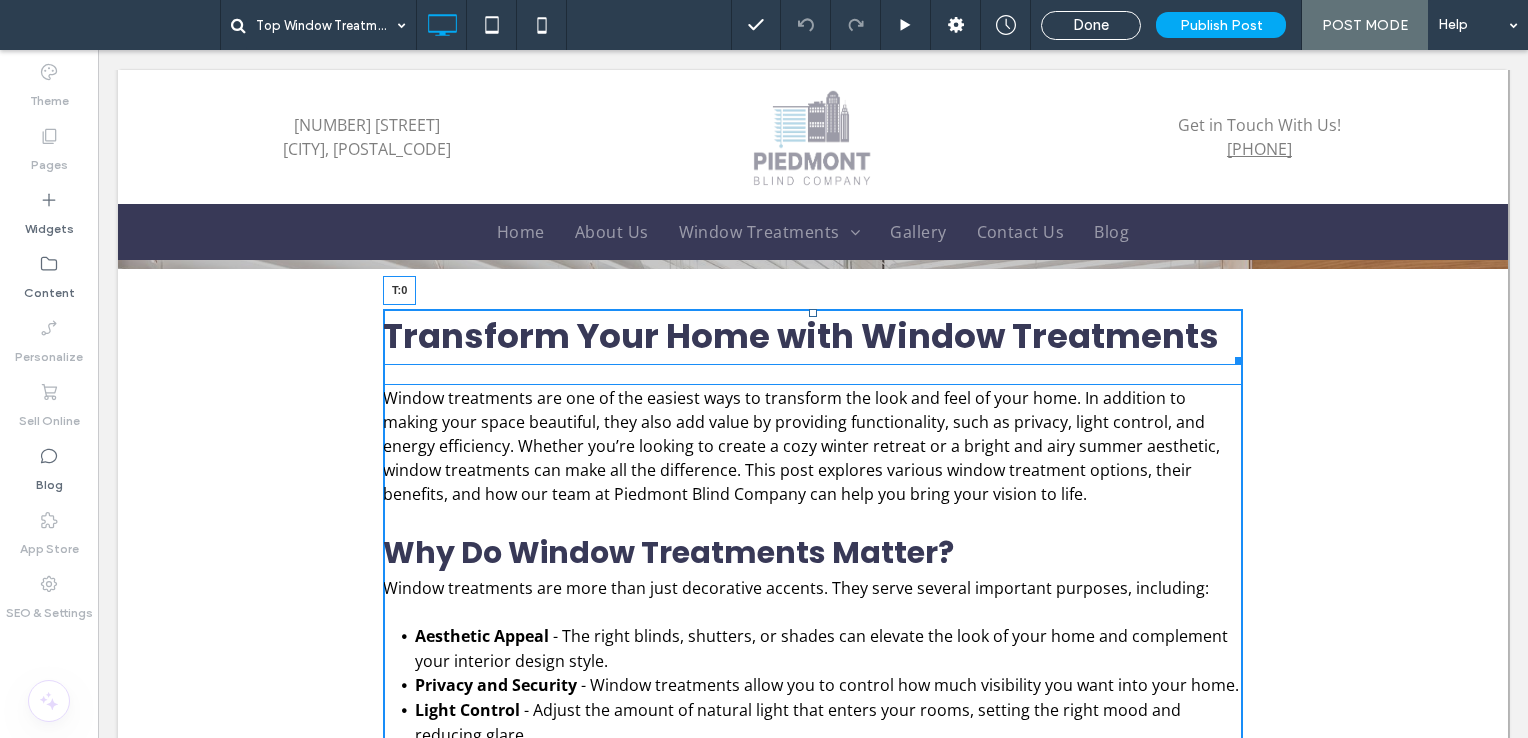 drag, startPoint x: 804, startPoint y: 321, endPoint x: 906, endPoint y: 366, distance: 111.48543 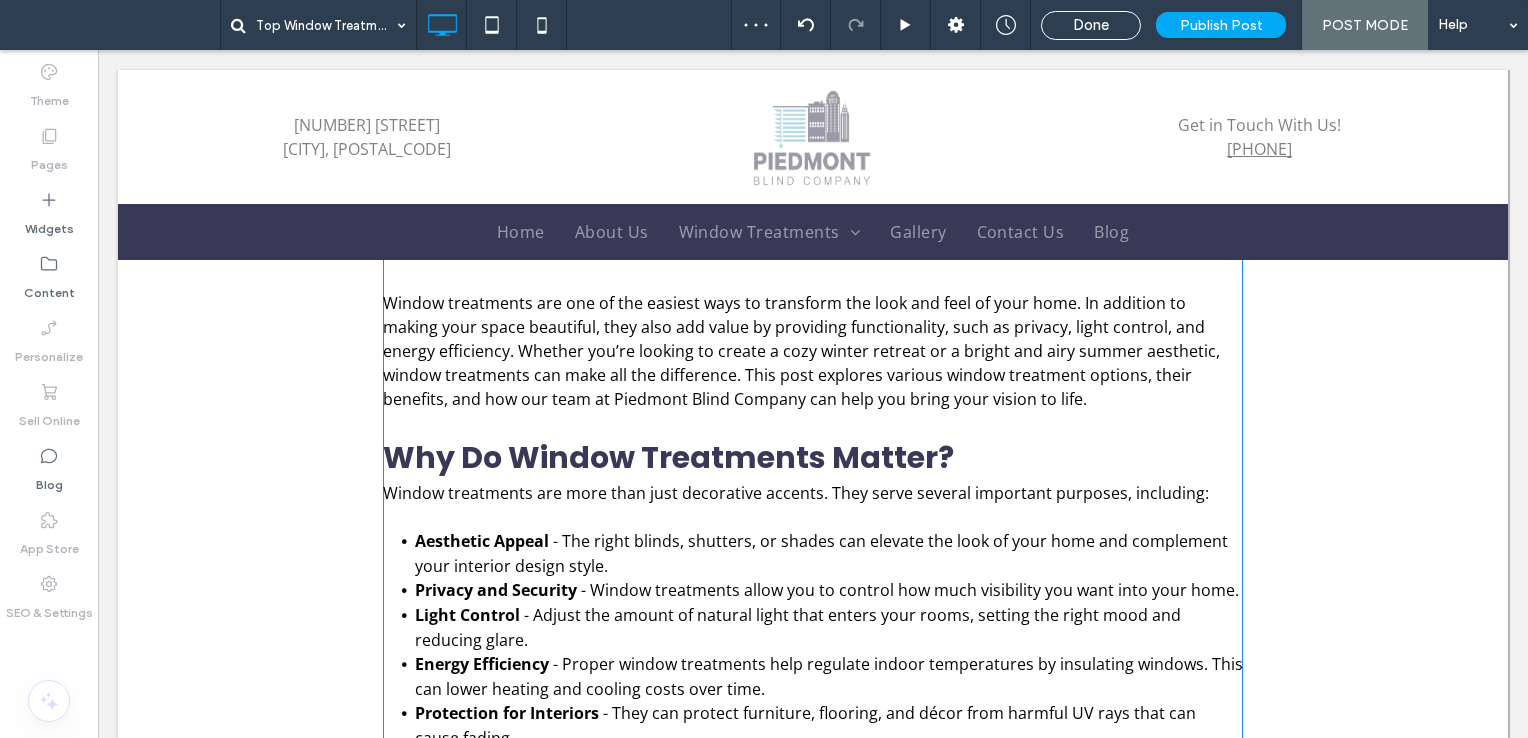 scroll, scrollTop: 500, scrollLeft: 0, axis: vertical 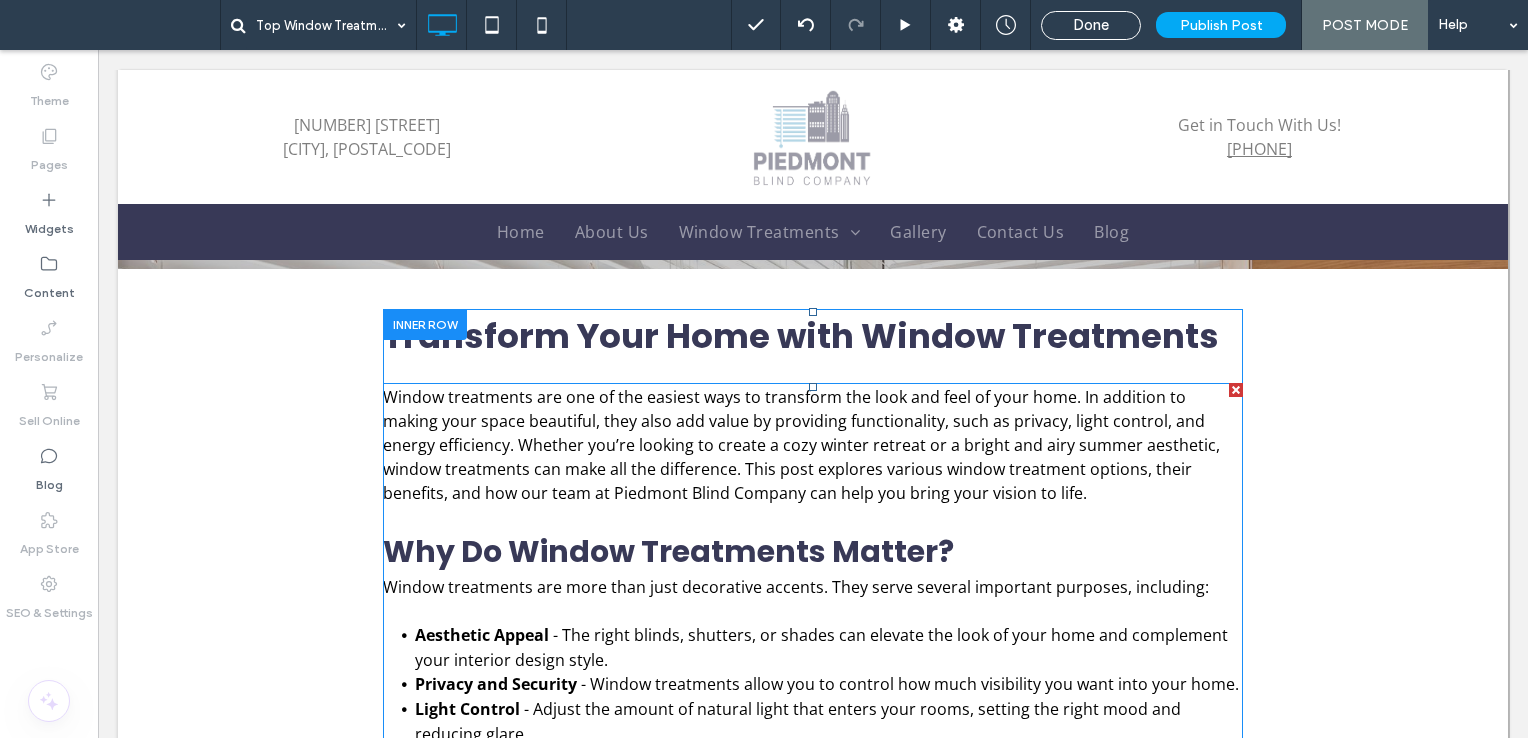 click at bounding box center (1236, 390) 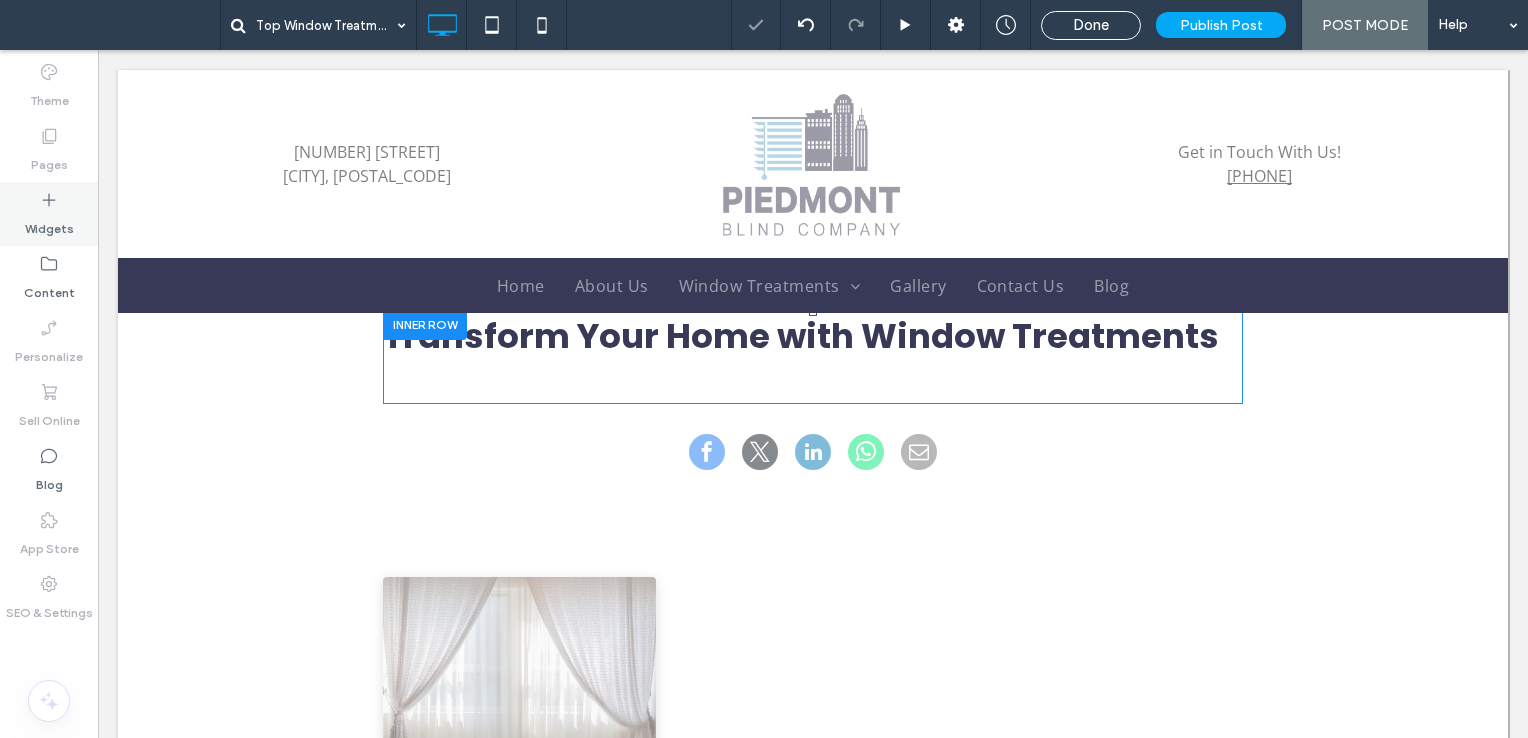 click on "Widgets" at bounding box center (49, 224) 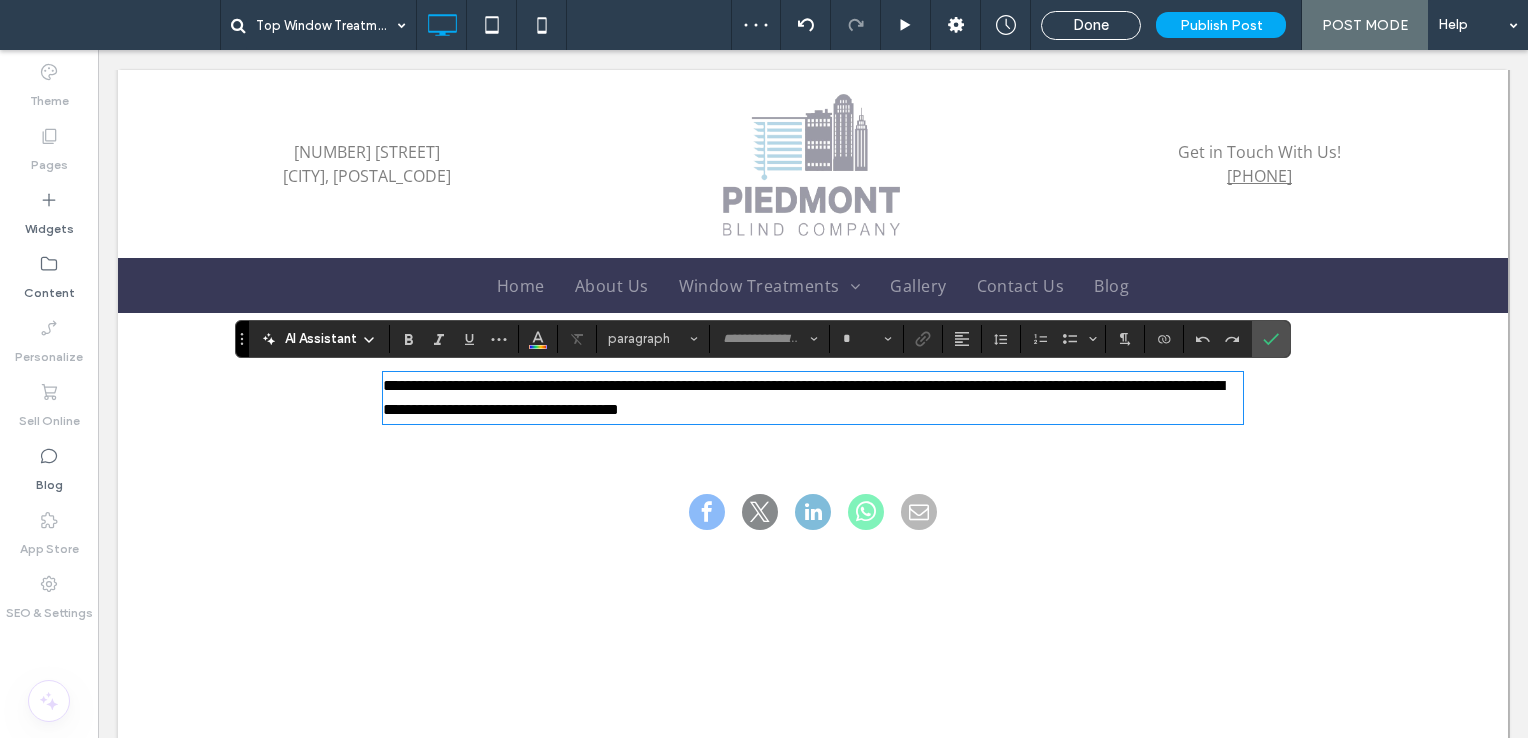 type on "*********" 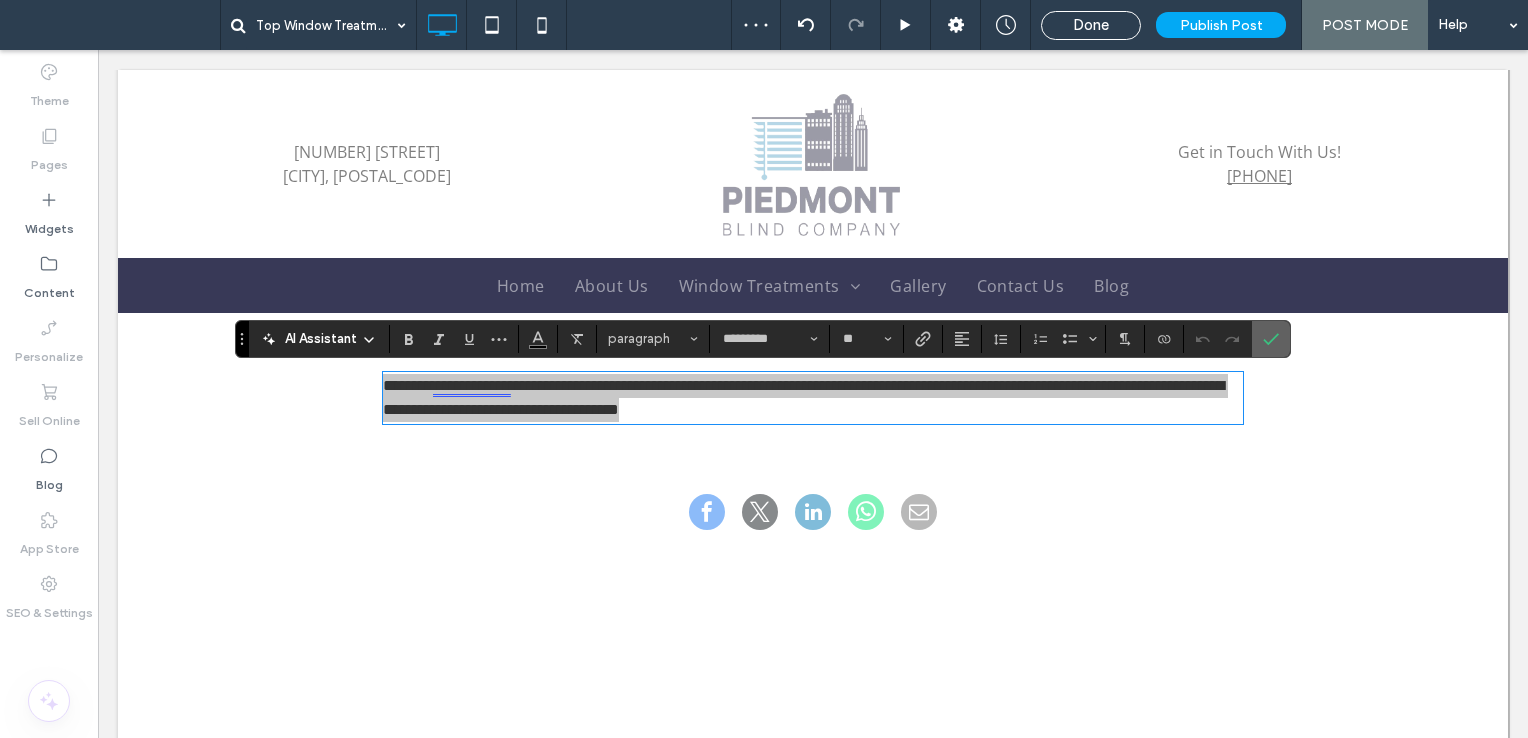 click 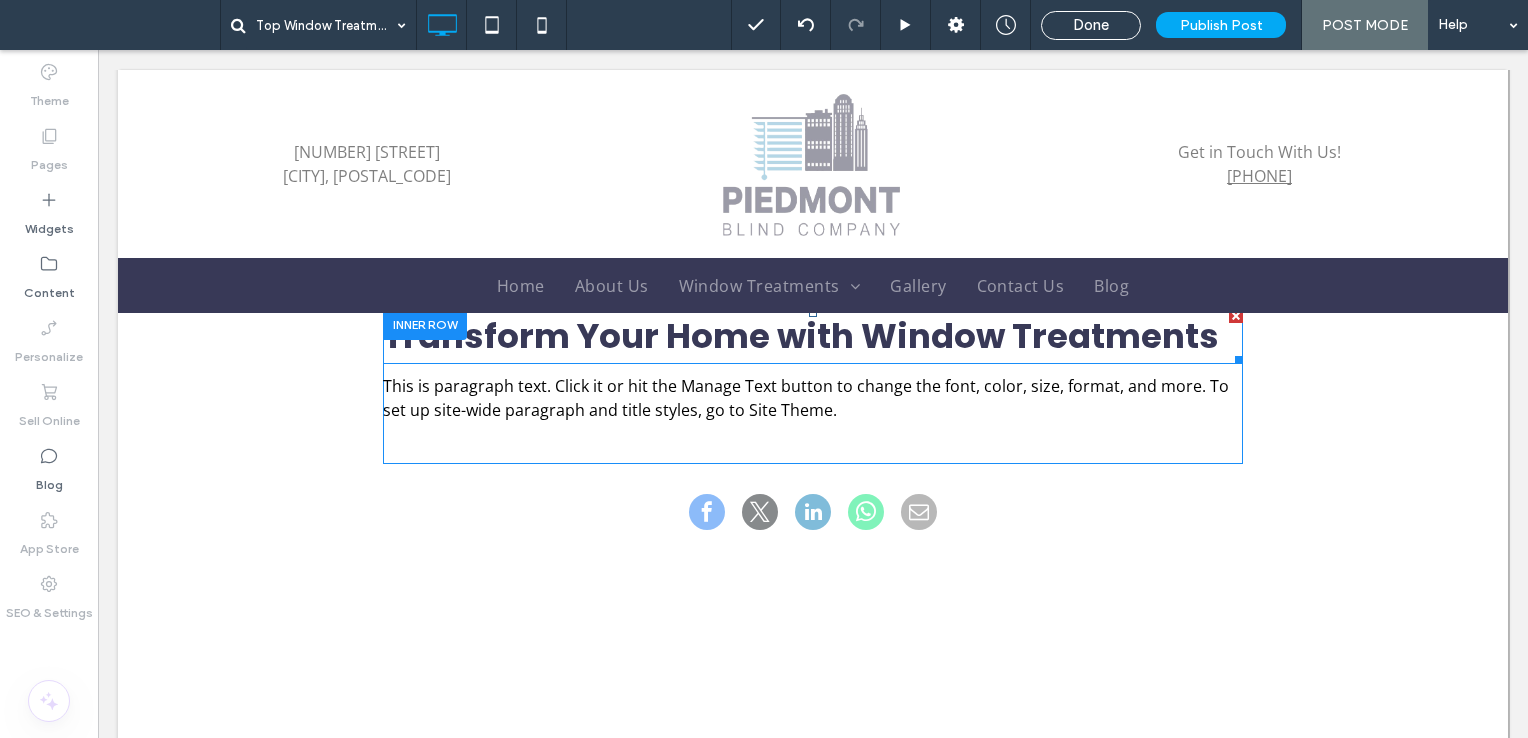 click on "Transform Your Home with Window Treatments" at bounding box center [801, 336] 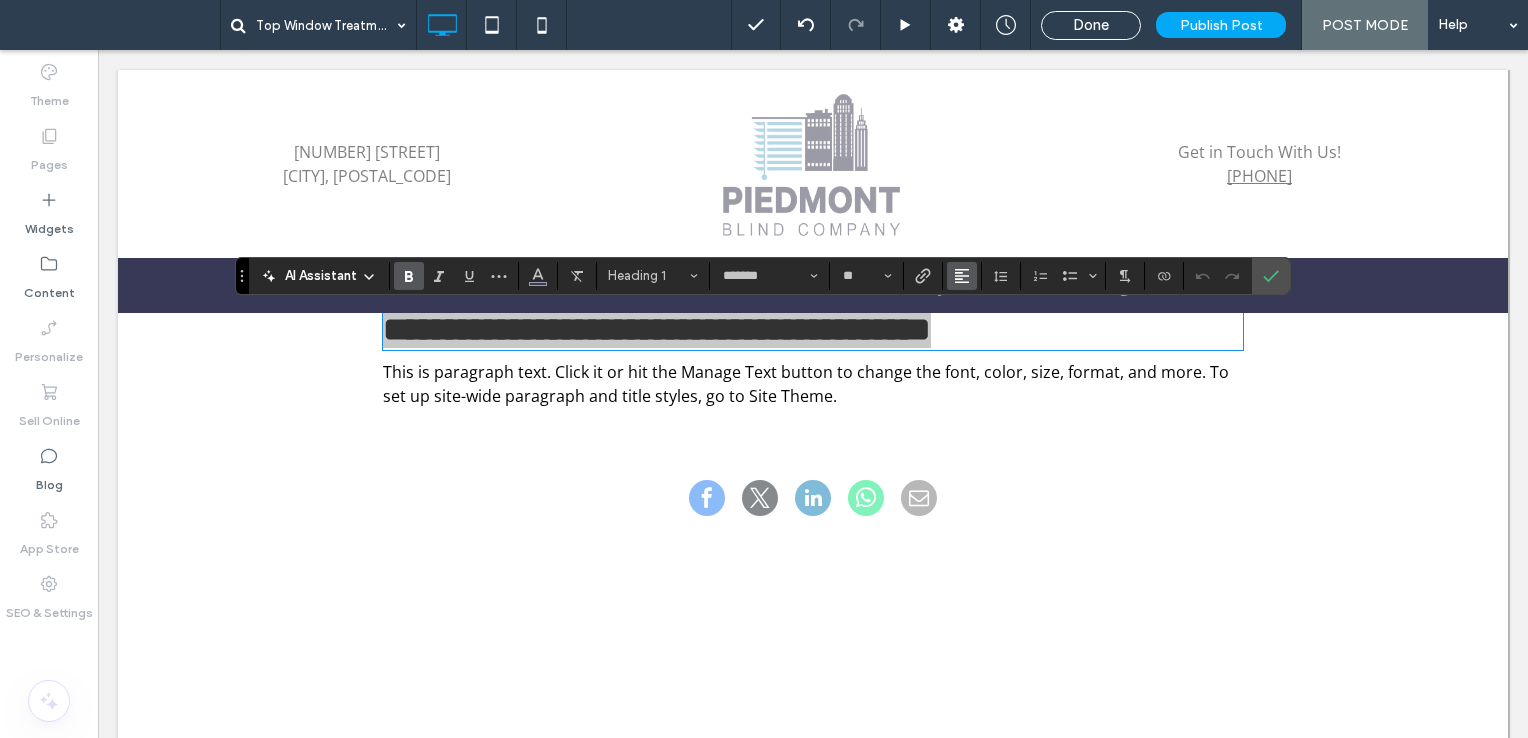 click at bounding box center (962, 276) 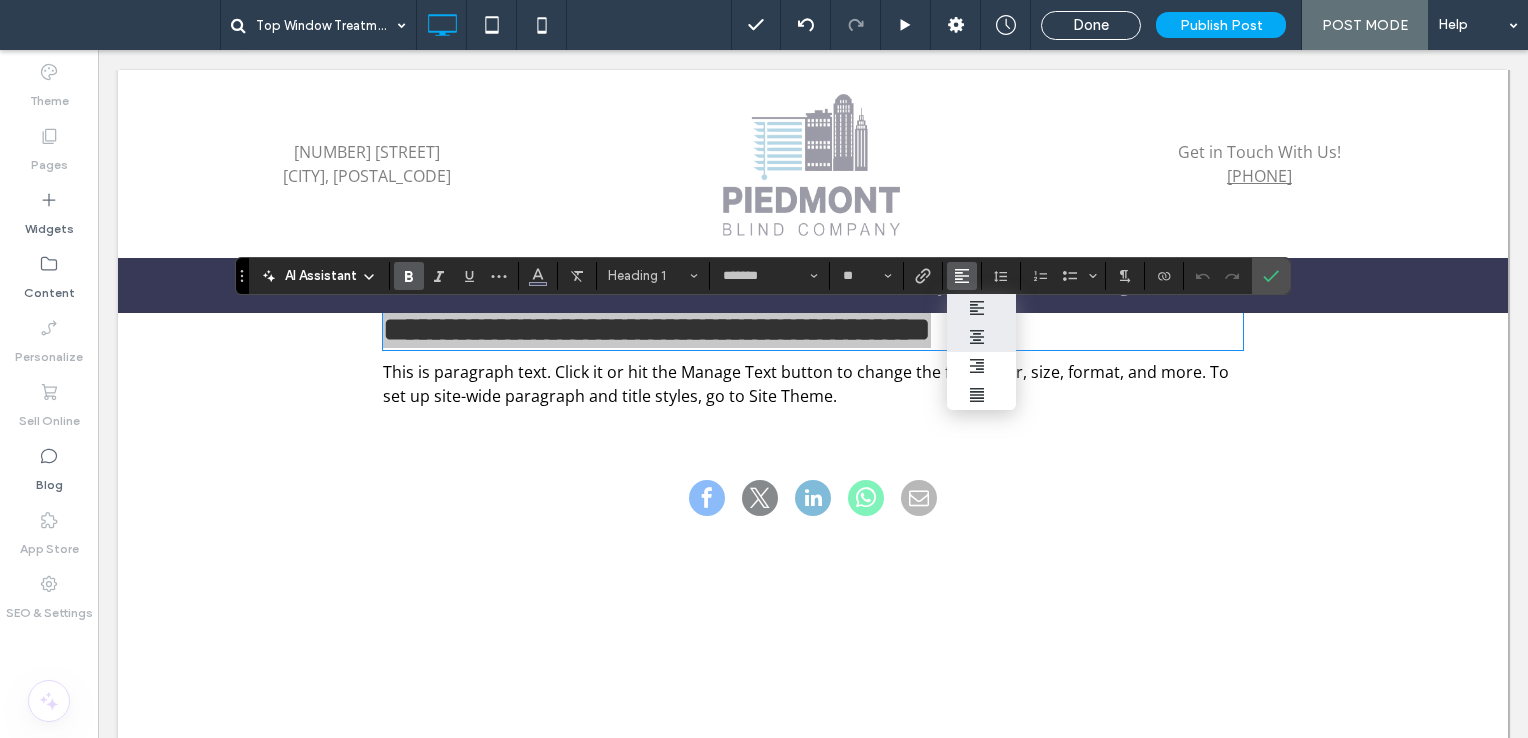 click at bounding box center [982, 337] 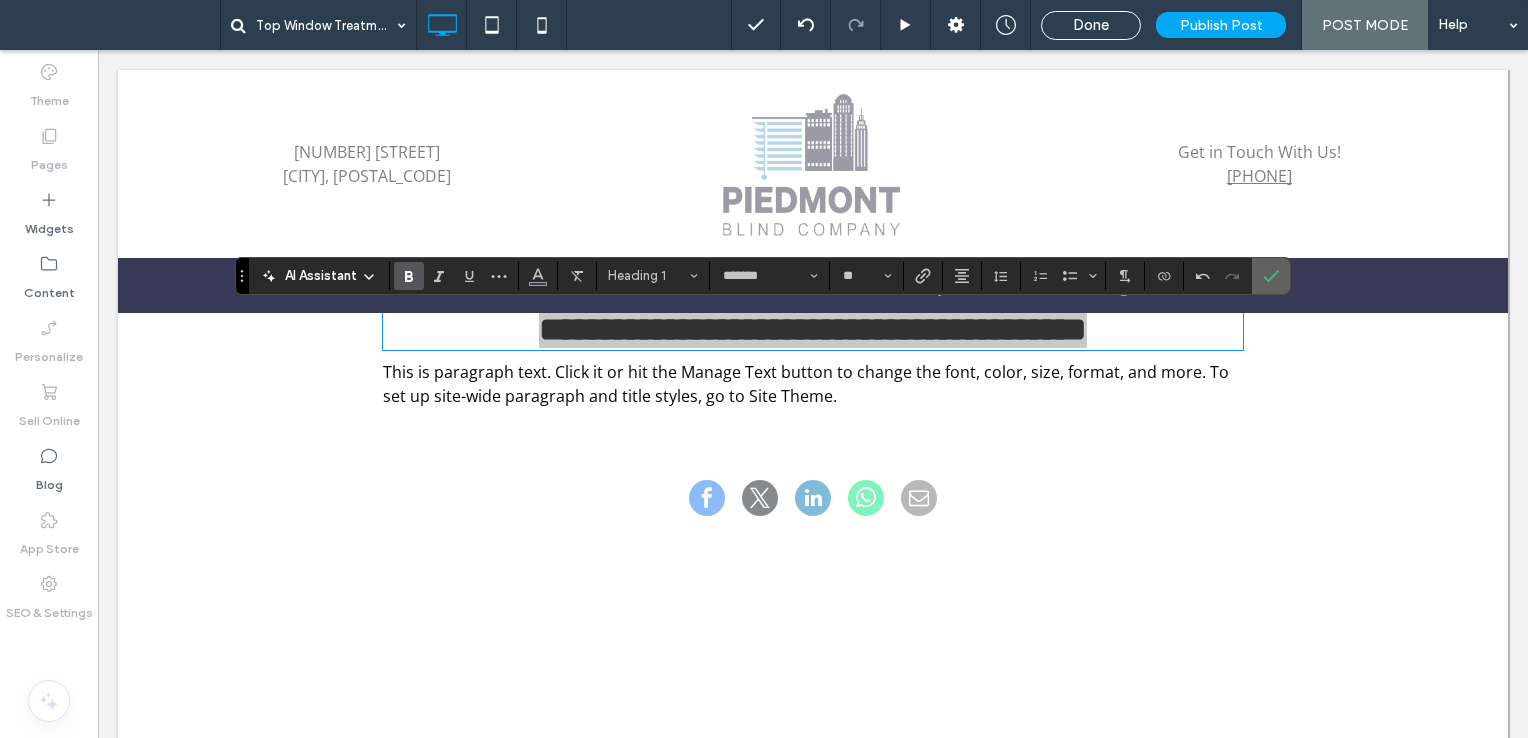click 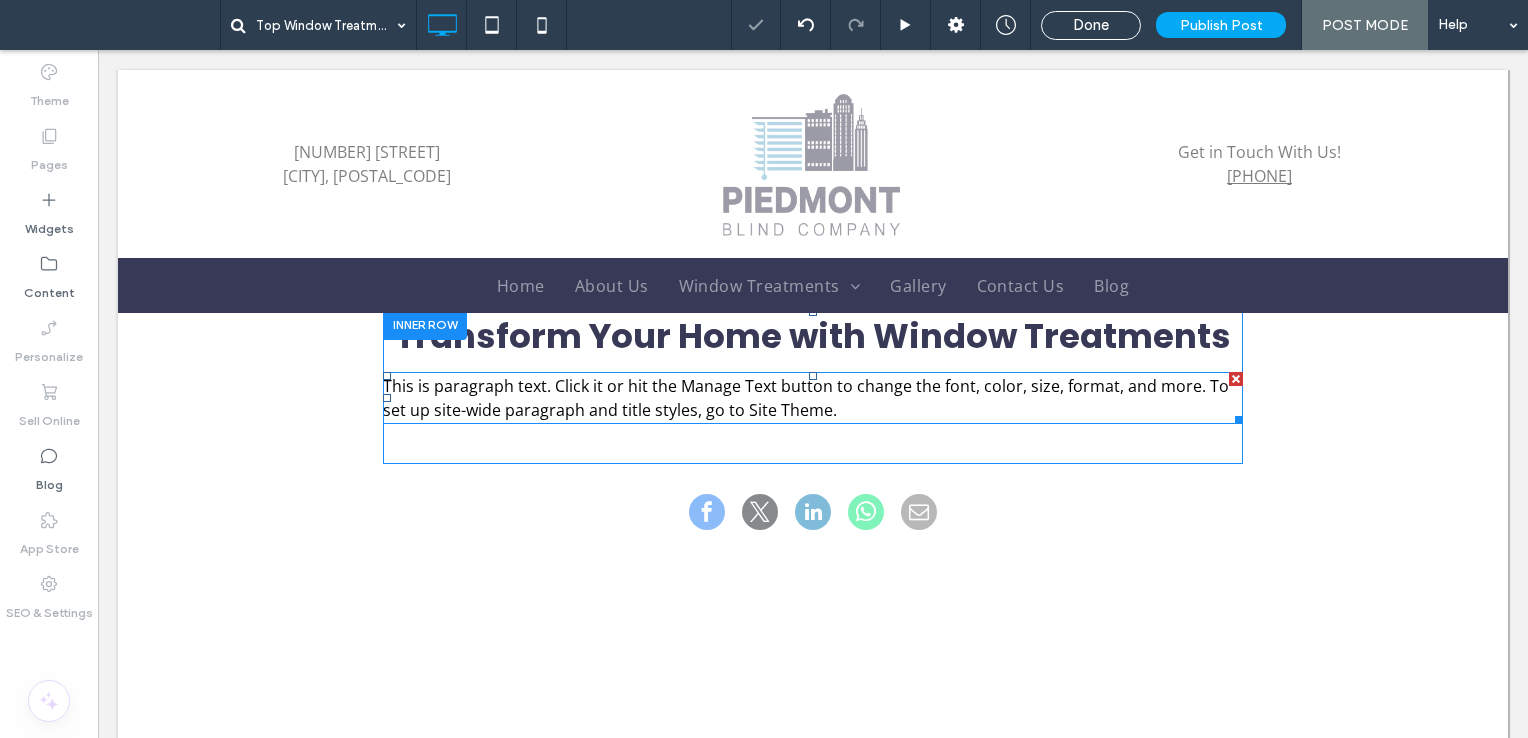 click on "This is paragraph text. Click it or hit the Manage Text button to change the font, color, size, format, and more. To set up site-wide paragraph and title styles, go to Site Theme." at bounding box center [806, 398] 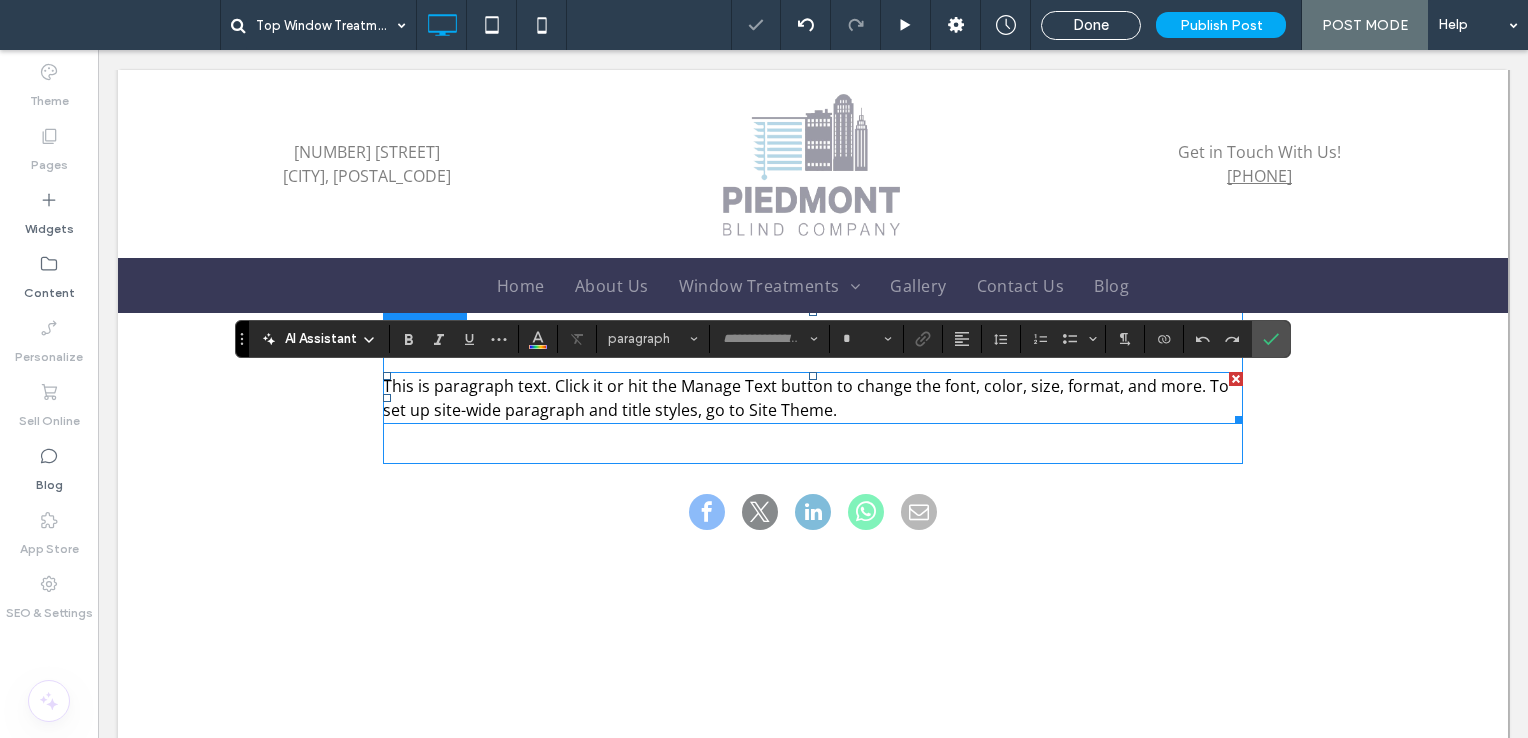 type on "*********" 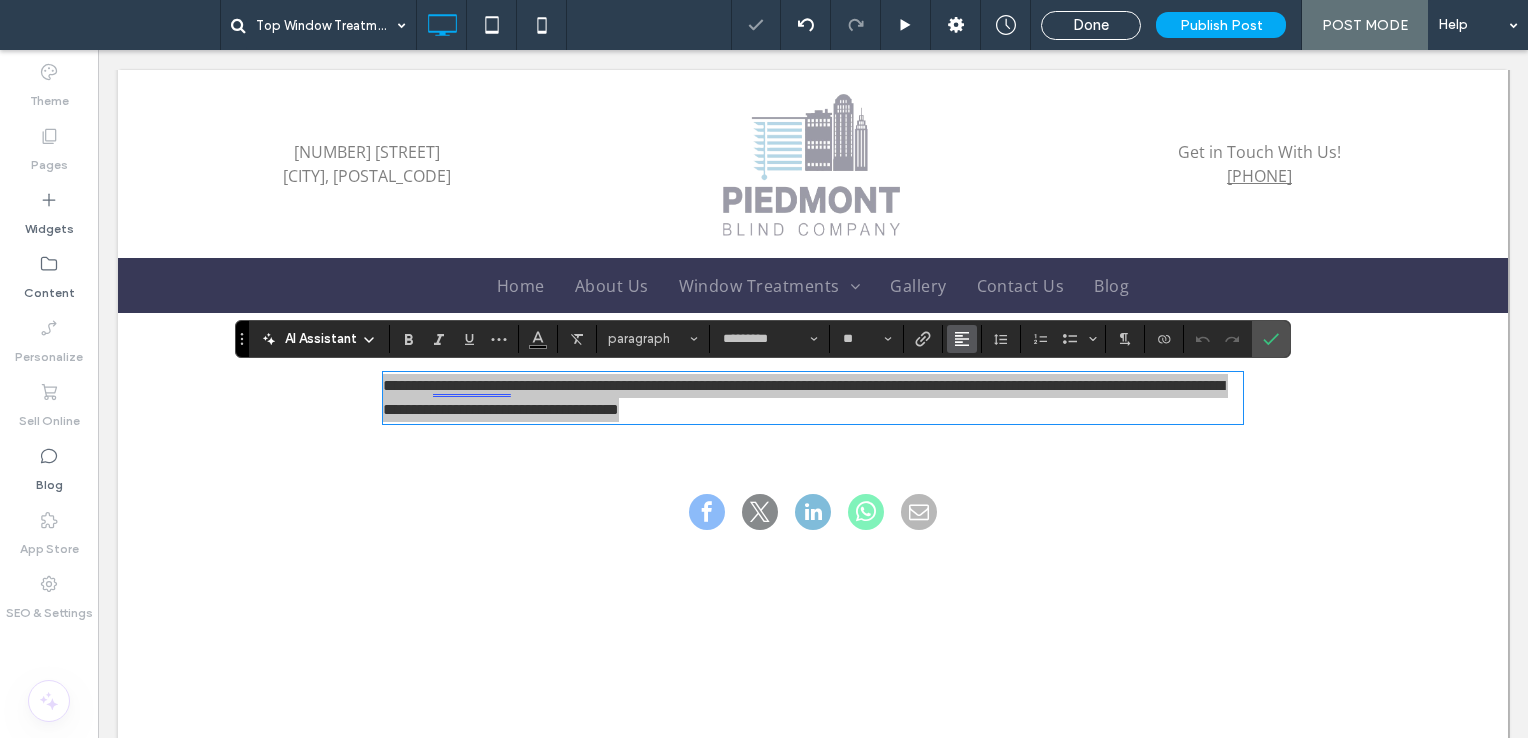 click 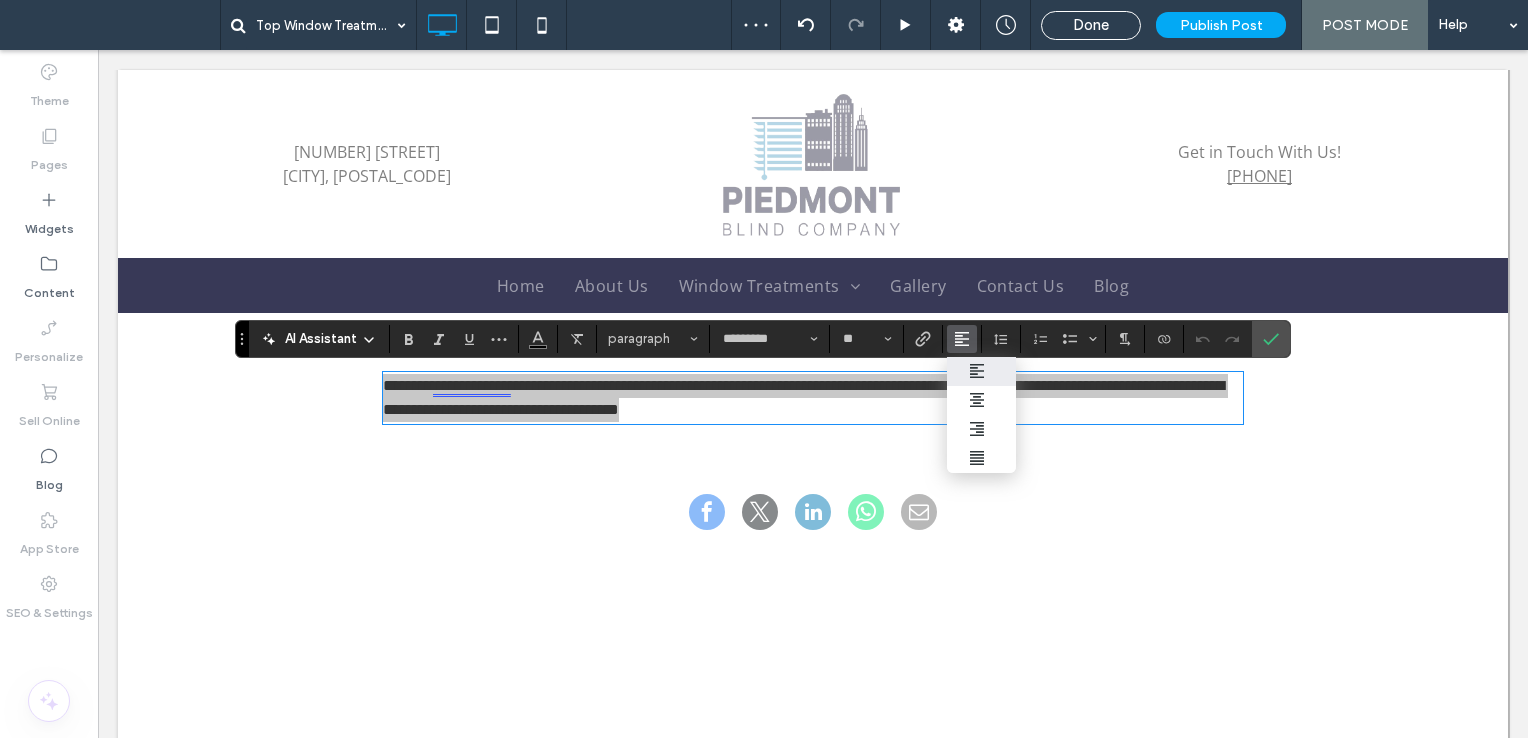 click at bounding box center (982, 400) 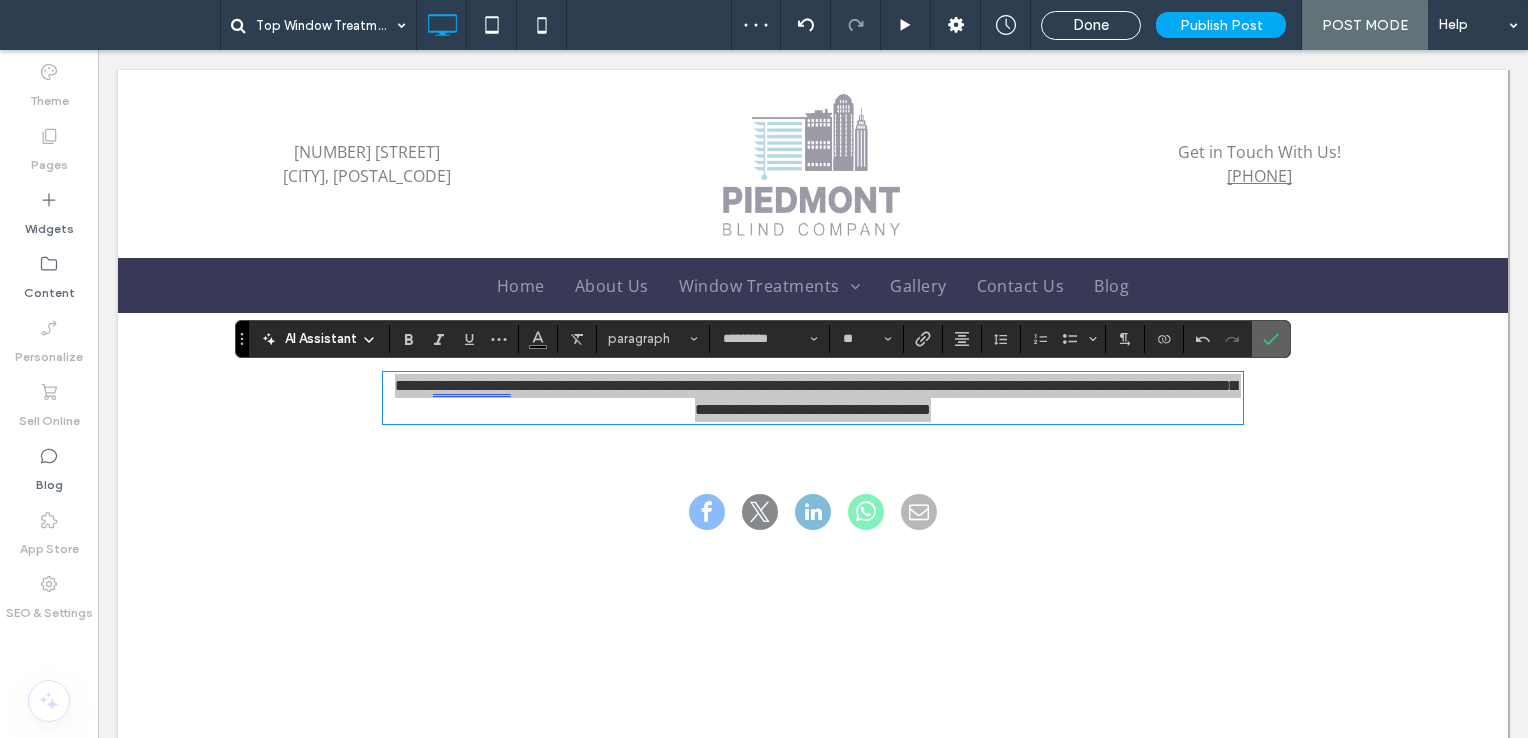 click at bounding box center (1271, 339) 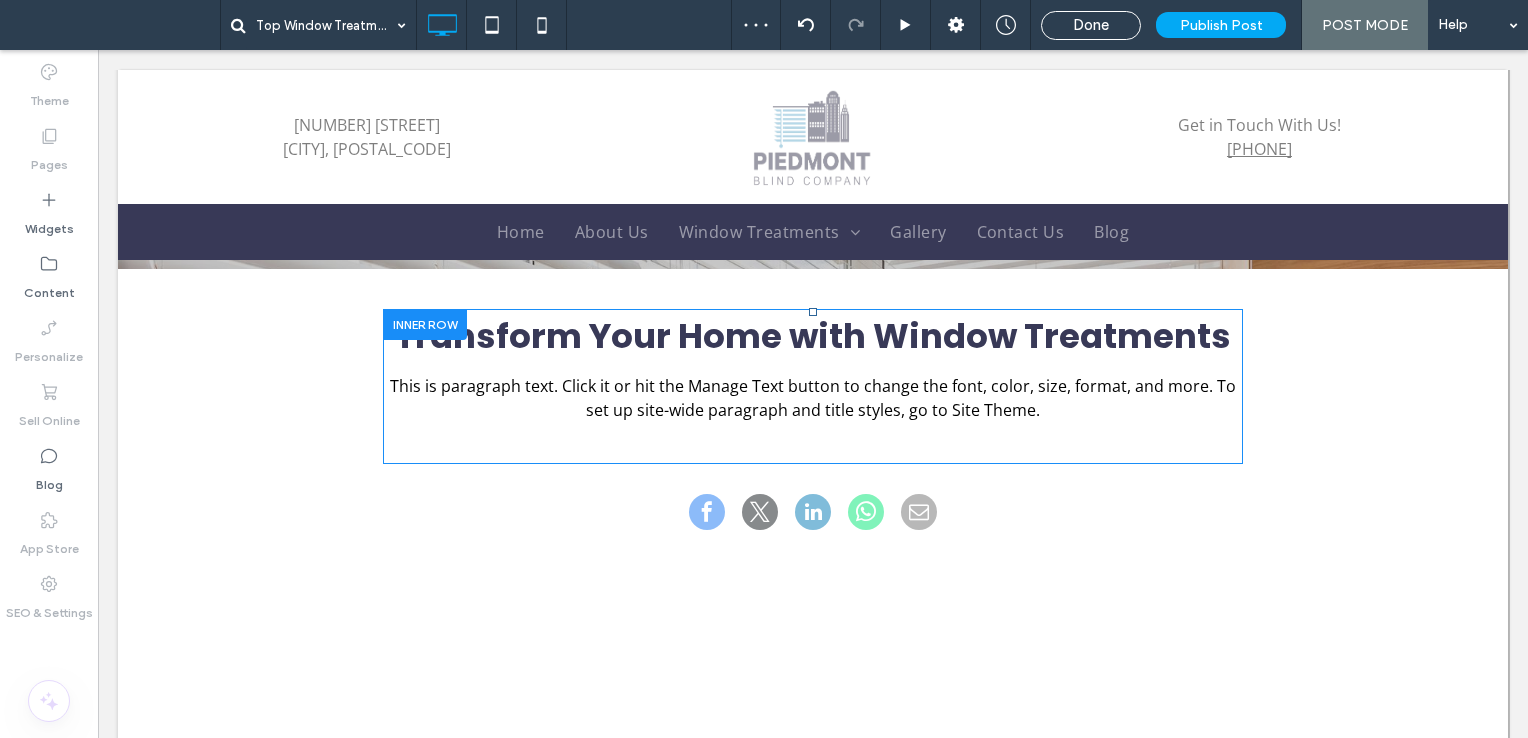 scroll, scrollTop: 400, scrollLeft: 0, axis: vertical 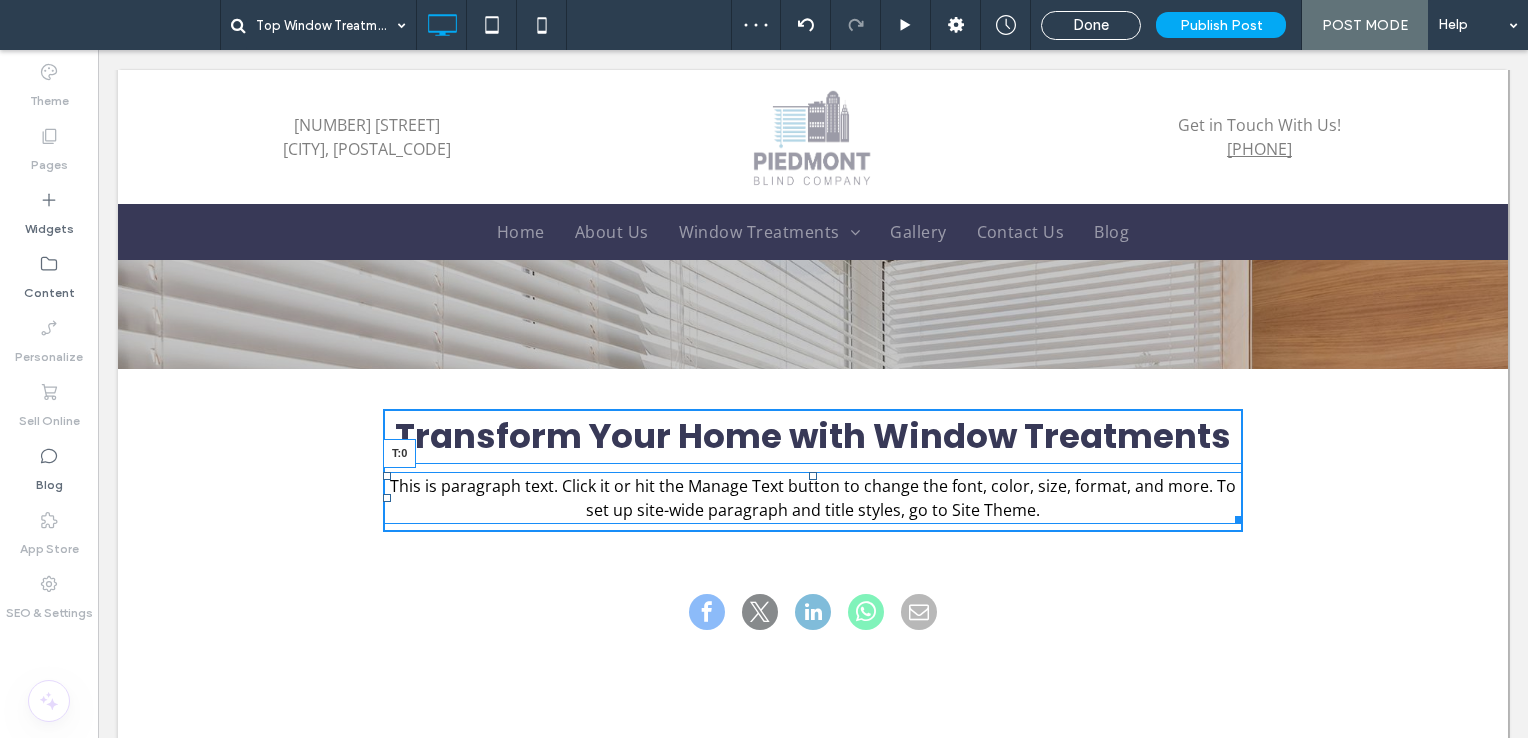 drag, startPoint x: 802, startPoint y: 480, endPoint x: 902, endPoint y: 523, distance: 108.85311 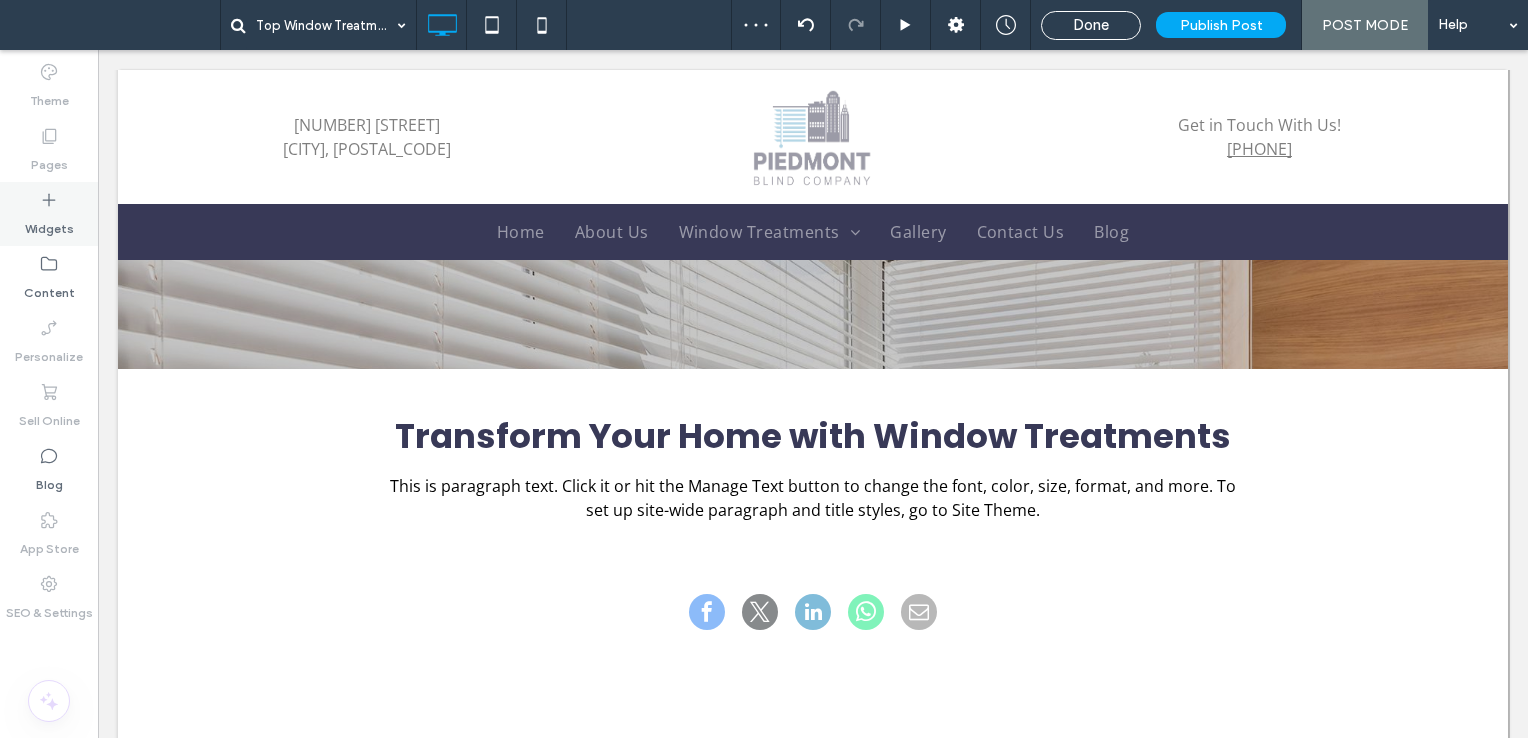 click on "Widgets" at bounding box center (49, 224) 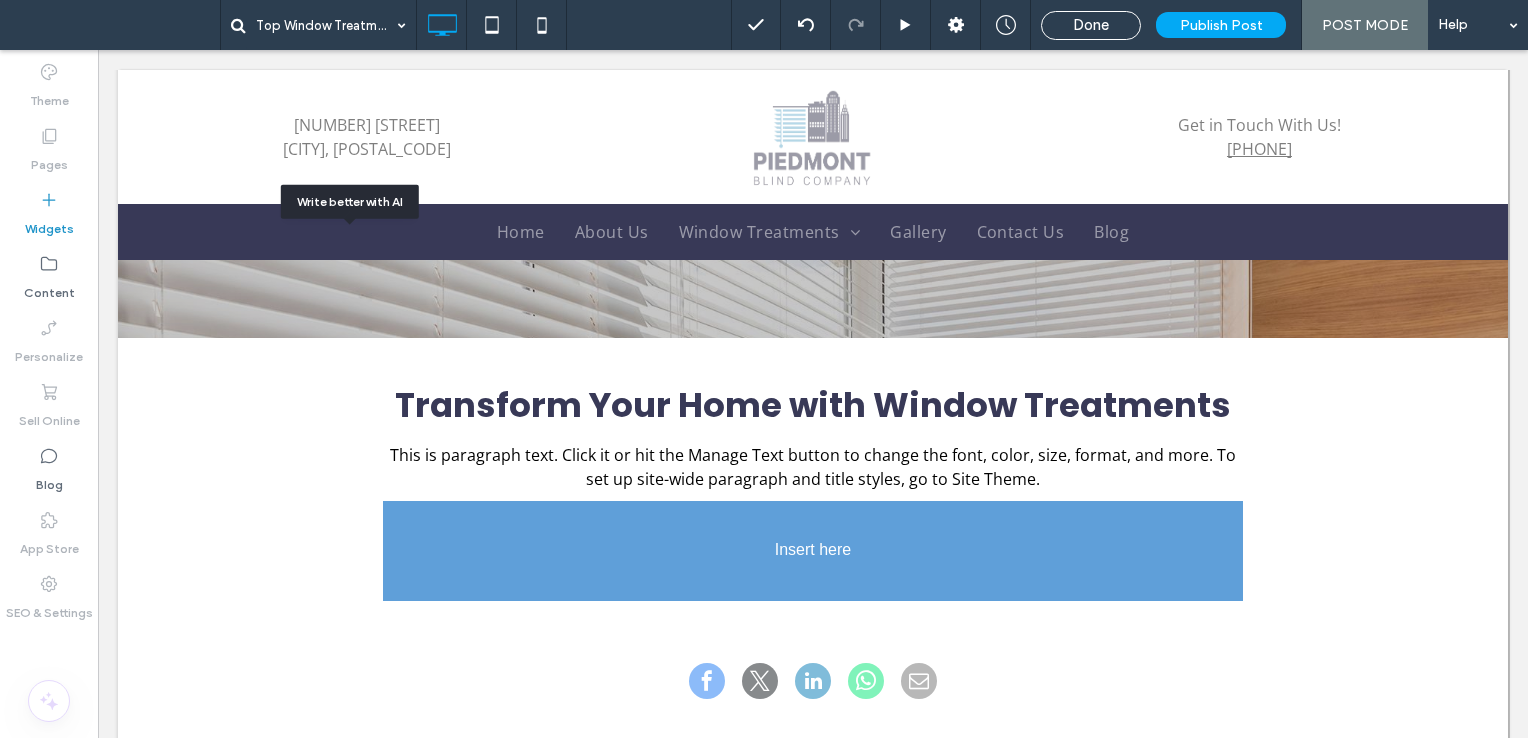scroll, scrollTop: 478, scrollLeft: 0, axis: vertical 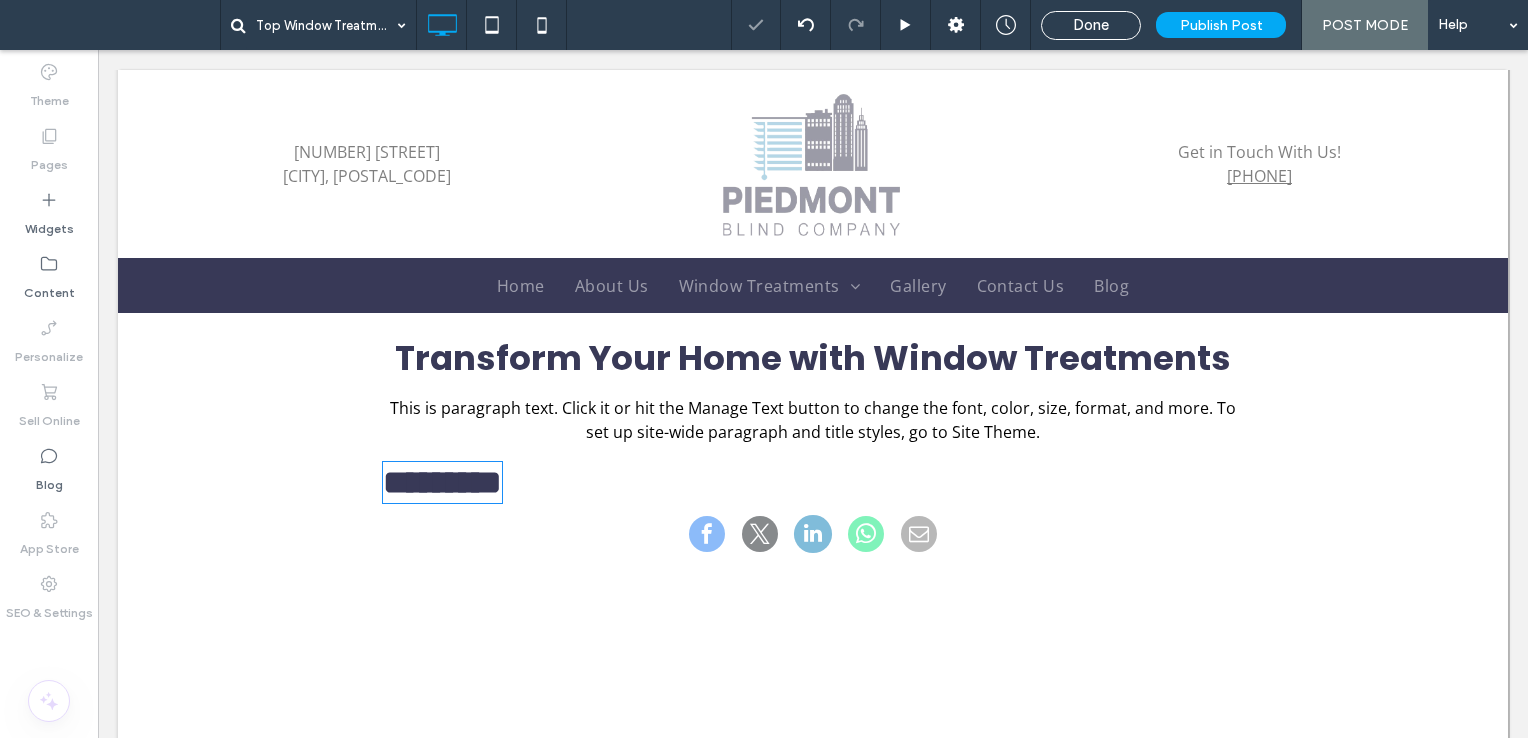 type on "*******" 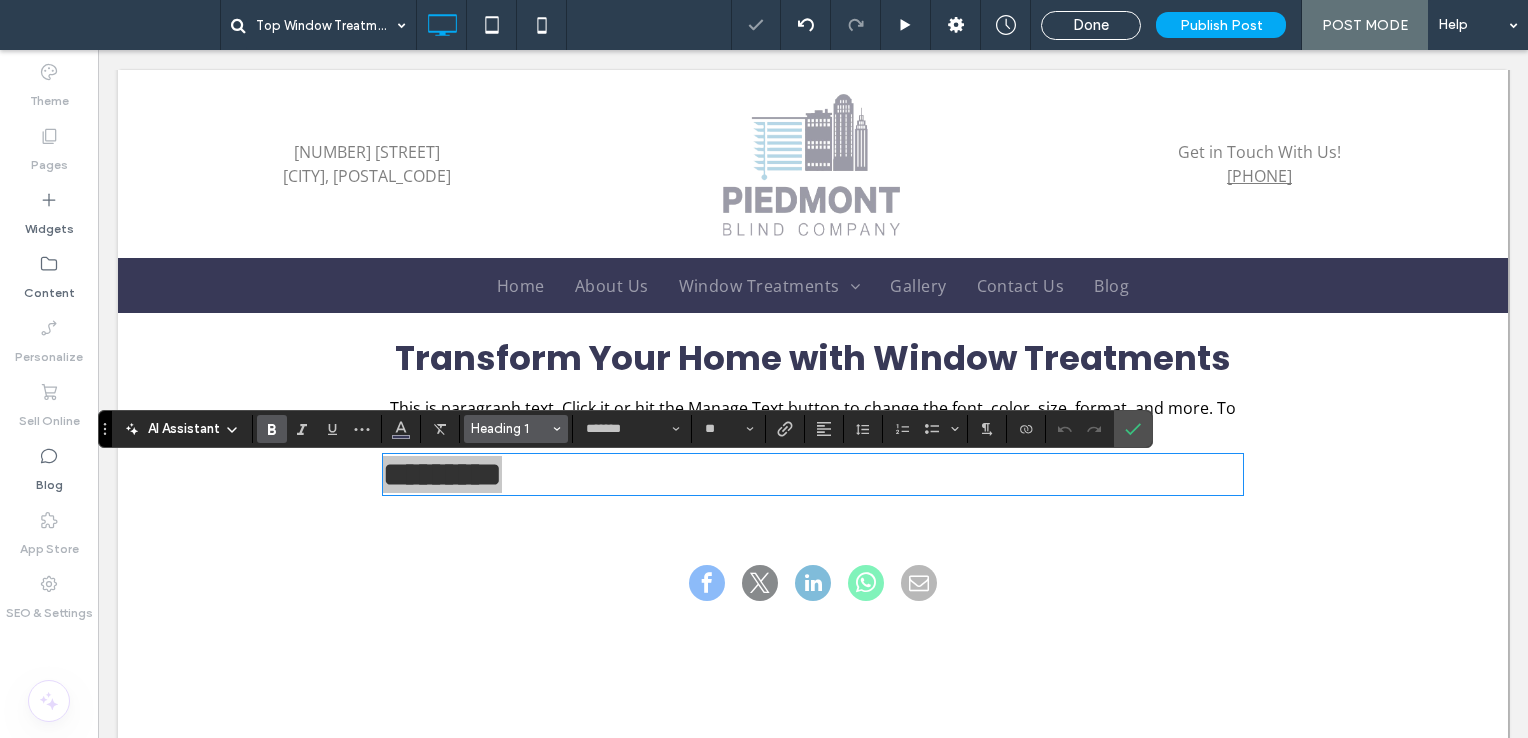click on "Heading 1" at bounding box center (516, 429) 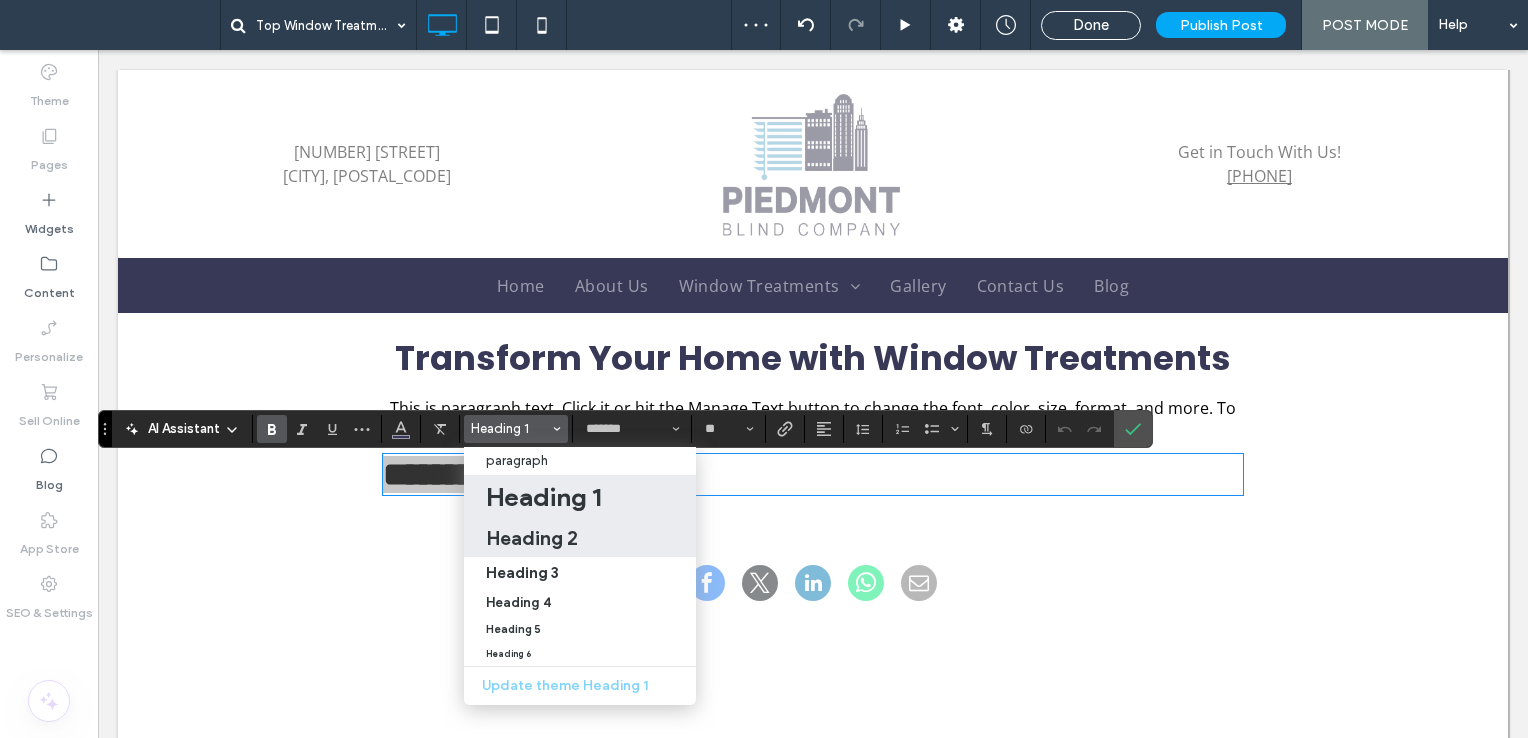 click on "Heading 2" at bounding box center [532, 538] 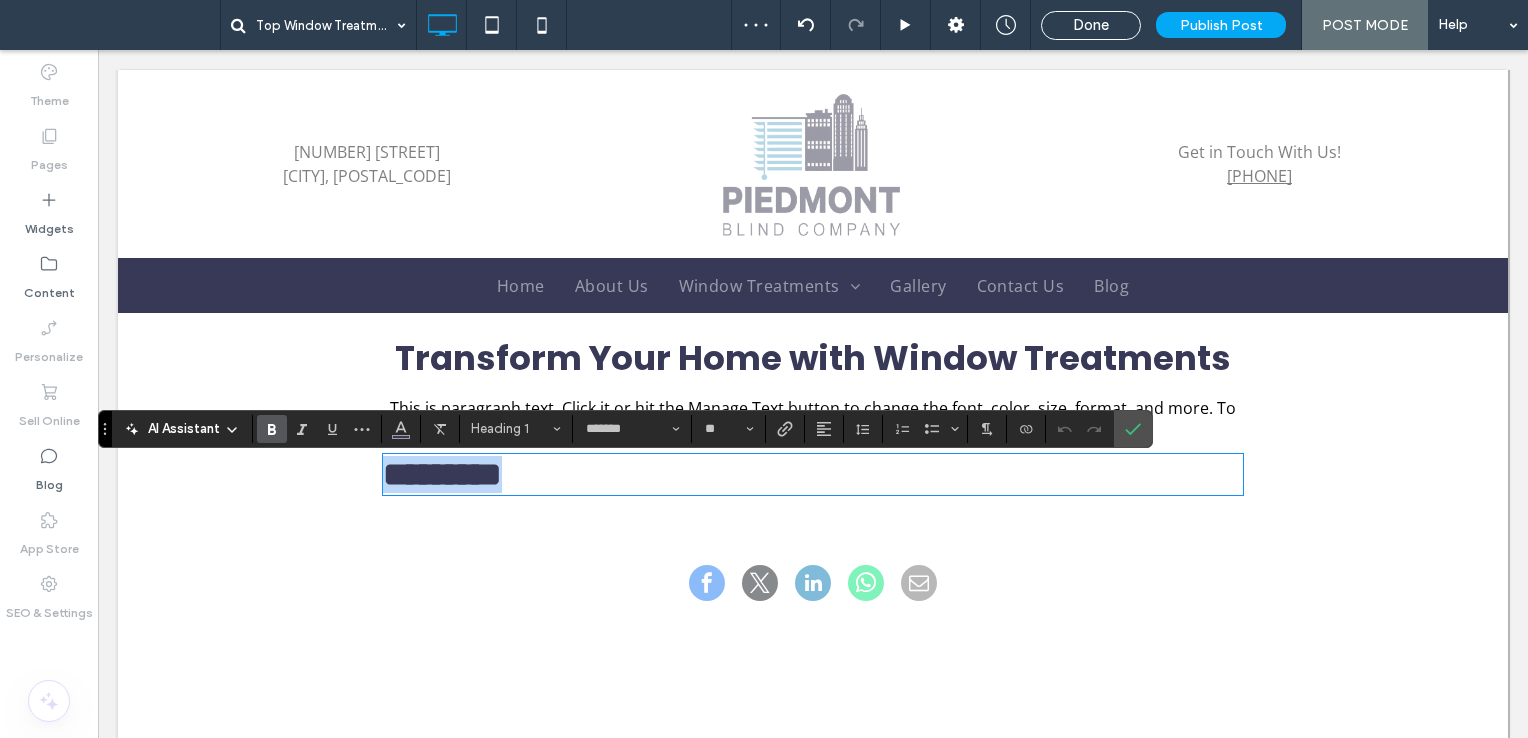 type on "**" 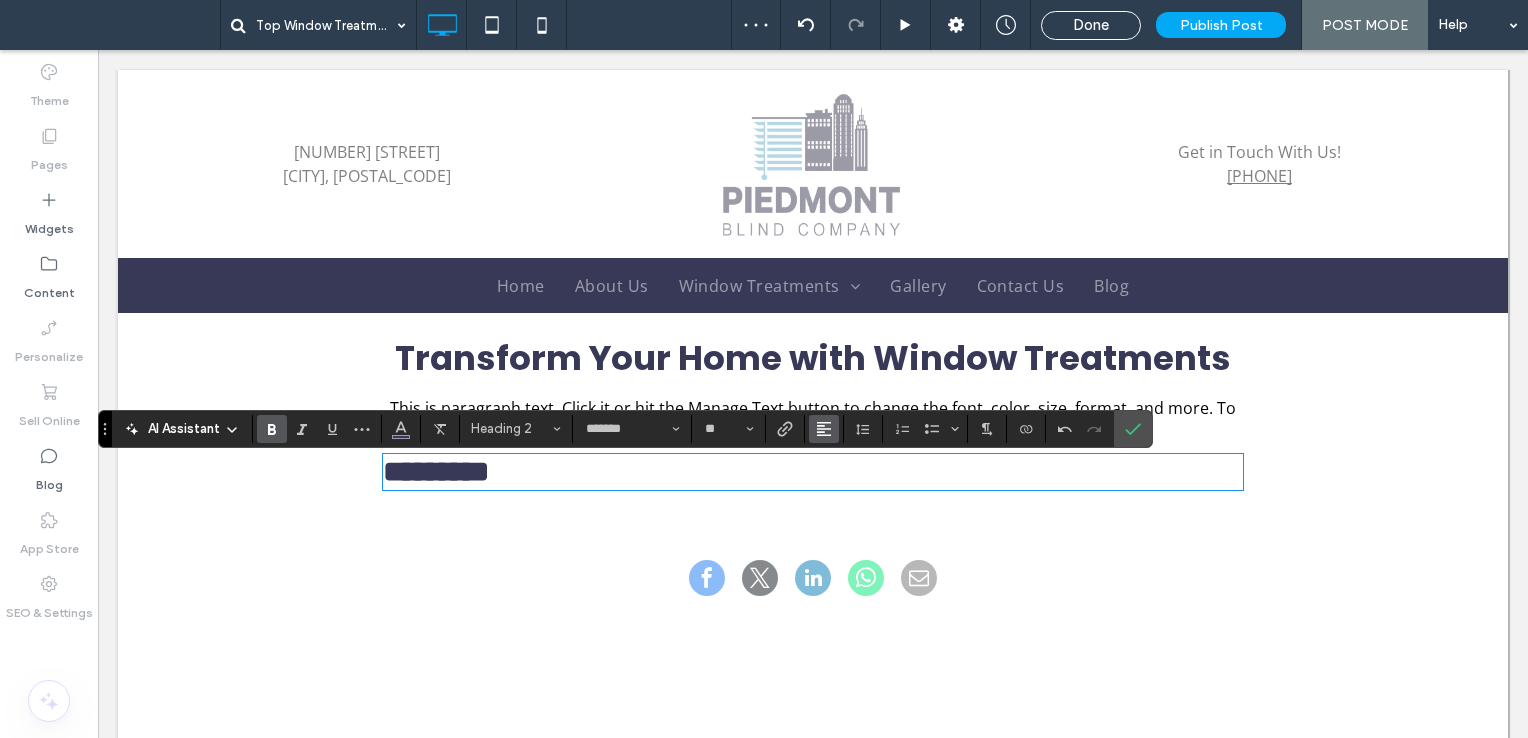 click at bounding box center (824, 429) 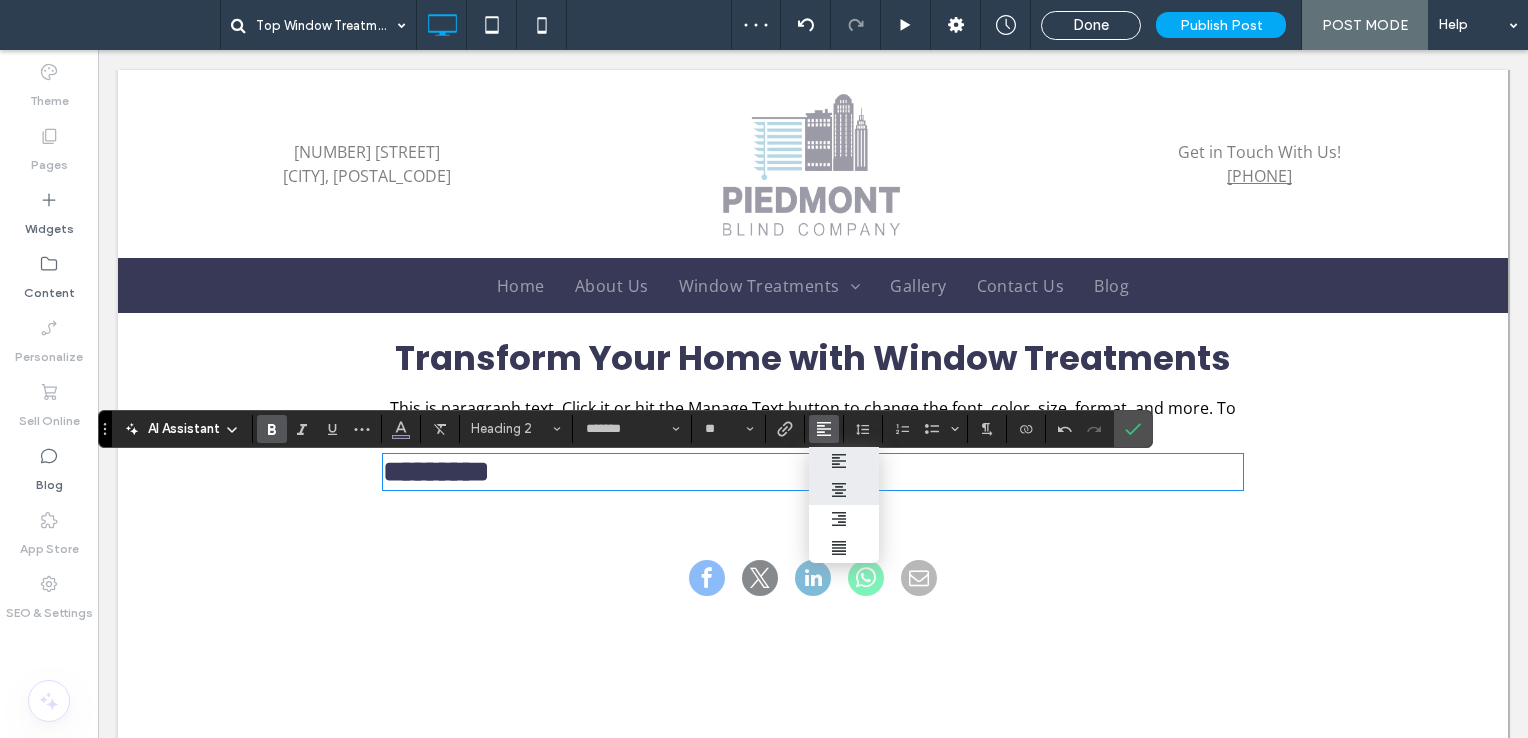 click at bounding box center [844, 490] 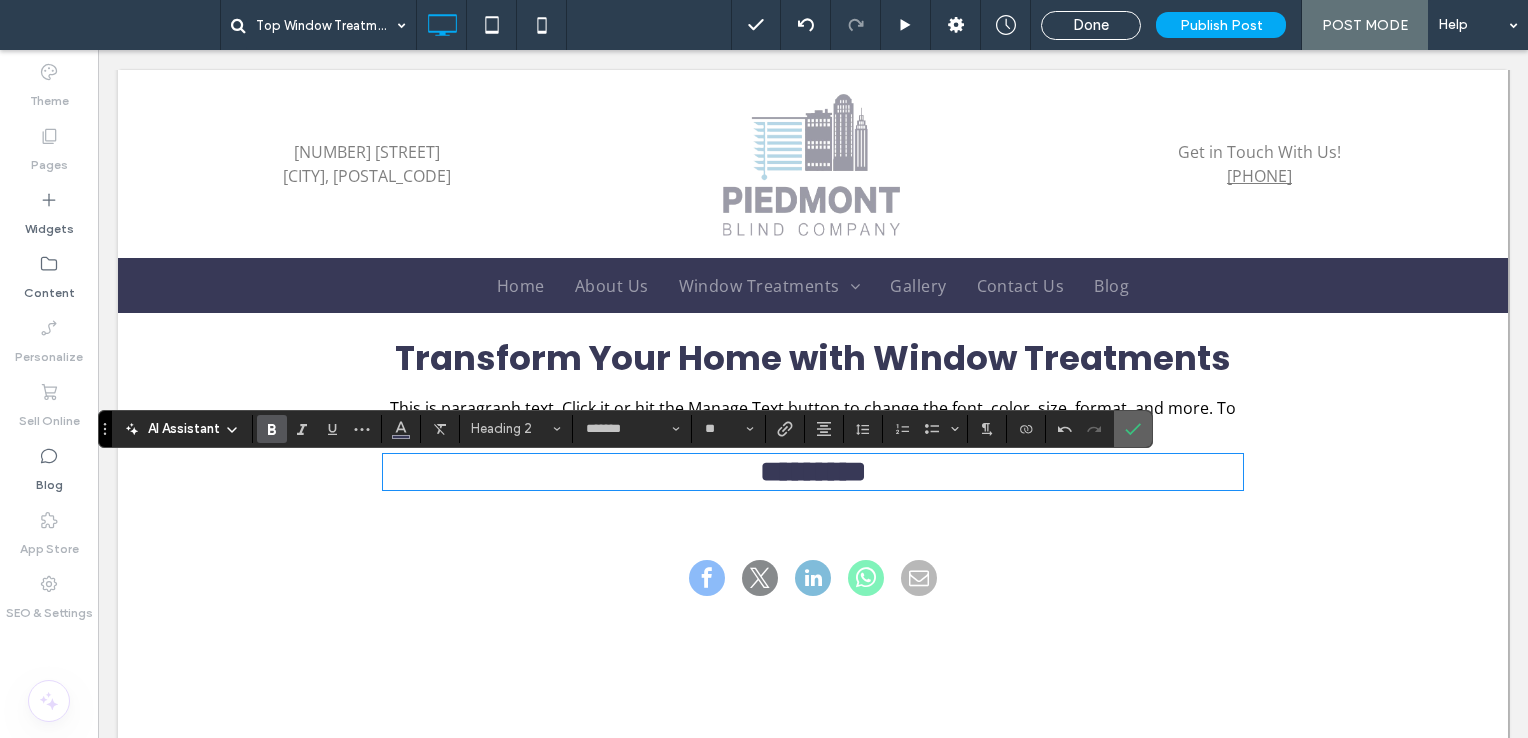 click at bounding box center [1133, 429] 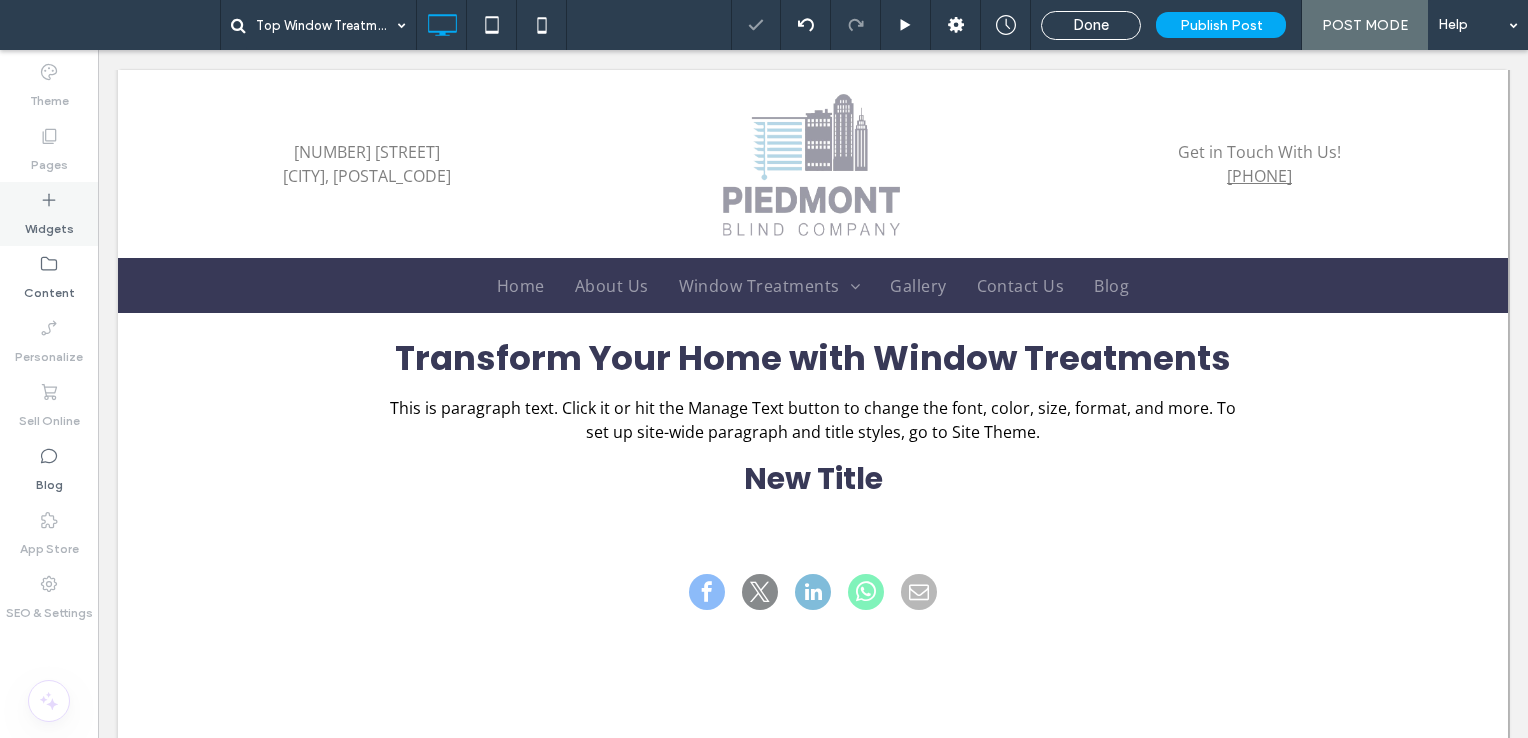 click on "Widgets" at bounding box center (49, 214) 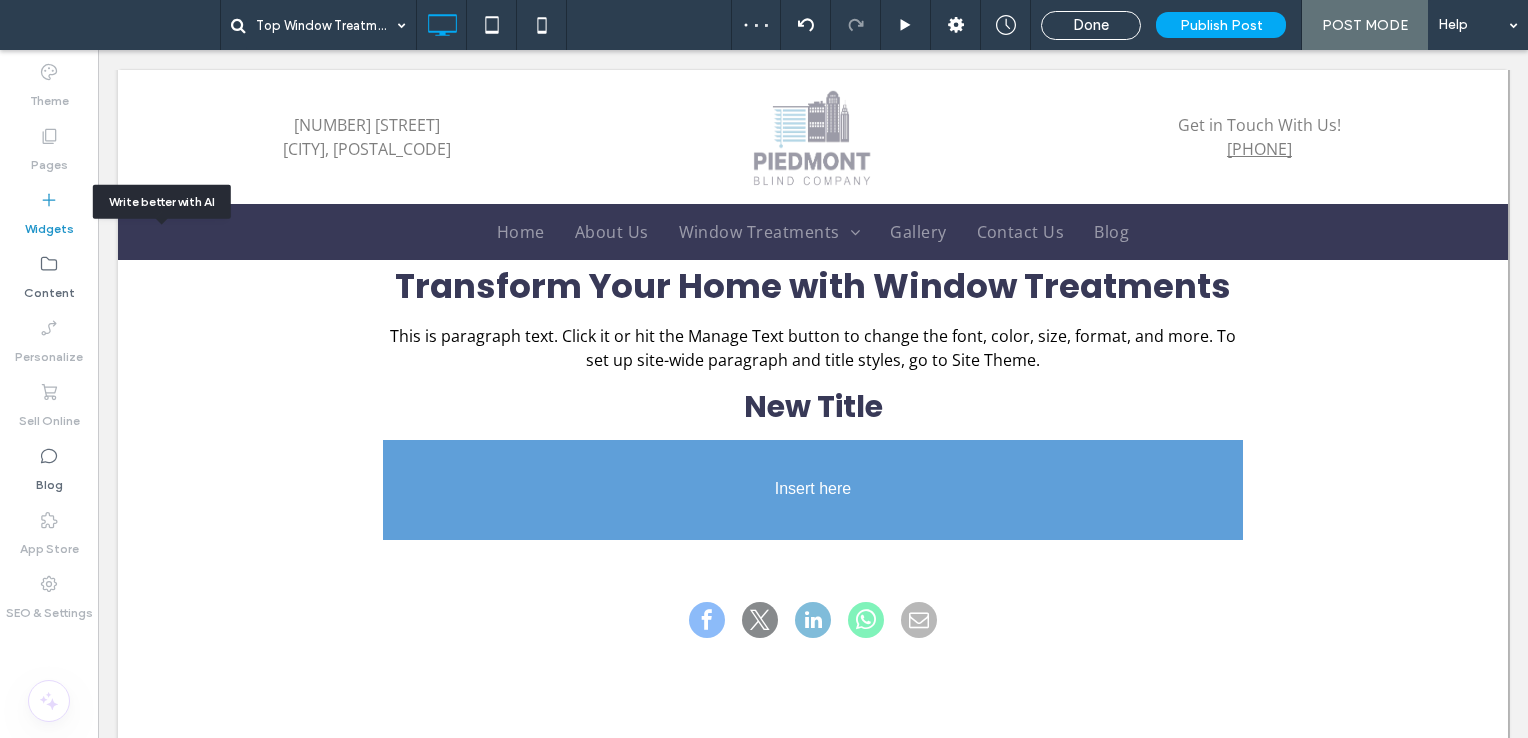 scroll, scrollTop: 582, scrollLeft: 0, axis: vertical 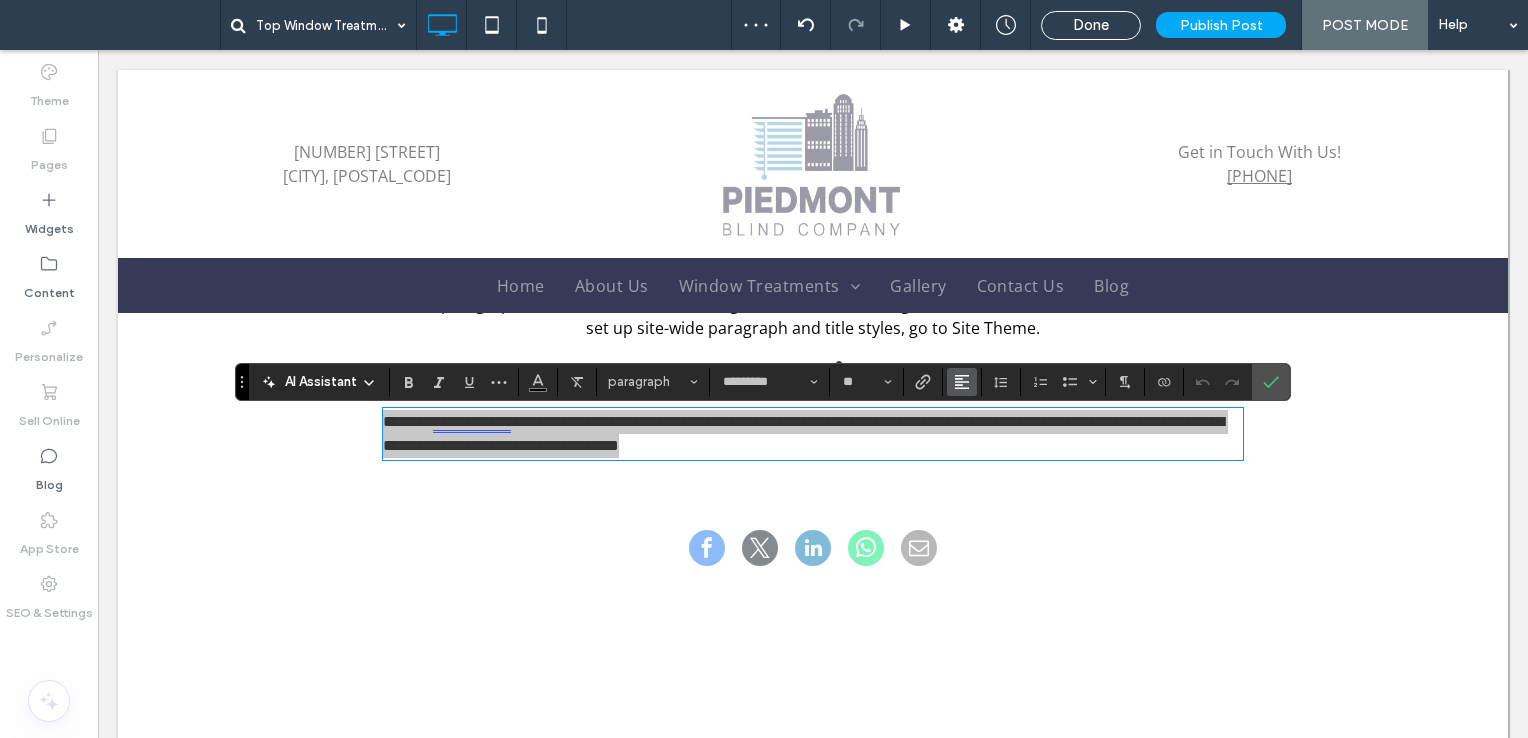 click 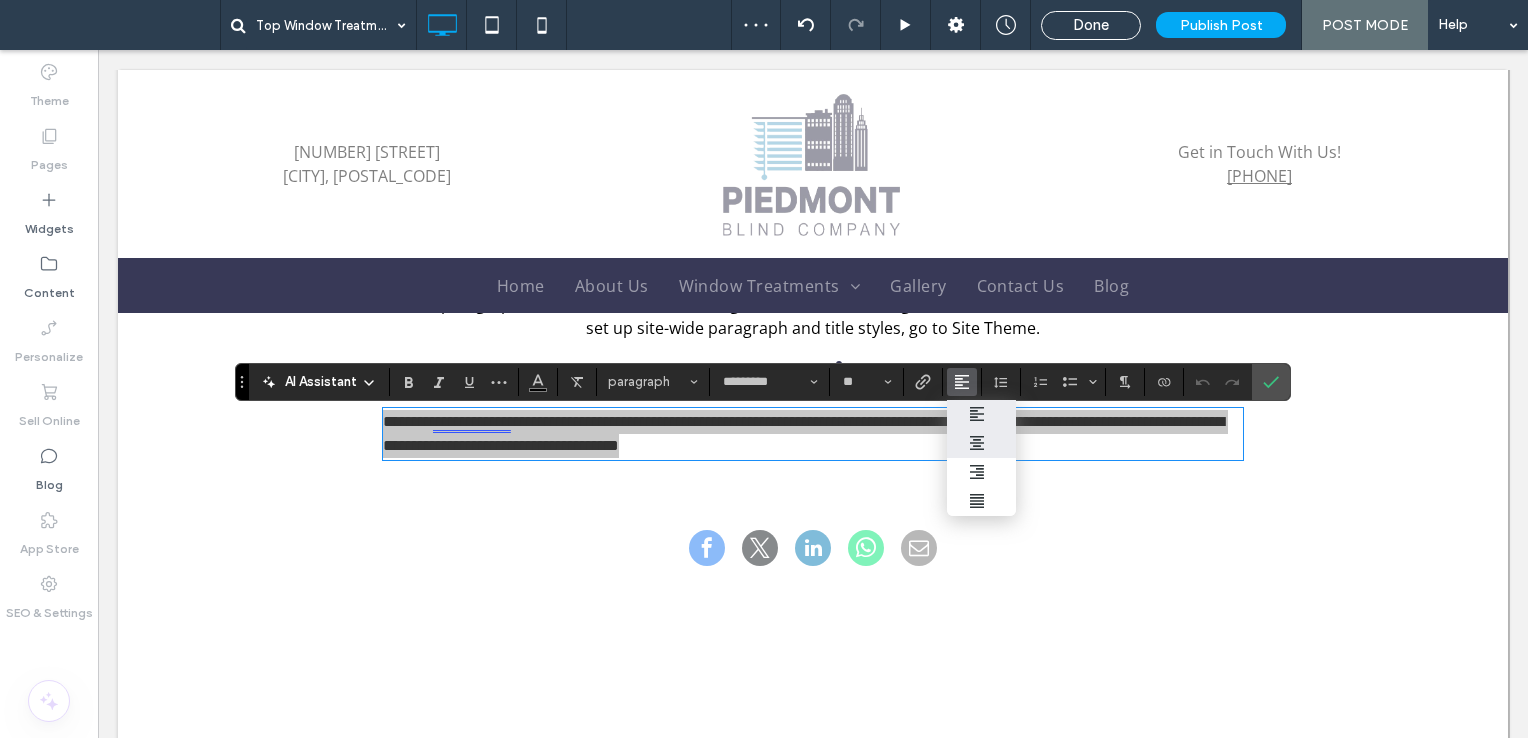 click at bounding box center [982, 443] 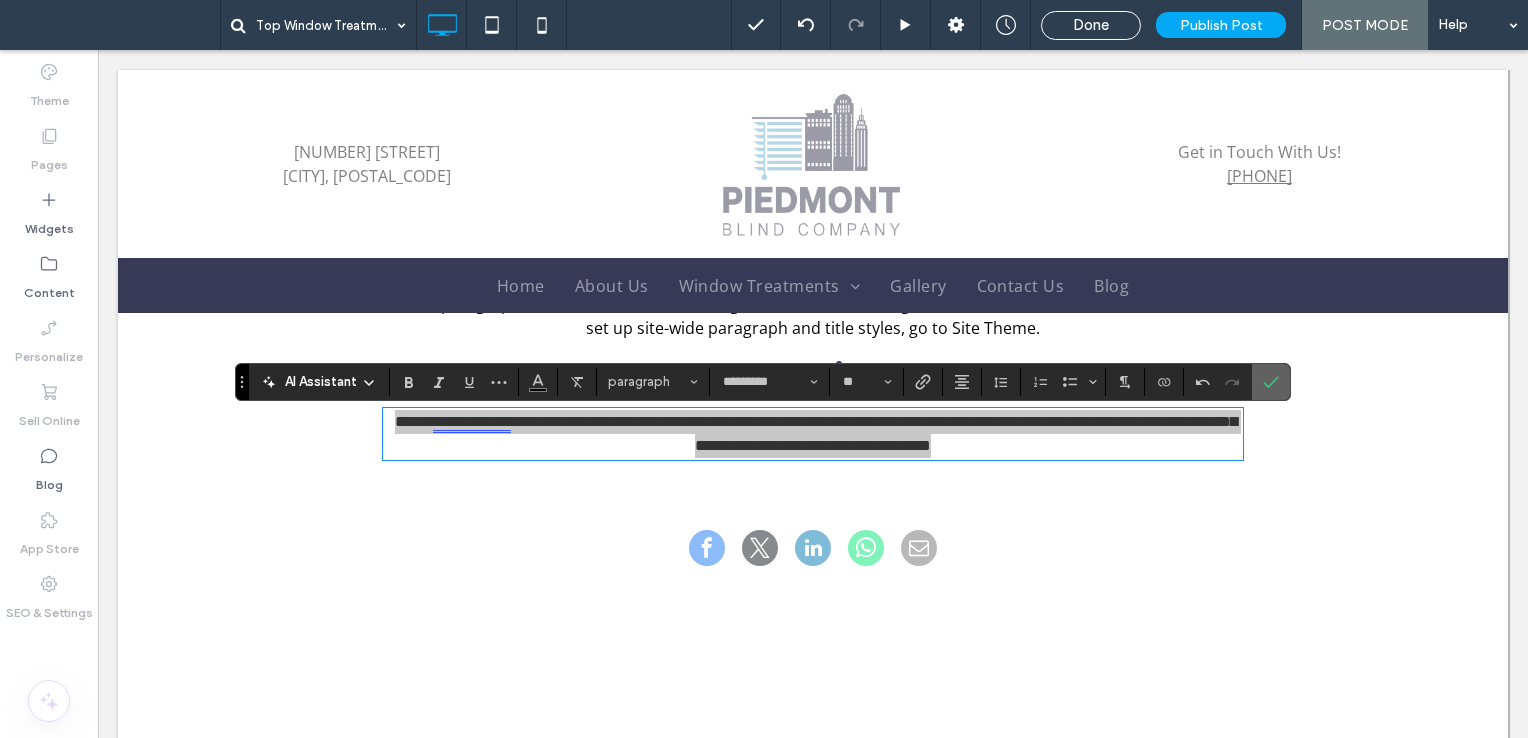 click at bounding box center [1271, 382] 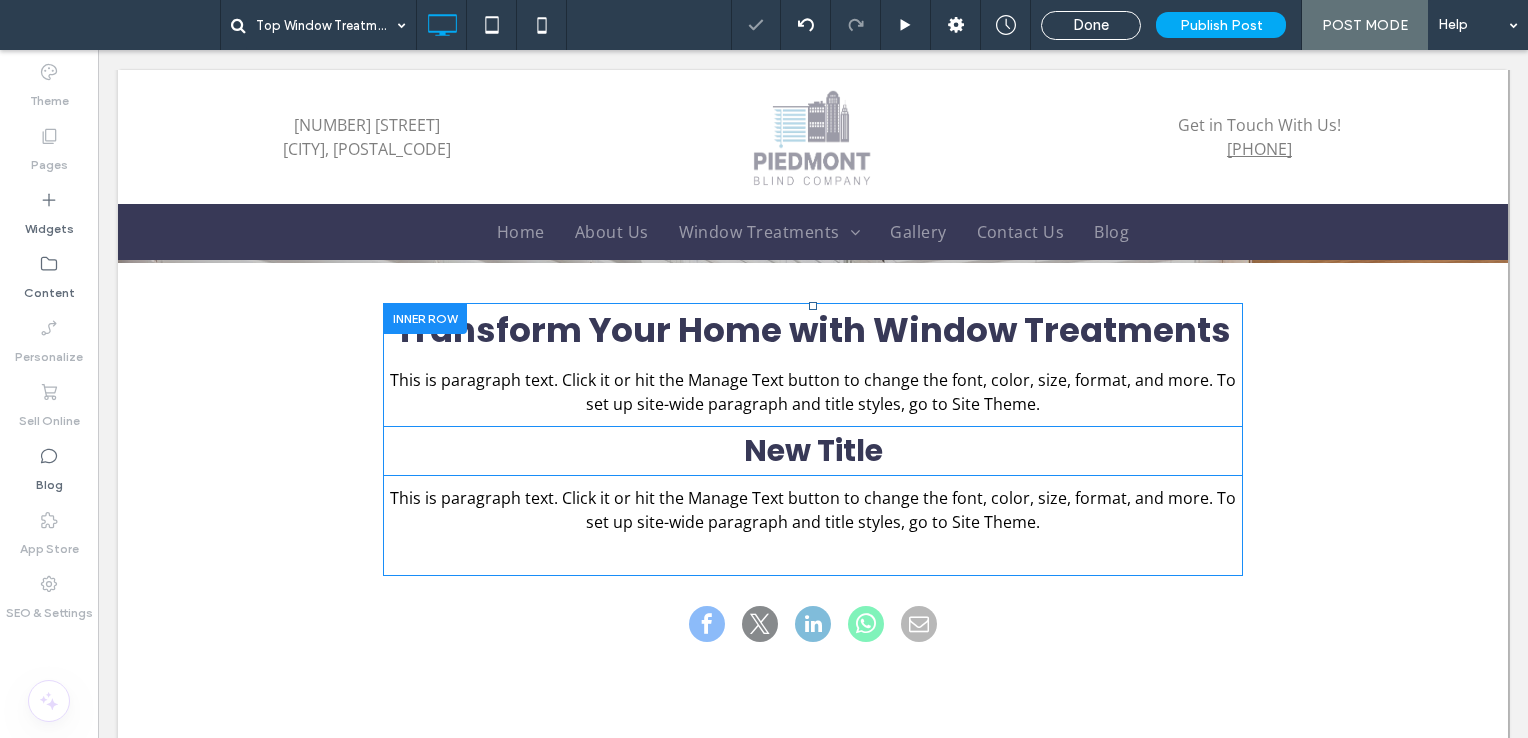 scroll, scrollTop: 482, scrollLeft: 0, axis: vertical 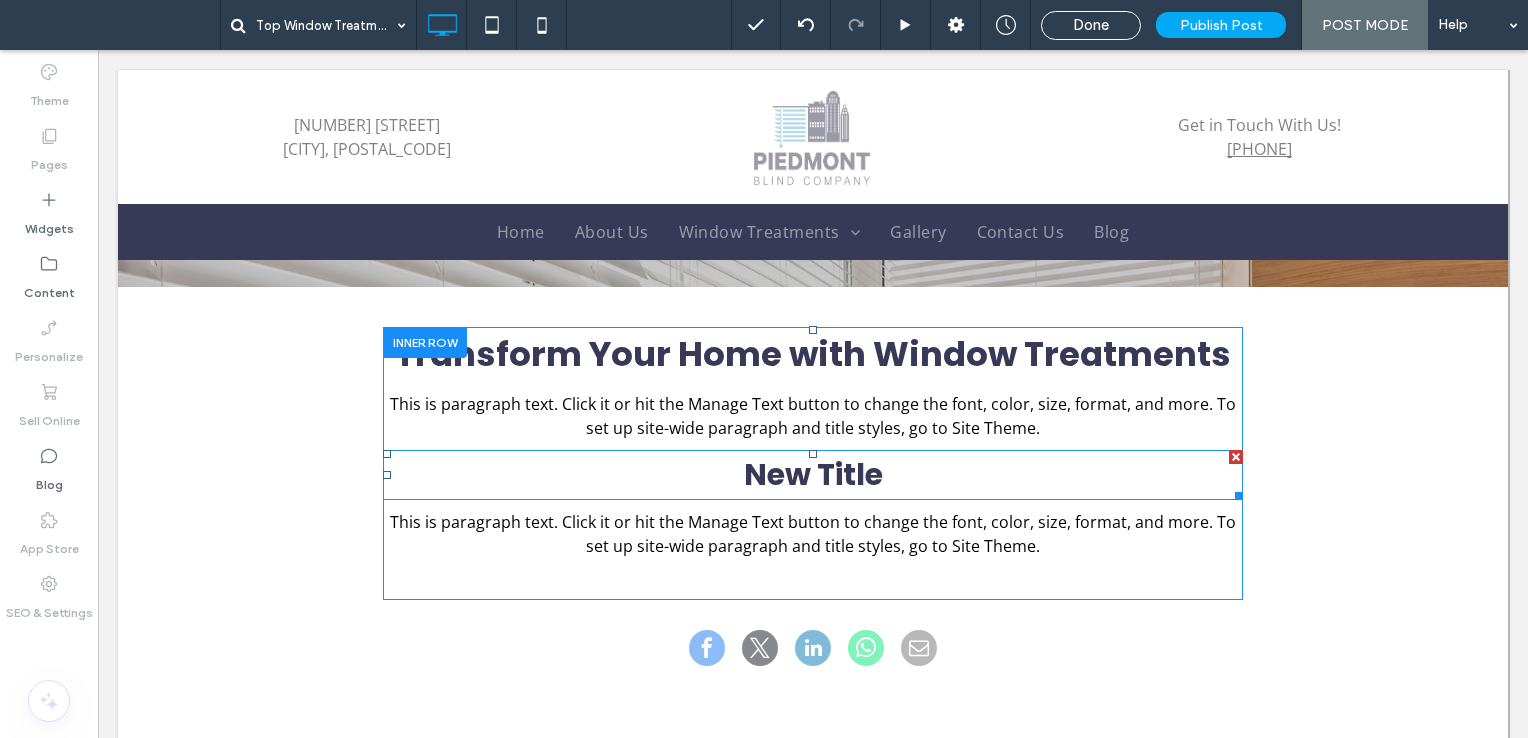 click on "New Title" at bounding box center [813, 475] 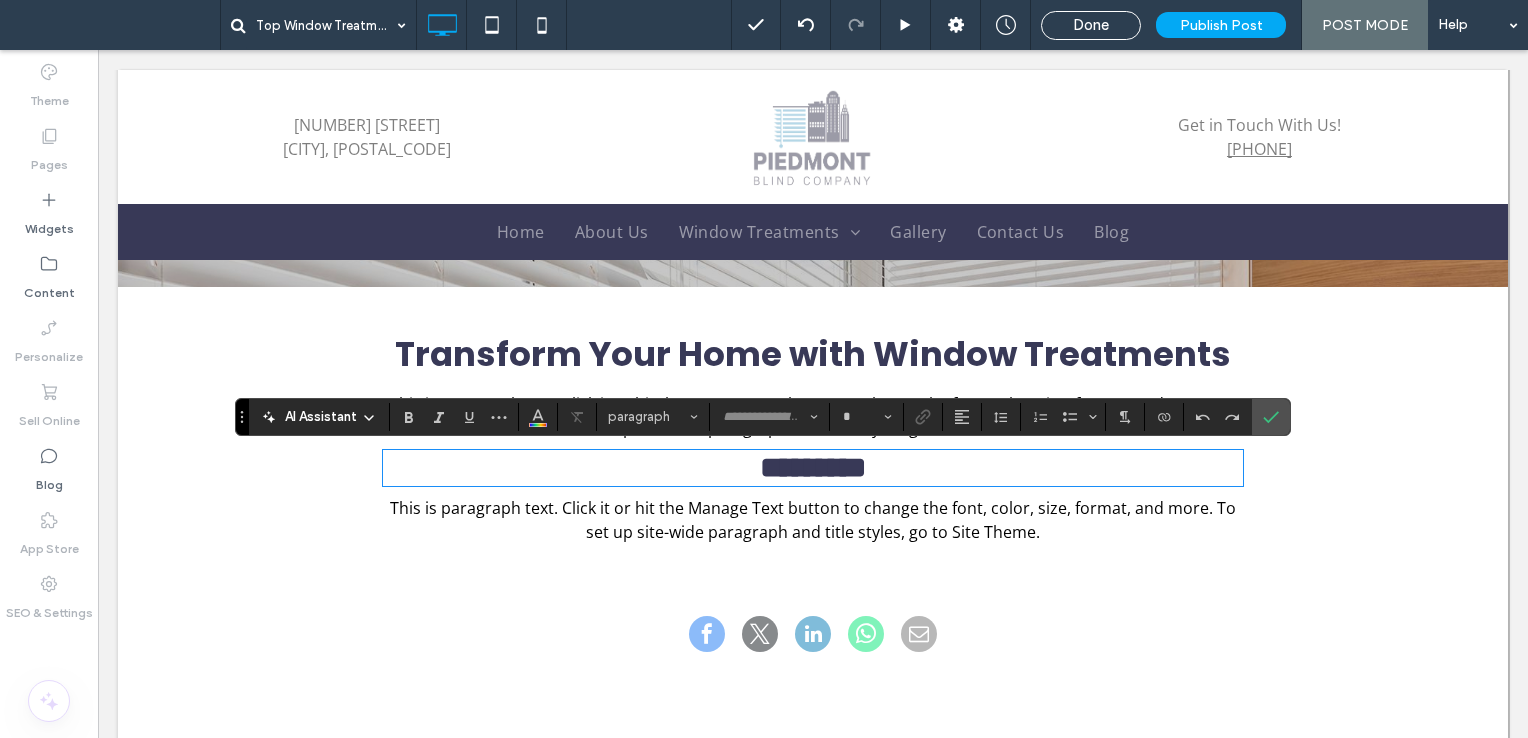 type on "*******" 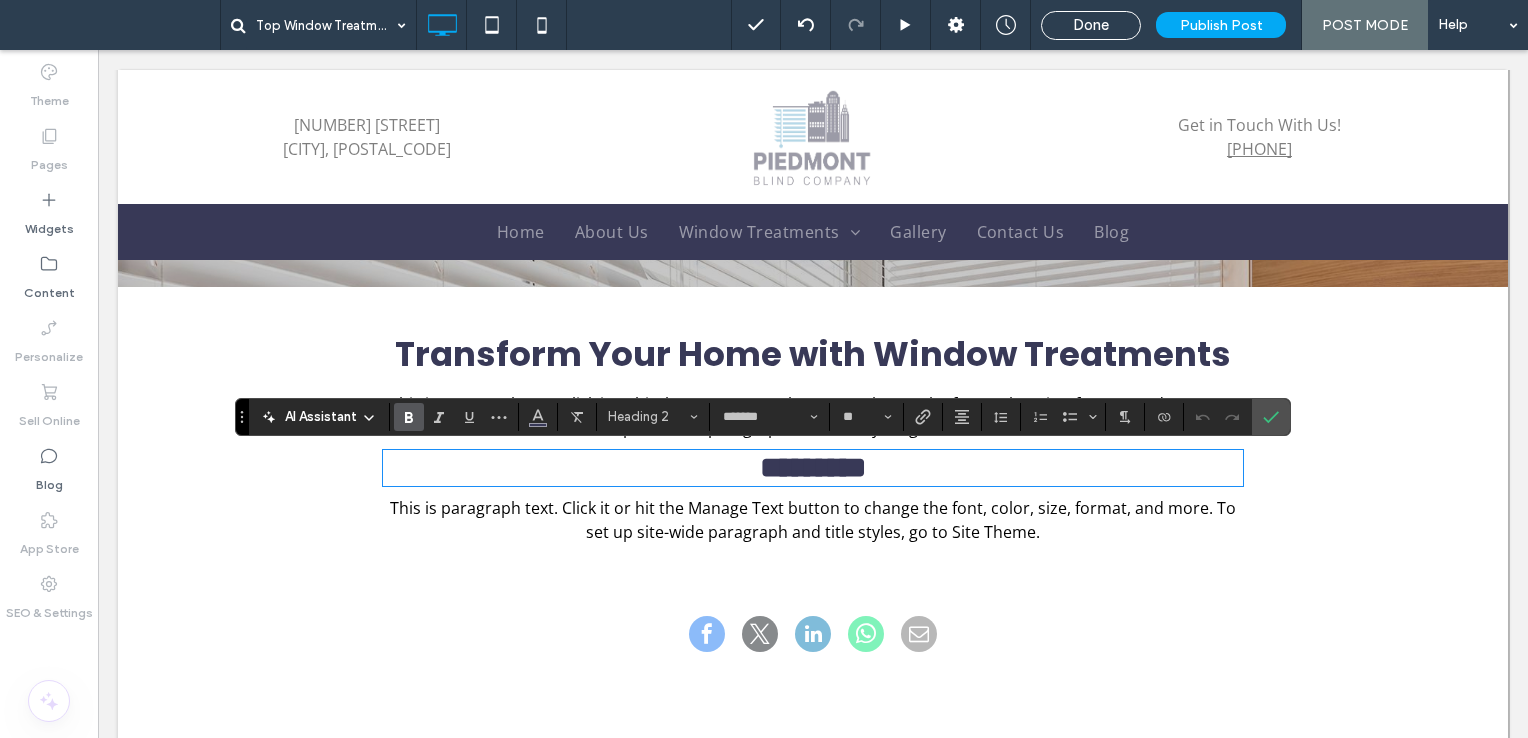 type 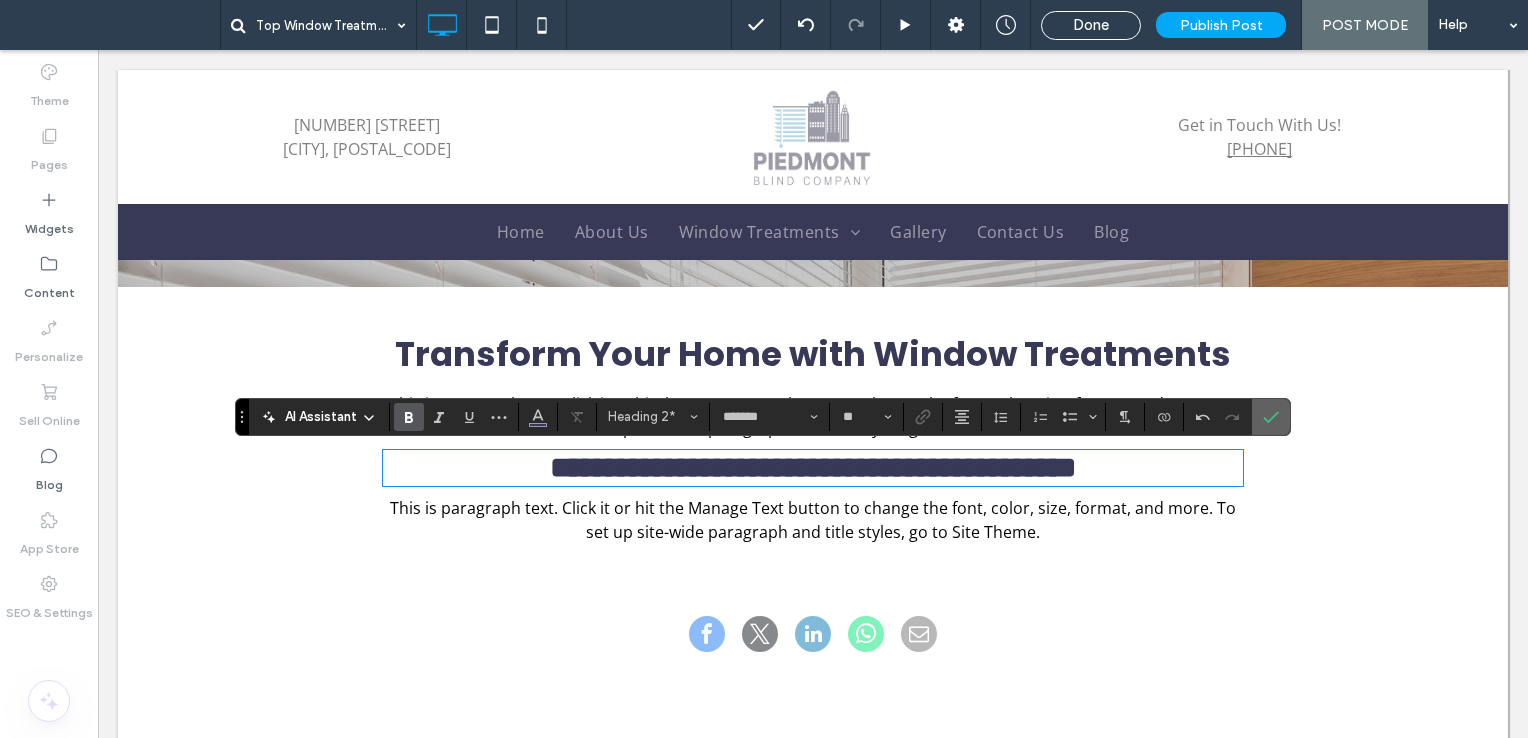 drag, startPoint x: 1262, startPoint y: 414, endPoint x: 1163, endPoint y: 363, distance: 111.364265 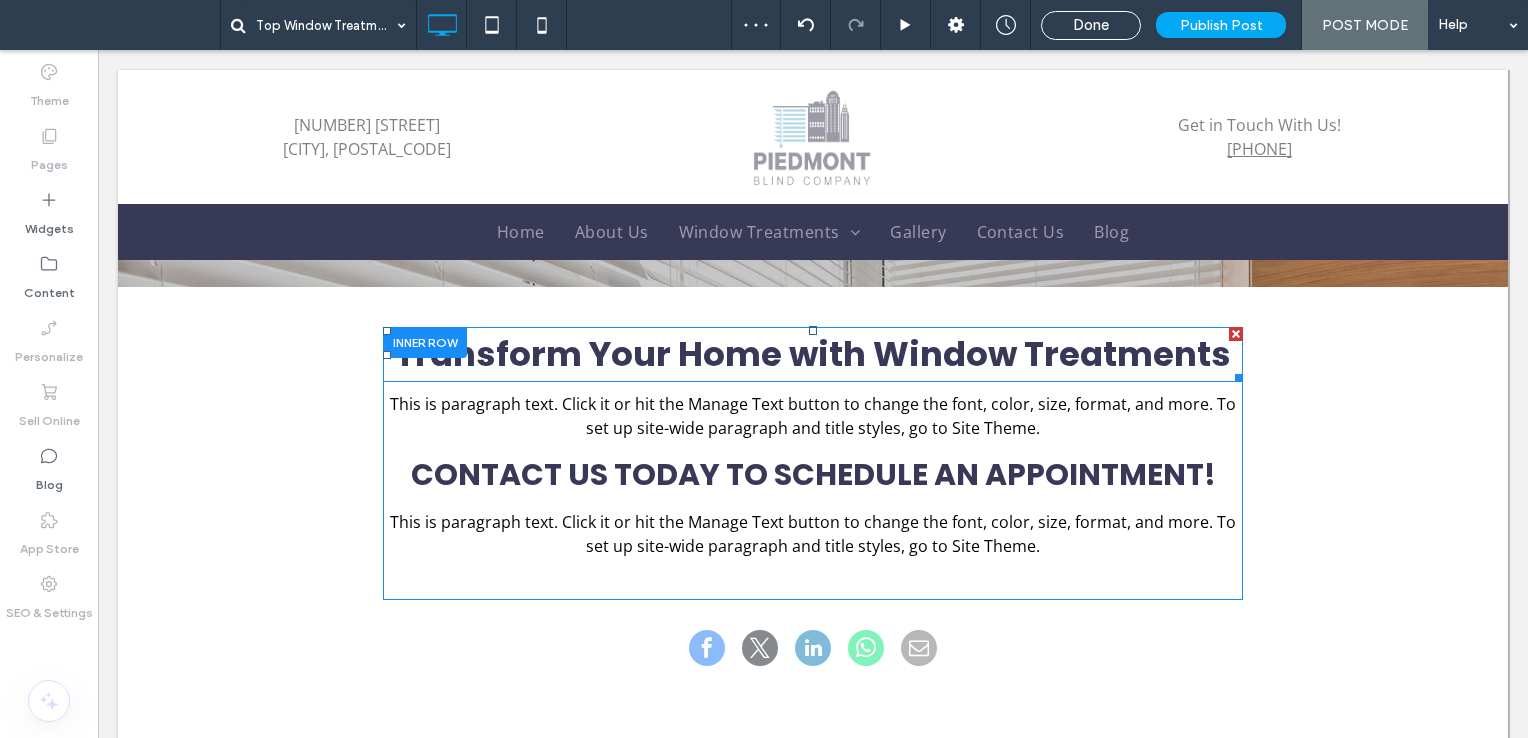 click on "Transform Your Home with Window Treatments" at bounding box center (813, 354) 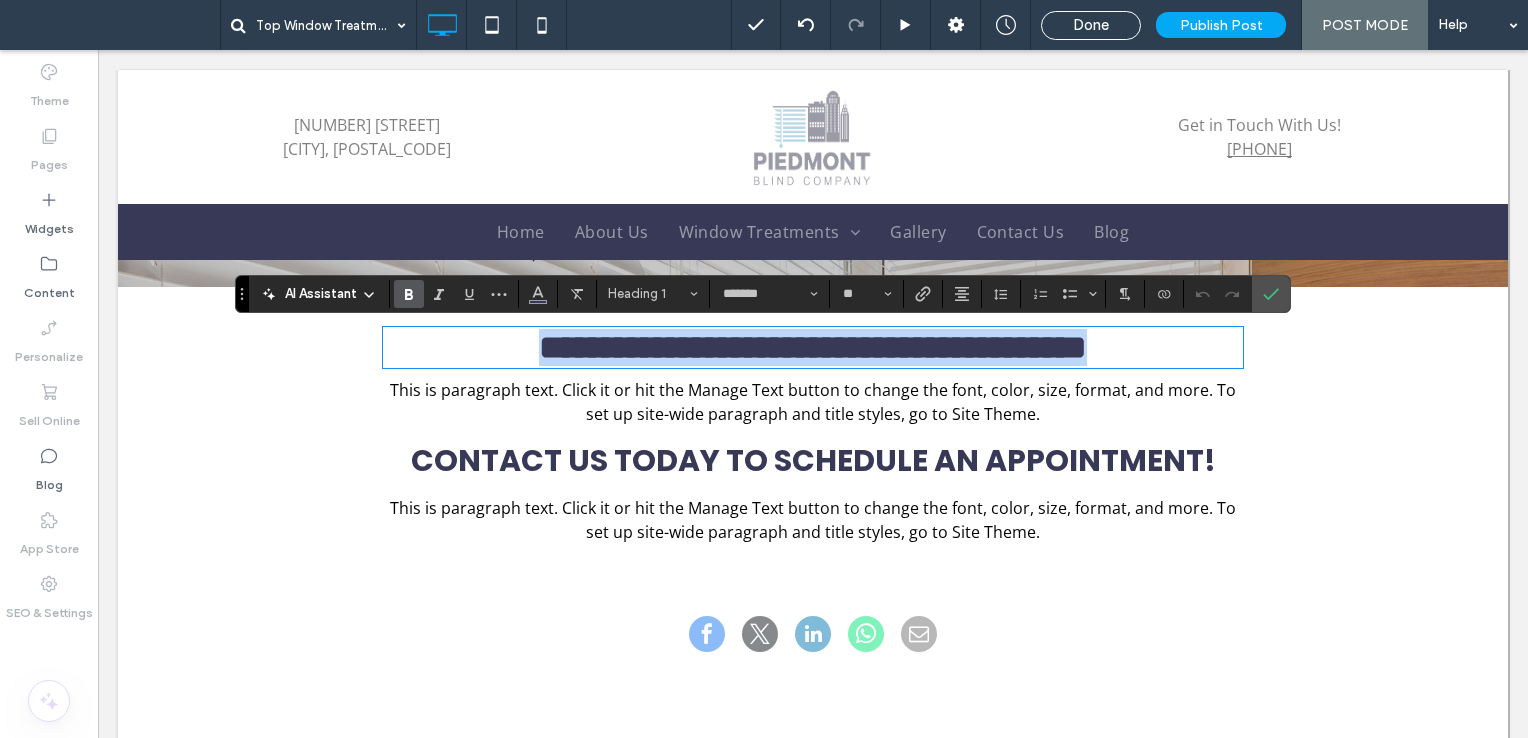 type 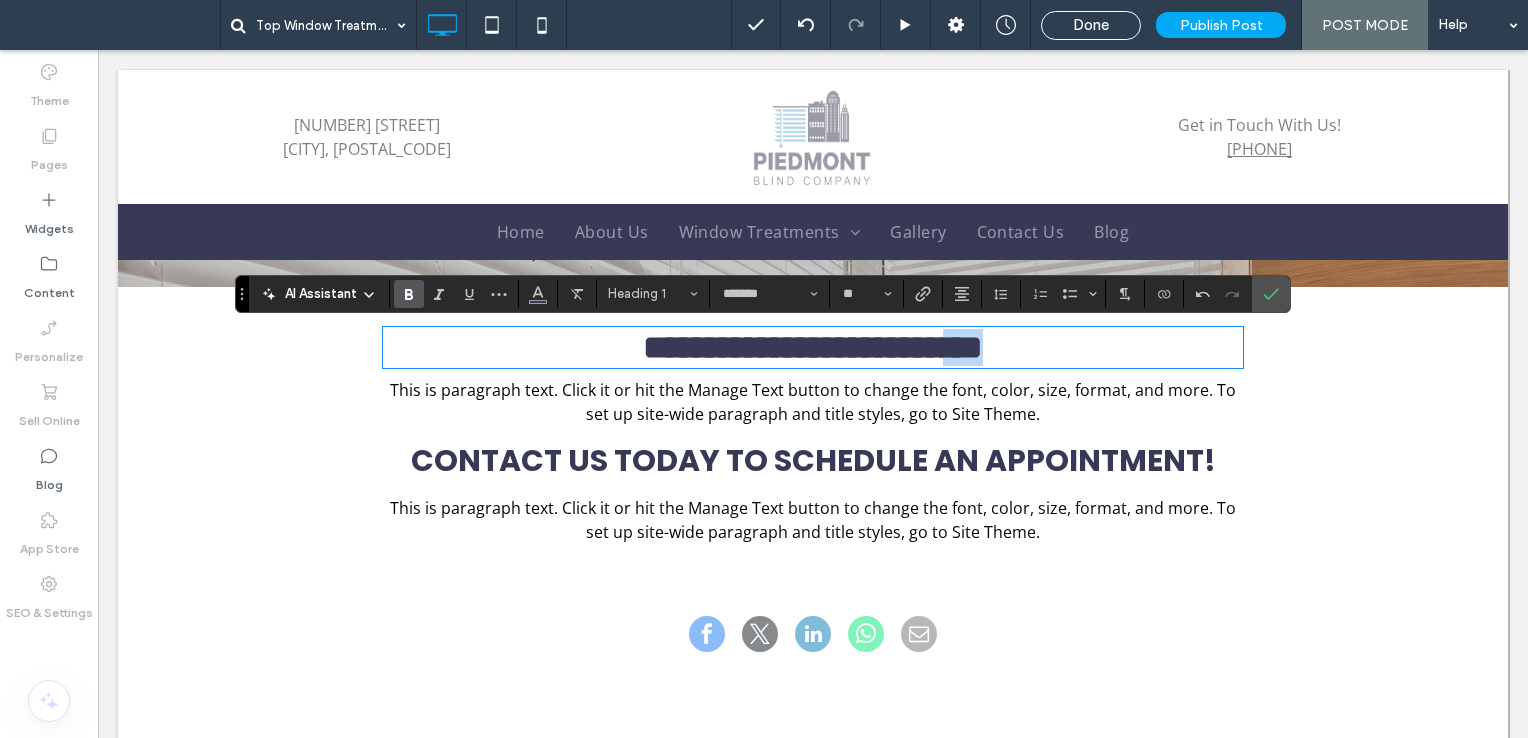 drag, startPoint x: 1098, startPoint y: 344, endPoint x: 1028, endPoint y: 352, distance: 70.45566 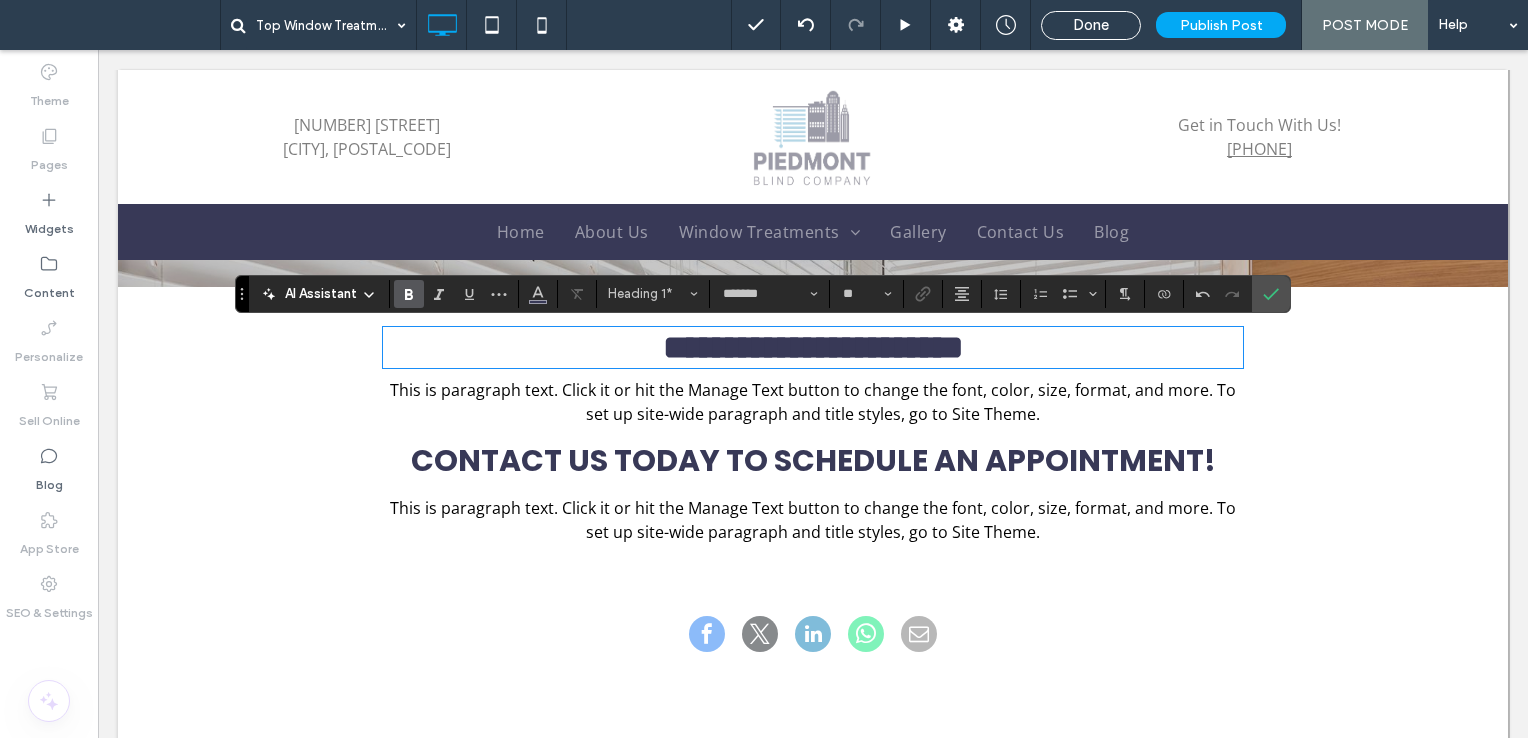 click on "**********" at bounding box center (813, 347) 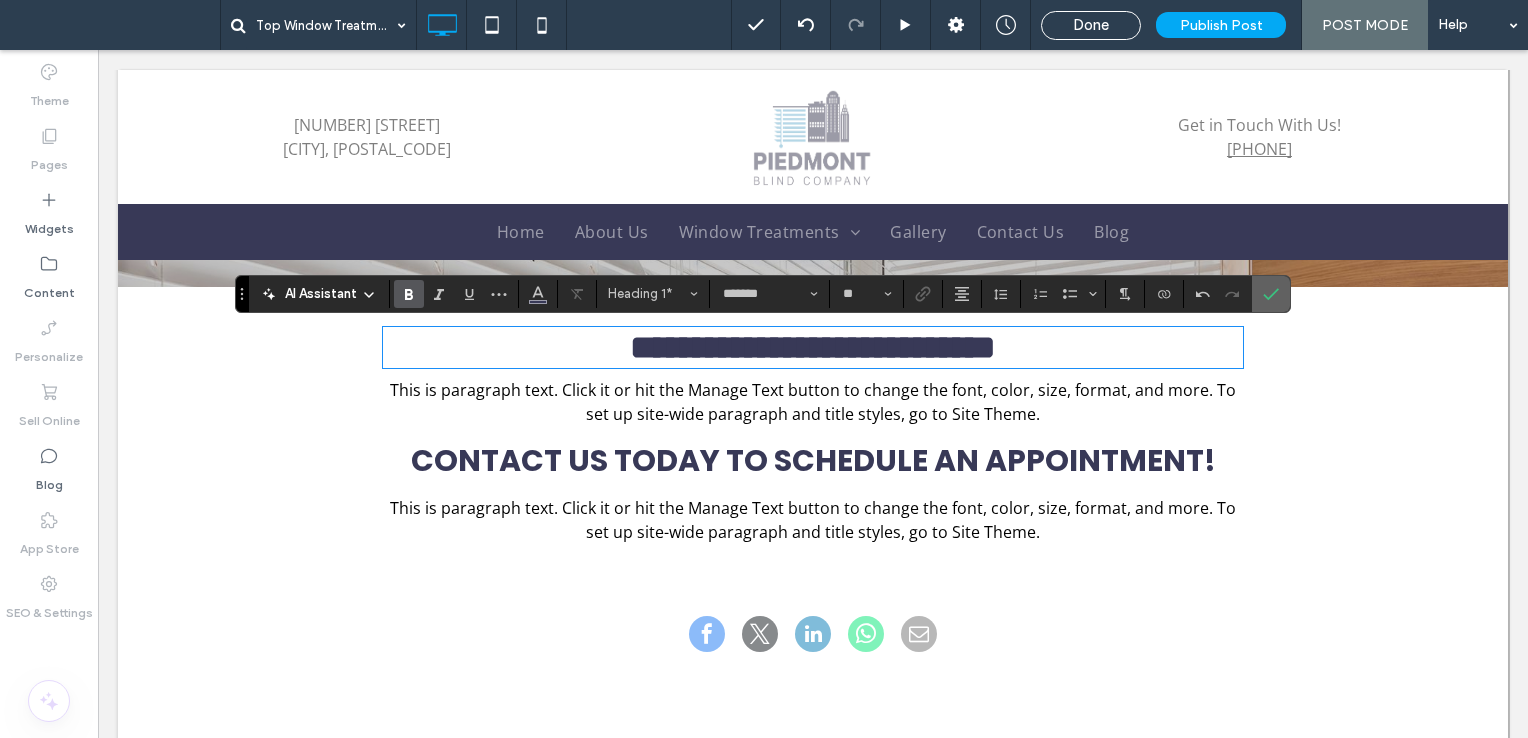 click 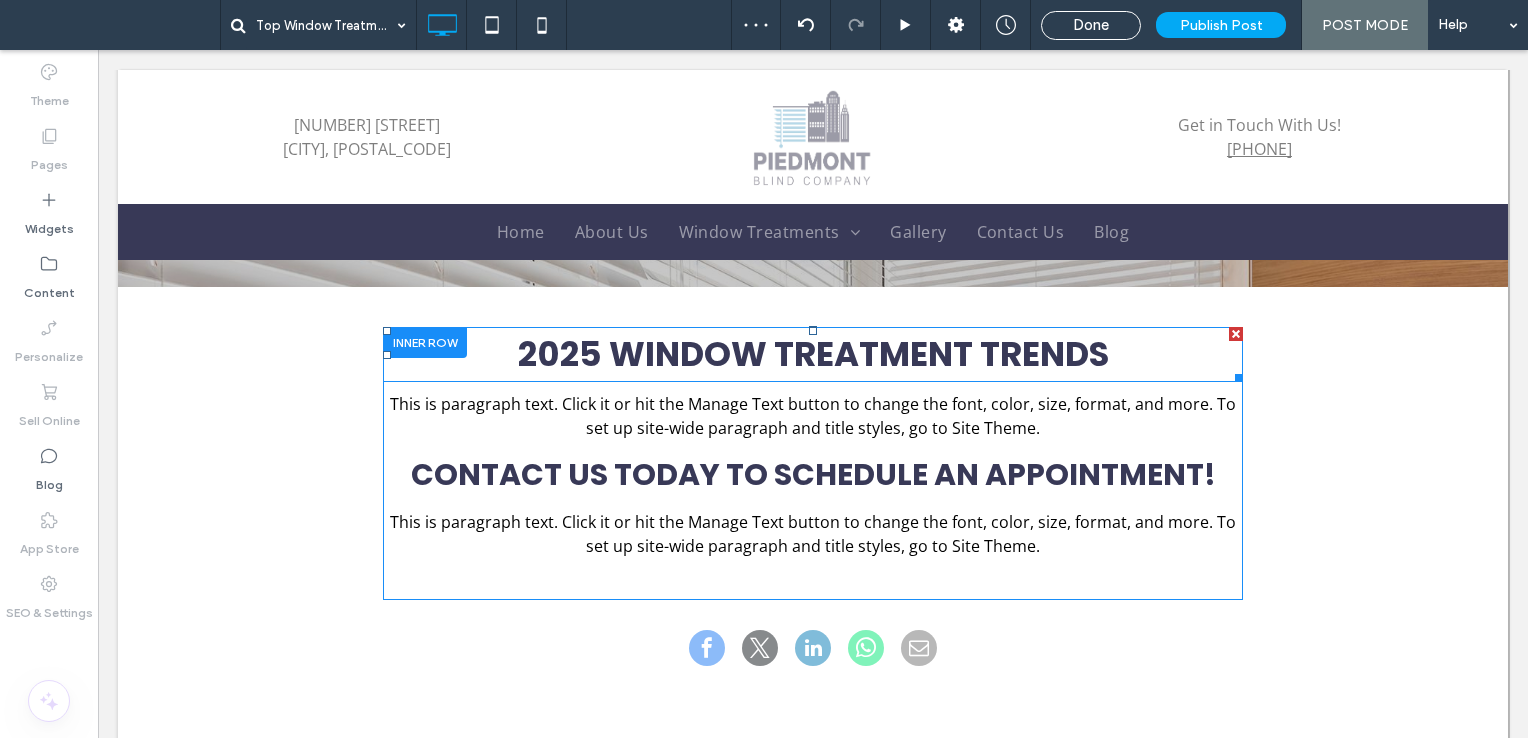 click on "2025 WINDOW TREATMENT TRENDS" at bounding box center [813, 354] 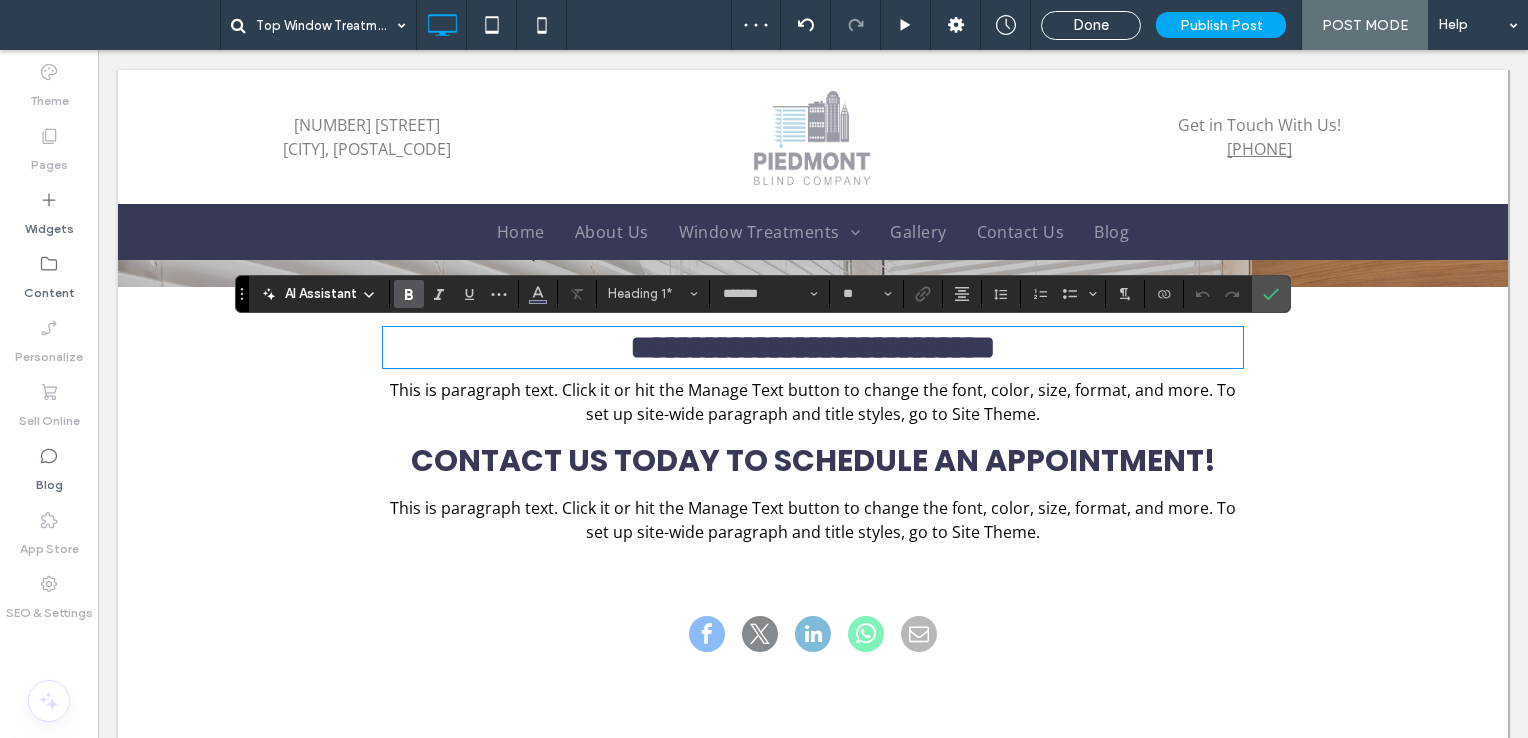 click on "**********" at bounding box center [813, 347] 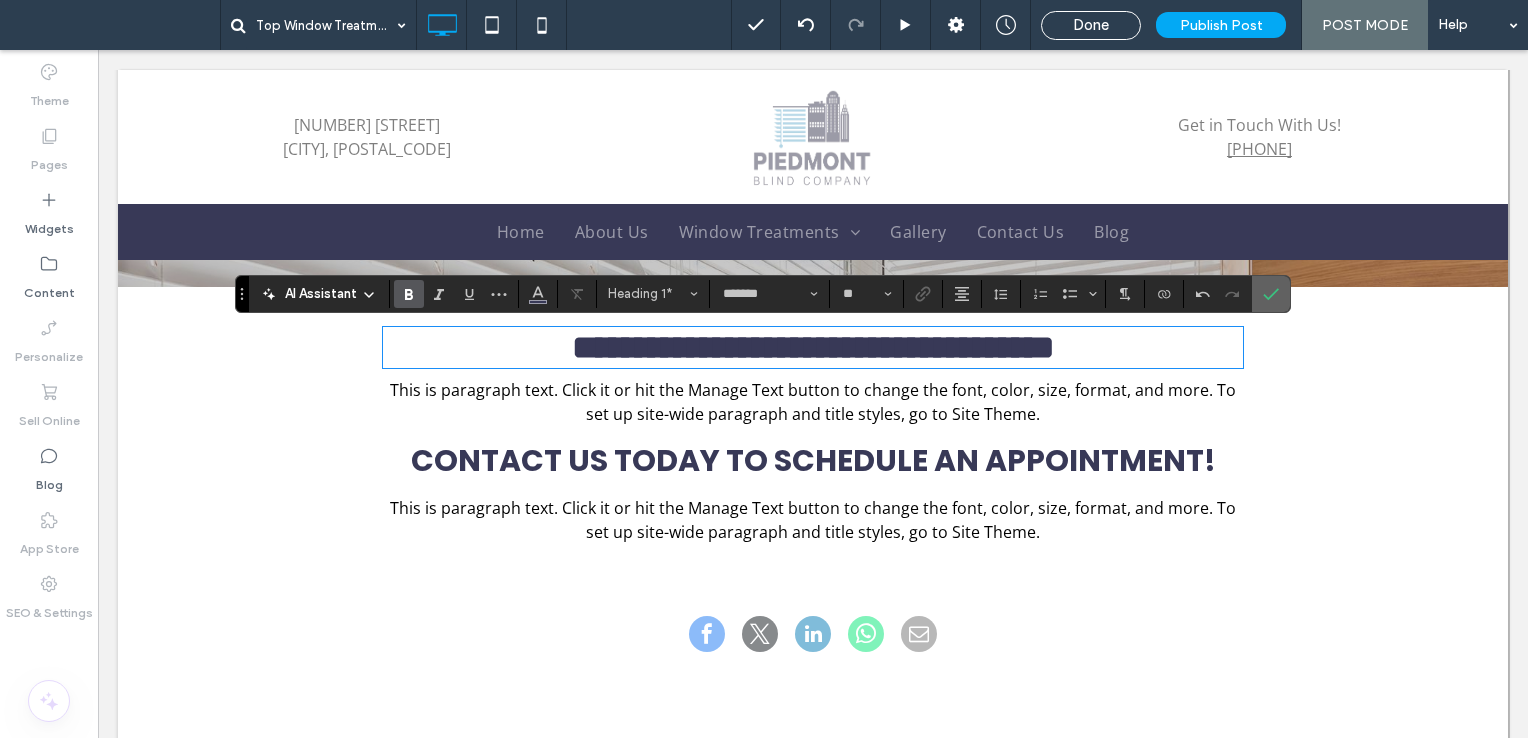 click 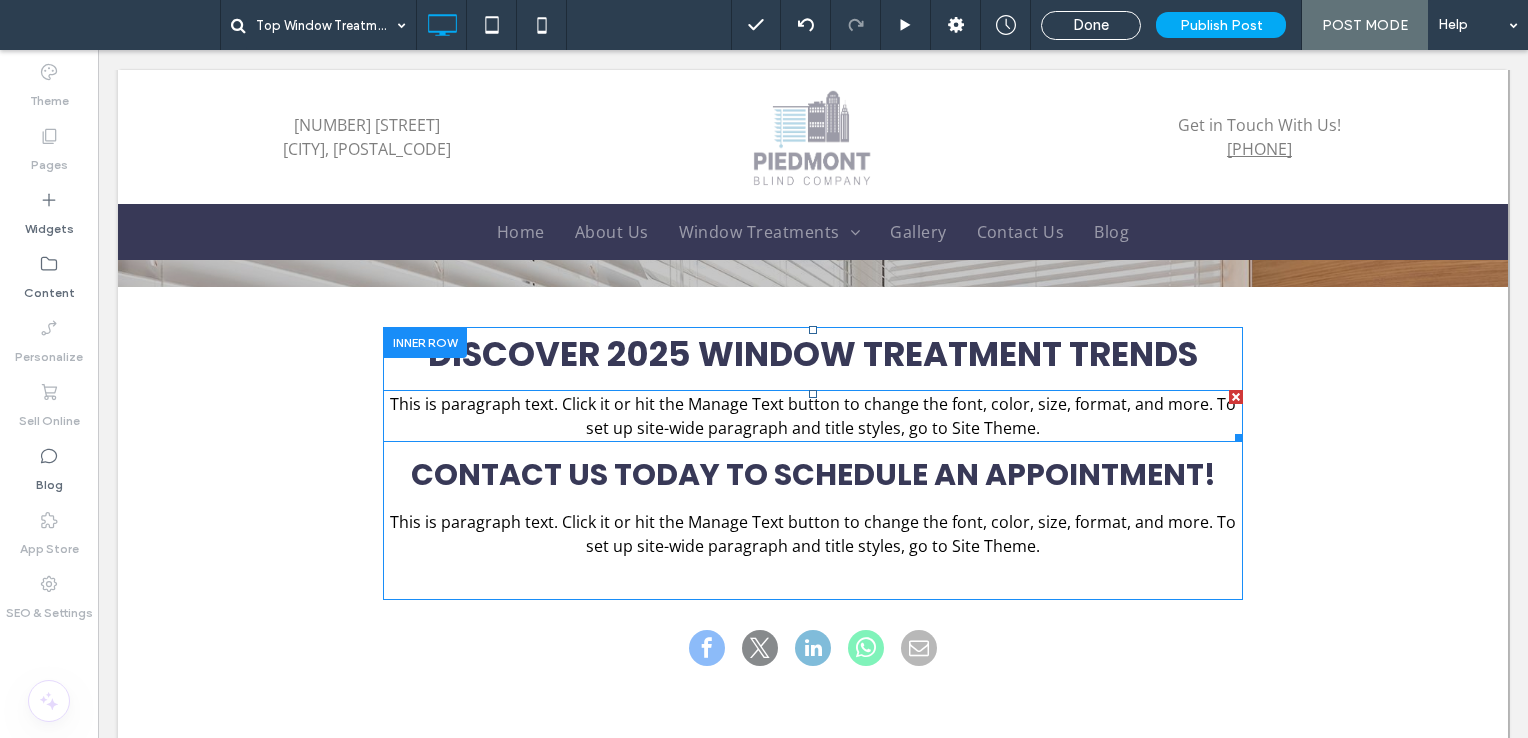 click on "This is paragraph text. Click it or hit the Manage Text button to change the font, color, size, format, and more. To set up site-wide paragraph and title styles, go to Site Theme." at bounding box center (813, 416) 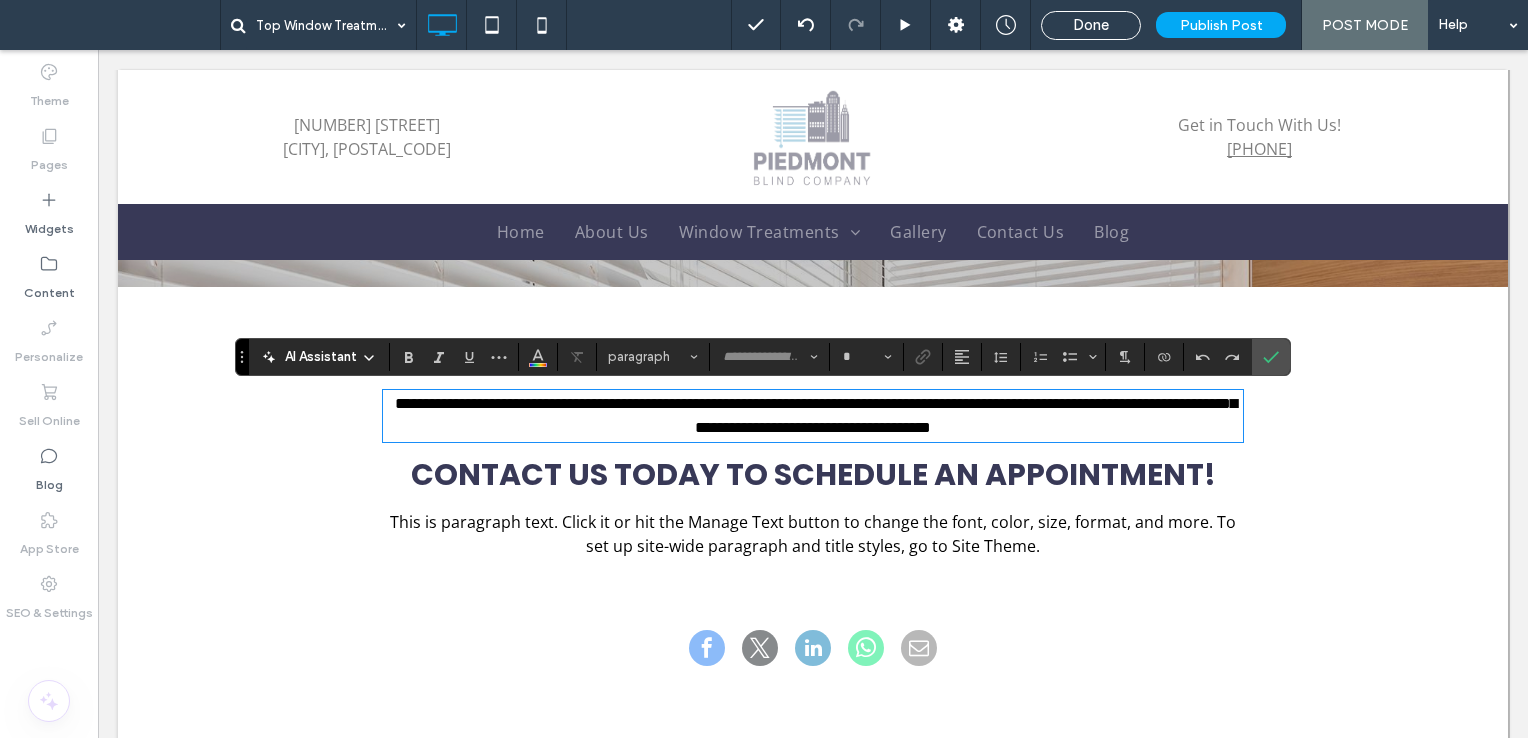 type on "*********" 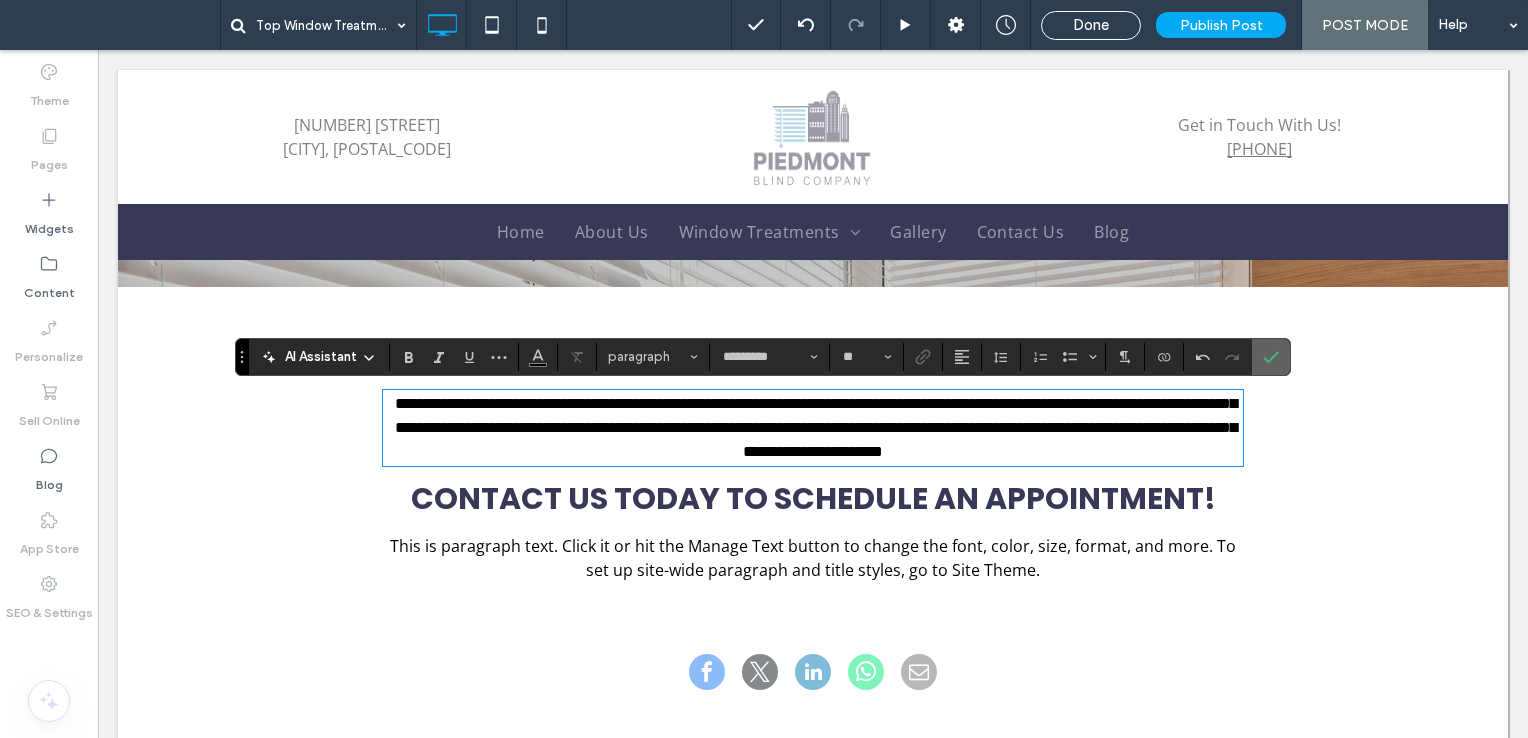 click at bounding box center [1271, 357] 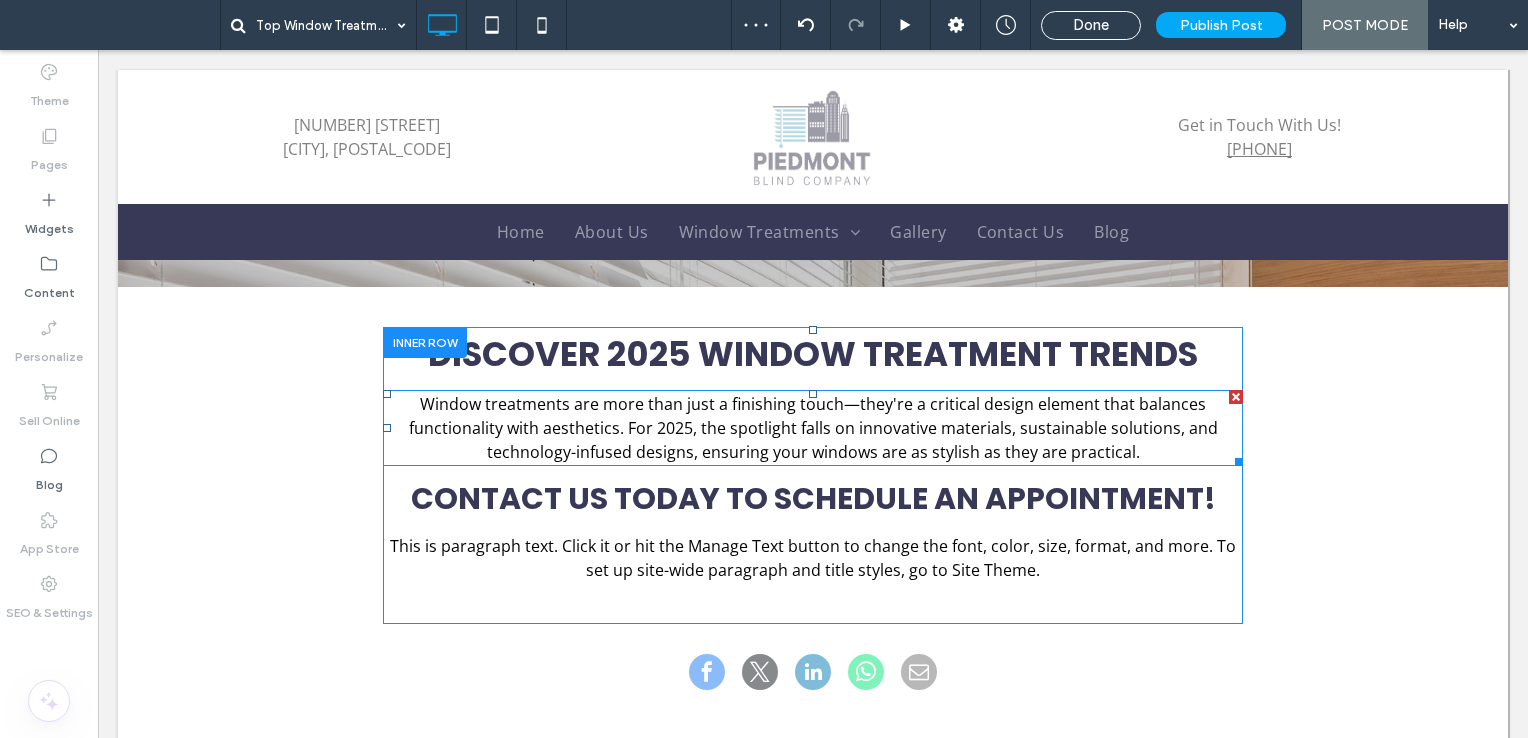 click on "Window treatments are more than just a finishing touch—they're a critical design element that balances functionality with aesthetics. For 2025, the spotlight falls on innovative materials, sustainable solutions, and technology-infused designs, ensuring your windows are as stylish as they are practical." at bounding box center (813, 428) 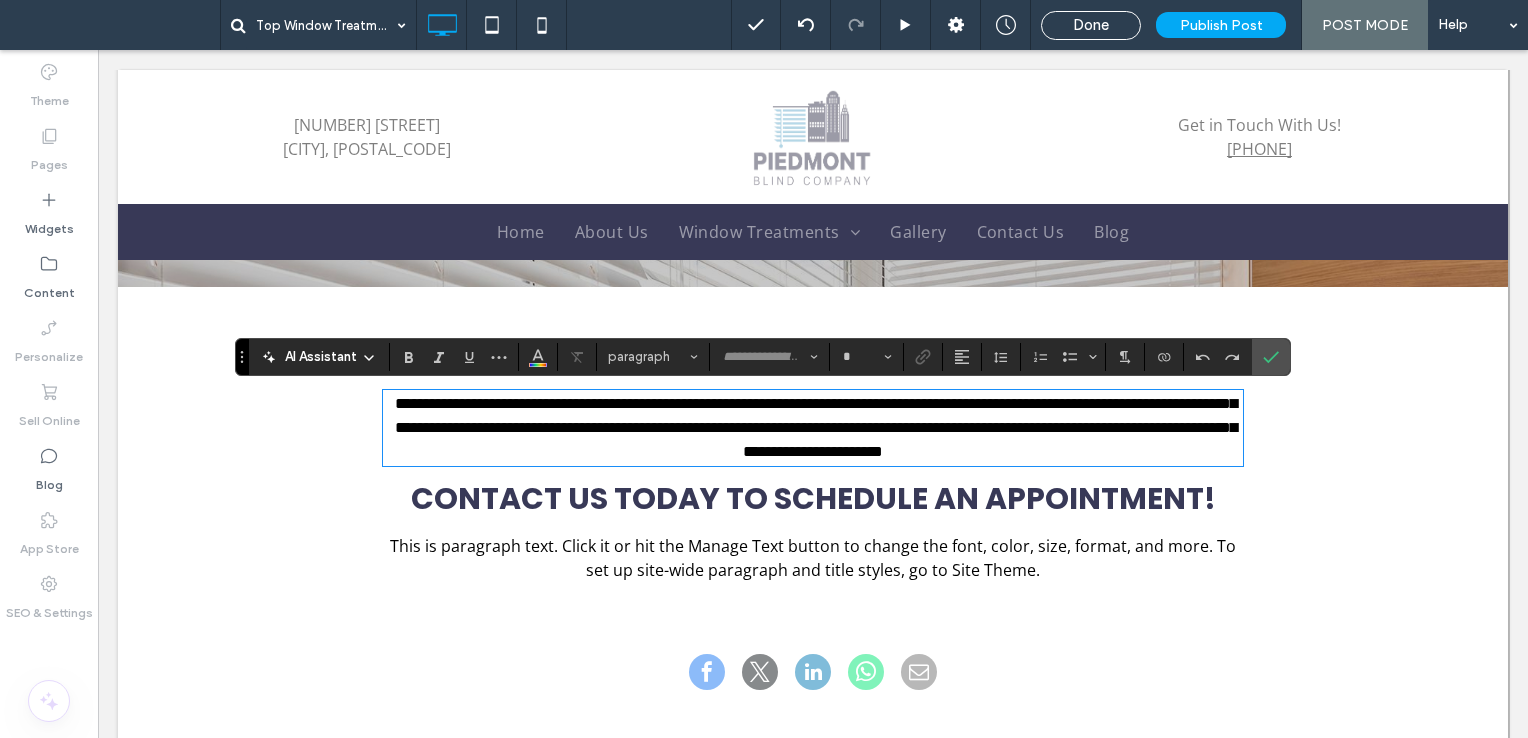 type on "*********" 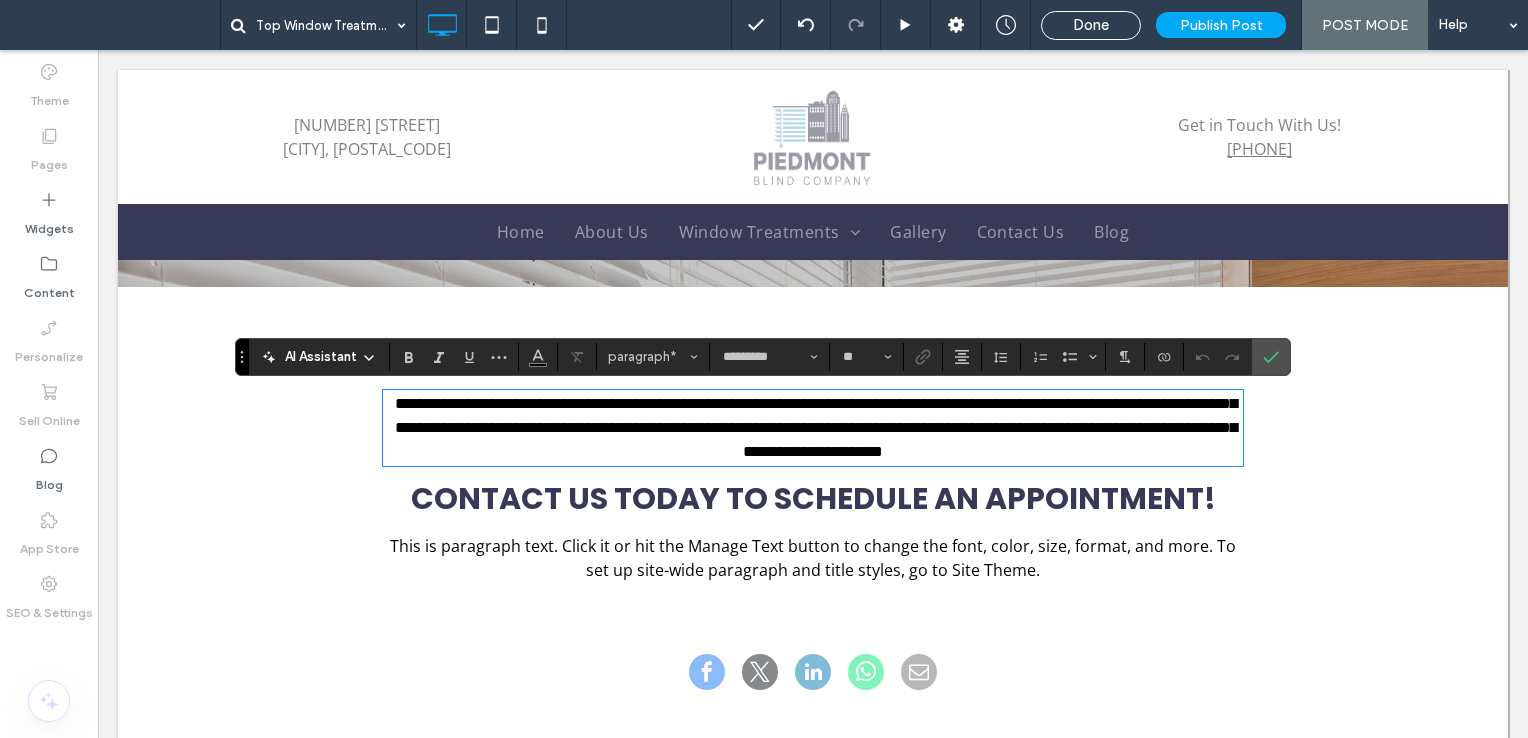 click on "**********" at bounding box center (813, 428) 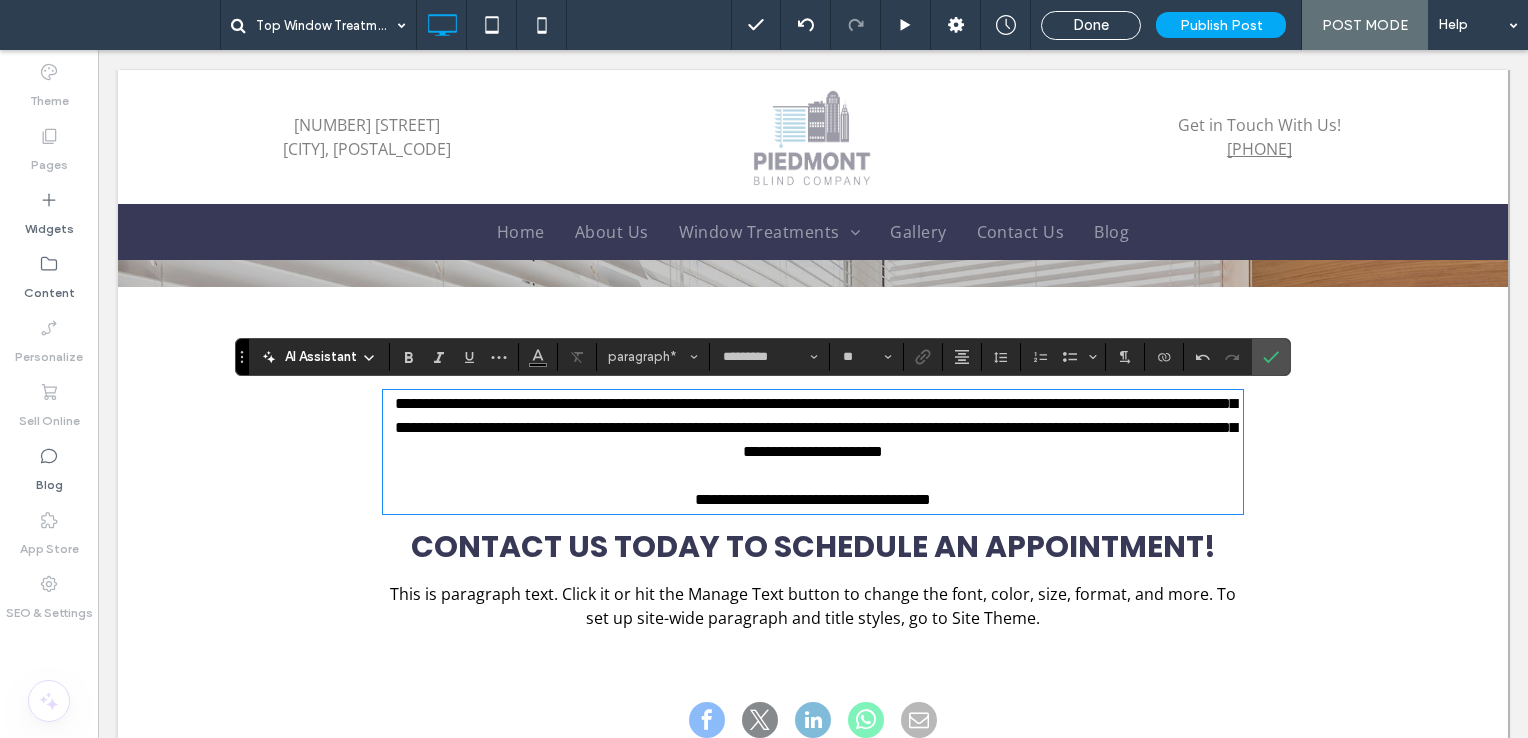 drag, startPoint x: 821, startPoint y: 505, endPoint x: 1004, endPoint y: 494, distance: 183.3303 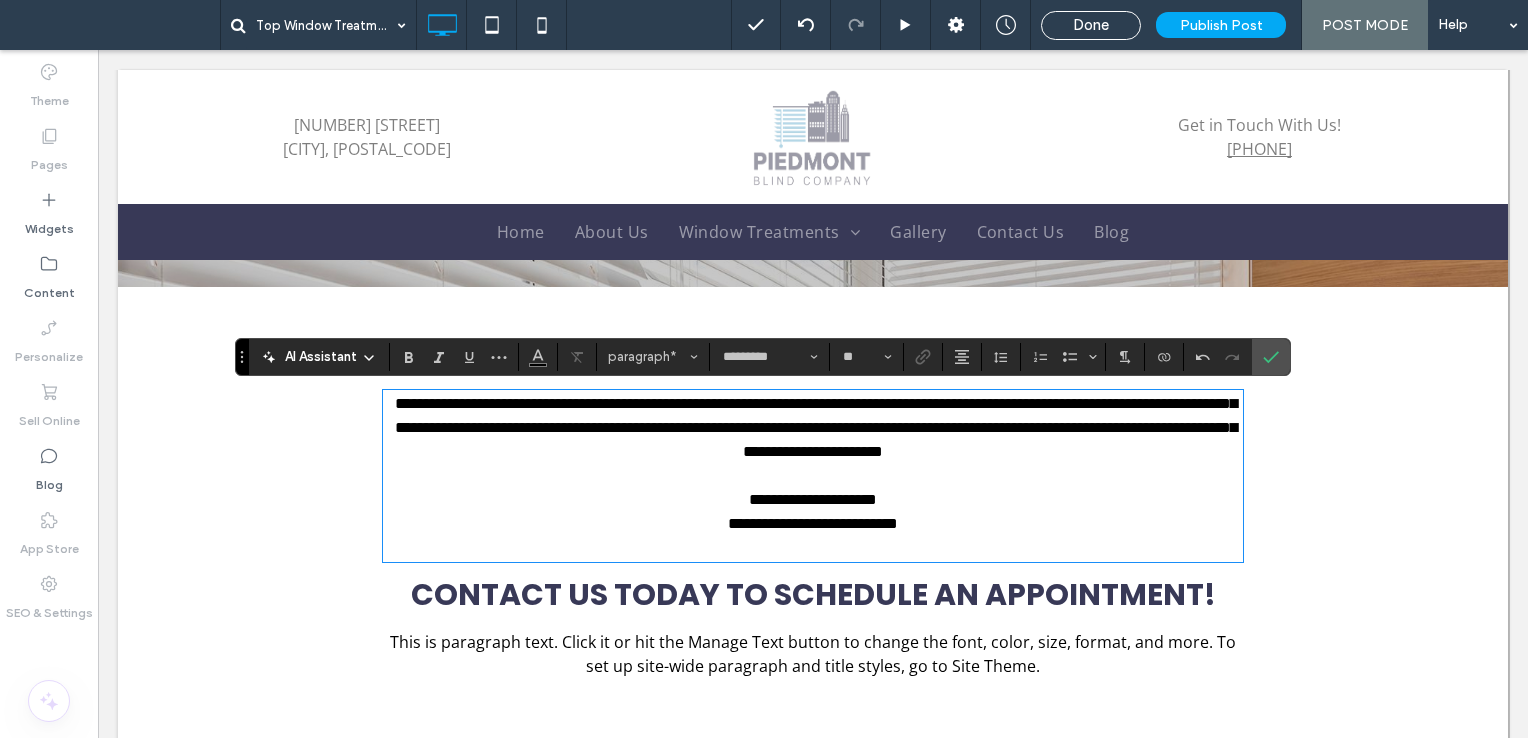 click at bounding box center (813, 548) 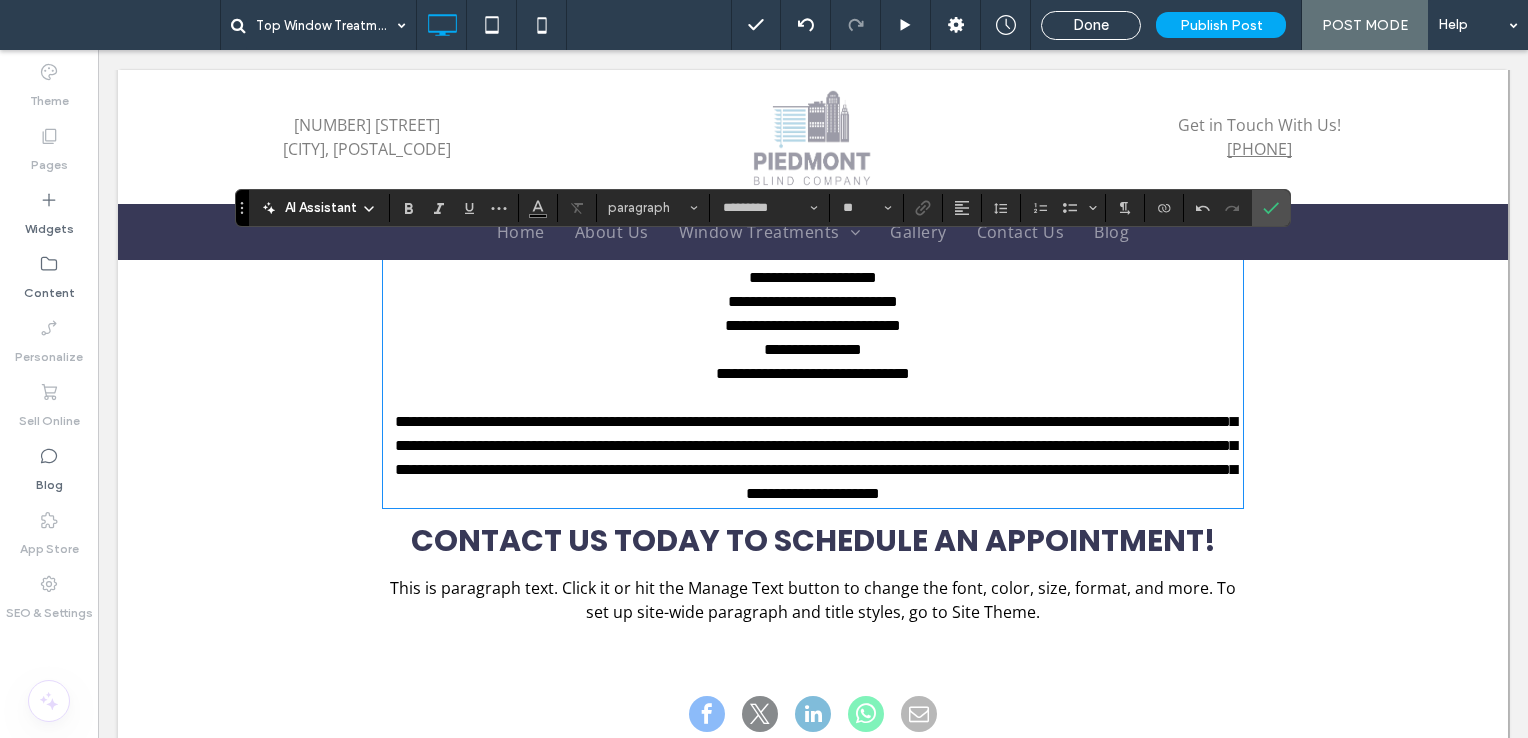 scroll, scrollTop: 728, scrollLeft: 0, axis: vertical 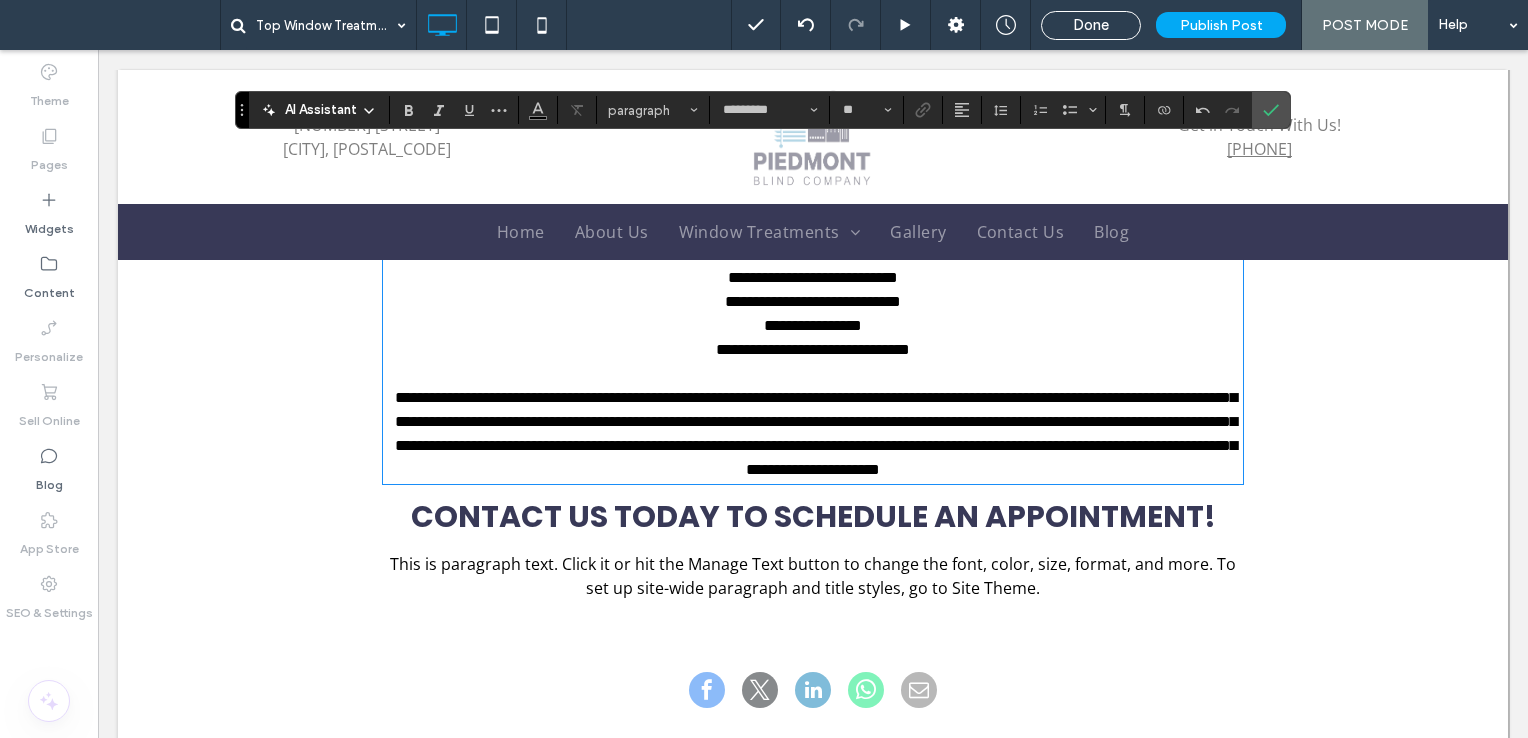 click on "**********" at bounding box center (813, 350) 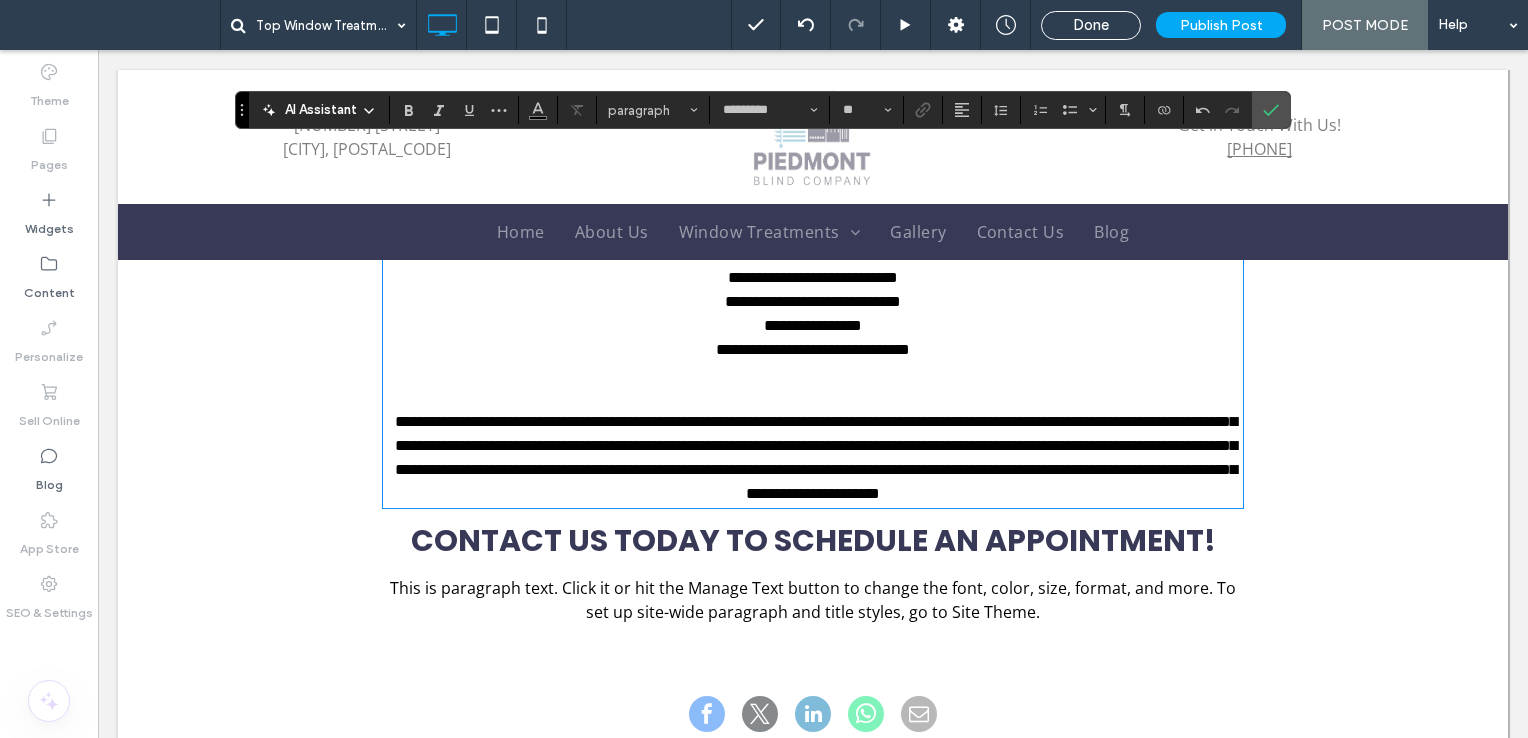 scroll, scrollTop: 0, scrollLeft: 0, axis: both 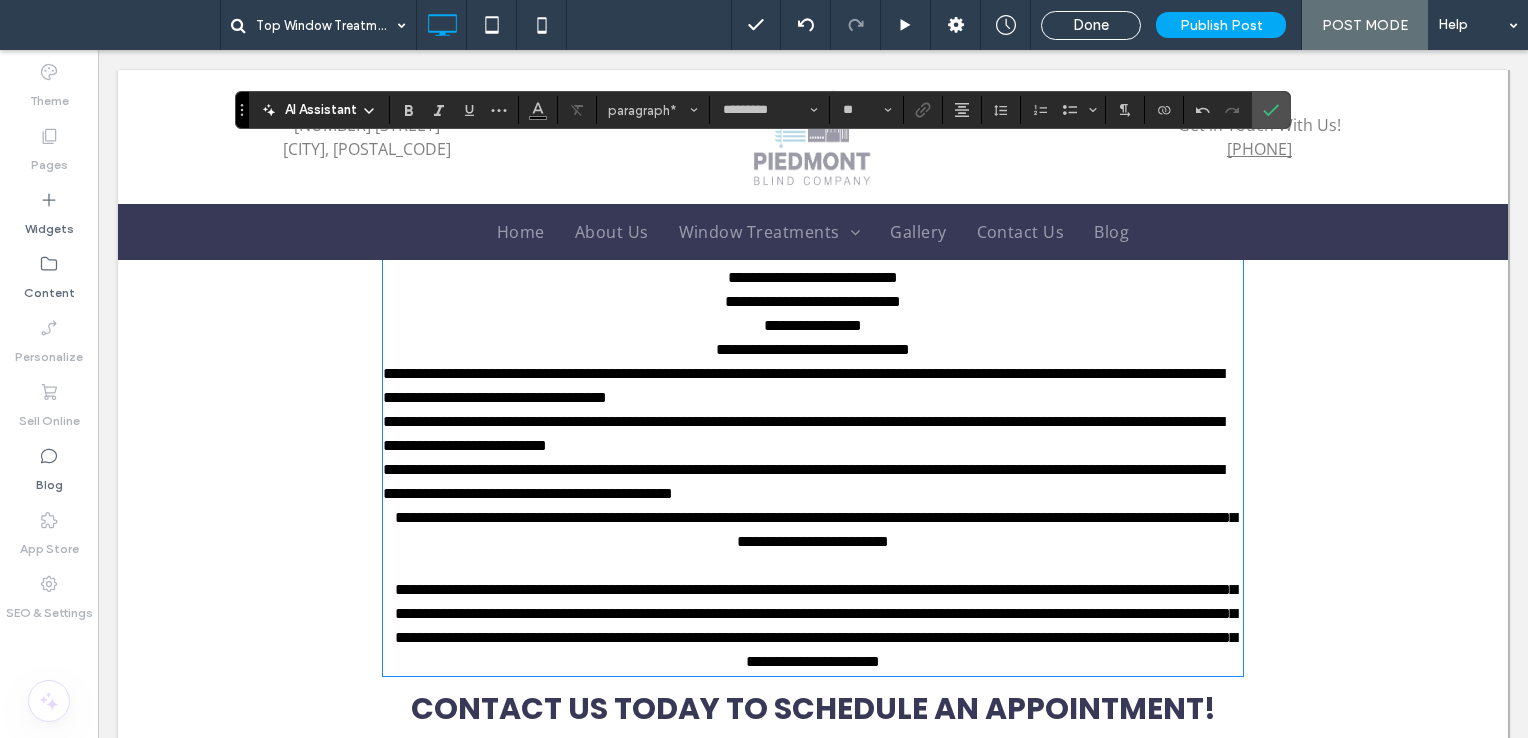 drag, startPoint x: 943, startPoint y: 353, endPoint x: 611, endPoint y: 344, distance: 332.12198 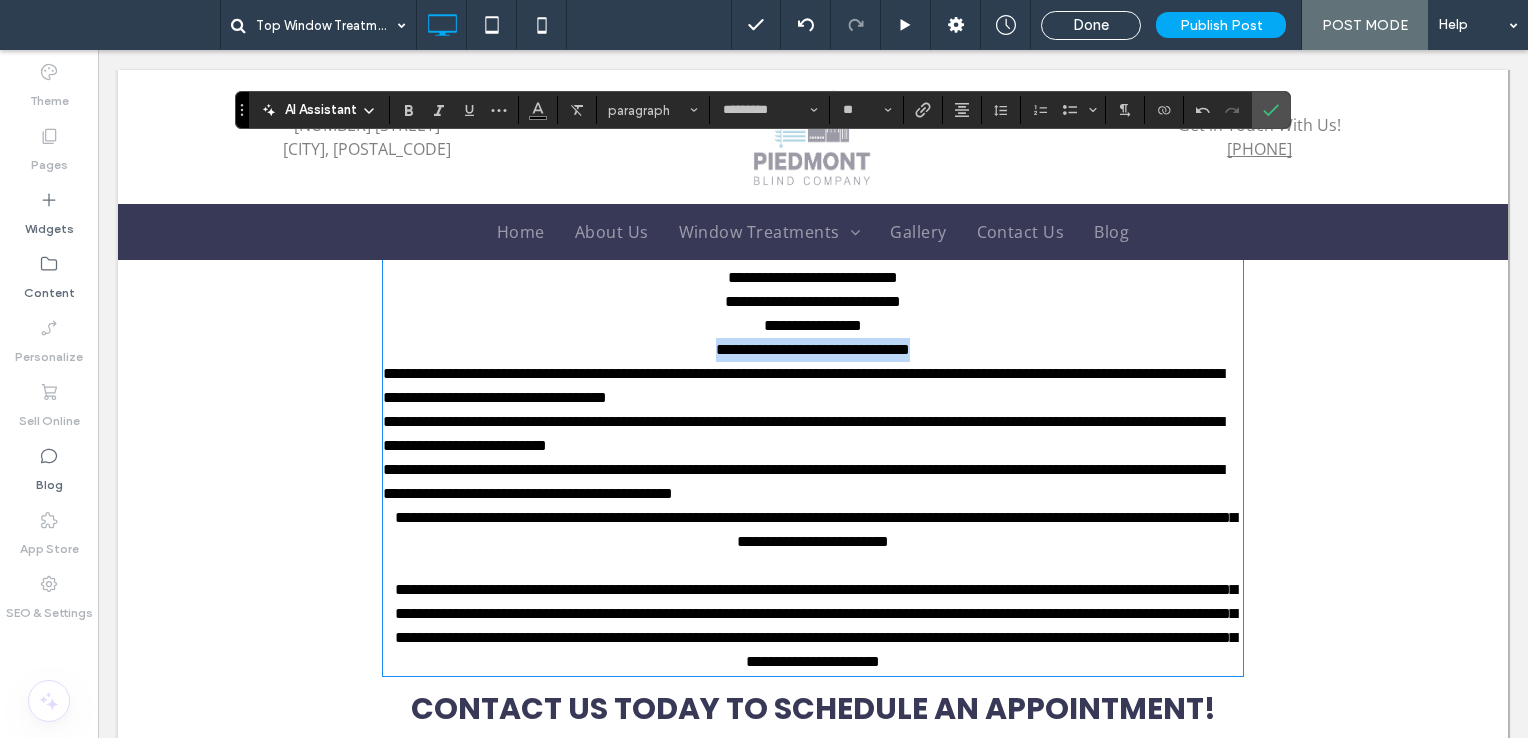 drag, startPoint x: 612, startPoint y: 343, endPoint x: 1143, endPoint y: 344, distance: 531.0009 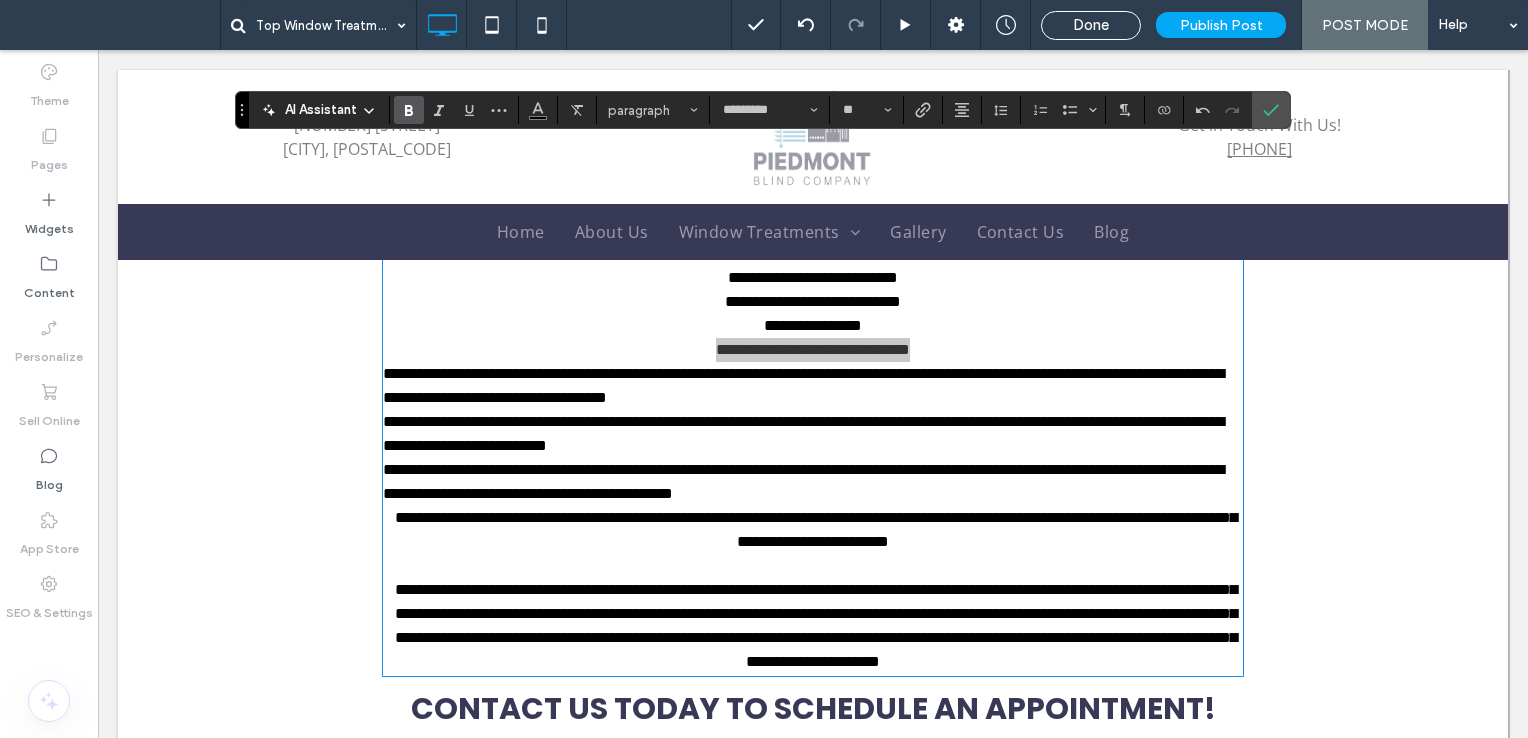 click at bounding box center (409, 110) 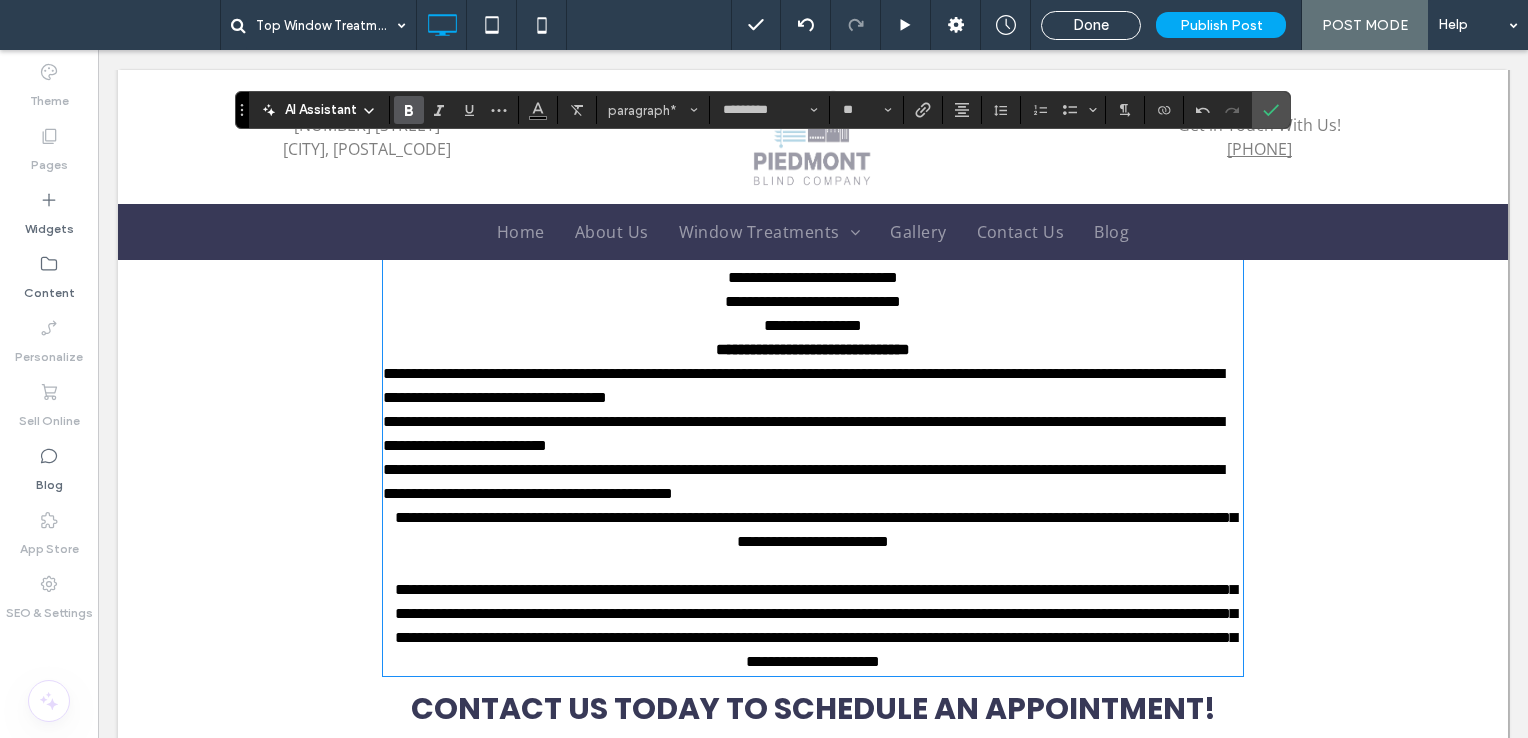 click on "**********" at bounding box center (813, 326) 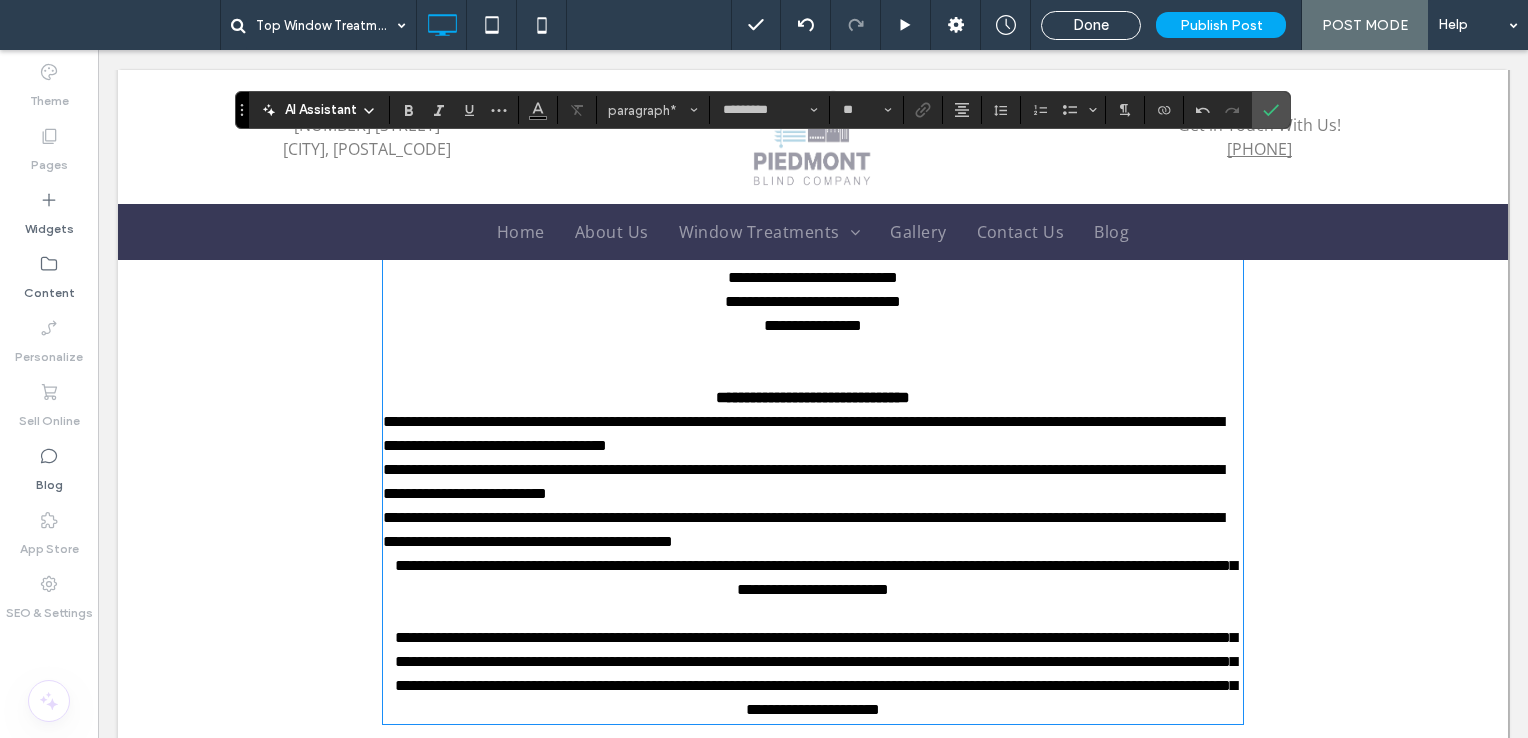 click at bounding box center [813, 350] 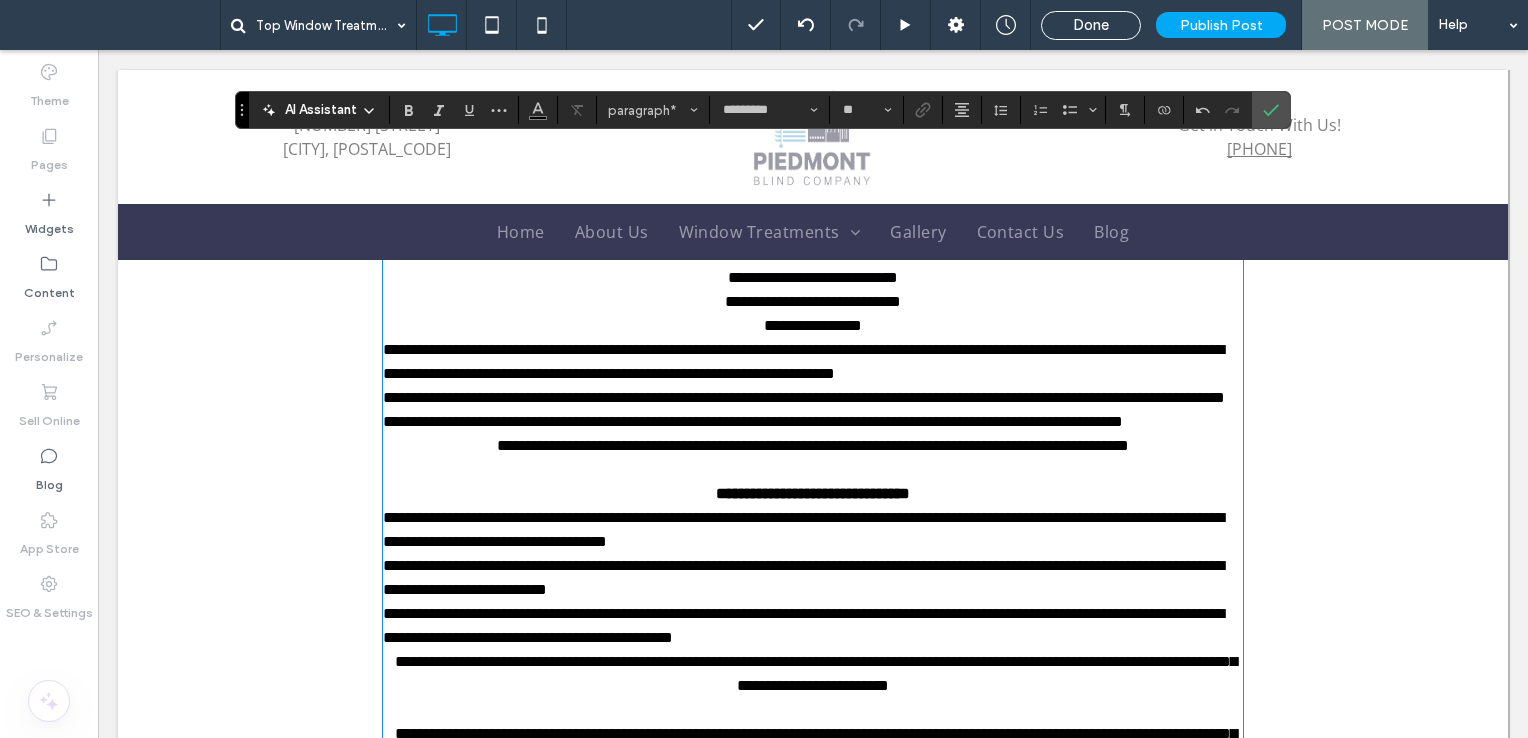 scroll, scrollTop: 0, scrollLeft: 0, axis: both 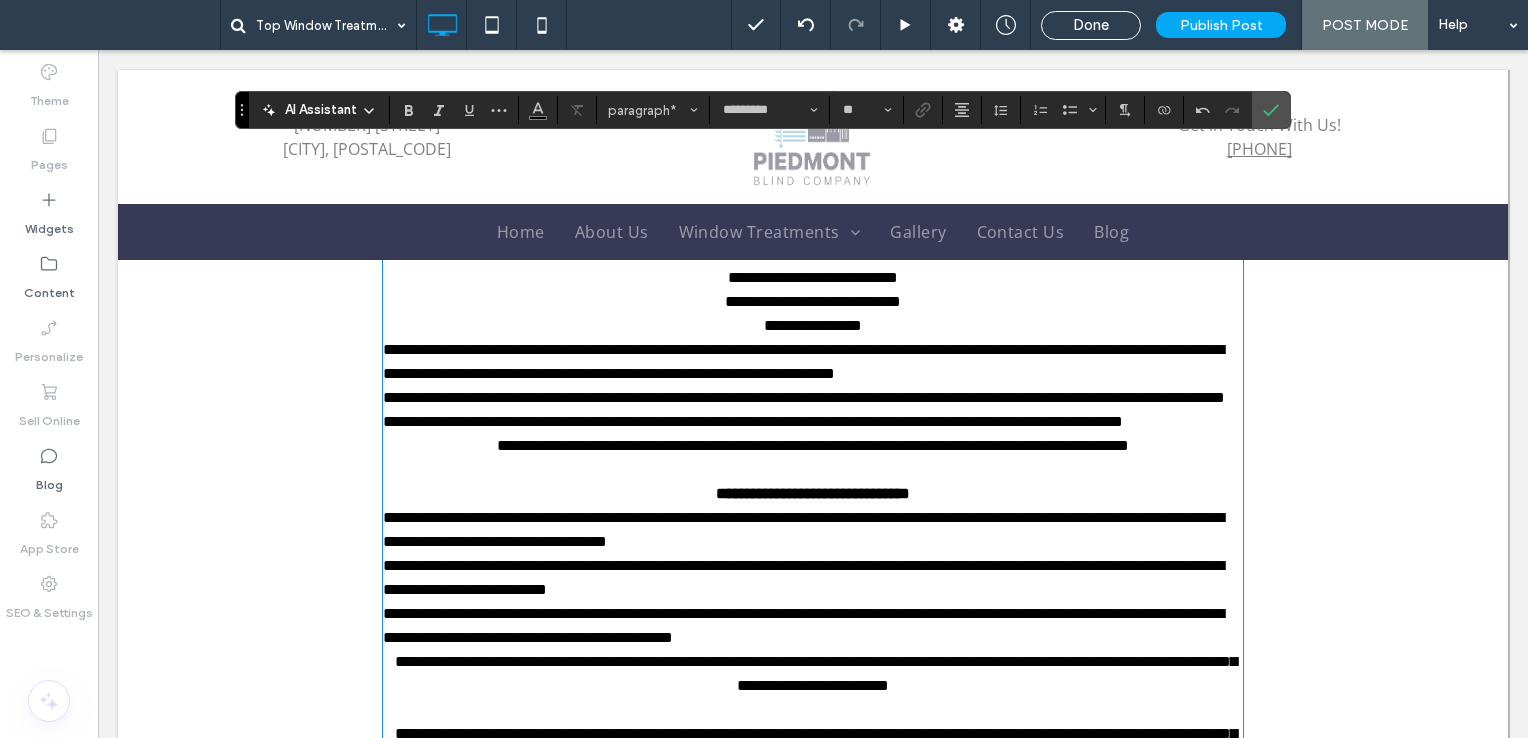 drag, startPoint x: 906, startPoint y: 330, endPoint x: 699, endPoint y: 320, distance: 207.24141 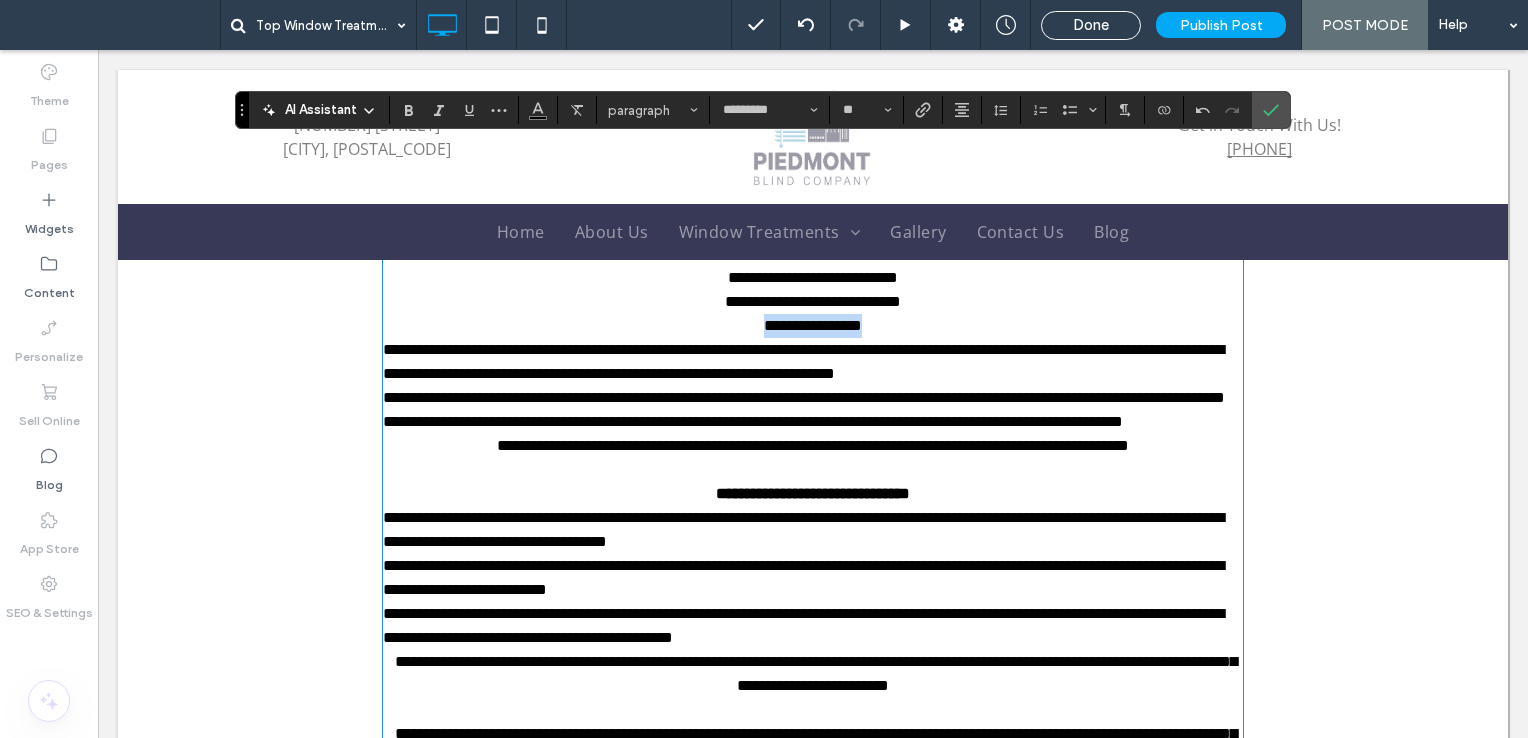 drag, startPoint x: 699, startPoint y: 320, endPoint x: 974, endPoint y: 332, distance: 275.2617 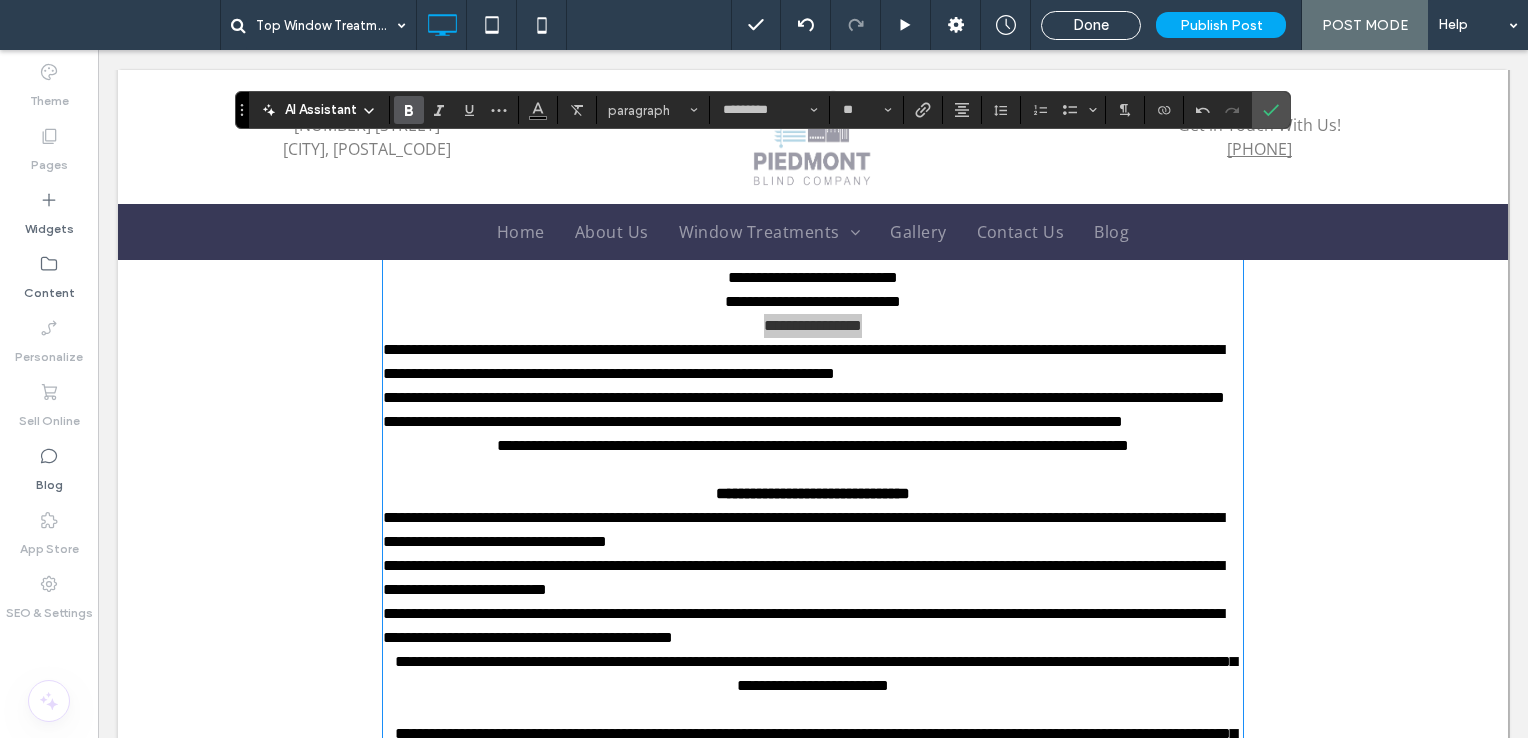 click 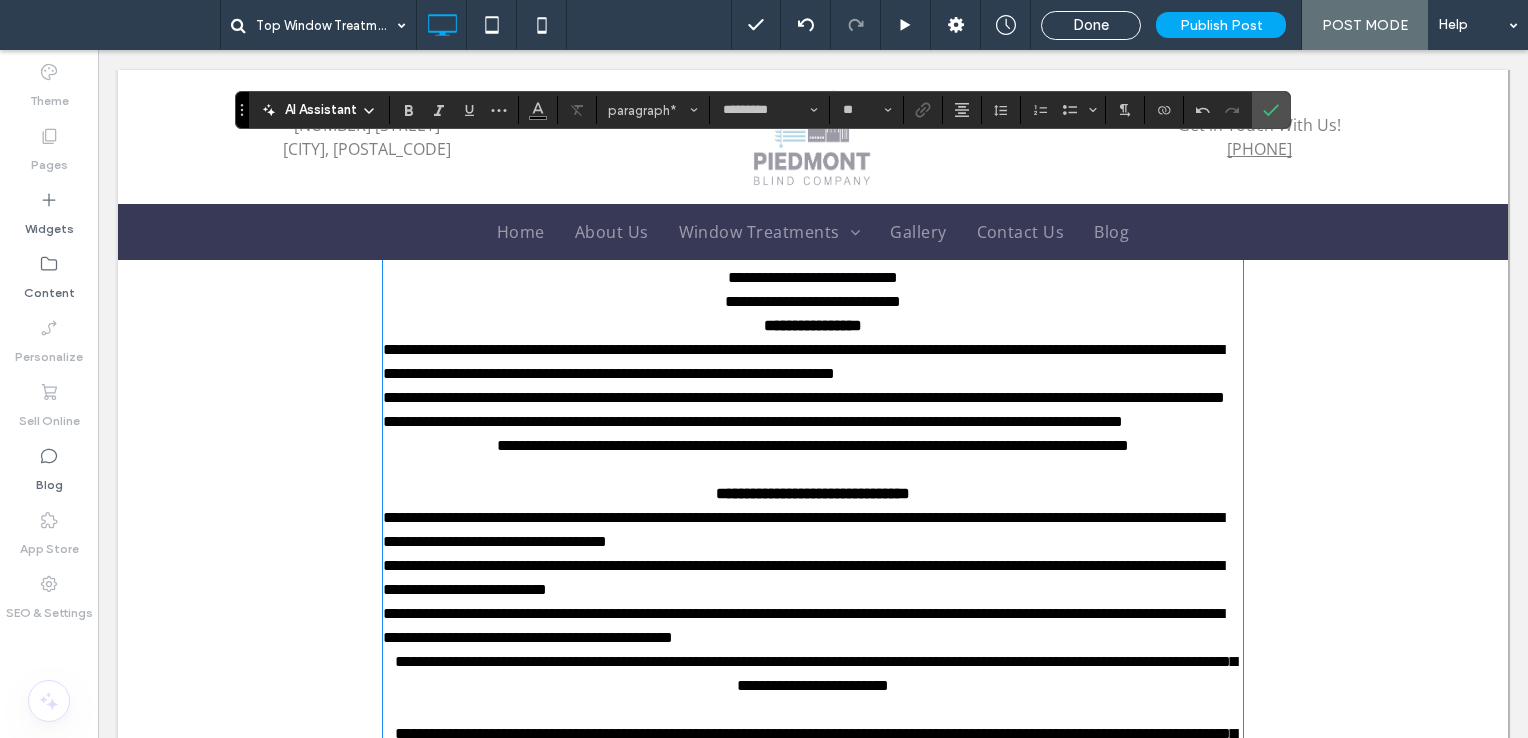 click on "**********" at bounding box center [813, 302] 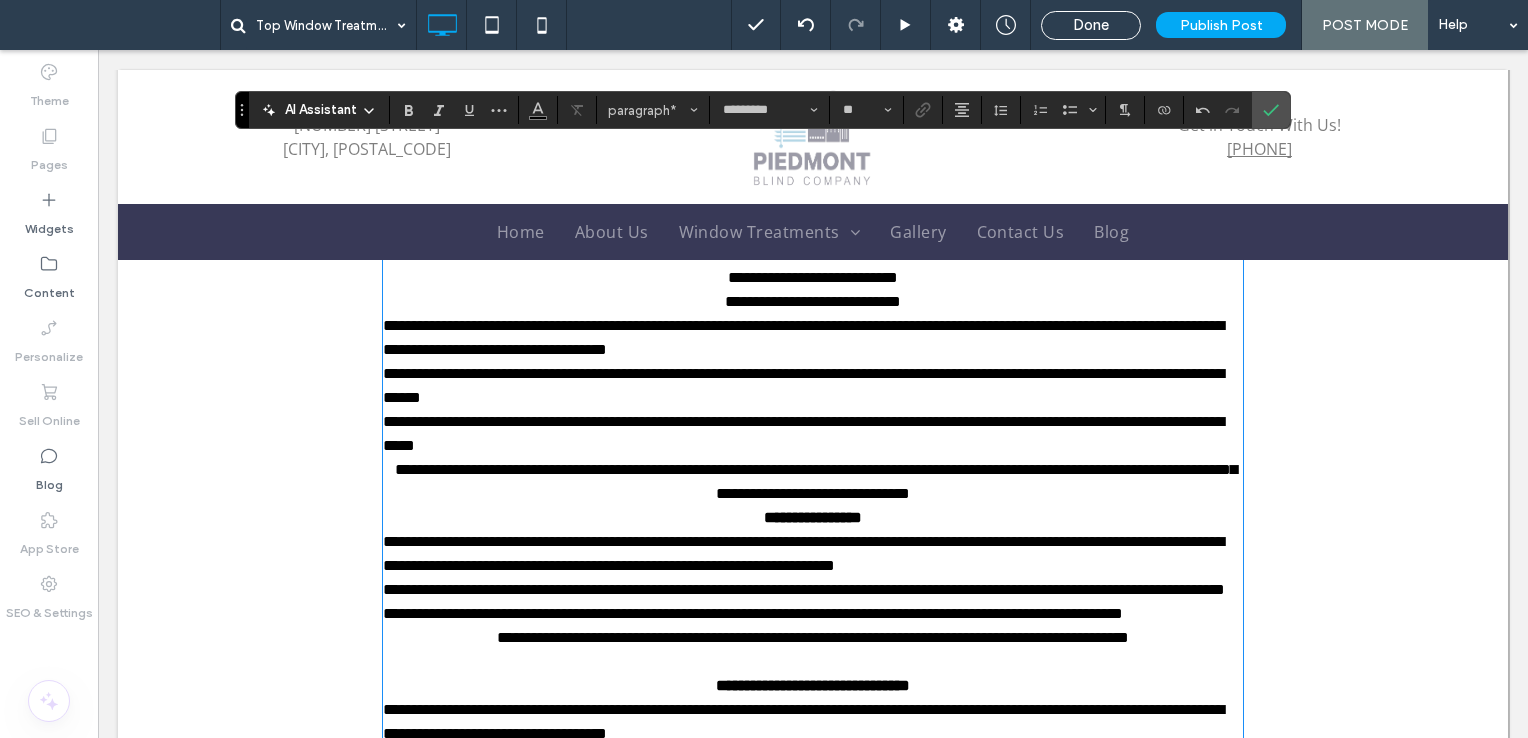 scroll, scrollTop: 0, scrollLeft: 0, axis: both 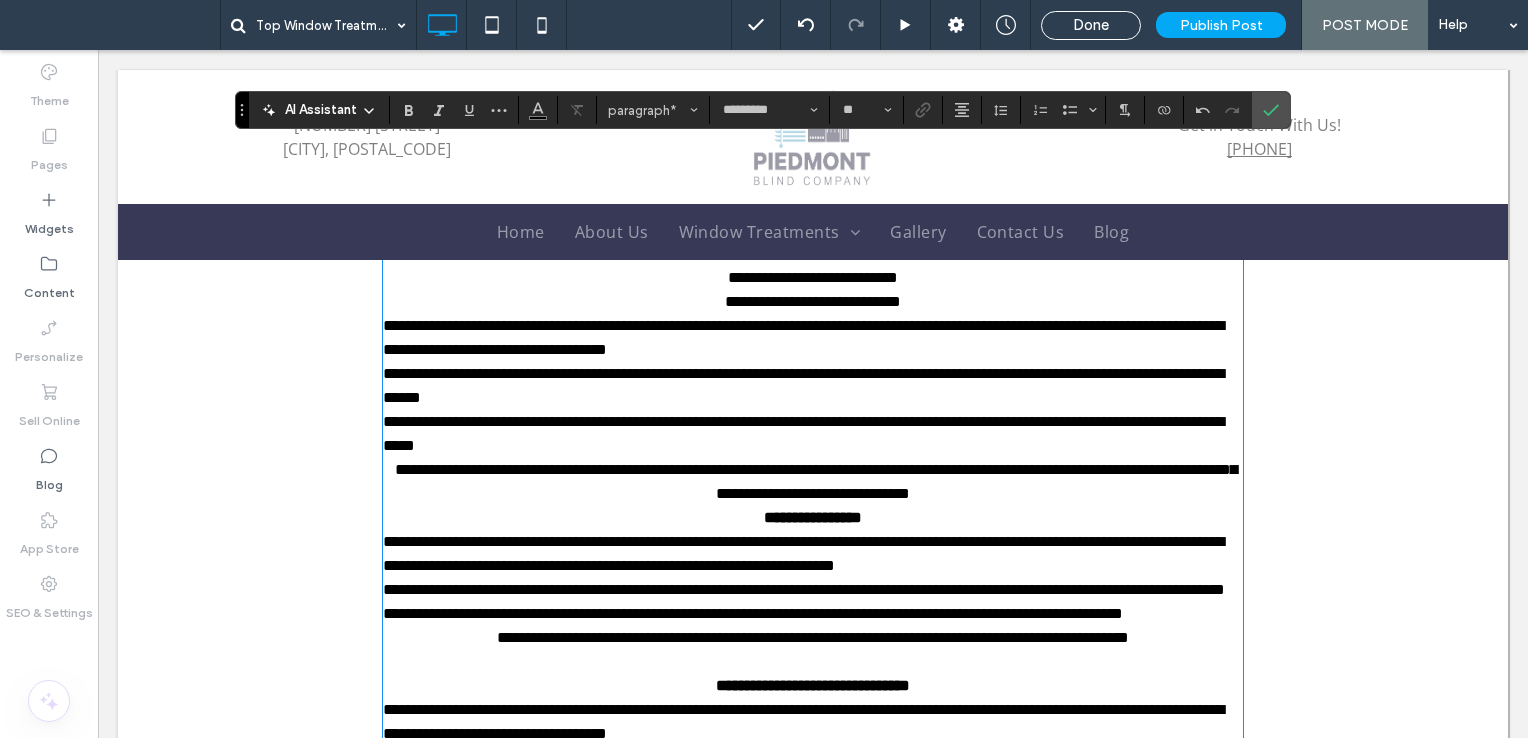 drag, startPoint x: 920, startPoint y: 302, endPoint x: 639, endPoint y: 303, distance: 281.00177 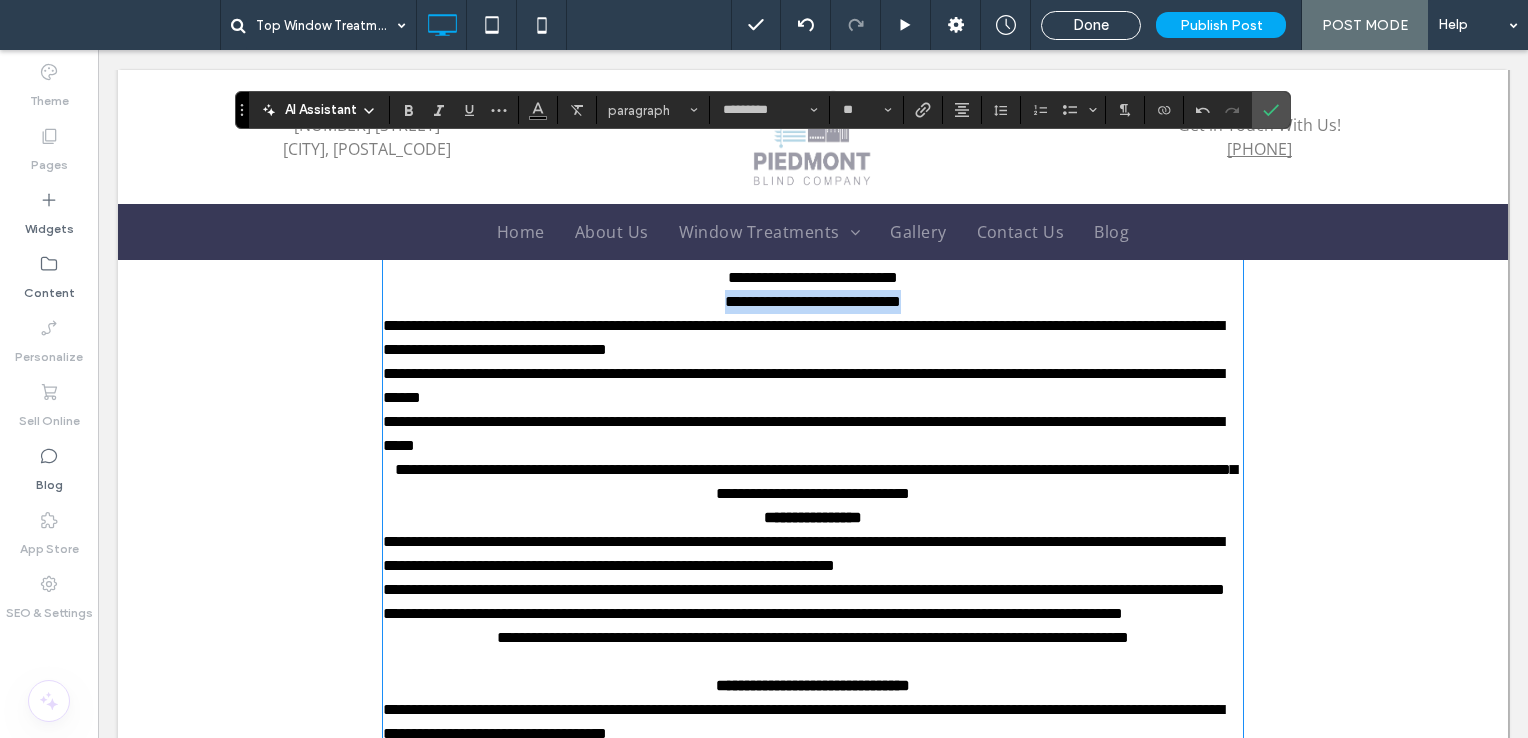 drag, startPoint x: 640, startPoint y: 303, endPoint x: 1012, endPoint y: 299, distance: 372.0215 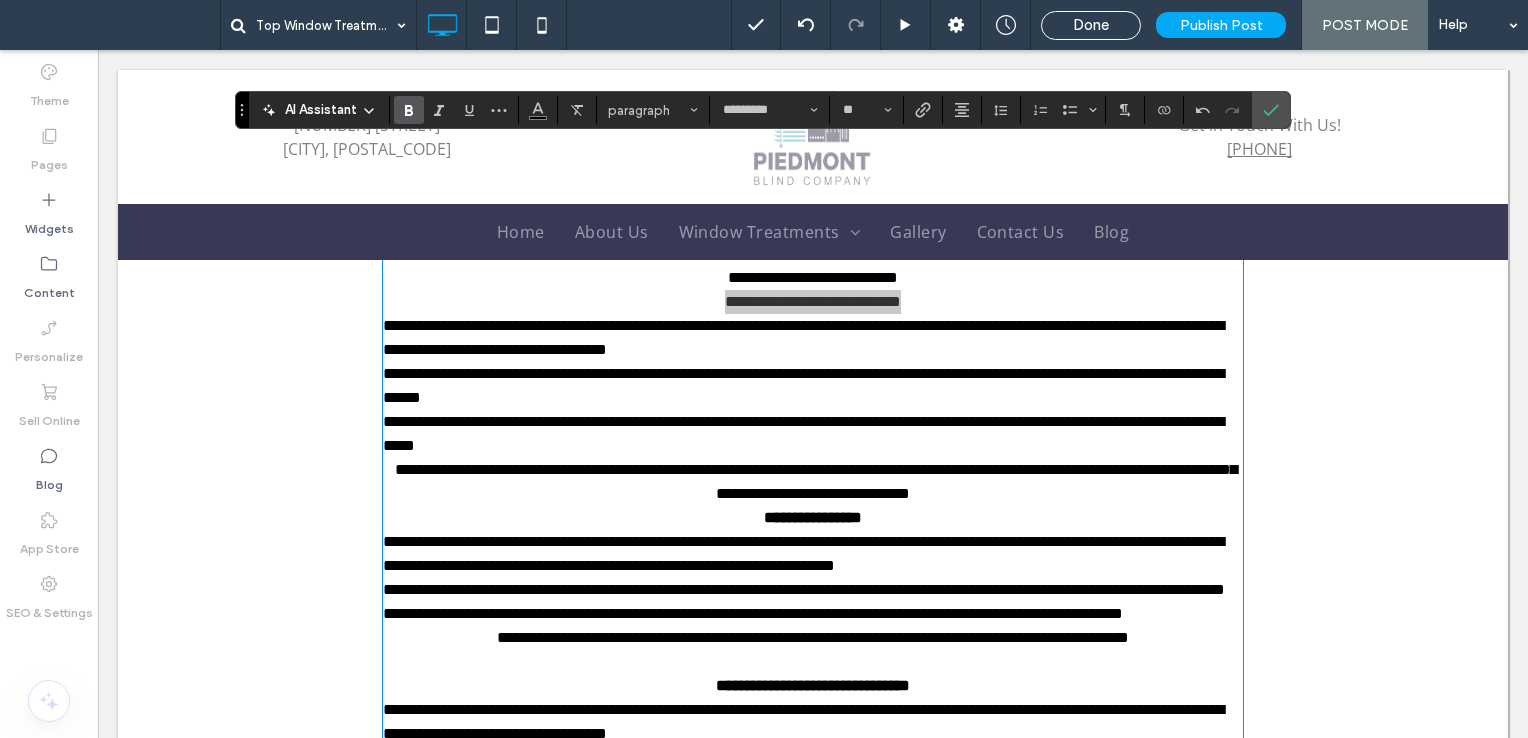 click 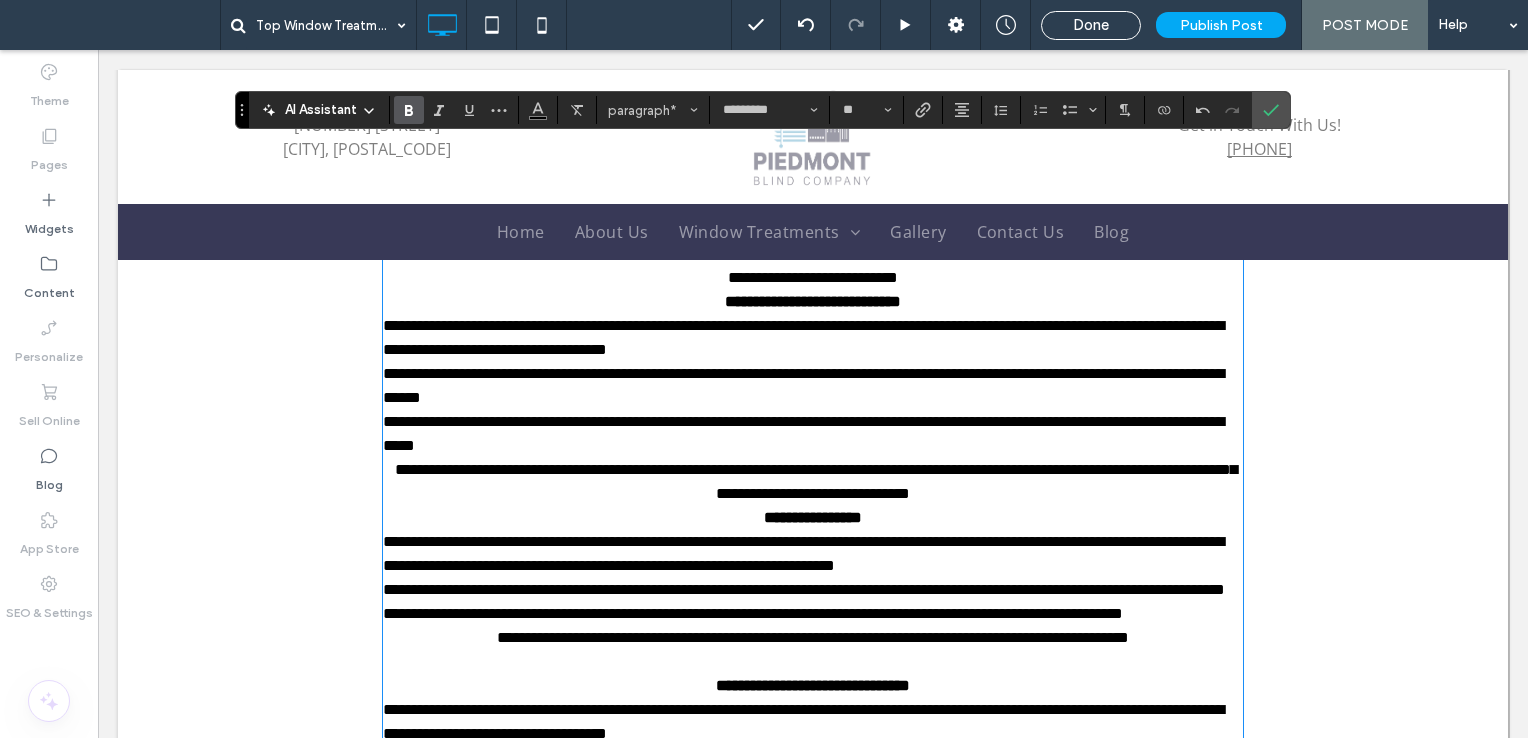 click on "**********" at bounding box center (813, 278) 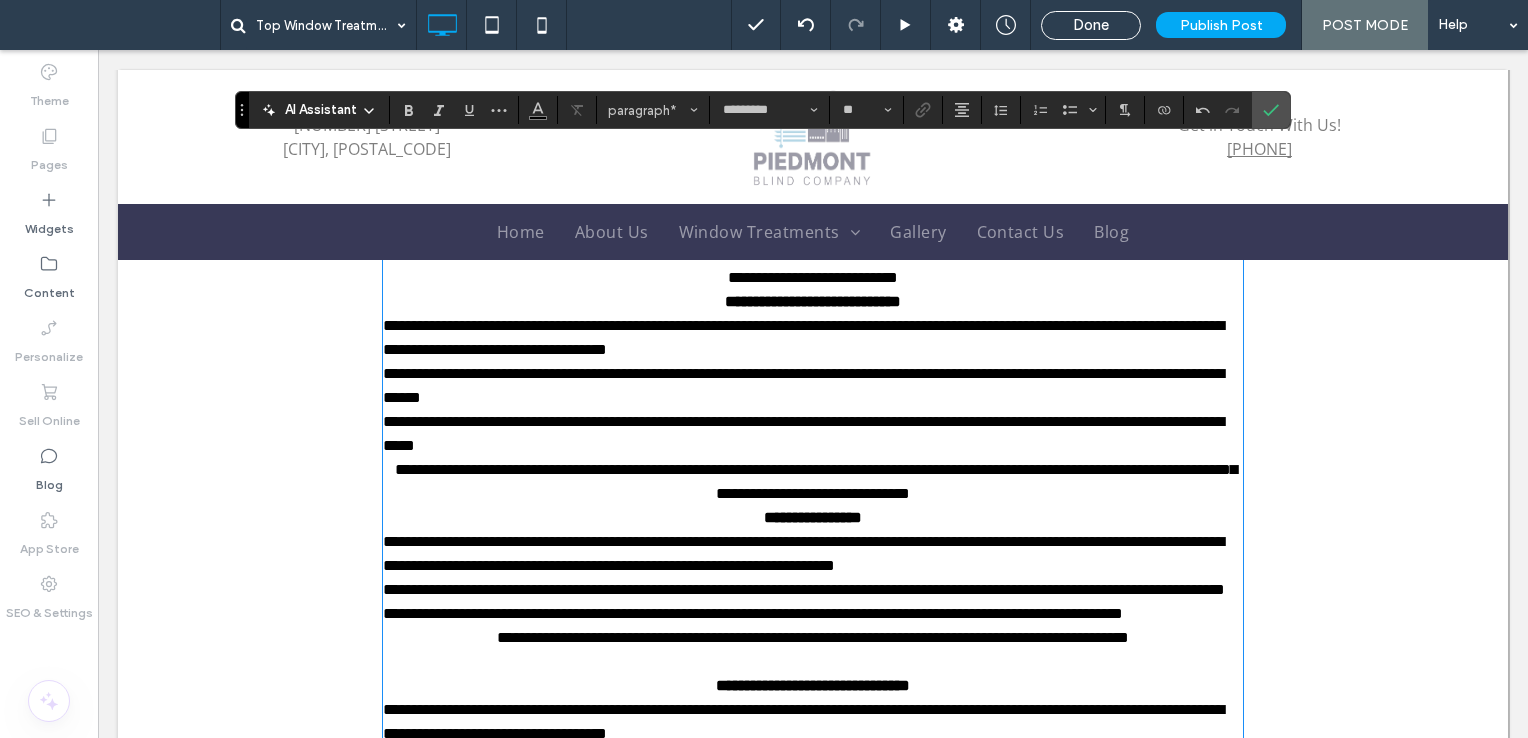 click on "**********" at bounding box center (813, 482) 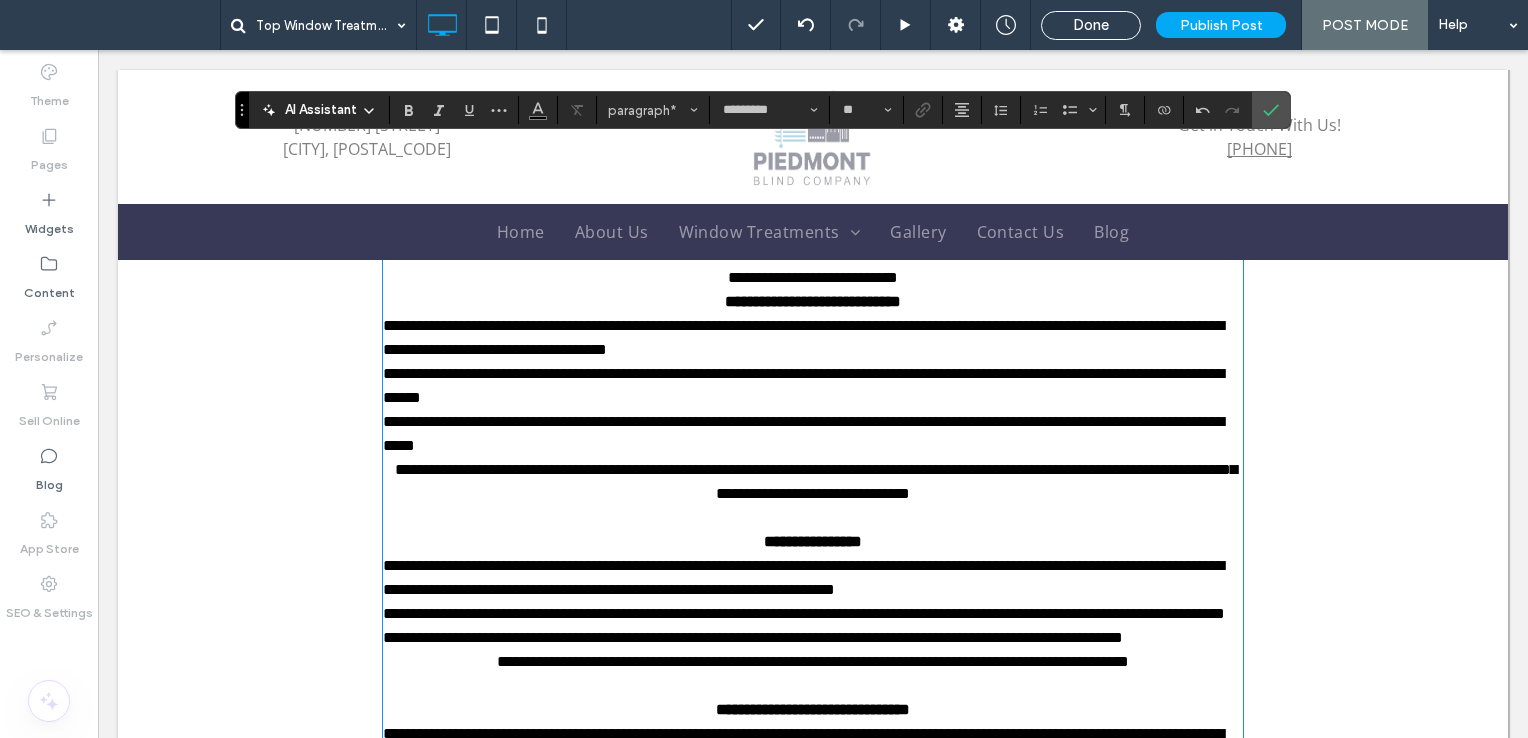 scroll, scrollTop: 628, scrollLeft: 0, axis: vertical 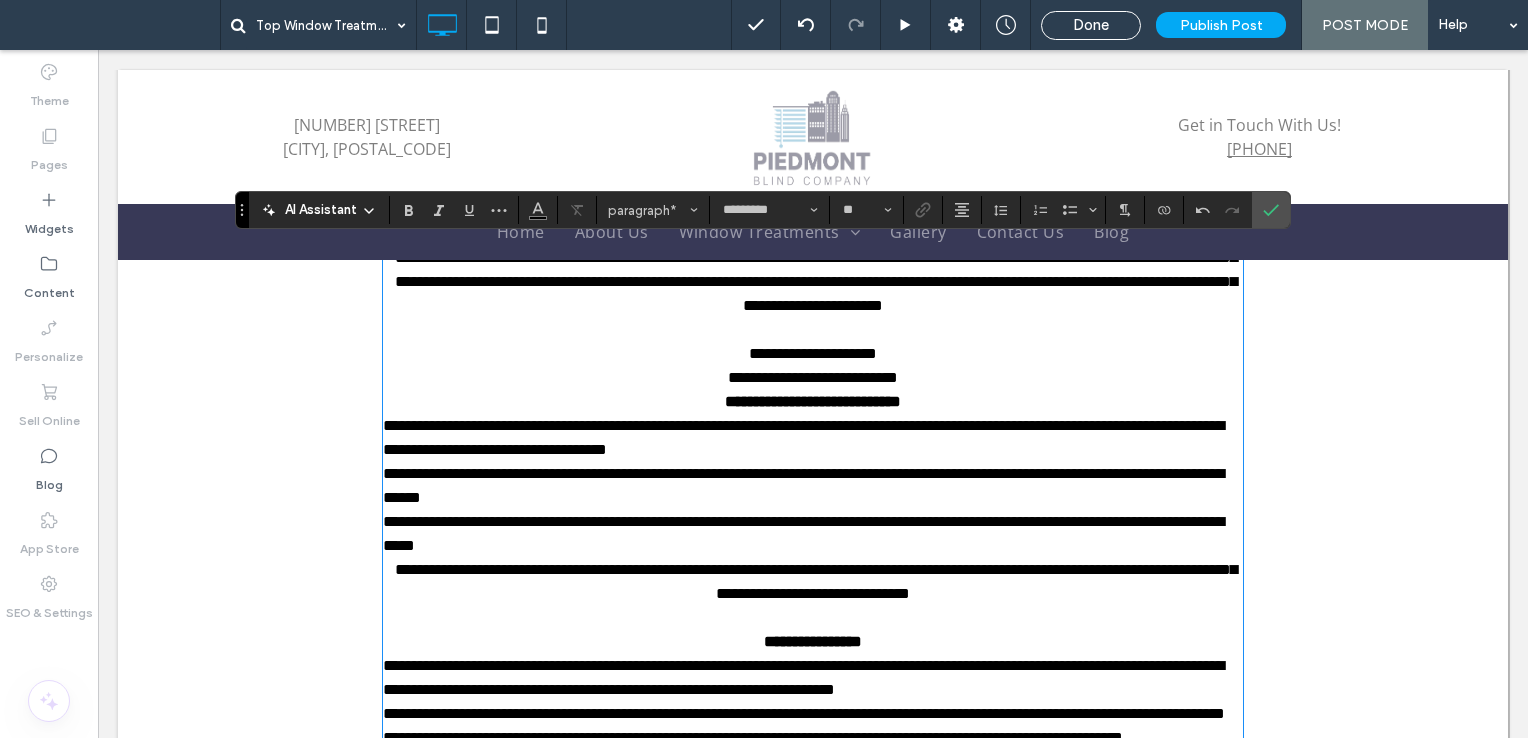 click on "**********" at bounding box center (813, 378) 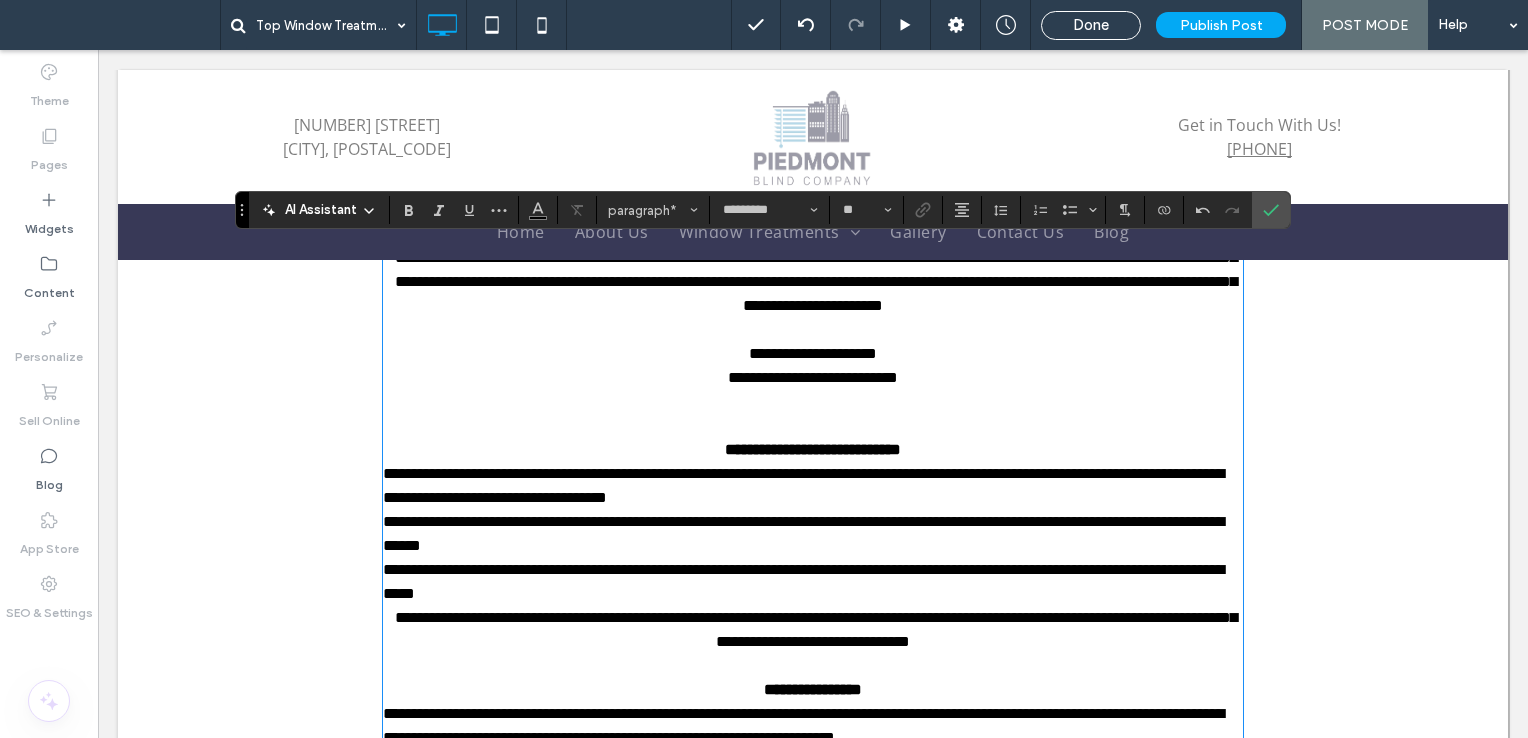 click at bounding box center [813, 402] 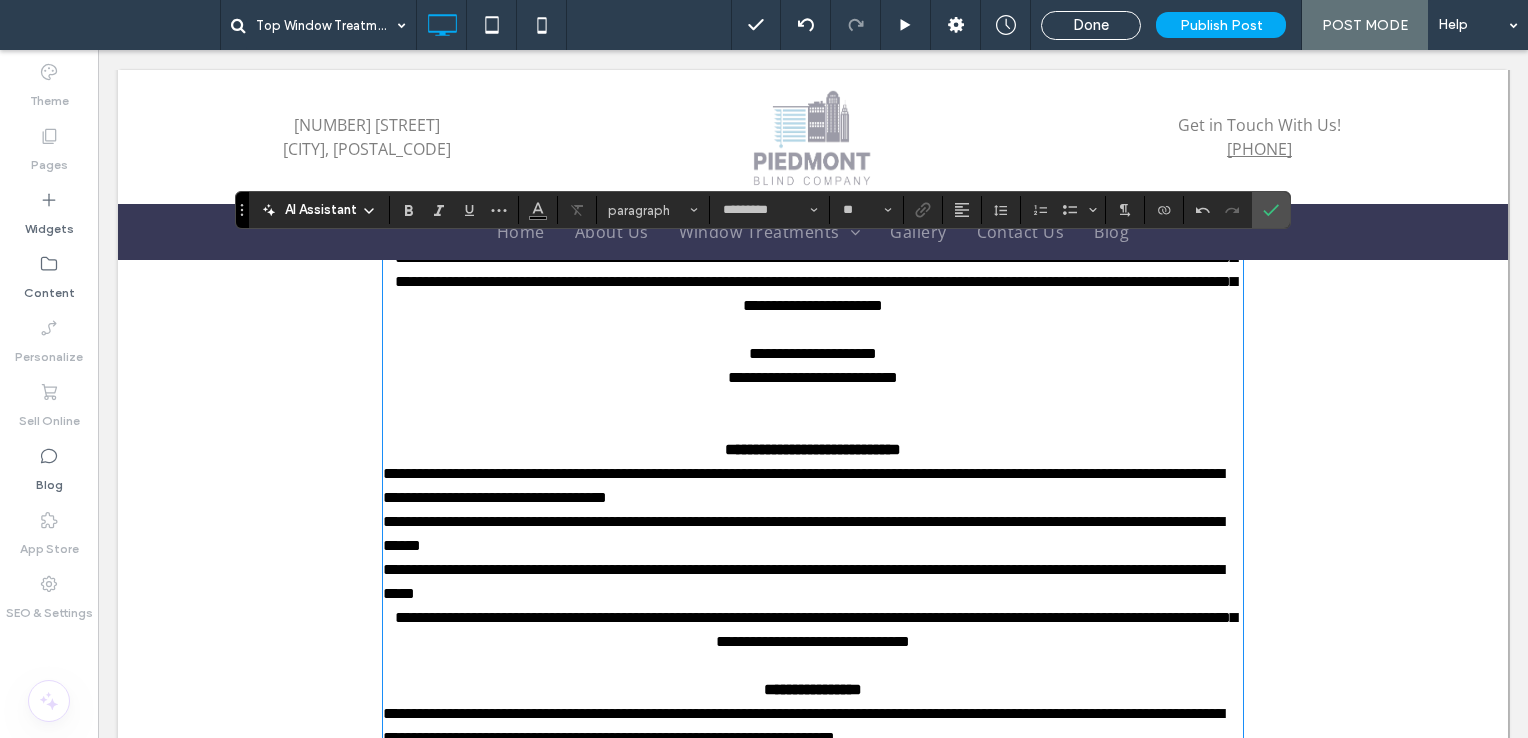 scroll, scrollTop: 0, scrollLeft: 0, axis: both 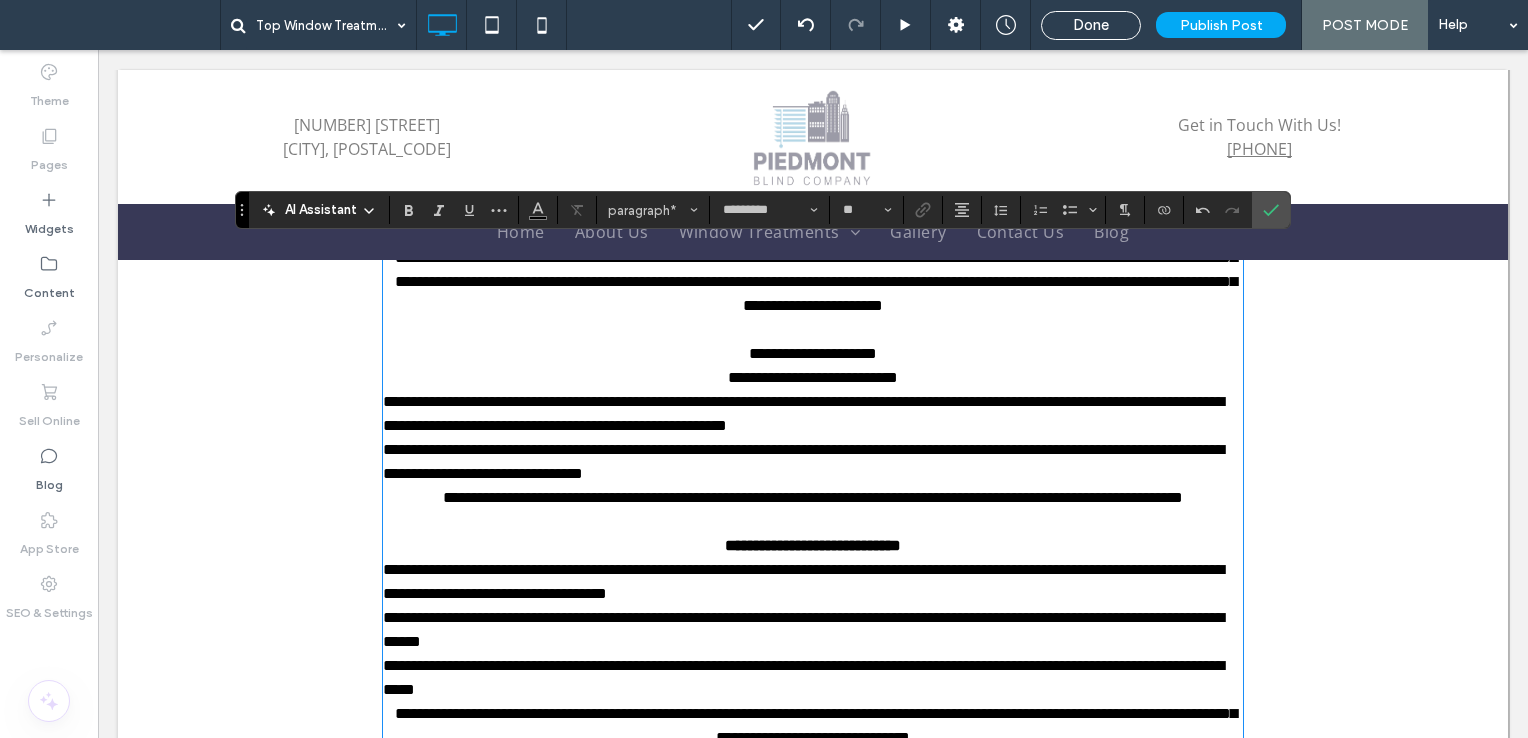 drag, startPoint x: 939, startPoint y: 379, endPoint x: 612, endPoint y: 379, distance: 327 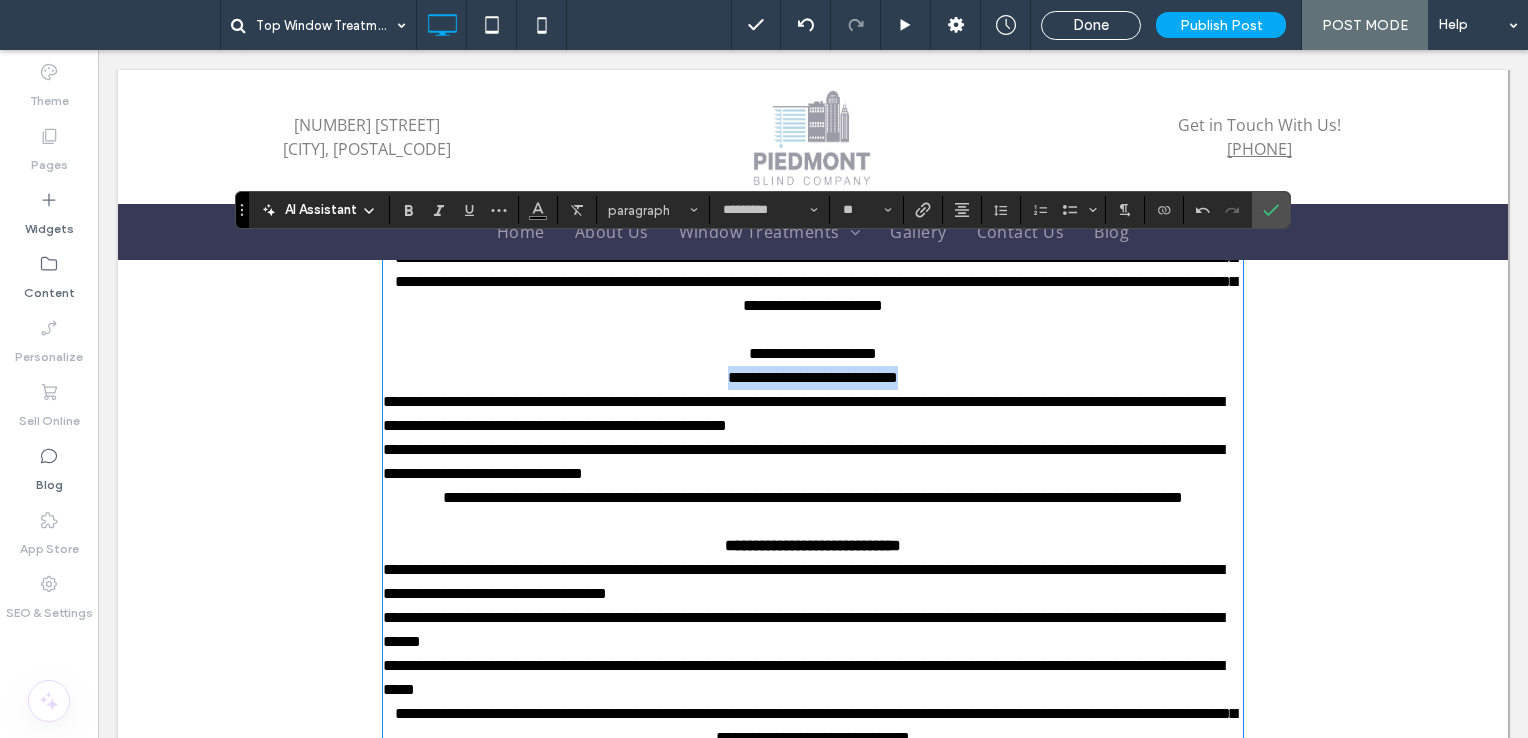 drag, startPoint x: 612, startPoint y: 379, endPoint x: 1030, endPoint y: 381, distance: 418.0048 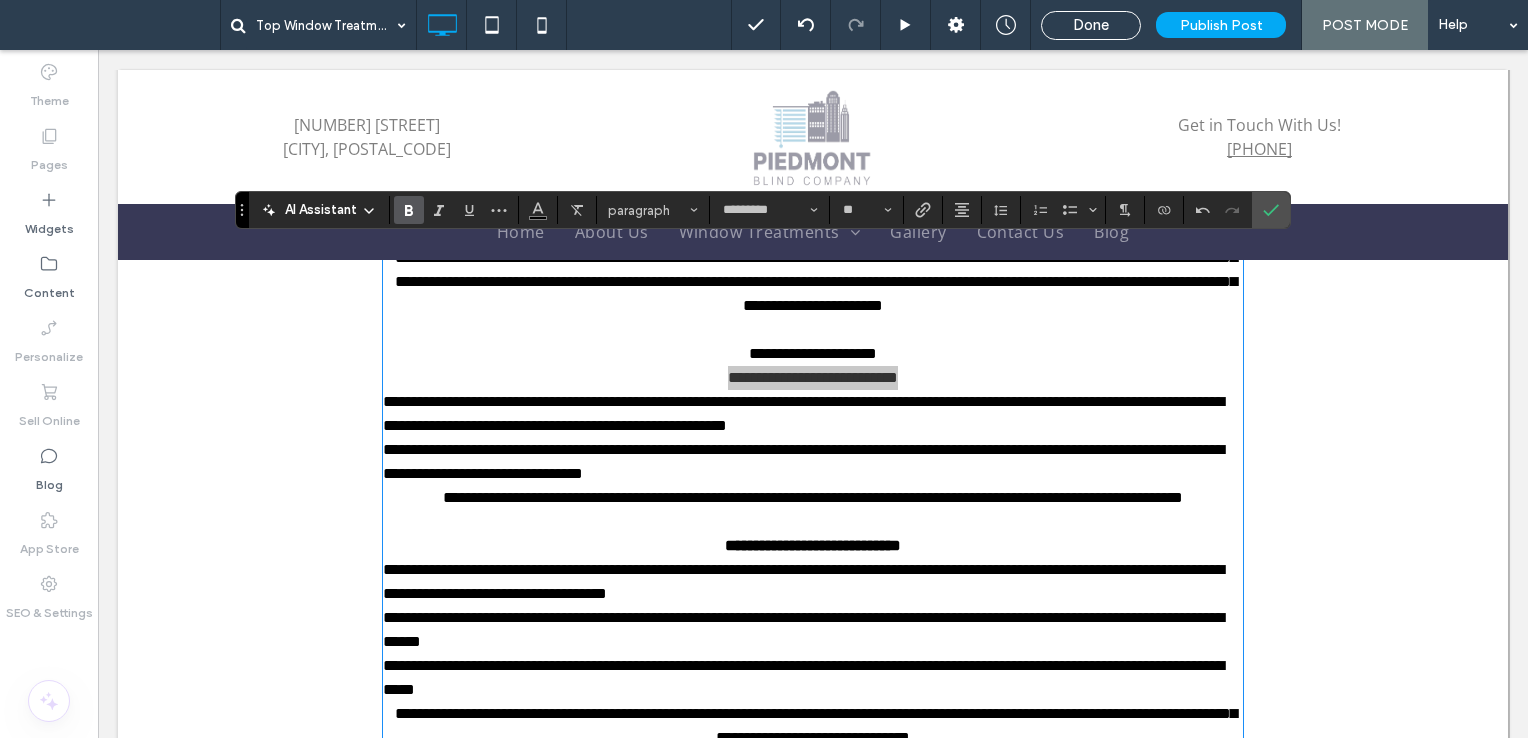 click 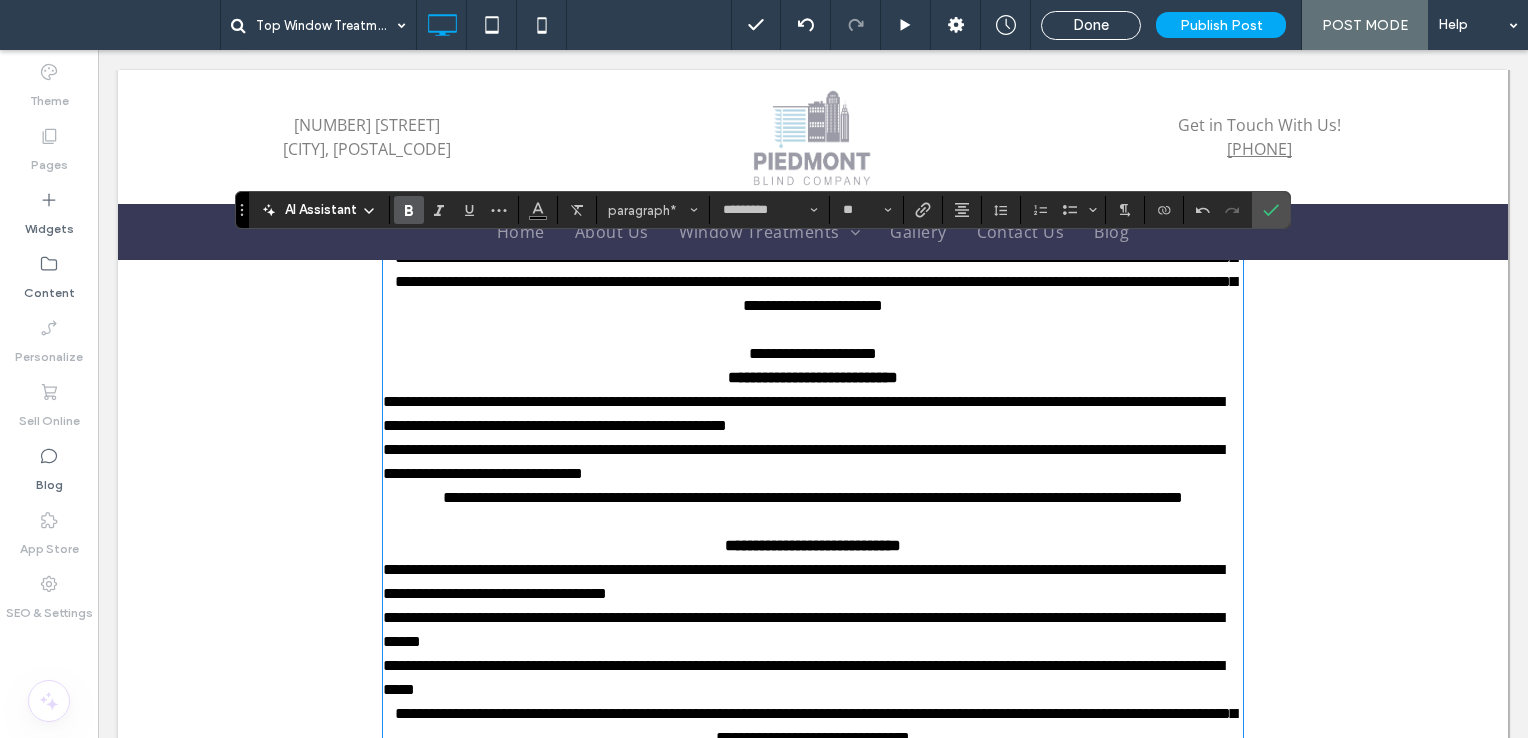 click on "**********" at bounding box center (813, 354) 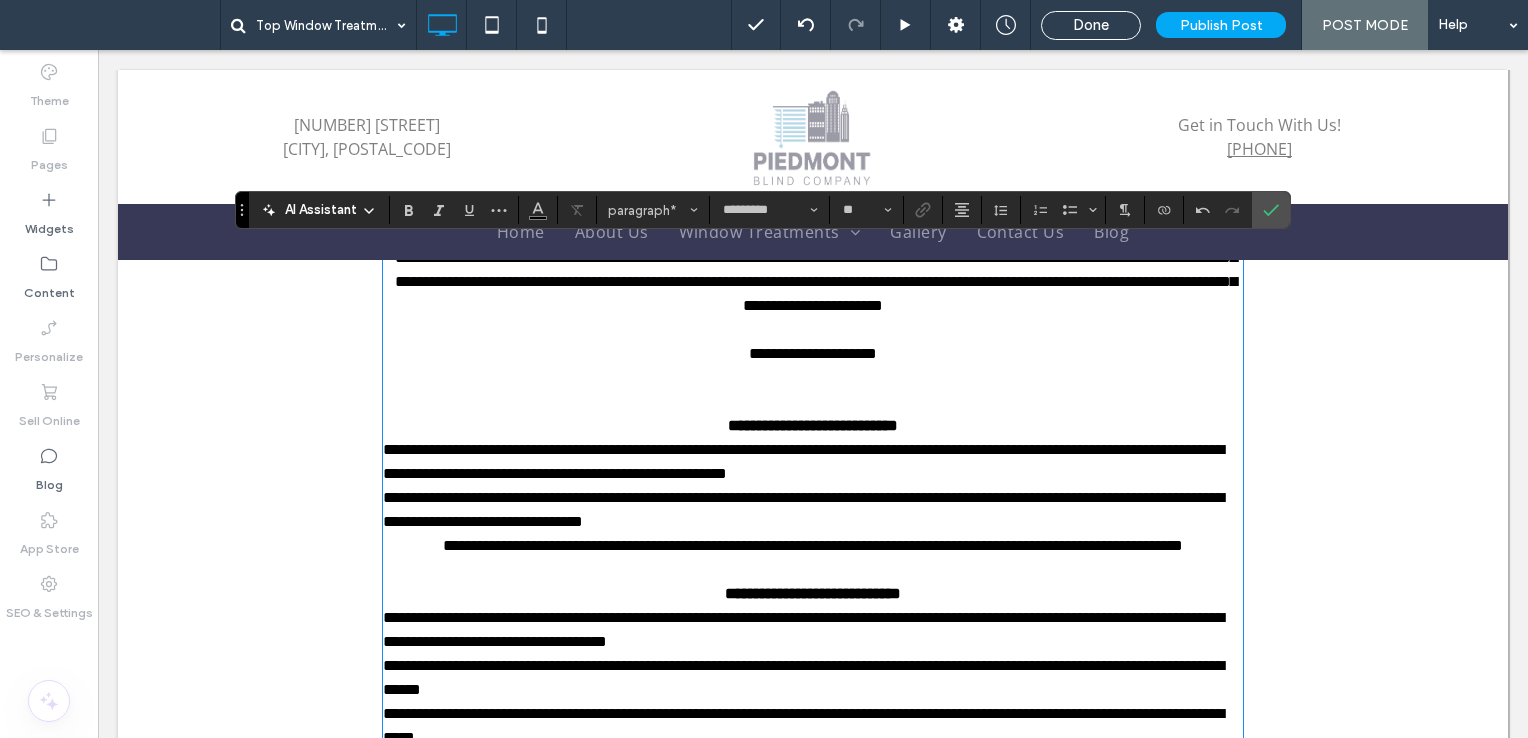click on "﻿" at bounding box center [813, 378] 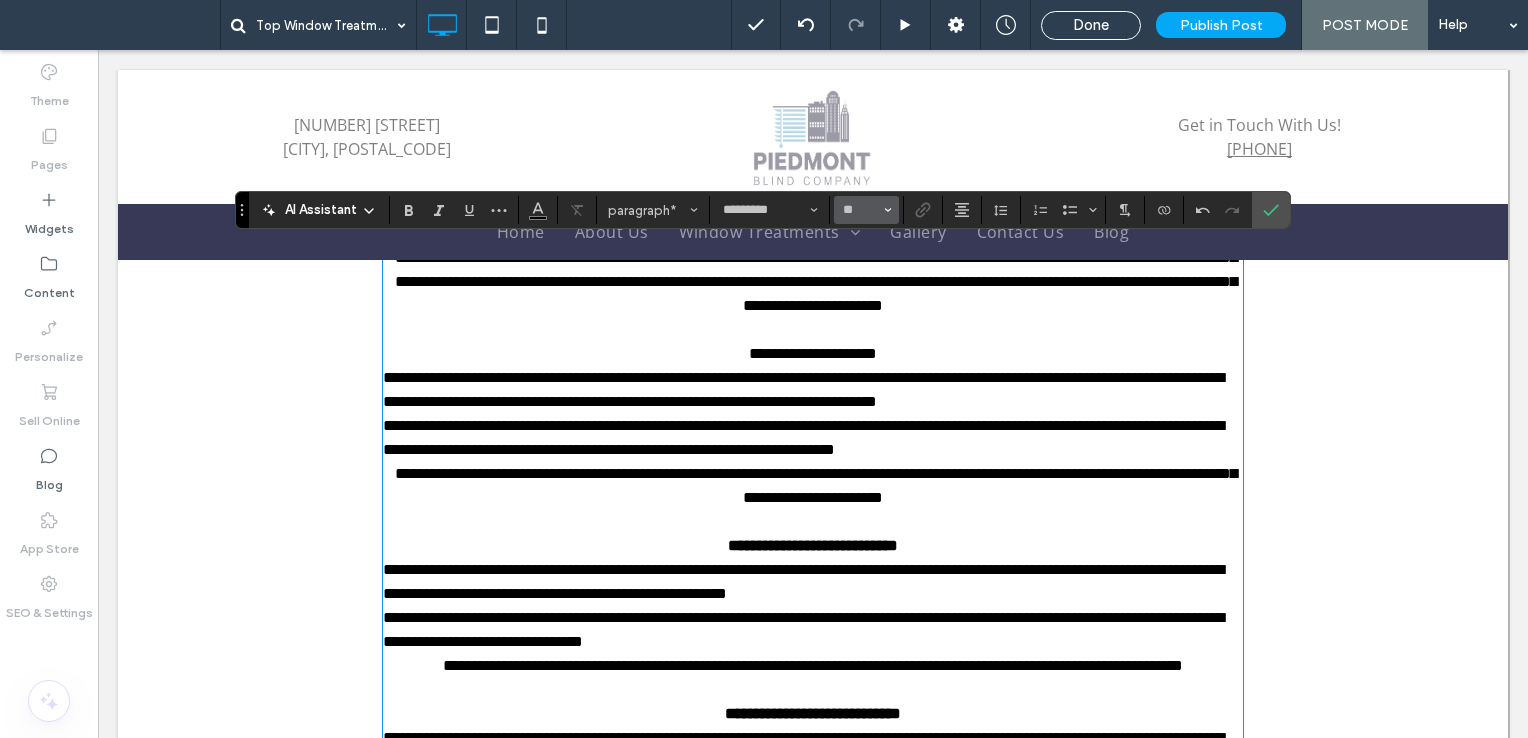 scroll, scrollTop: 0, scrollLeft: 0, axis: both 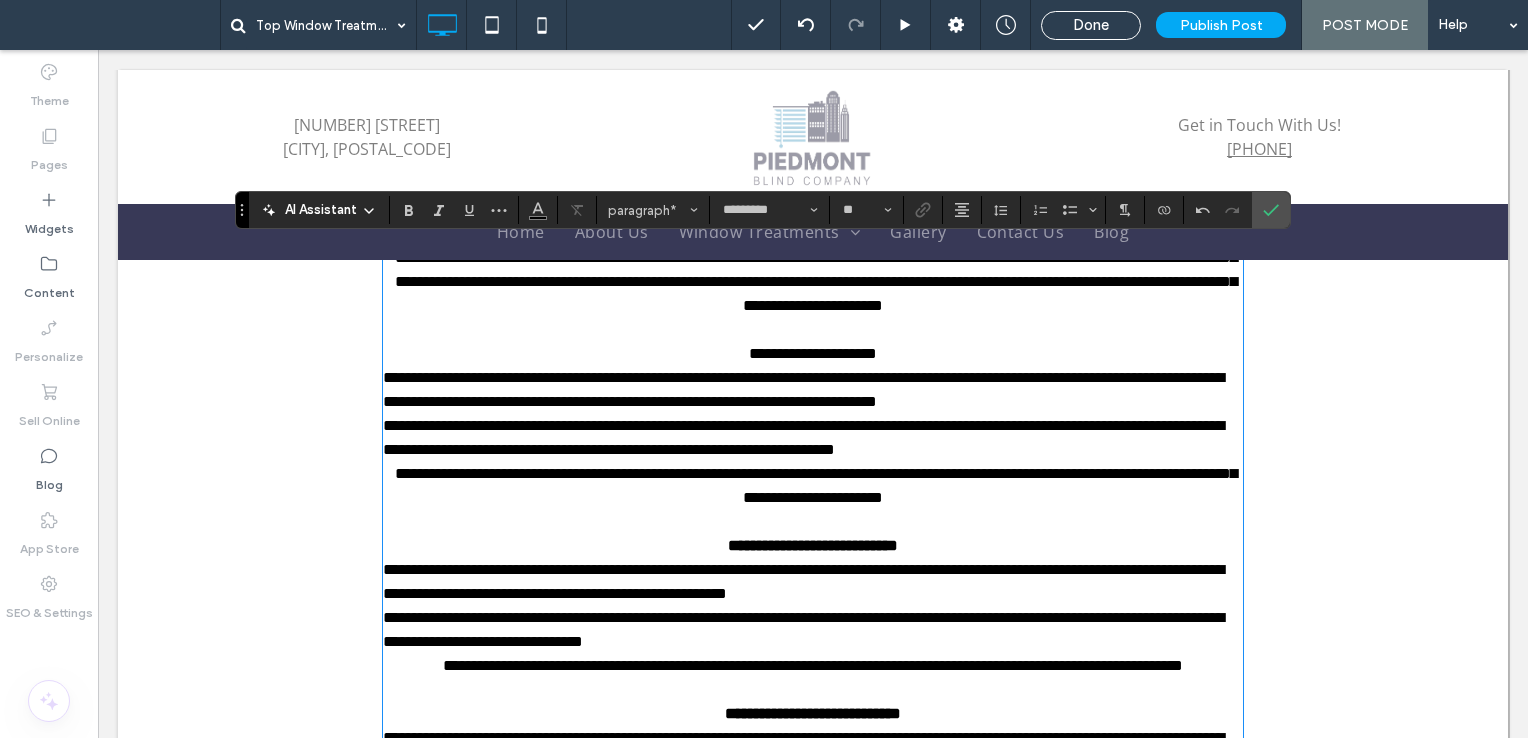 drag, startPoint x: 906, startPoint y: 346, endPoint x: 670, endPoint y: 339, distance: 236.10379 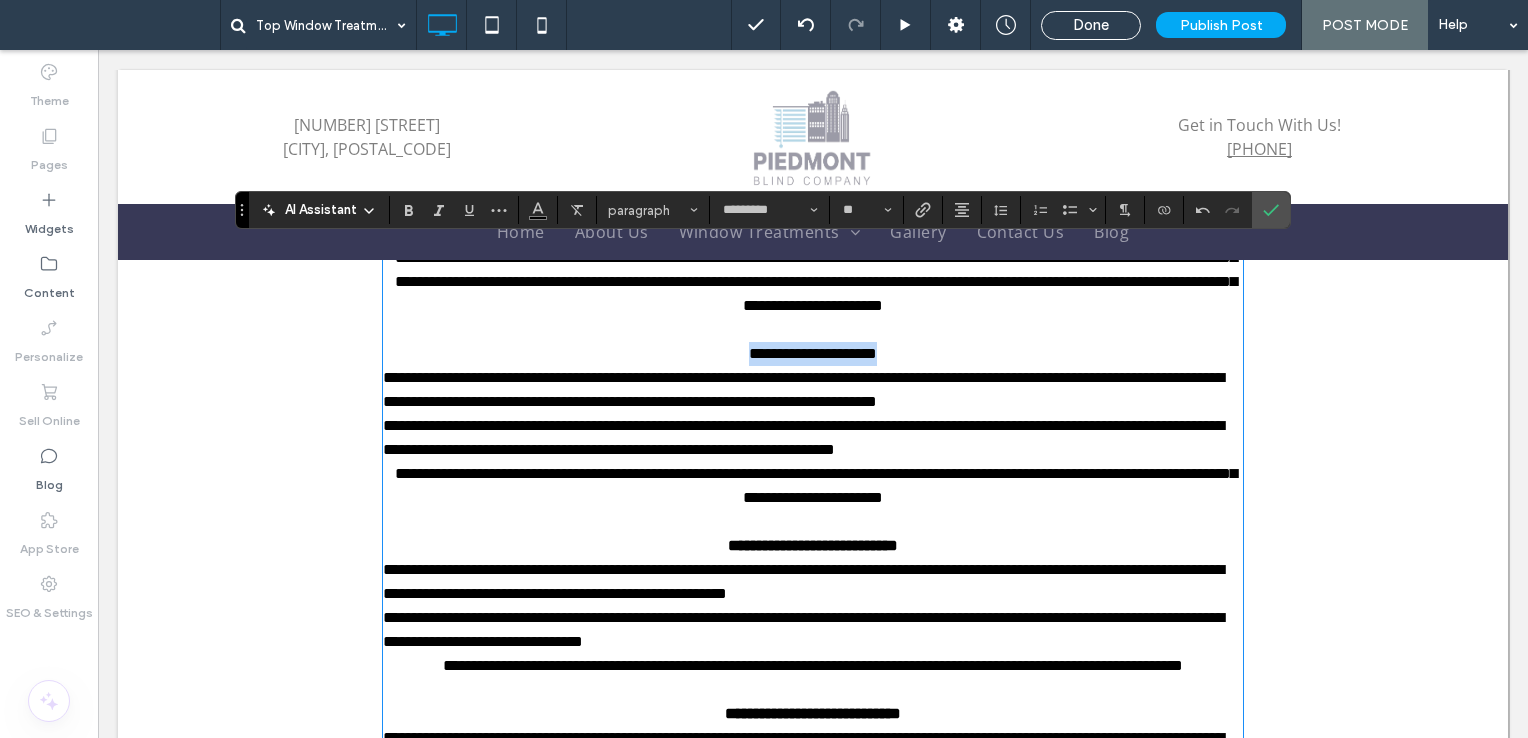 drag, startPoint x: 671, startPoint y: 342, endPoint x: 1079, endPoint y: 358, distance: 408.3136 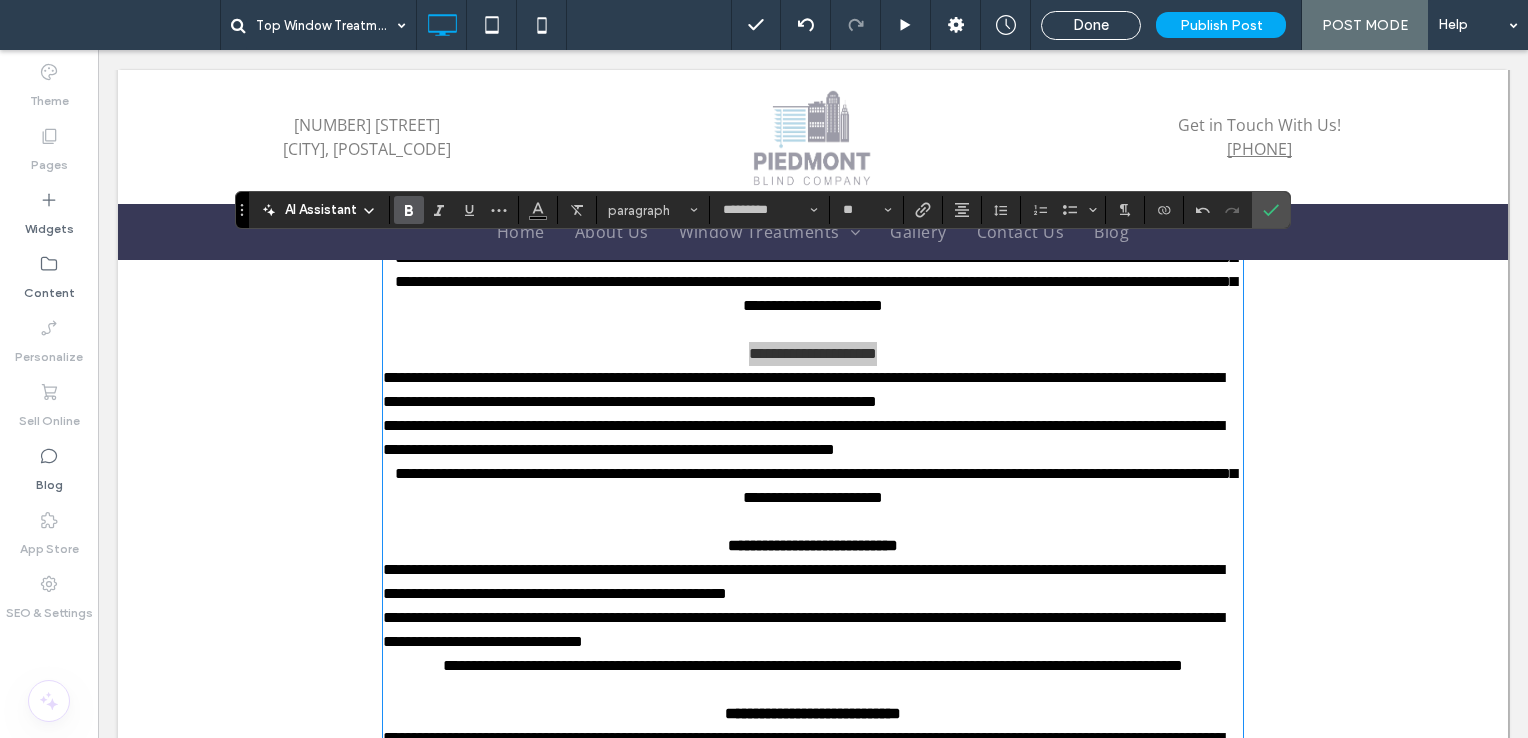 click 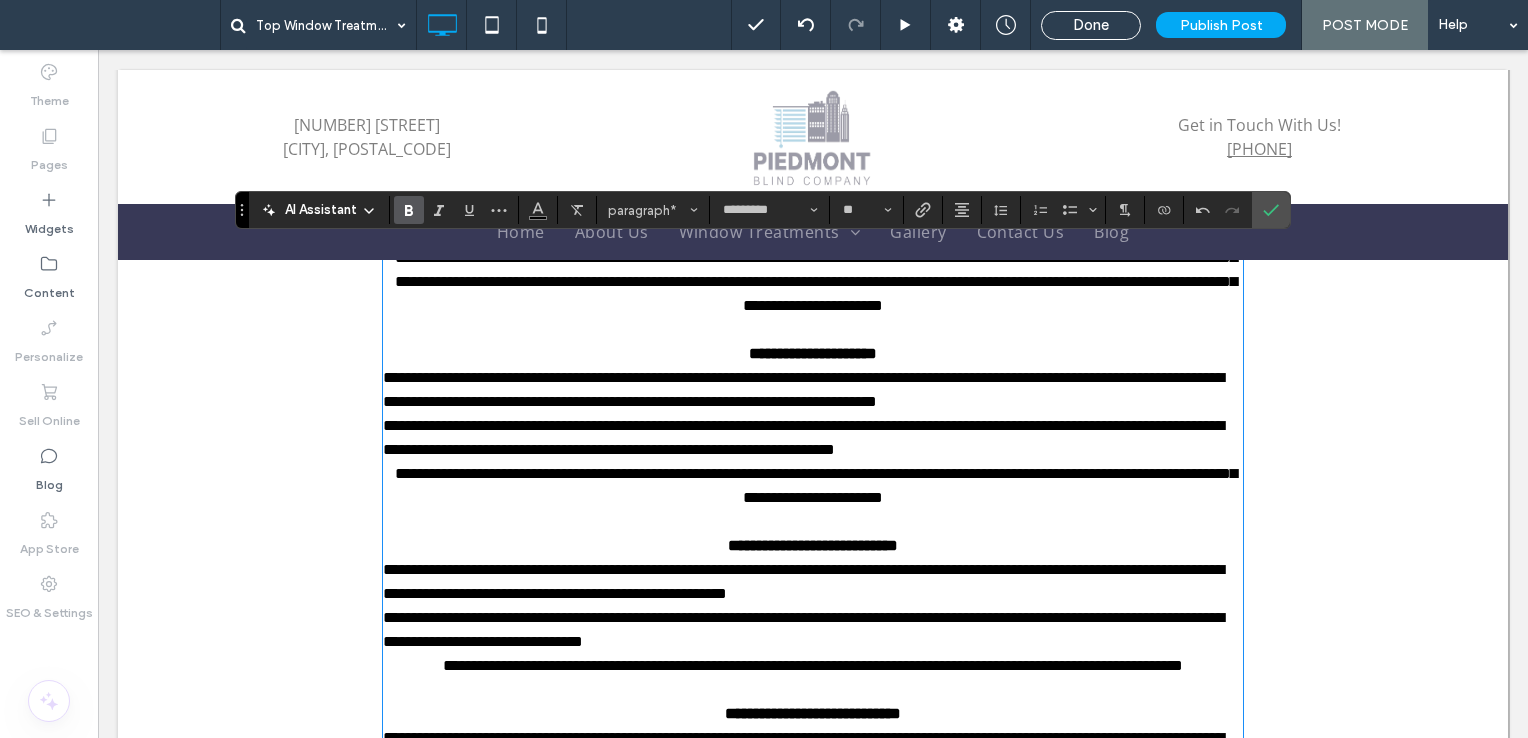 click at bounding box center (813, 330) 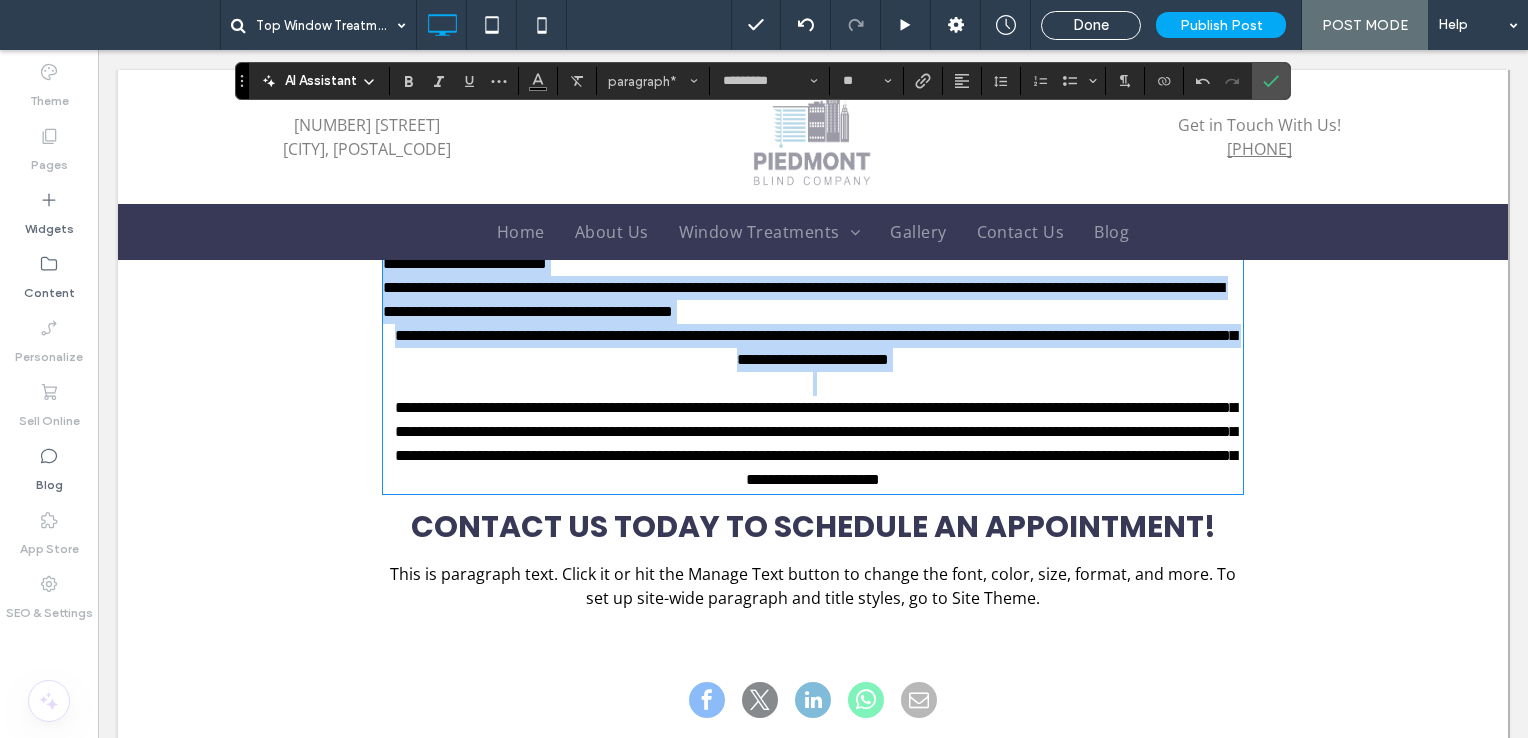 scroll, scrollTop: 1628, scrollLeft: 0, axis: vertical 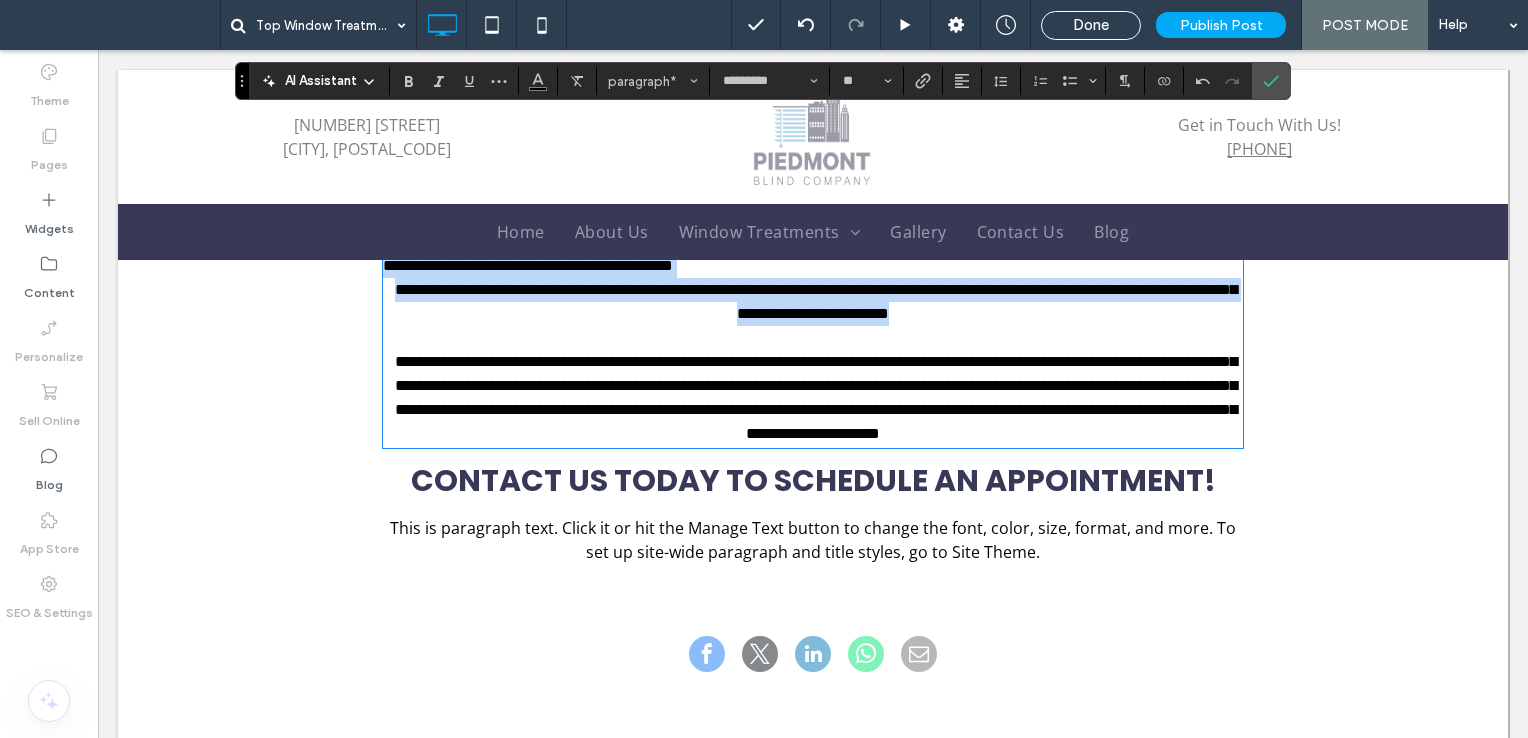 drag, startPoint x: 673, startPoint y: 347, endPoint x: 1024, endPoint y: 415, distance: 357.5262 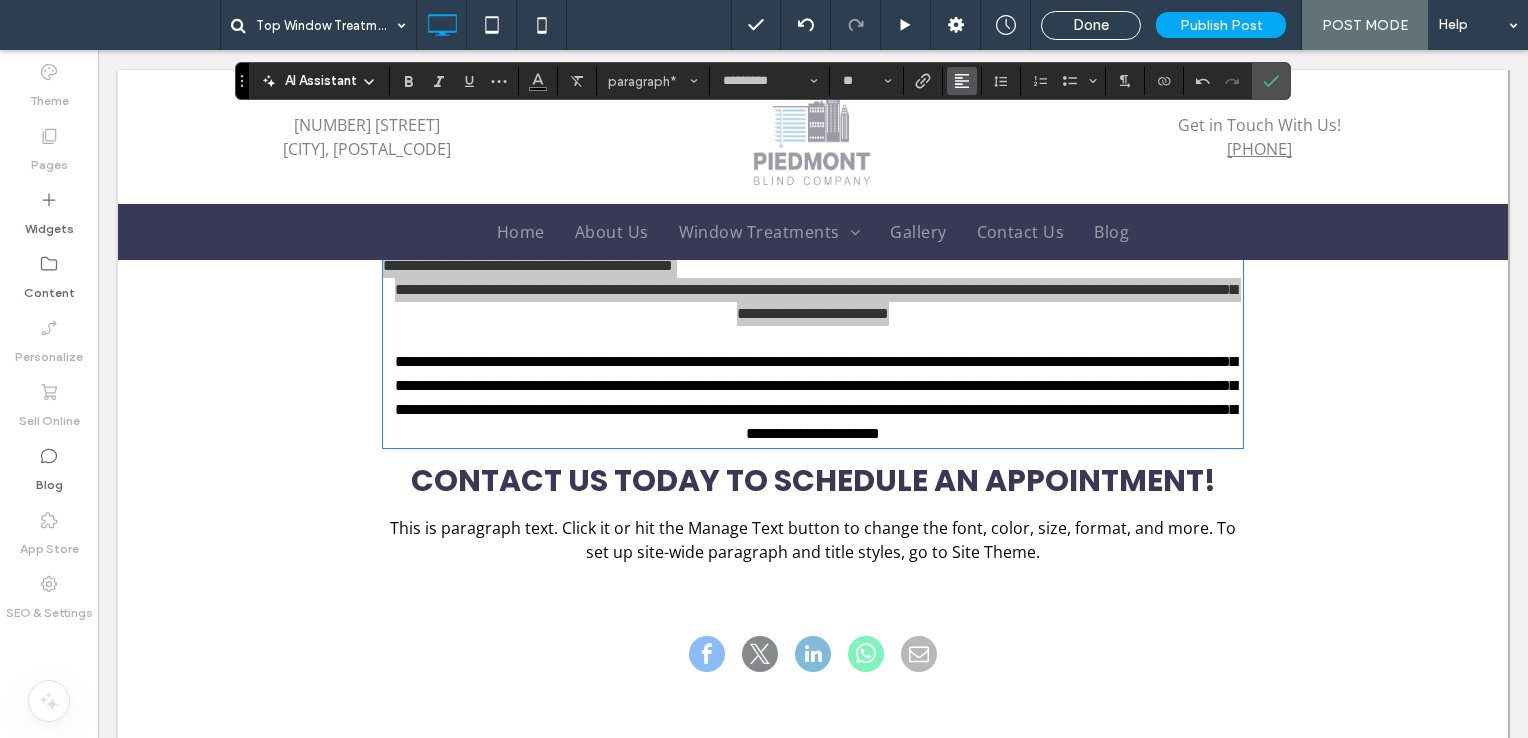 click 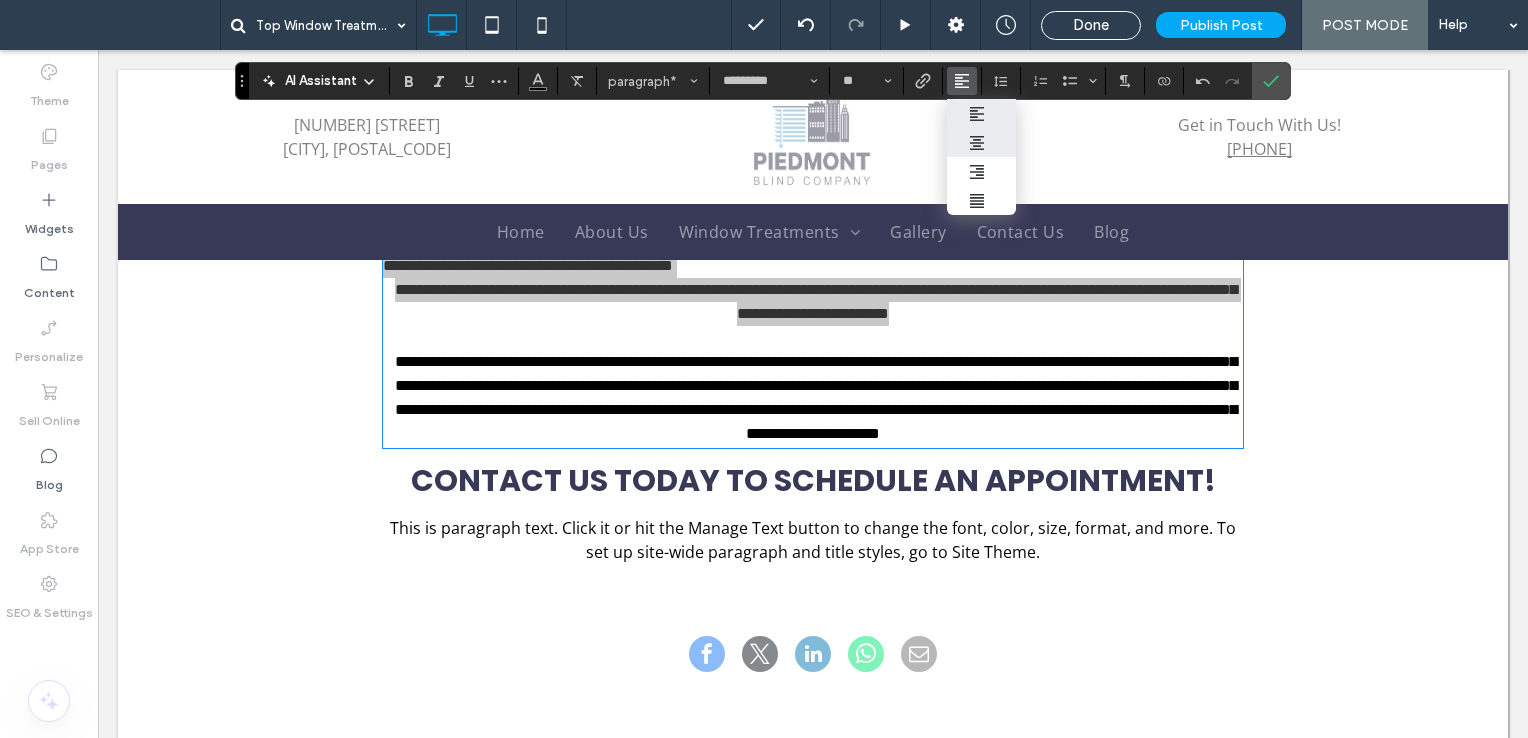 click 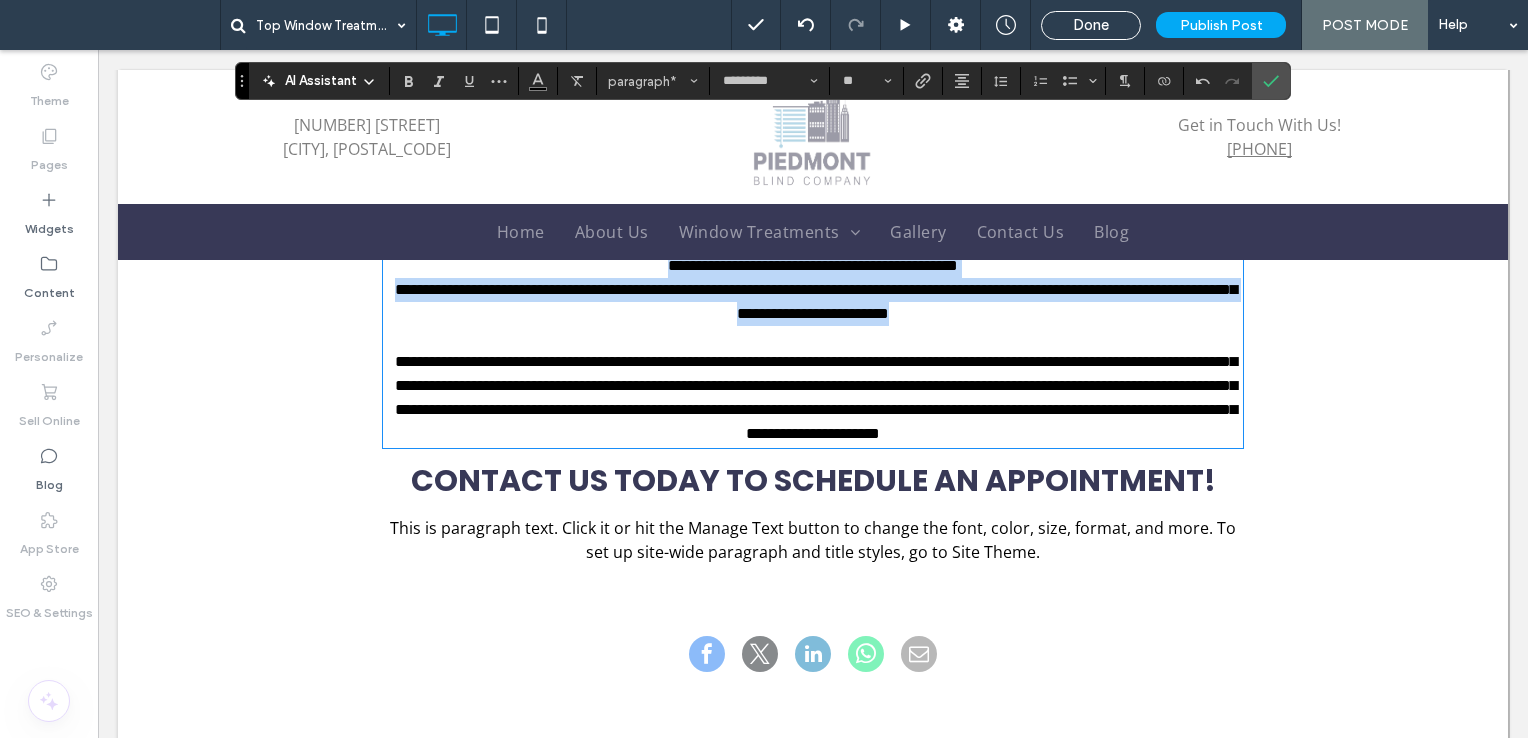 click on "**********" at bounding box center [816, 301] 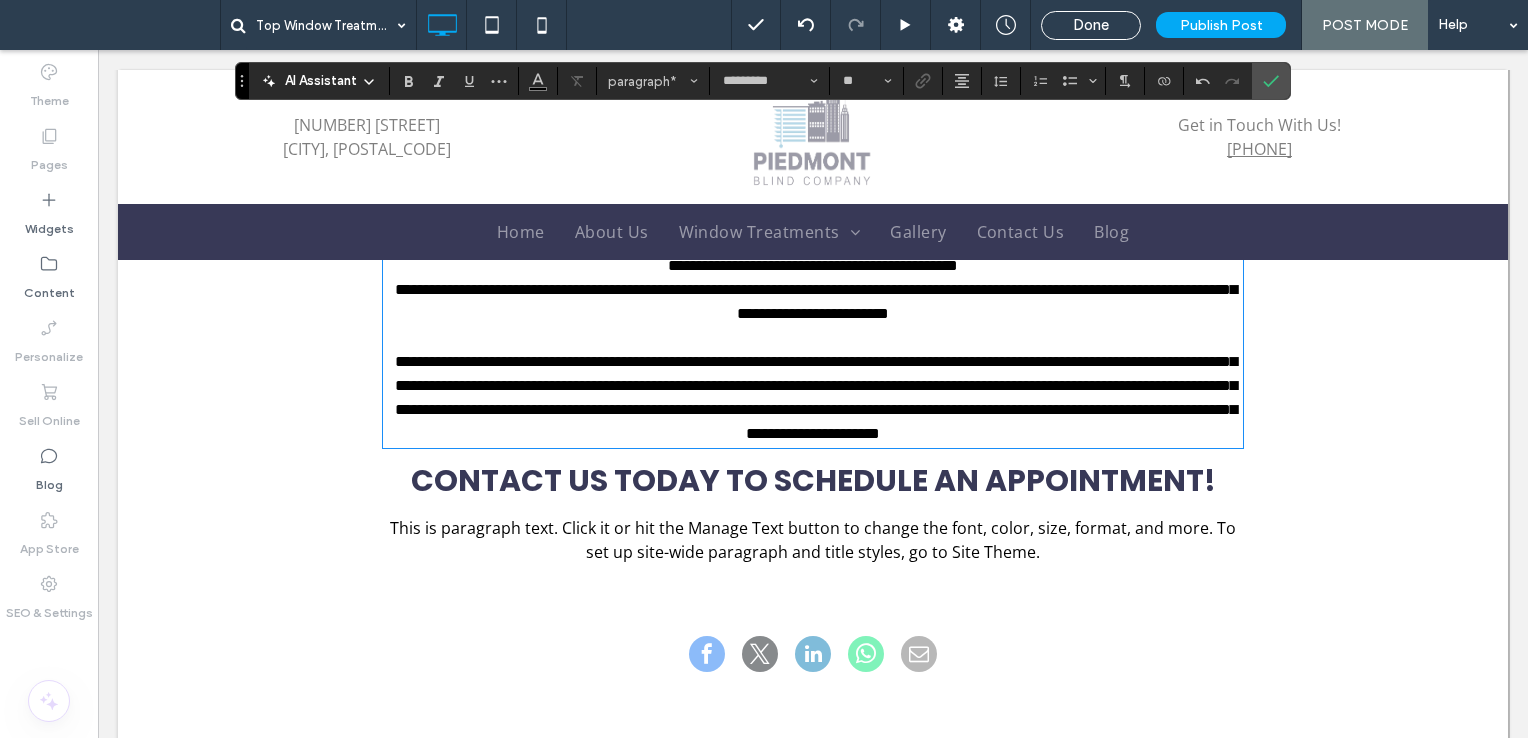 scroll, scrollTop: 1428, scrollLeft: 0, axis: vertical 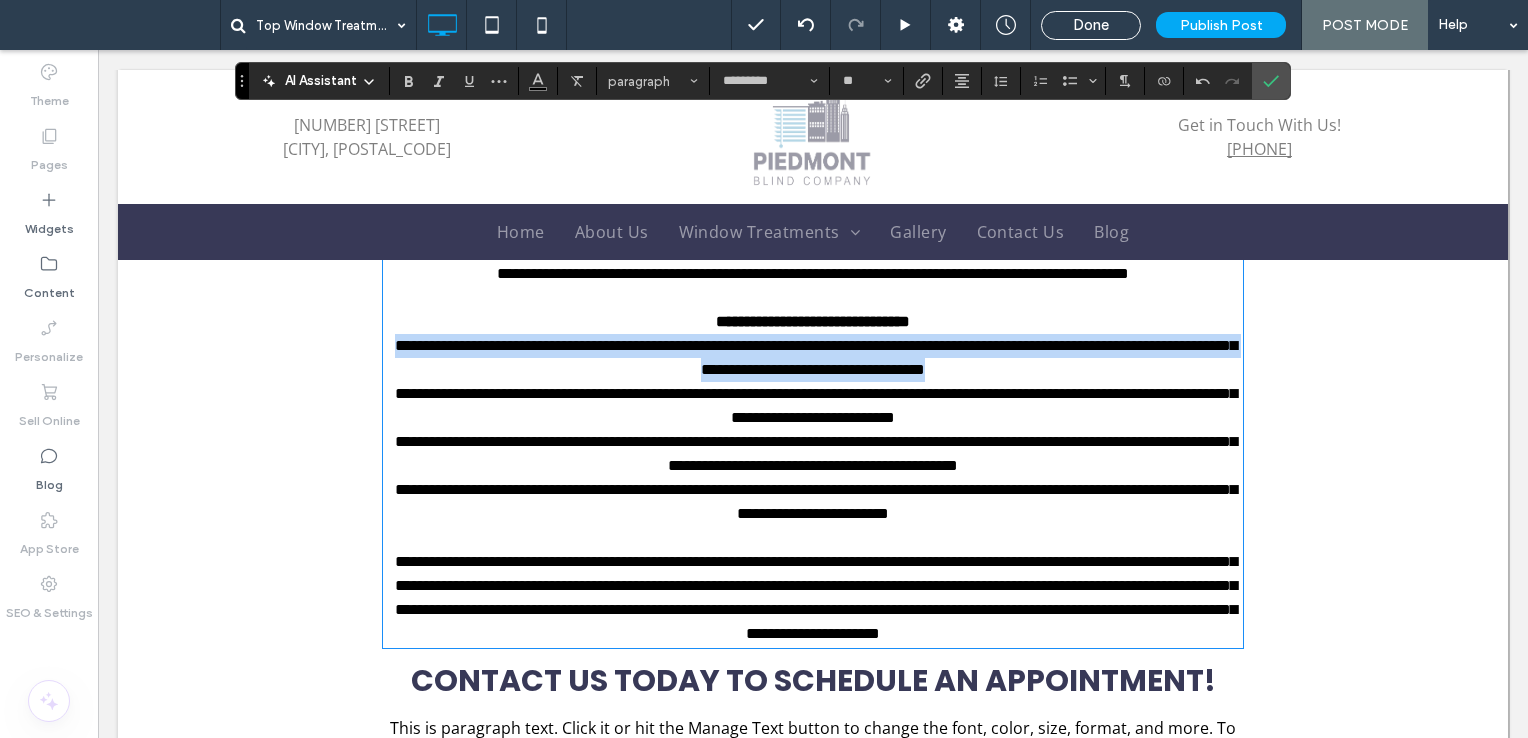 drag, startPoint x: 1062, startPoint y: 470, endPoint x: 363, endPoint y: 434, distance: 699.92645 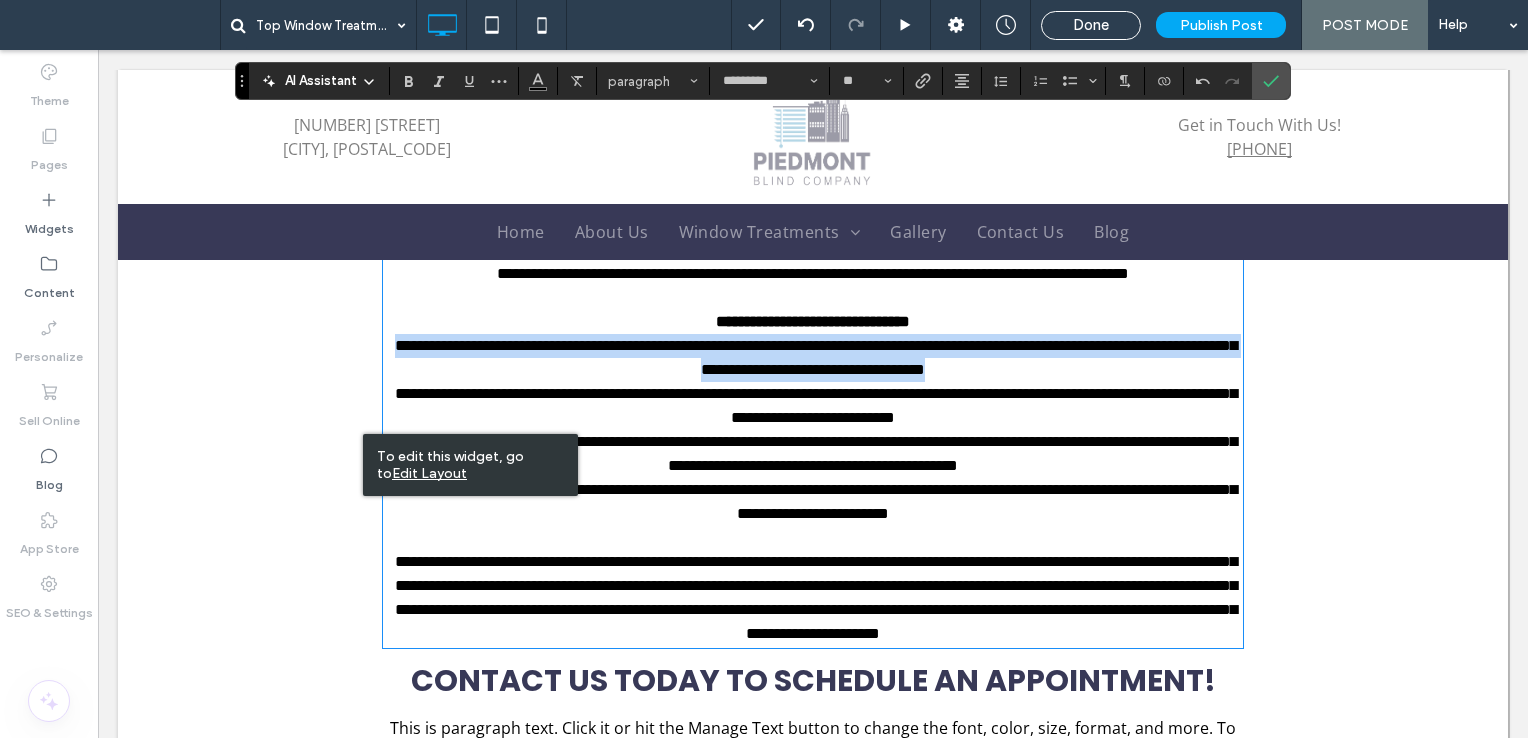 click on "**********" at bounding box center (816, 357) 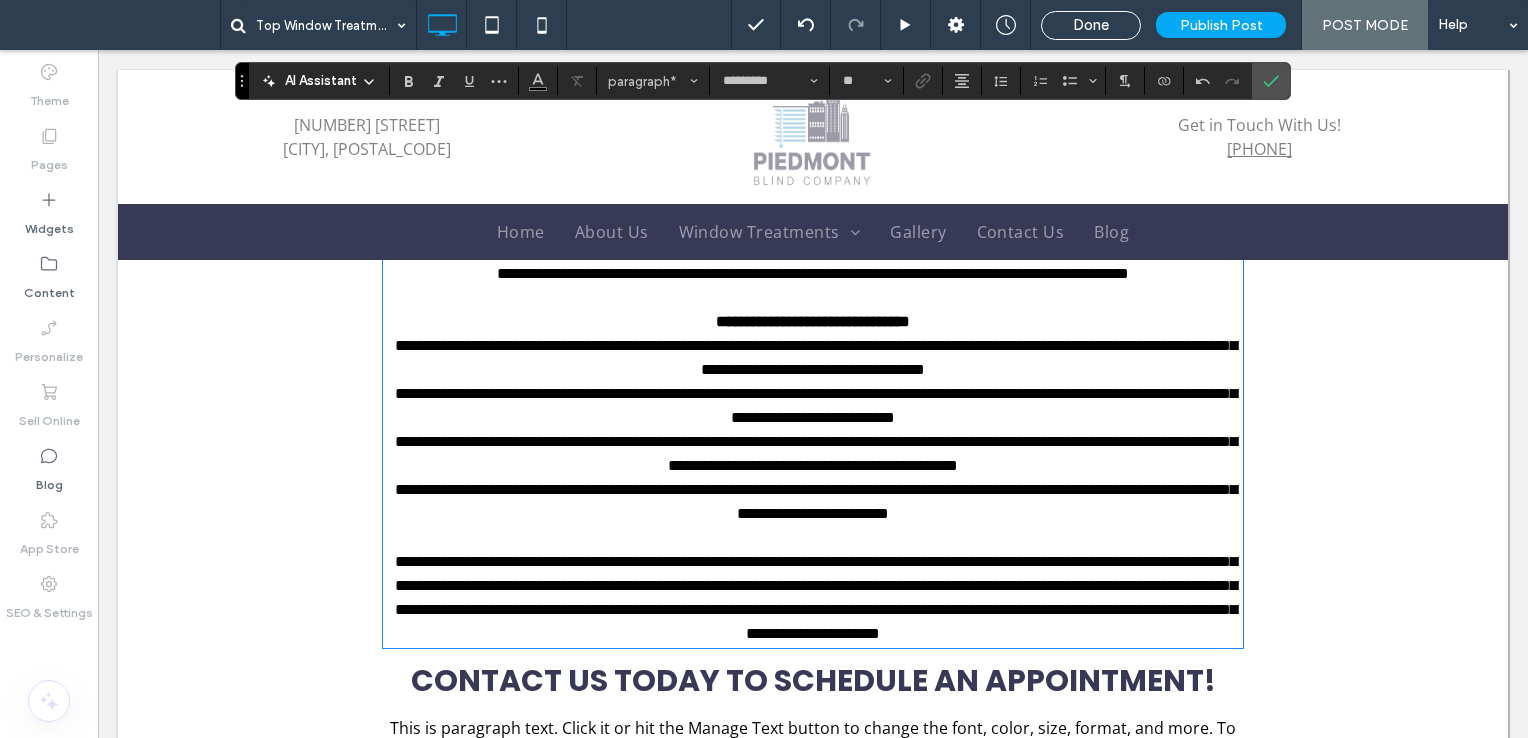 click on "**********" at bounding box center [816, 357] 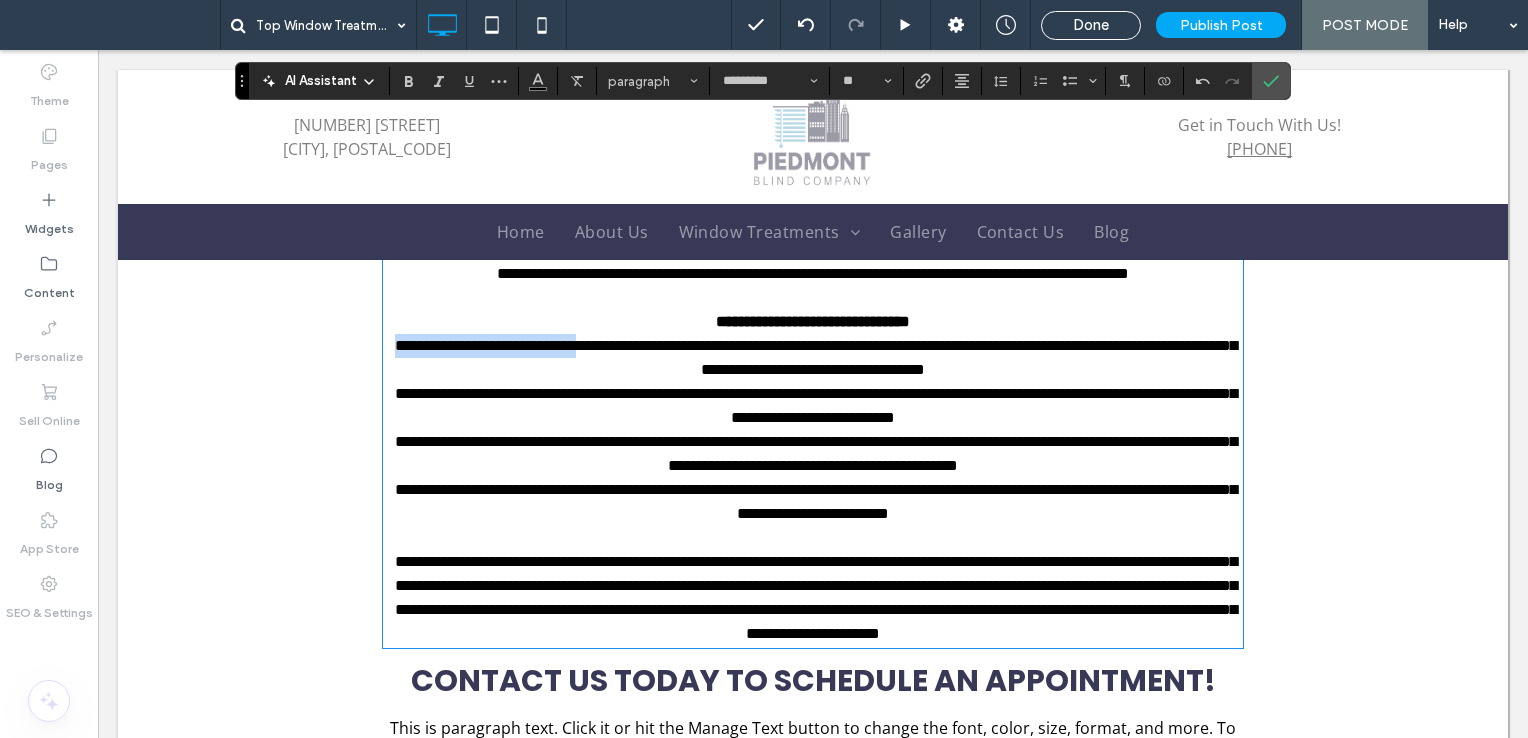 drag, startPoint x: 624, startPoint y: 448, endPoint x: 366, endPoint y: 448, distance: 258 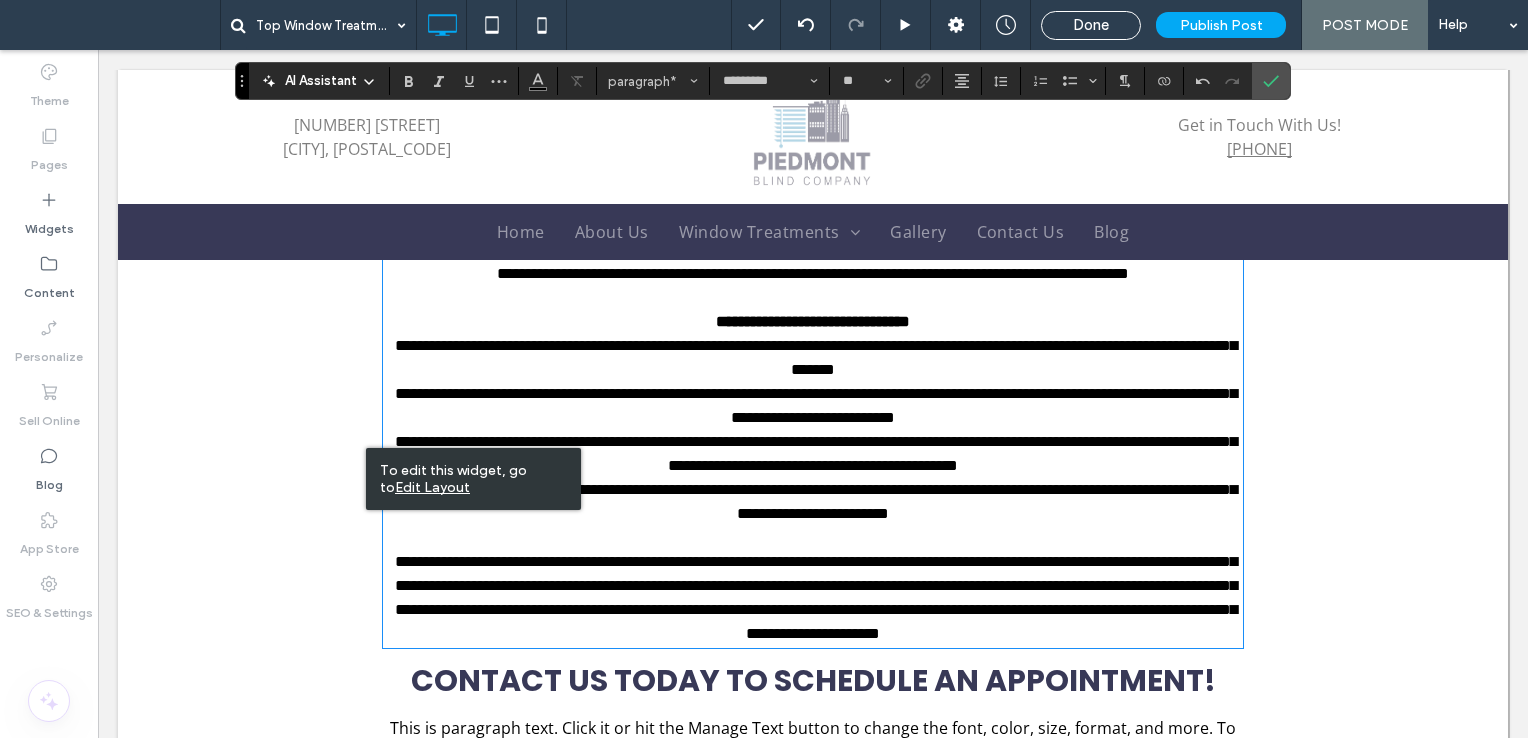 type 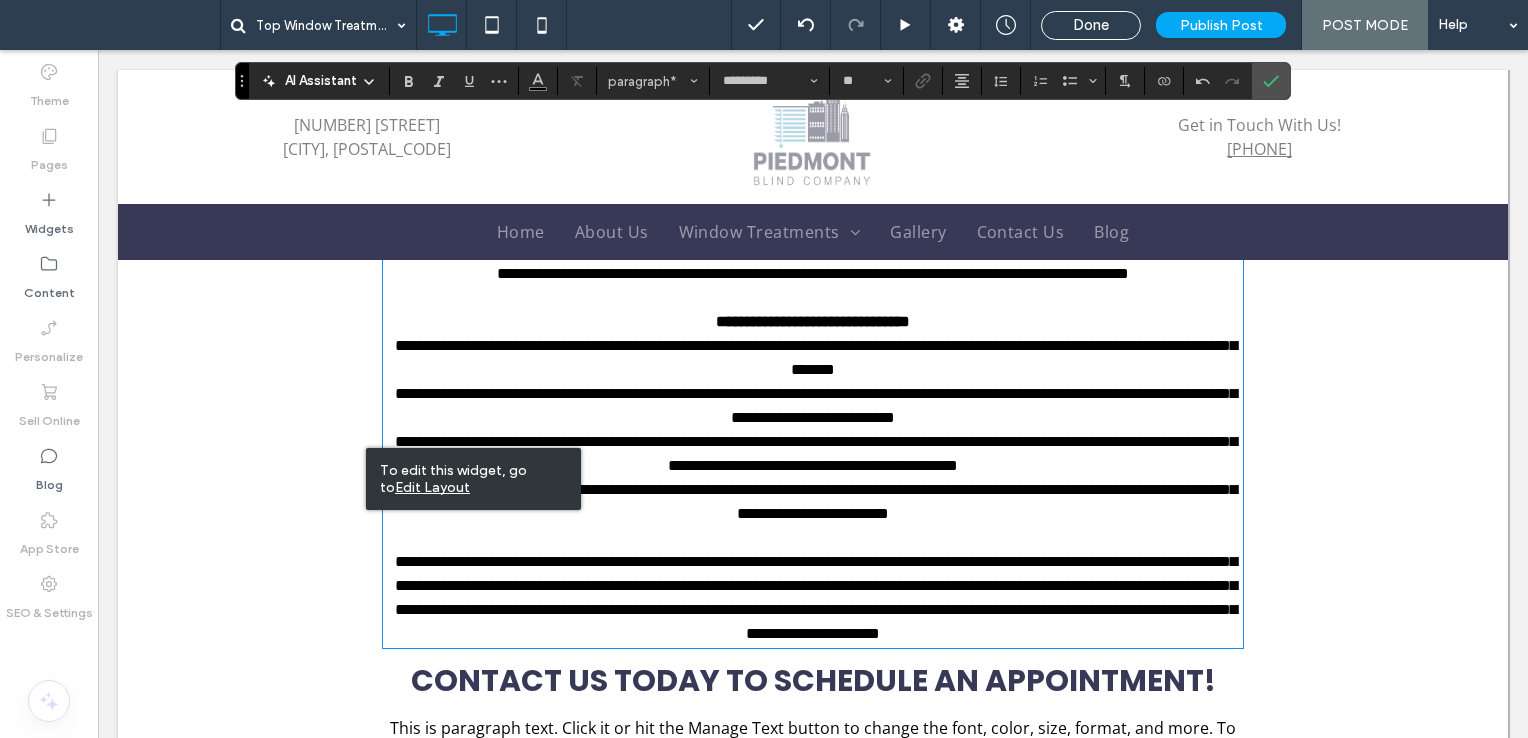 click on "**********" at bounding box center [813, 406] 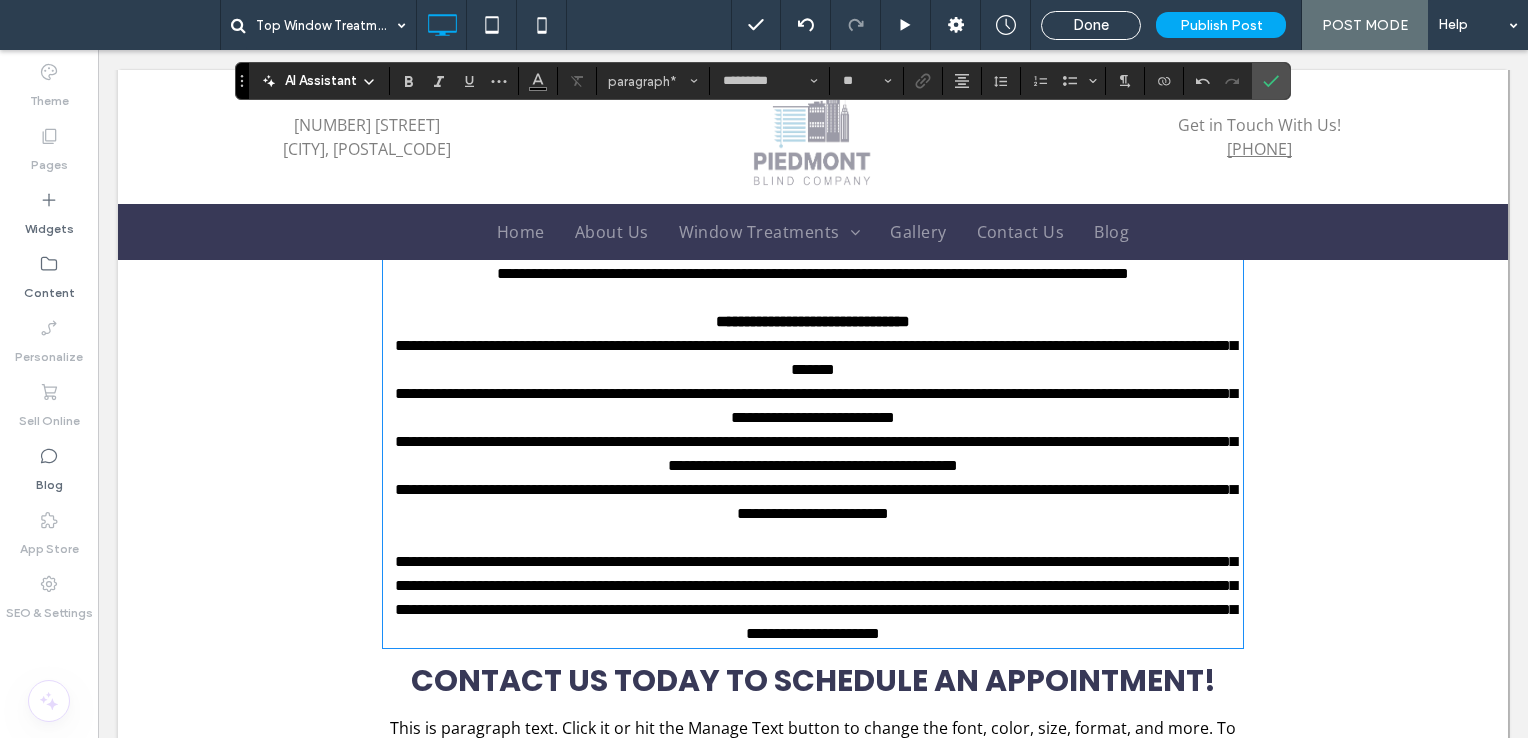 click on "**********" at bounding box center (813, 358) 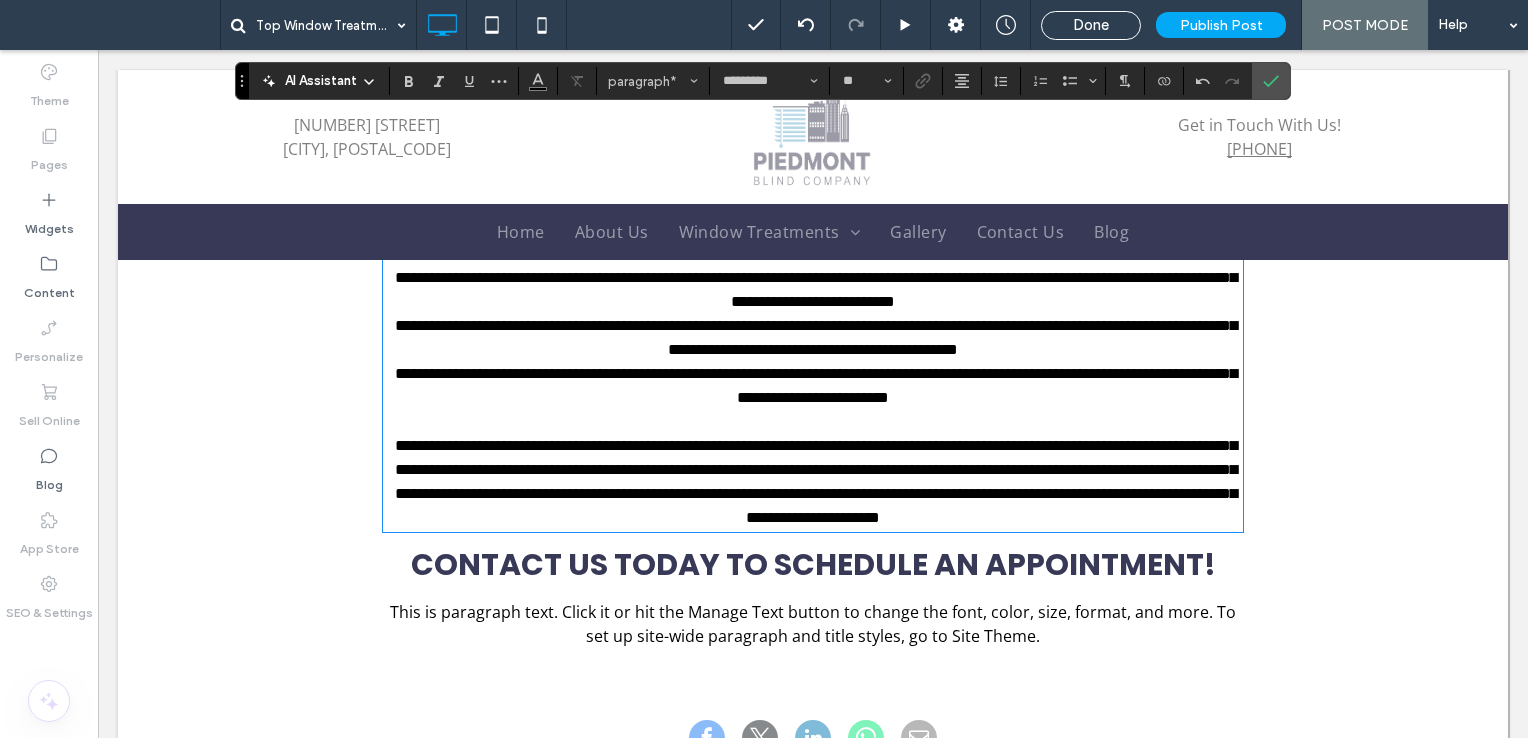 scroll, scrollTop: 1628, scrollLeft: 0, axis: vertical 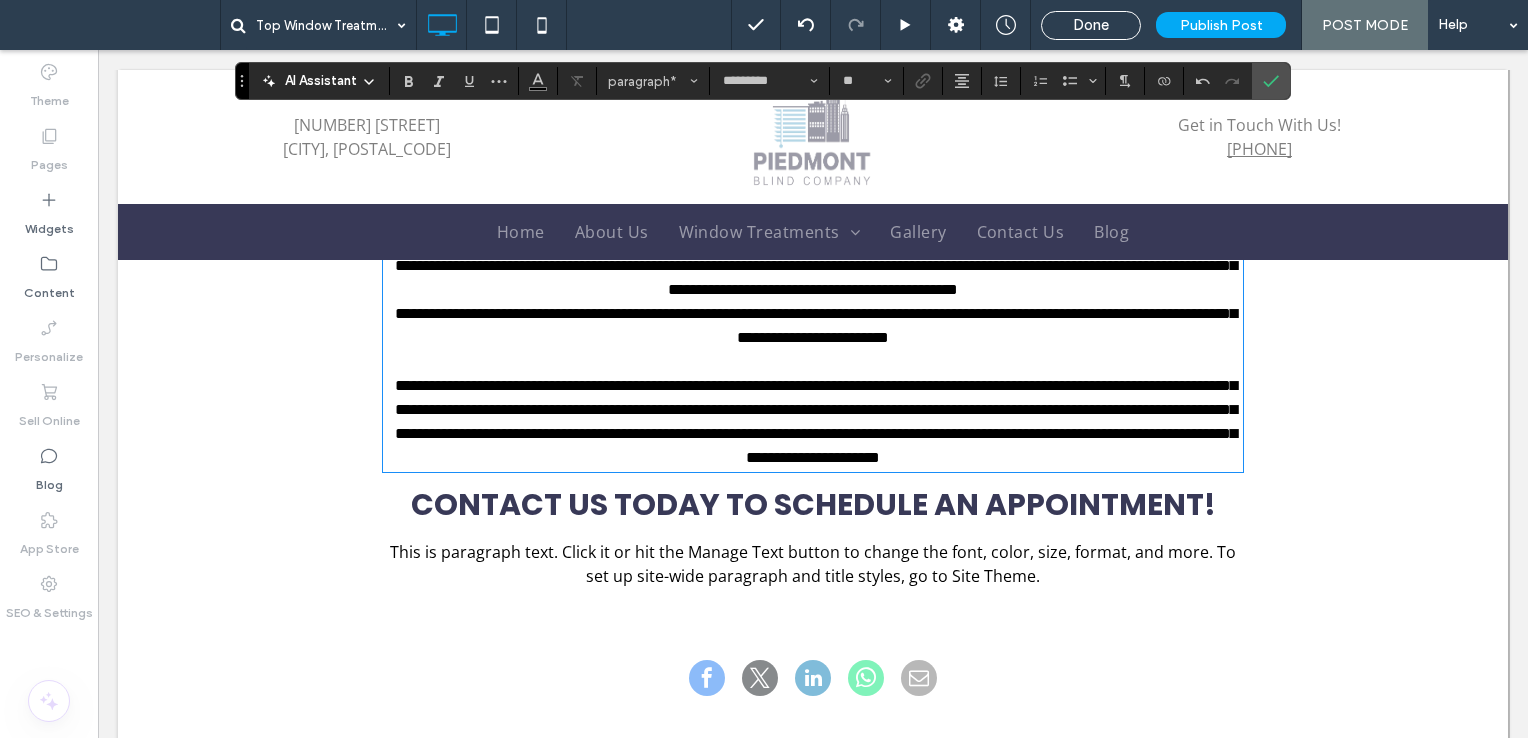 click on "**********" at bounding box center (816, 421) 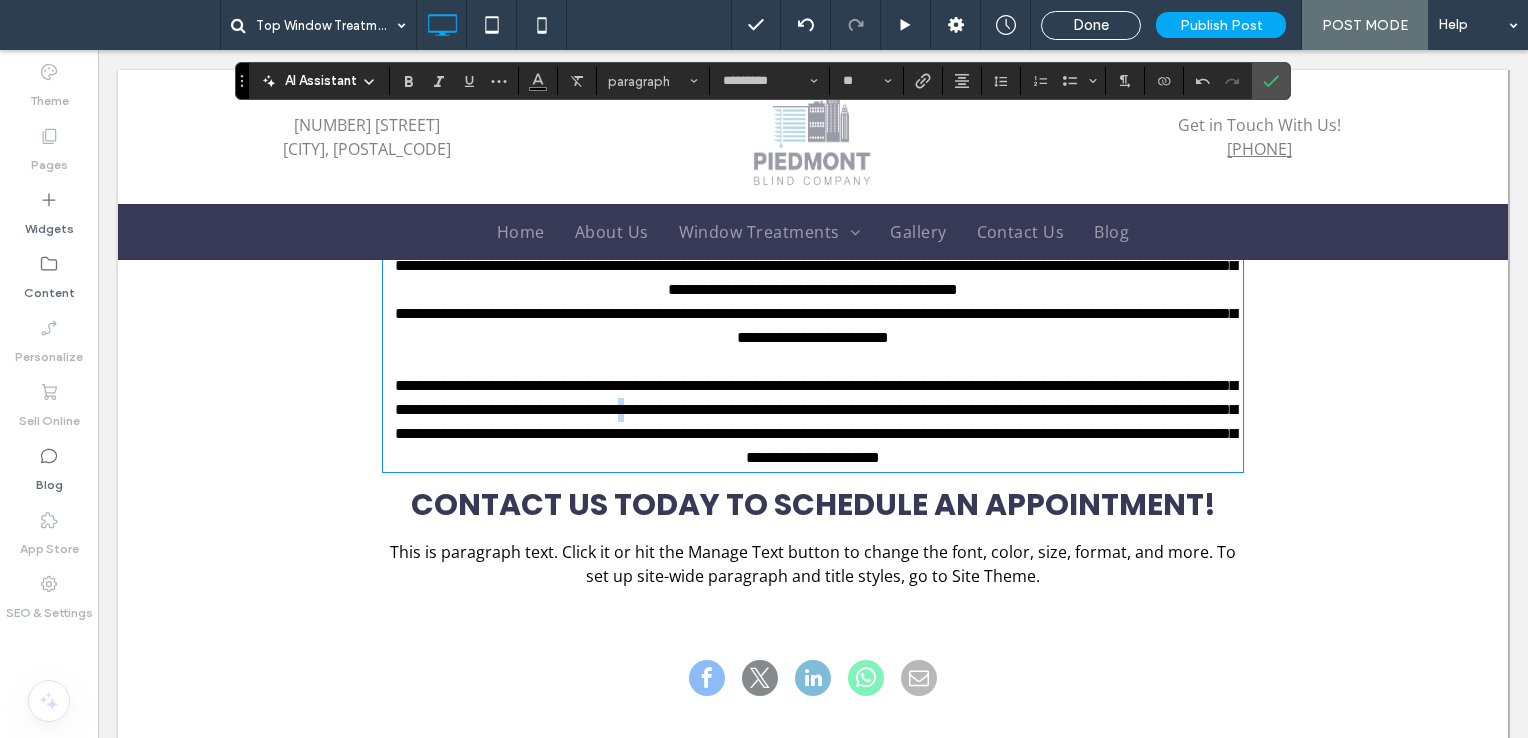 click on "**********" at bounding box center [816, 421] 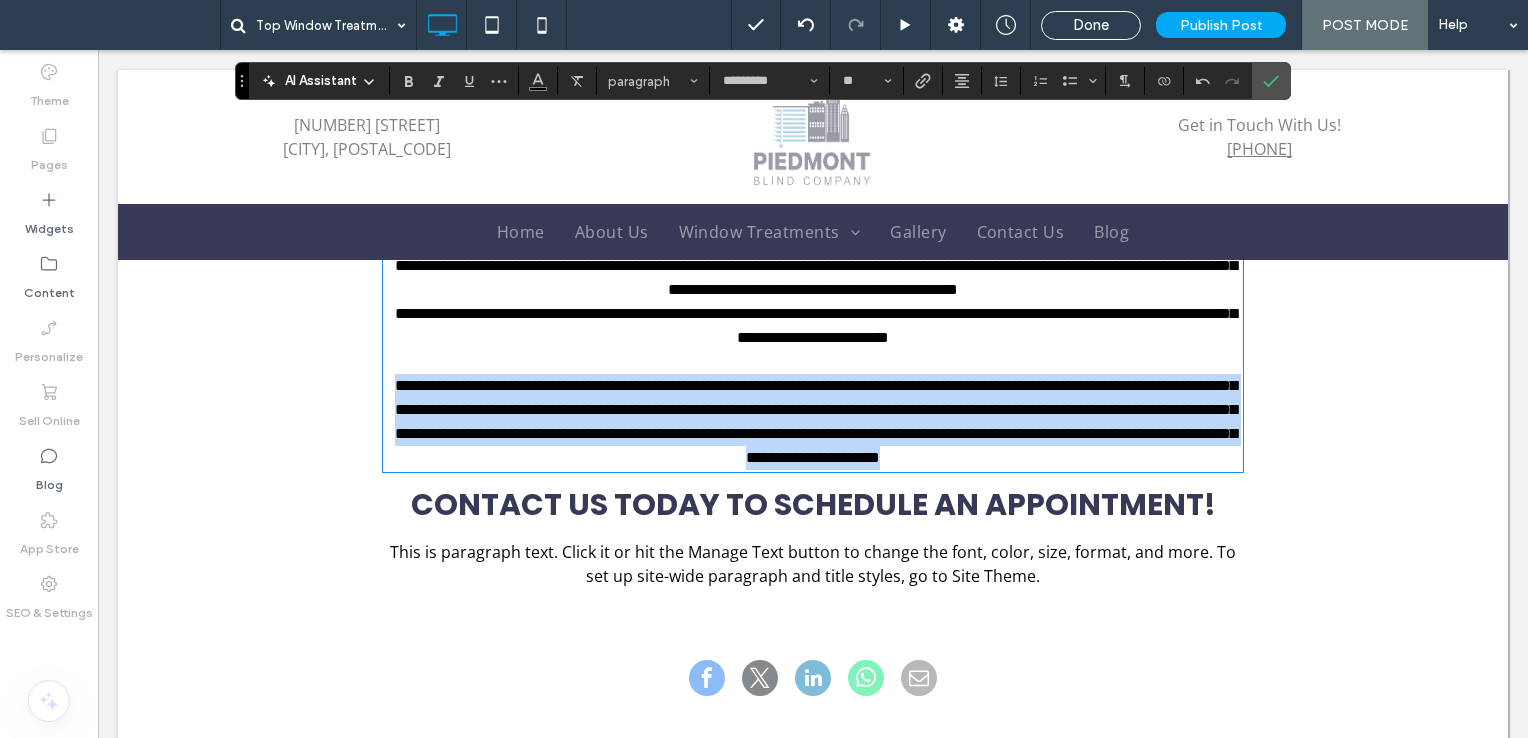 click on "**********" at bounding box center (816, 421) 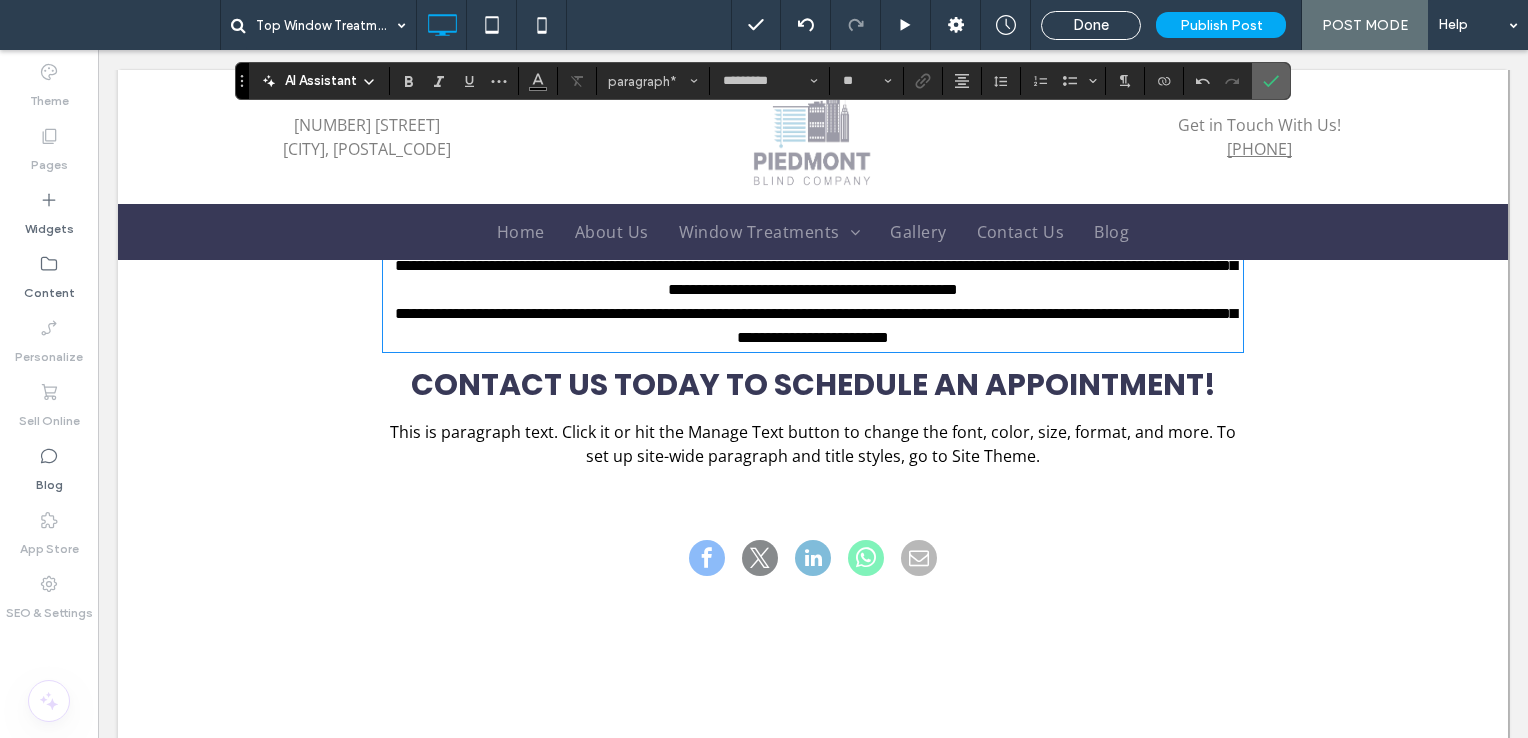 click 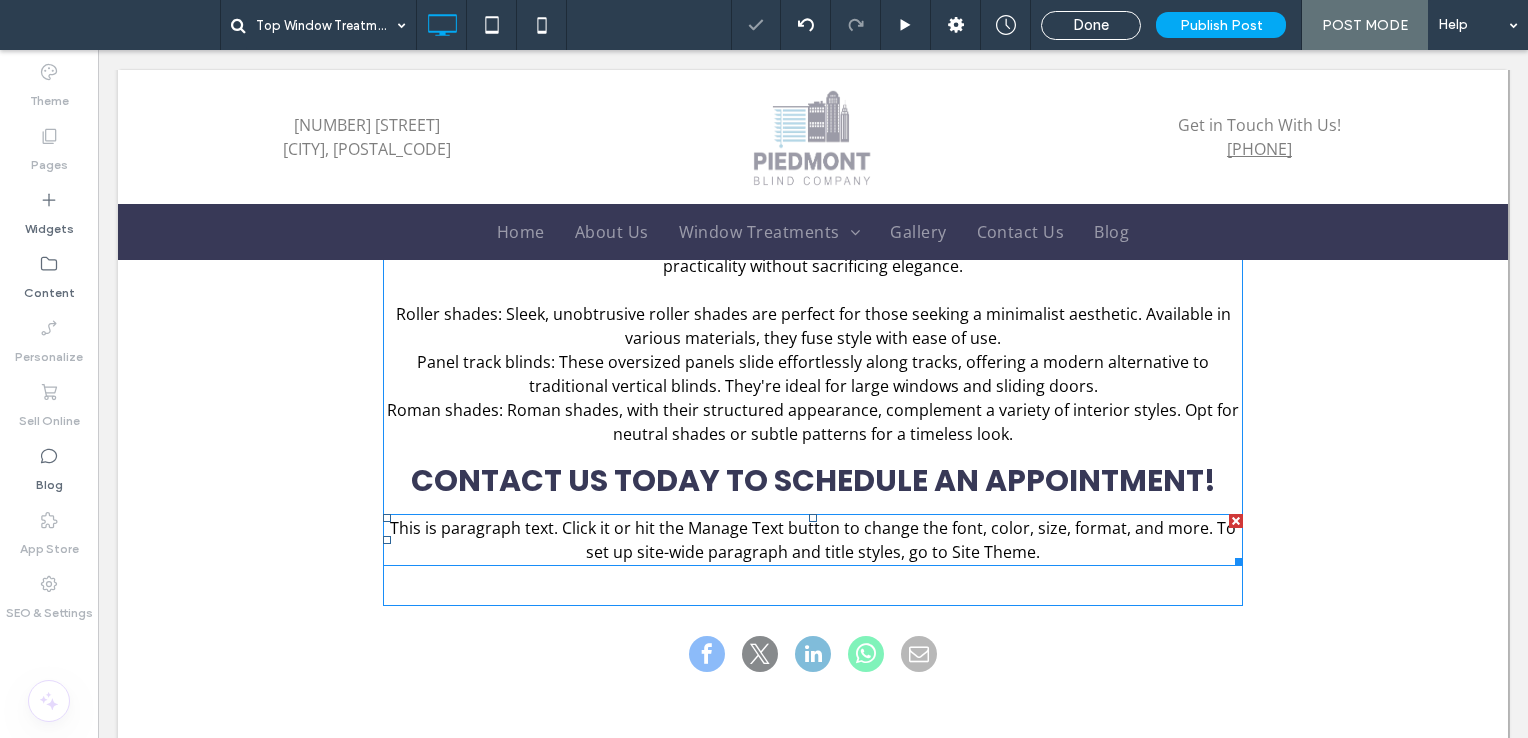click on "This is paragraph text. Click it or hit the Manage Text button to change the font, color, size, format, and more. To set up site-wide paragraph and title styles, go to Site Theme." at bounding box center [813, 540] 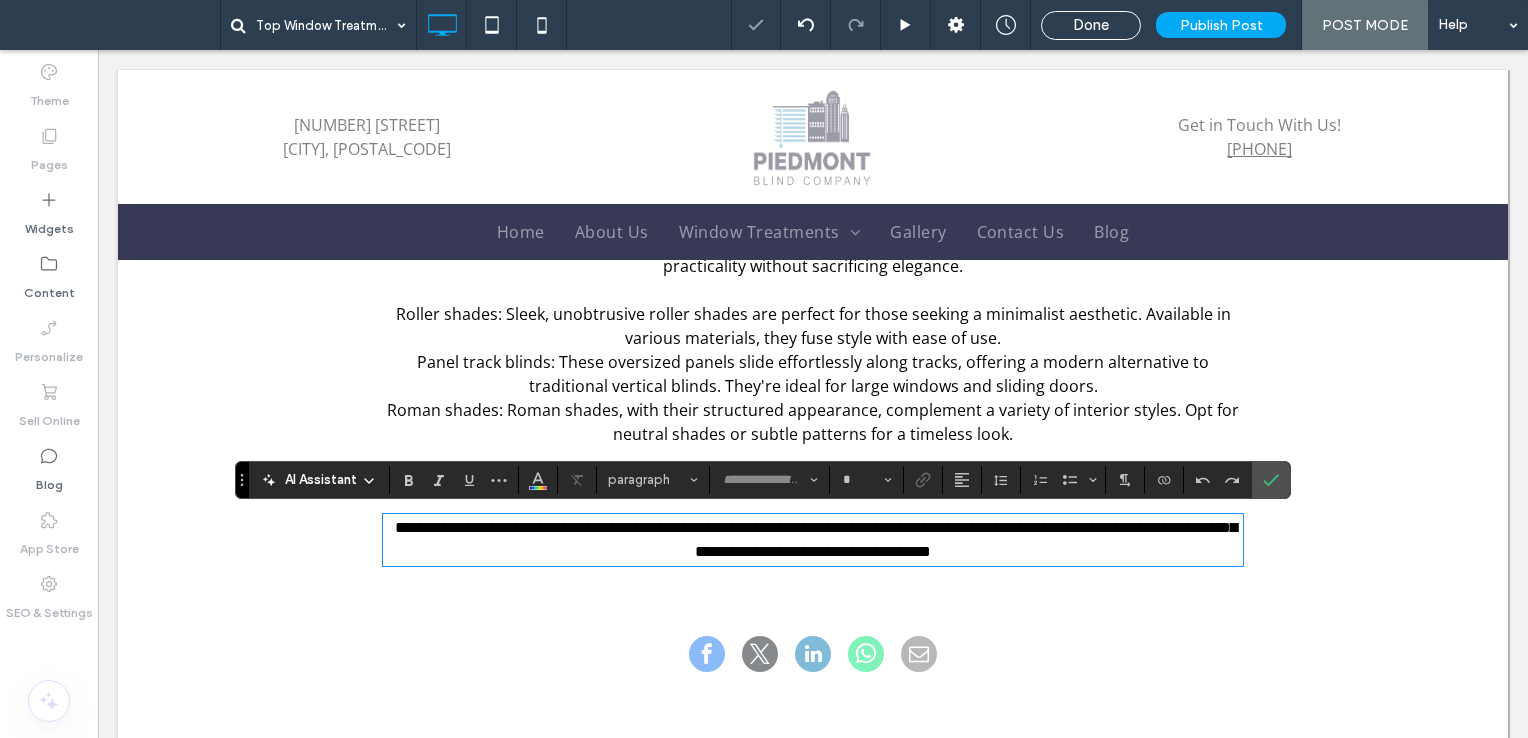 type on "*********" 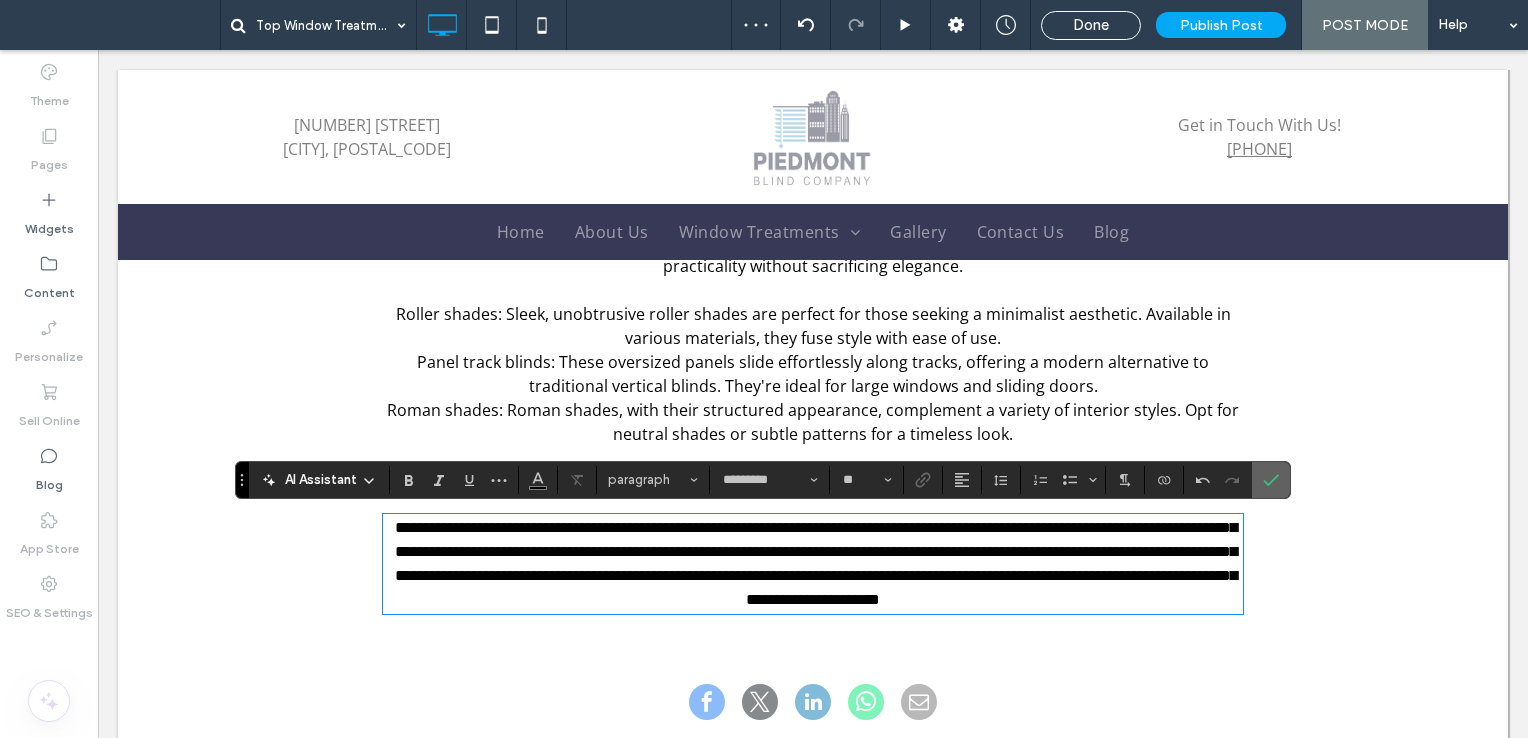 click at bounding box center (1271, 480) 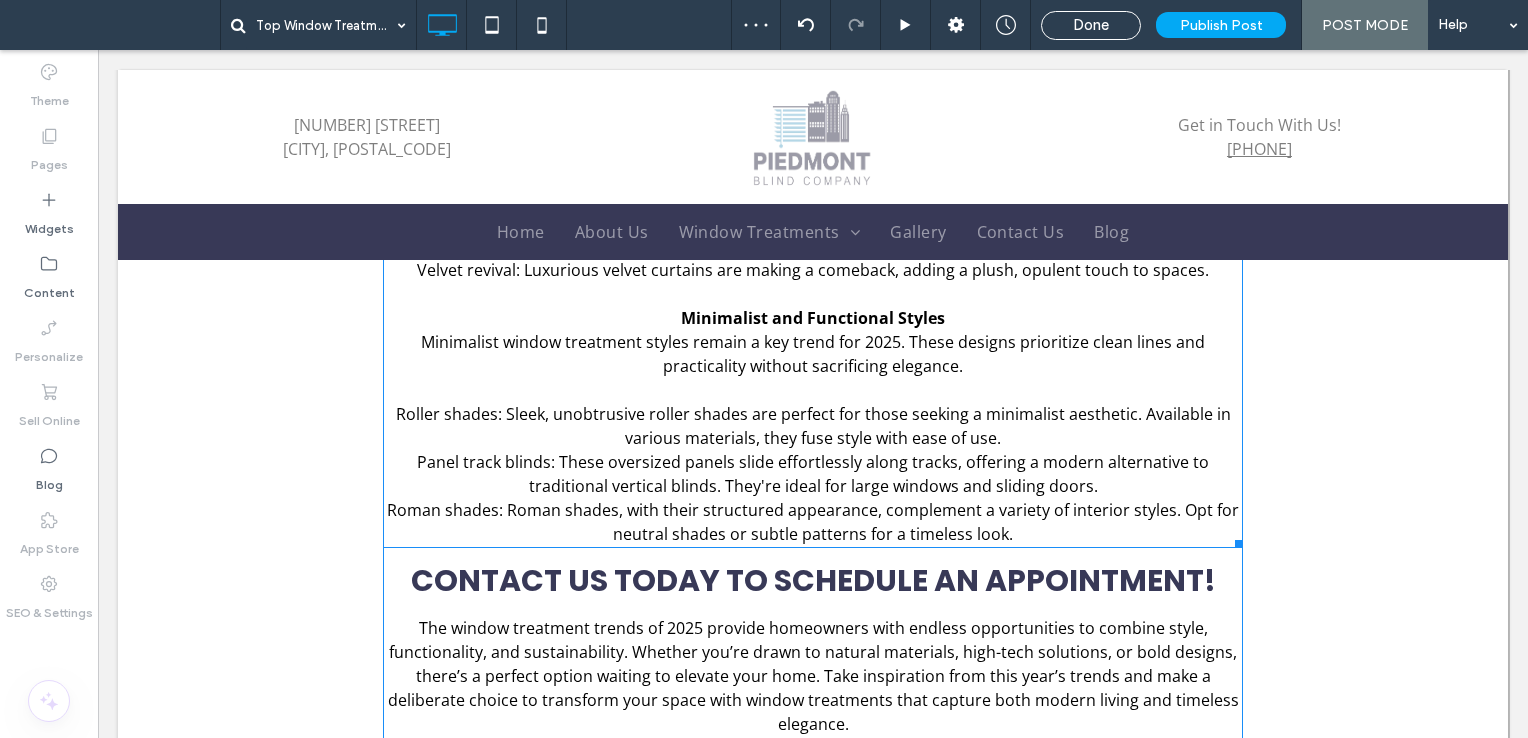click on "Panel track blinds: These oversized panels slide effortlessly along tracks, offering a modern alternative to traditional vertical blinds. They're ideal for large windows and sliding doors." at bounding box center (813, 474) 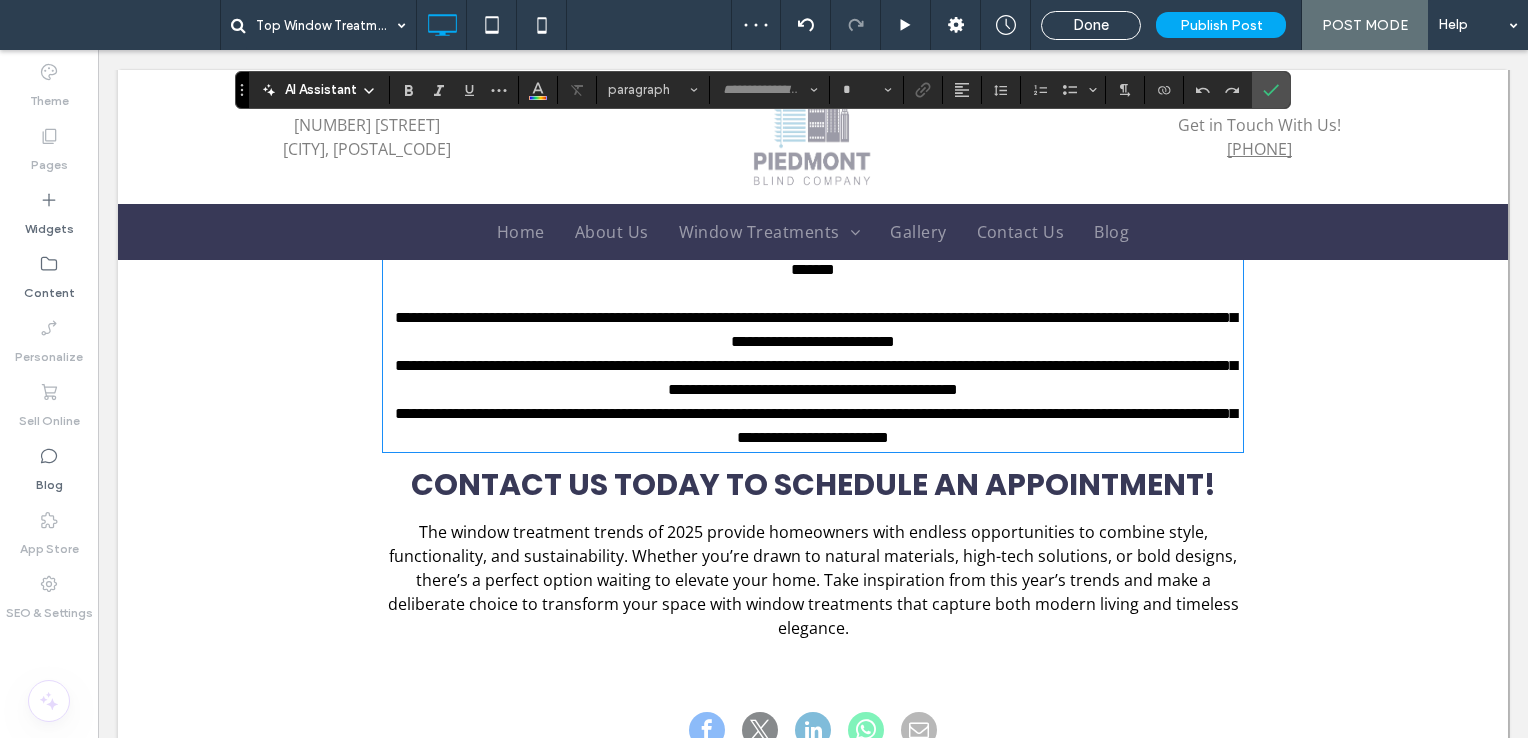 type on "*********" 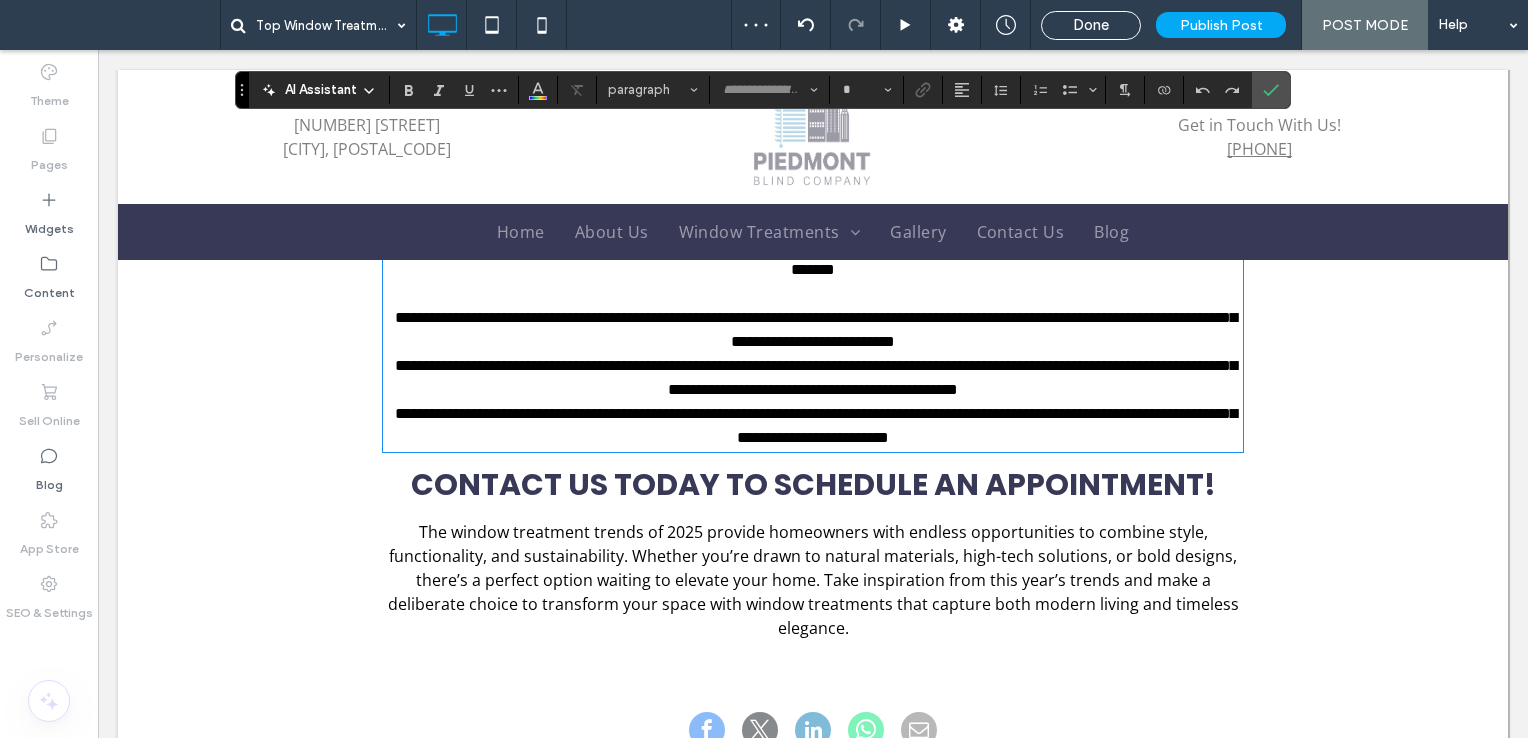 type on "**" 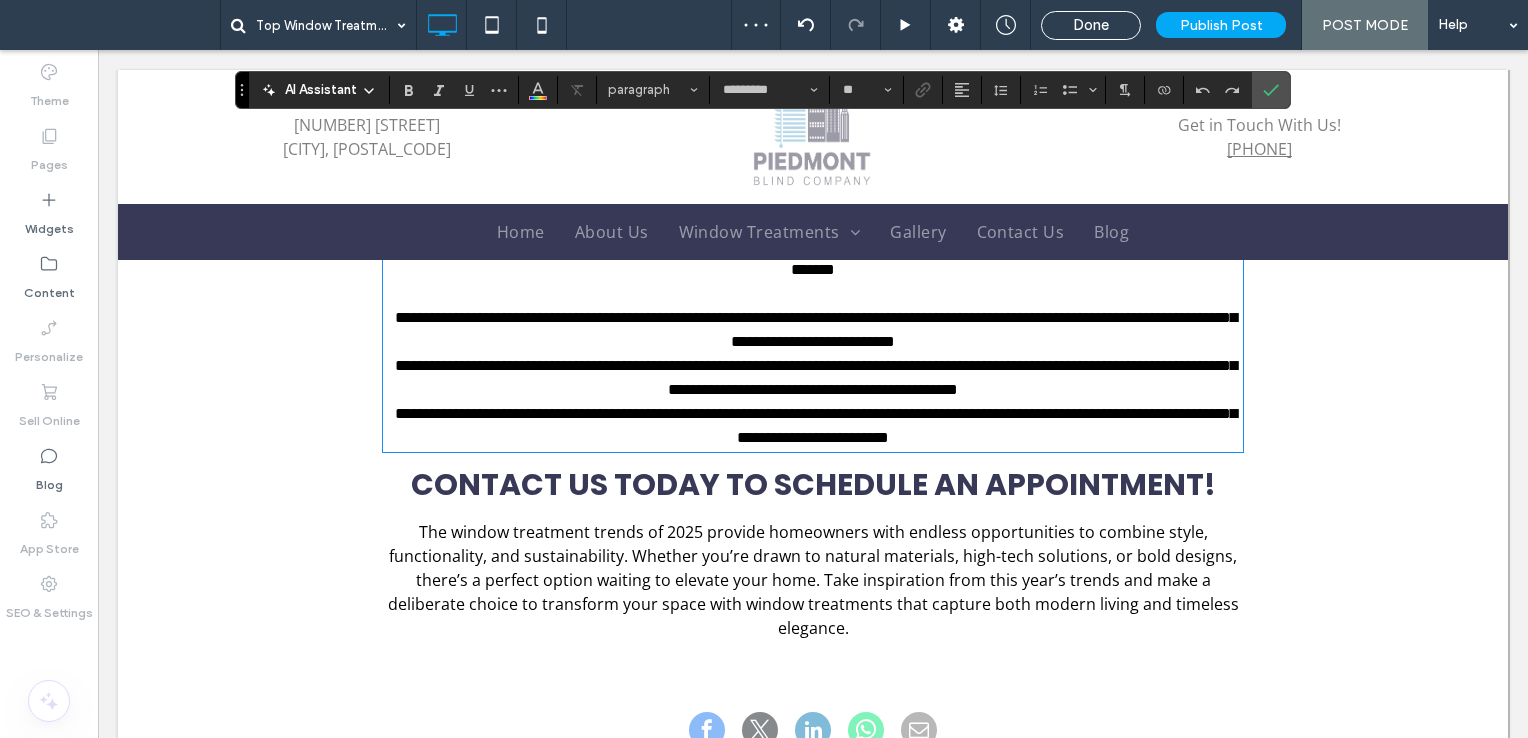 scroll, scrollTop: 492, scrollLeft: 0, axis: vertical 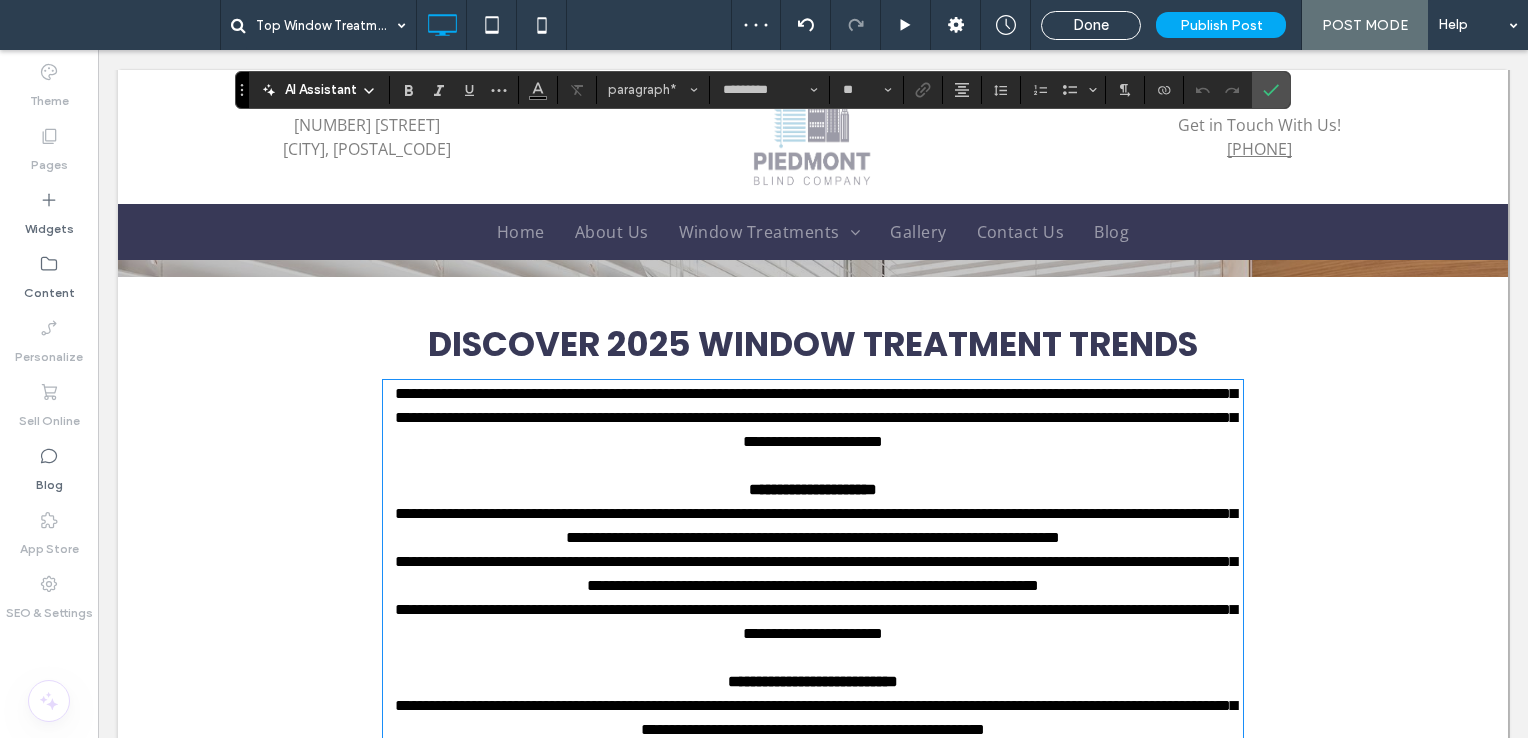 click on "**********" at bounding box center [813, 490] 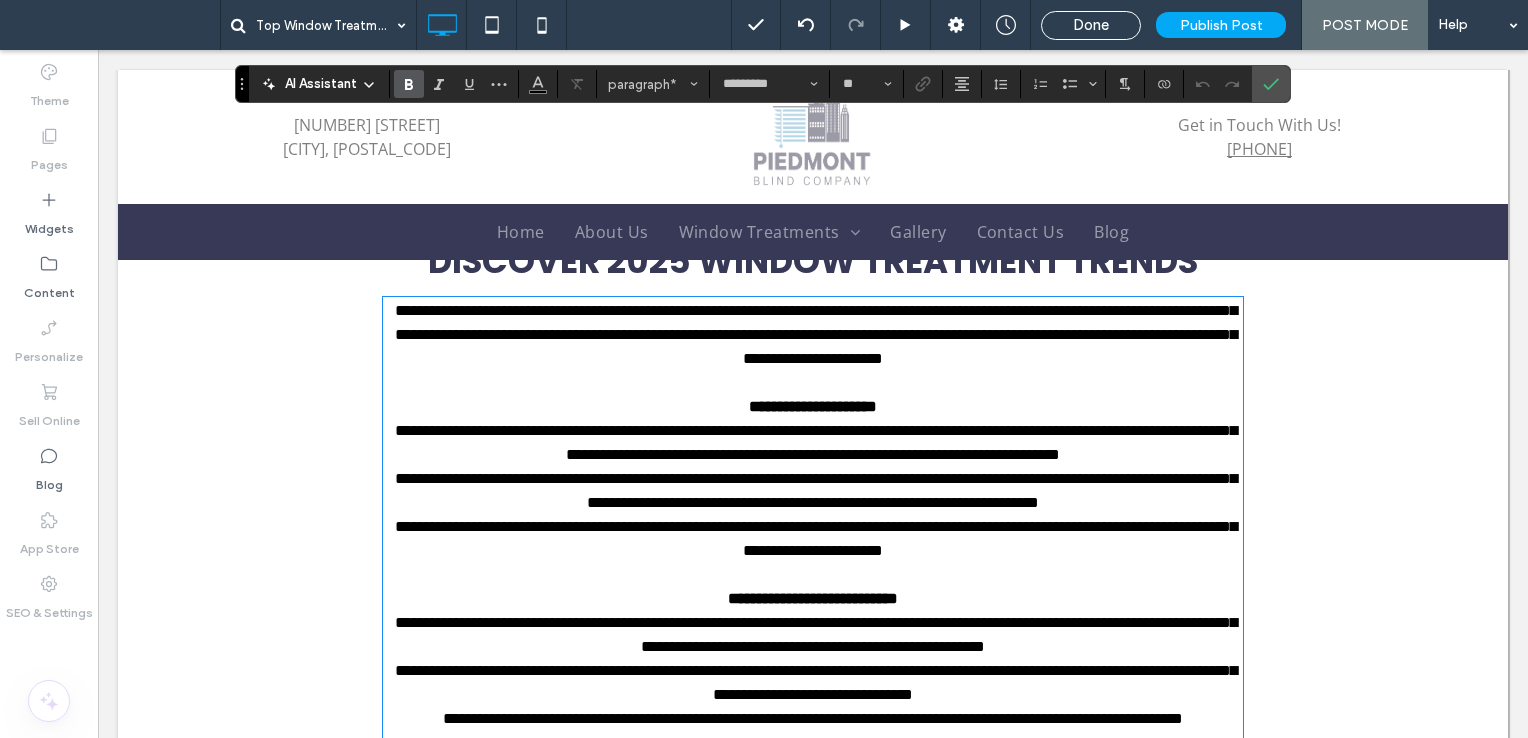 scroll, scrollTop: 592, scrollLeft: 0, axis: vertical 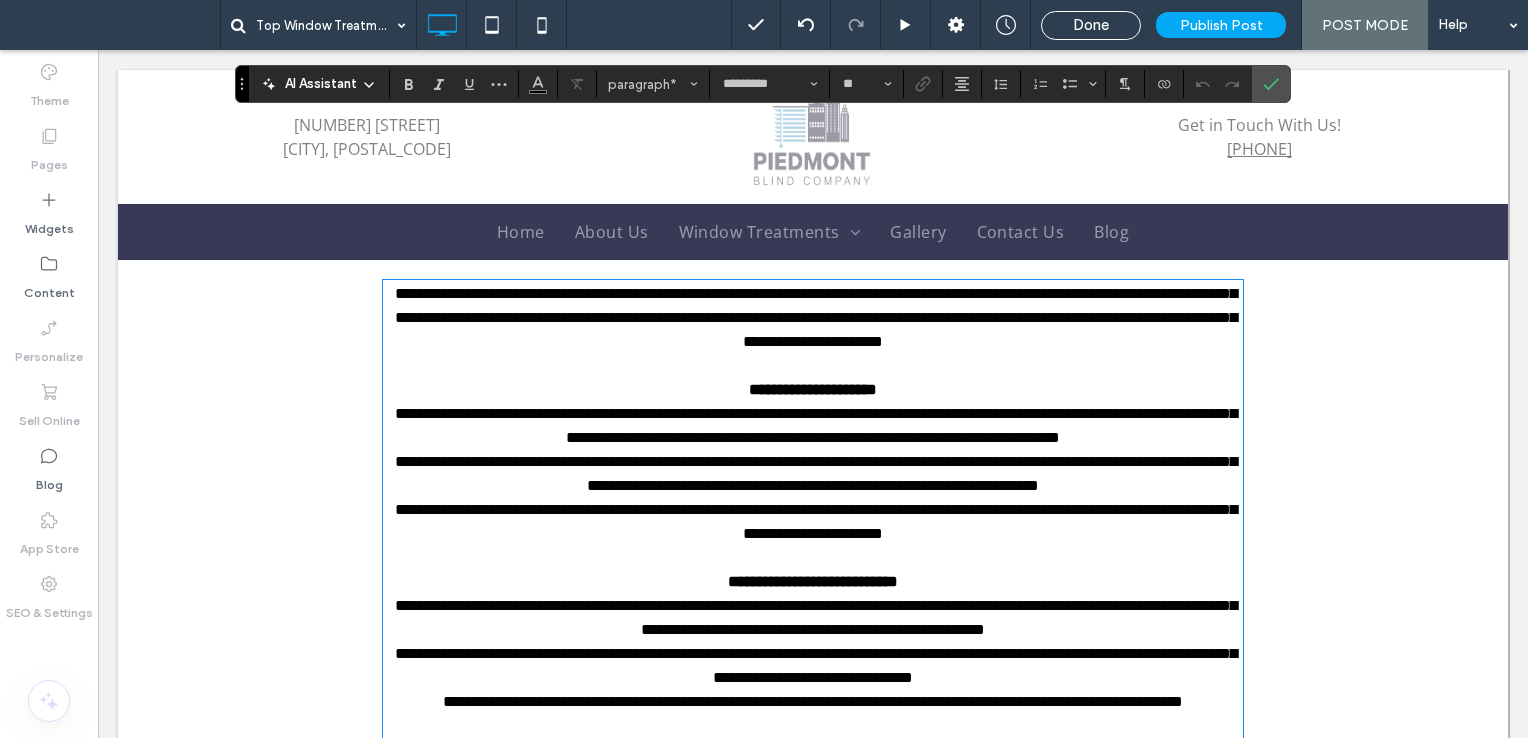 click on "**********" at bounding box center (813, 426) 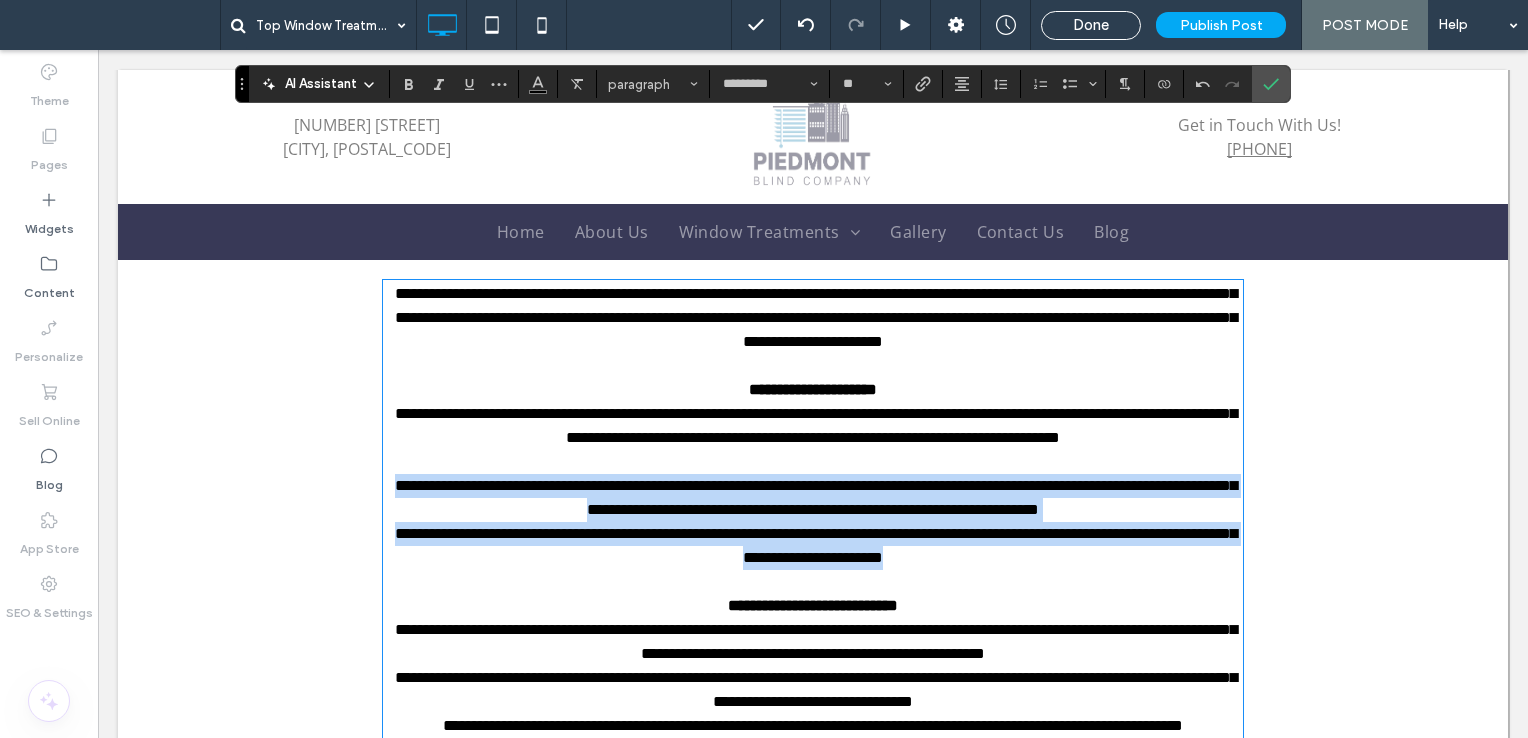 drag, startPoint x: 1024, startPoint y: 588, endPoint x: 326, endPoint y: 502, distance: 703.278 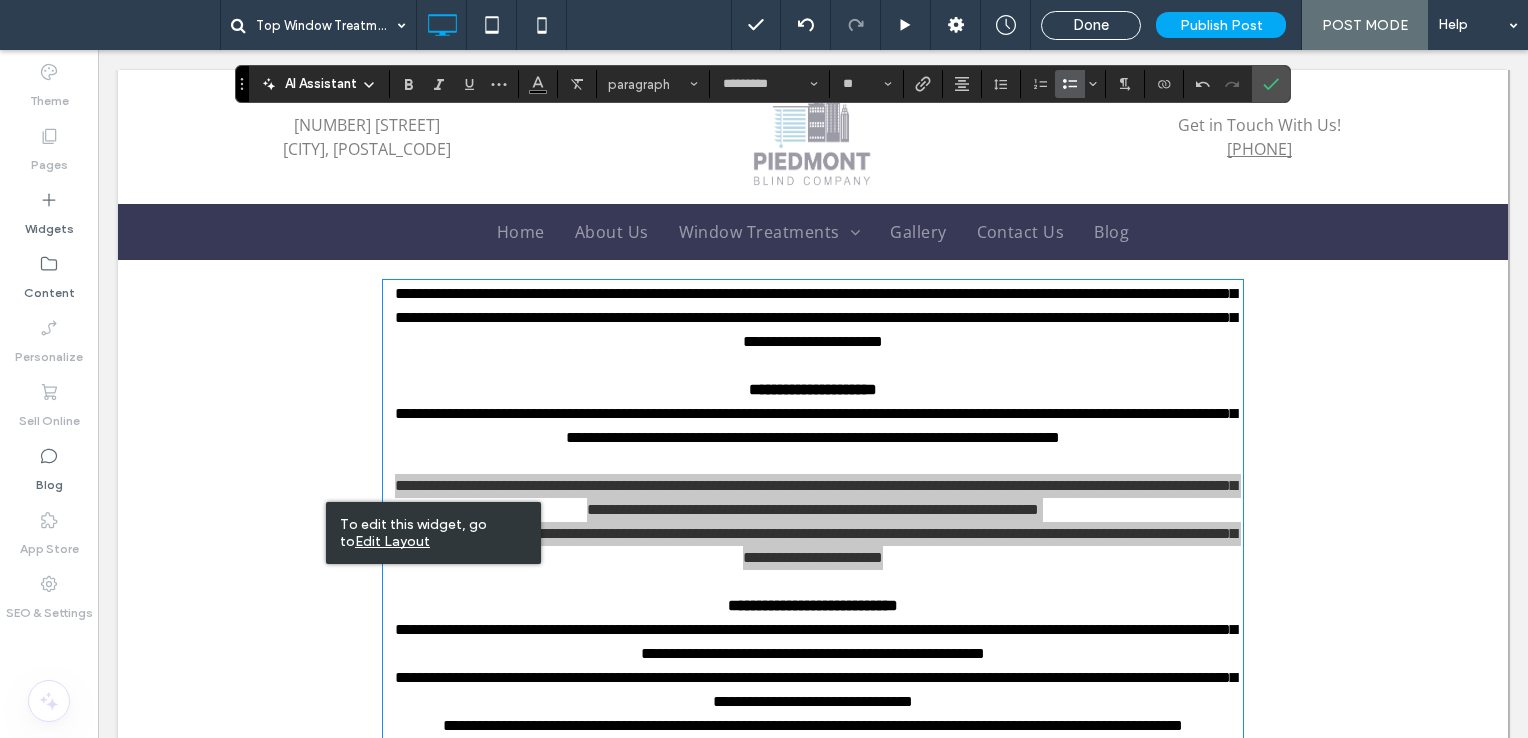 click 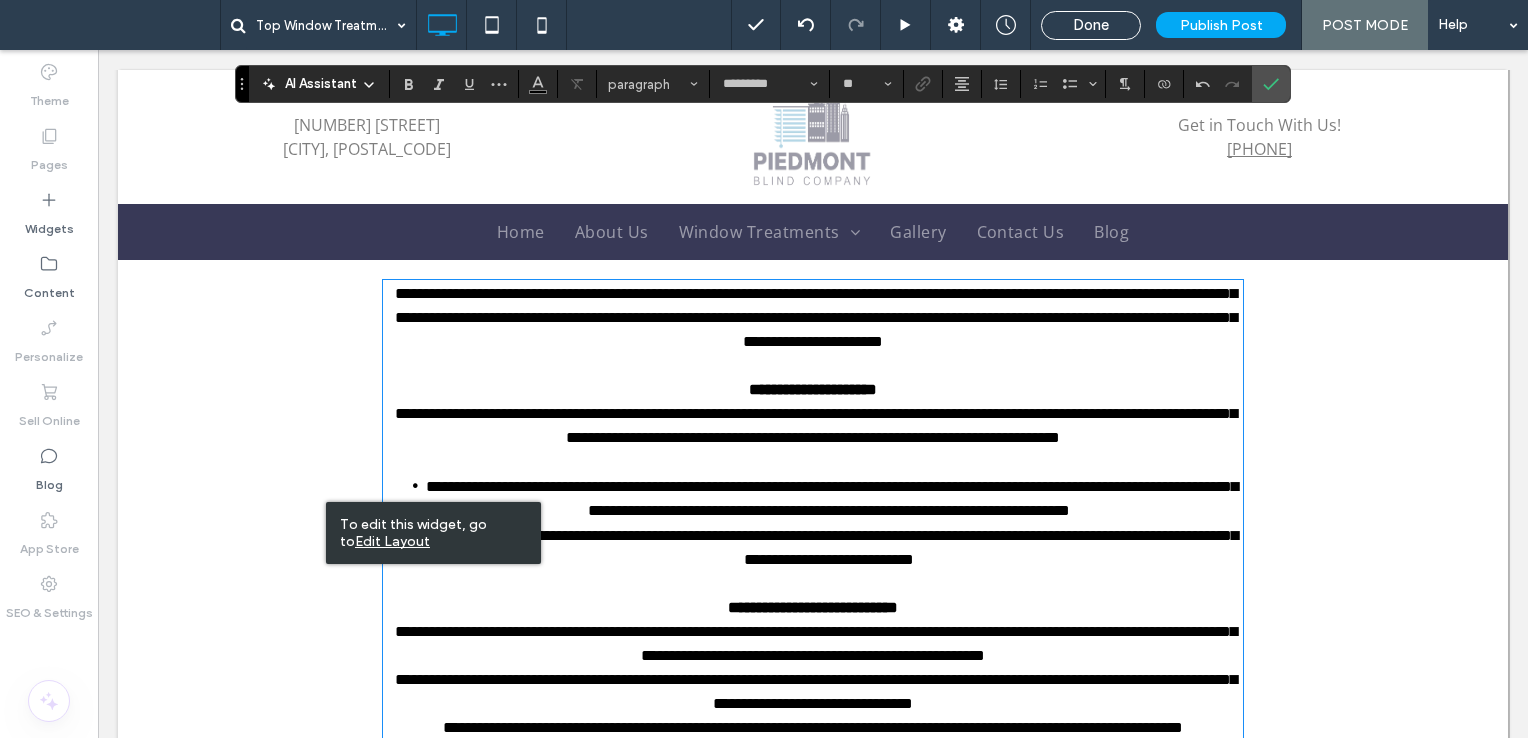 click at bounding box center (813, 366) 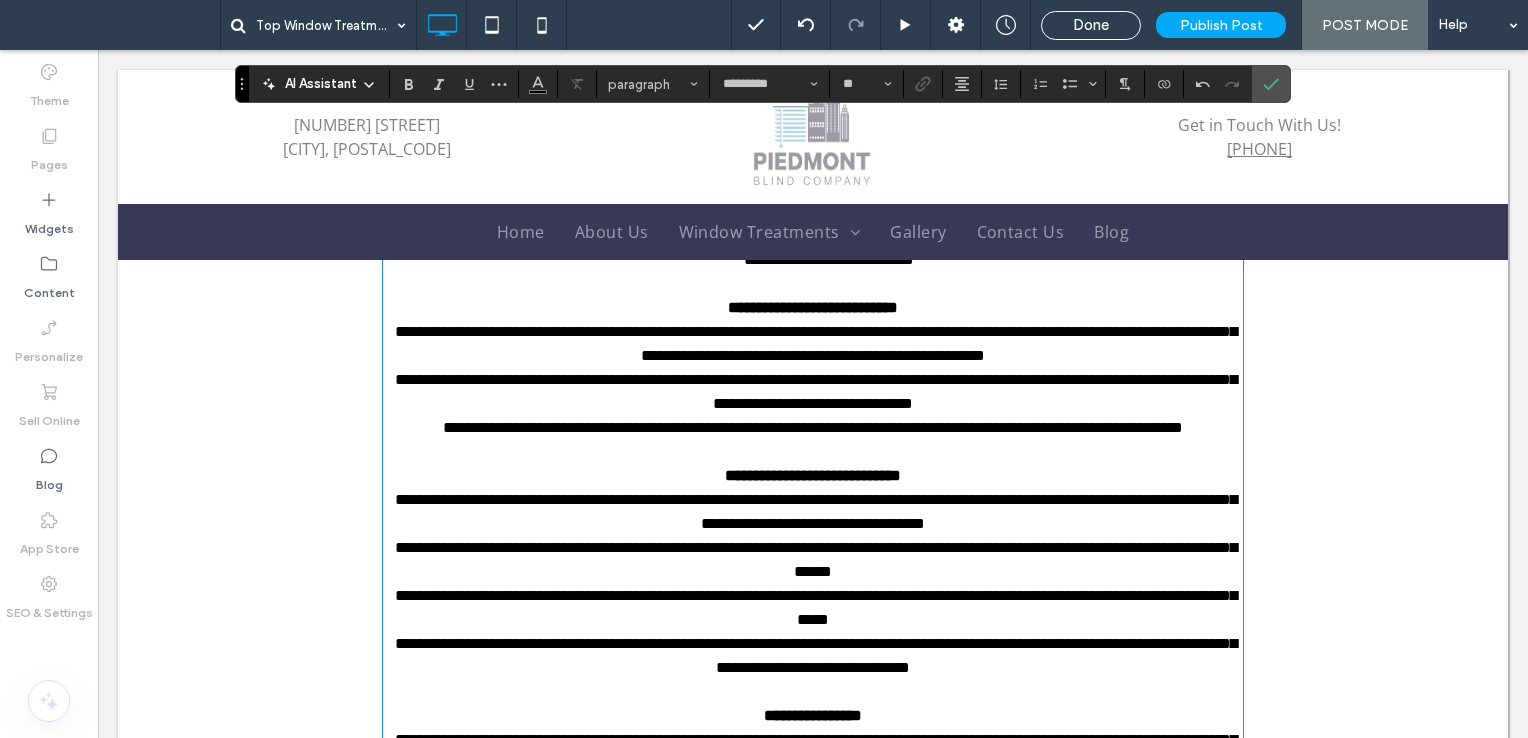 scroll, scrollTop: 892, scrollLeft: 0, axis: vertical 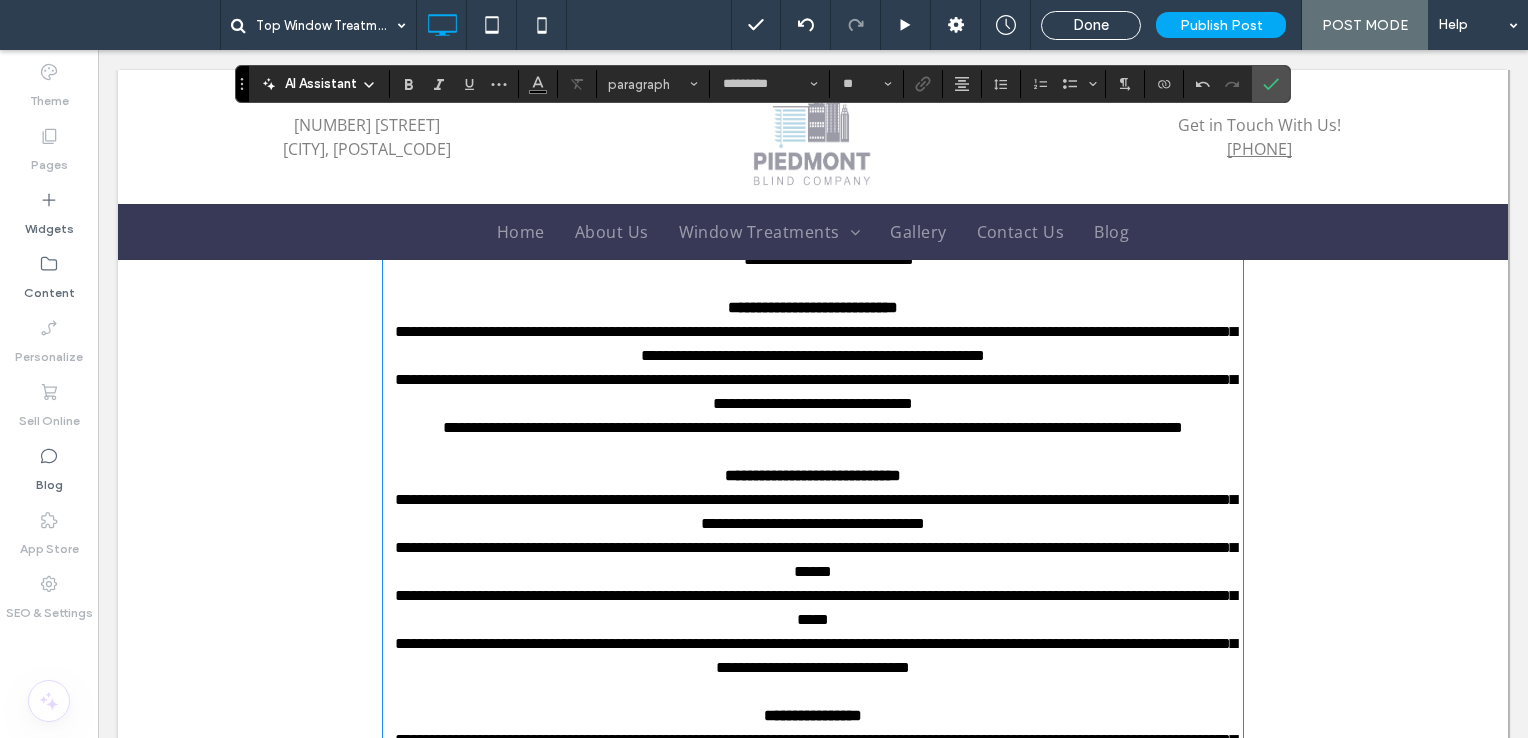 click on "**********" at bounding box center [813, 344] 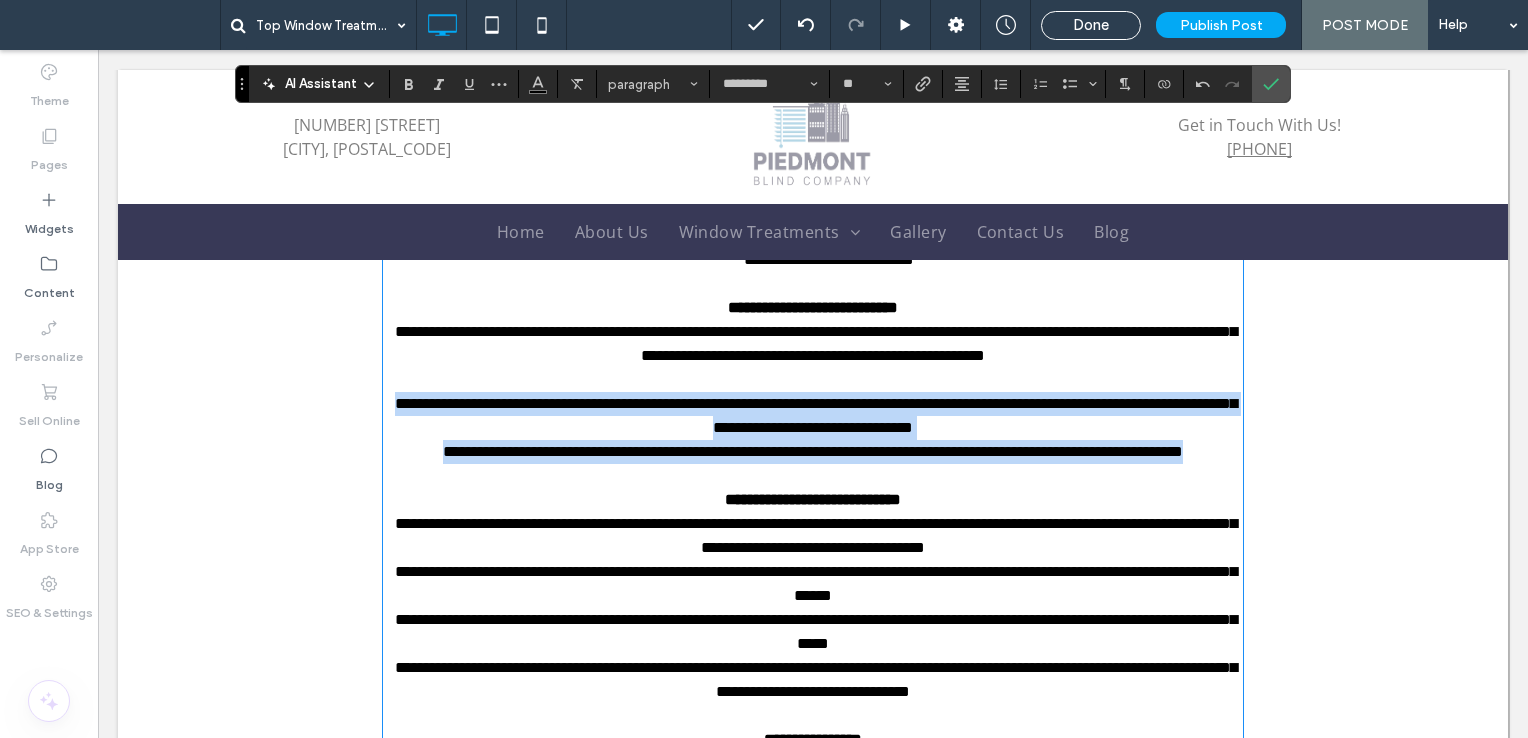 drag, startPoint x: 1007, startPoint y: 523, endPoint x: 280, endPoint y: 452, distance: 730.45874 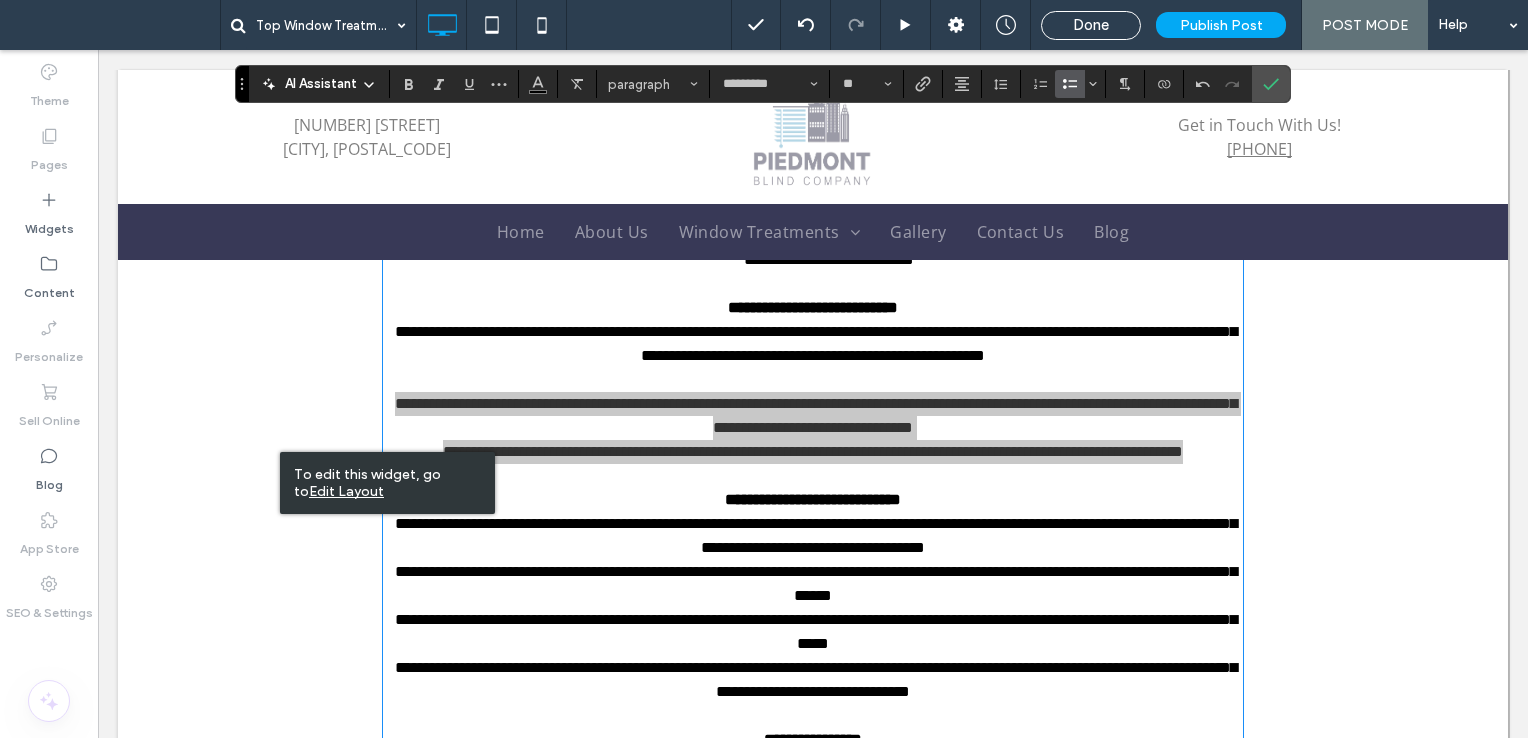 click 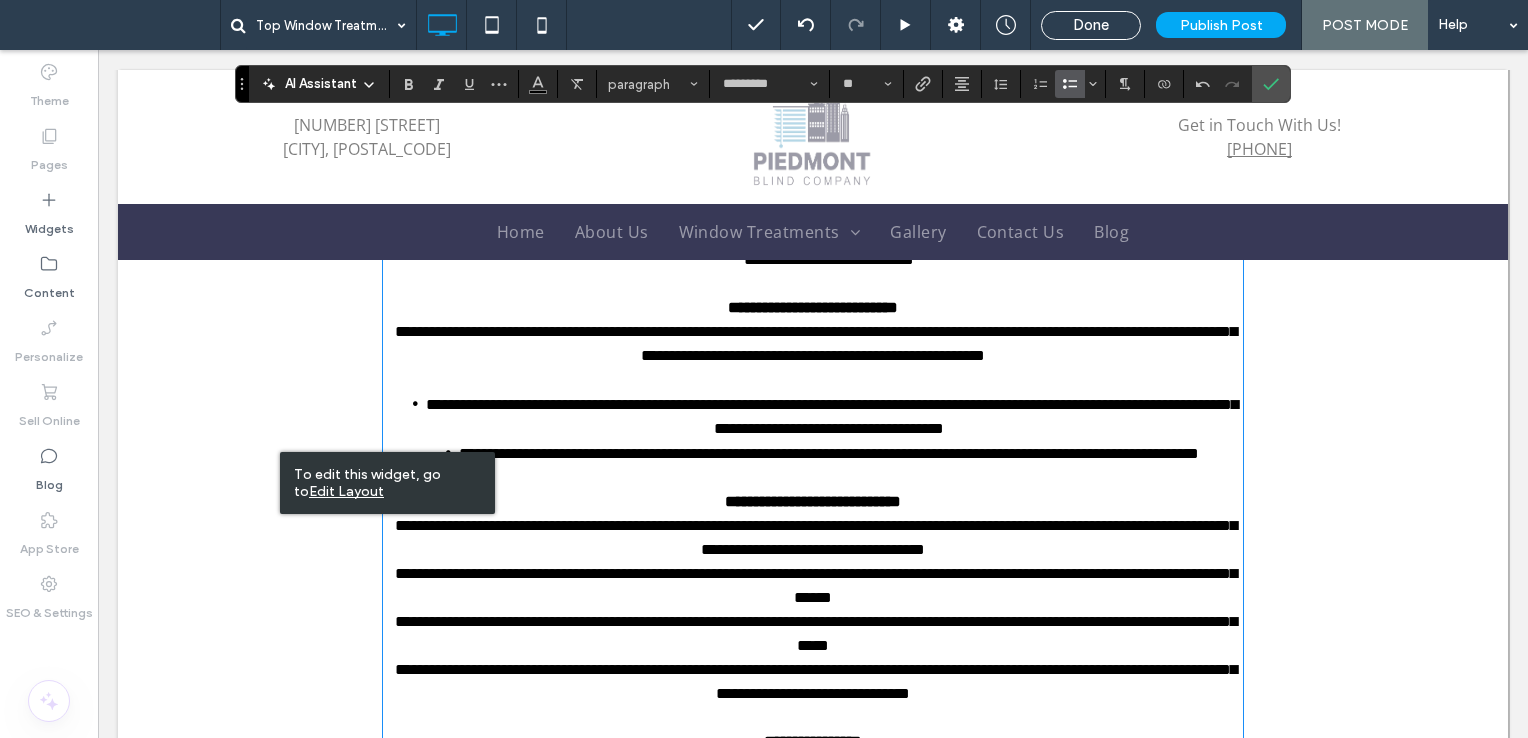 click on "﻿" at bounding box center [813, 380] 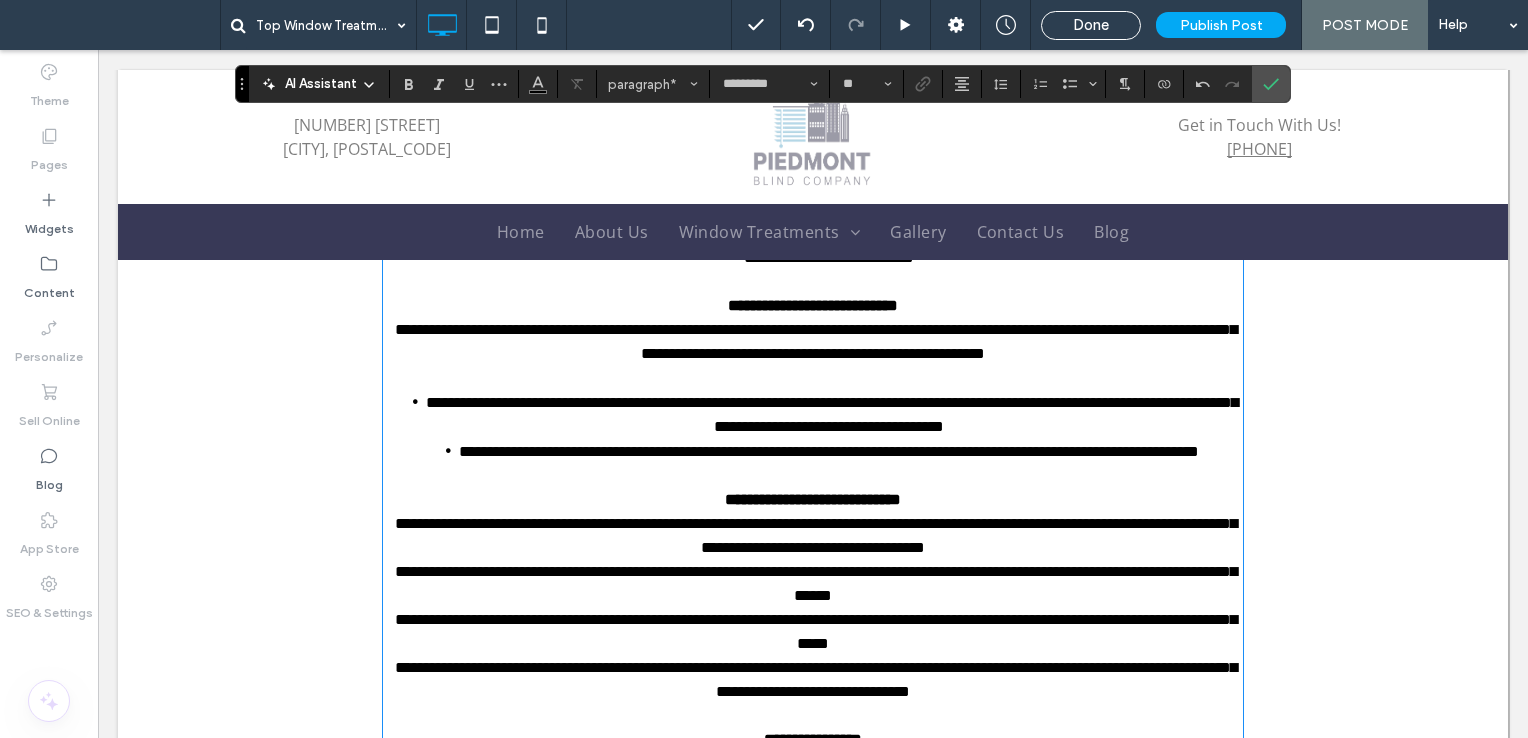 scroll, scrollTop: 1092, scrollLeft: 0, axis: vertical 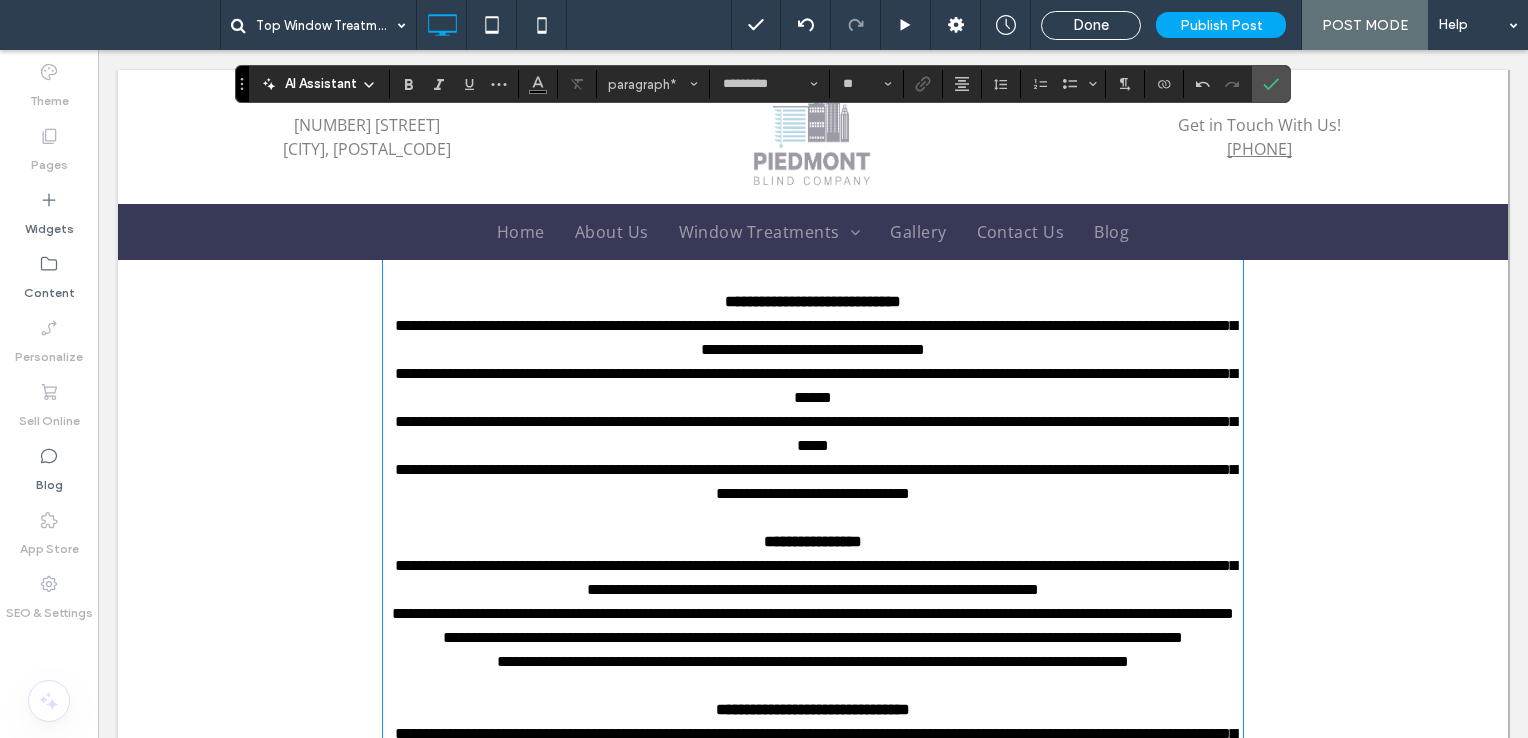 click on "**********" at bounding box center [813, 338] 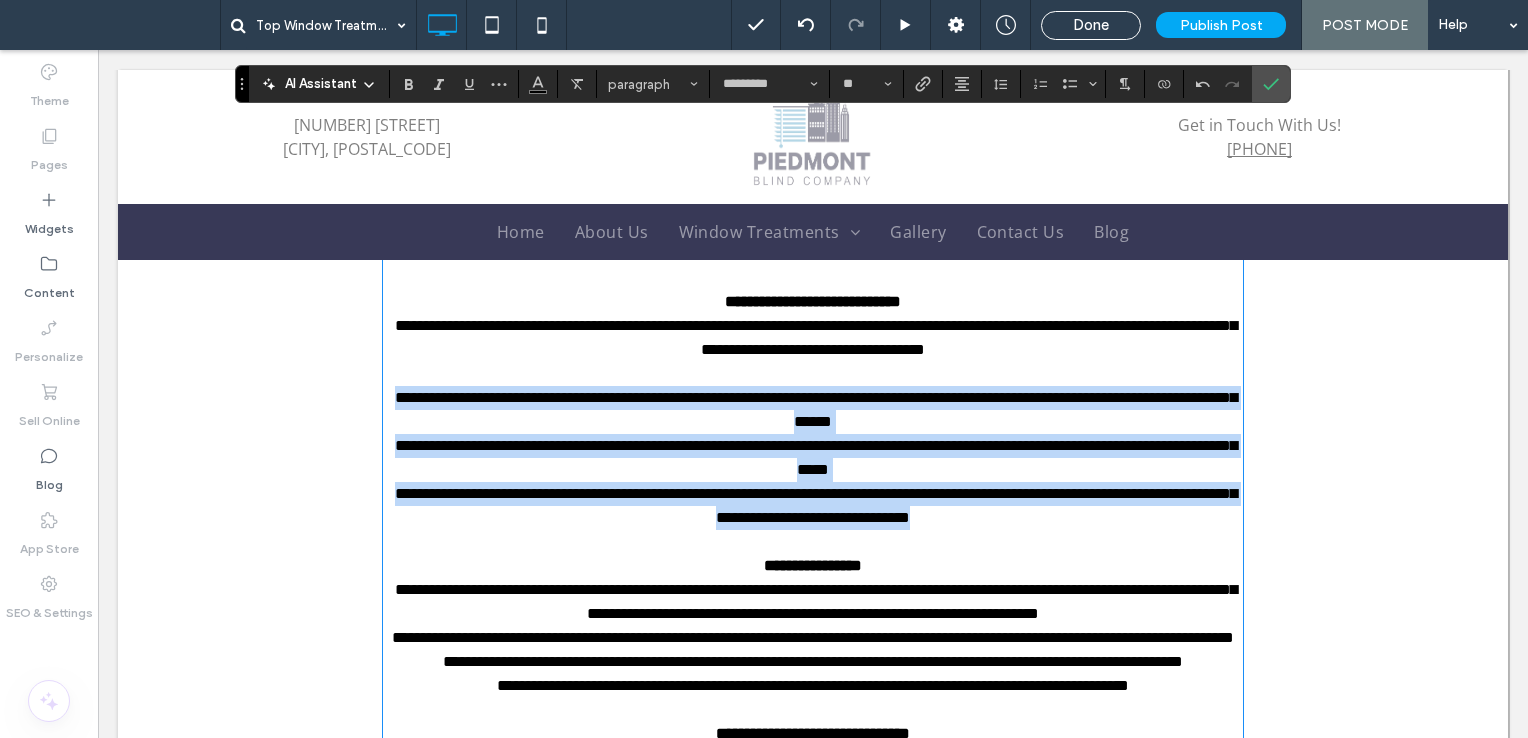 drag, startPoint x: 1066, startPoint y: 581, endPoint x: 196, endPoint y: 462, distance: 878.10077 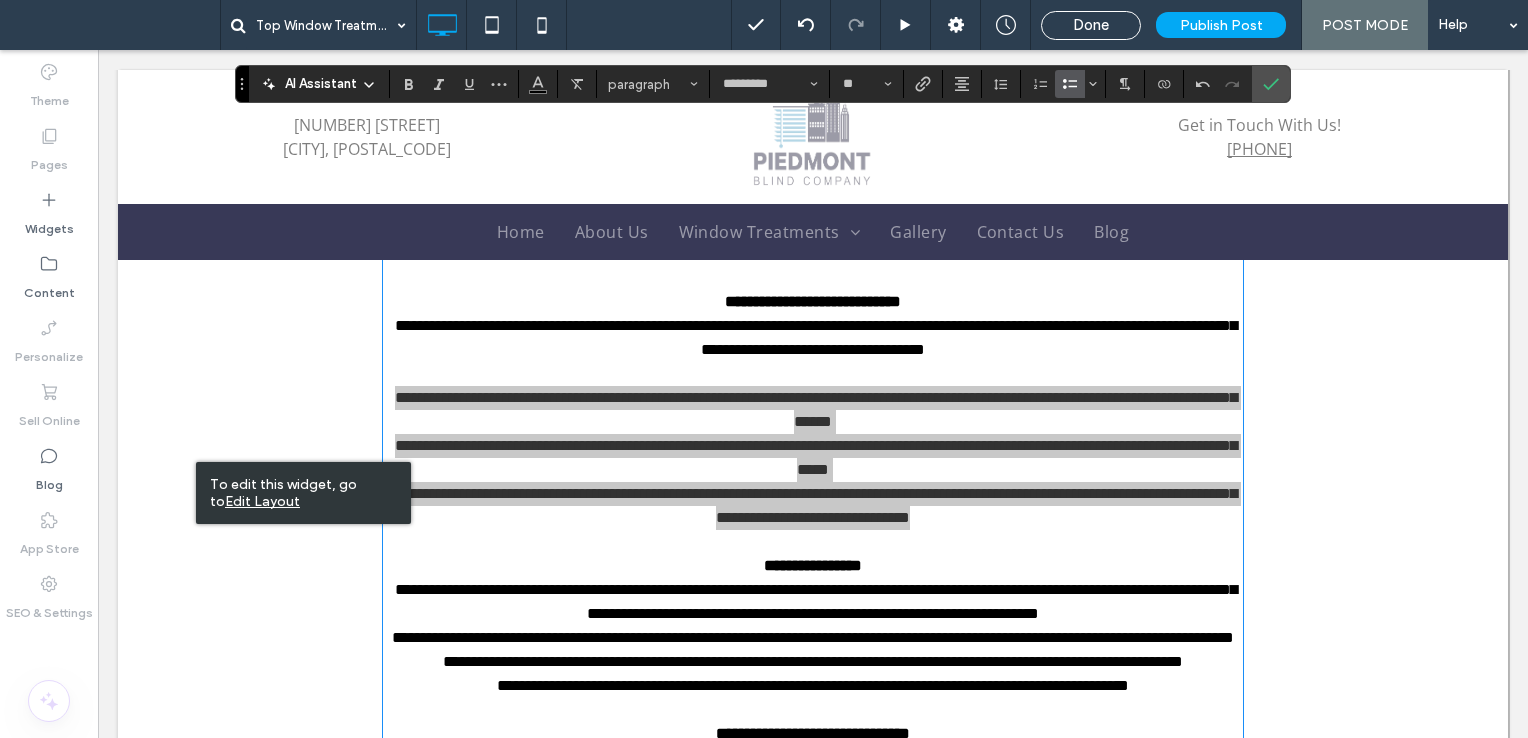 click 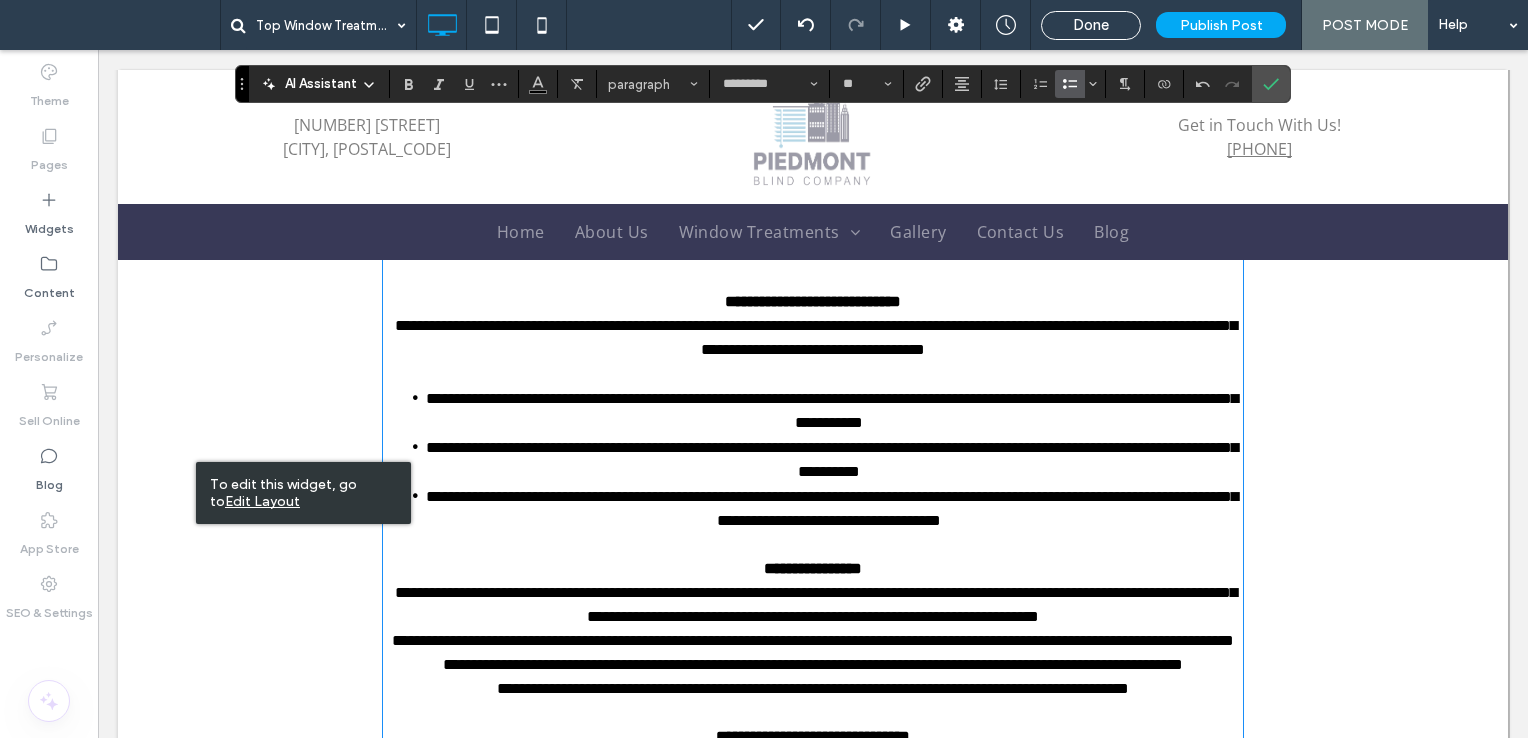 click at bounding box center (813, 278) 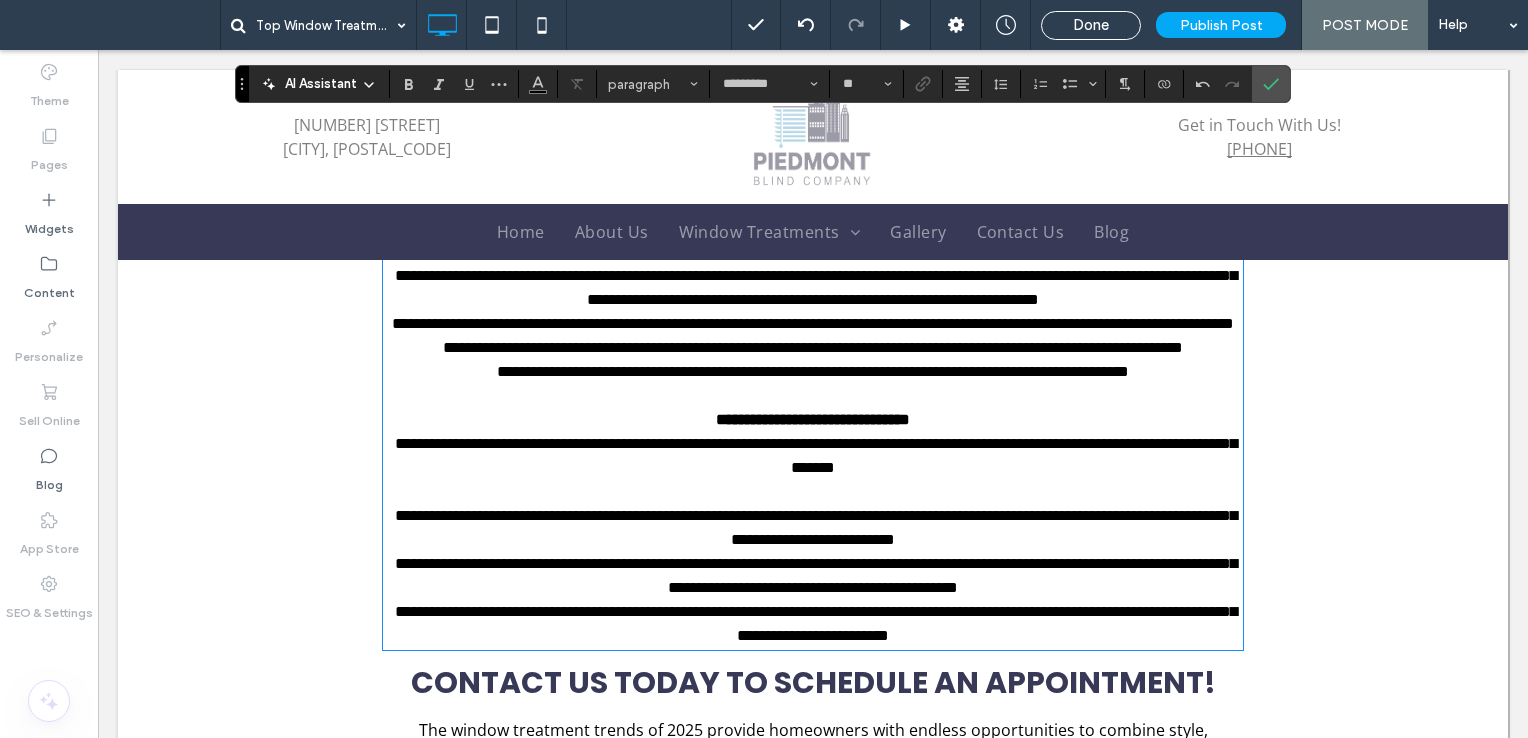 scroll, scrollTop: 1392, scrollLeft: 0, axis: vertical 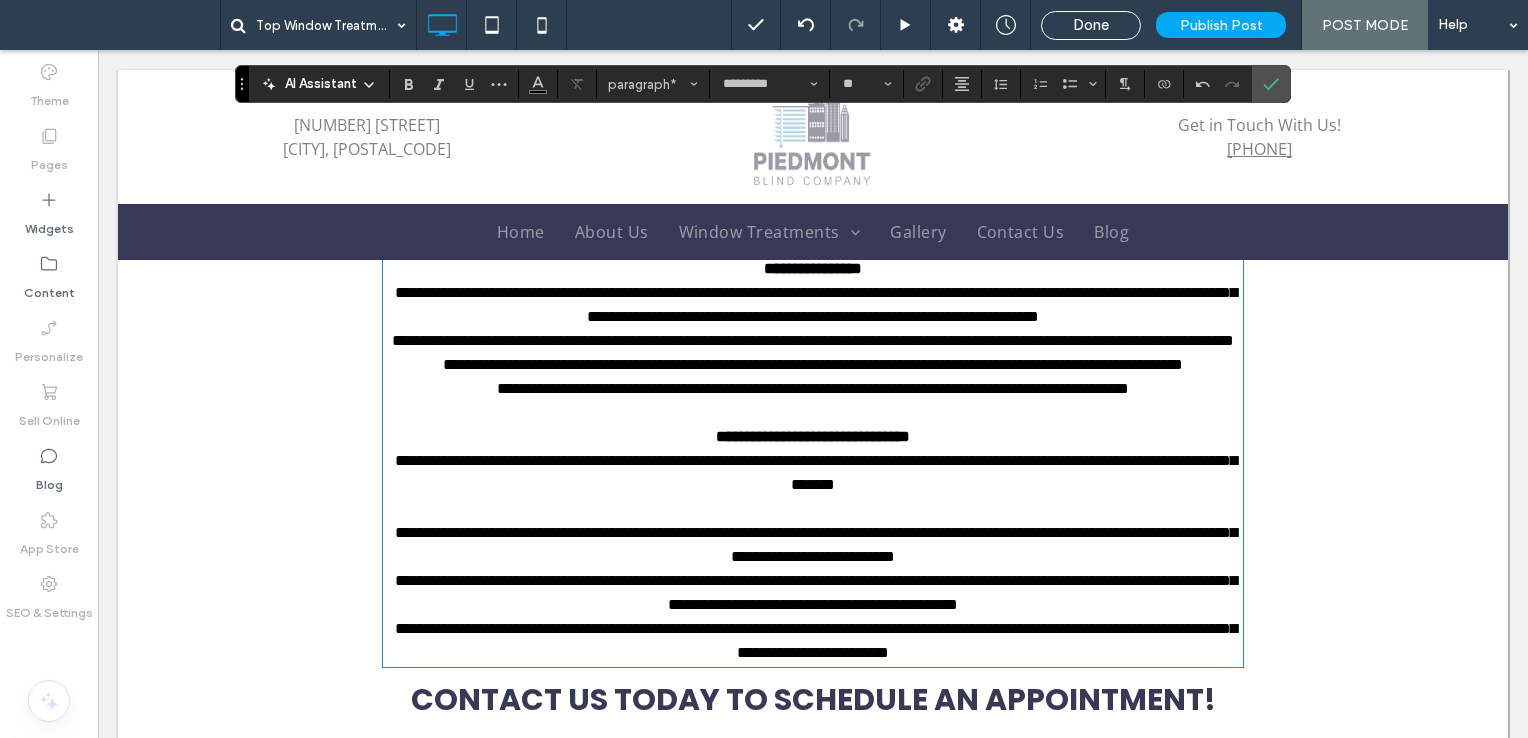 click on "**********" at bounding box center (813, 305) 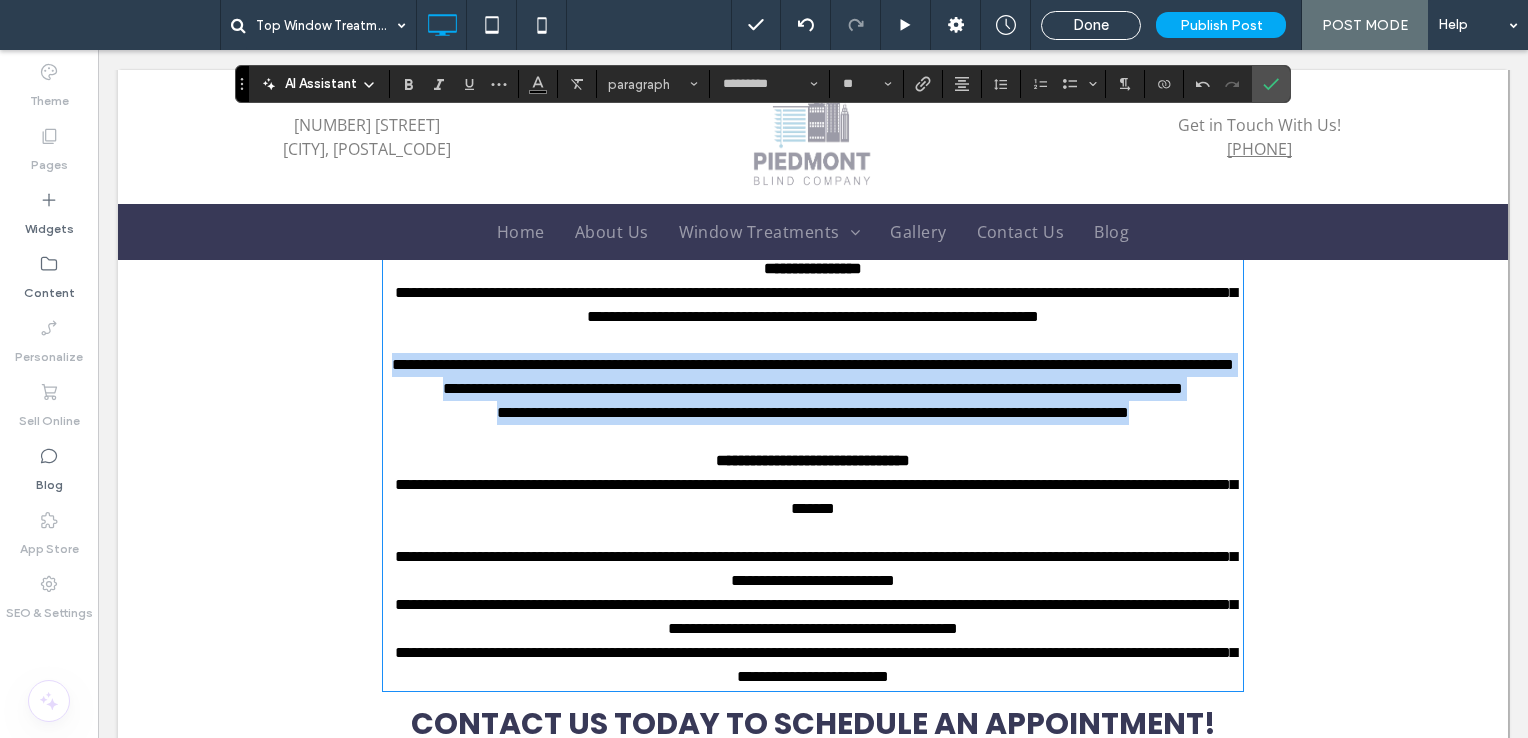 drag, startPoint x: 1210, startPoint y: 529, endPoint x: 348, endPoint y: 424, distance: 868.37146 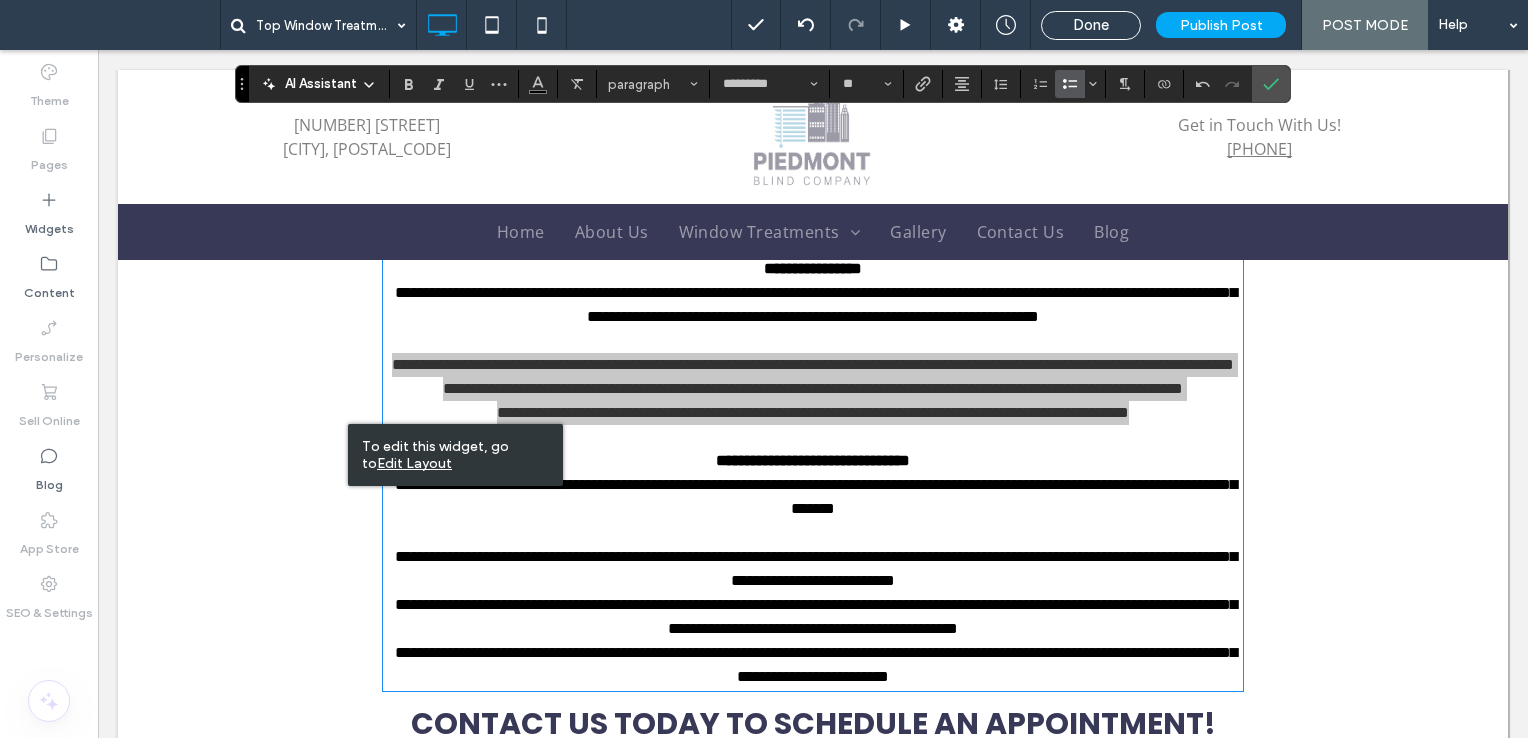 click 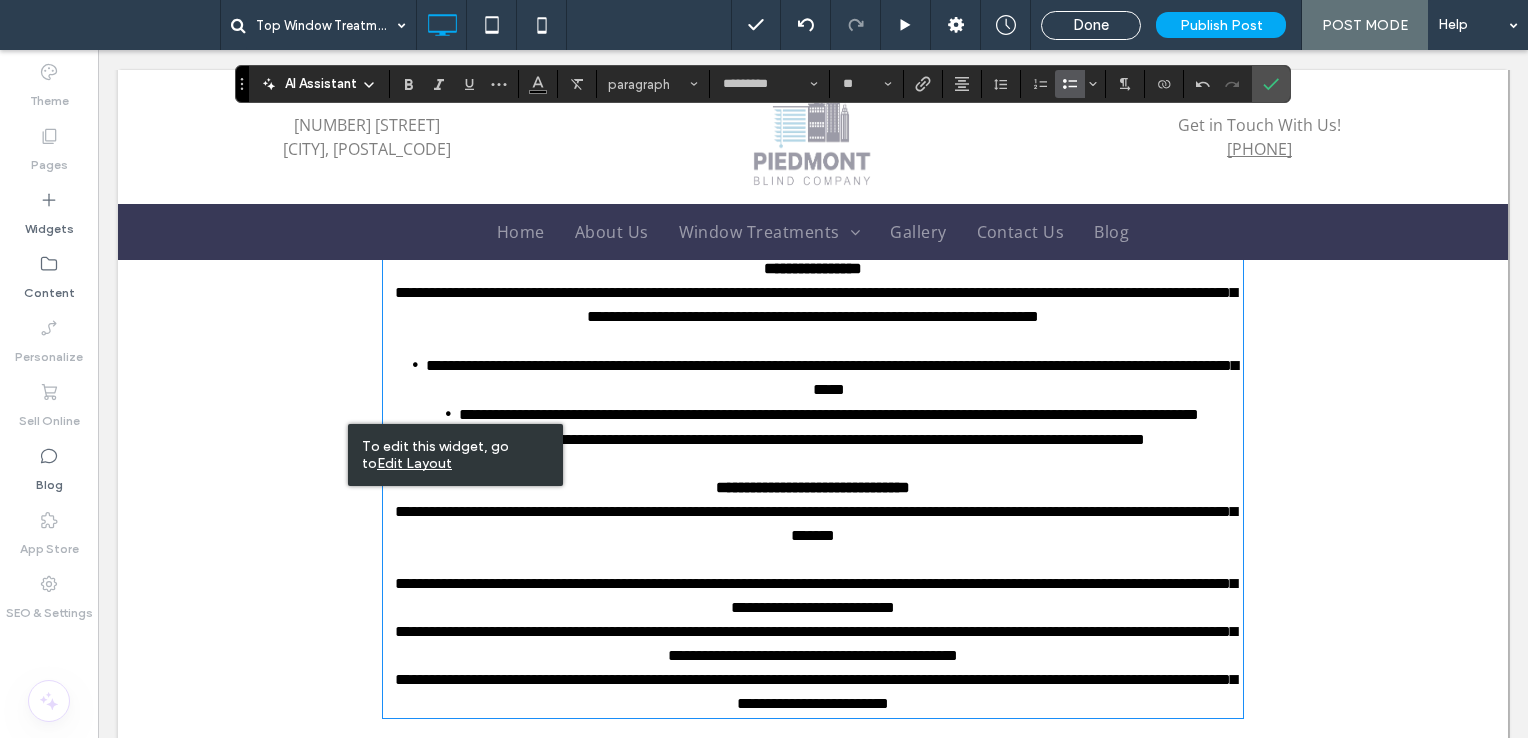 click at bounding box center (813, 341) 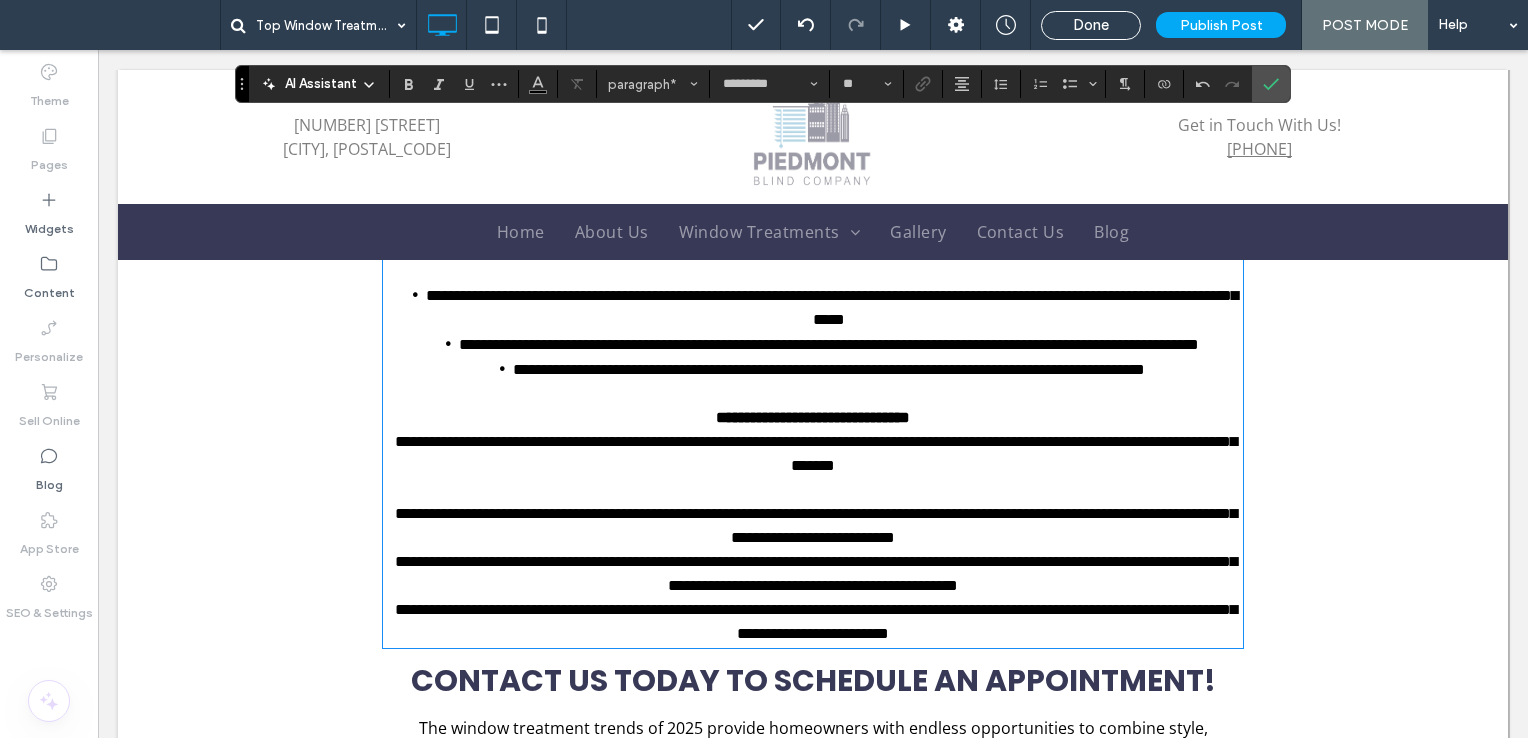 scroll, scrollTop: 1592, scrollLeft: 0, axis: vertical 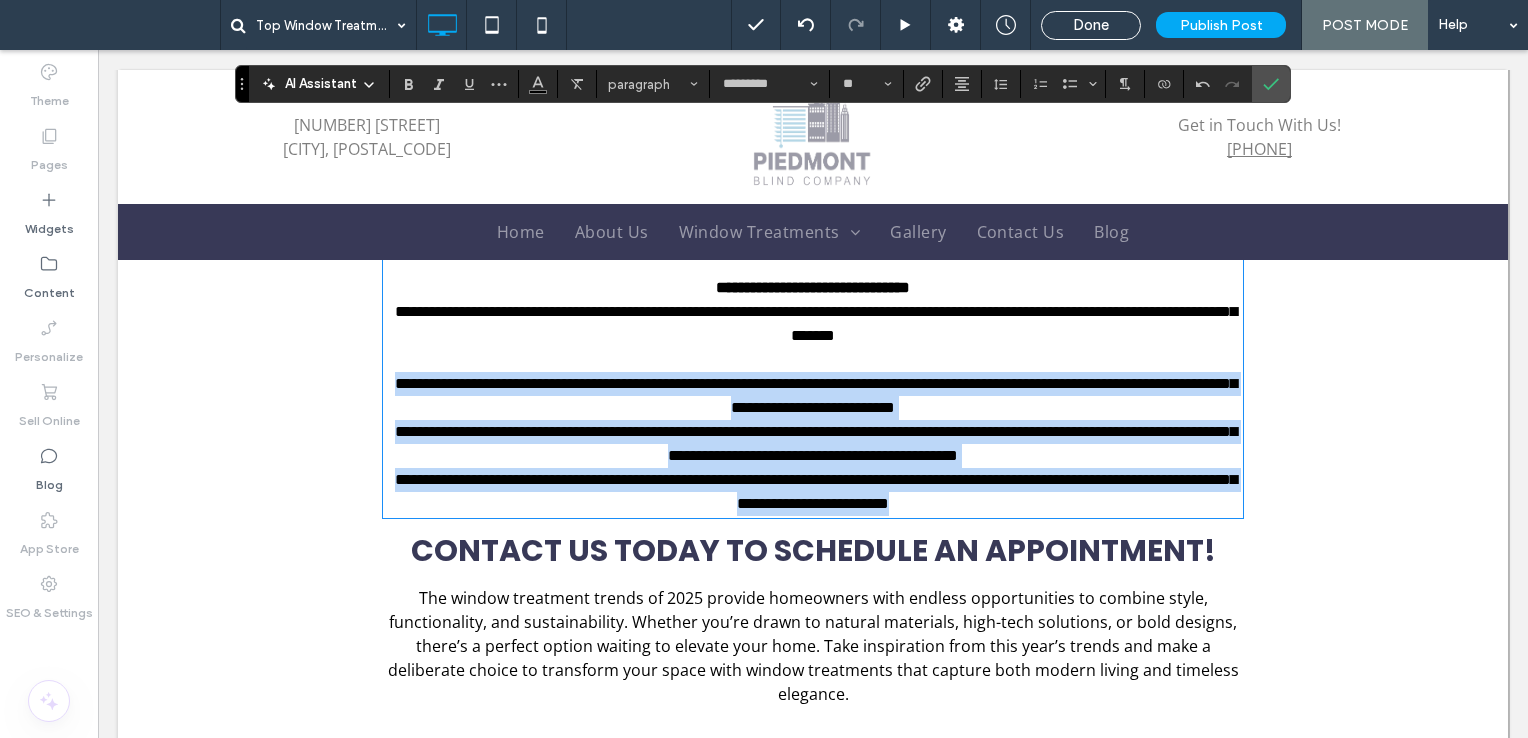 drag, startPoint x: 1017, startPoint y: 592, endPoint x: 380, endPoint y: 479, distance: 646.9451 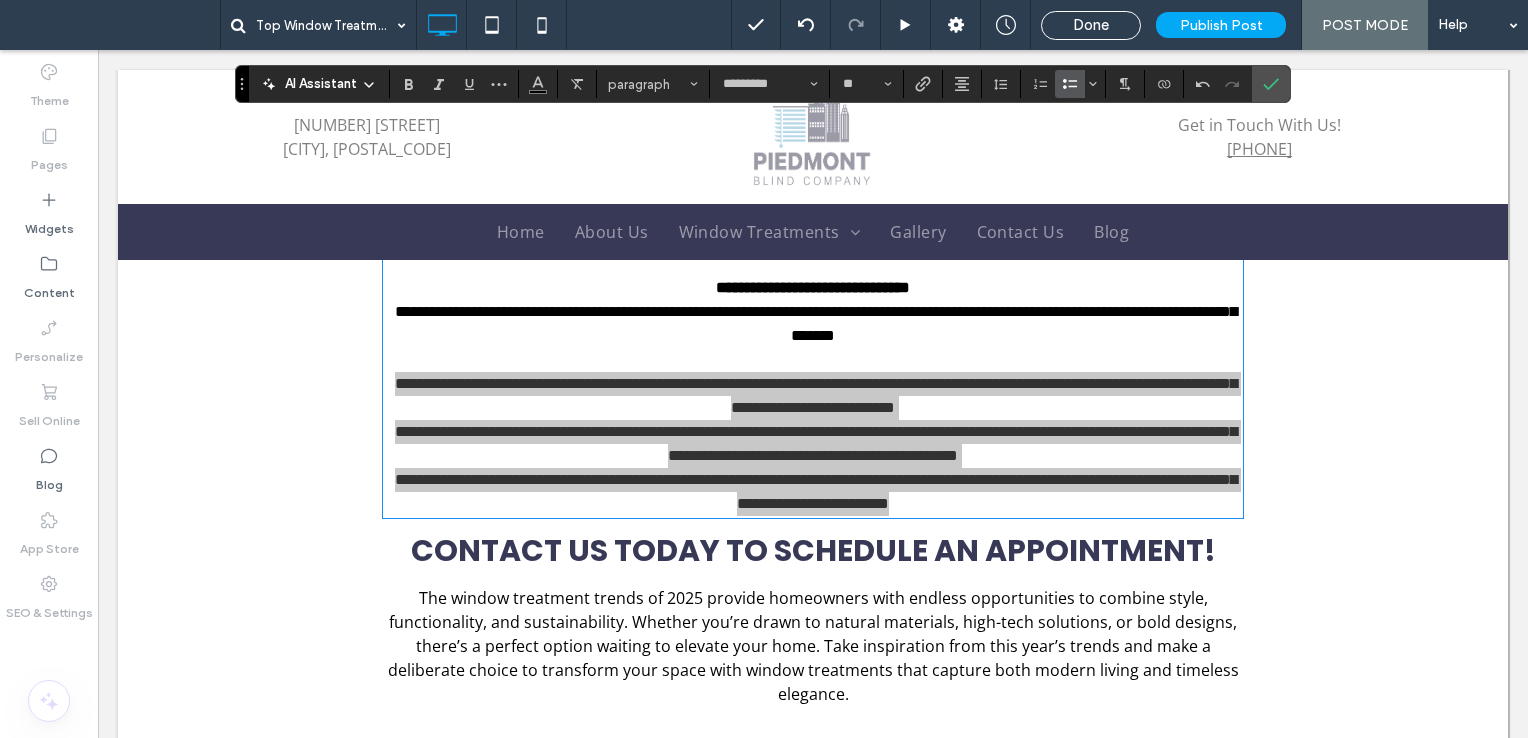 click 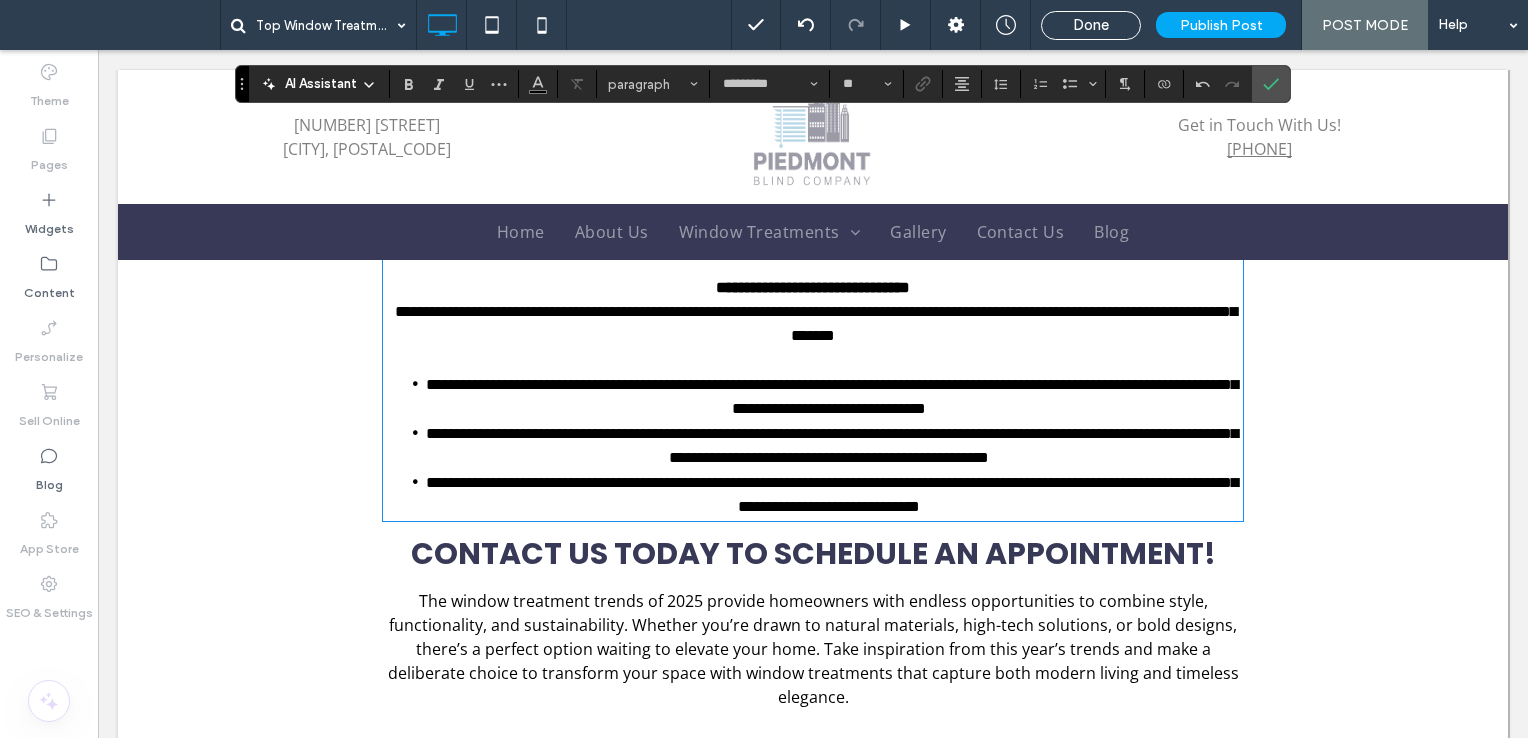 click at bounding box center [813, 360] 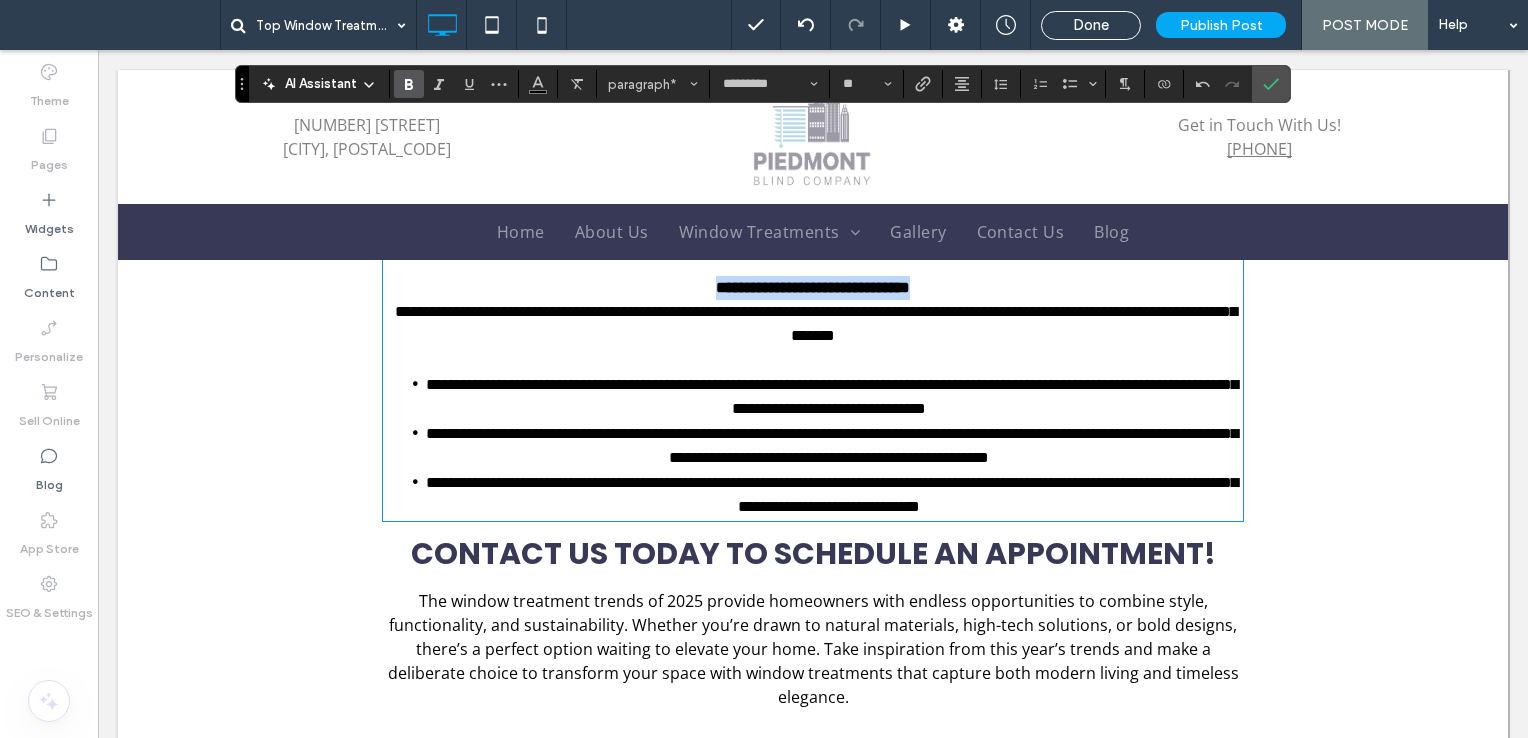 drag, startPoint x: 975, startPoint y: 384, endPoint x: 624, endPoint y: 378, distance: 351.05127 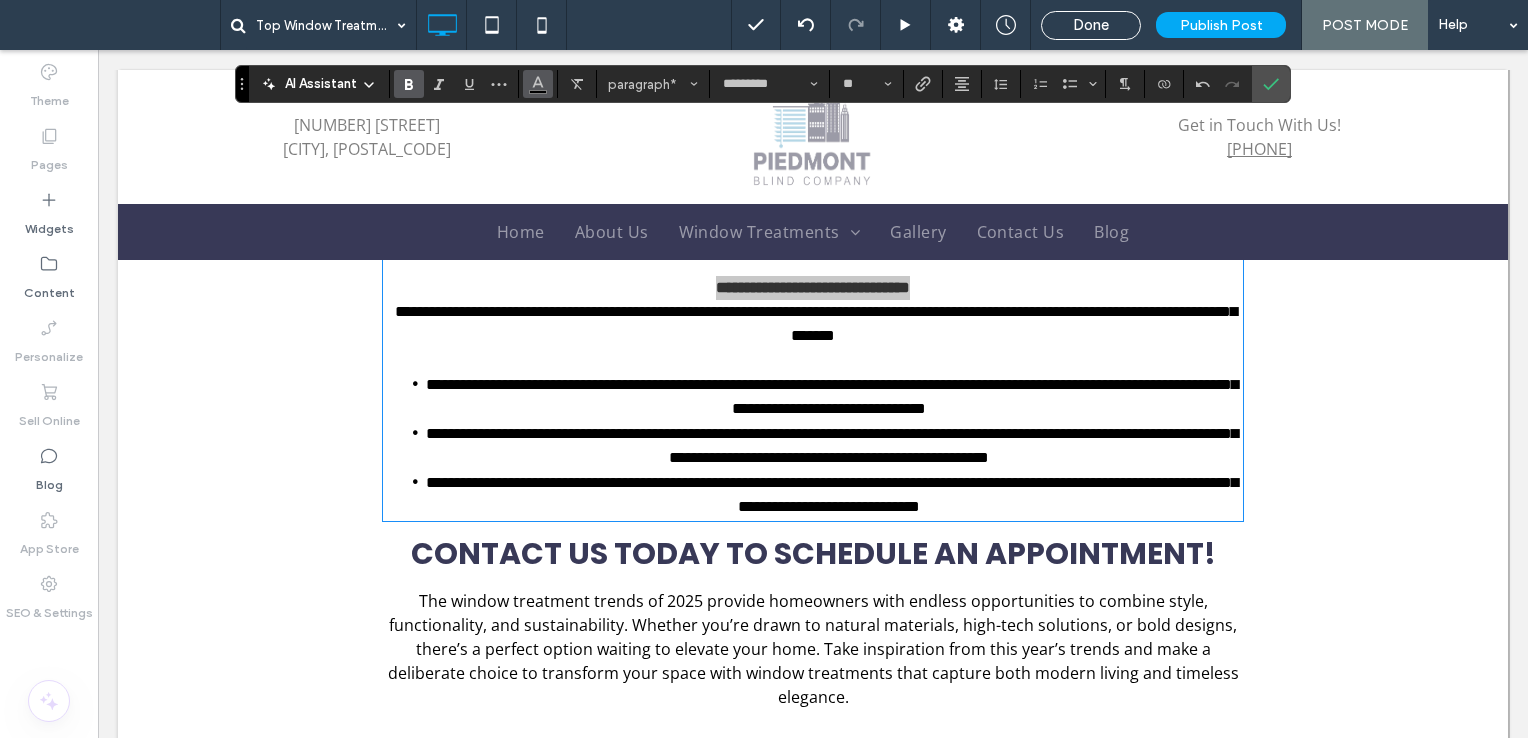 click 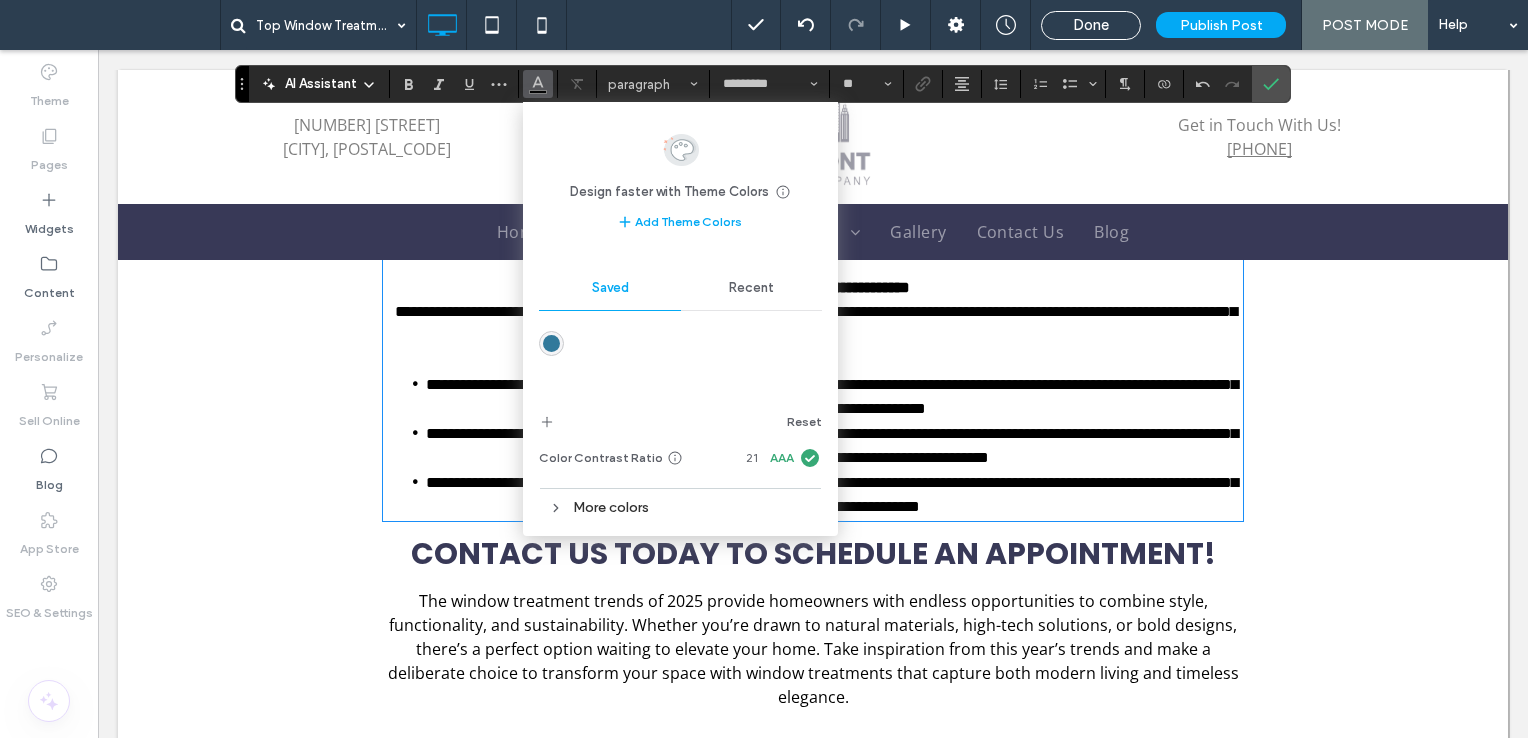click at bounding box center (813, 264) 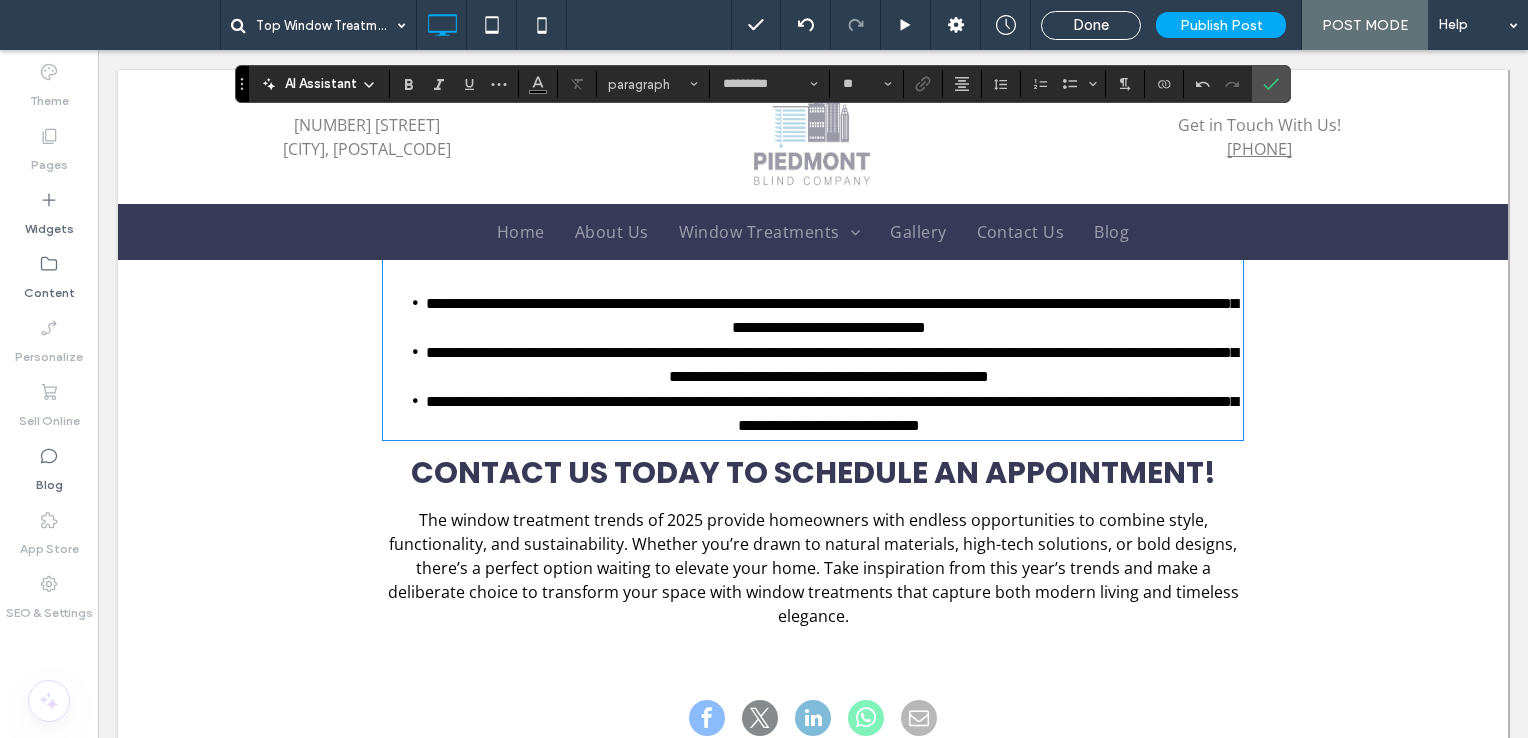 scroll, scrollTop: 1692, scrollLeft: 0, axis: vertical 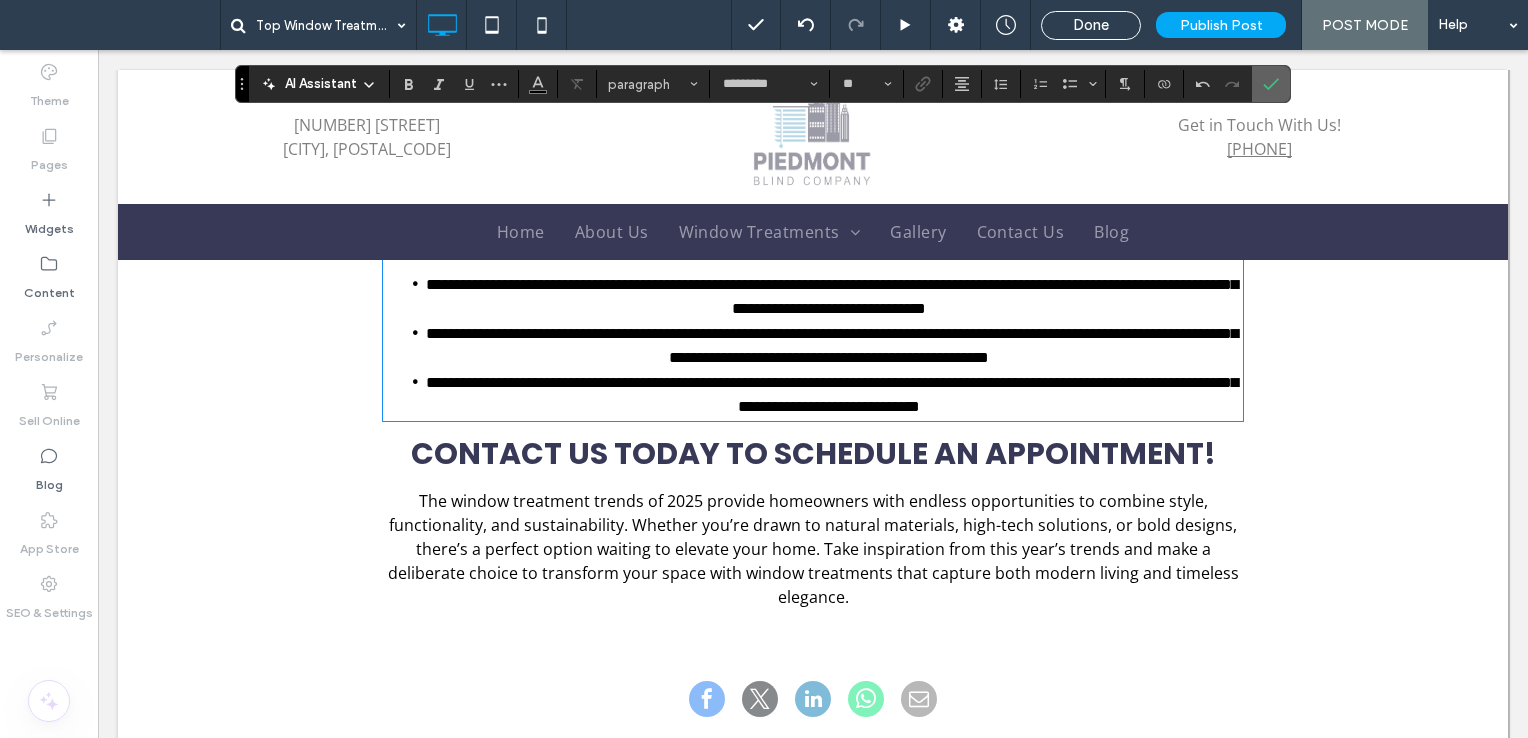 drag, startPoint x: 1272, startPoint y: 83, endPoint x: 1173, endPoint y: 34, distance: 110.46266 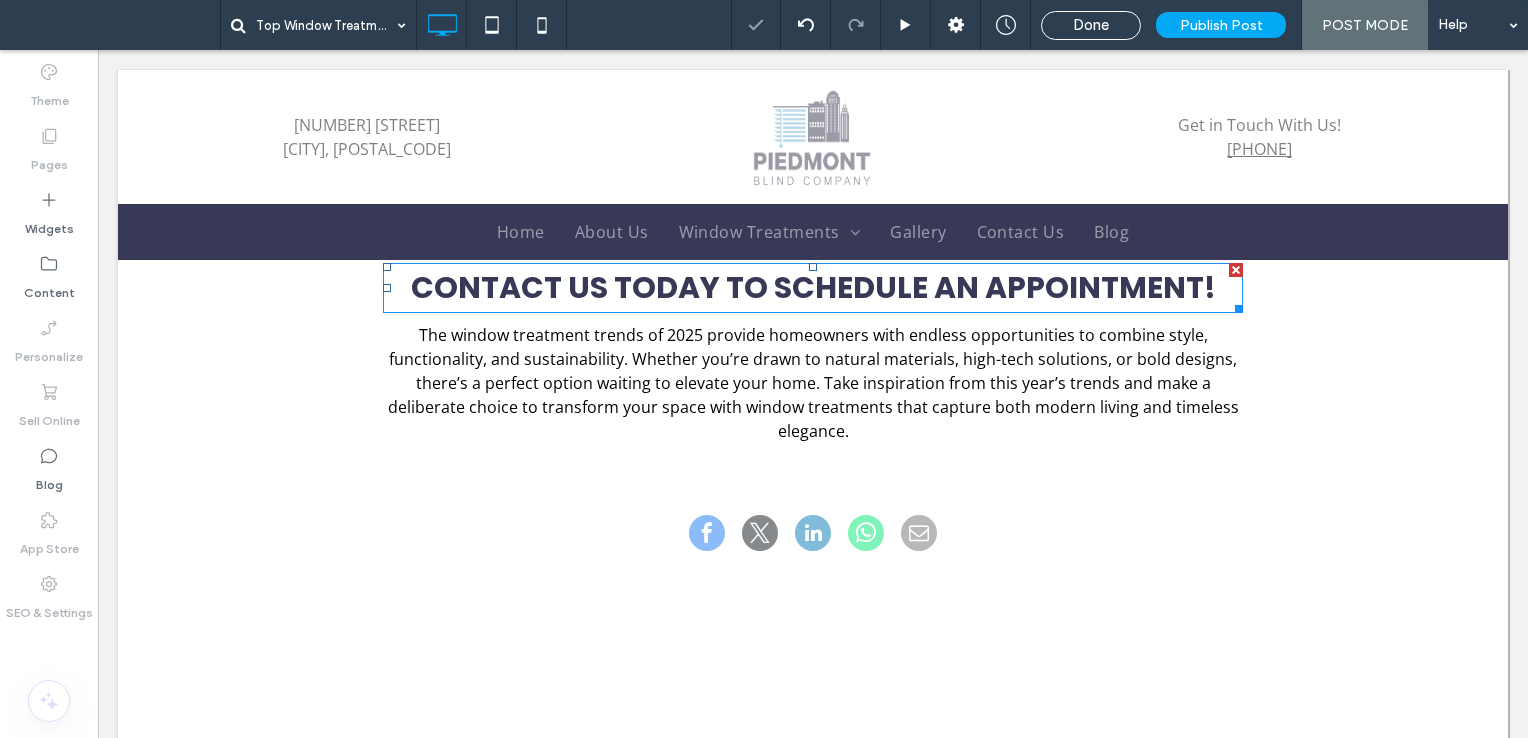 scroll, scrollTop: 1992, scrollLeft: 0, axis: vertical 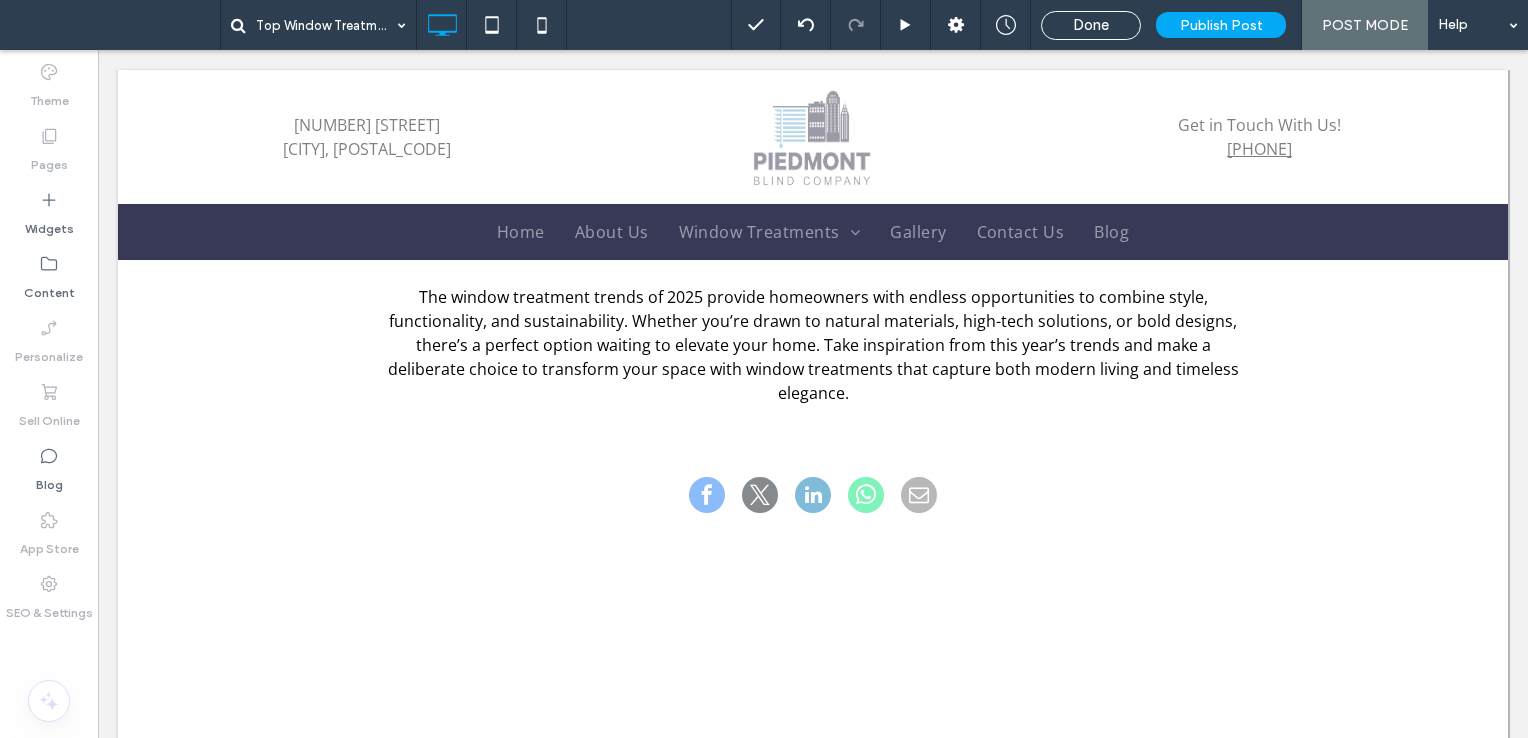 click on "The window treatment trends of 2025 provide homeowners with endless opportunities to combine style, functionality, and sustainability. Whether you’re drawn to natural materials, high-tech solutions, or bold designs, there’s a perfect option waiting to elevate your home. Take inspiration from this year’s trends and make a deliberate choice to transform your space with window treatments that capture both modern living and timeless elegance." at bounding box center [813, 345] 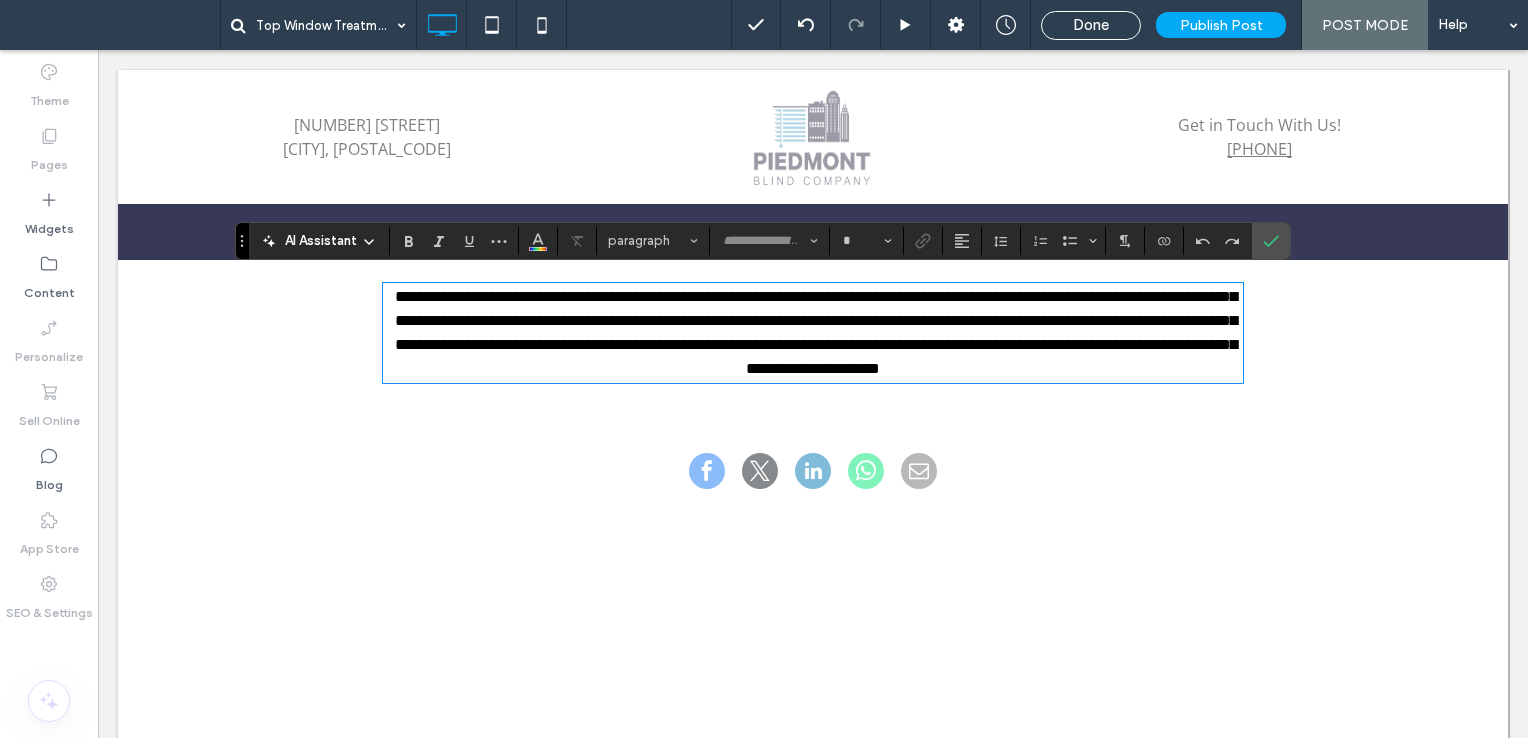 type on "*********" 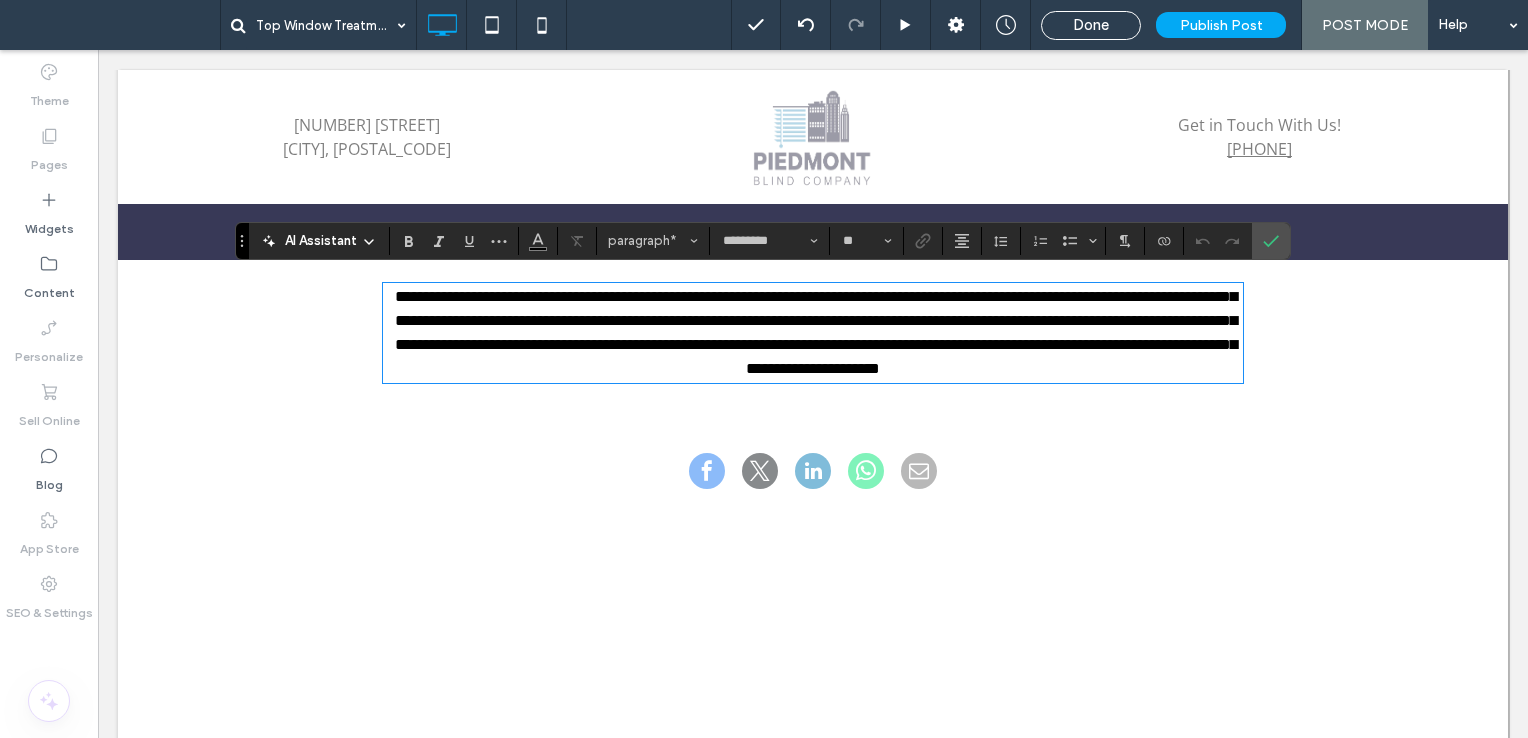 click on "**********" at bounding box center (813, 333) 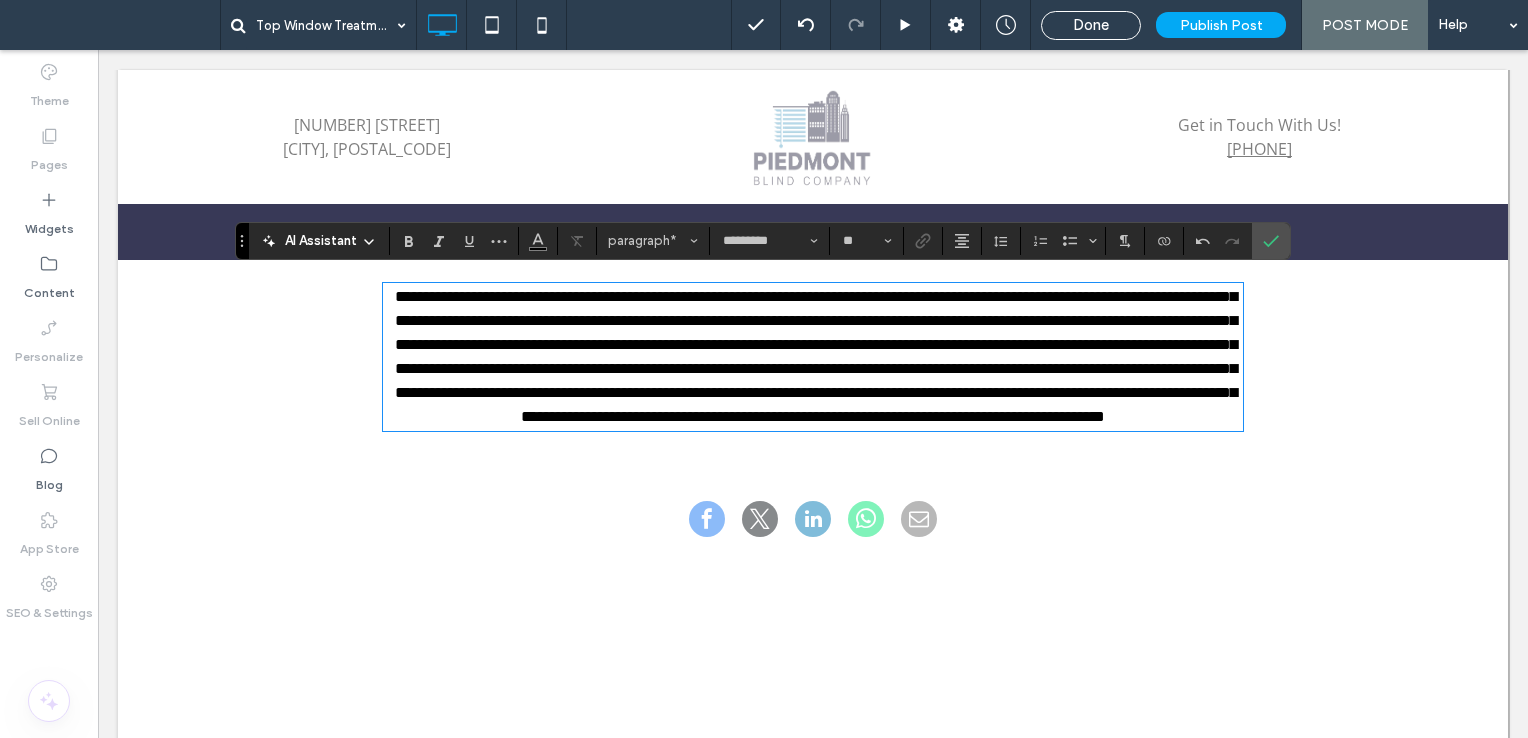 click on "**********" at bounding box center (816, 356) 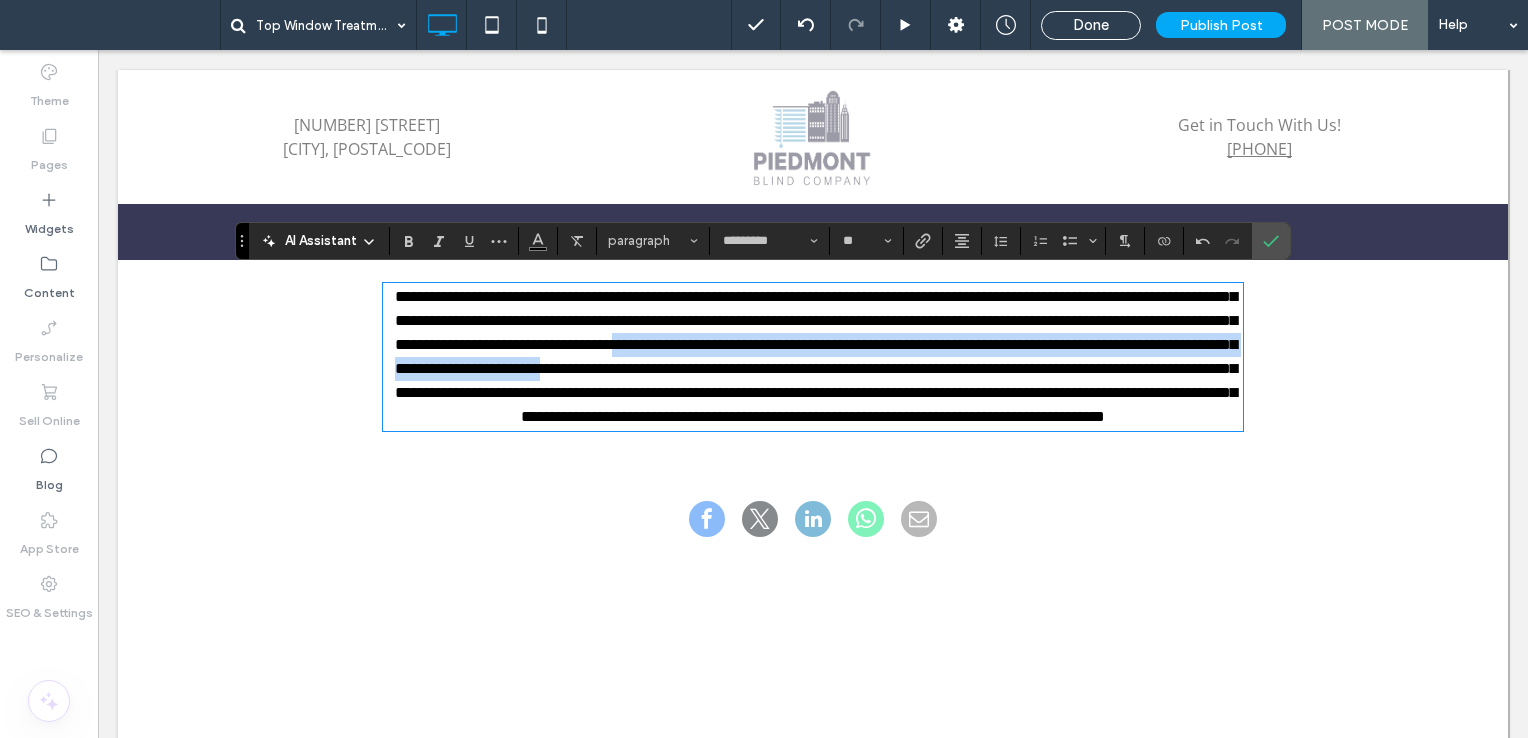 drag, startPoint x: 467, startPoint y: 386, endPoint x: 1146, endPoint y: 346, distance: 680.1772 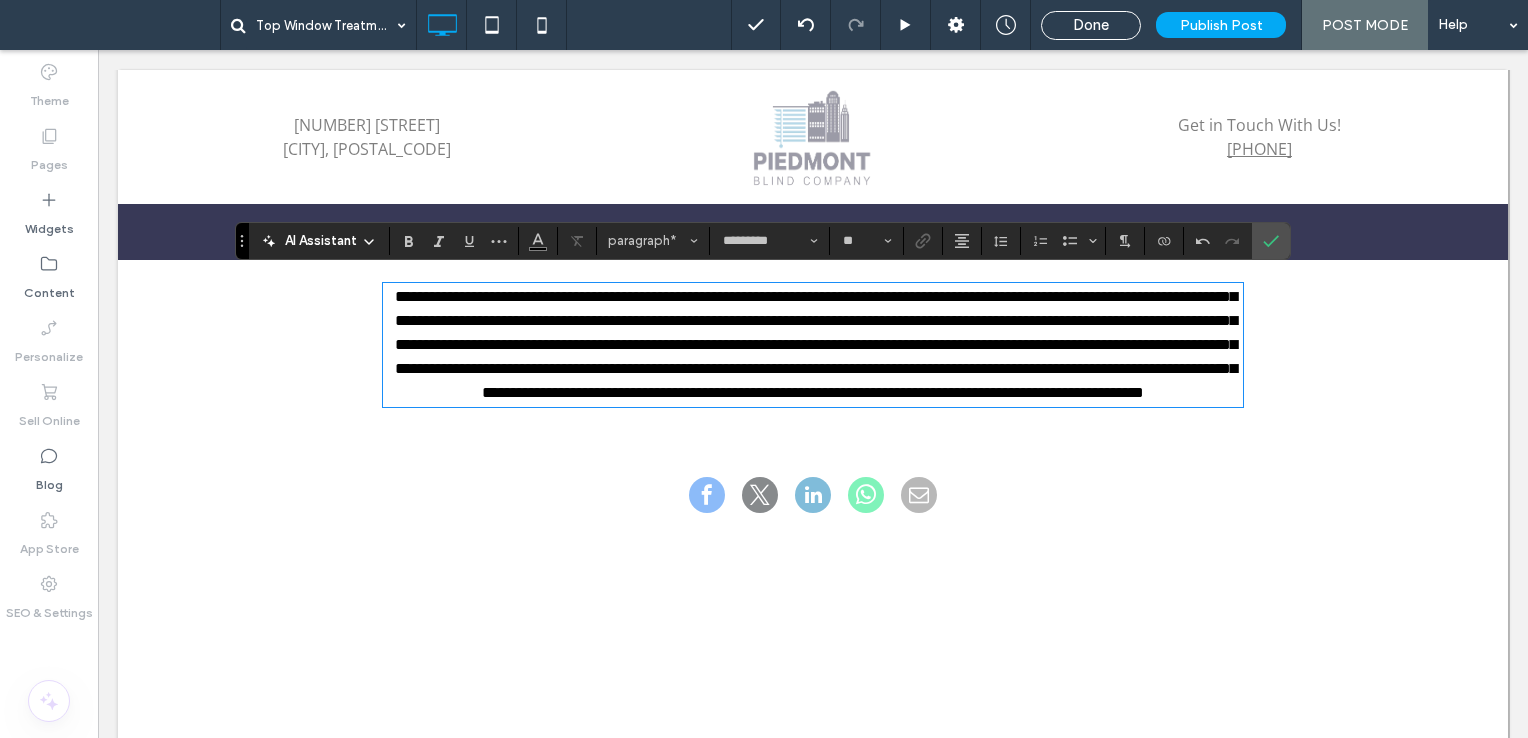 click on "**********" at bounding box center (816, 344) 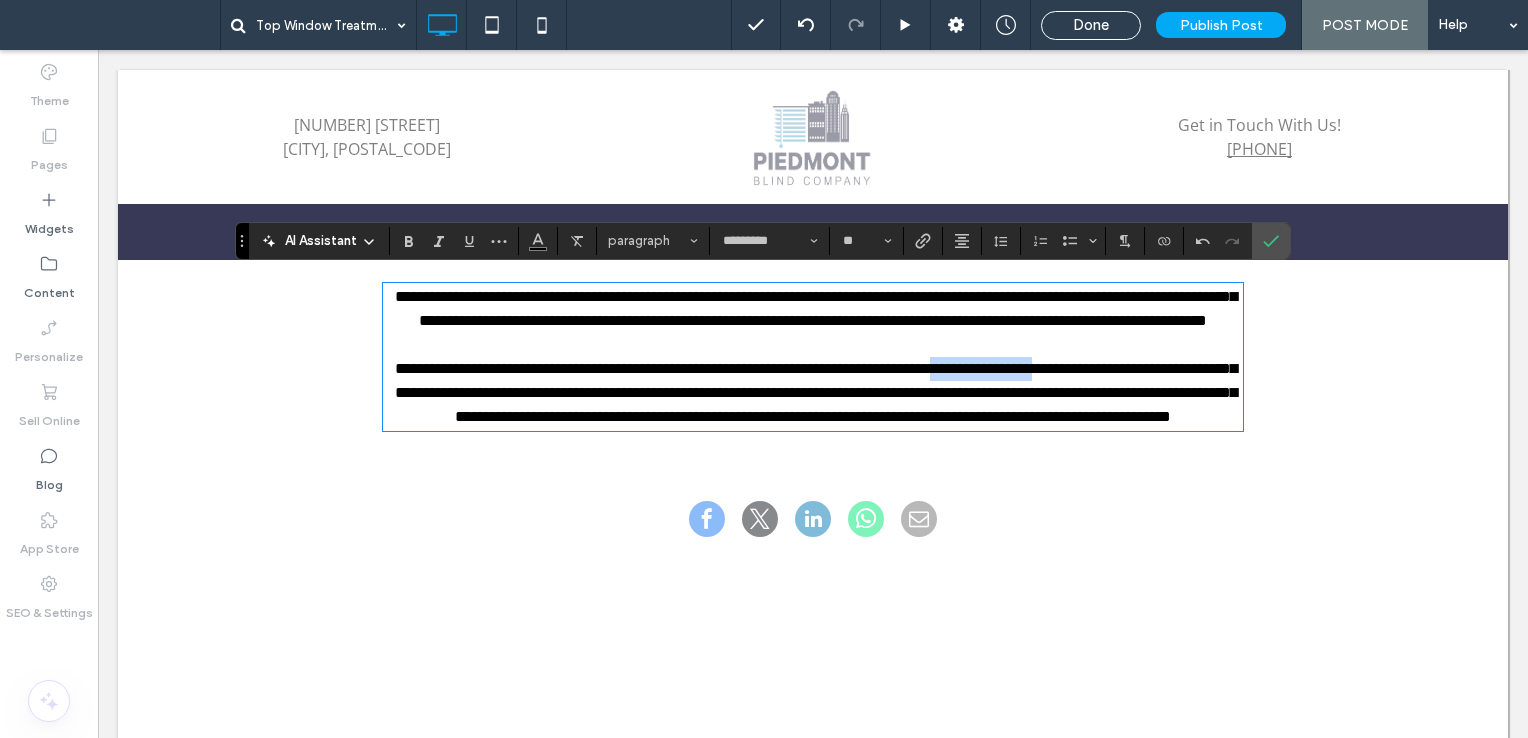 drag, startPoint x: 1077, startPoint y: 389, endPoint x: 1218, endPoint y: 390, distance: 141.00354 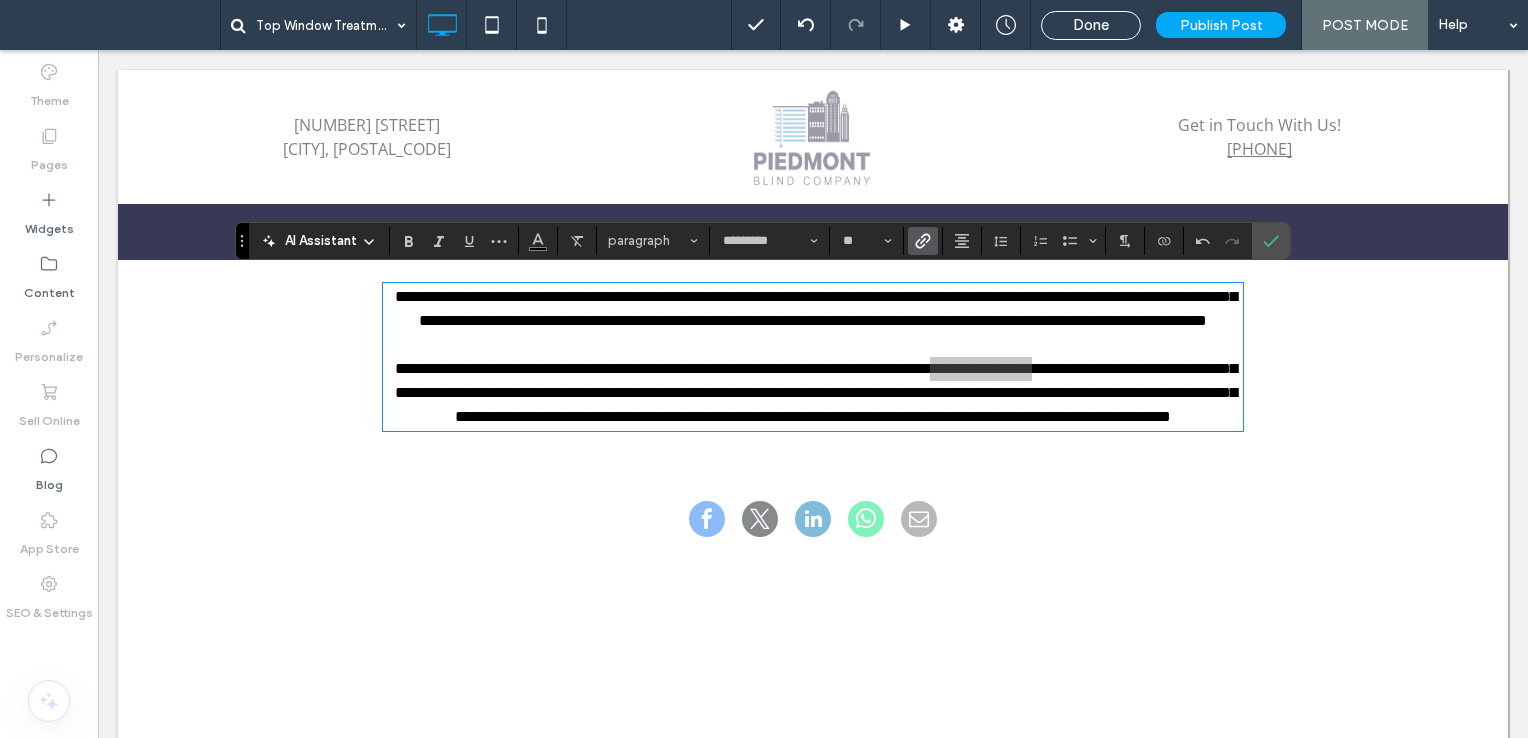 click at bounding box center (923, 241) 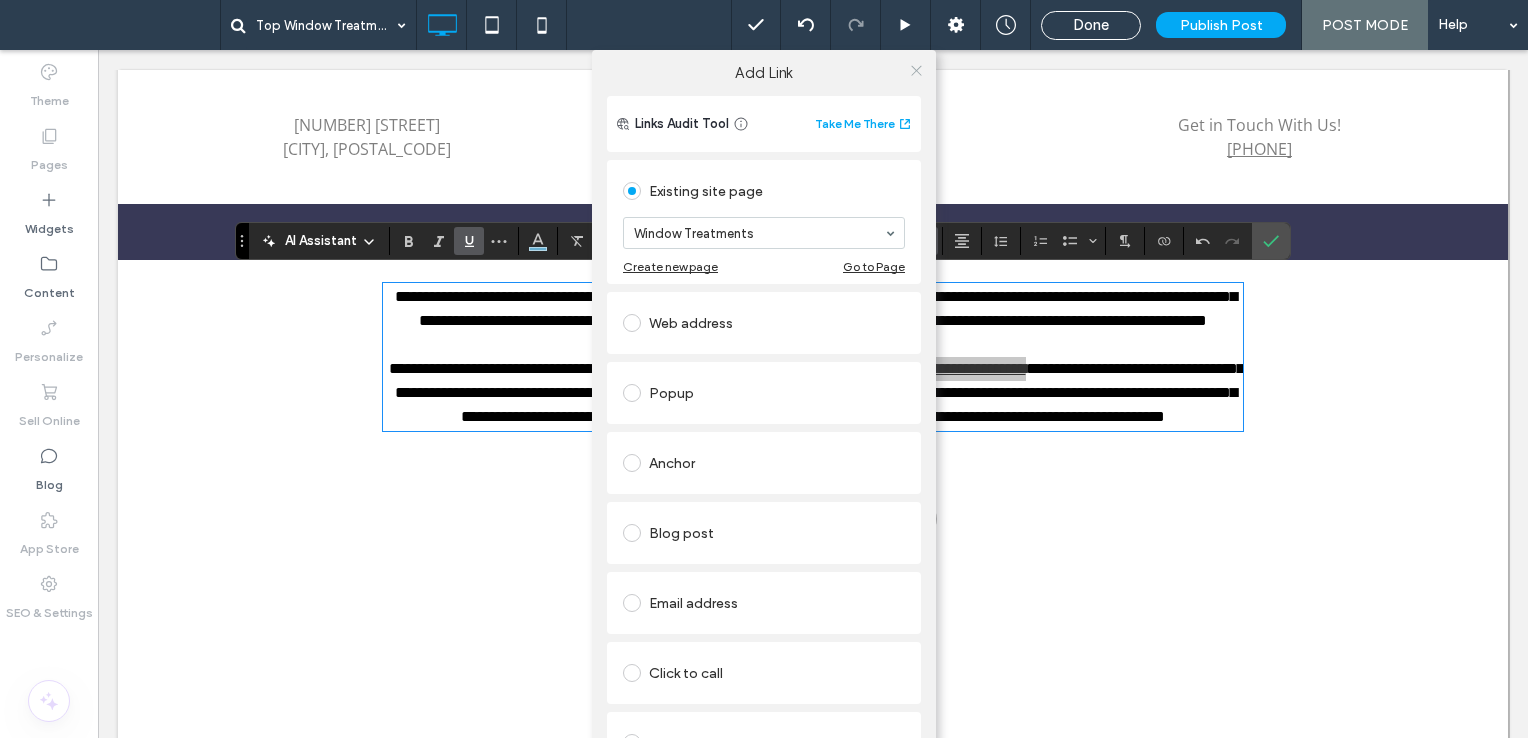 click 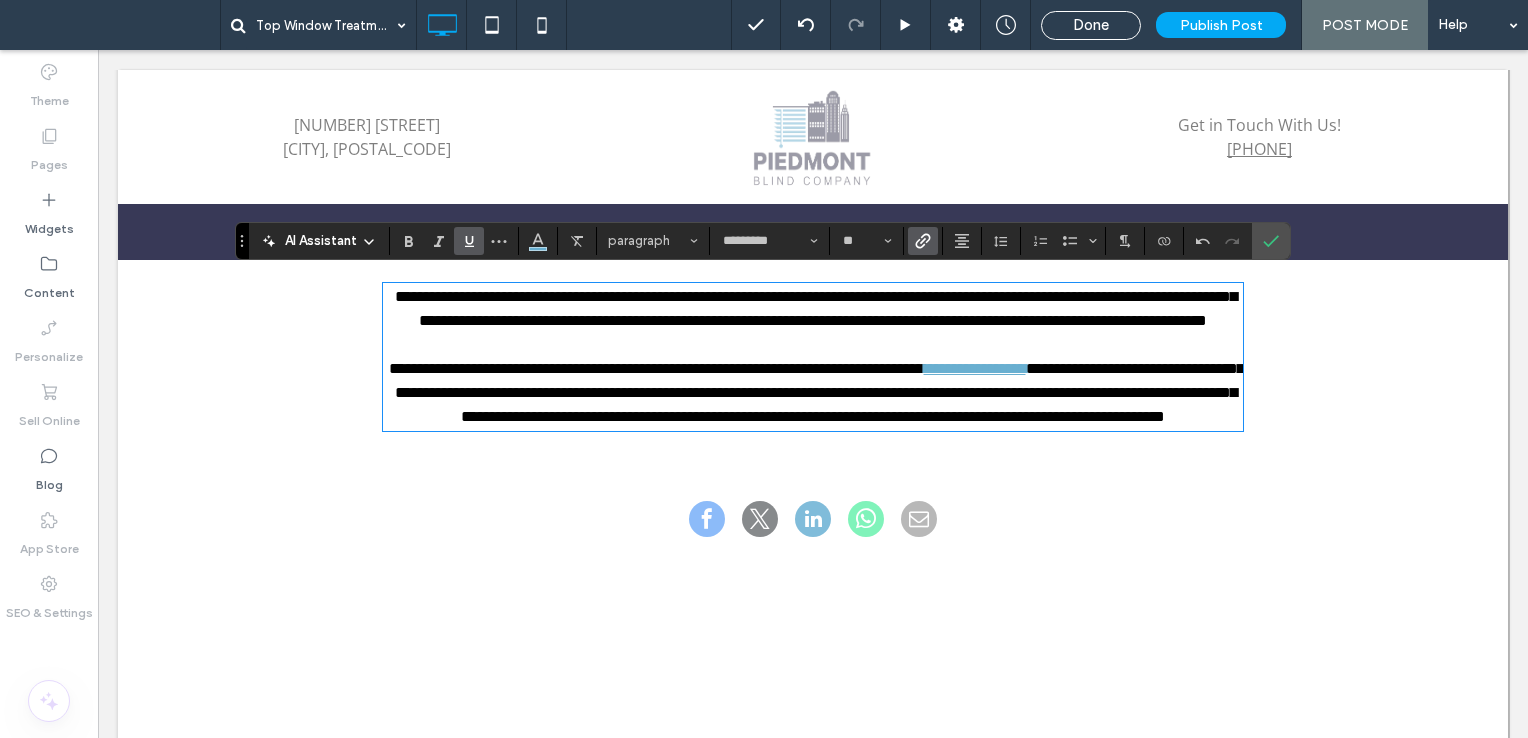click on "**********" at bounding box center (819, 392) 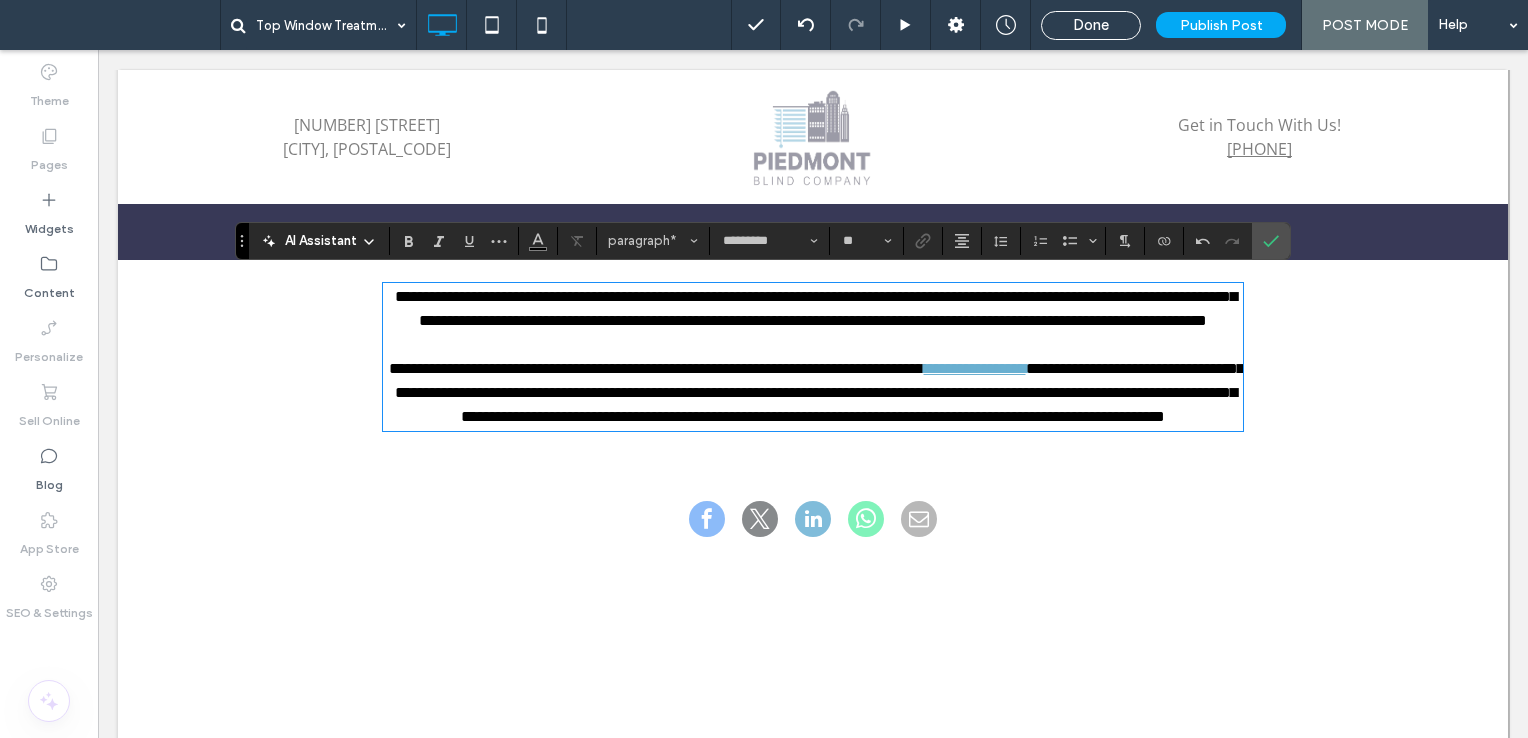 click on "**********" at bounding box center [813, 393] 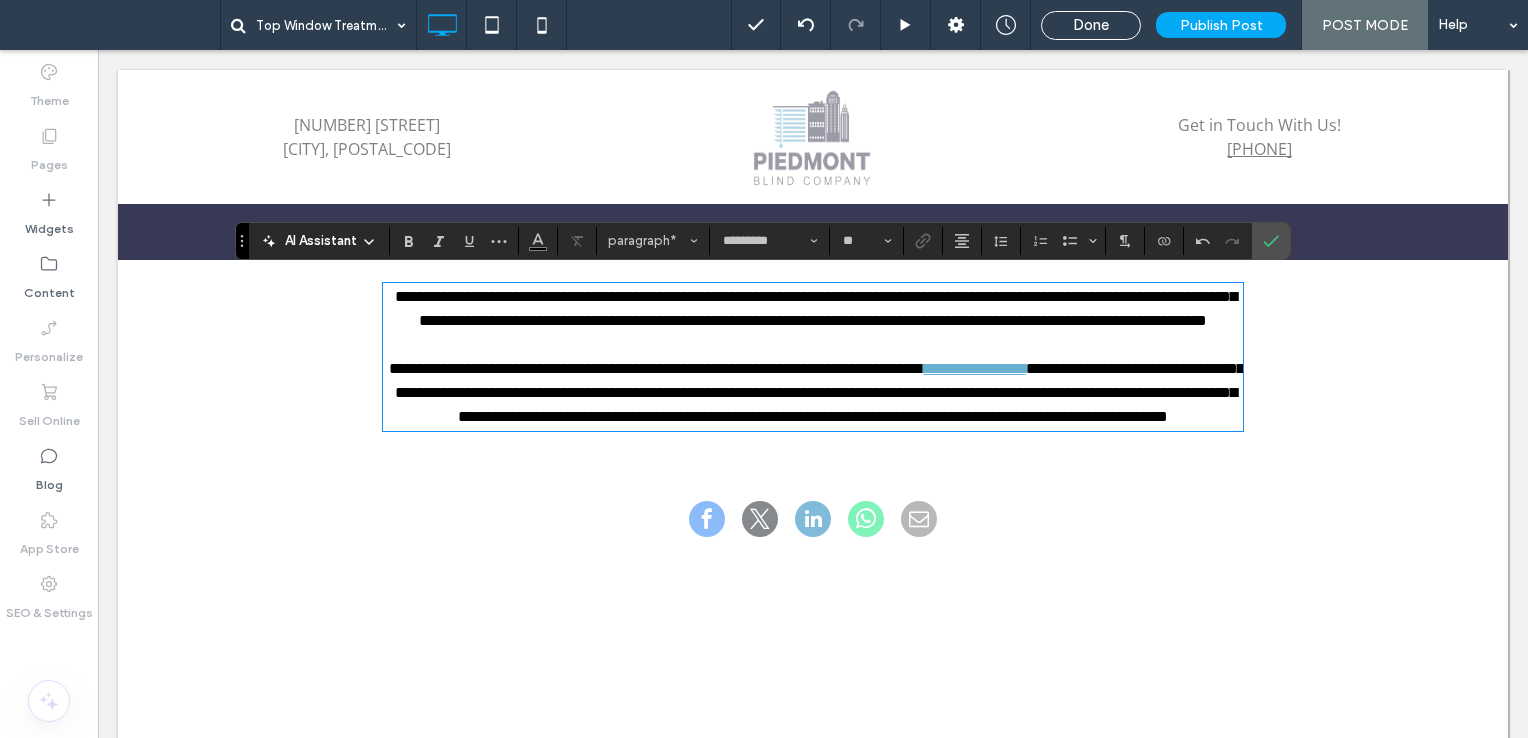 scroll, scrollTop: 0, scrollLeft: 0, axis: both 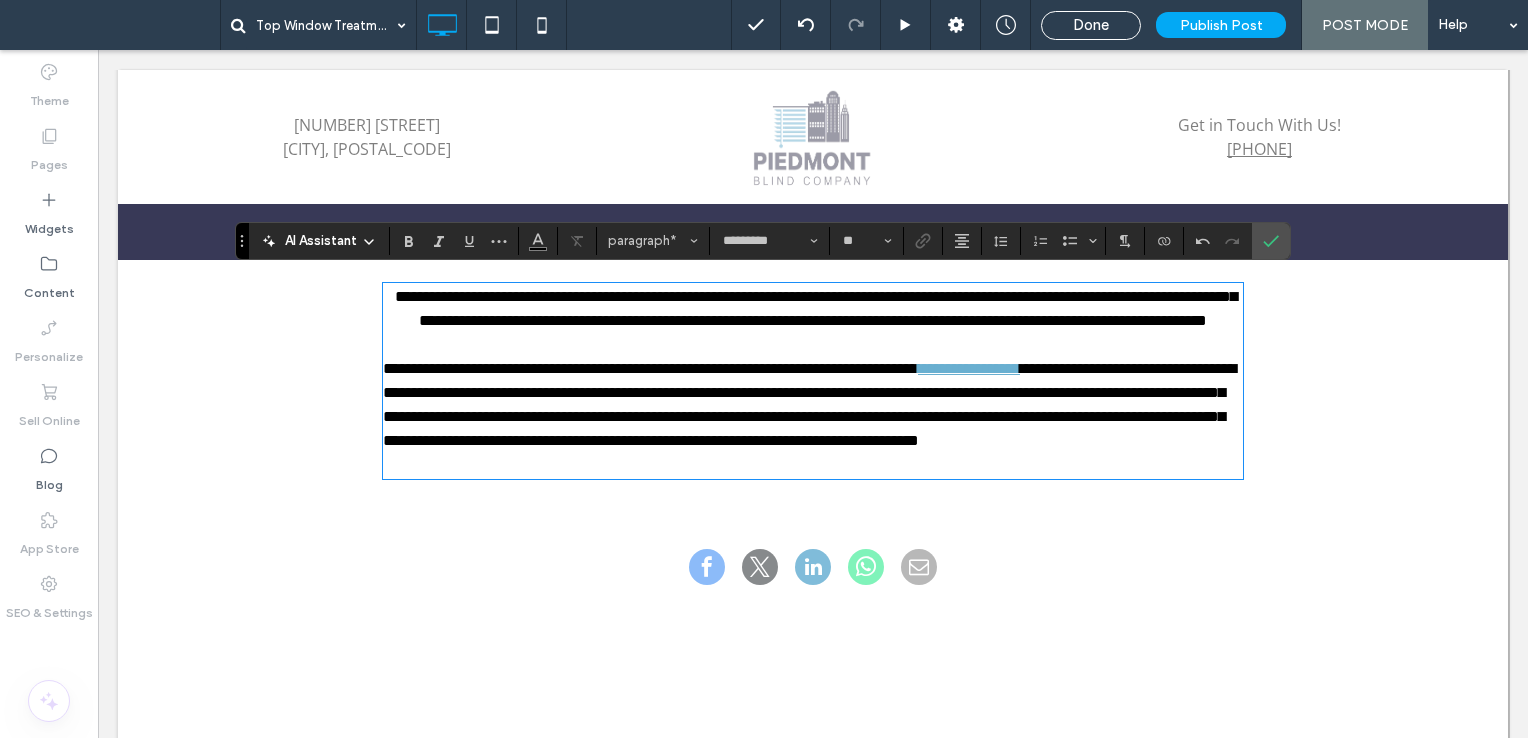 click on "**********" at bounding box center (809, 404) 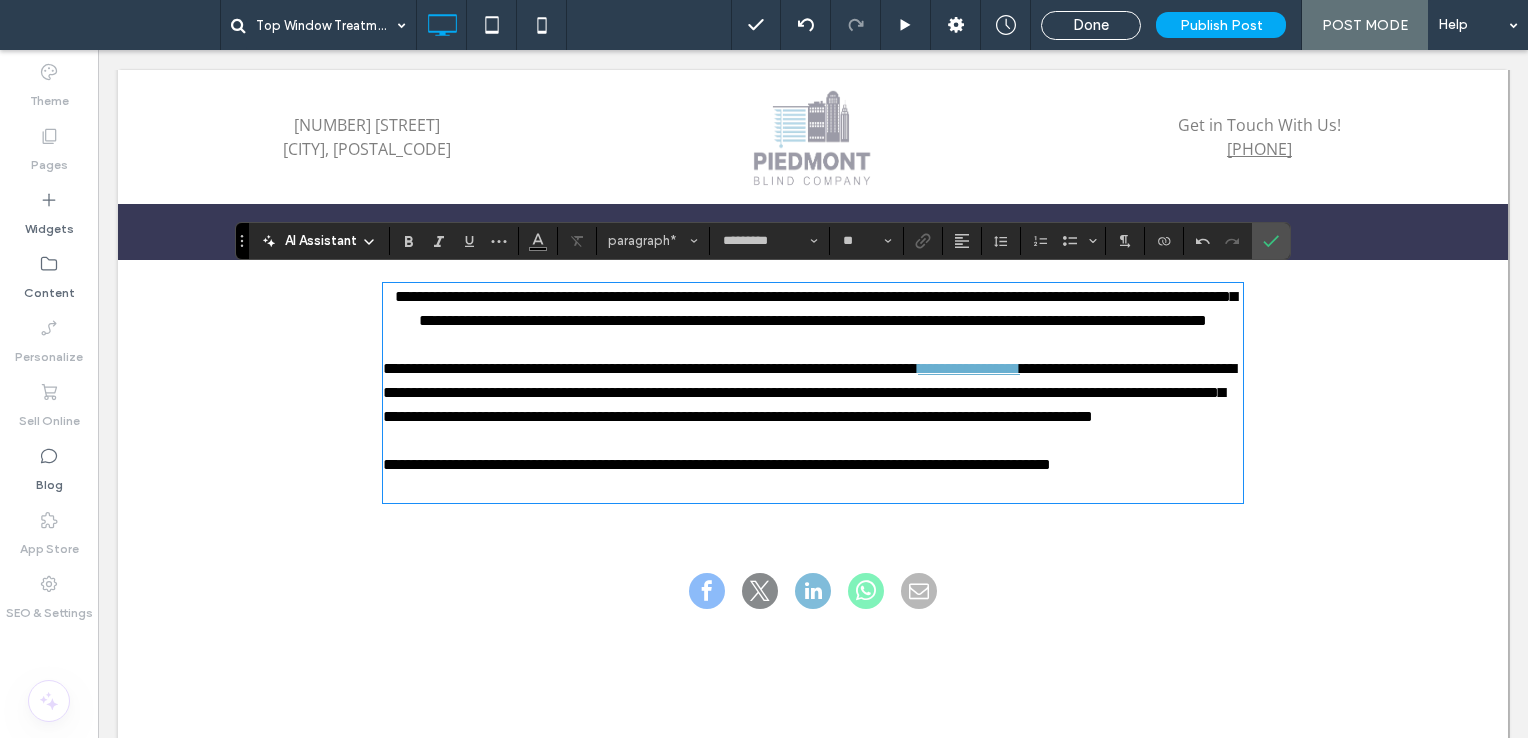click on "﻿" at bounding box center [813, 489] 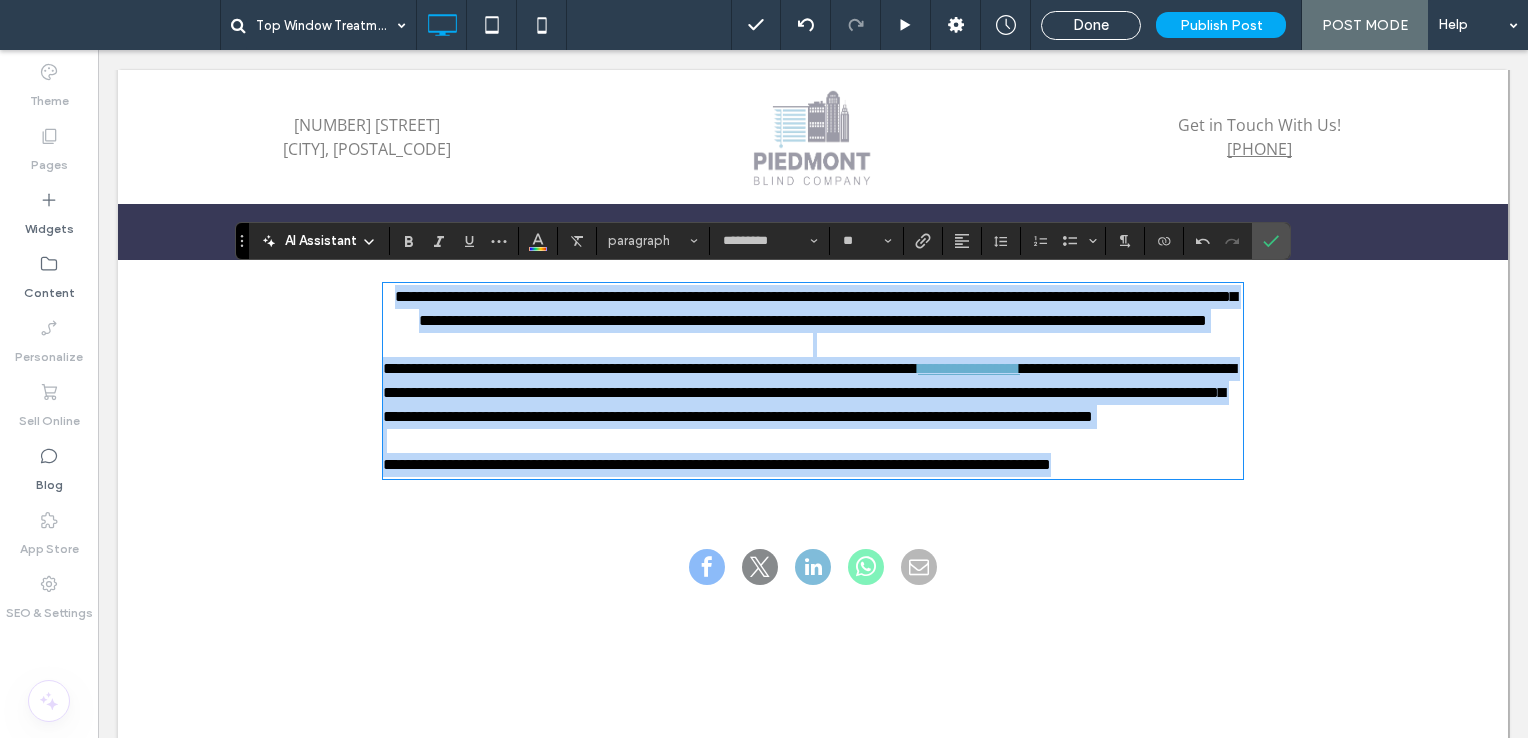 drag, startPoint x: 416, startPoint y: 291, endPoint x: 1204, endPoint y: 517, distance: 819.76825 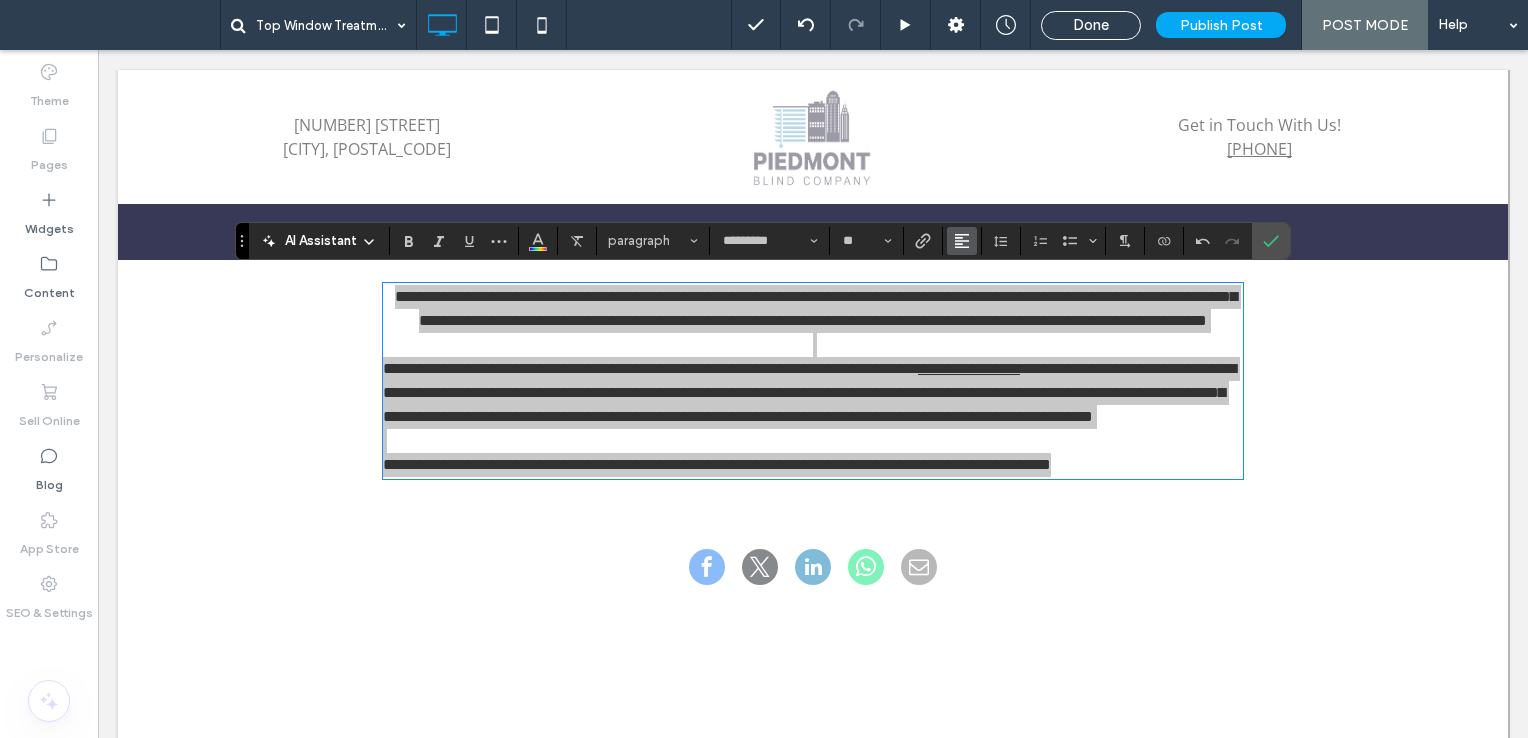 click 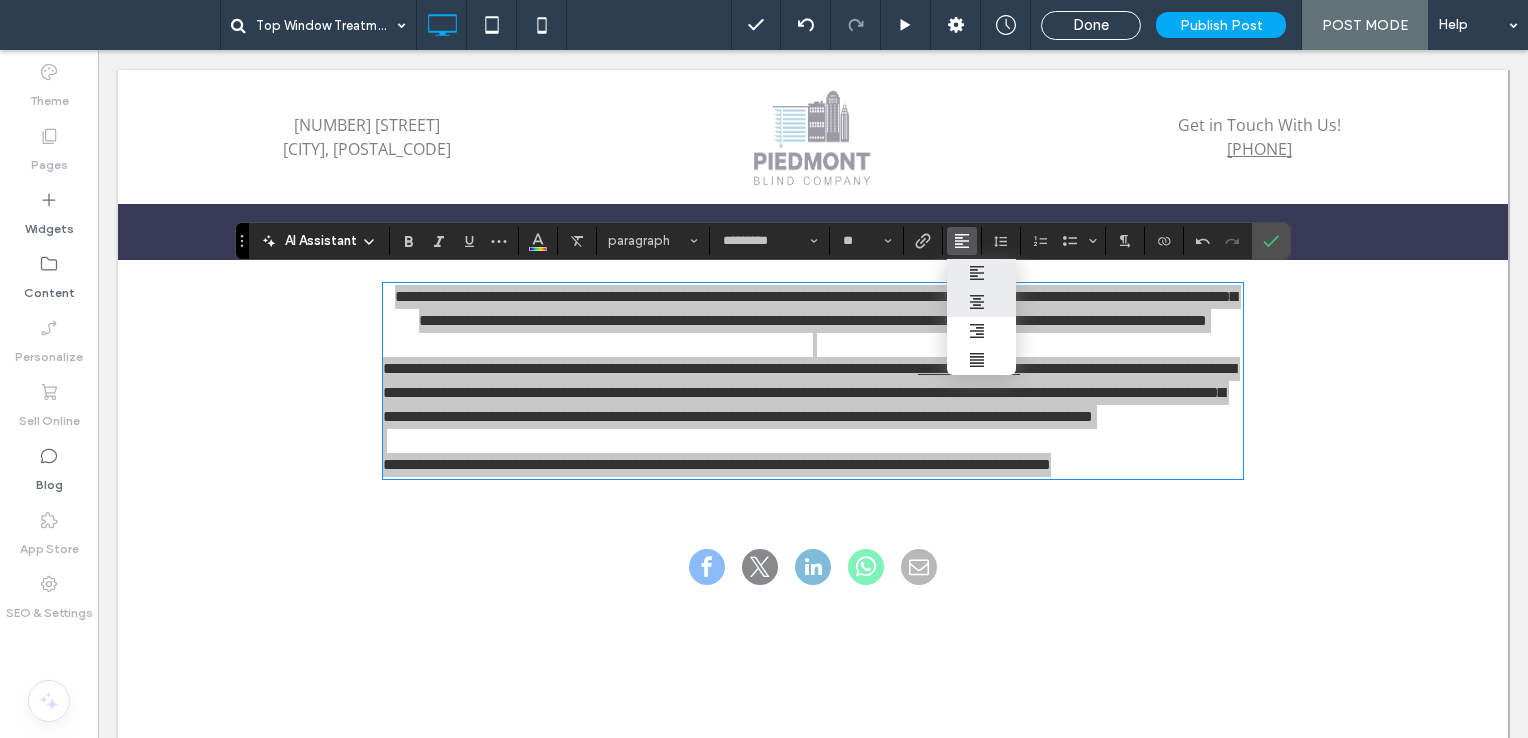 click 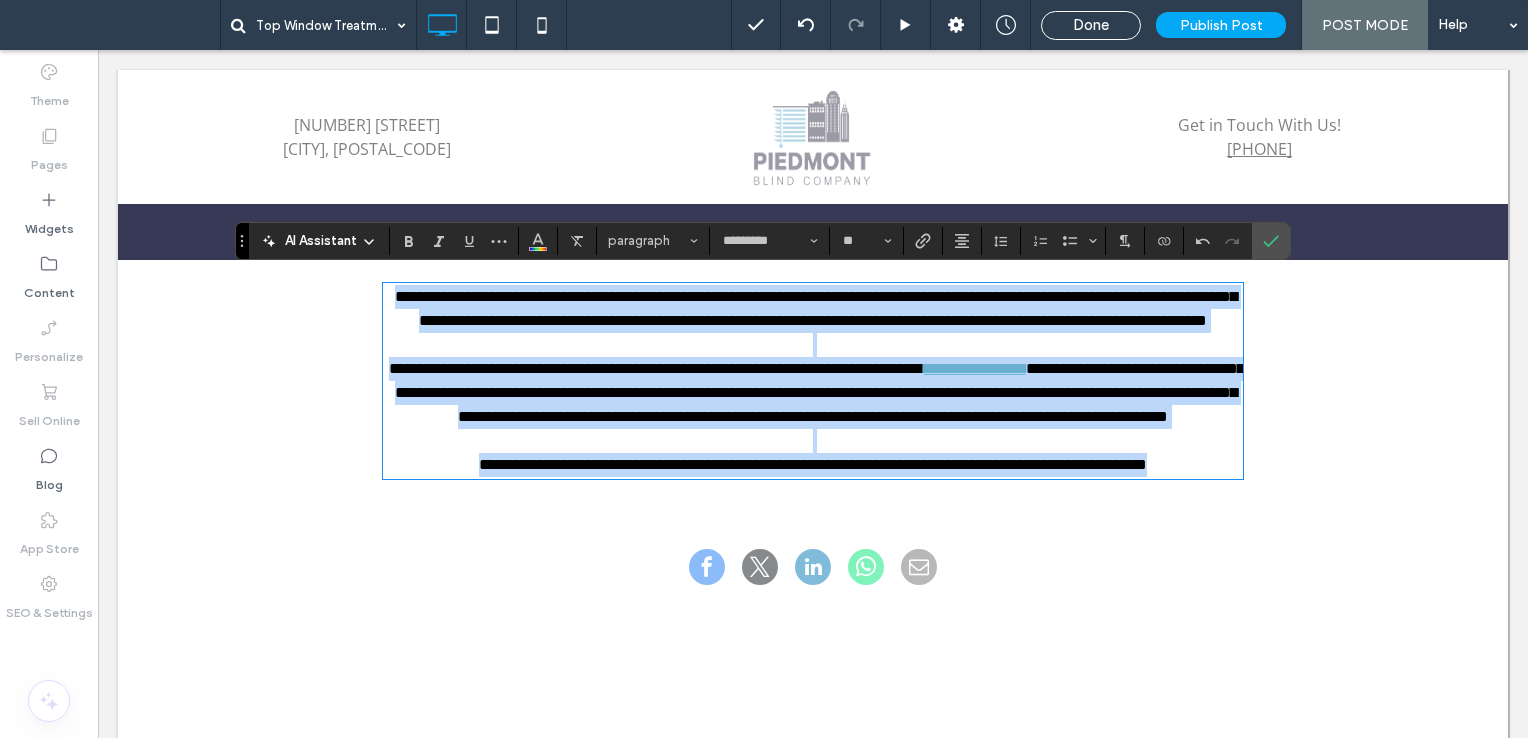 click on "**********" at bounding box center [819, 392] 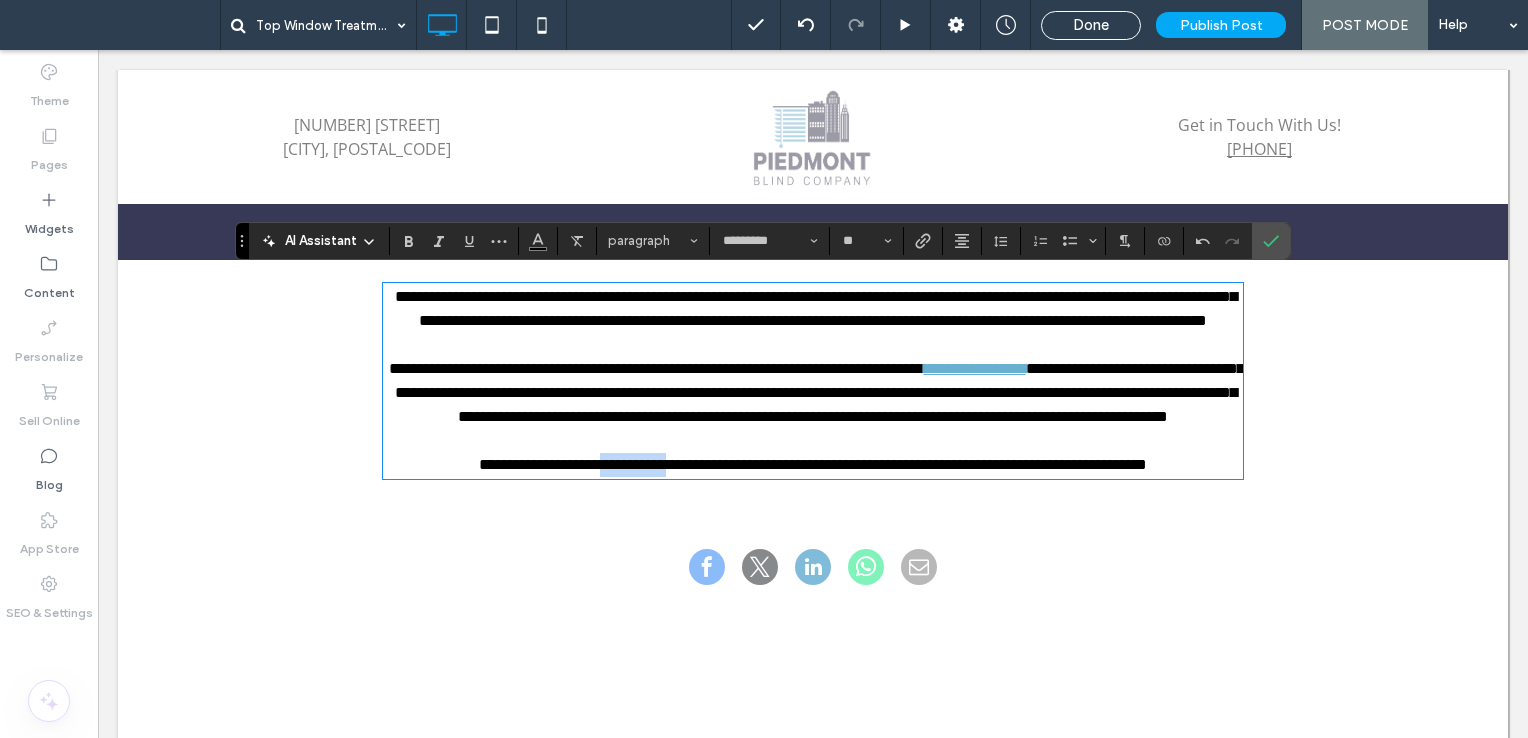 drag, startPoint x: 627, startPoint y: 508, endPoint x: 547, endPoint y: 512, distance: 80.09994 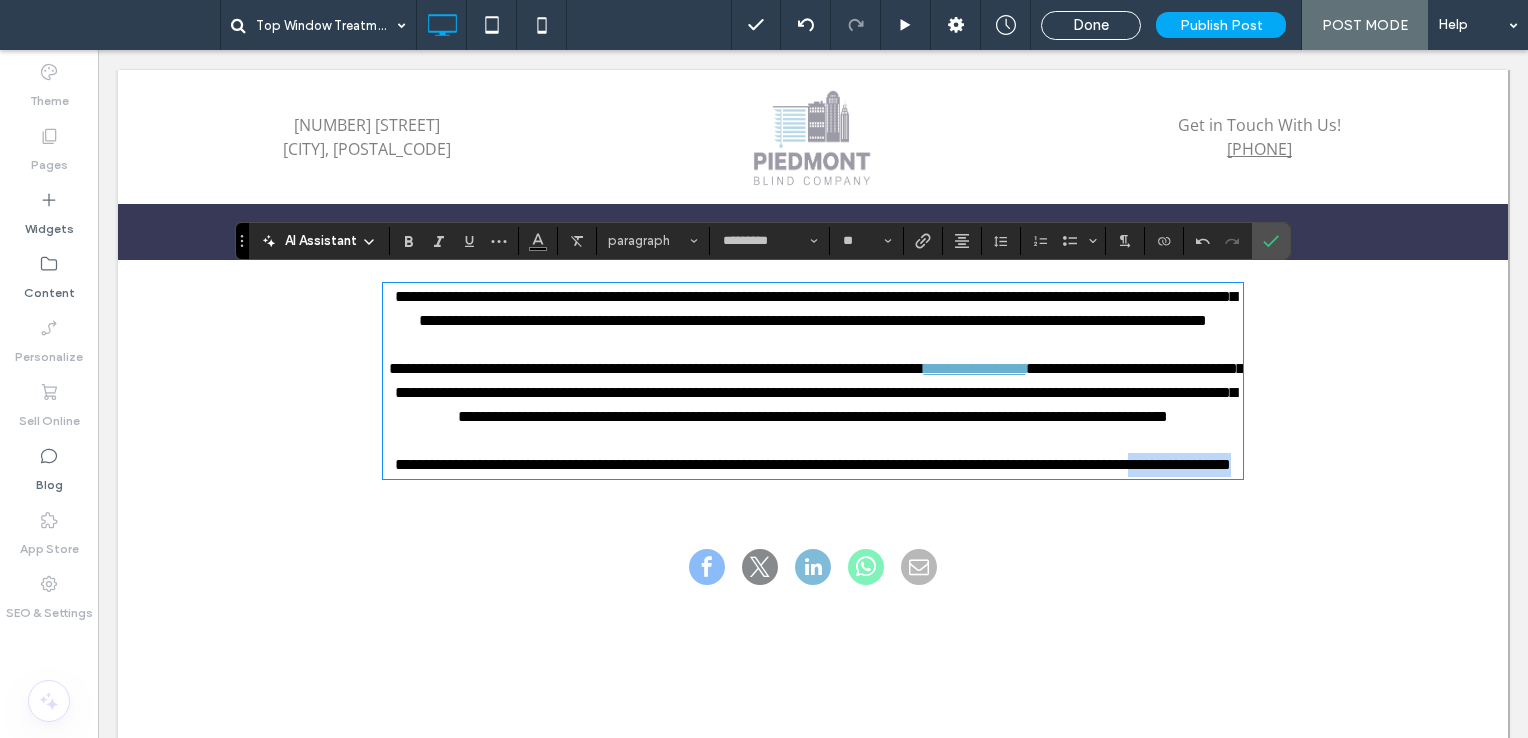 drag, startPoint x: 922, startPoint y: 532, endPoint x: 813, endPoint y: 541, distance: 109.370926 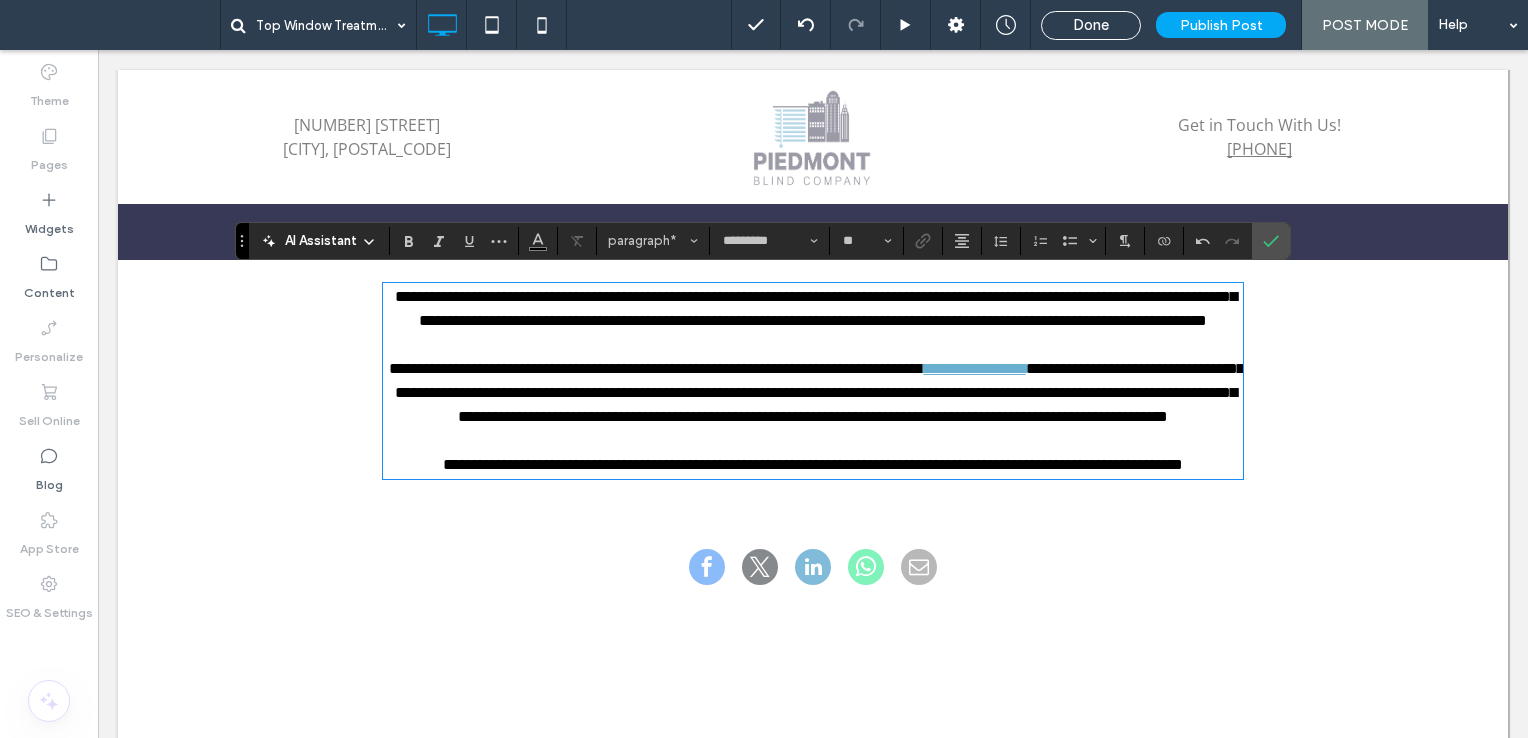 click on "**********" at bounding box center [813, 464] 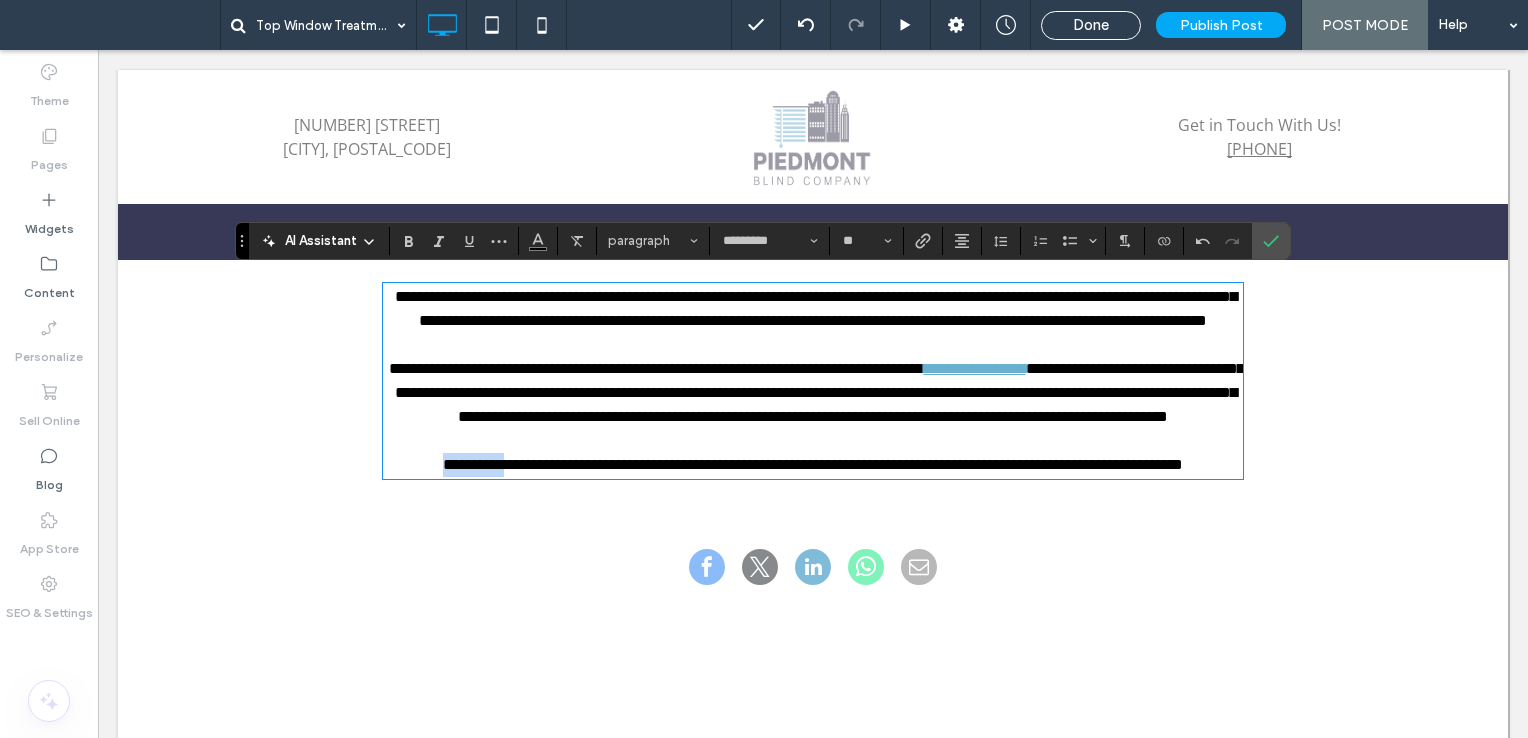 drag, startPoint x: 476, startPoint y: 504, endPoint x: 383, endPoint y: 506, distance: 93.0215 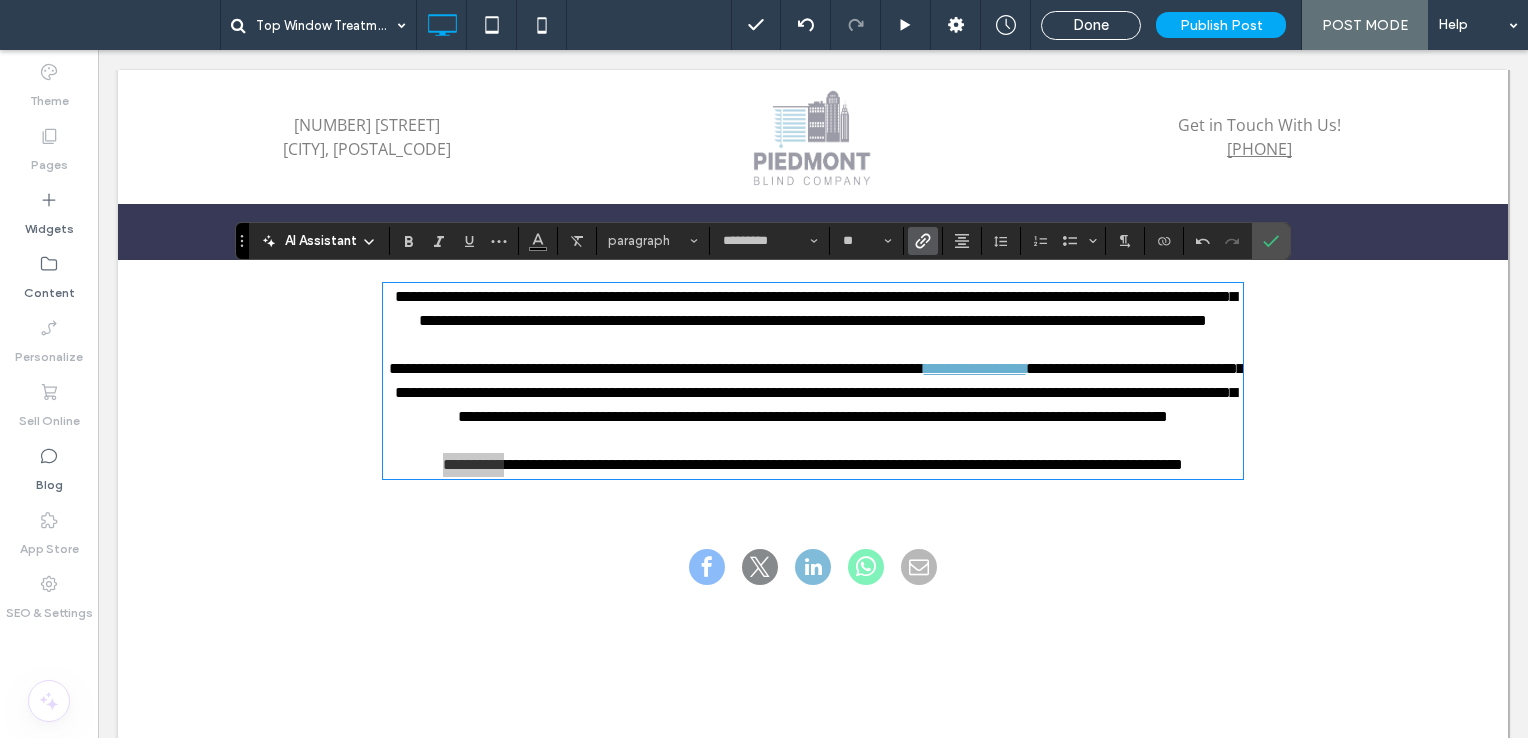click 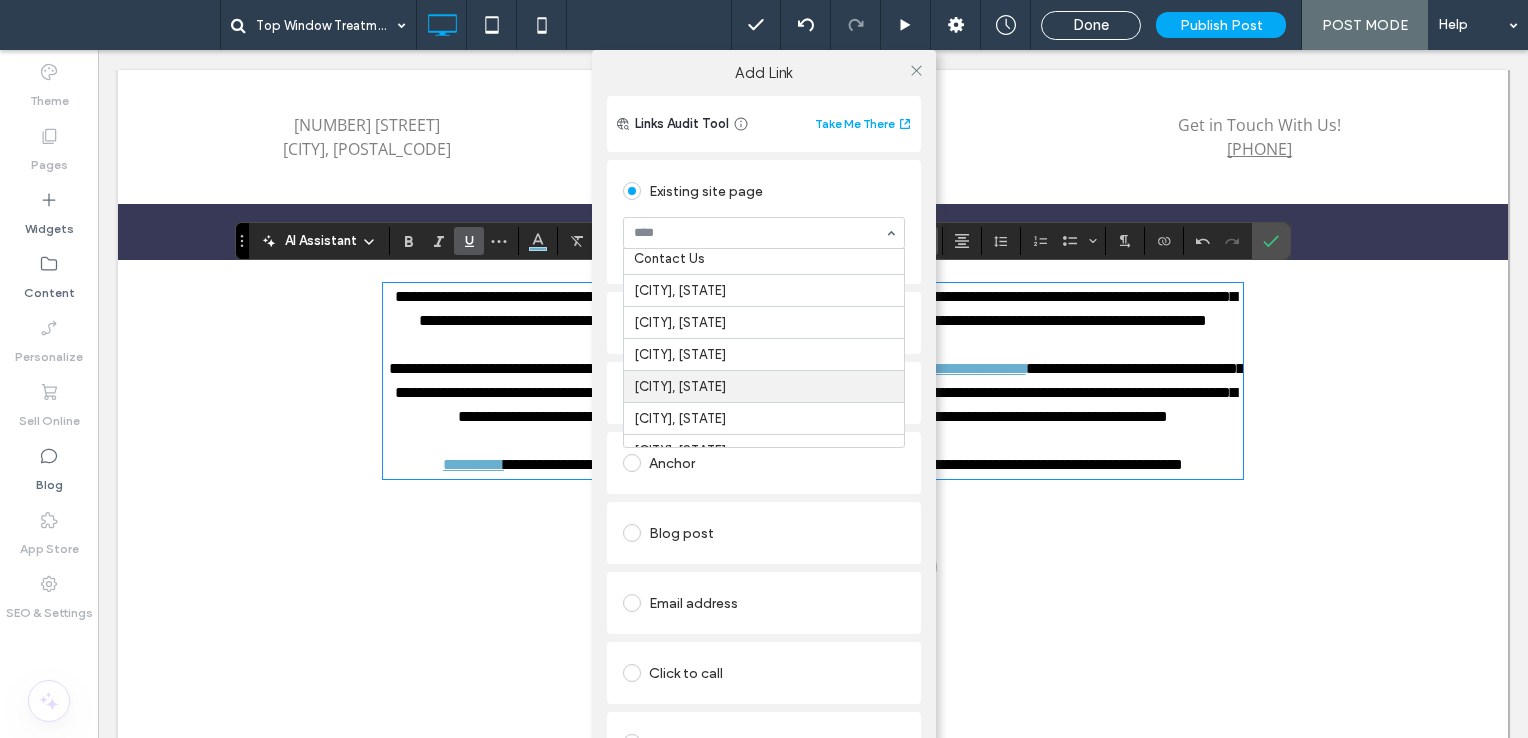 scroll, scrollTop: 200, scrollLeft: 0, axis: vertical 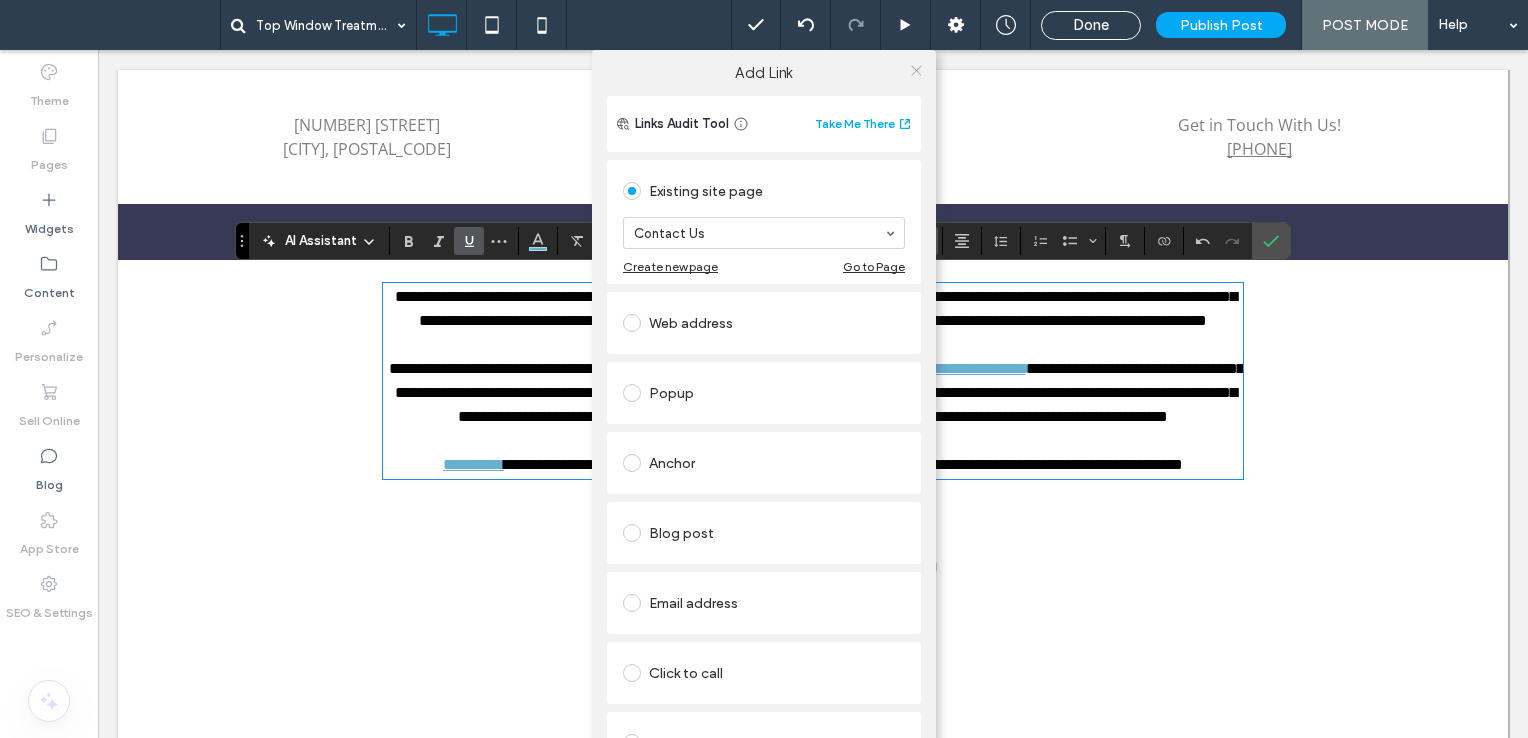 click at bounding box center [916, 70] 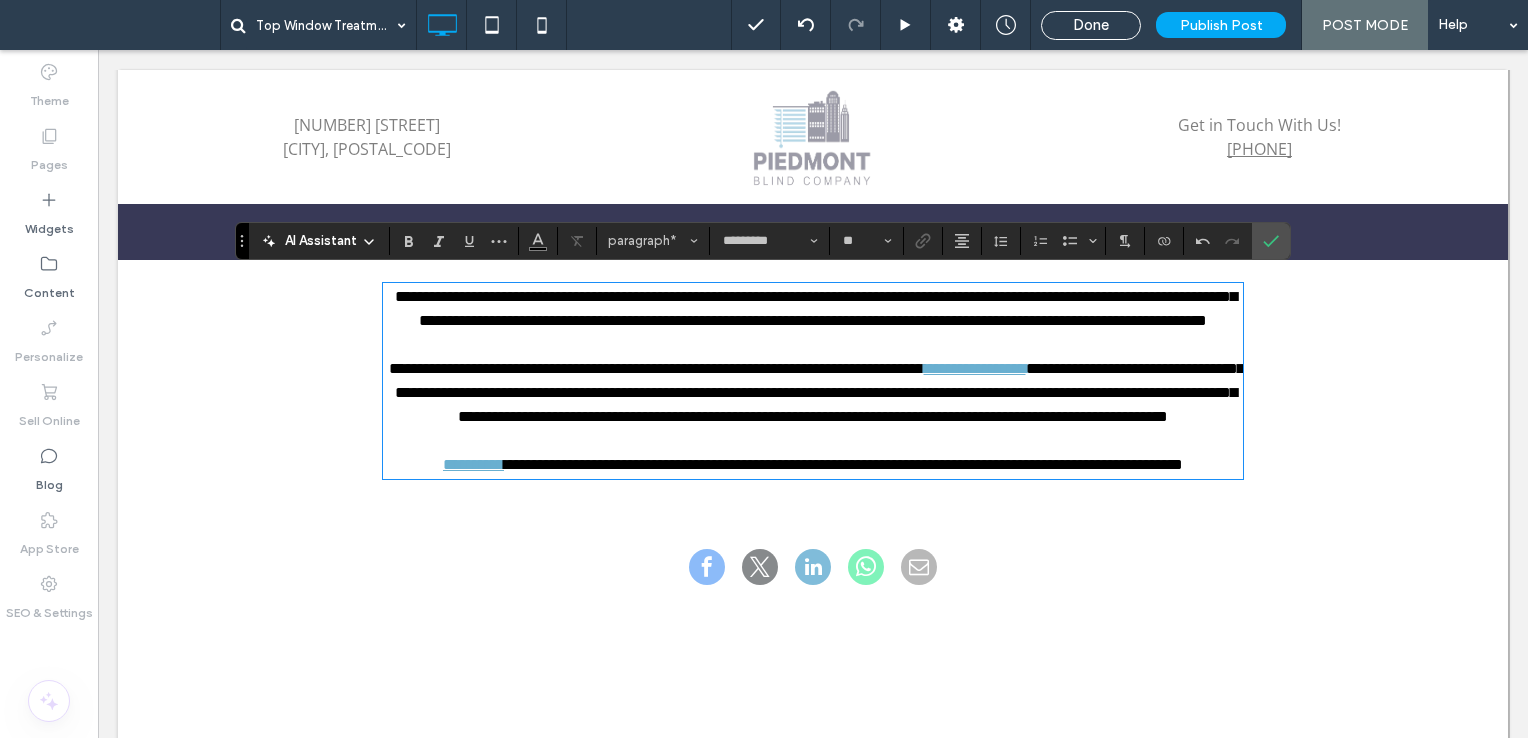 click on "**********" at bounding box center (843, 464) 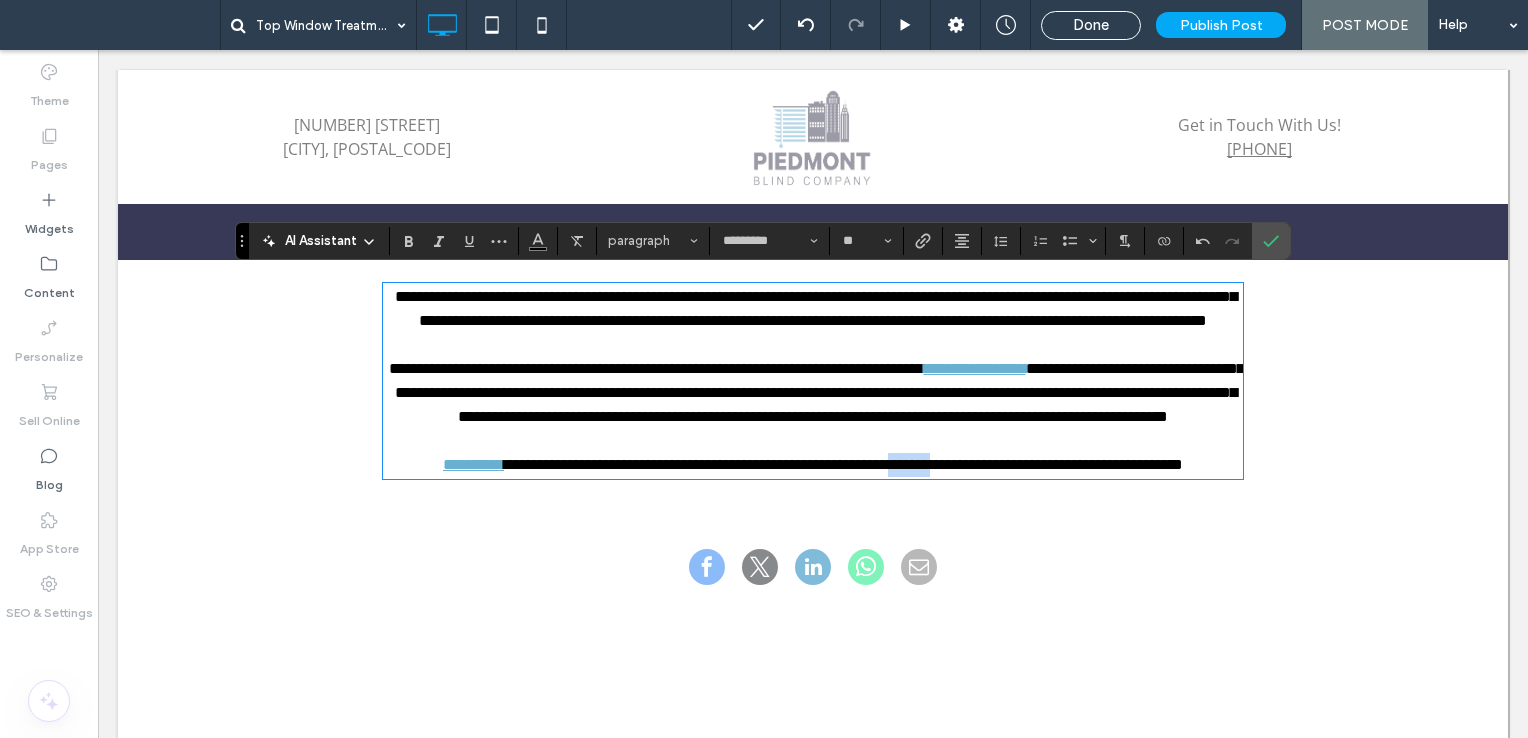 drag, startPoint x: 985, startPoint y: 515, endPoint x: 1032, endPoint y: 509, distance: 47.38143 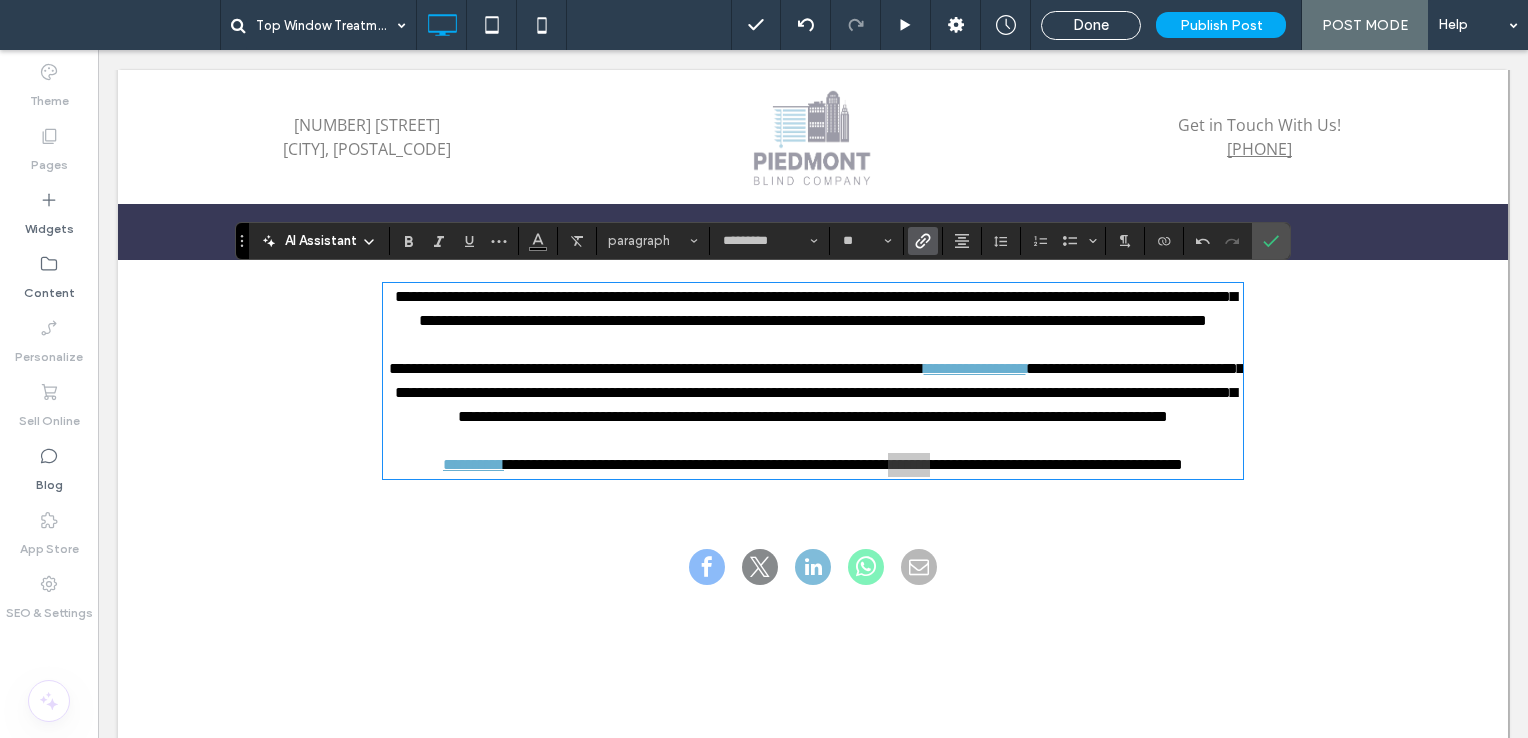 click 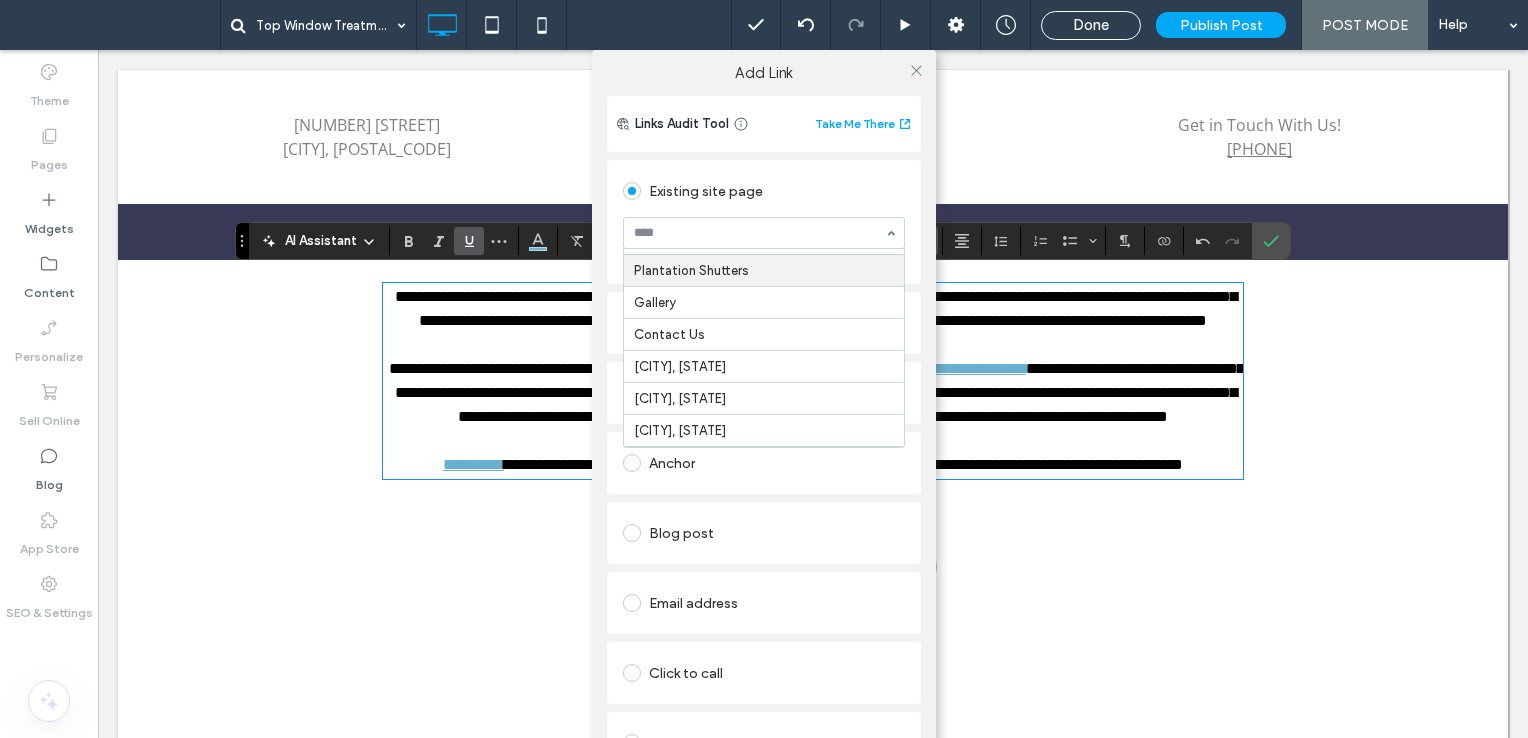 scroll, scrollTop: 200, scrollLeft: 0, axis: vertical 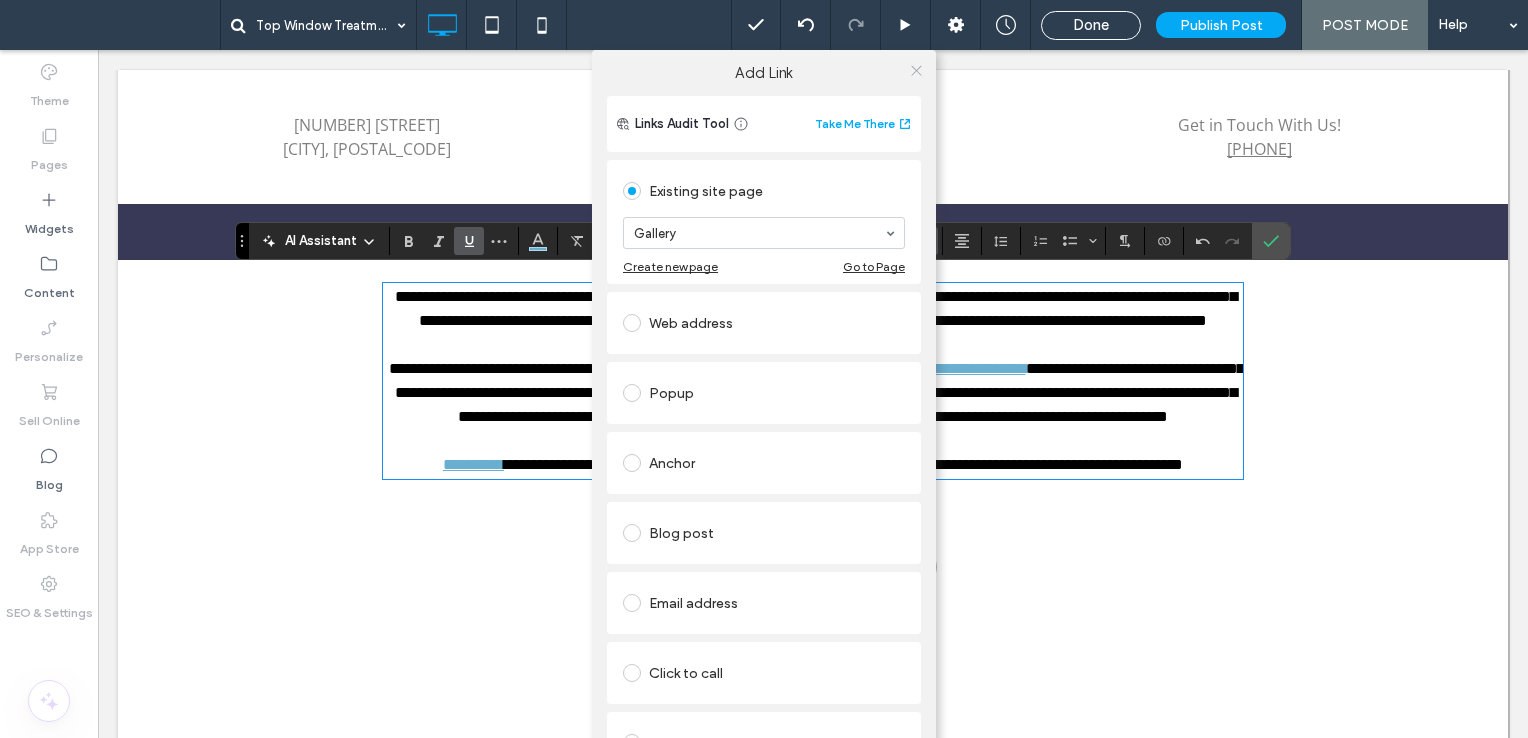 click 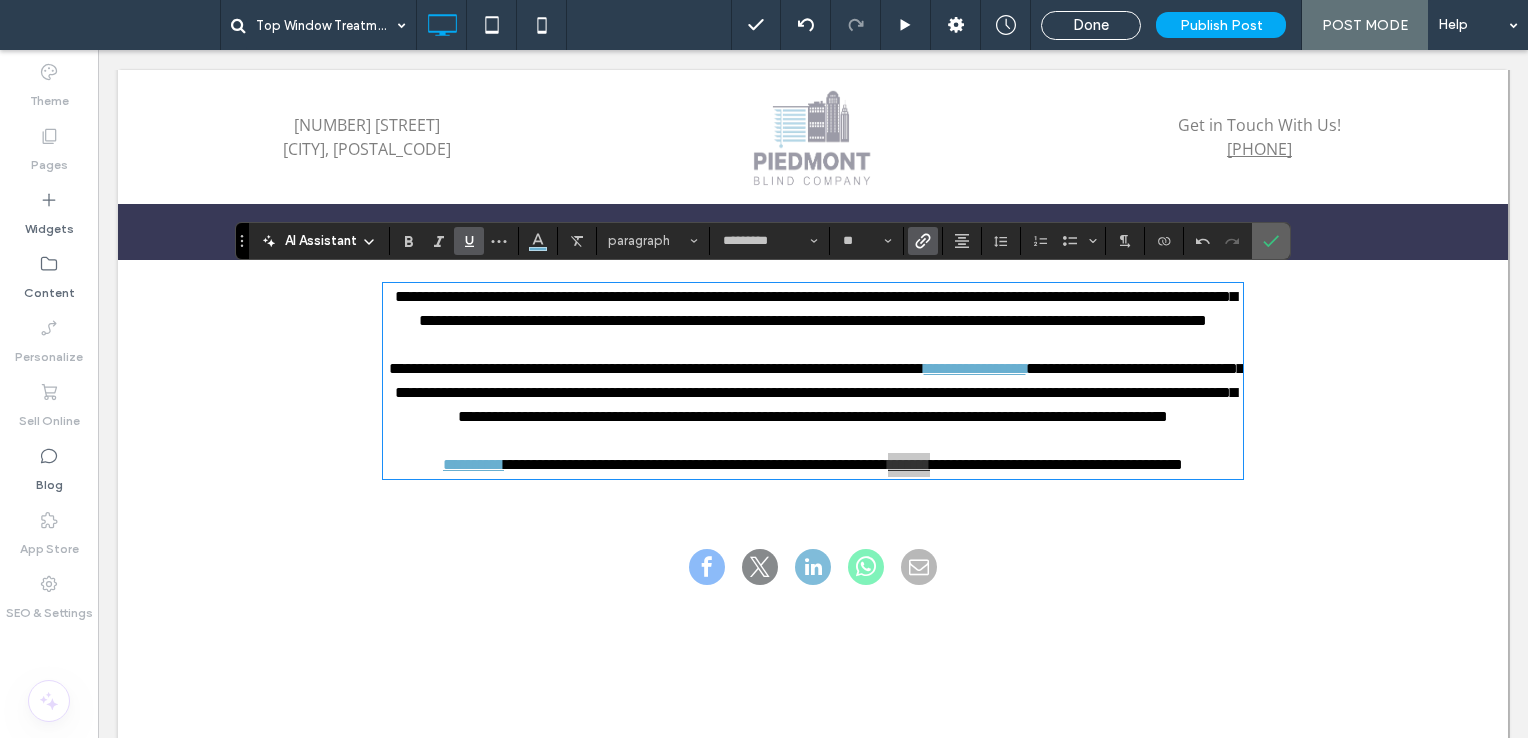 click 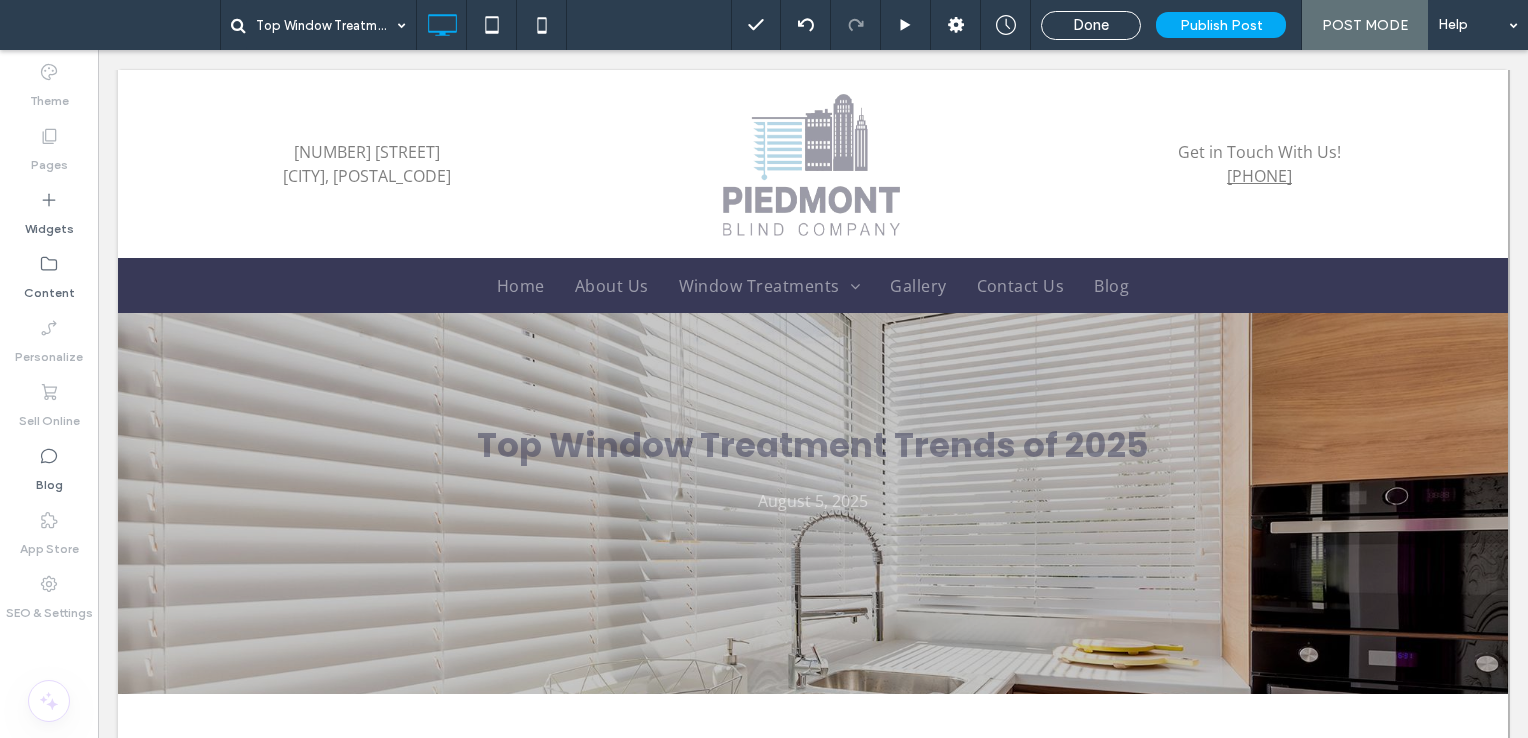 scroll, scrollTop: 0, scrollLeft: 0, axis: both 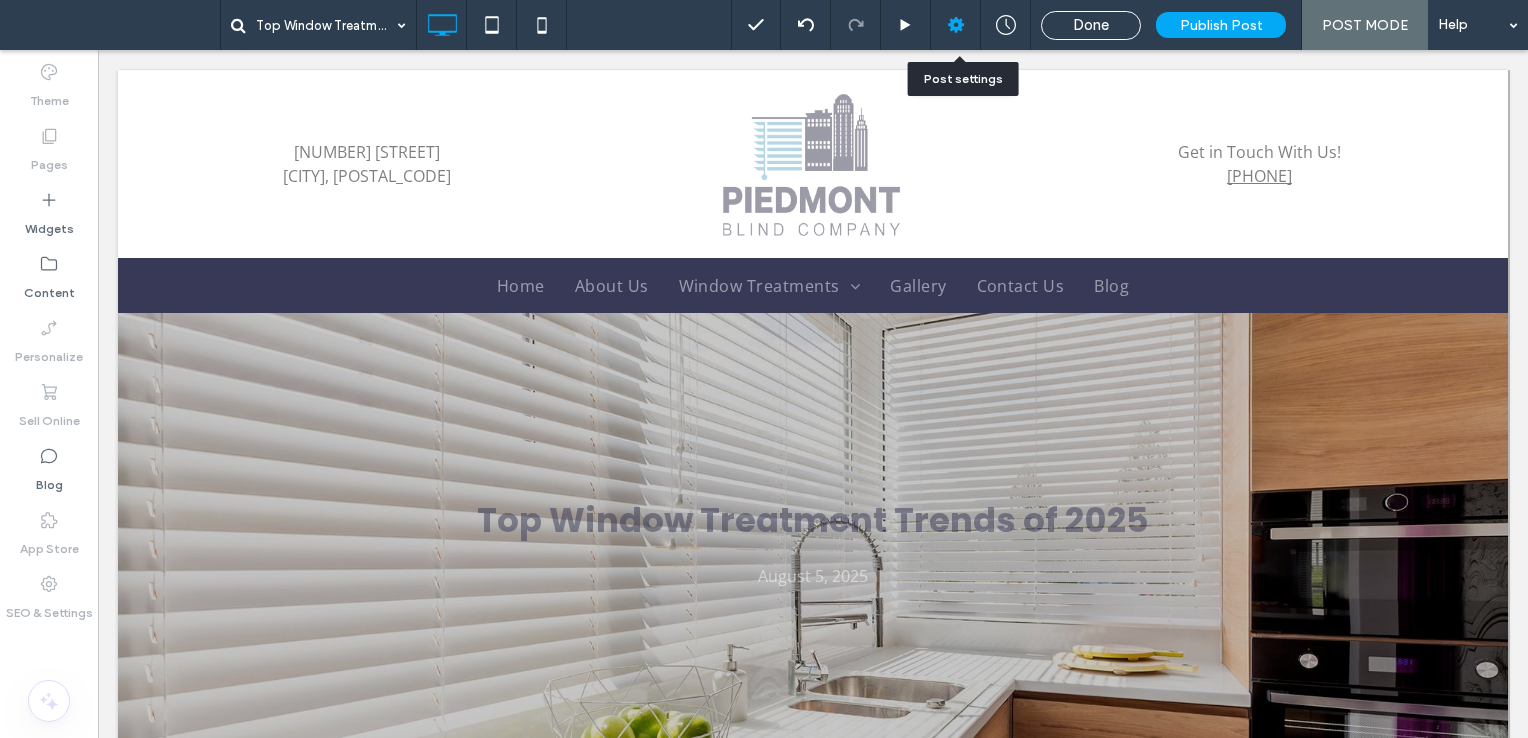 click 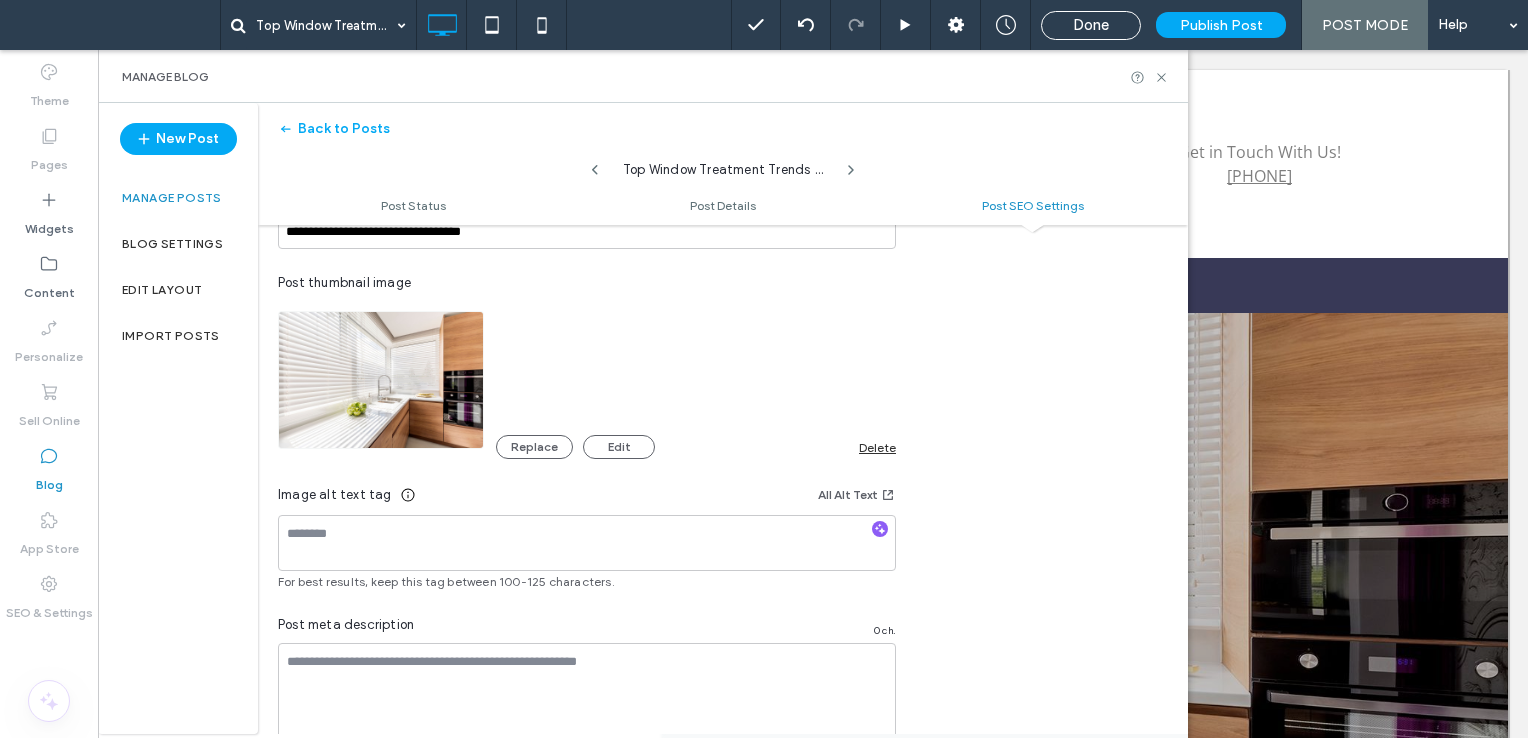 scroll, scrollTop: 901, scrollLeft: 0, axis: vertical 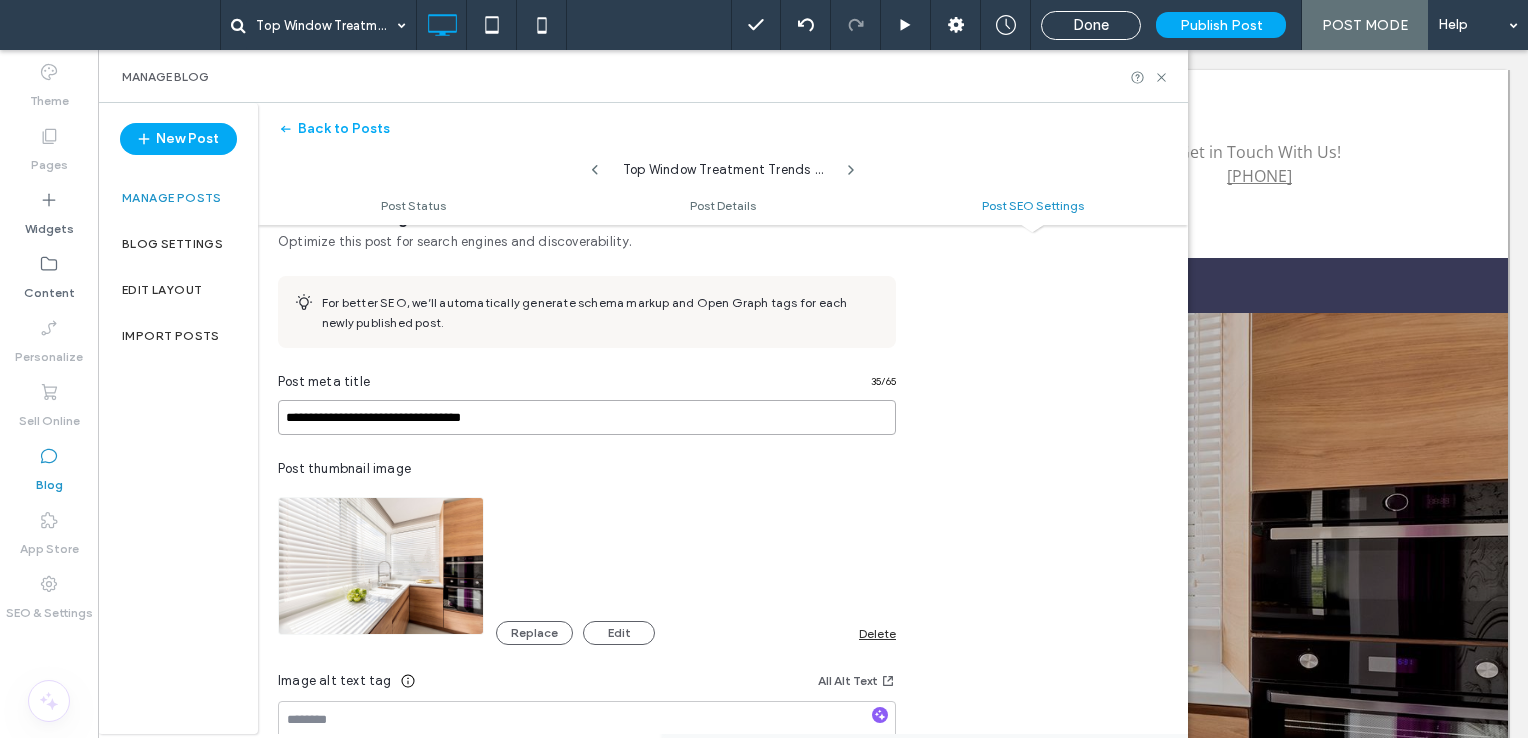 click on "**********" at bounding box center [587, 417] 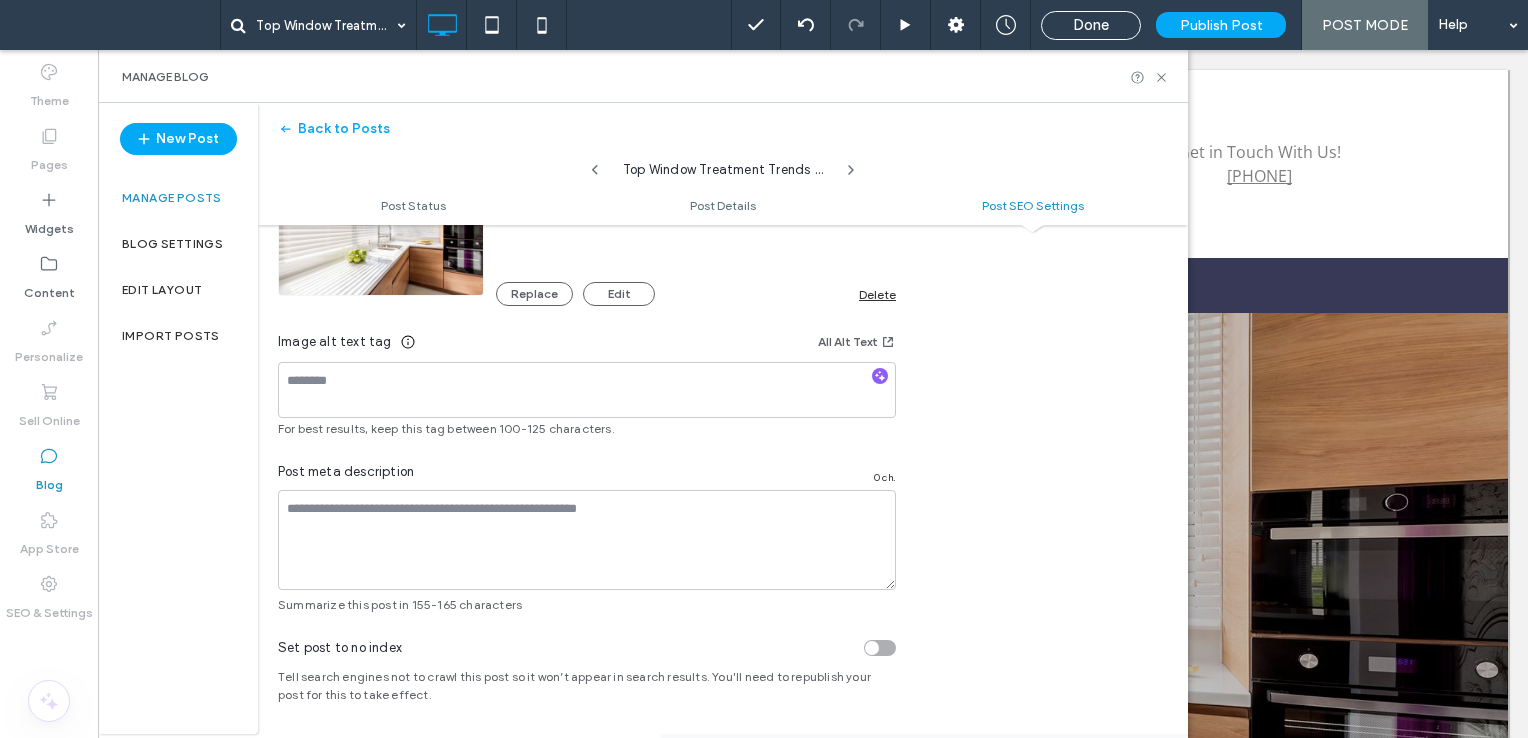 scroll, scrollTop: 1242, scrollLeft: 0, axis: vertical 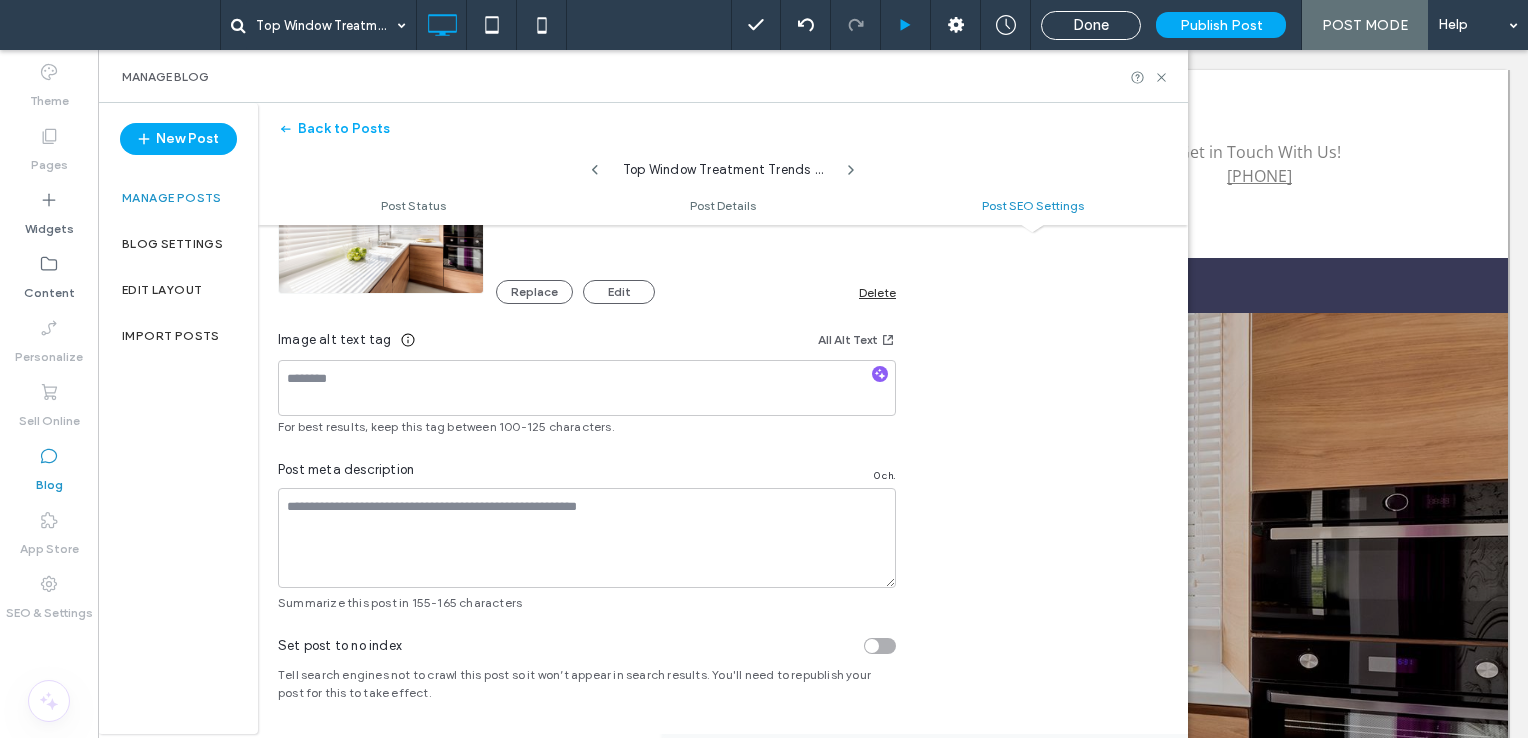 type on "**********" 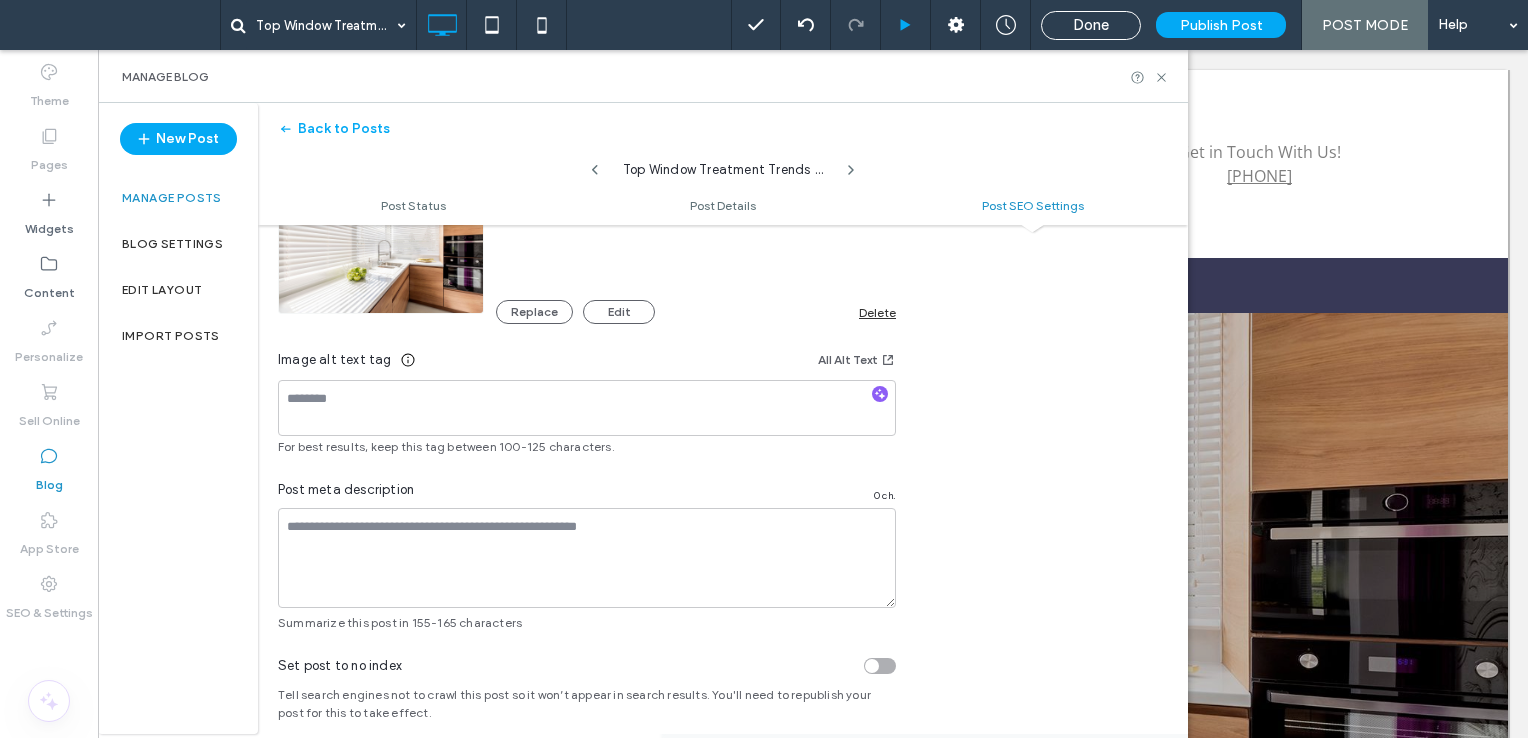 scroll, scrollTop: 1262, scrollLeft: 0, axis: vertical 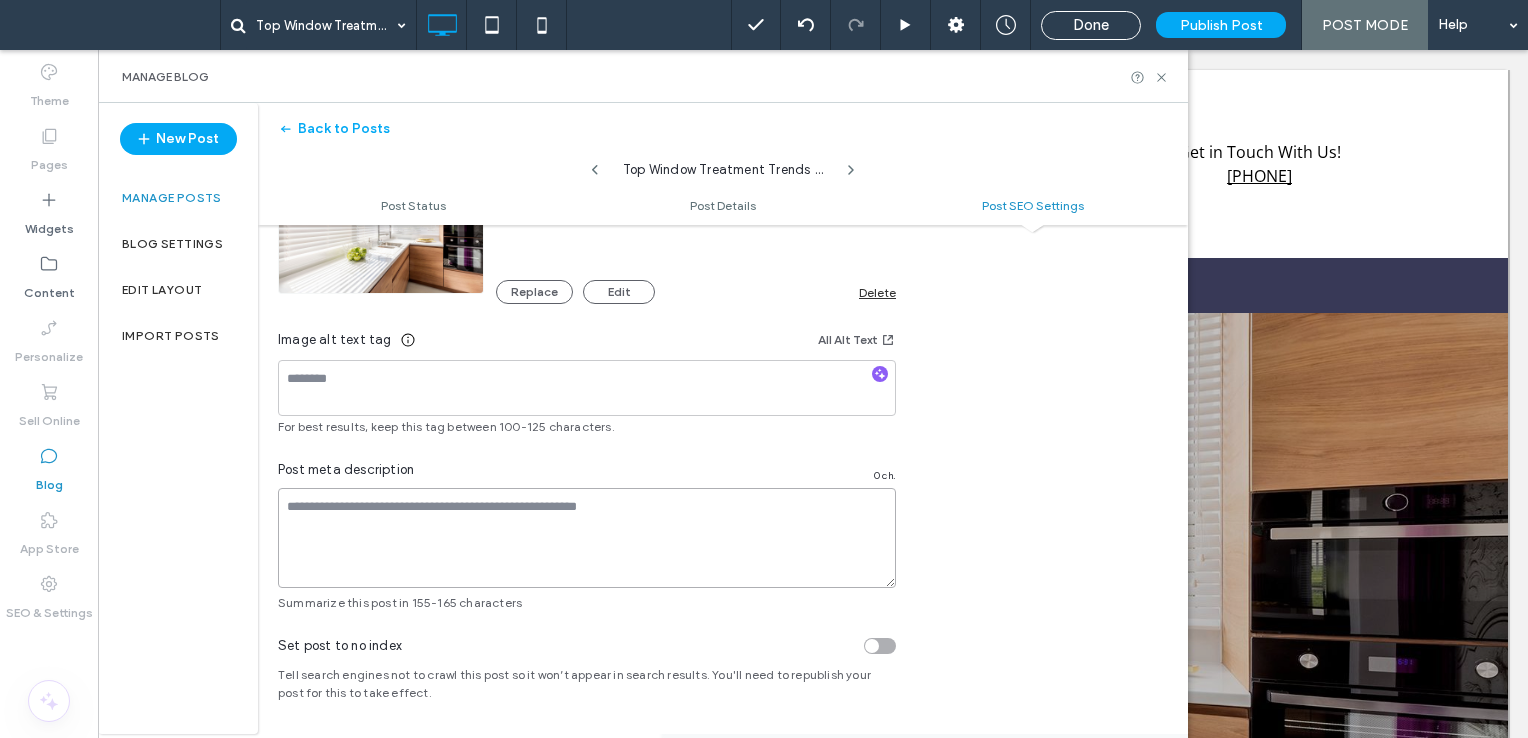 click at bounding box center (587, 538) 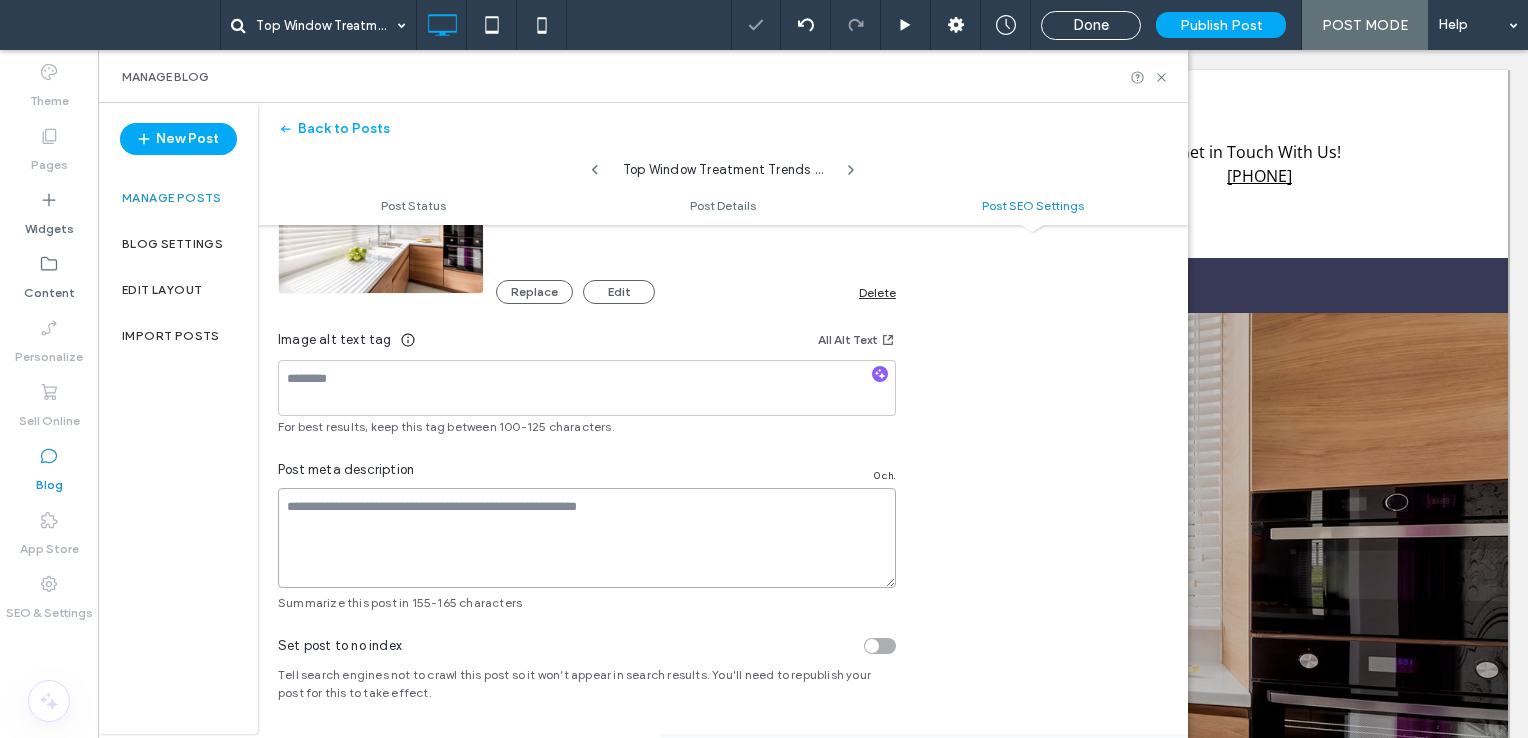 click at bounding box center [587, 538] 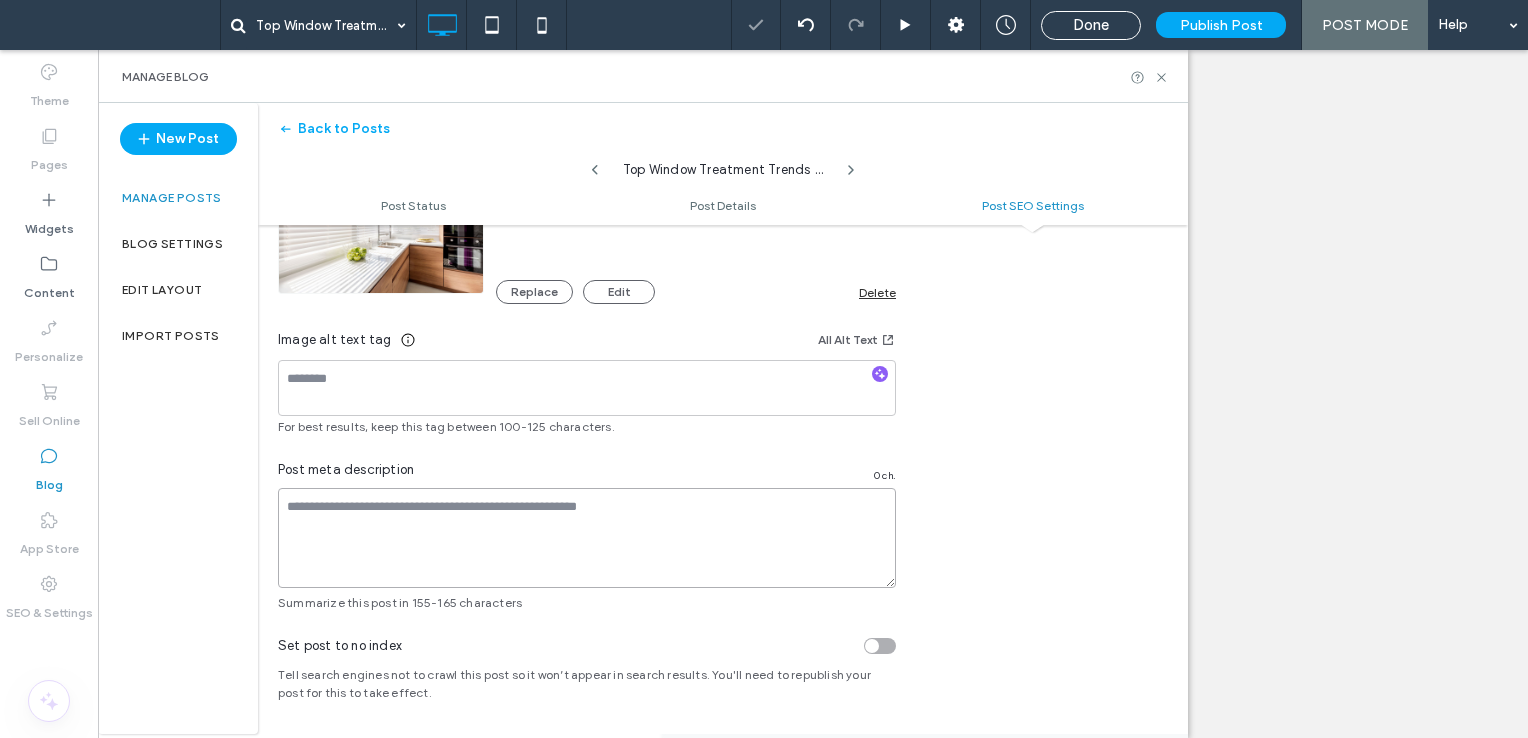 paste on "**********" 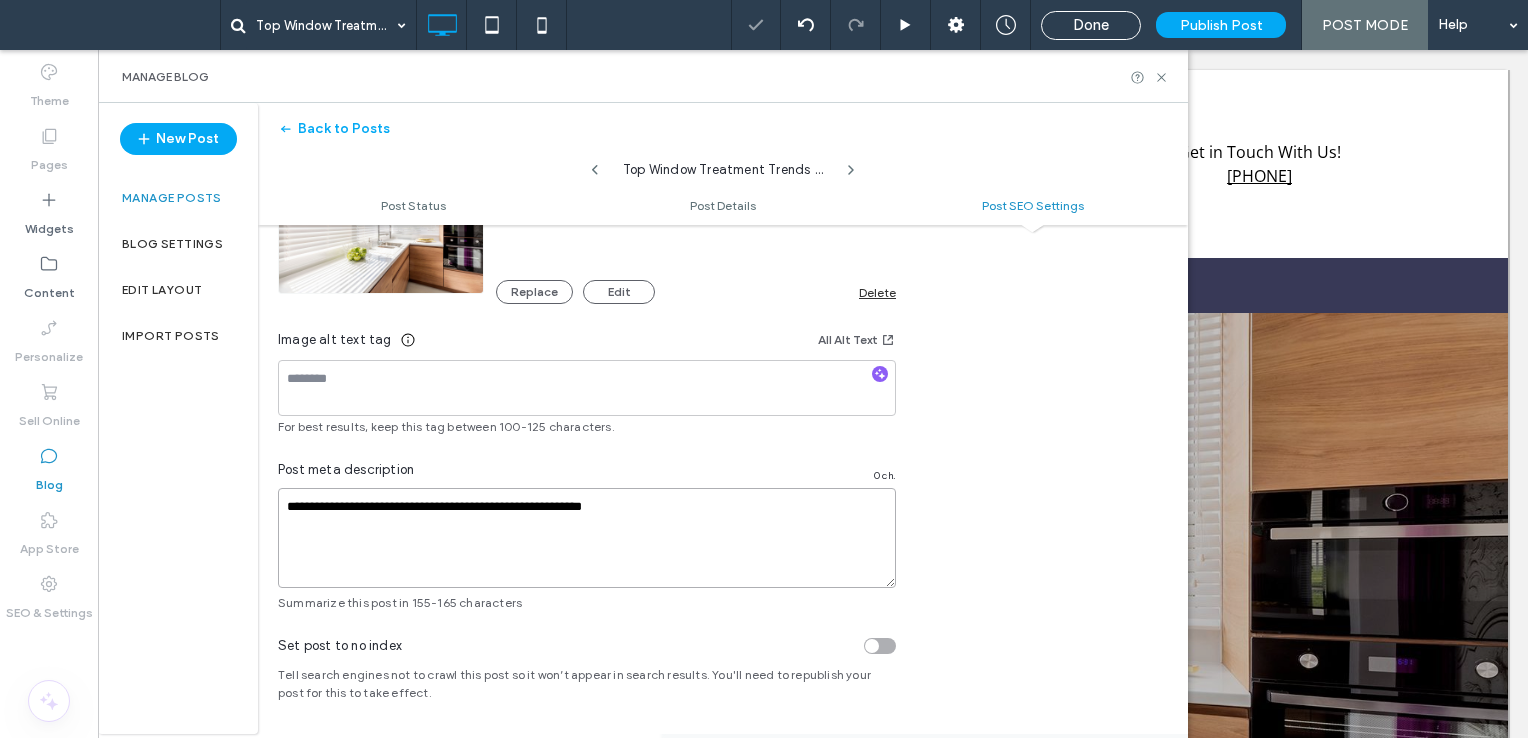 scroll, scrollTop: 0, scrollLeft: 0, axis: both 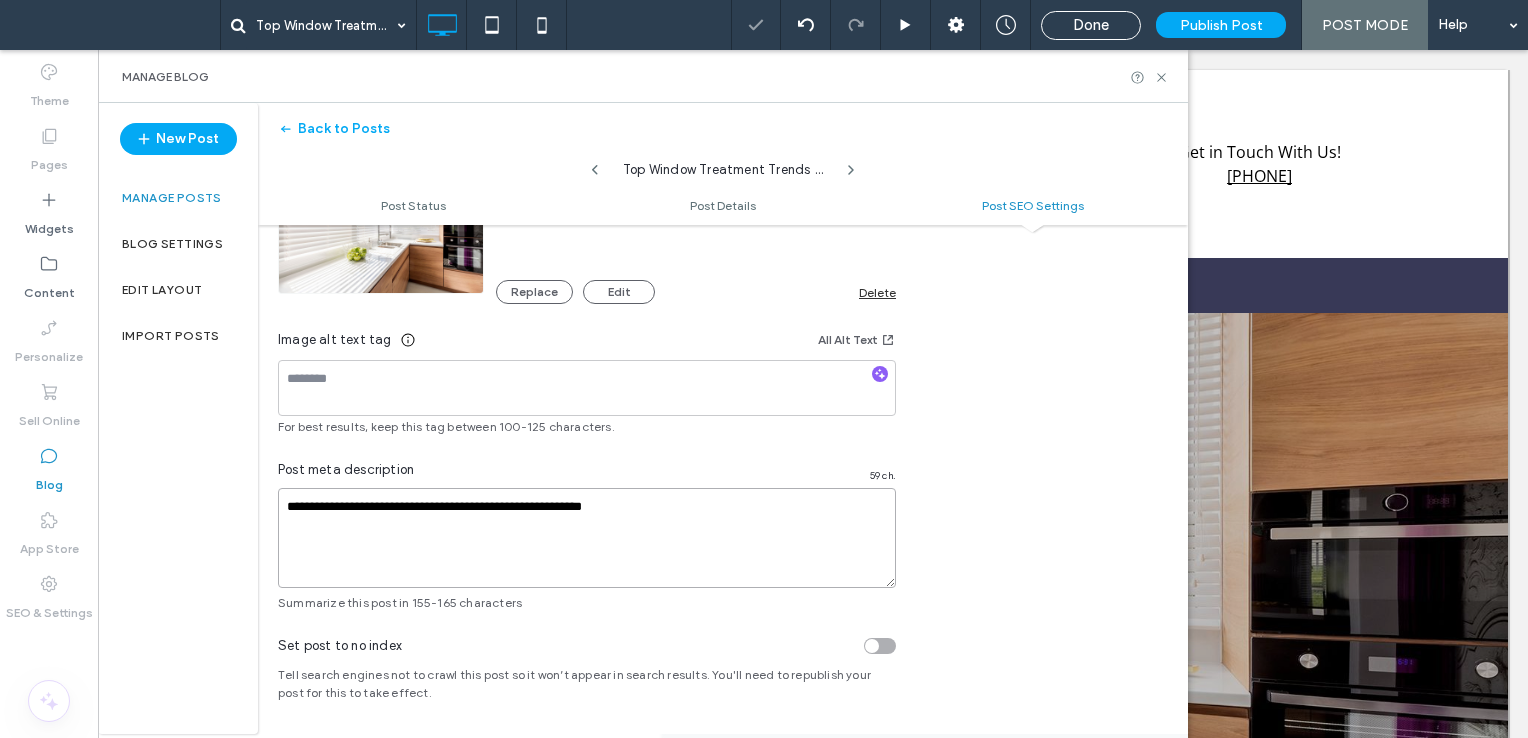 drag, startPoint x: 298, startPoint y: 510, endPoint x: 278, endPoint y: 515, distance: 20.615528 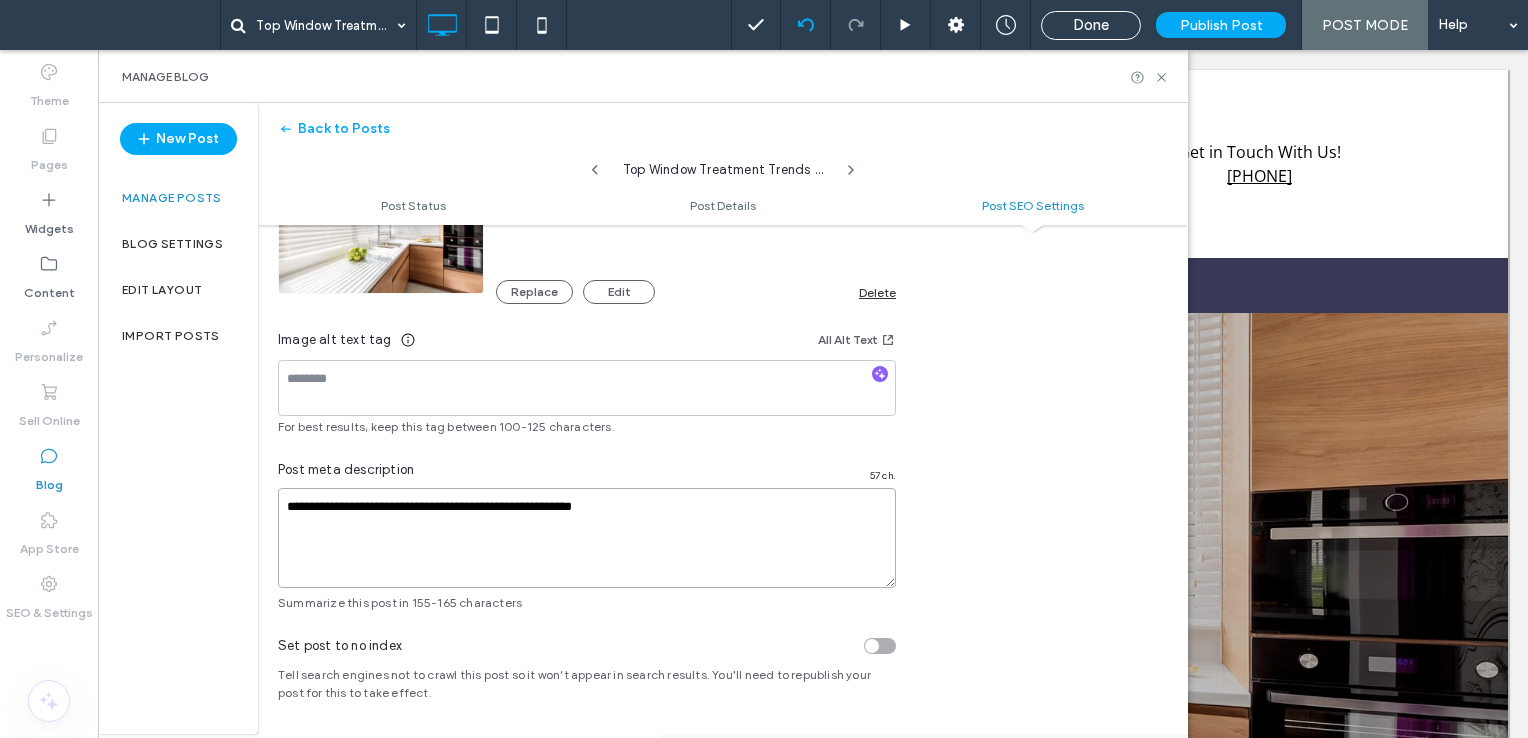 scroll, scrollTop: 0, scrollLeft: 0, axis: both 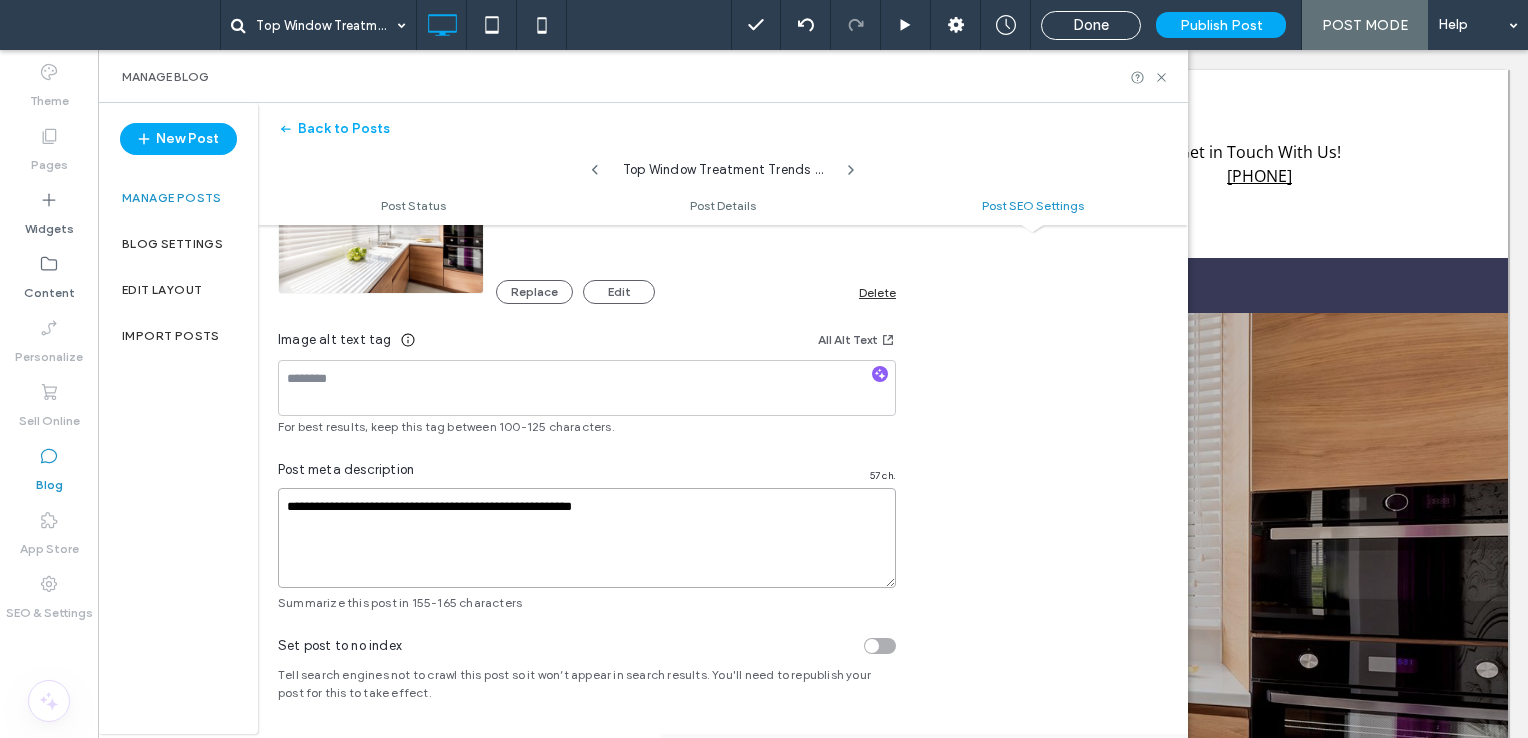 click on "**********" at bounding box center (587, 538) 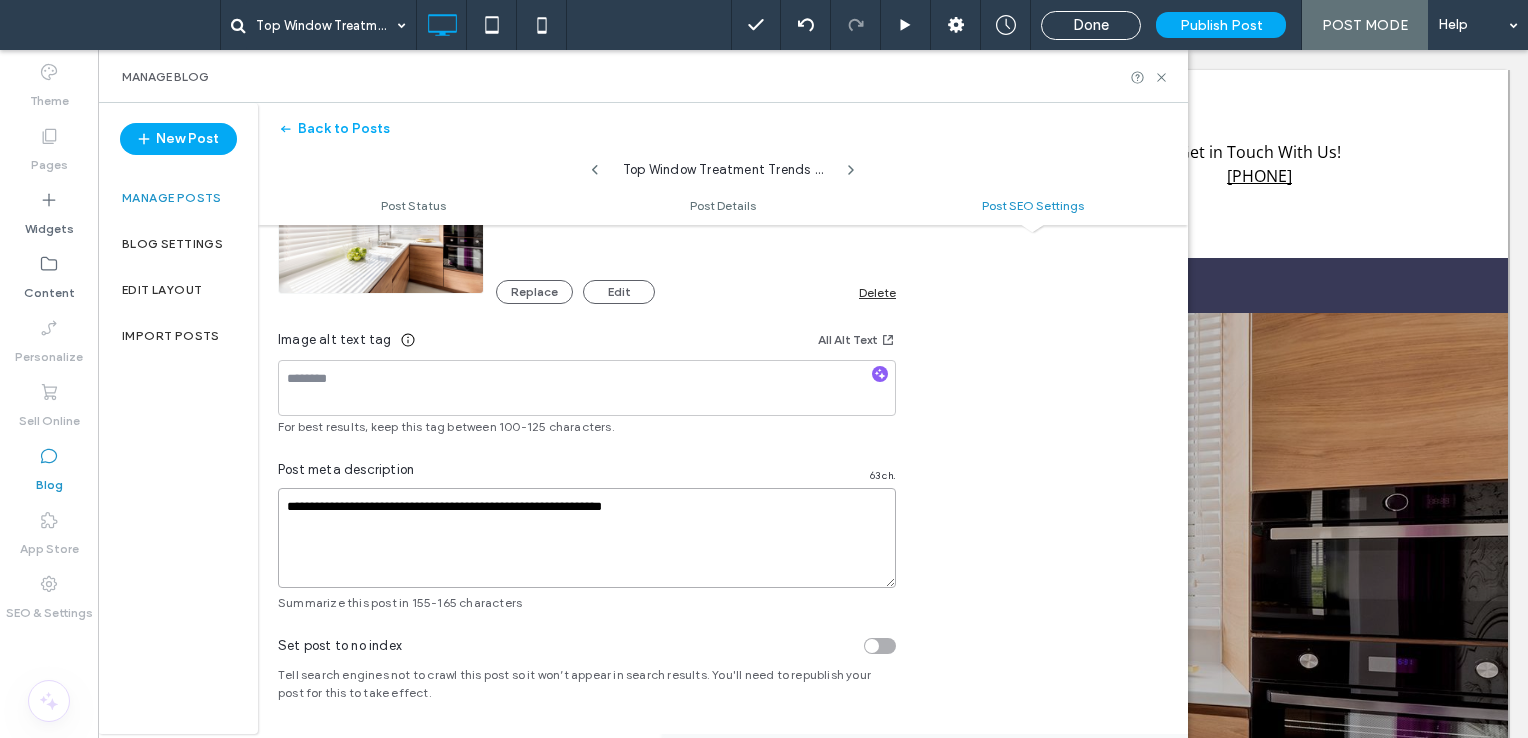 paste on "**********" 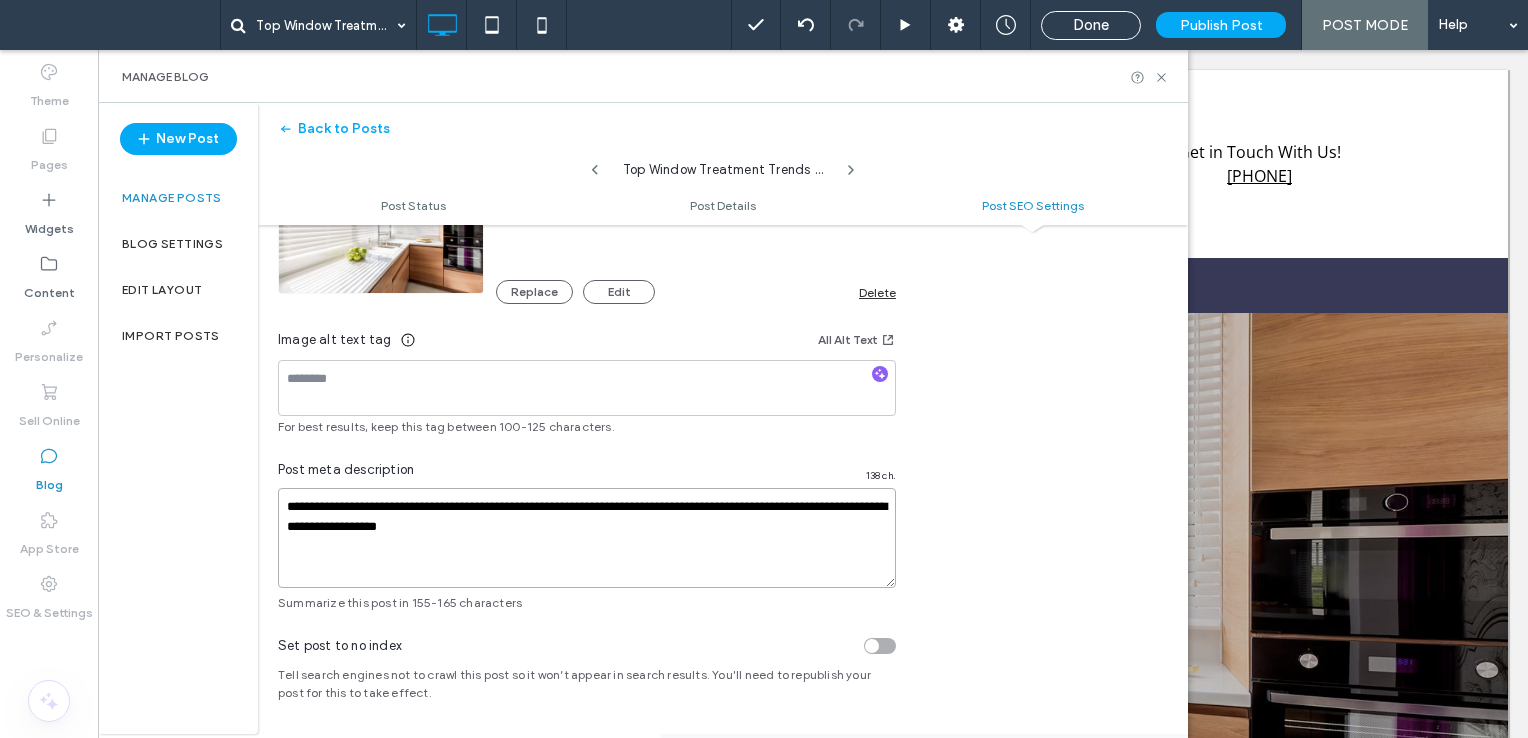 click on "**********" at bounding box center [587, 538] 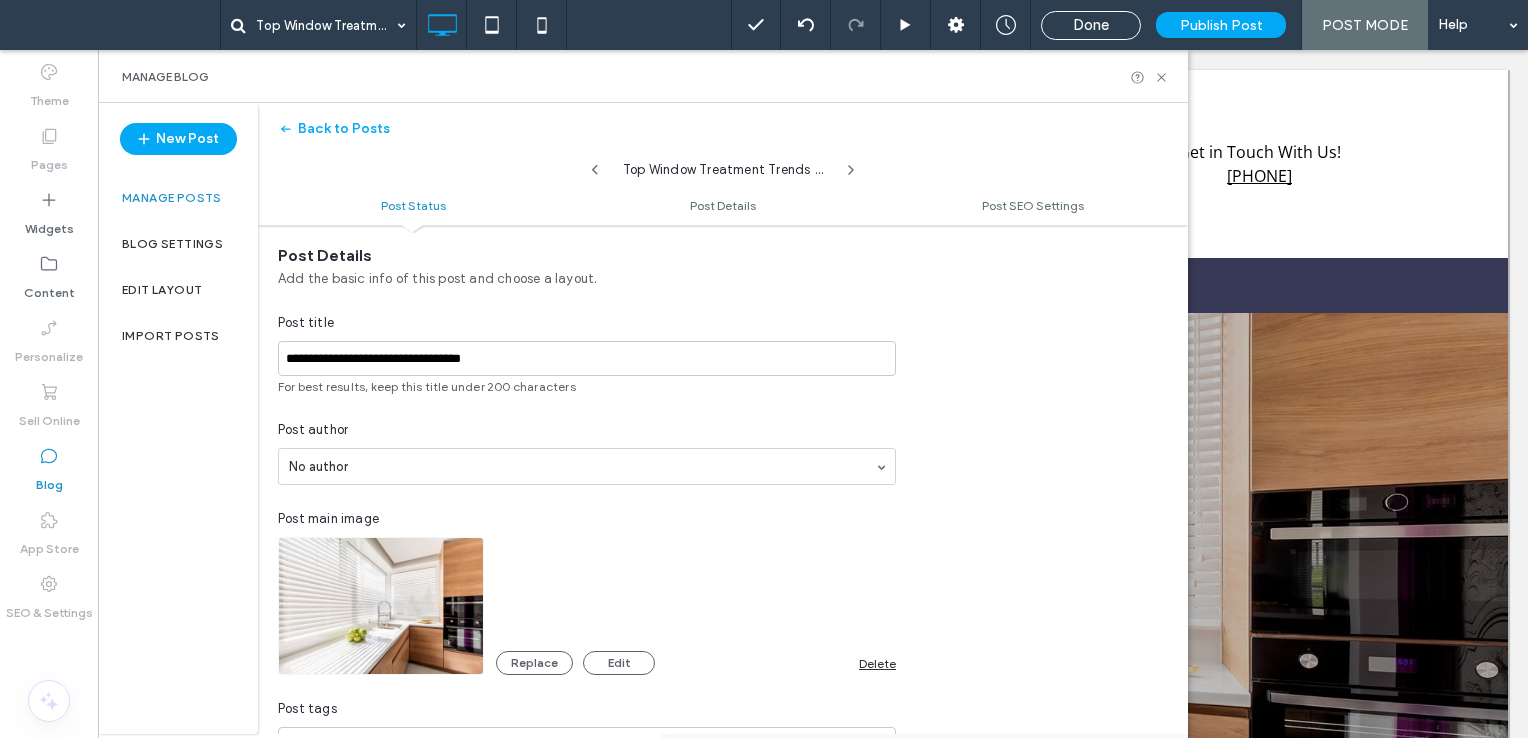 scroll, scrollTop: 0, scrollLeft: 0, axis: both 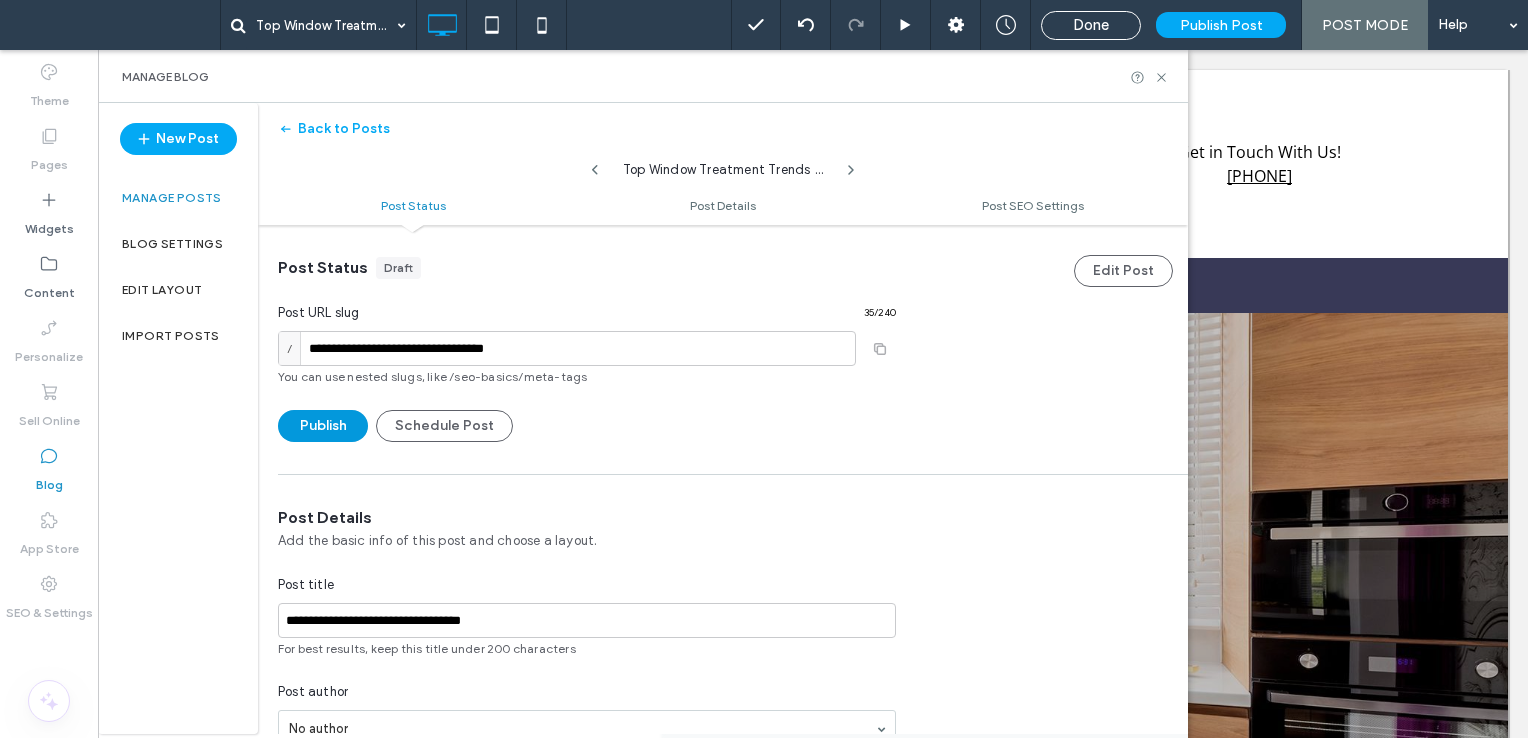 type on "**********" 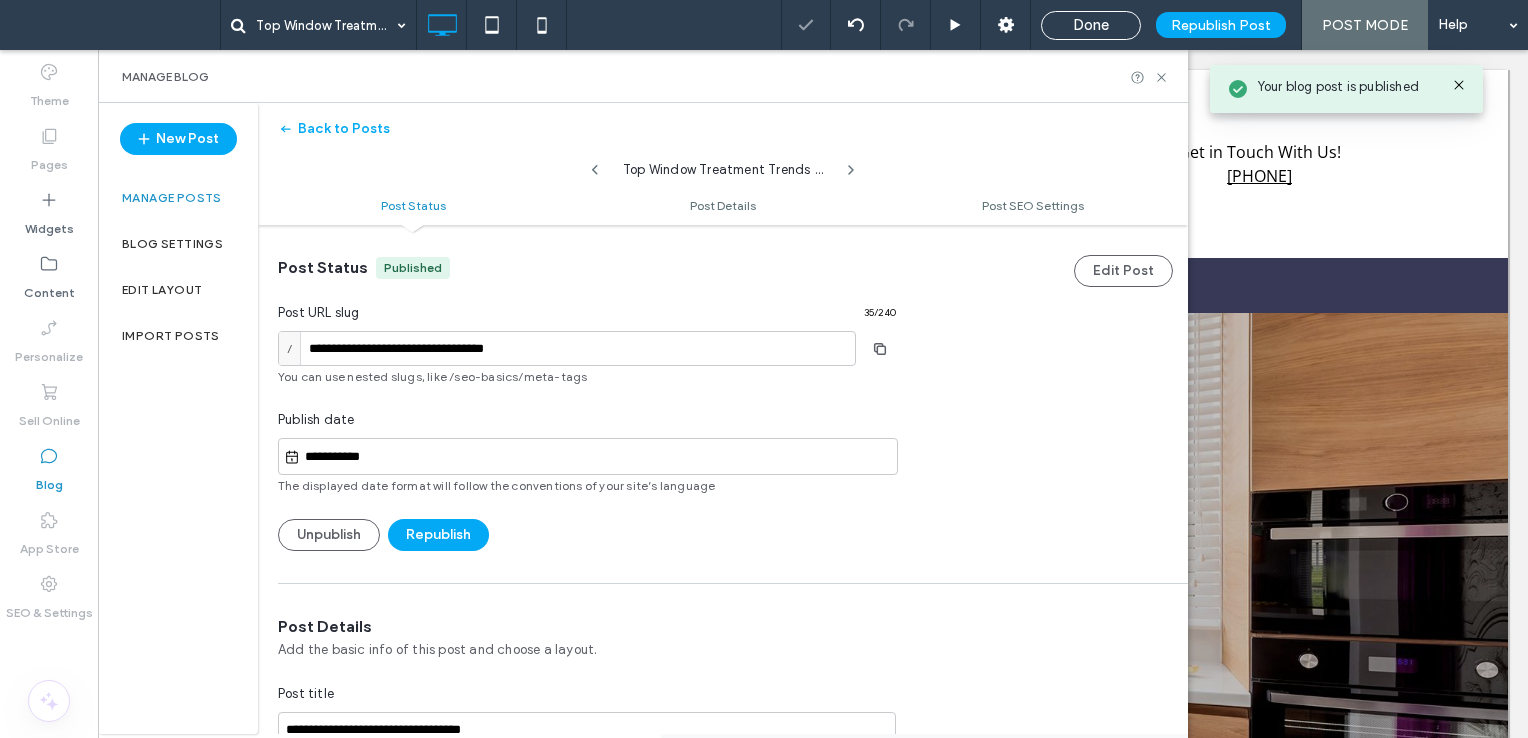 scroll, scrollTop: 0, scrollLeft: 0, axis: both 